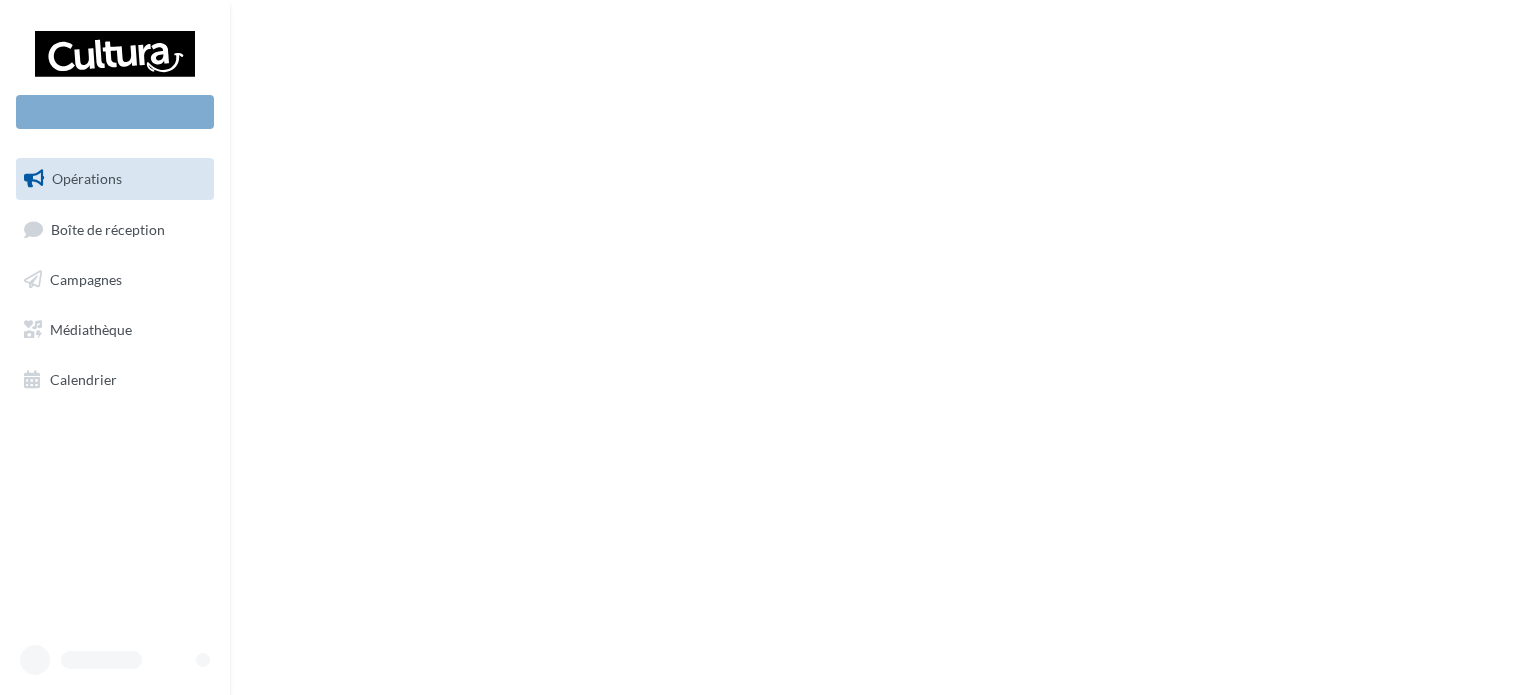scroll, scrollTop: 0, scrollLeft: 0, axis: both 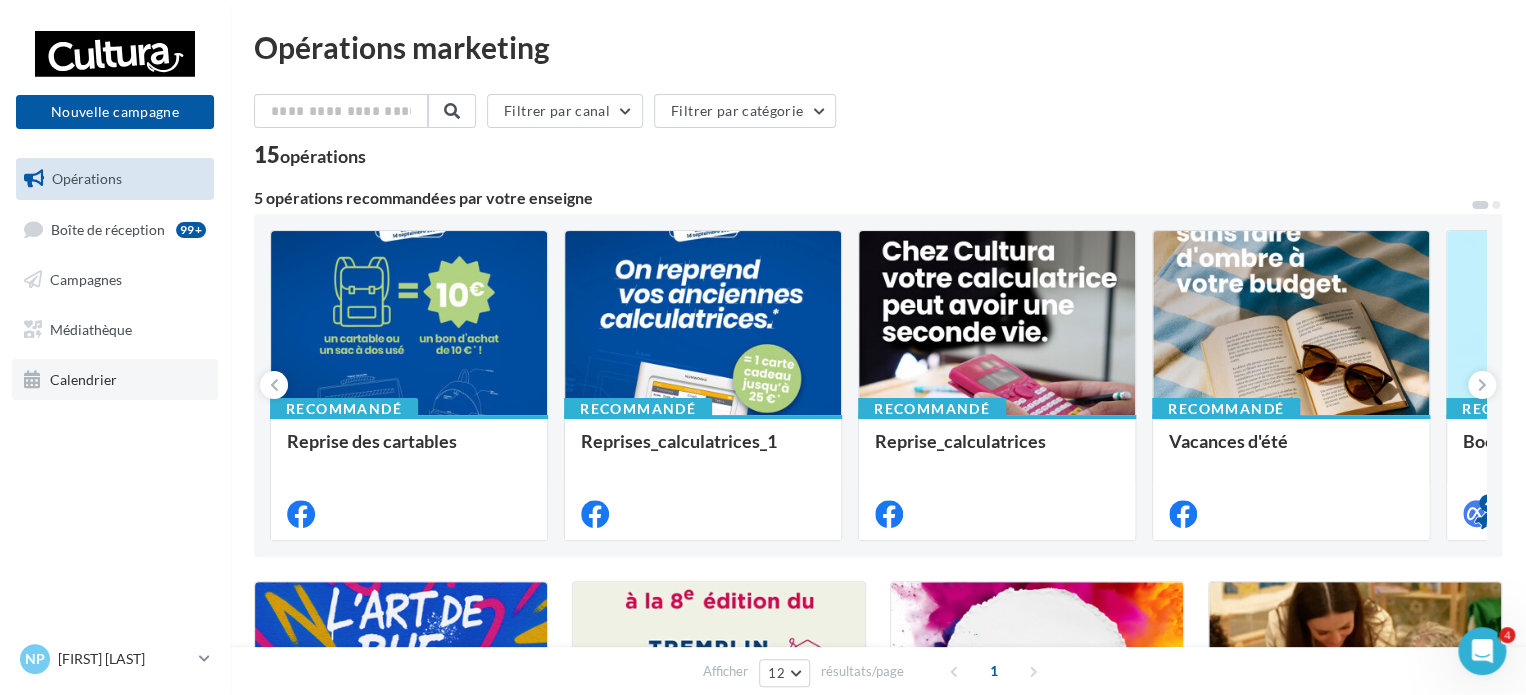 click on "Calendrier" at bounding box center (115, 380) 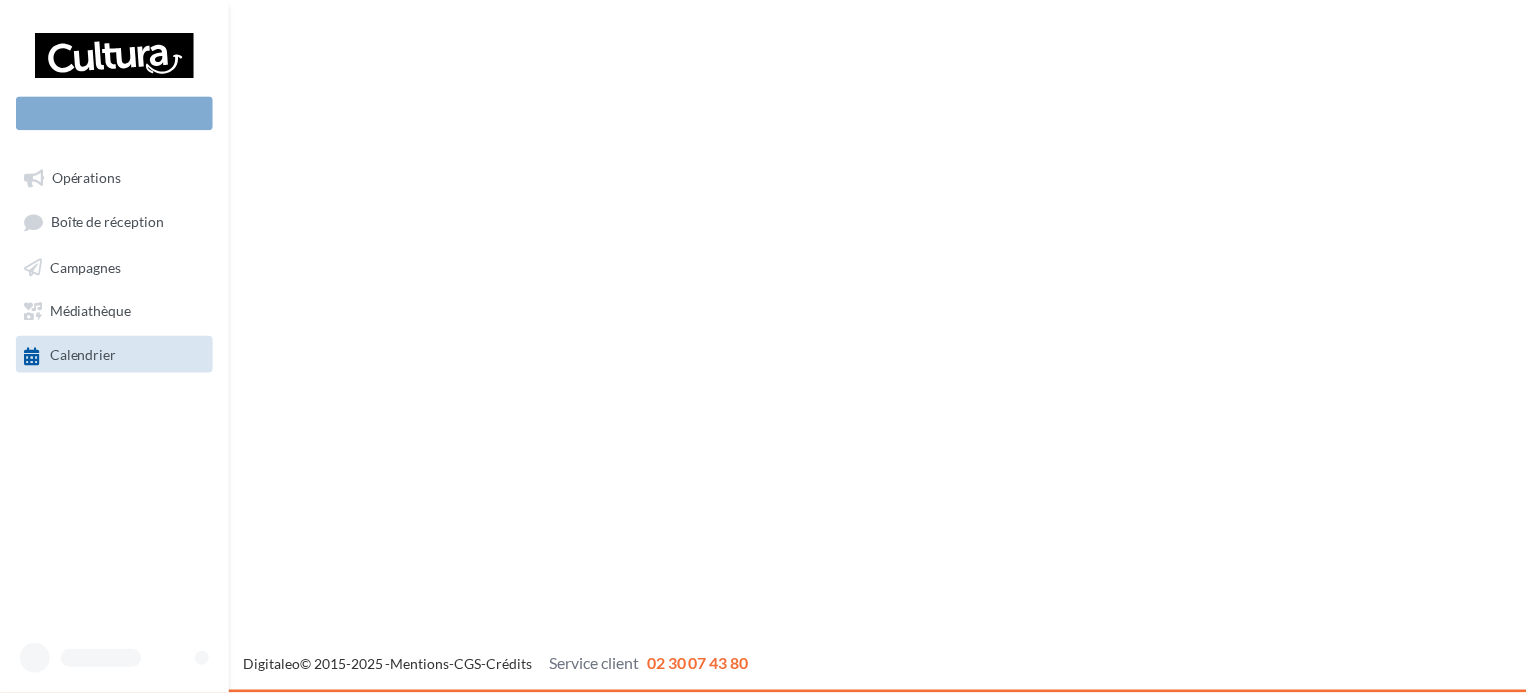 scroll, scrollTop: 0, scrollLeft: 0, axis: both 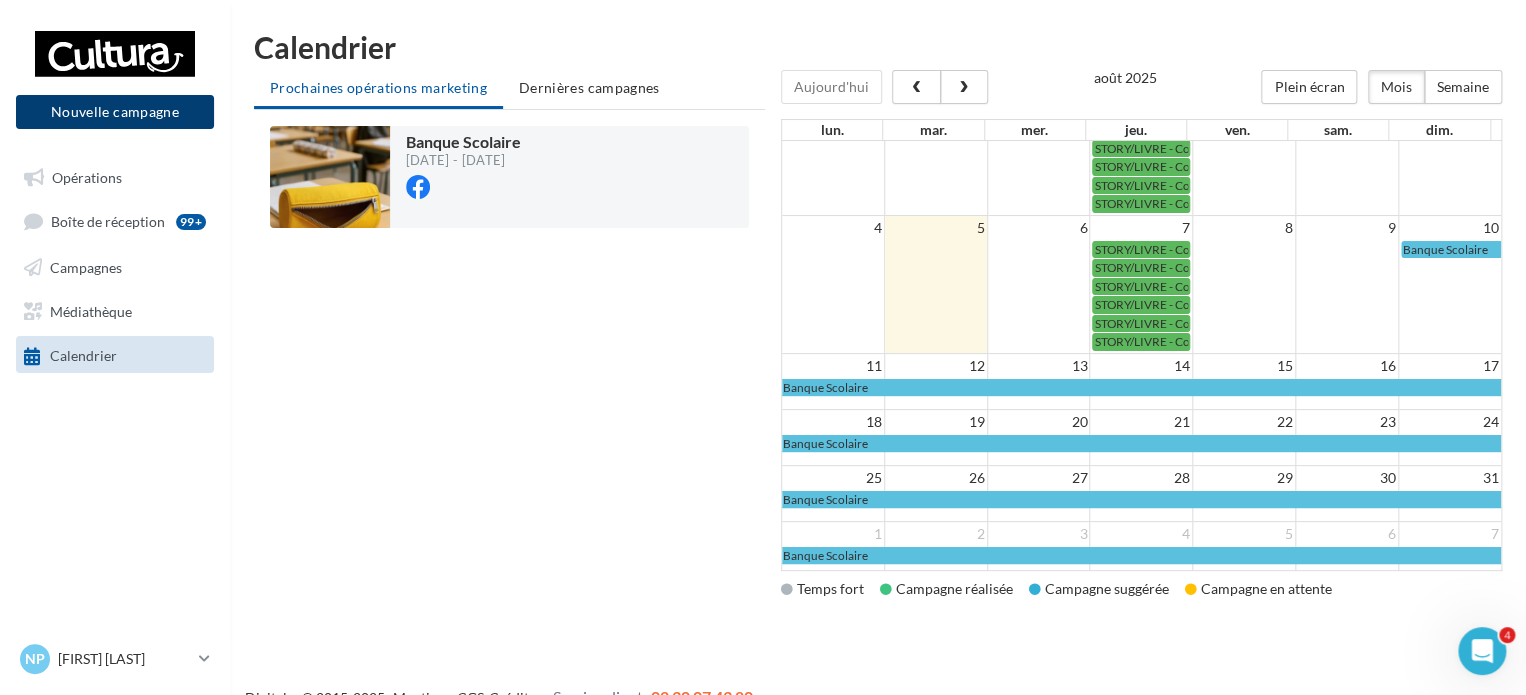 click on "Nouvelle campagne" at bounding box center [115, 112] 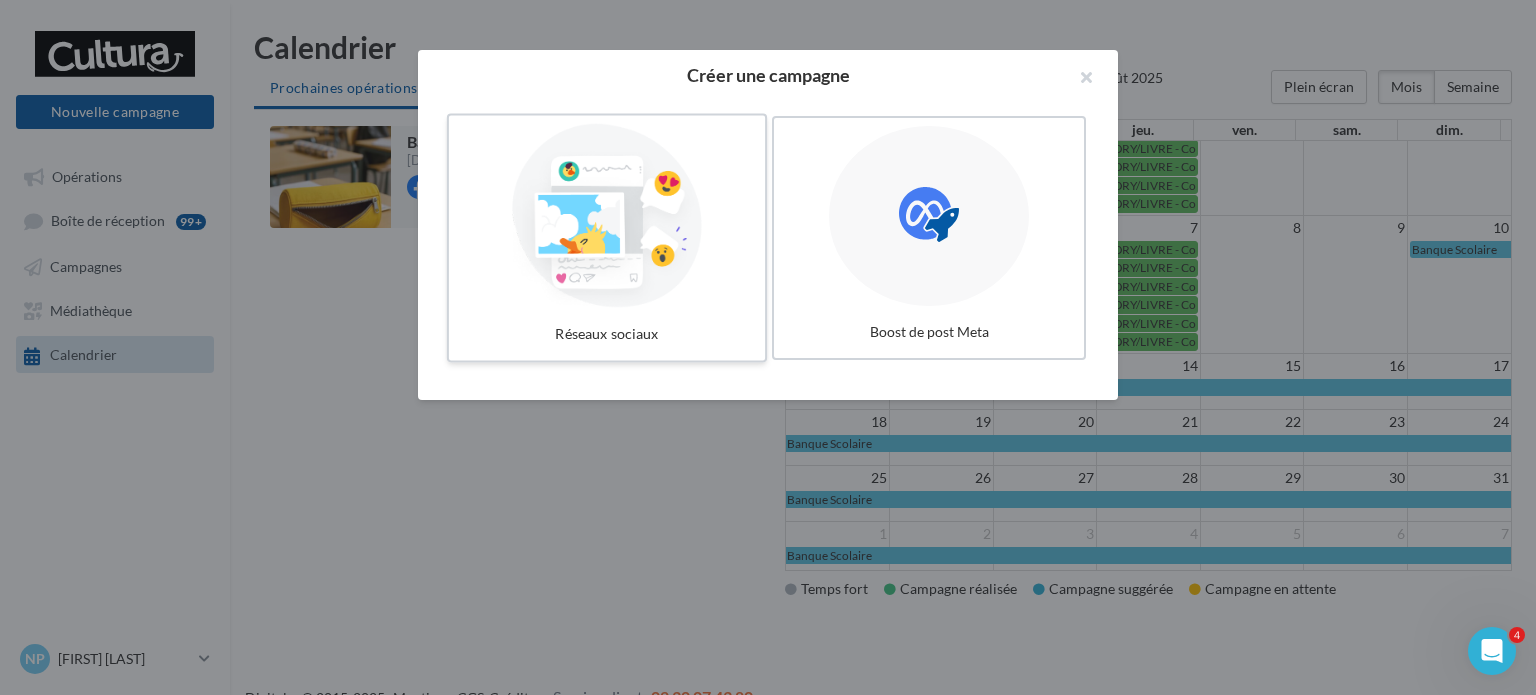 click at bounding box center [607, 216] 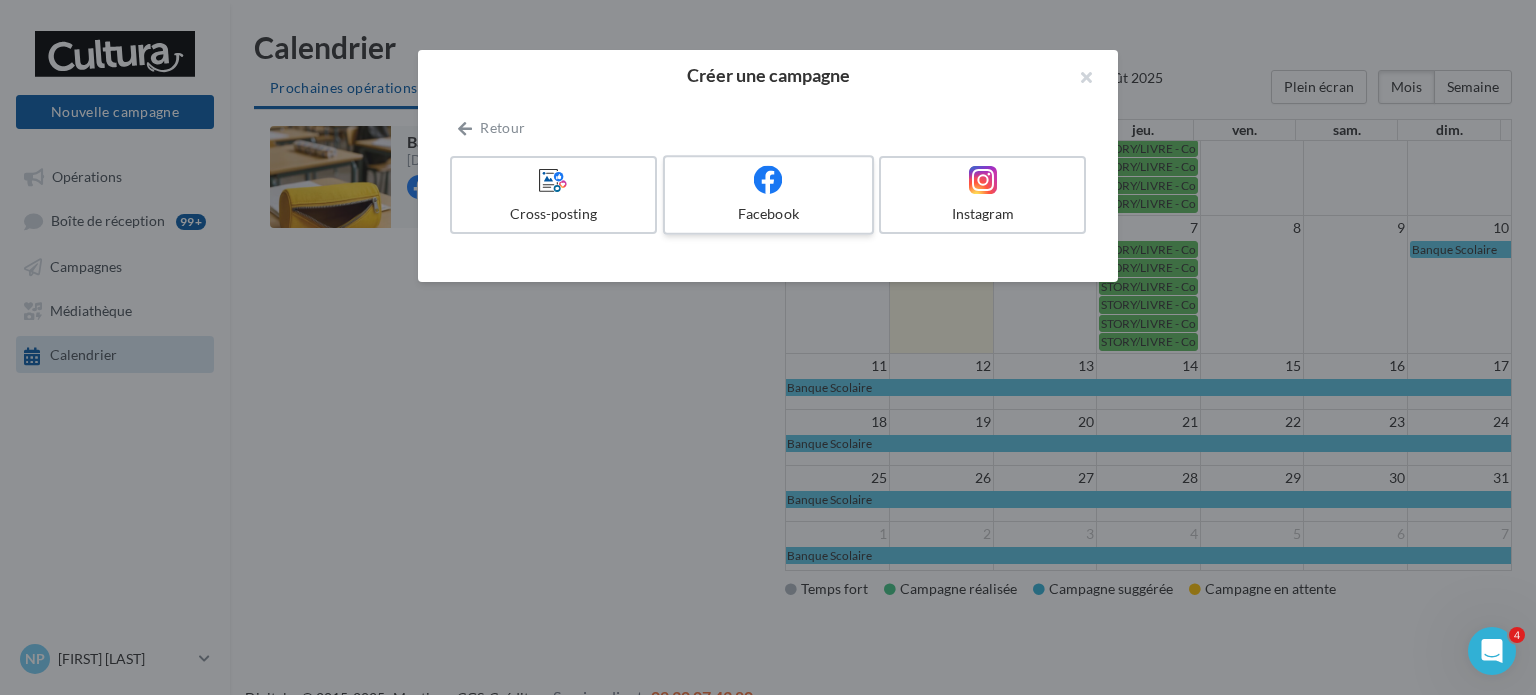 click on "Facebook" at bounding box center [768, 195] 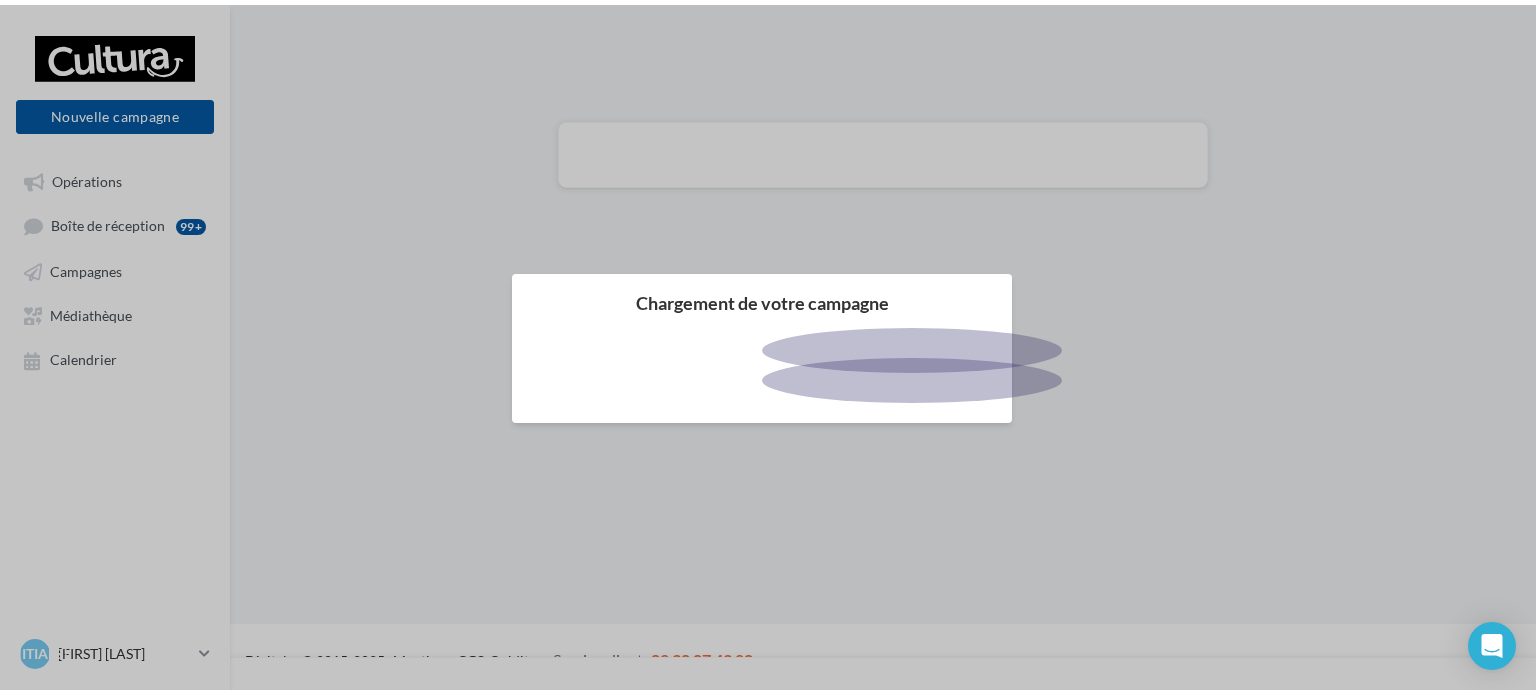 scroll, scrollTop: 0, scrollLeft: 0, axis: both 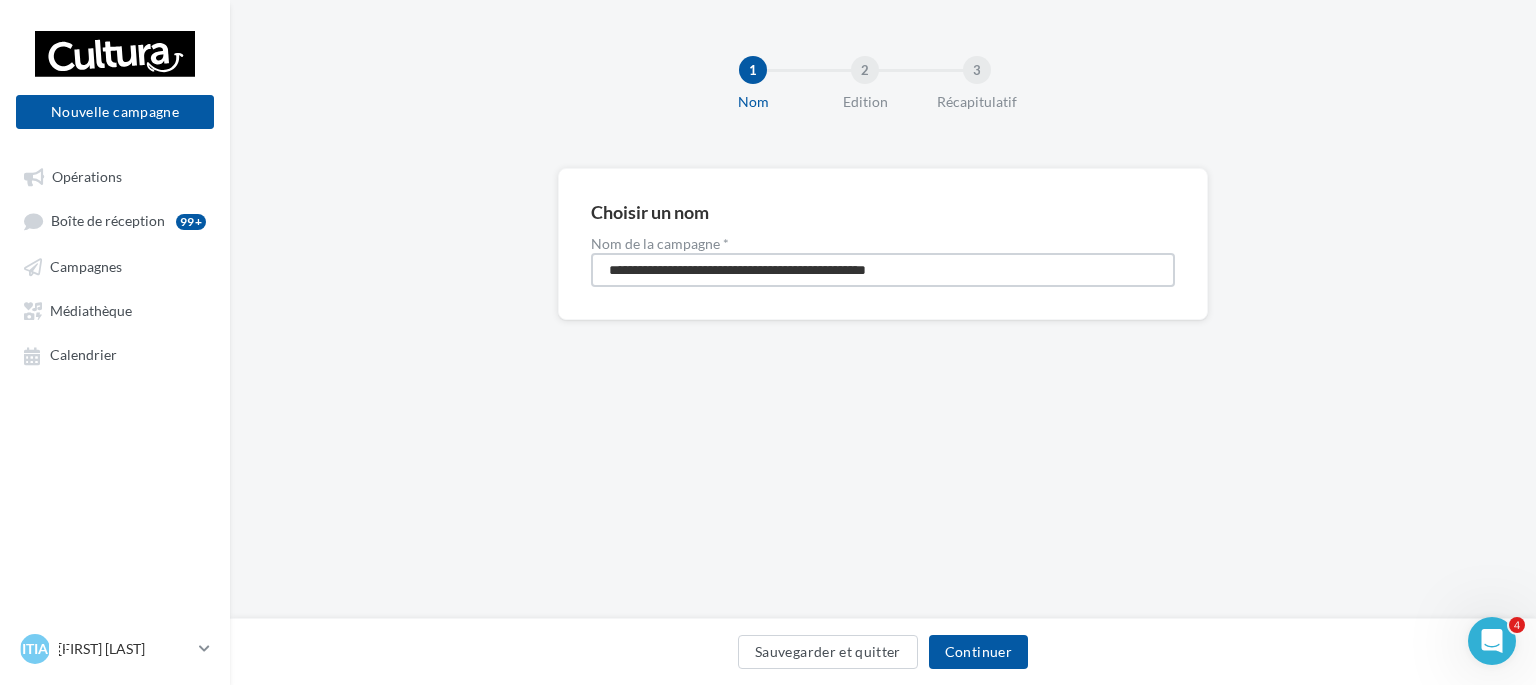 click on "**********" at bounding box center [883, 270] 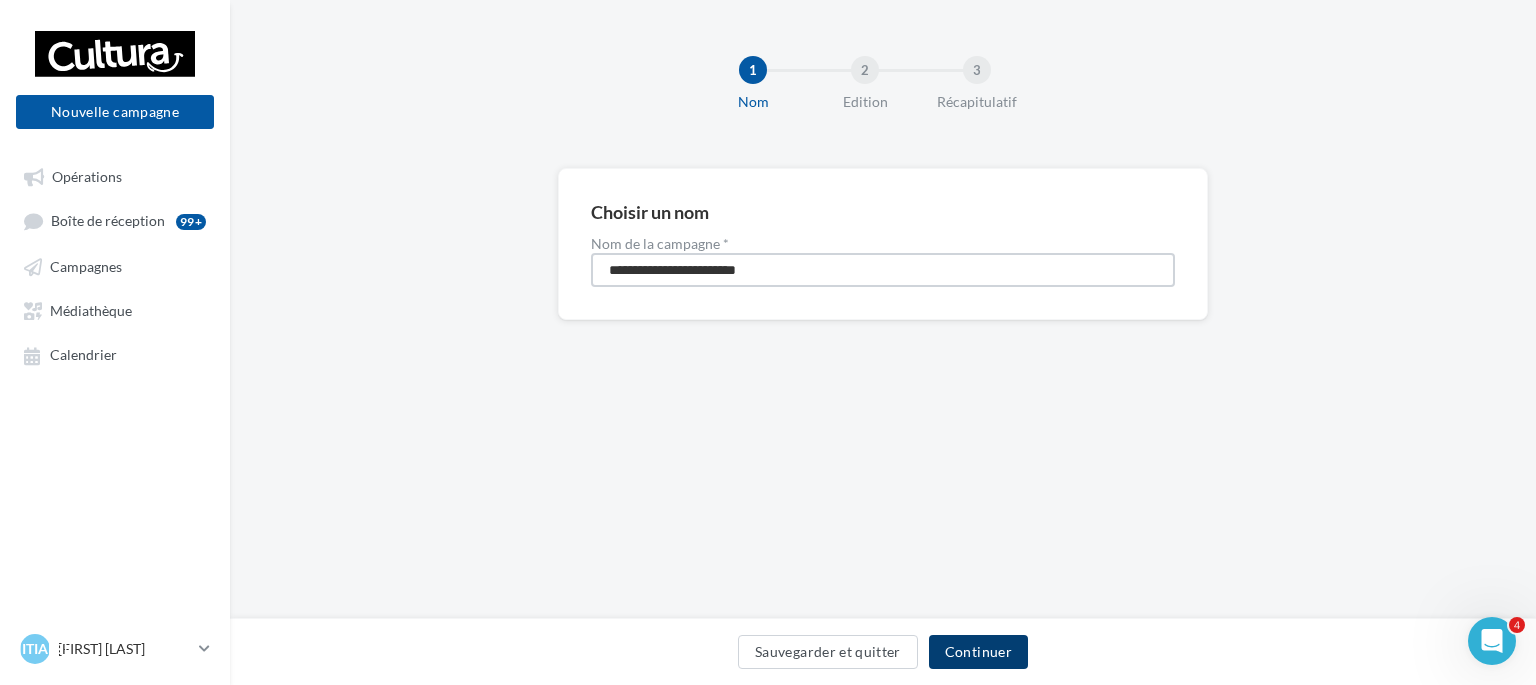 type on "**********" 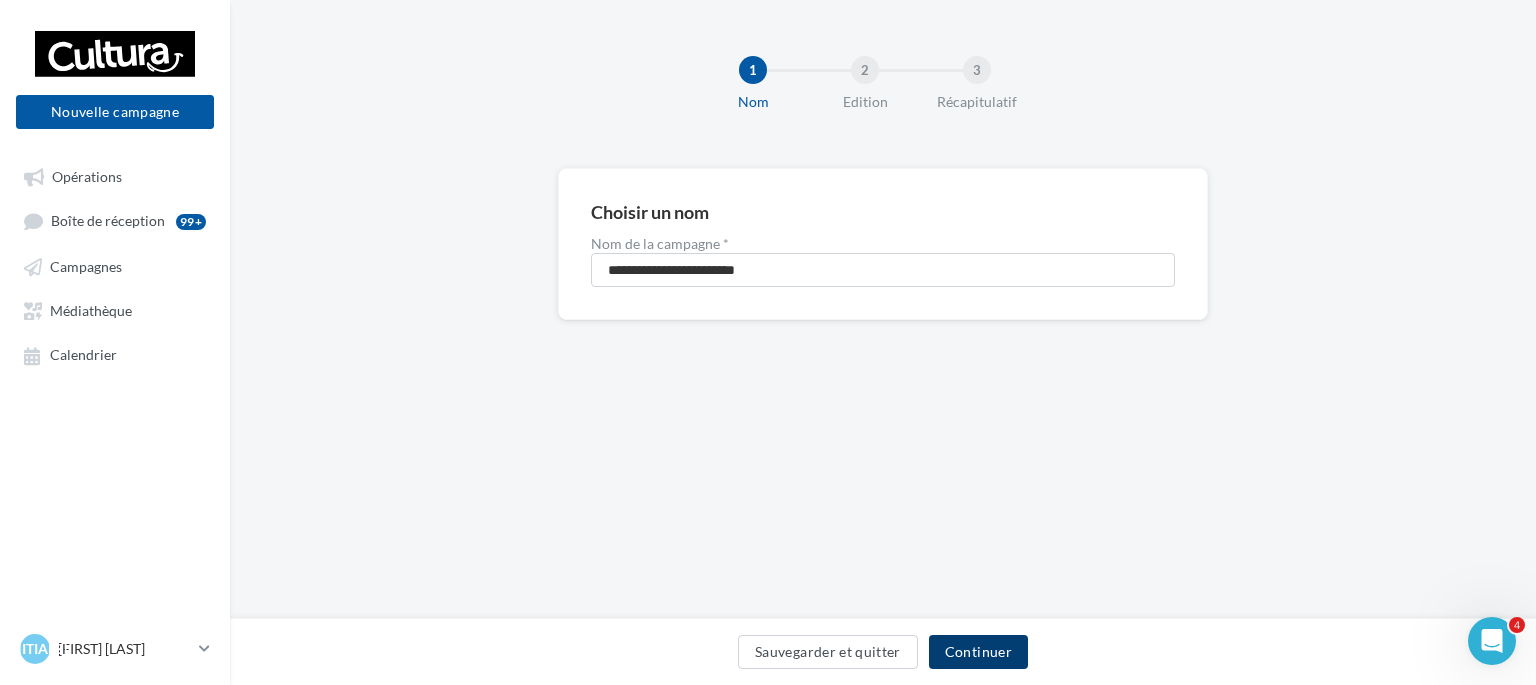 click on "Continuer" at bounding box center [978, 652] 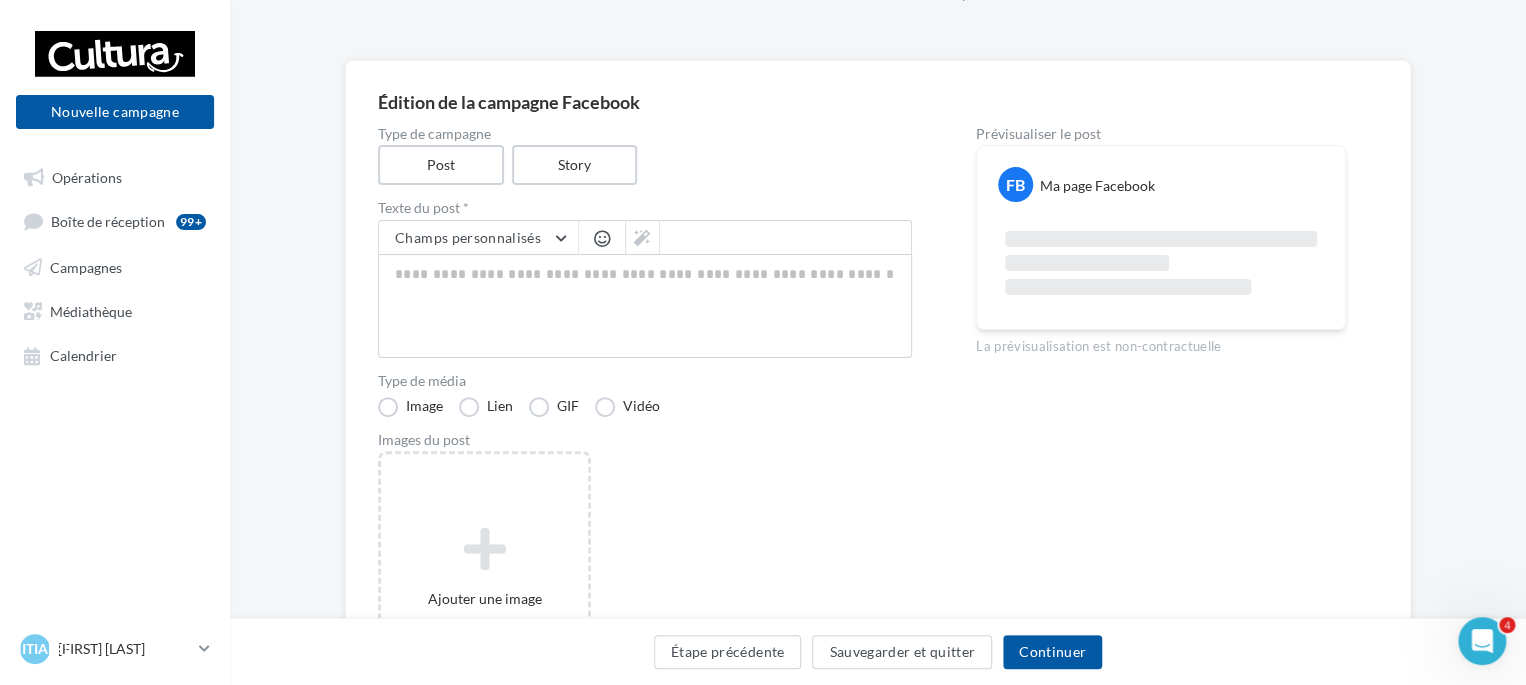 scroll, scrollTop: 111, scrollLeft: 0, axis: vertical 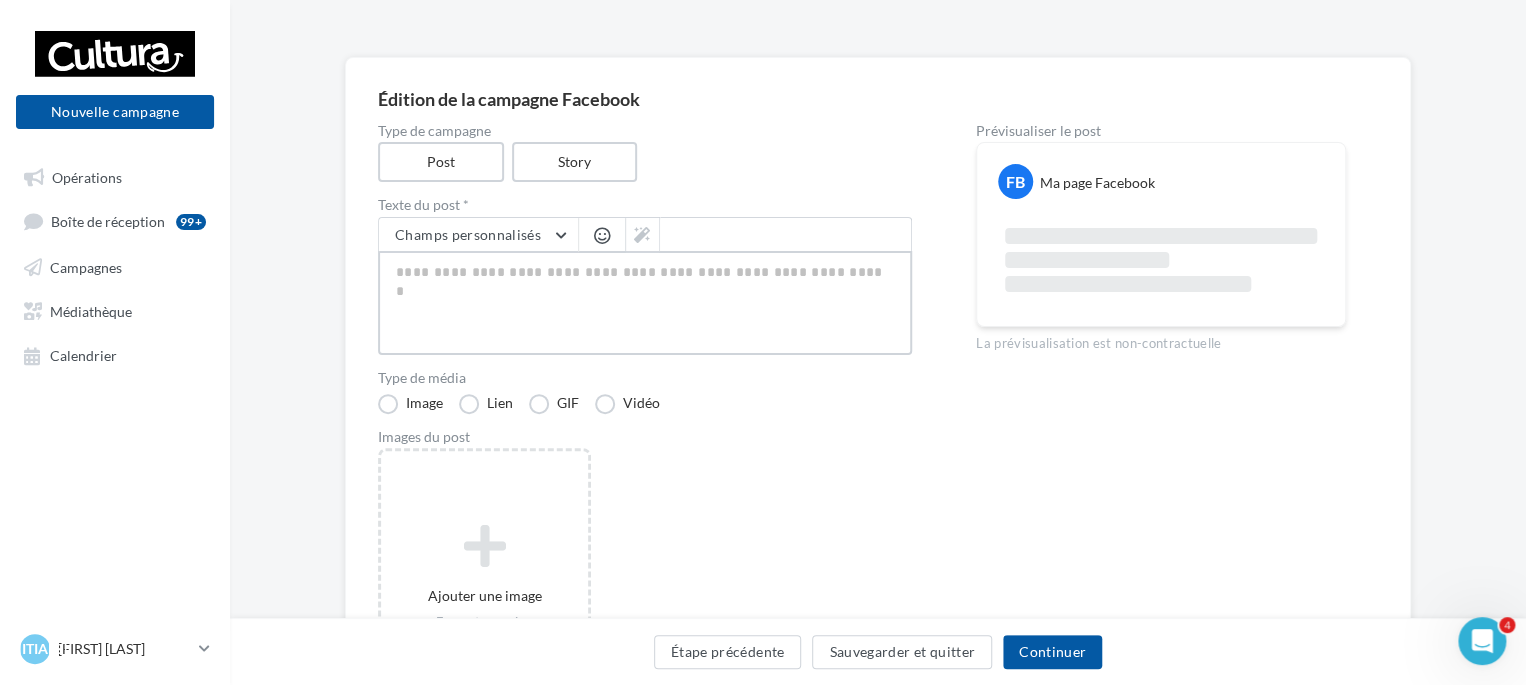 click at bounding box center [645, 303] 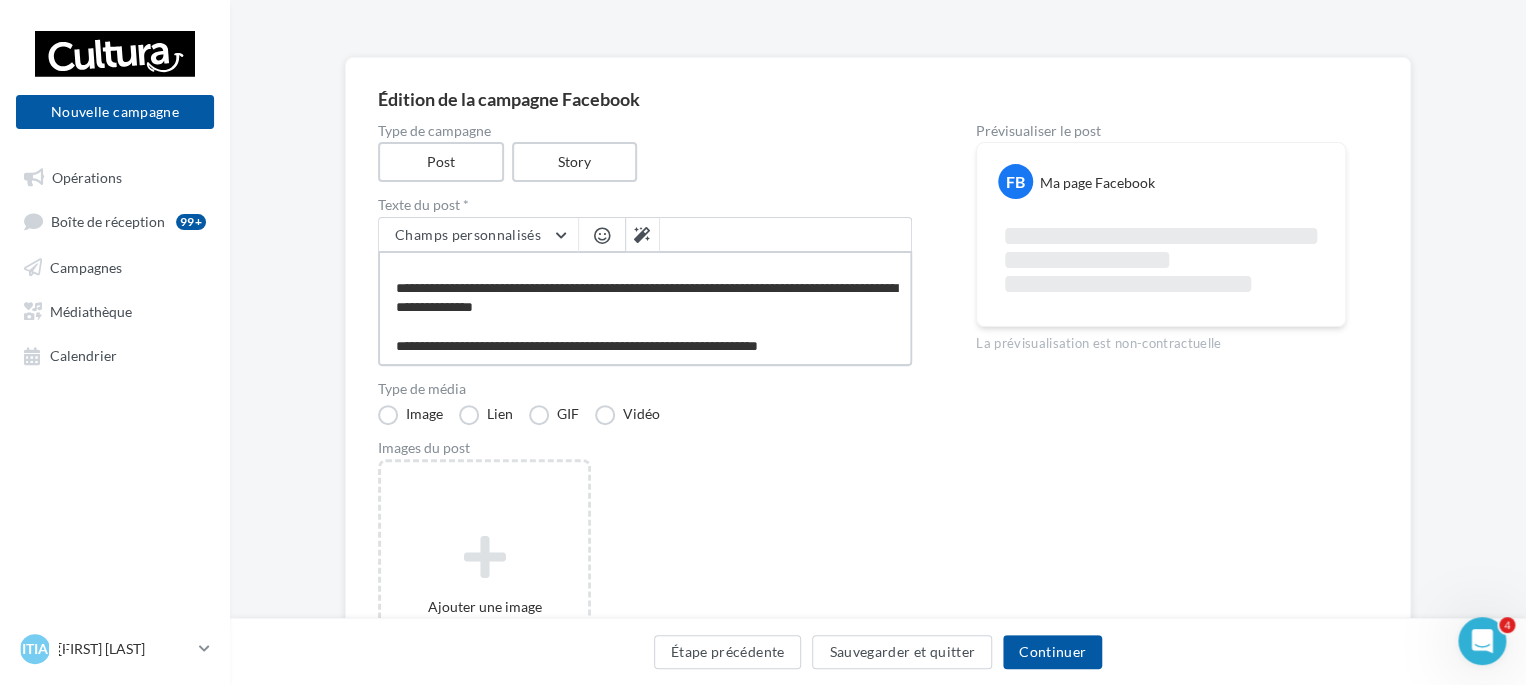 scroll, scrollTop: 0, scrollLeft: 0, axis: both 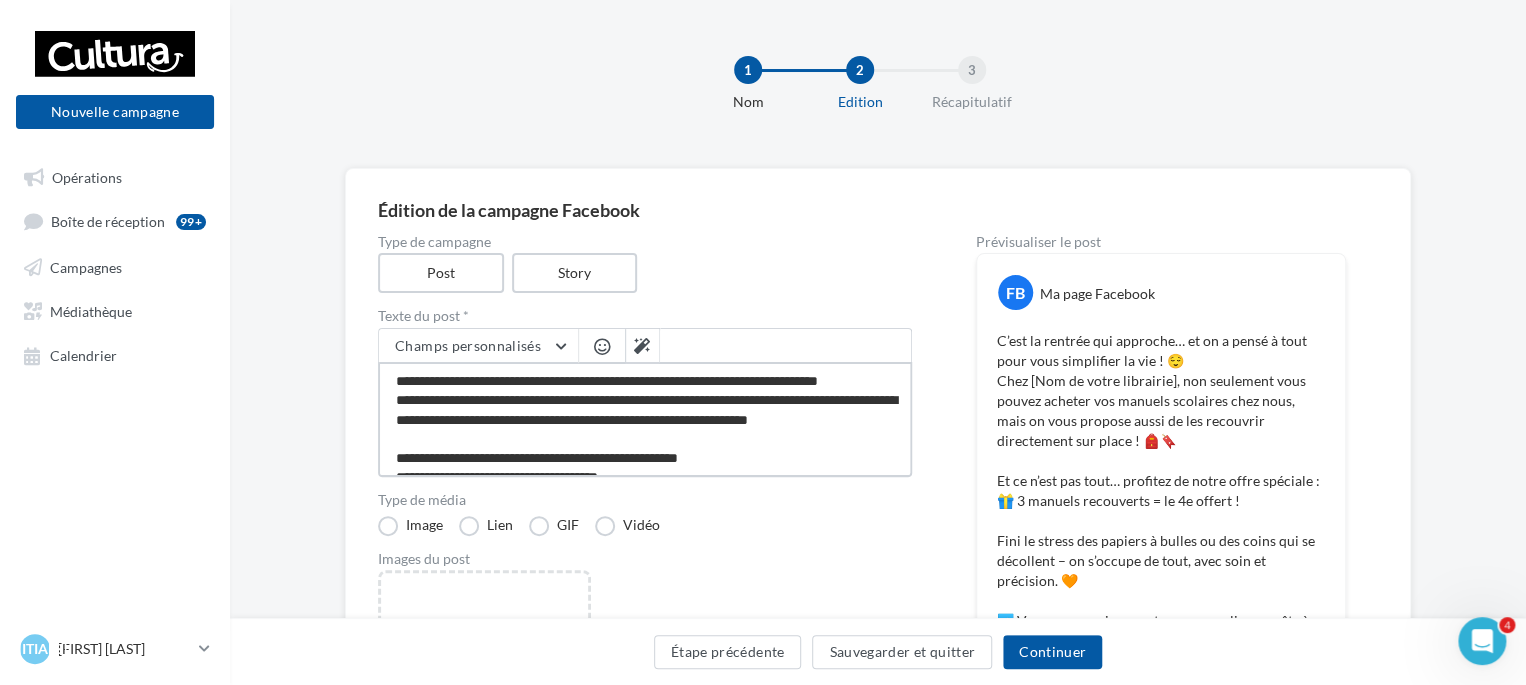click on "**********" at bounding box center (645, 419) 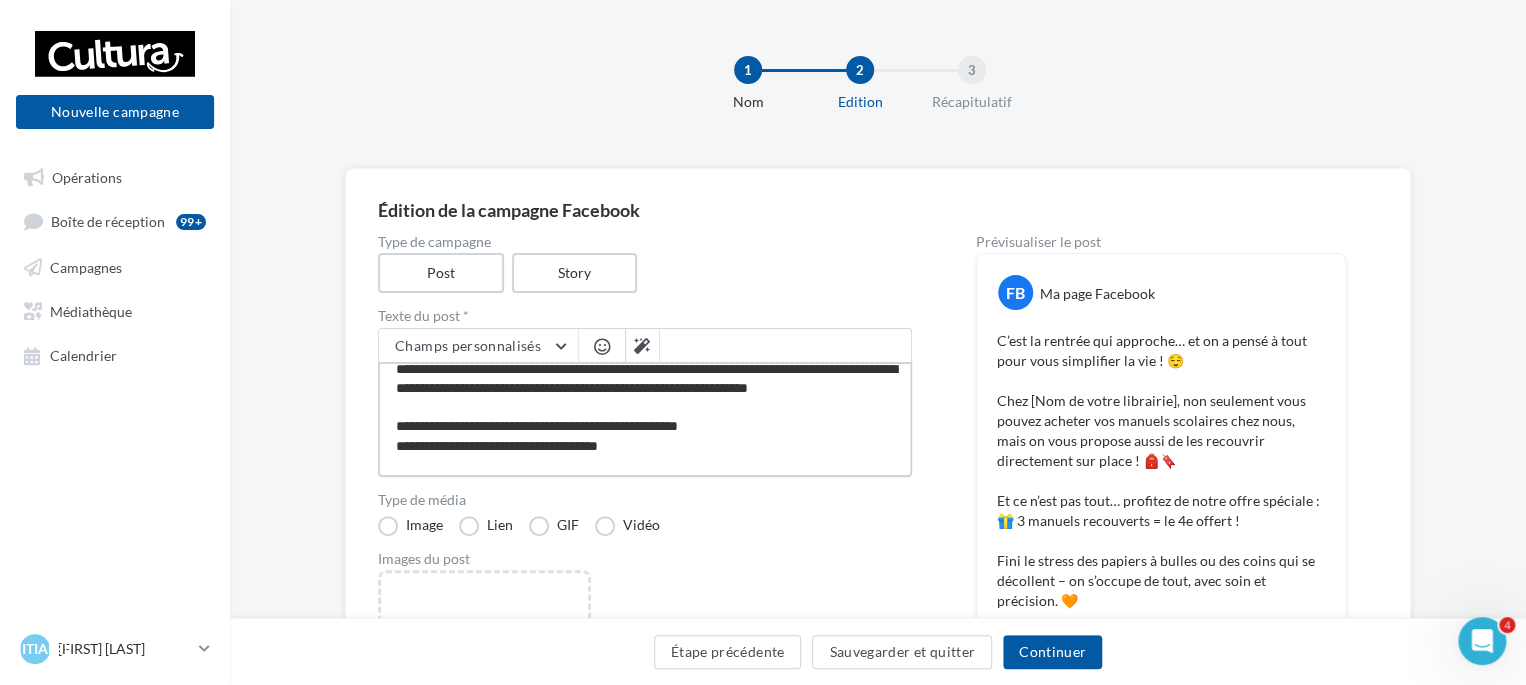 scroll, scrollTop: 48, scrollLeft: 0, axis: vertical 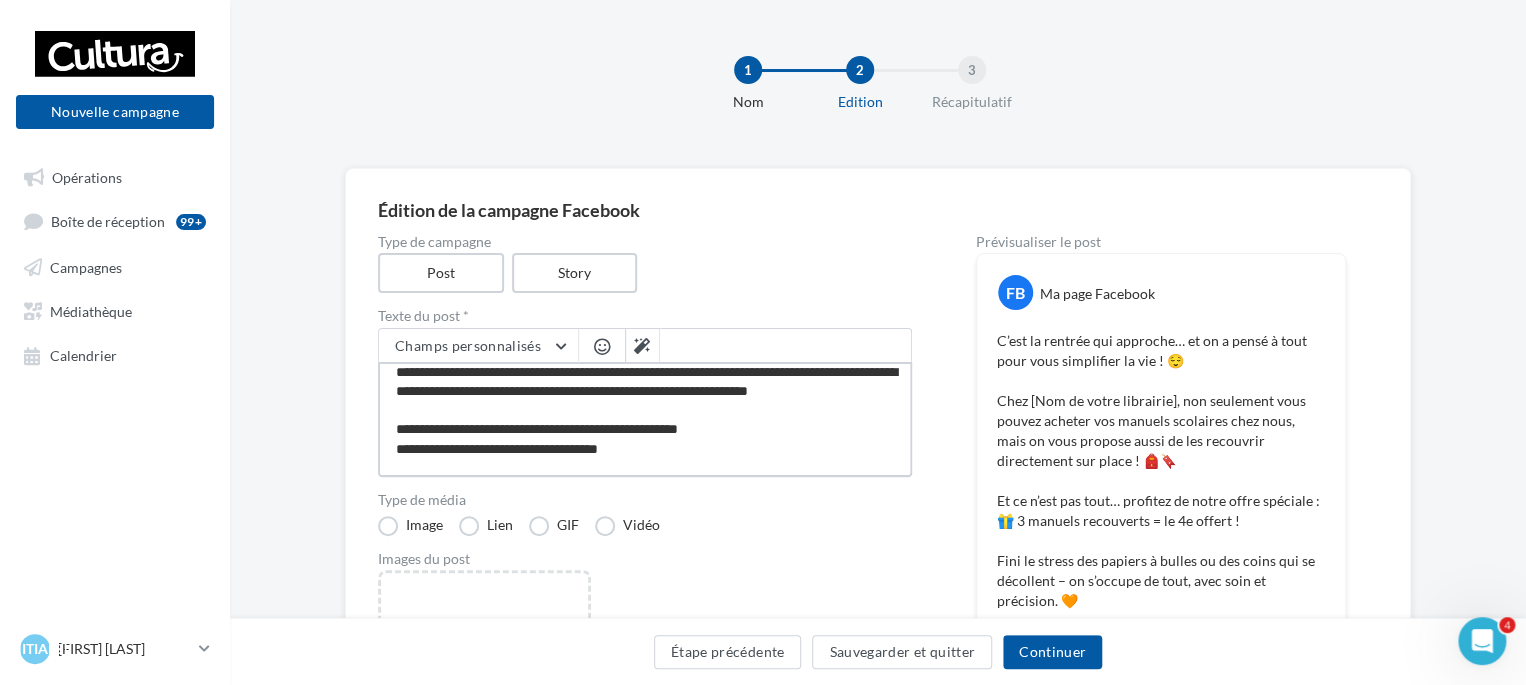drag, startPoint x: 588, startPoint y: 388, endPoint x: 397, endPoint y: 389, distance: 191.00262 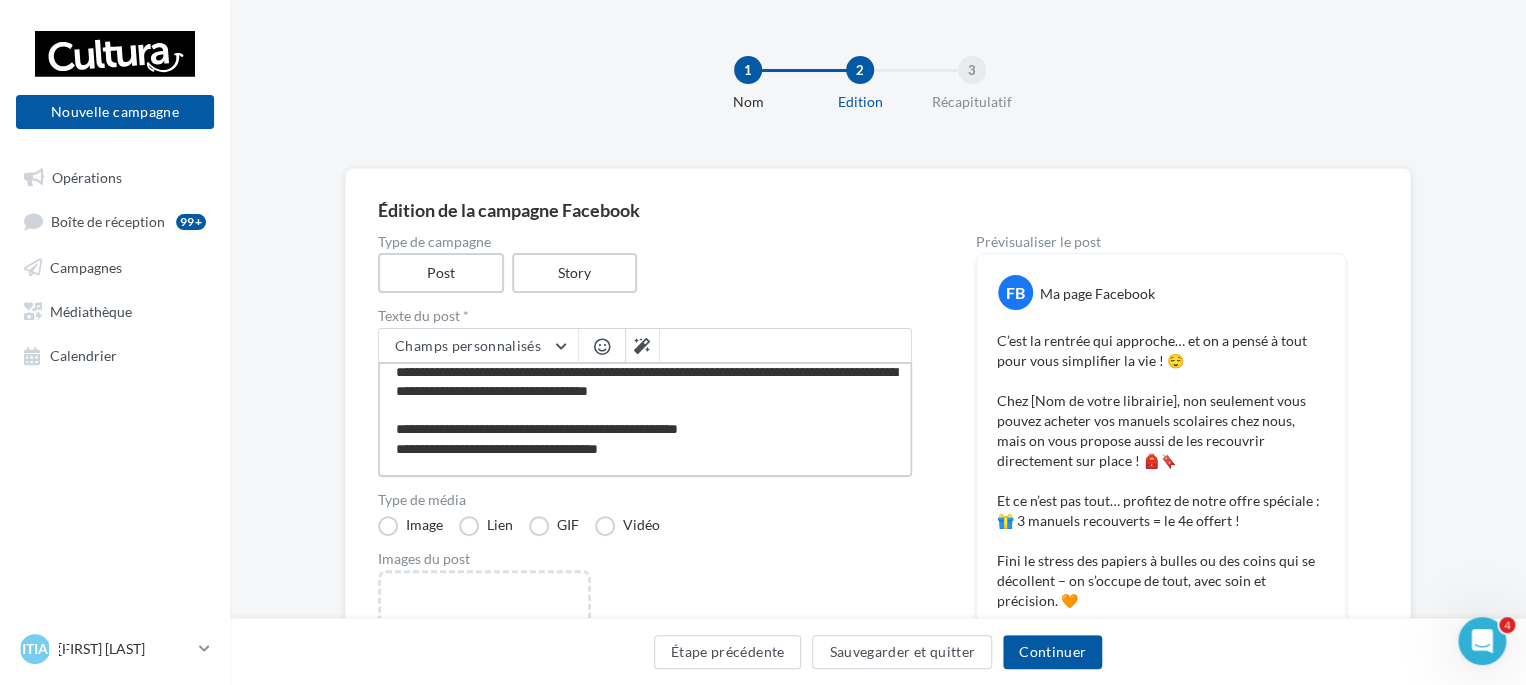 type on "**********" 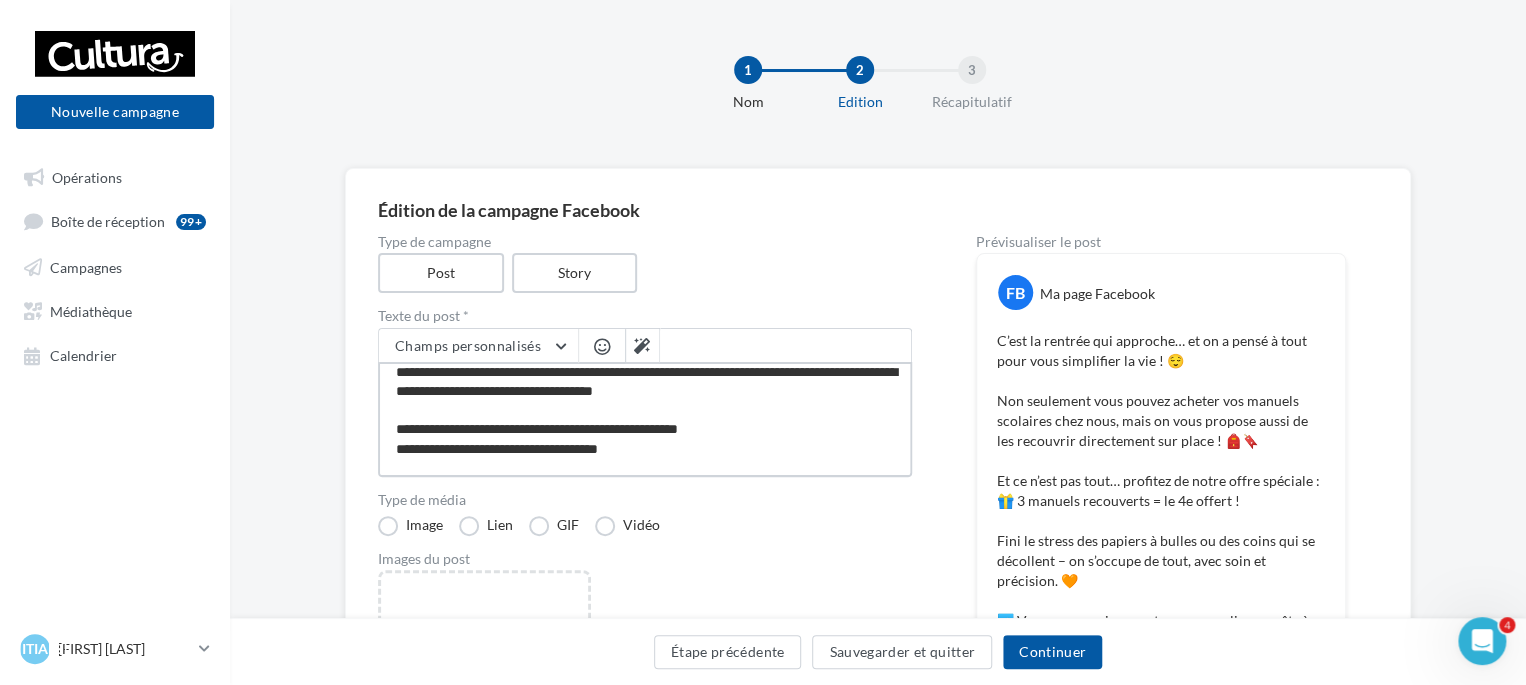 click on "**********" at bounding box center (645, 419) 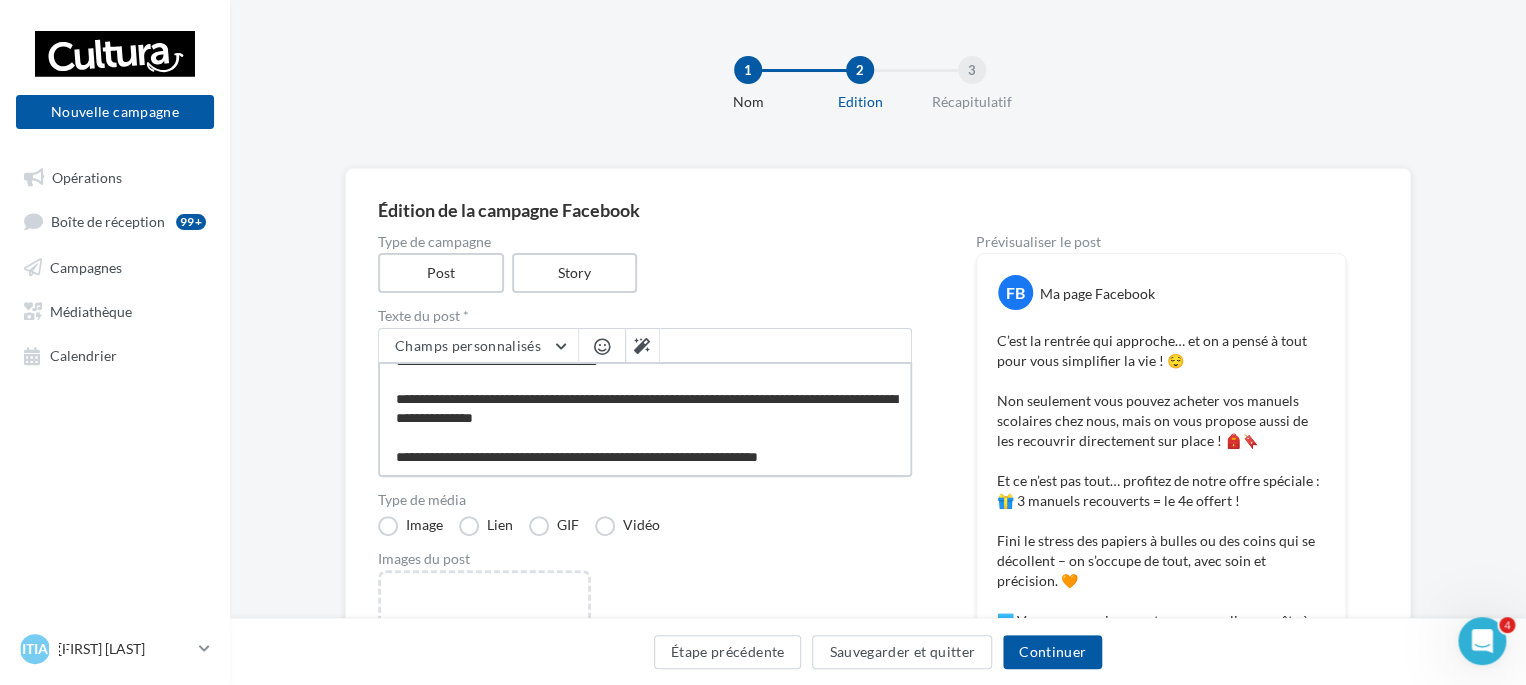 scroll, scrollTop: 148, scrollLeft: 0, axis: vertical 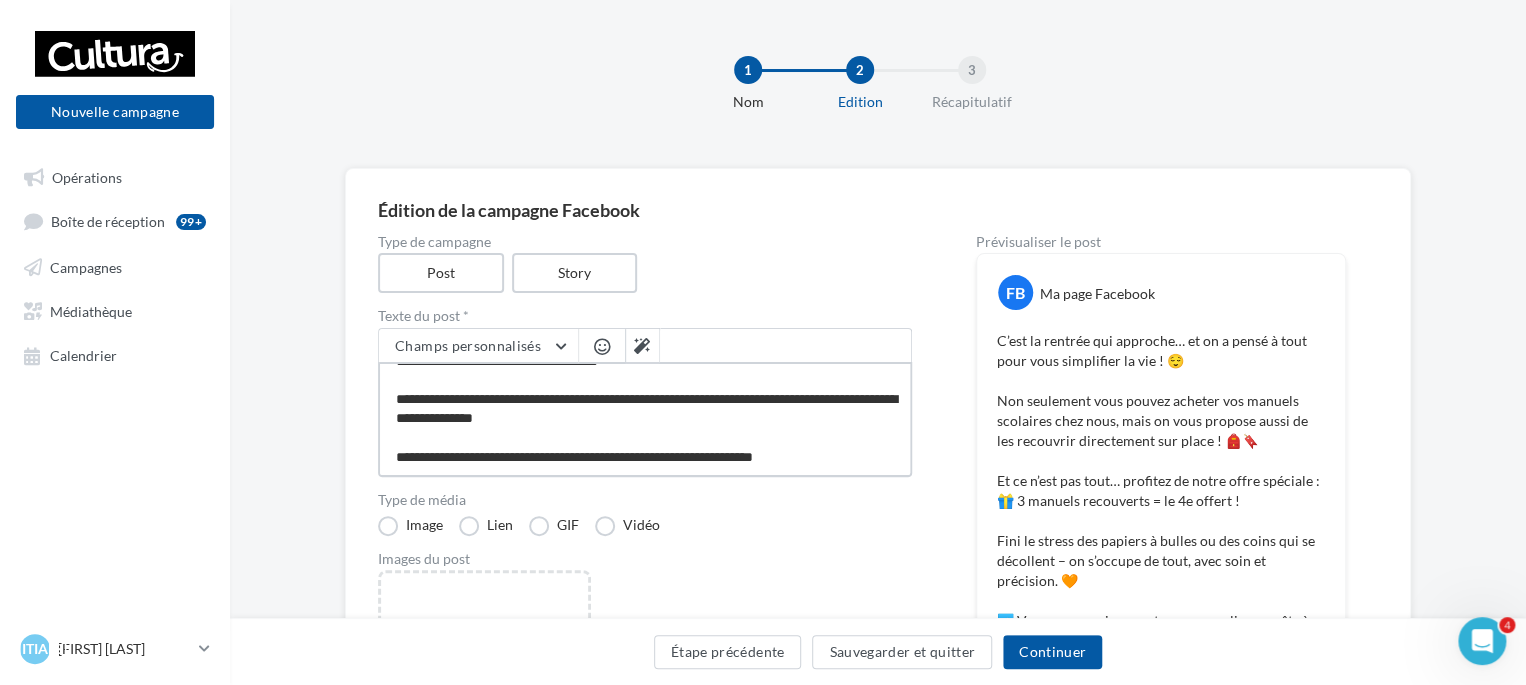 type on "**********" 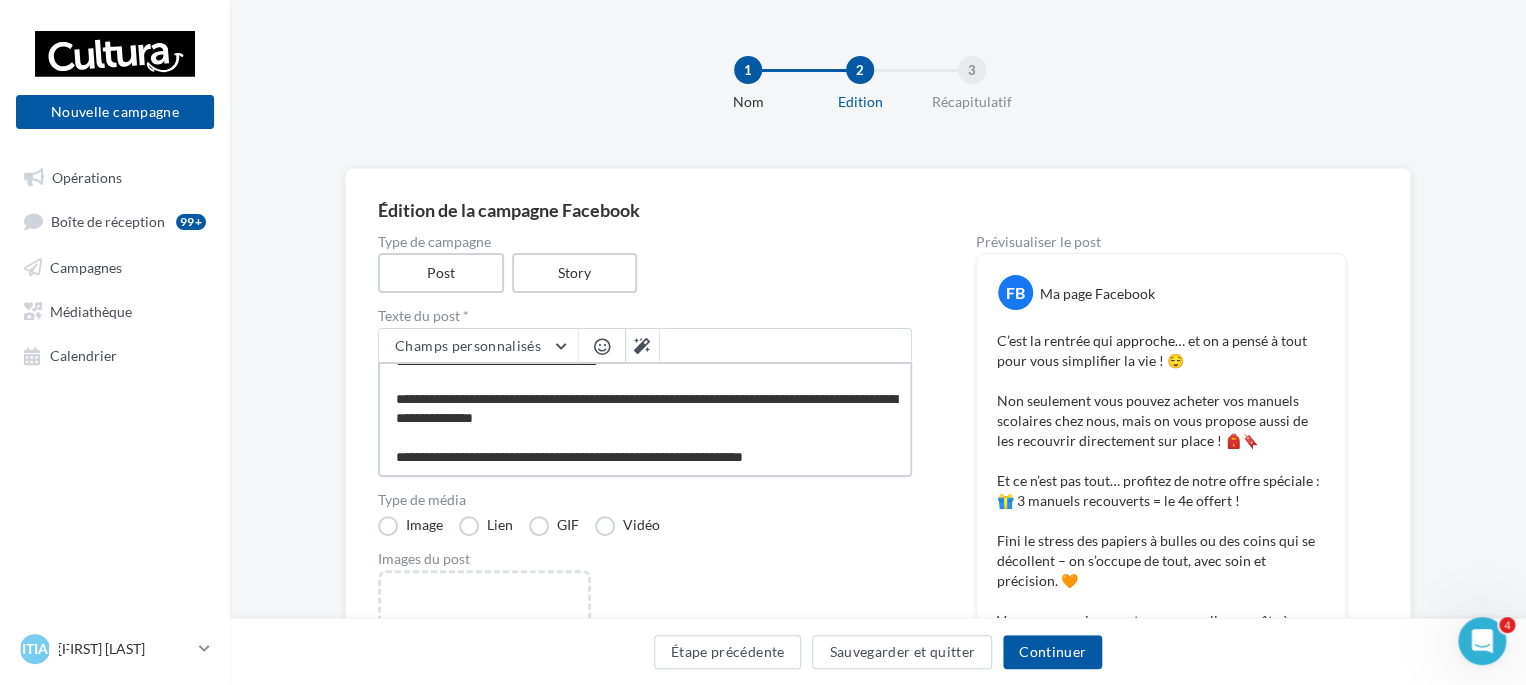 click on "**********" at bounding box center [645, 419] 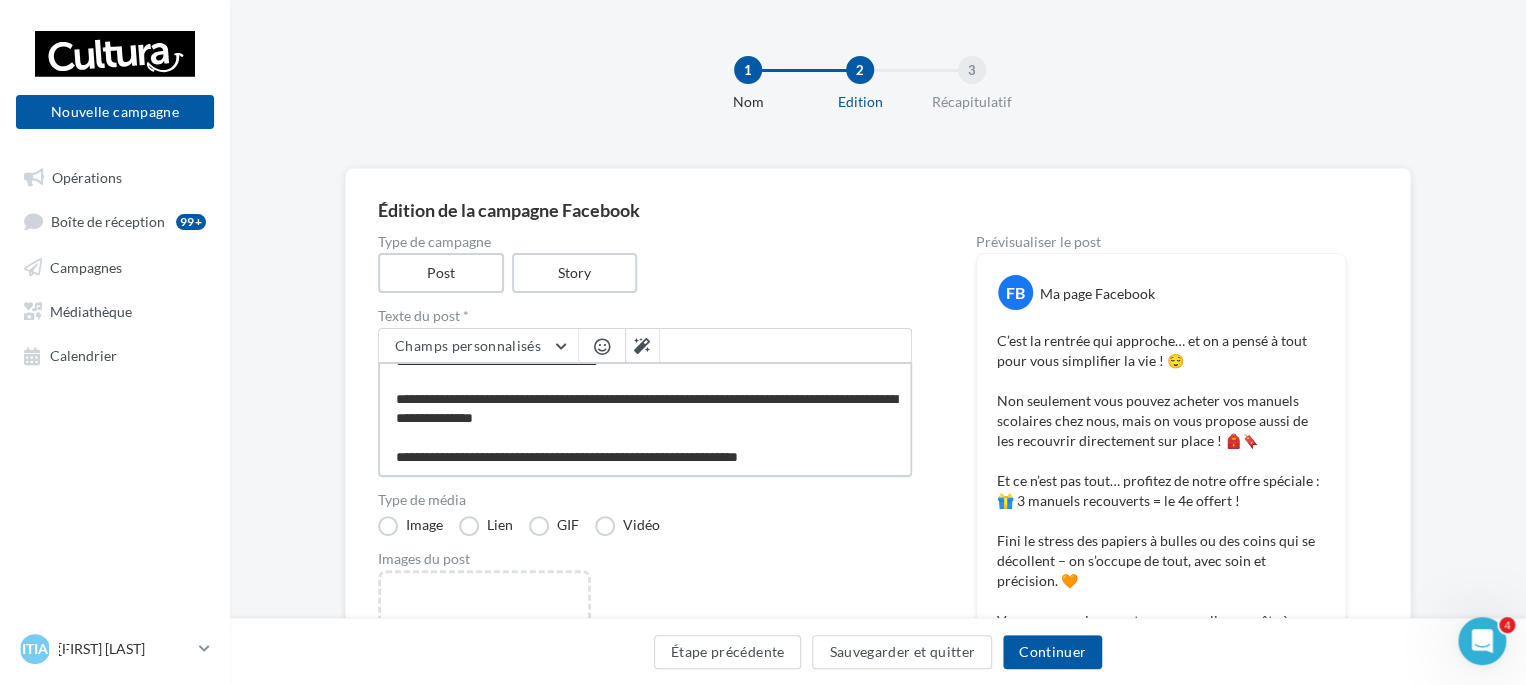 type on "**********" 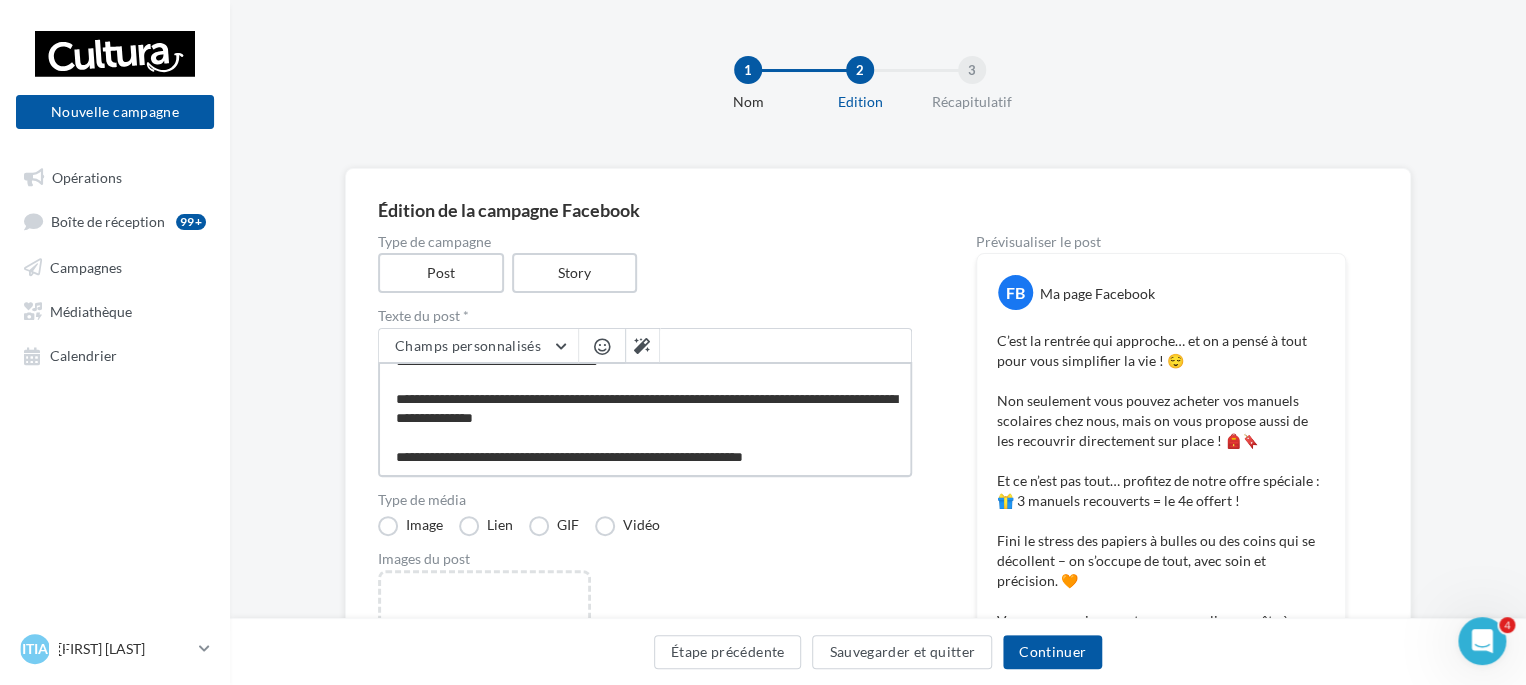 type on "**********" 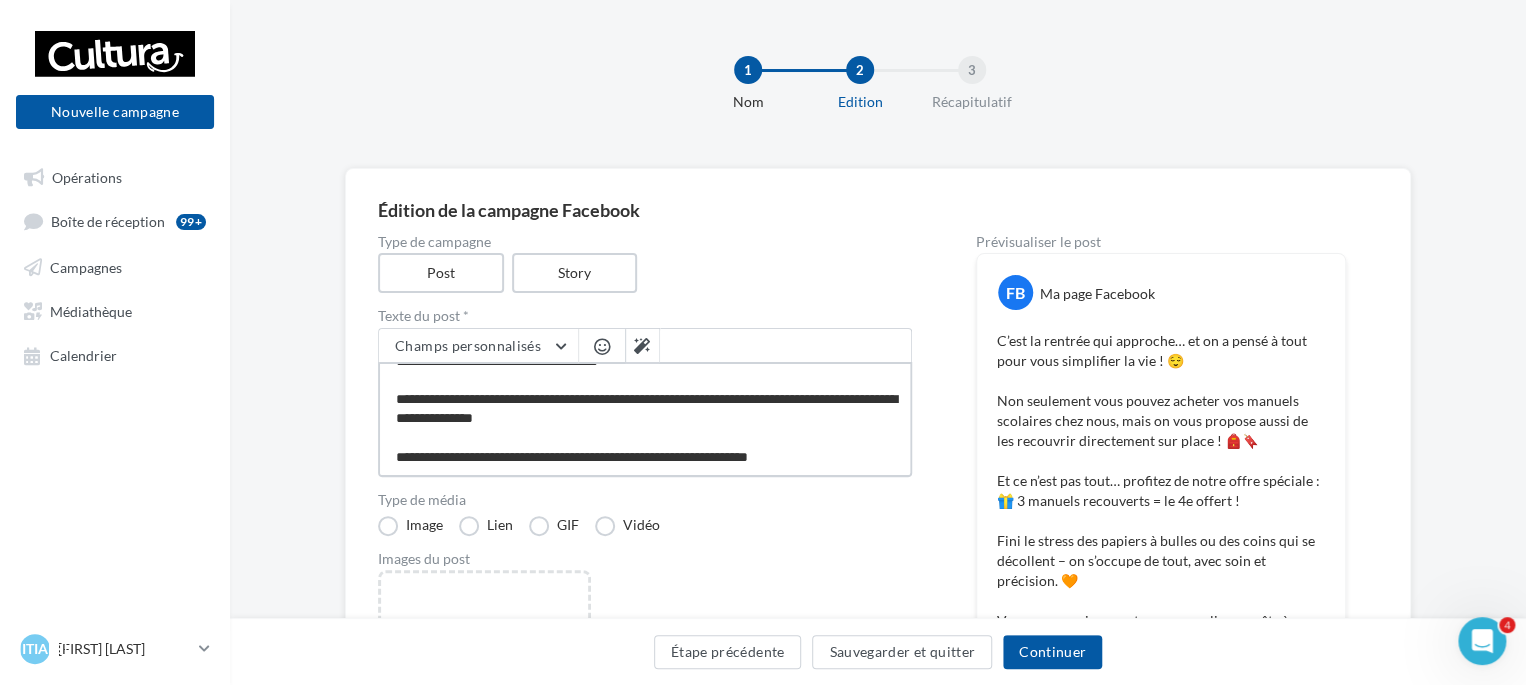 type on "**********" 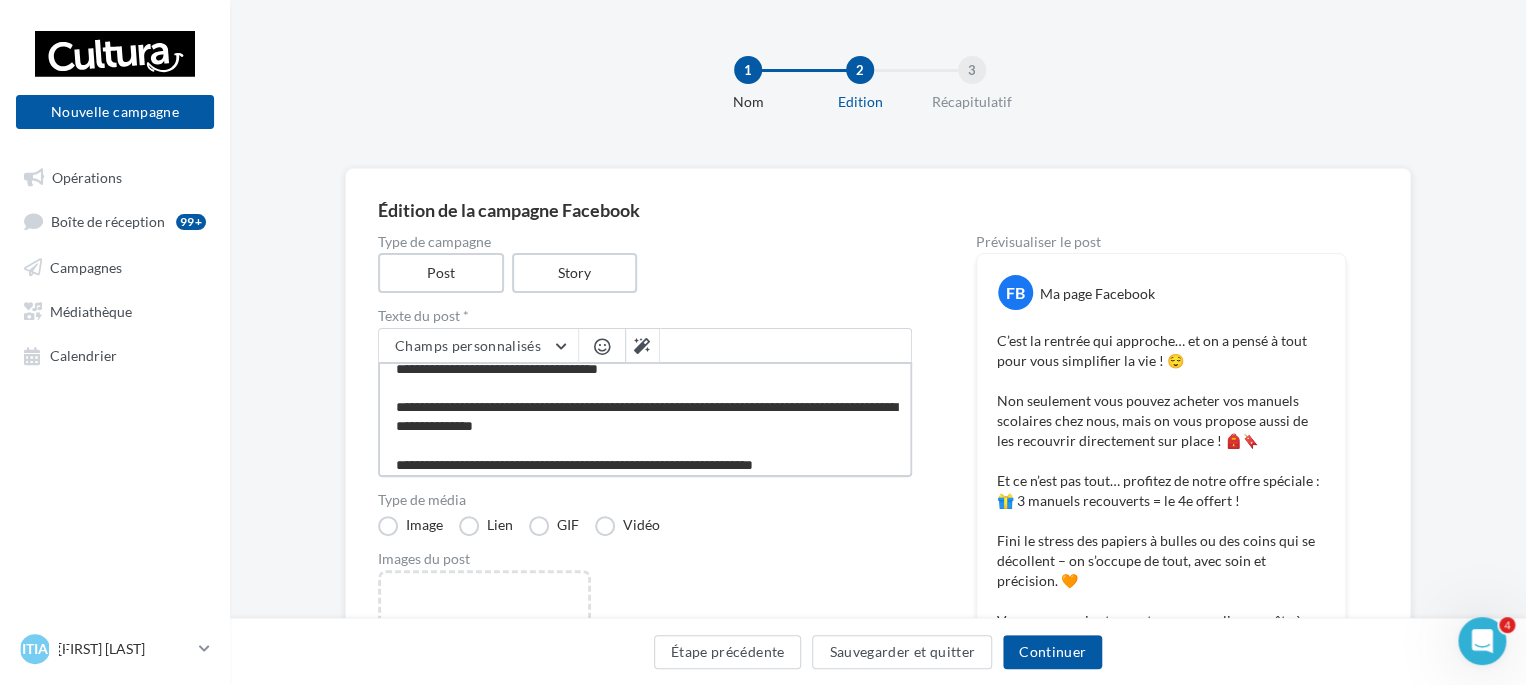 scroll, scrollTop: 154, scrollLeft: 0, axis: vertical 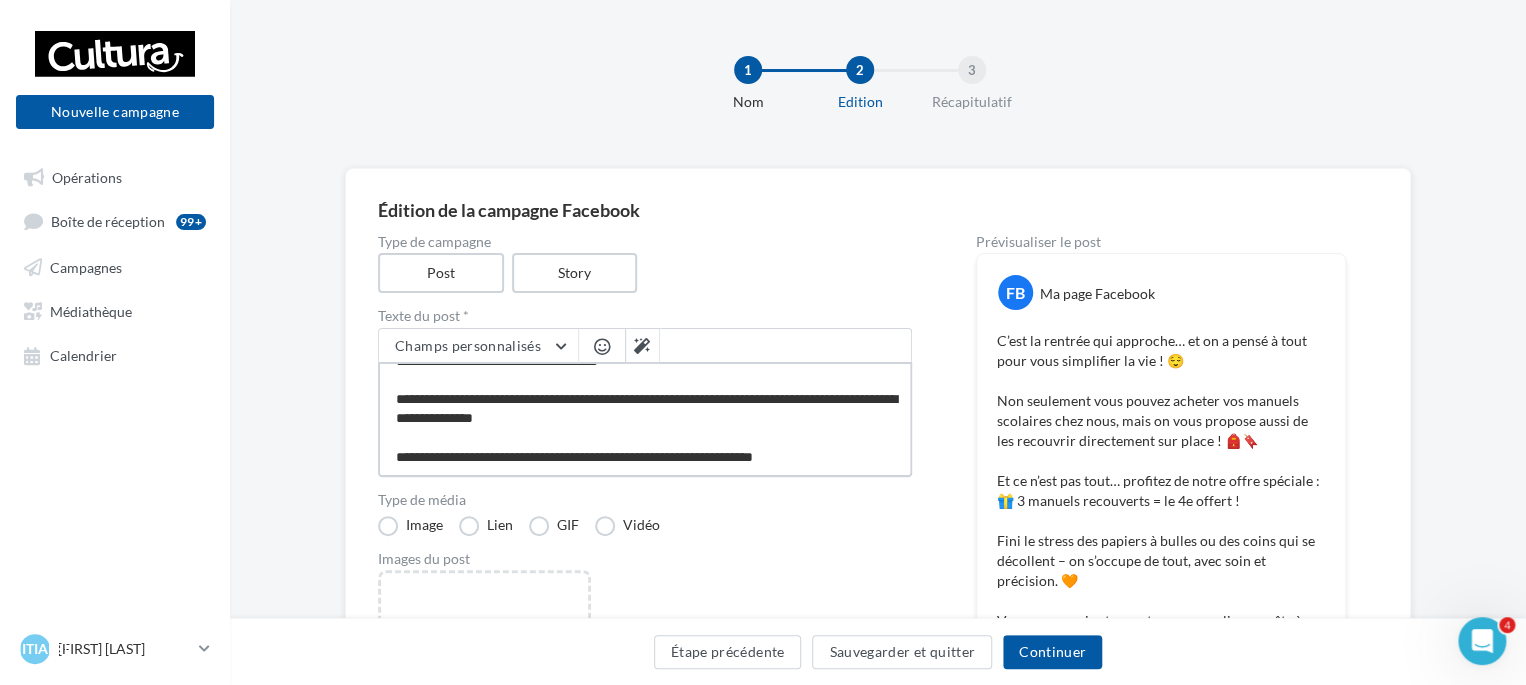 click on "**********" at bounding box center [645, 419] 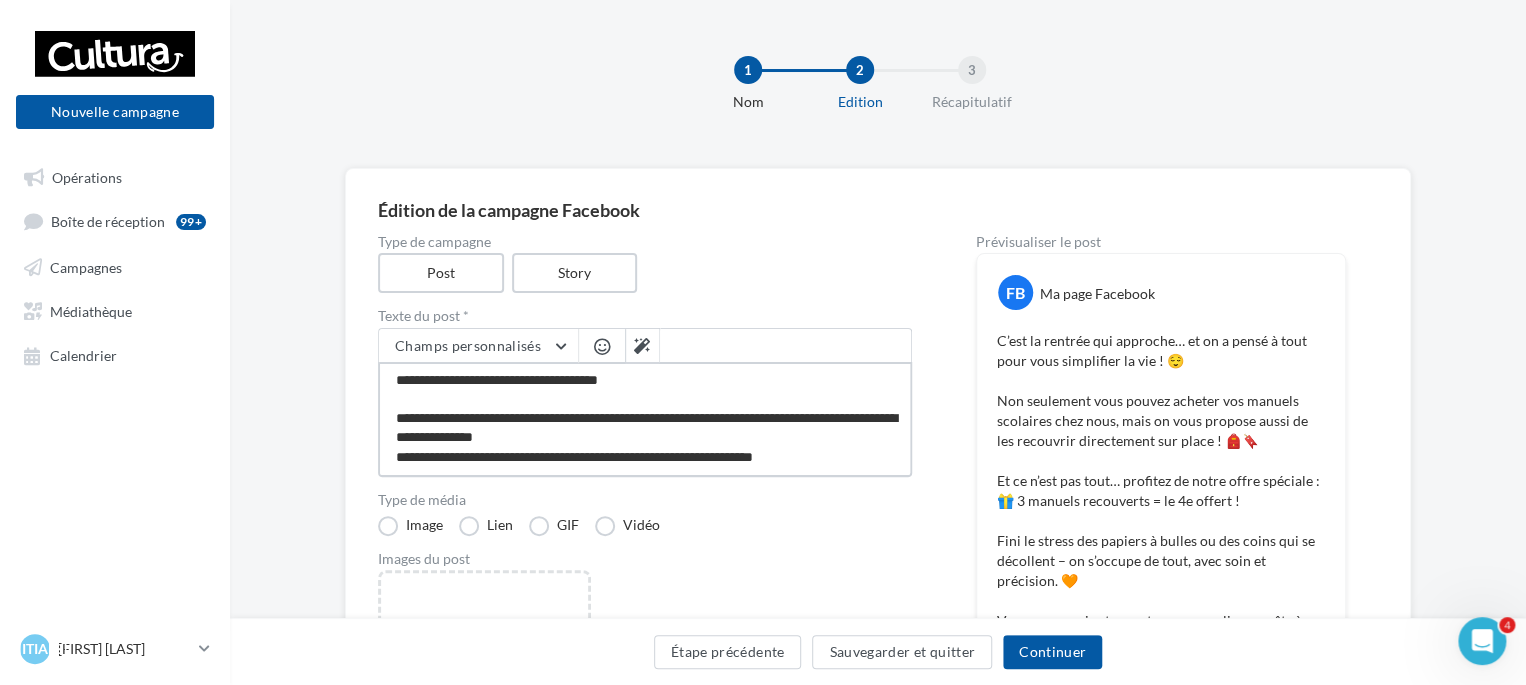 scroll, scrollTop: 135, scrollLeft: 0, axis: vertical 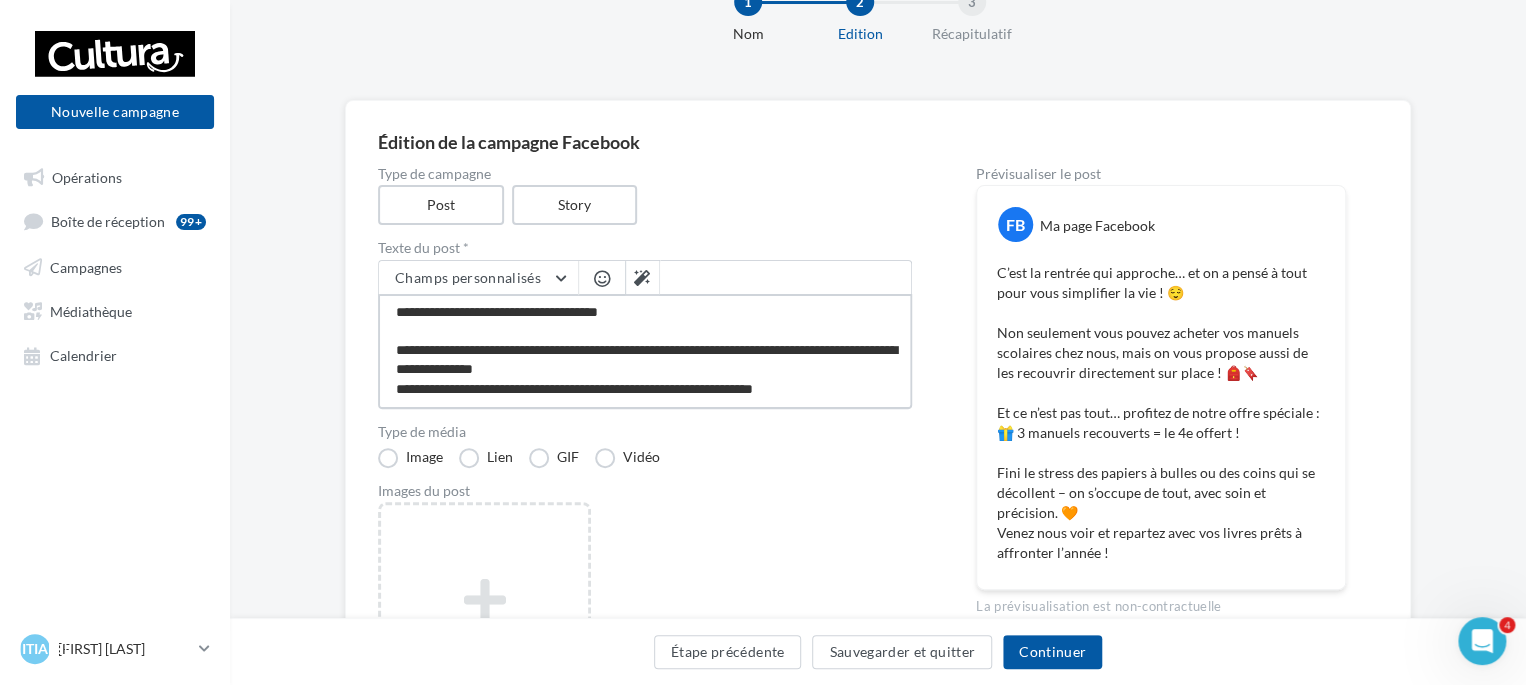 type on "**********" 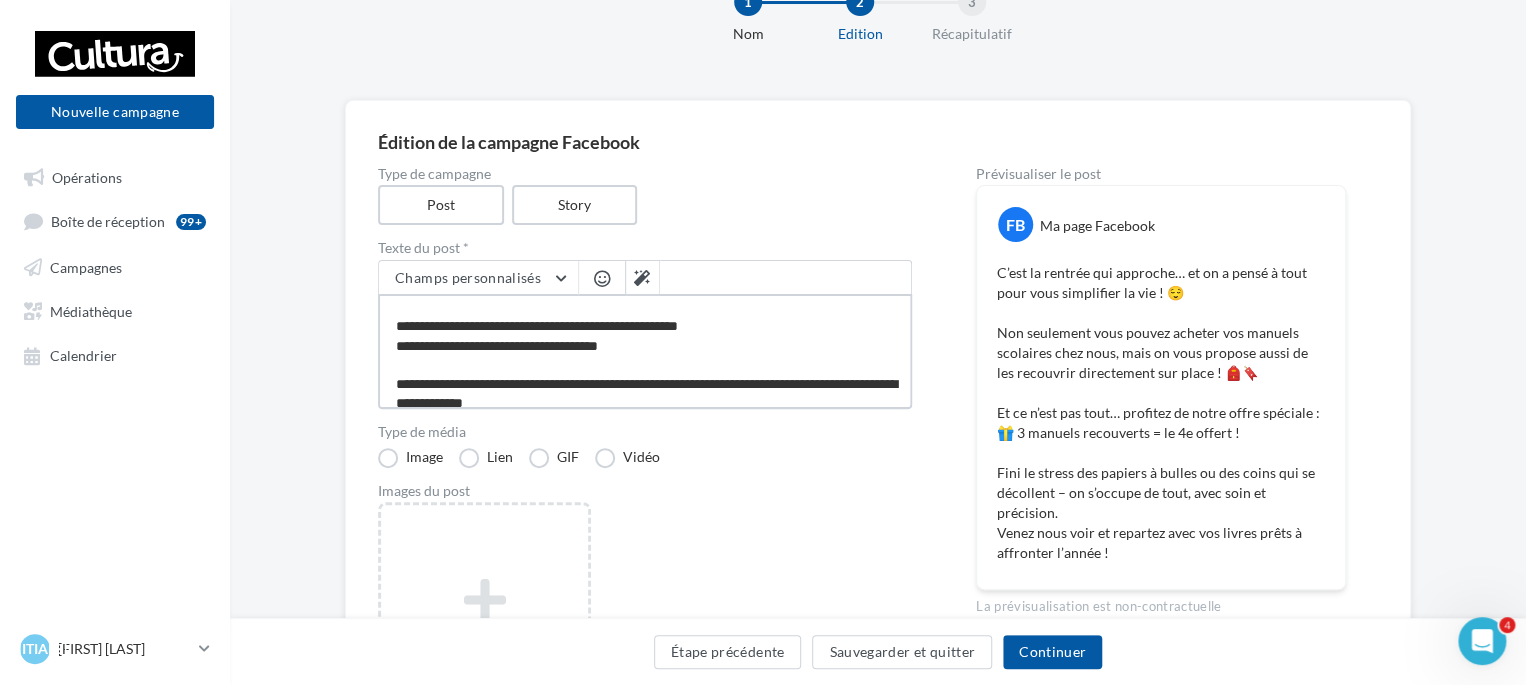 scroll, scrollTop: 67, scrollLeft: 0, axis: vertical 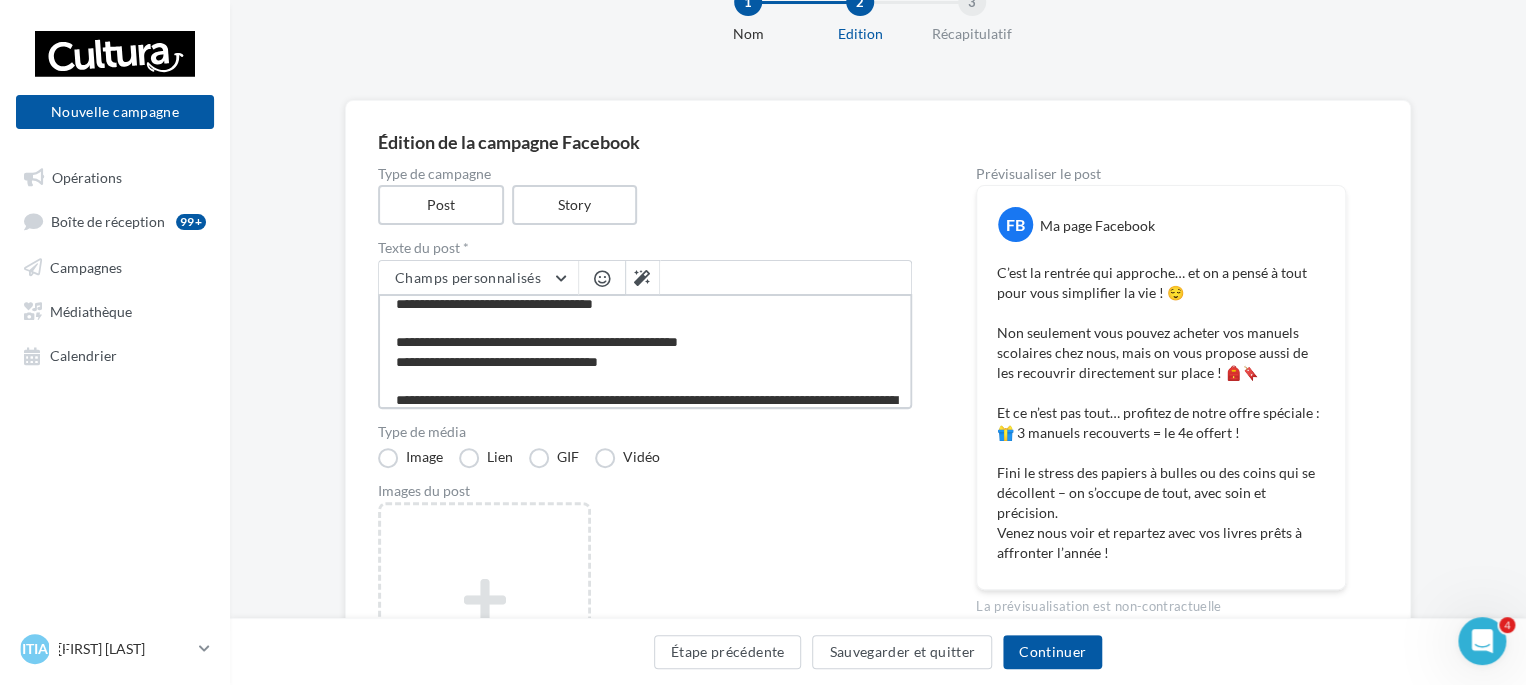 drag, startPoint x: 416, startPoint y: 383, endPoint x: 386, endPoint y: 379, distance: 30.265491 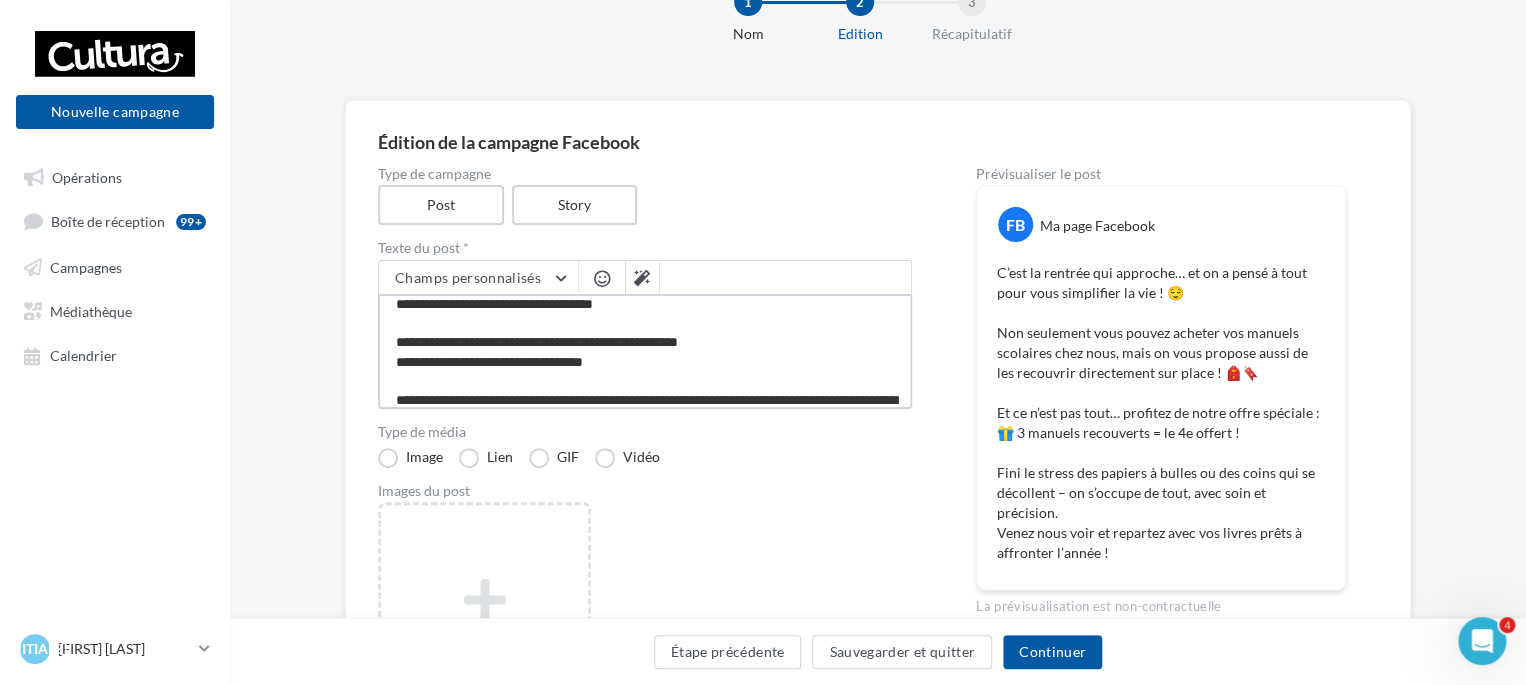 click on "**********" at bounding box center (645, 351) 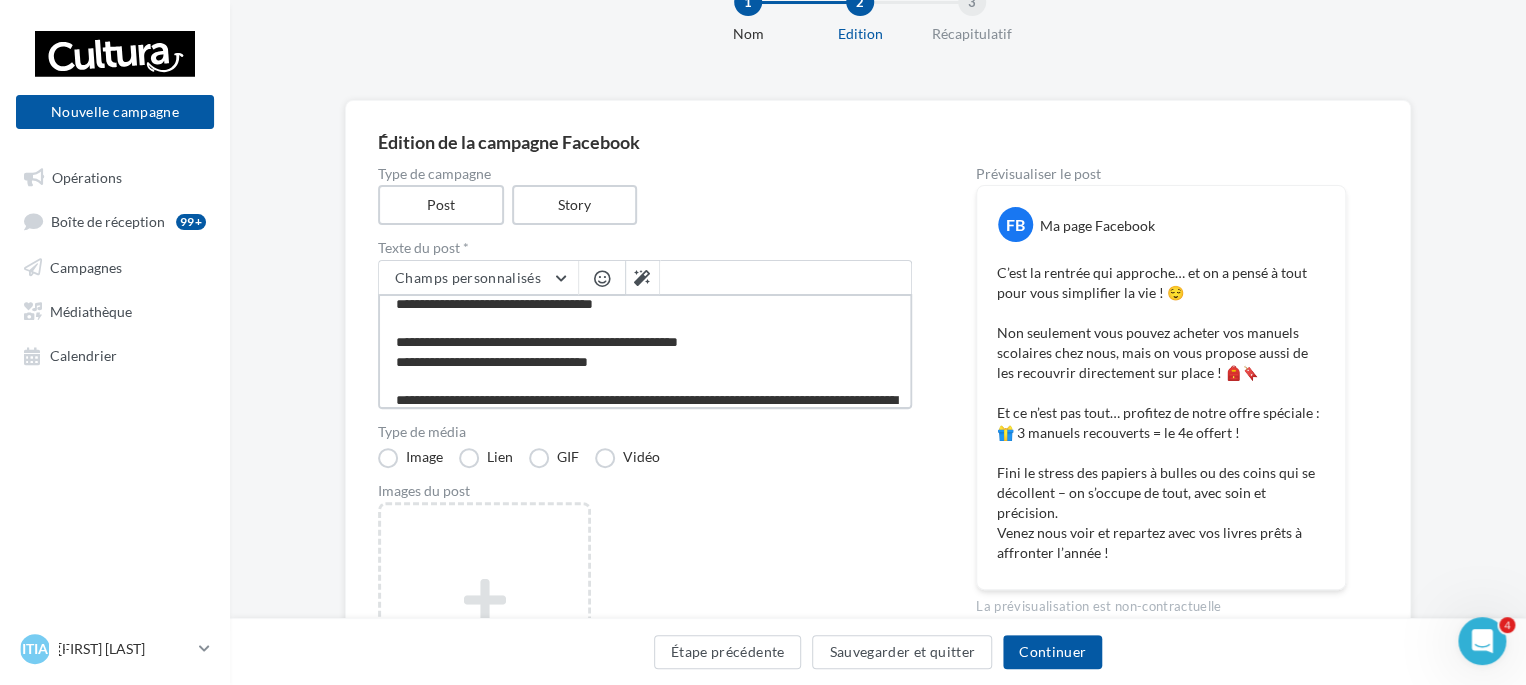 paste on "***" 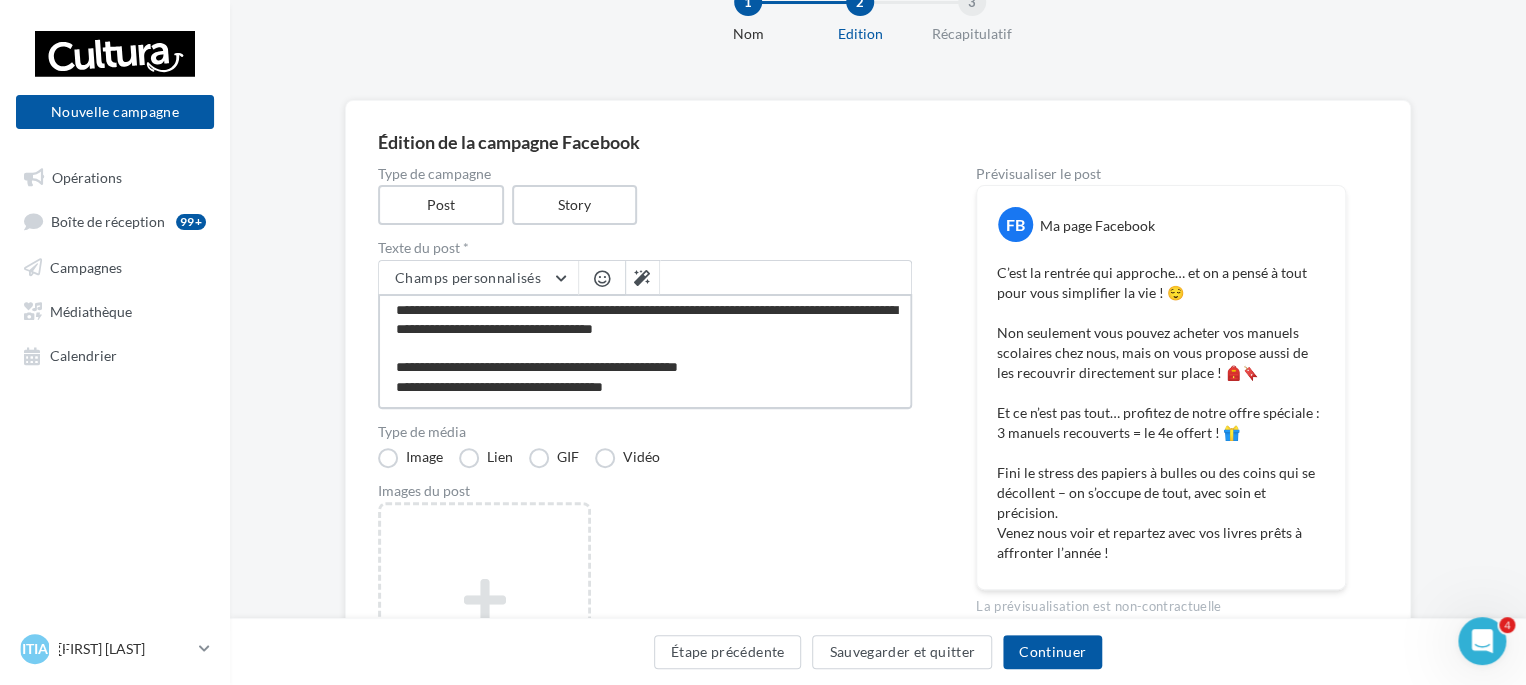 scroll, scrollTop: 37, scrollLeft: 0, axis: vertical 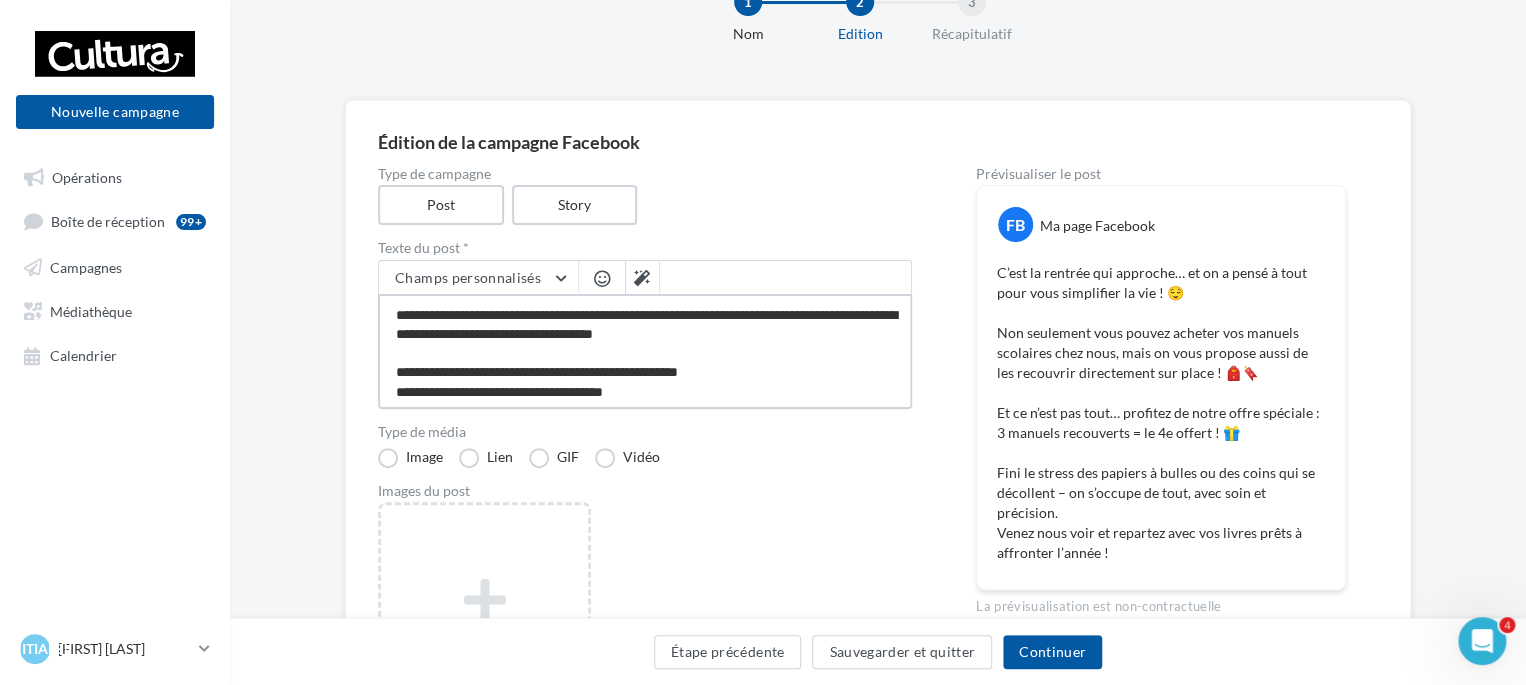 click on "**********" at bounding box center (645, 351) 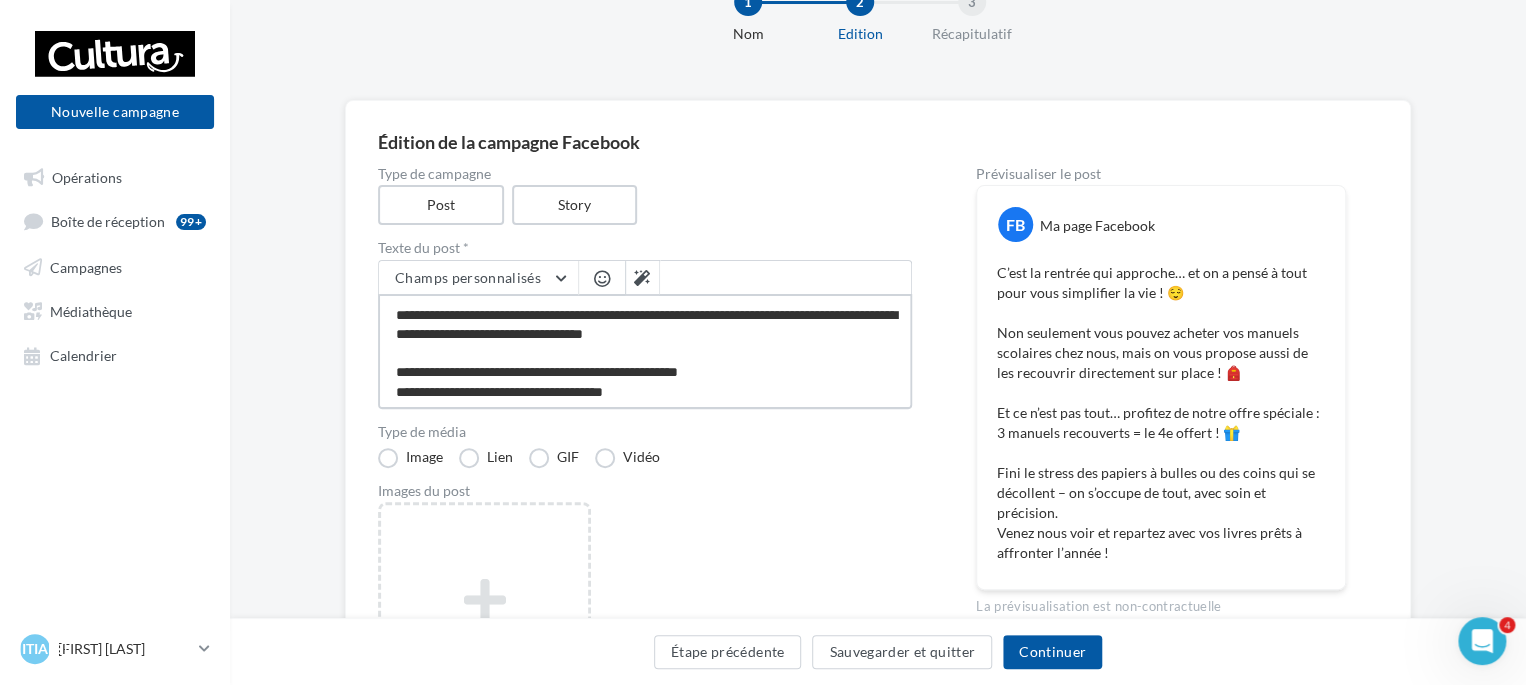 type on "**********" 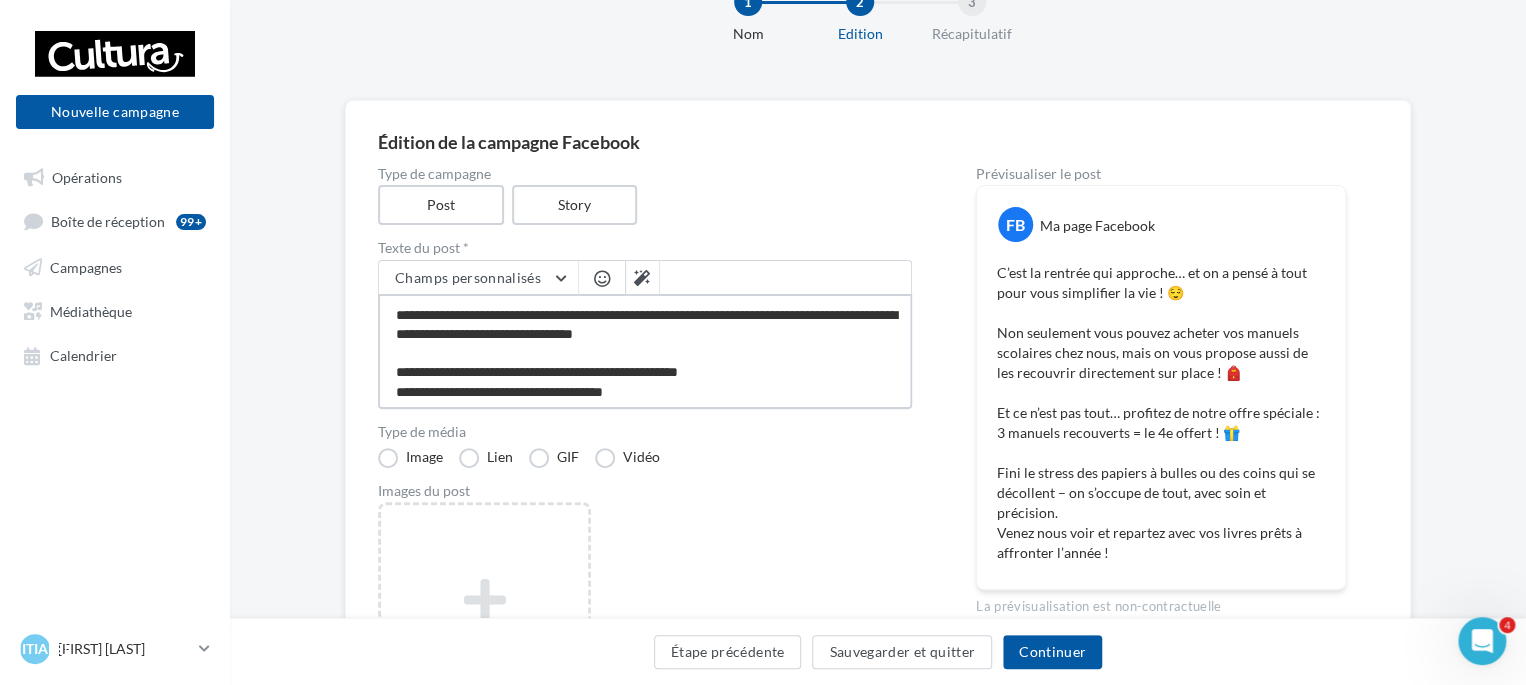 type on "**********" 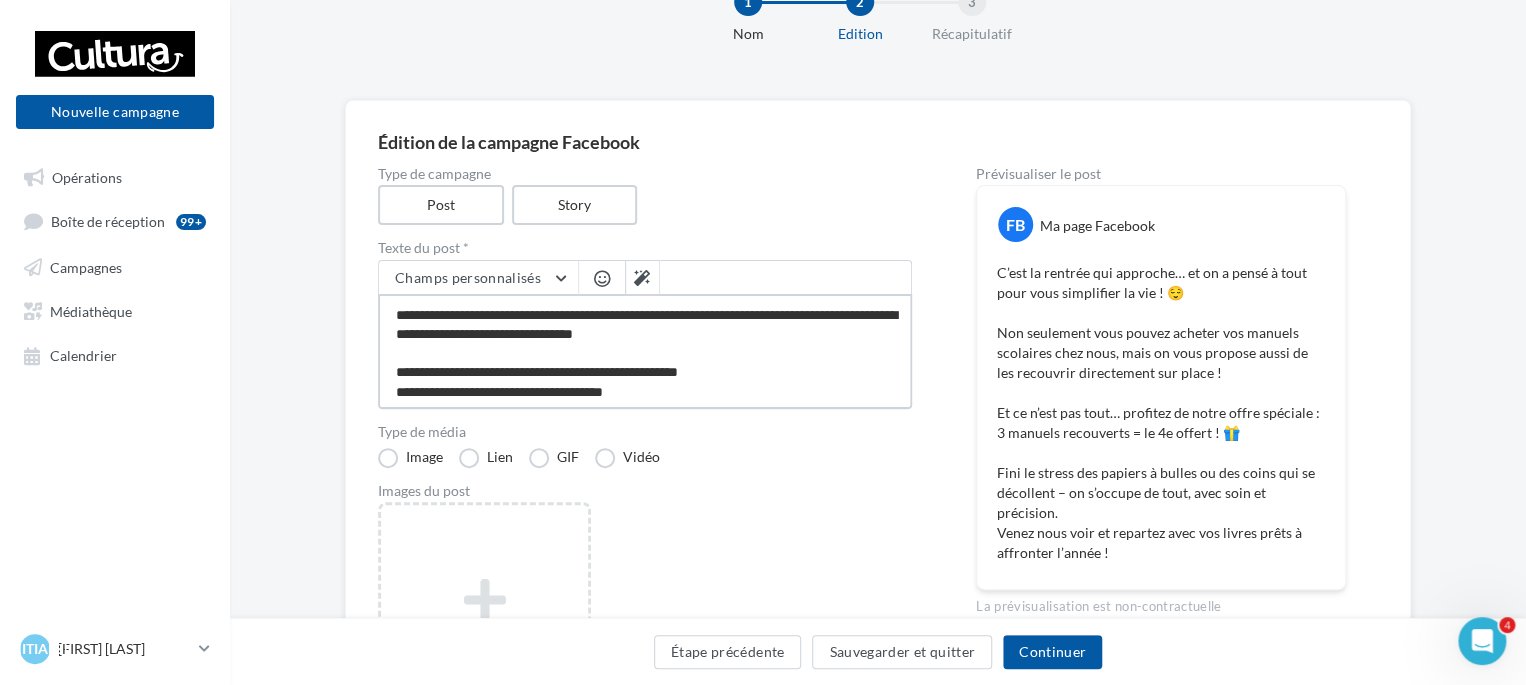paste on "**" 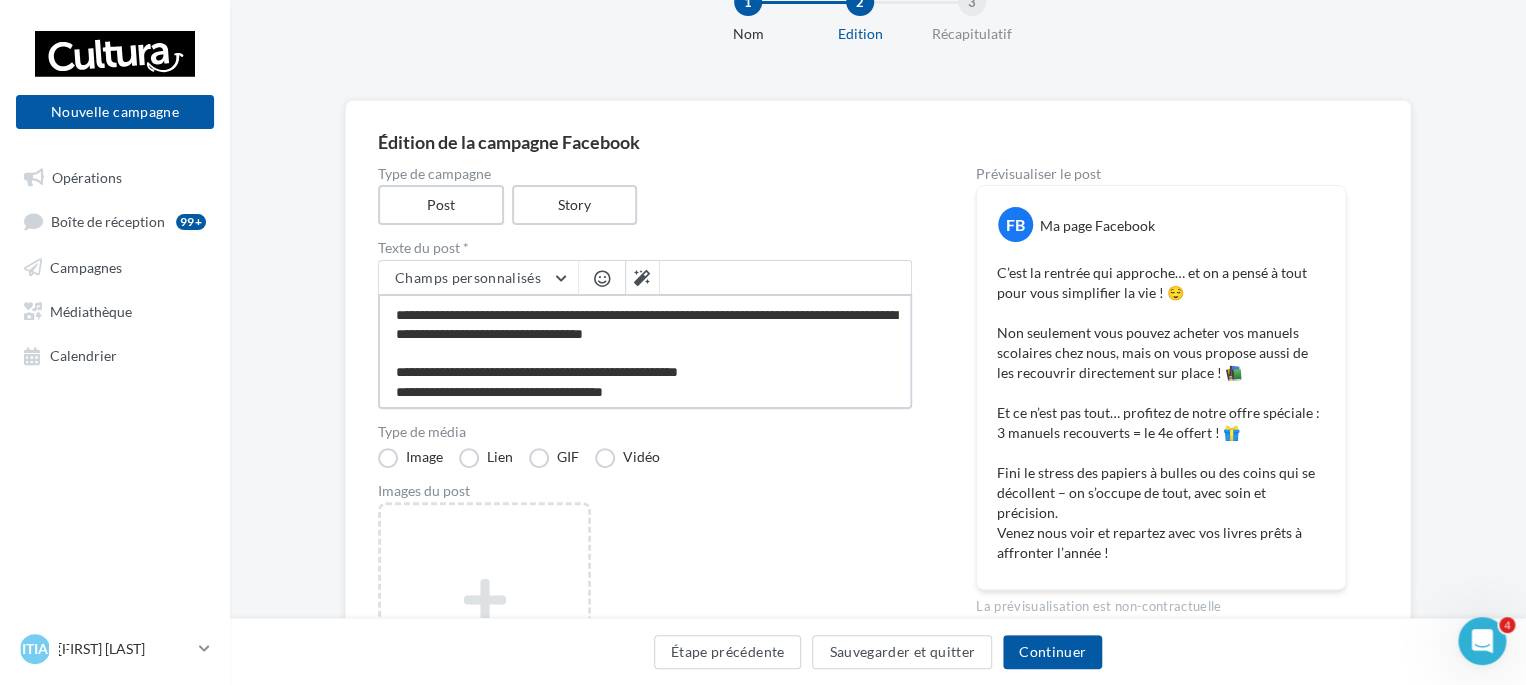 type on "**********" 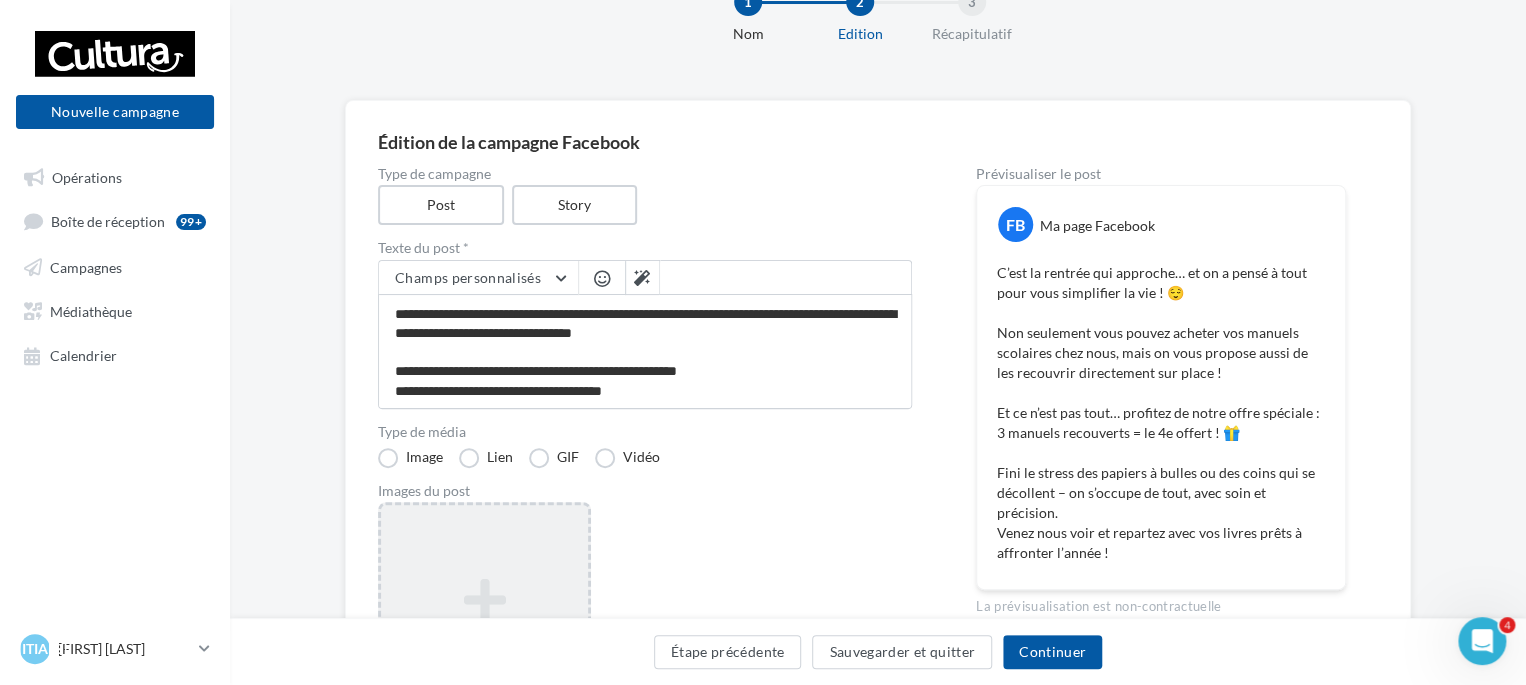 click on "Ajouter une image     Format: png, jpg" at bounding box center [484, 632] 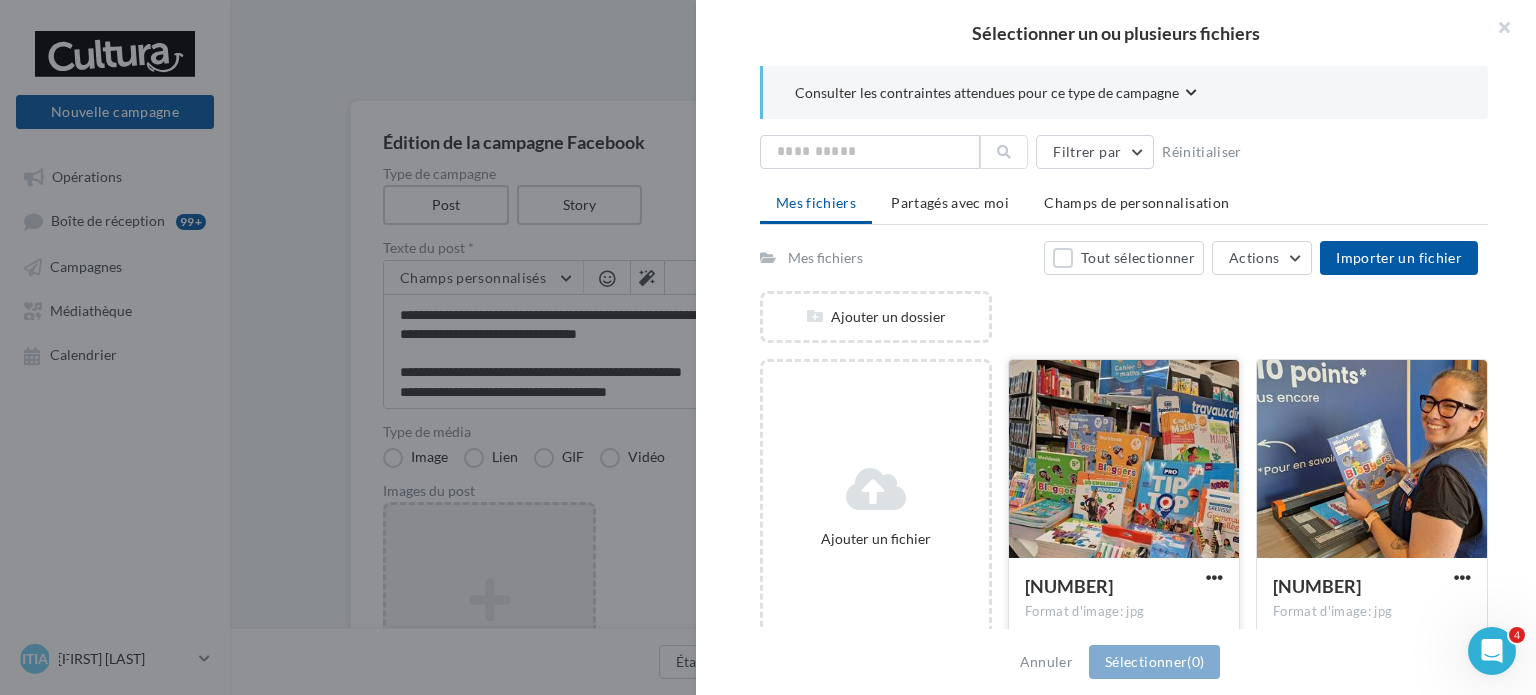 click at bounding box center [1124, 460] 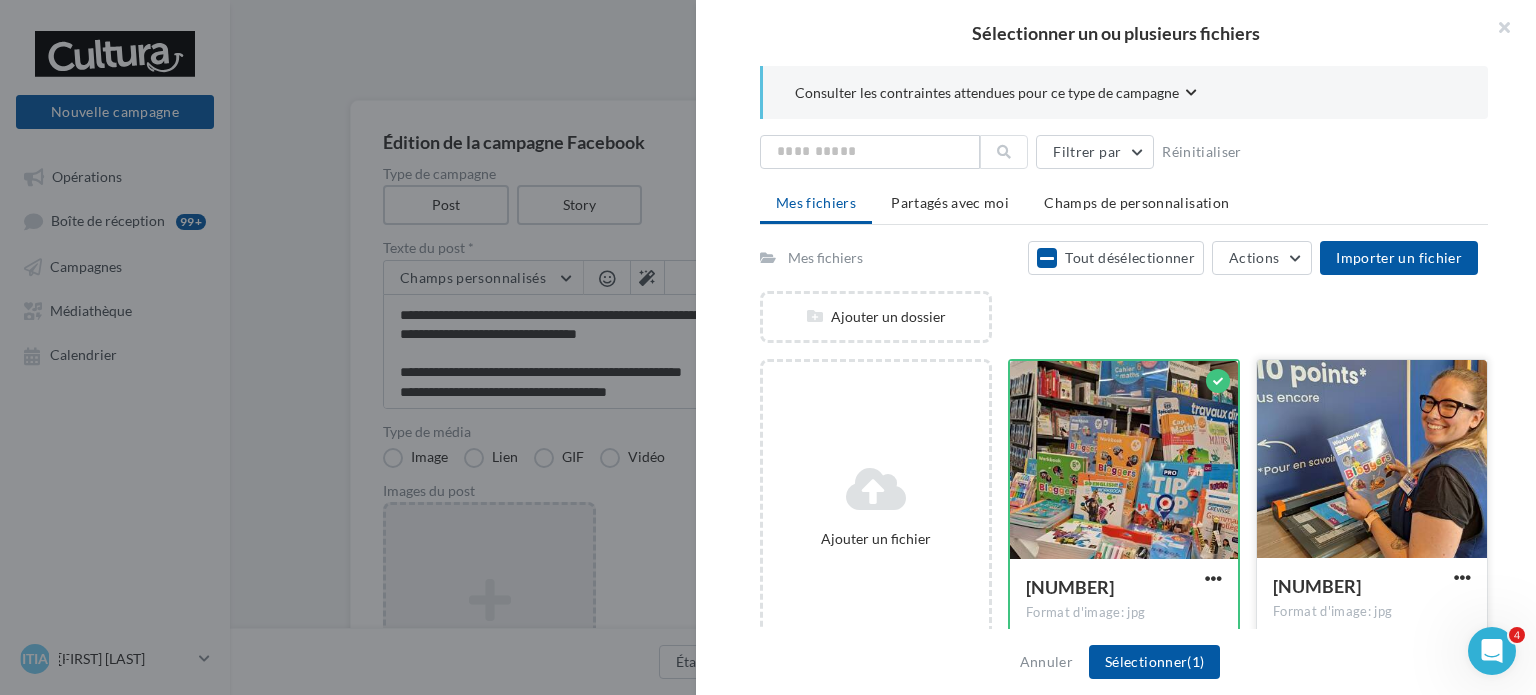click at bounding box center [1372, 460] 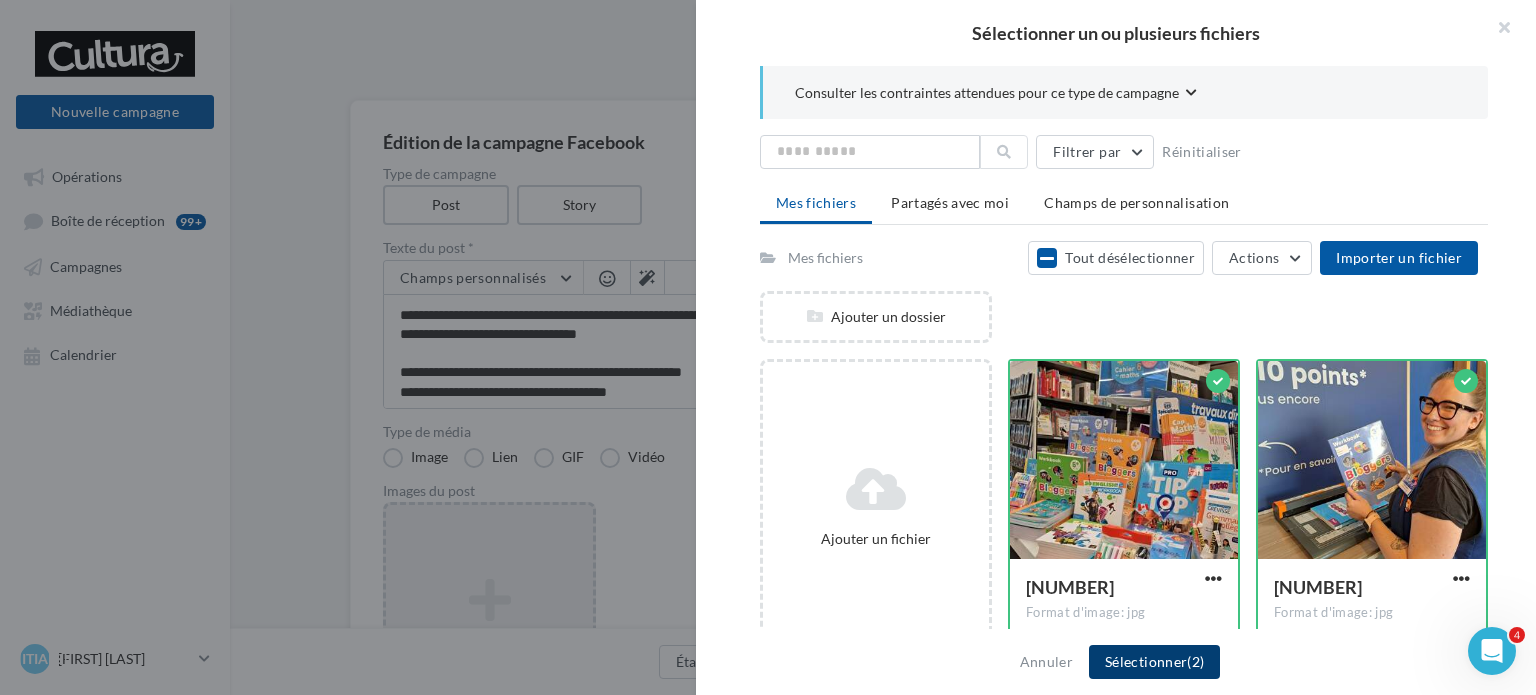 click on "Sélectionner   (2)" at bounding box center (1154, 662) 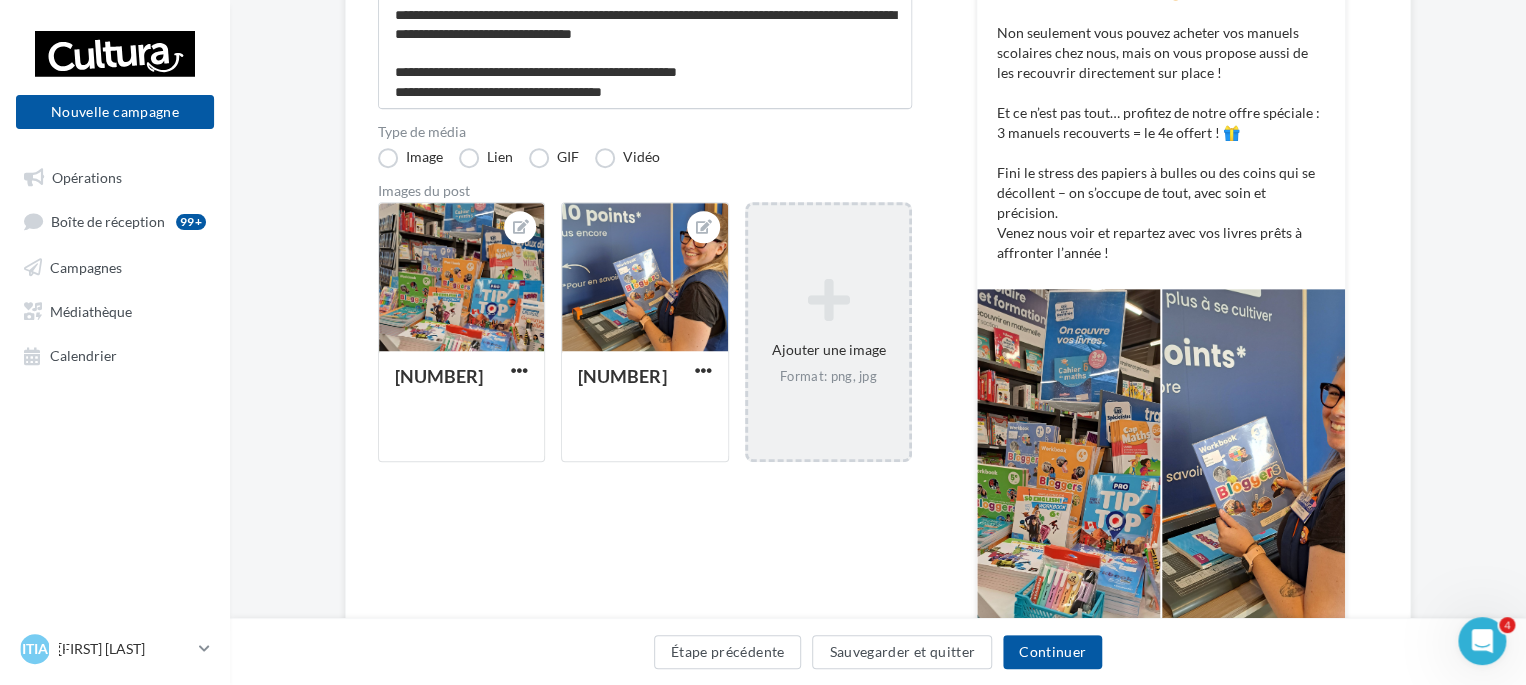 scroll, scrollTop: 371, scrollLeft: 0, axis: vertical 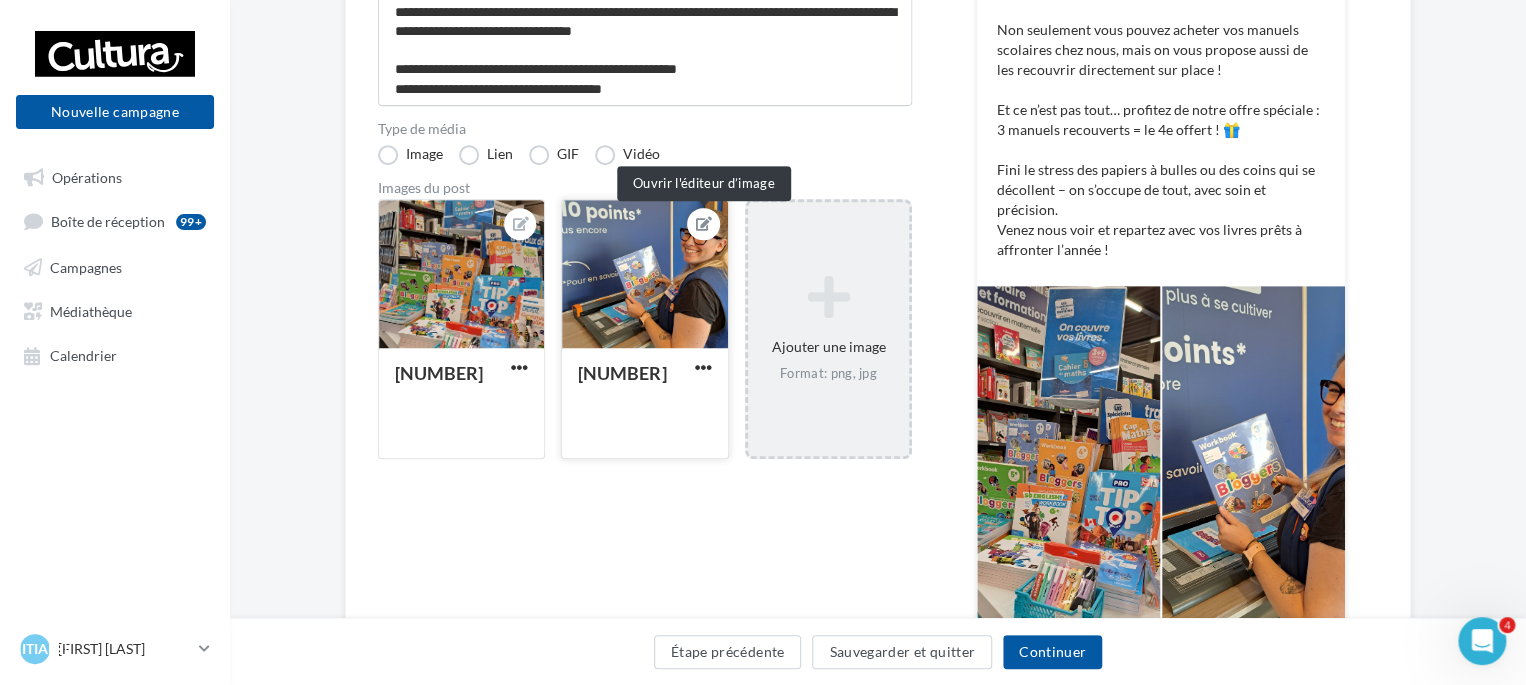 click at bounding box center (704, 224) 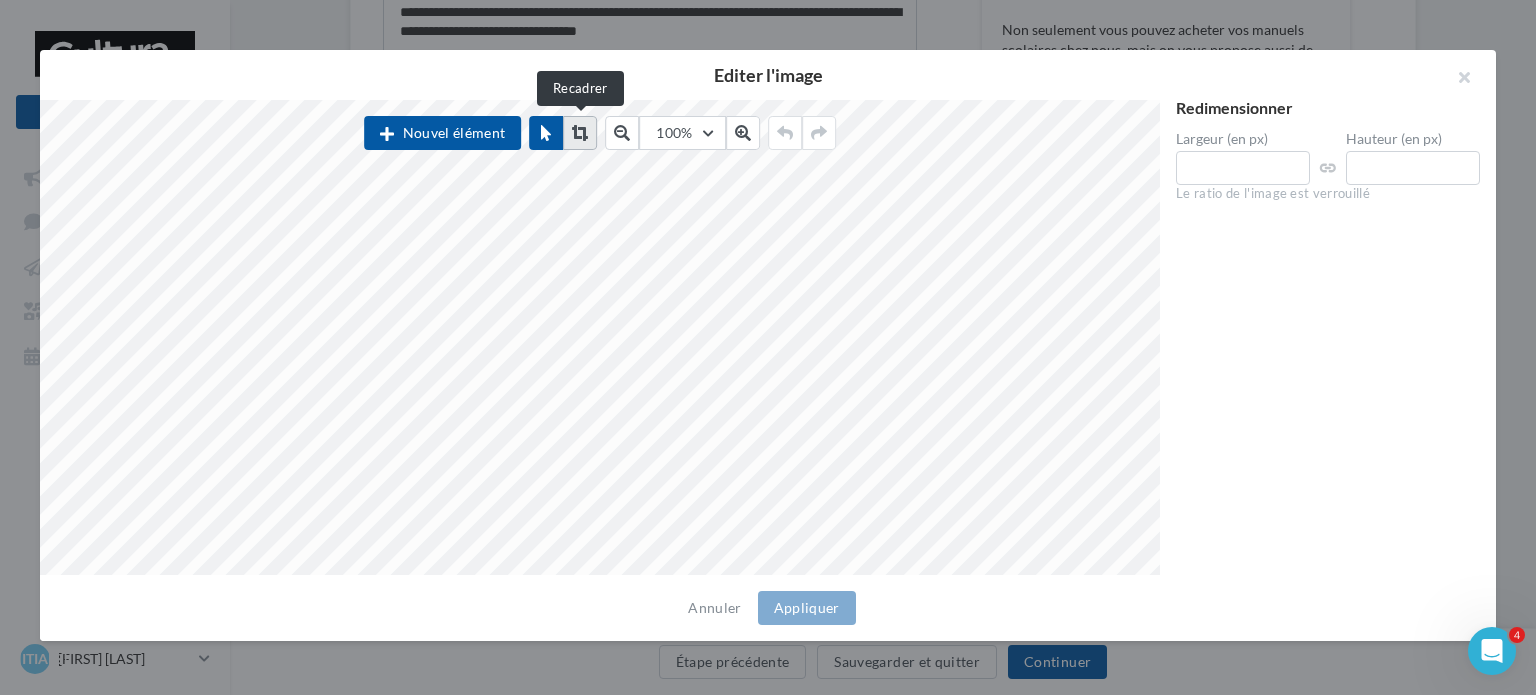 click at bounding box center [580, 133] 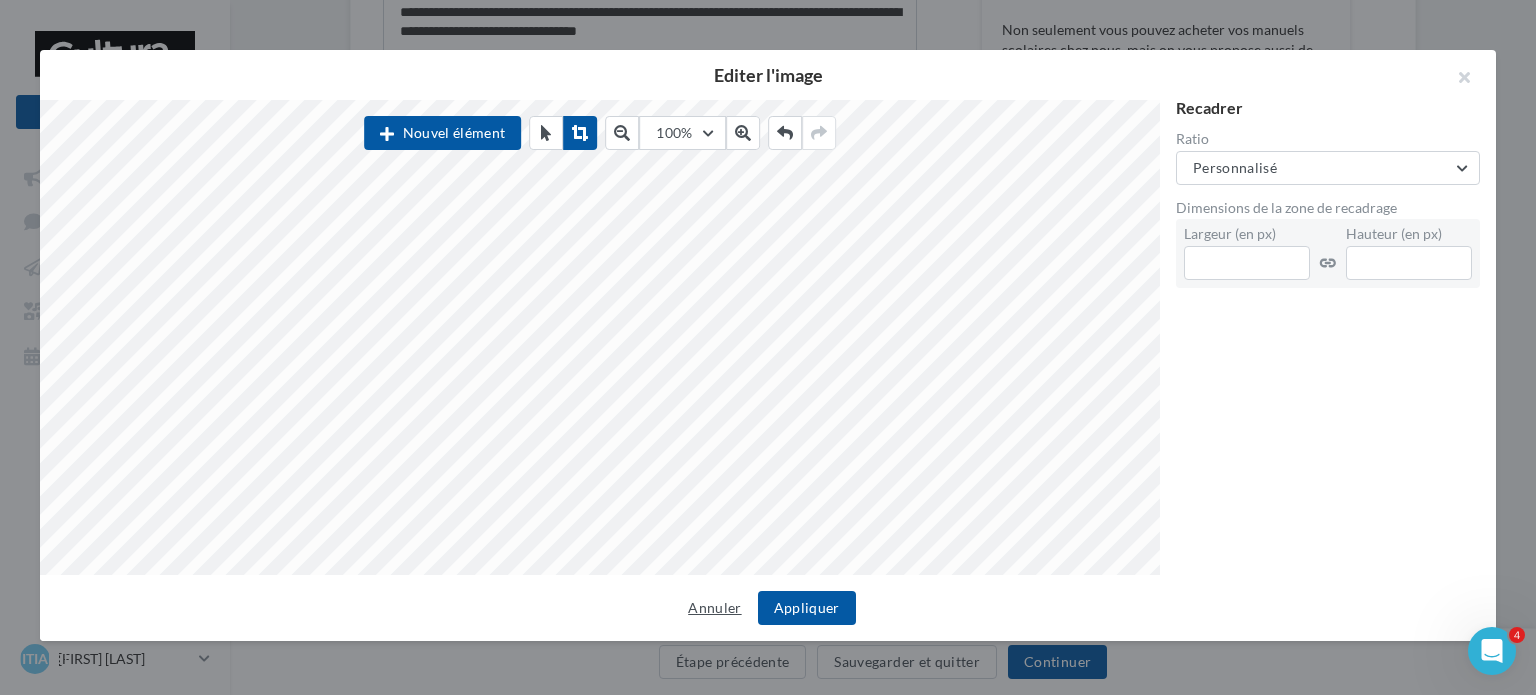 click on "Annuler" at bounding box center [714, 608] 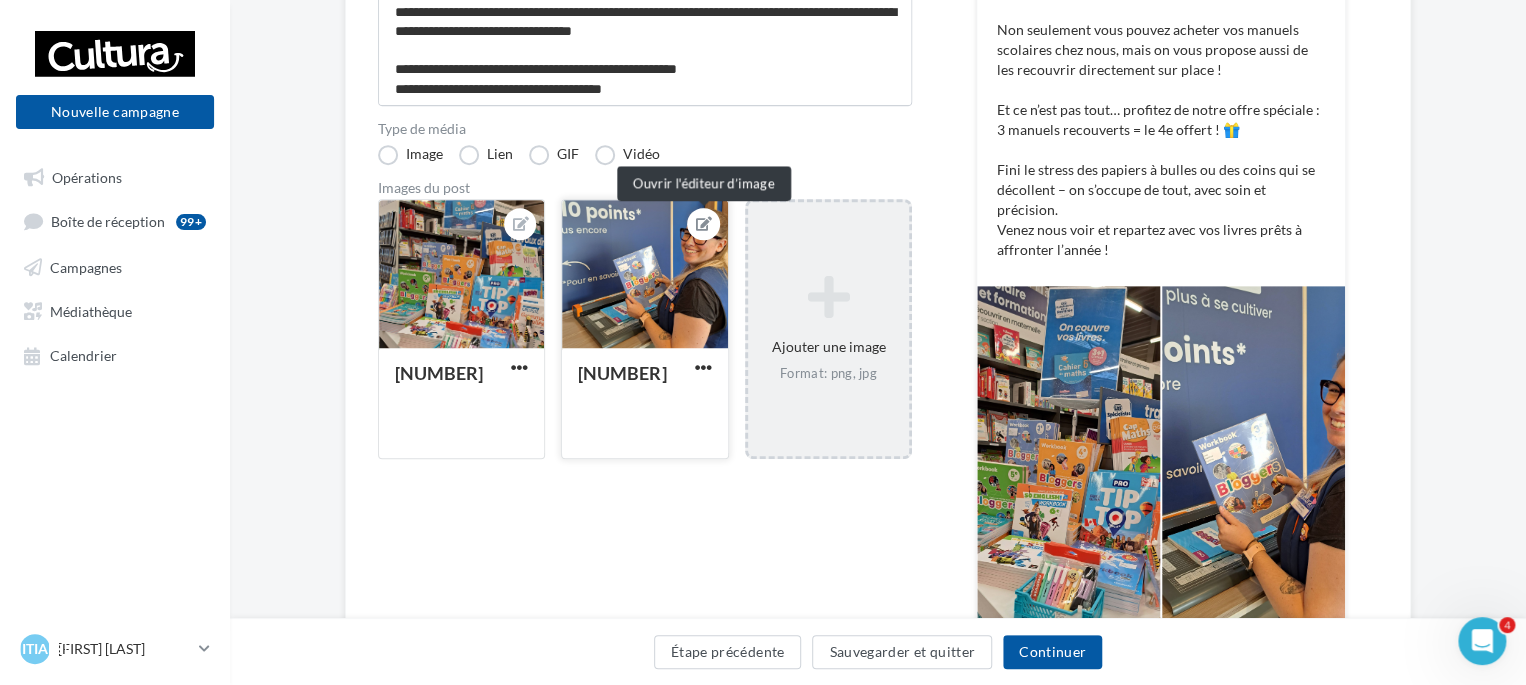 click at bounding box center [704, 224] 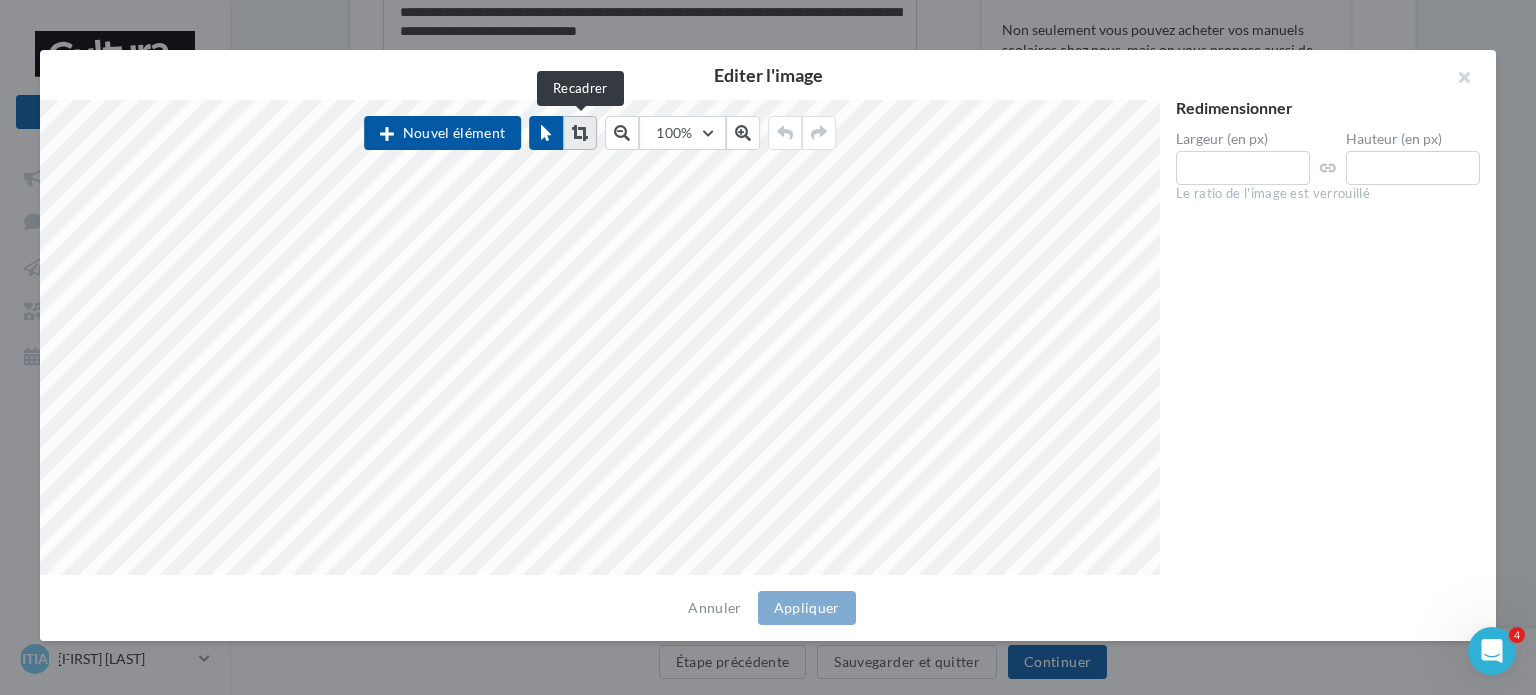 click at bounding box center (580, 133) 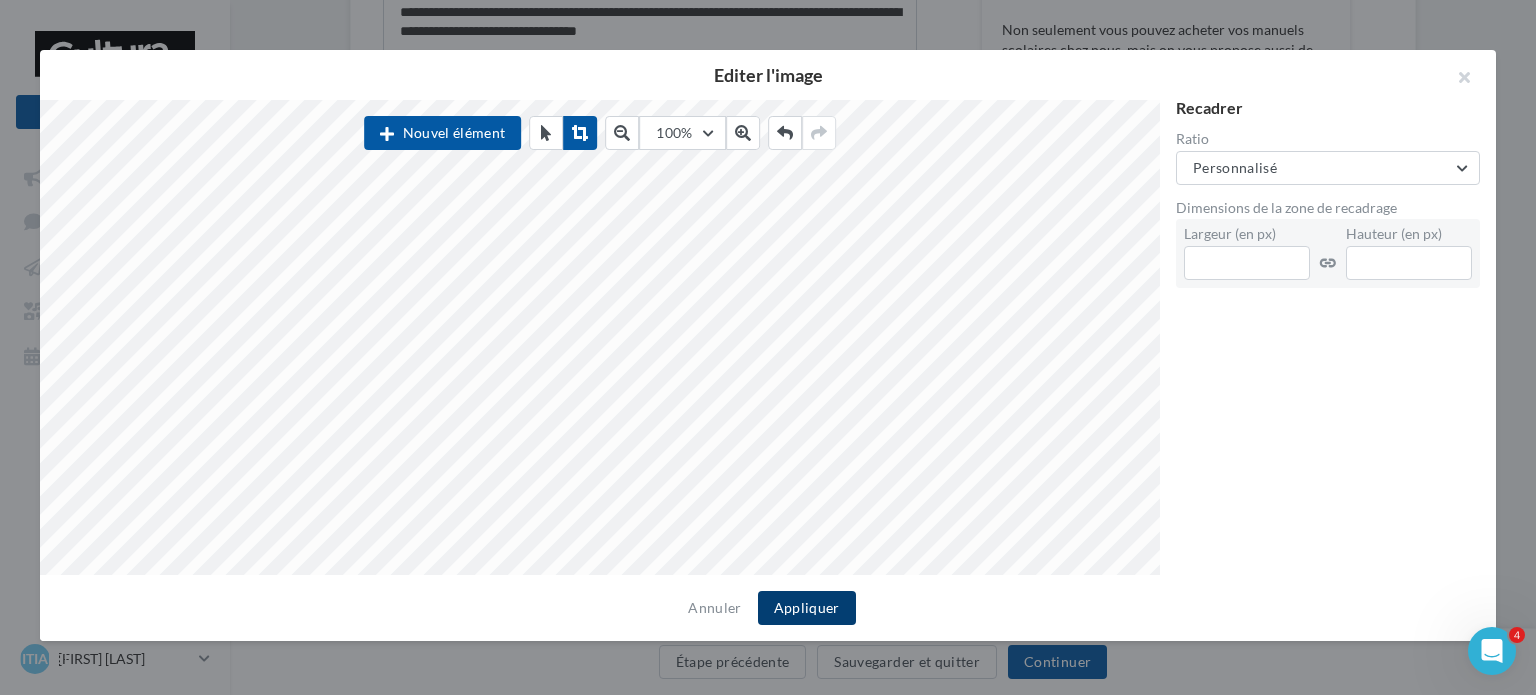 click on "Appliquer" at bounding box center (807, 608) 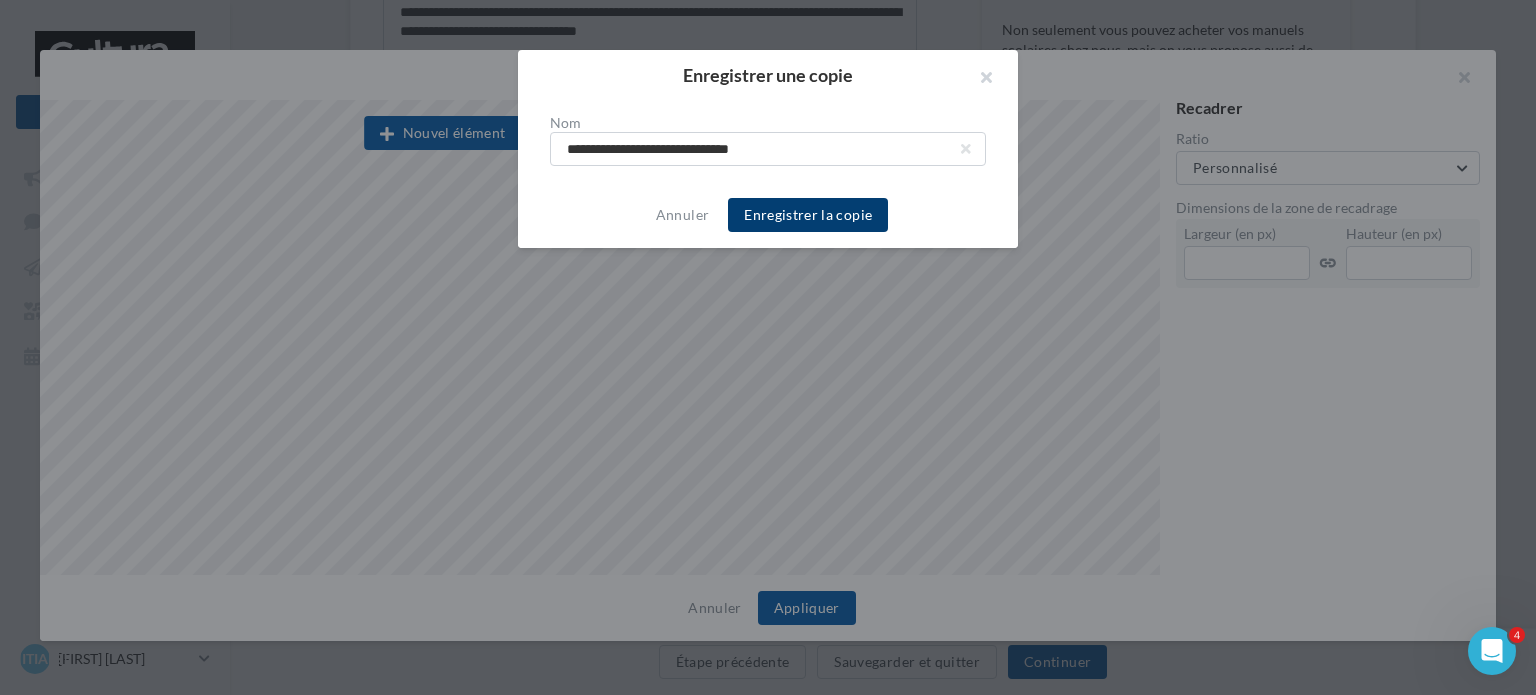click on "Enregistrer la copie" at bounding box center [808, 215] 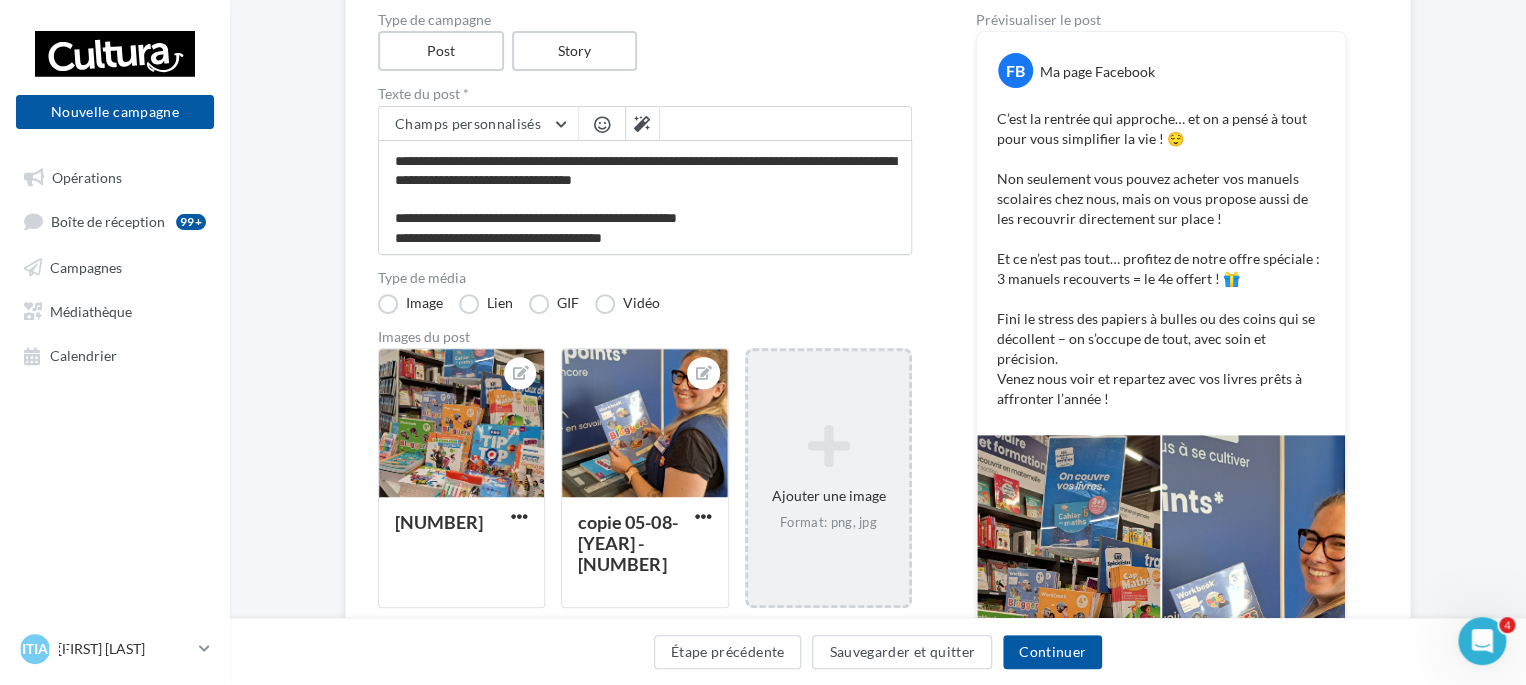 scroll, scrollTop: 224, scrollLeft: 0, axis: vertical 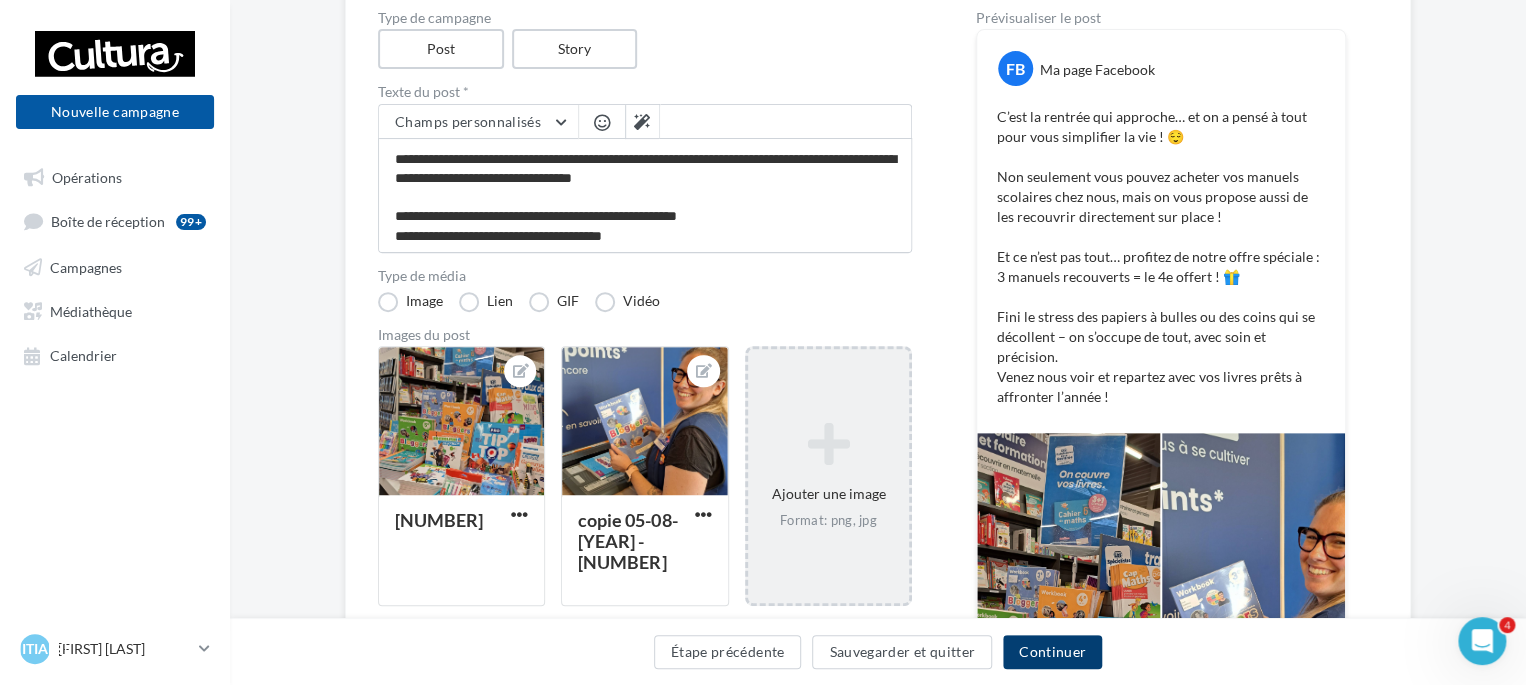 click on "Continuer" at bounding box center (1052, 652) 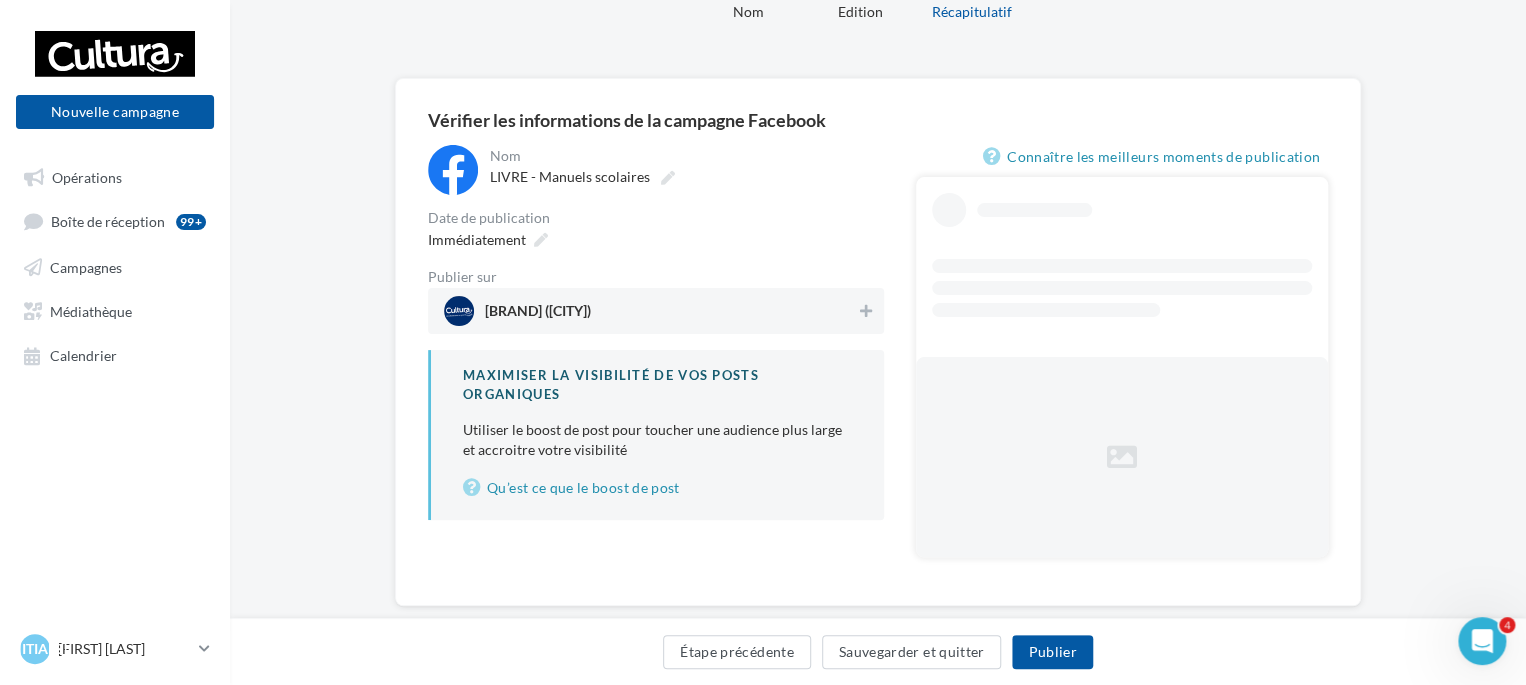 scroll, scrollTop: 75, scrollLeft: 0, axis: vertical 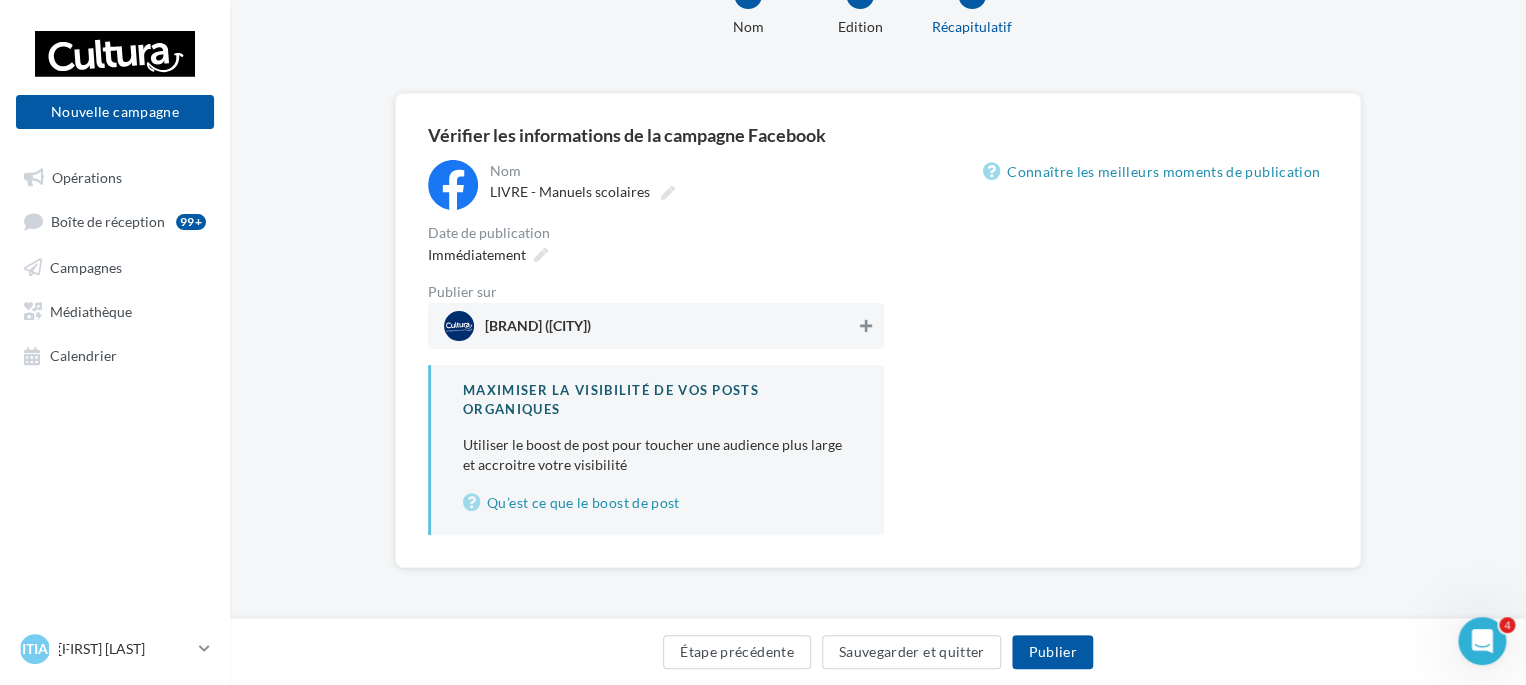 click at bounding box center (866, 326) 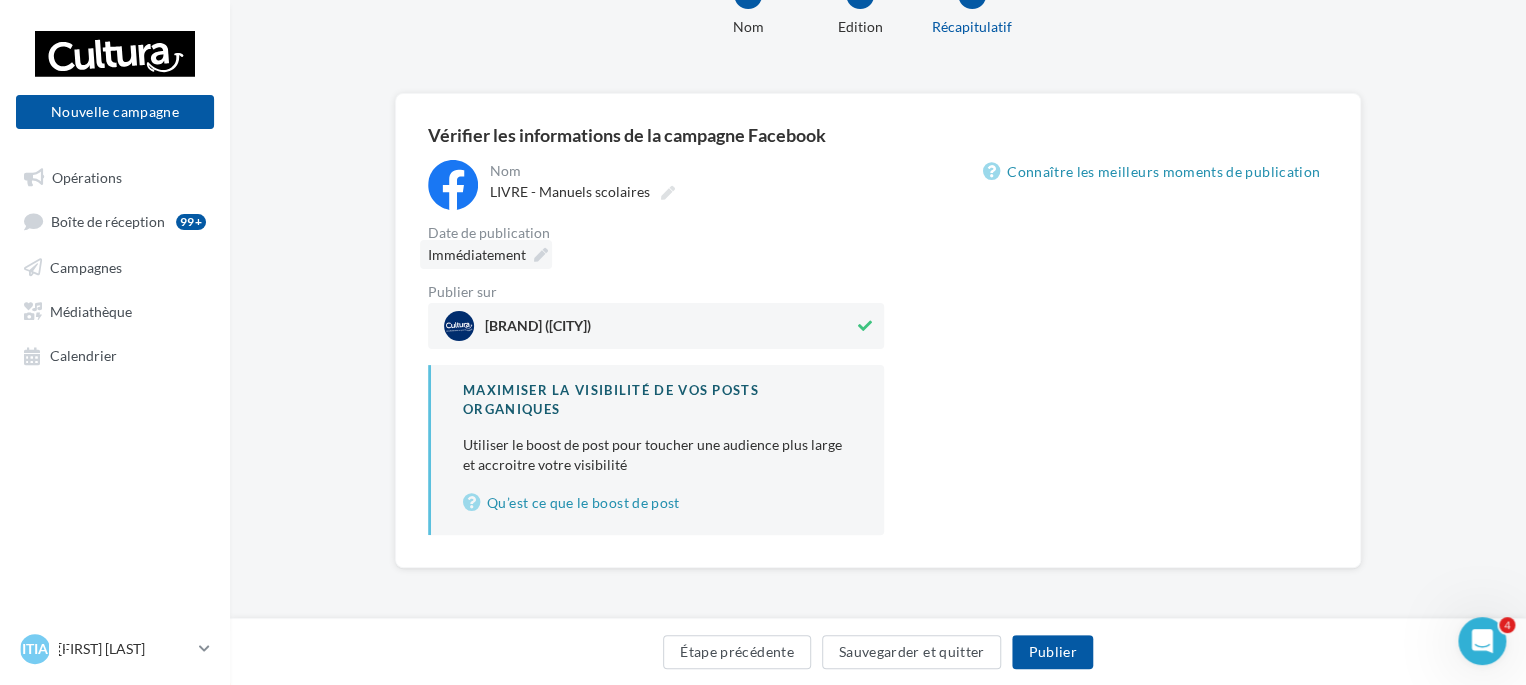 click at bounding box center [541, 255] 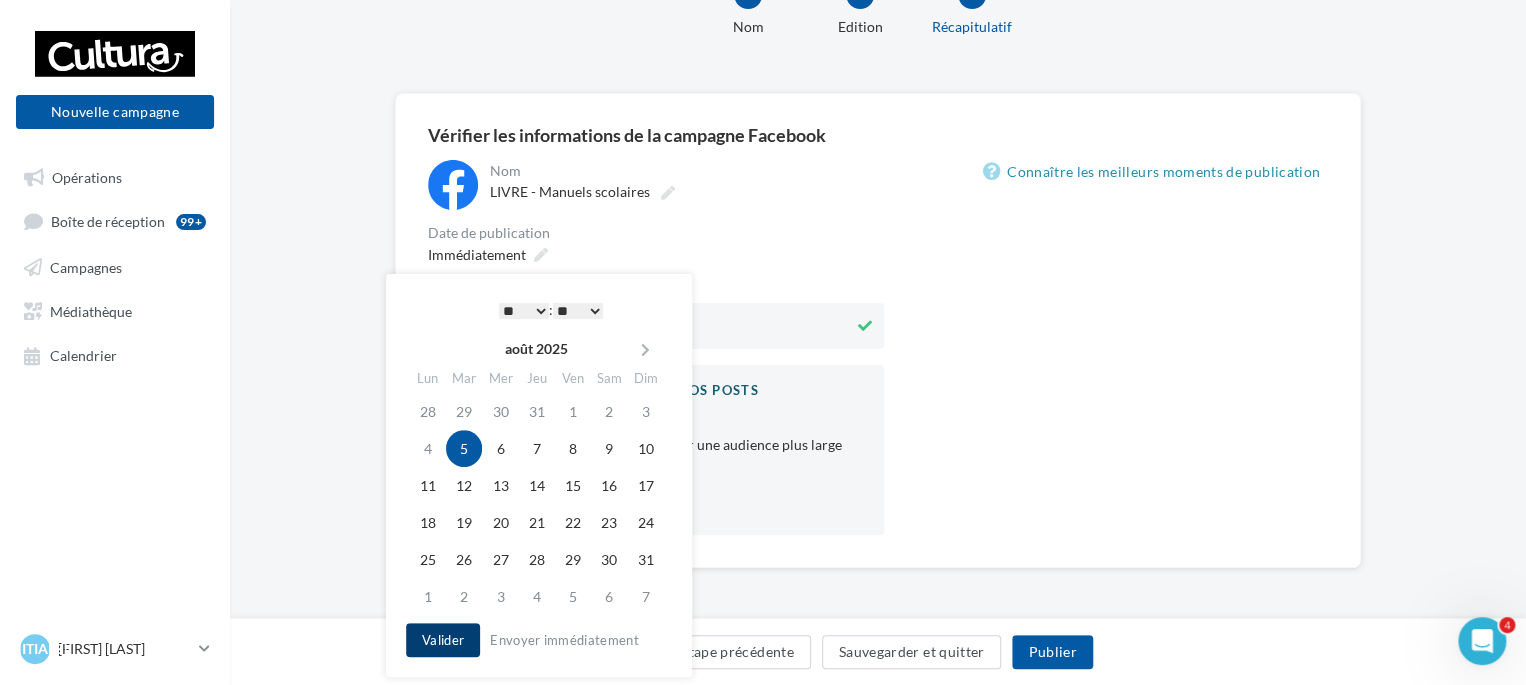 click on "Valider" at bounding box center [443, 640] 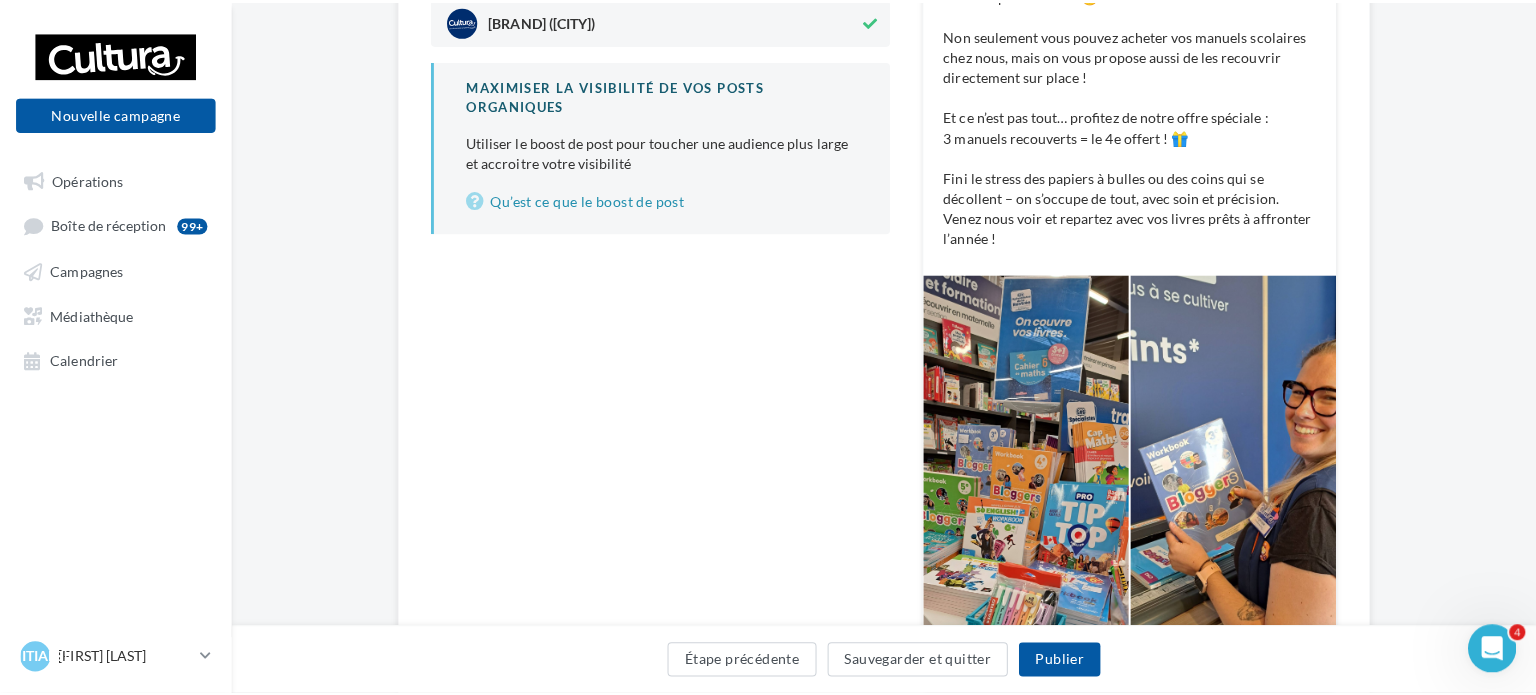 scroll, scrollTop: 388, scrollLeft: 0, axis: vertical 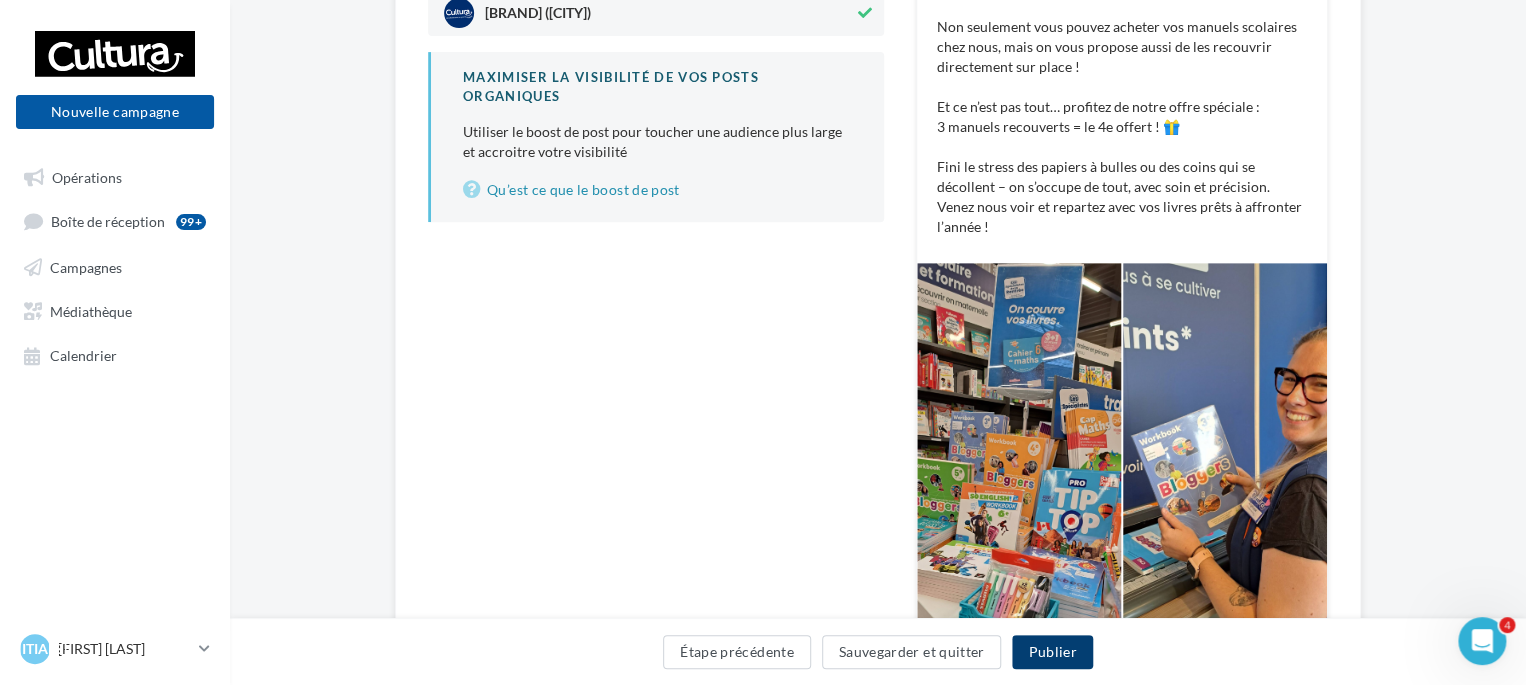 click on "Publier" at bounding box center [1052, 652] 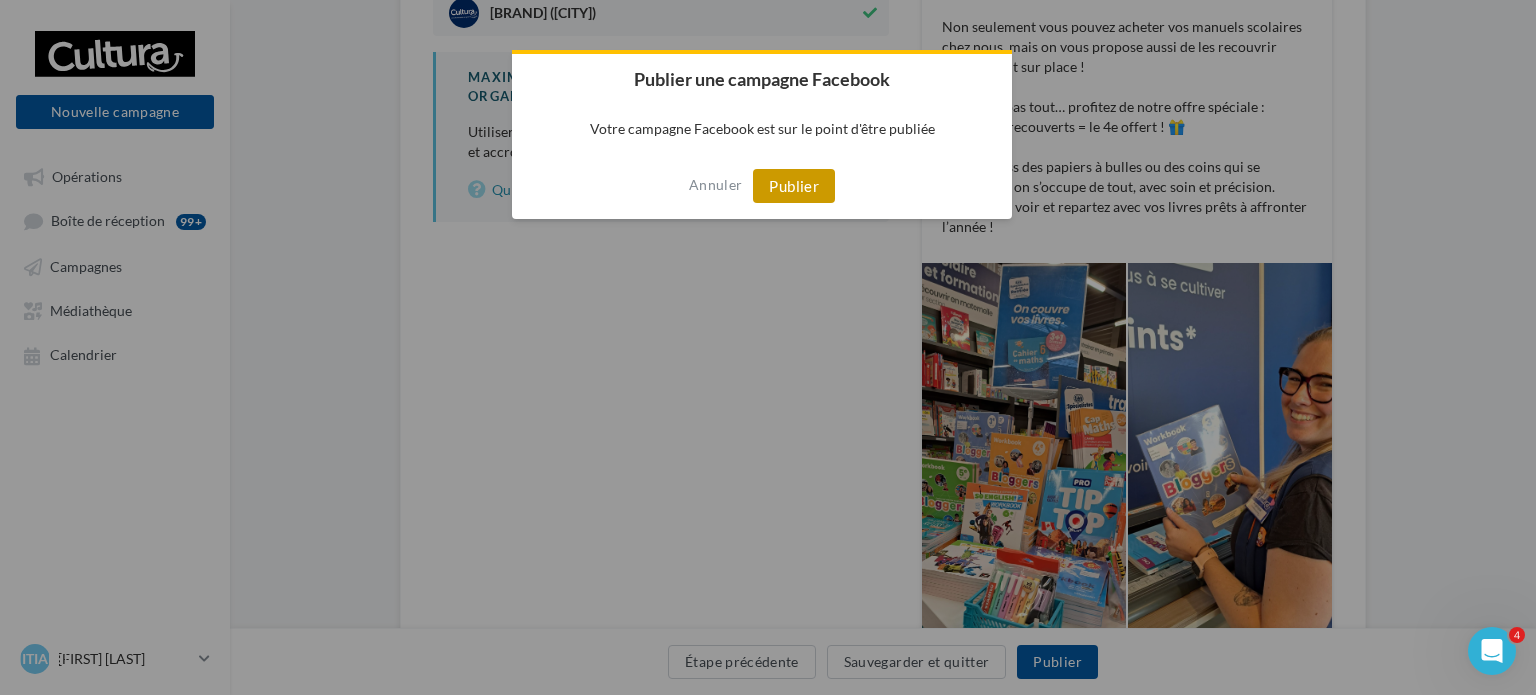 click on "Publier" at bounding box center [794, 186] 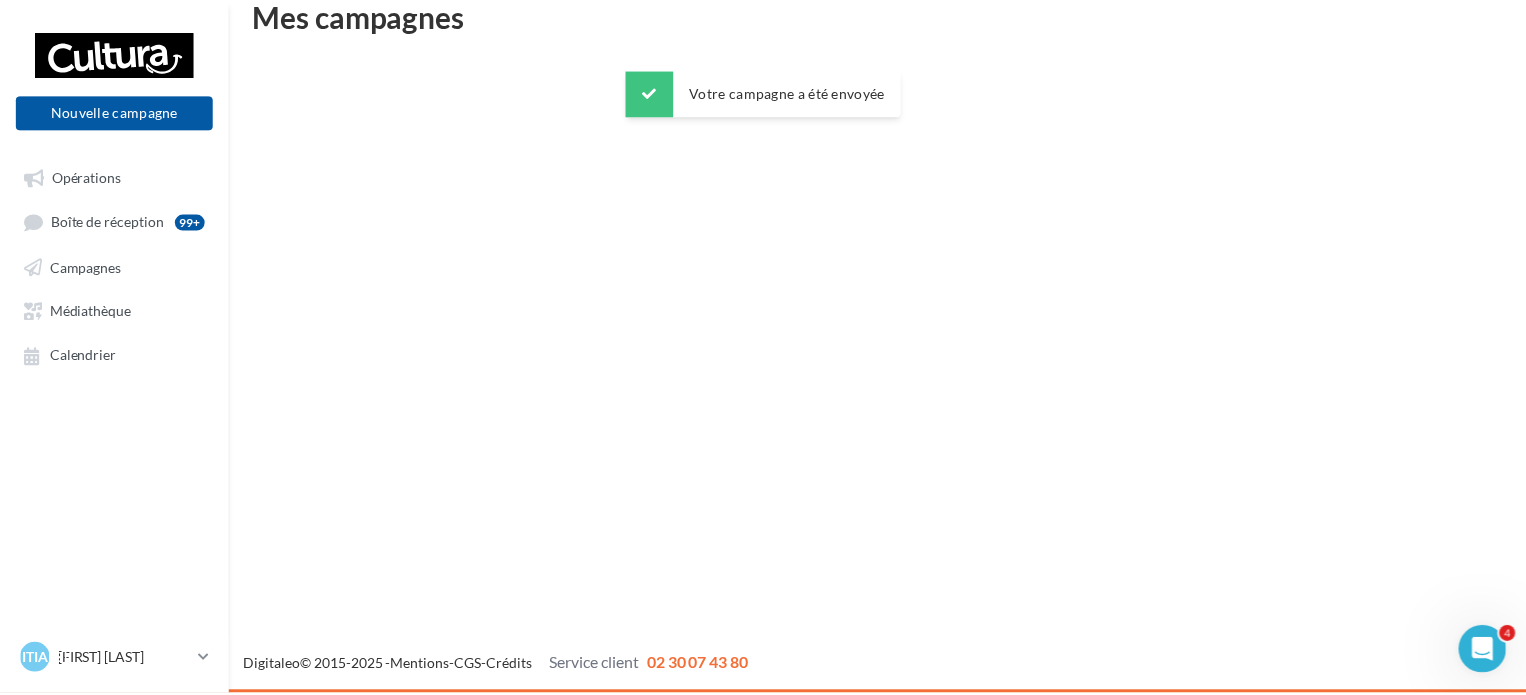 scroll, scrollTop: 32, scrollLeft: 0, axis: vertical 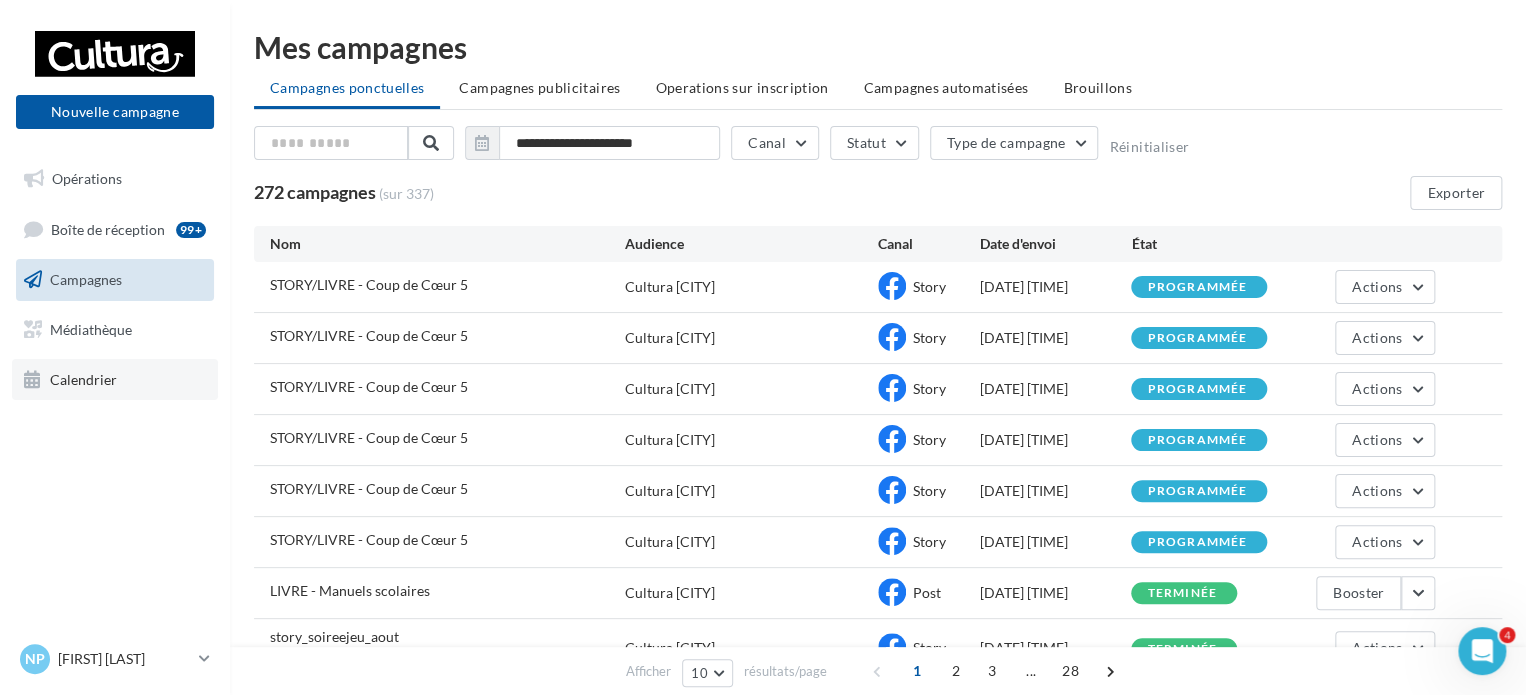 click on "Calendrier" at bounding box center [115, 380] 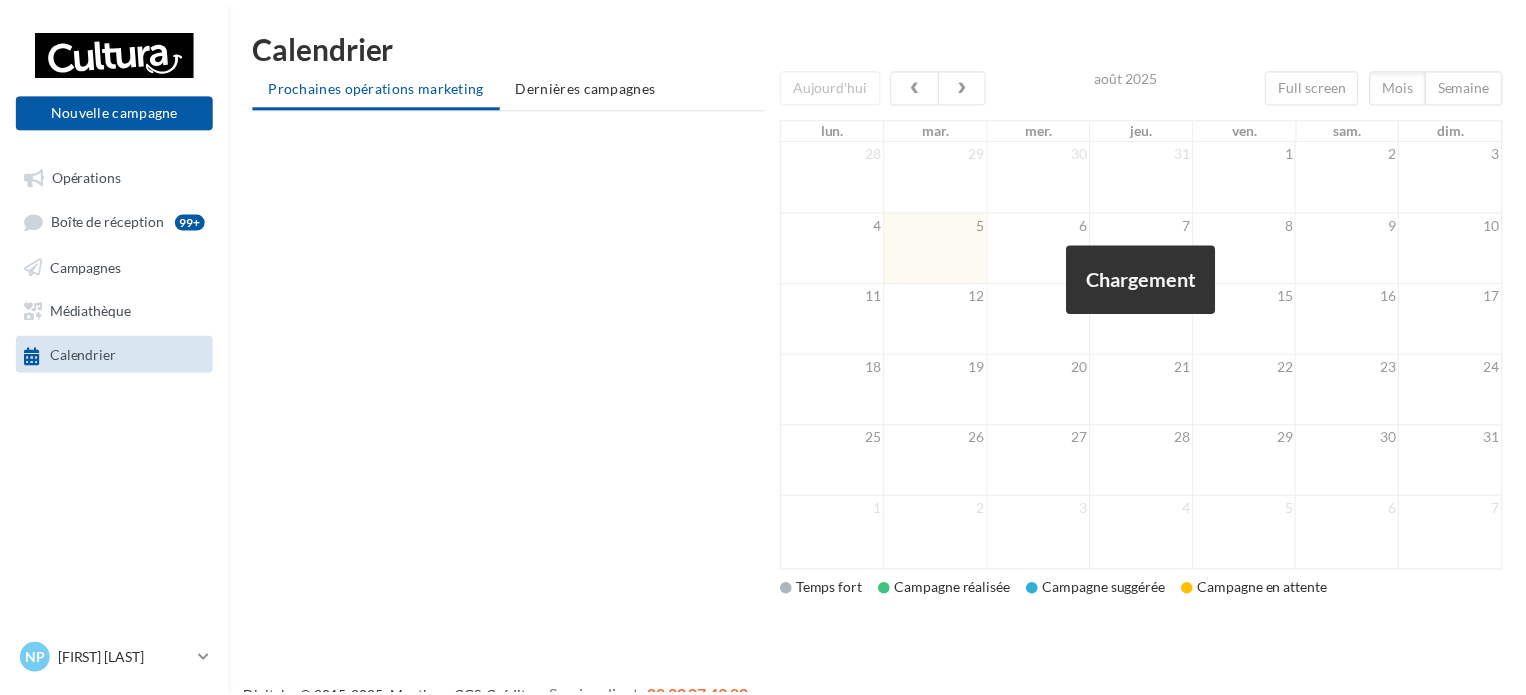 scroll, scrollTop: 0, scrollLeft: 0, axis: both 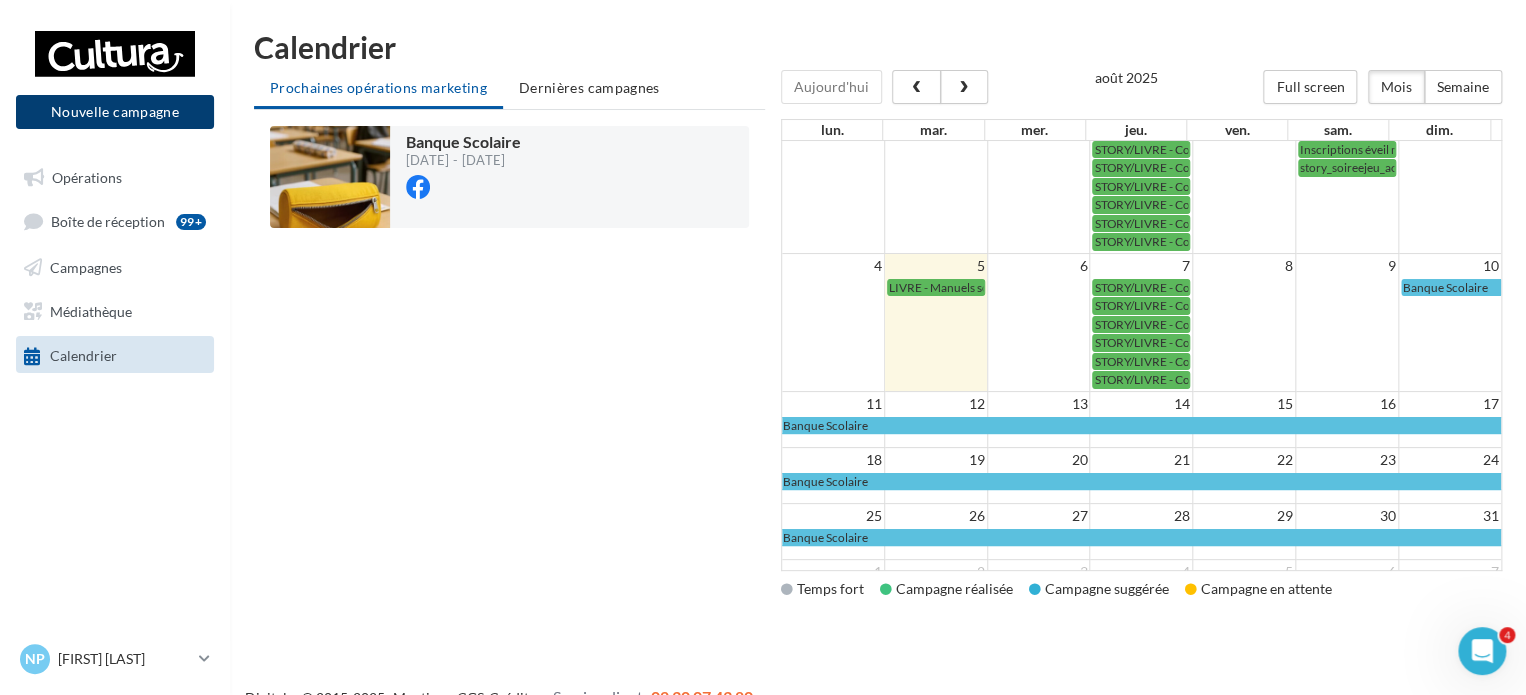 click on "Nouvelle campagne" at bounding box center (115, 112) 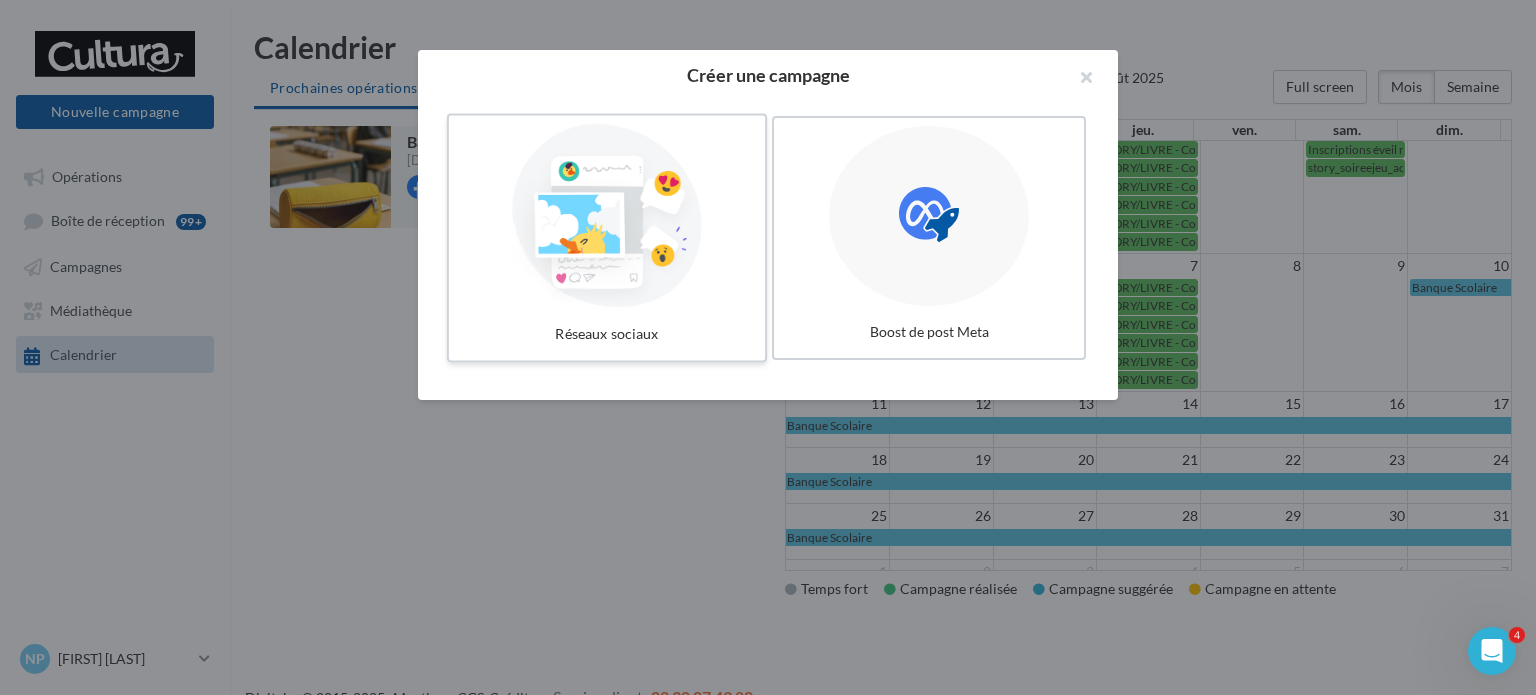 click on "Réseaux sociaux" at bounding box center (607, 334) 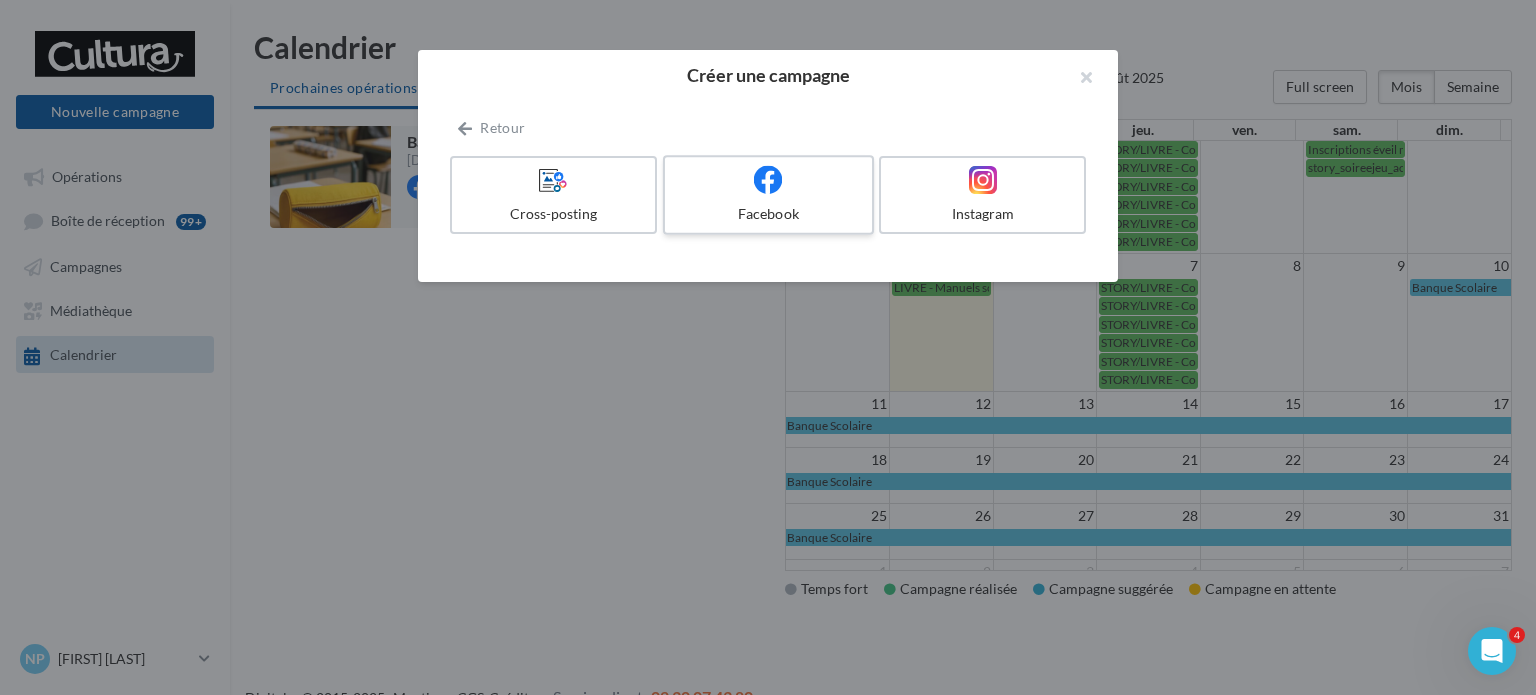 click at bounding box center (768, 180) 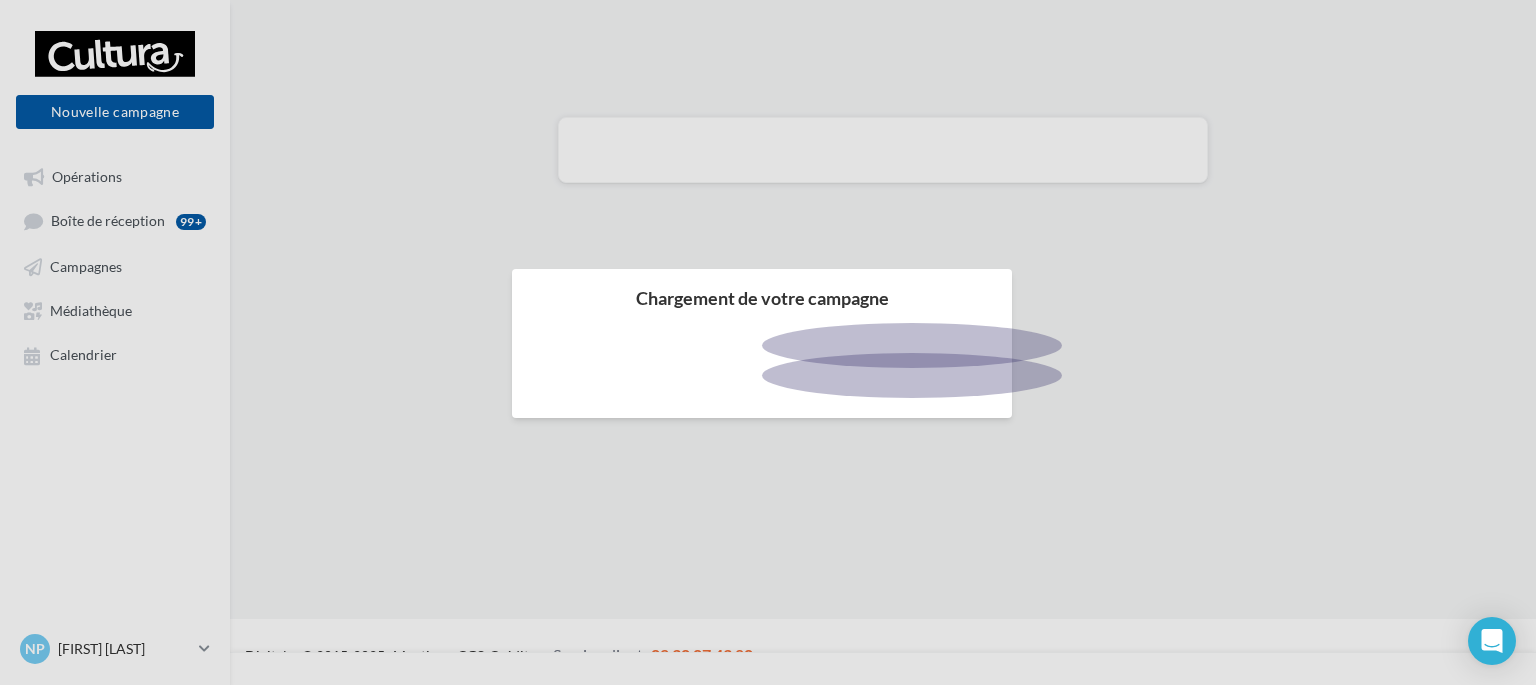 scroll, scrollTop: 0, scrollLeft: 0, axis: both 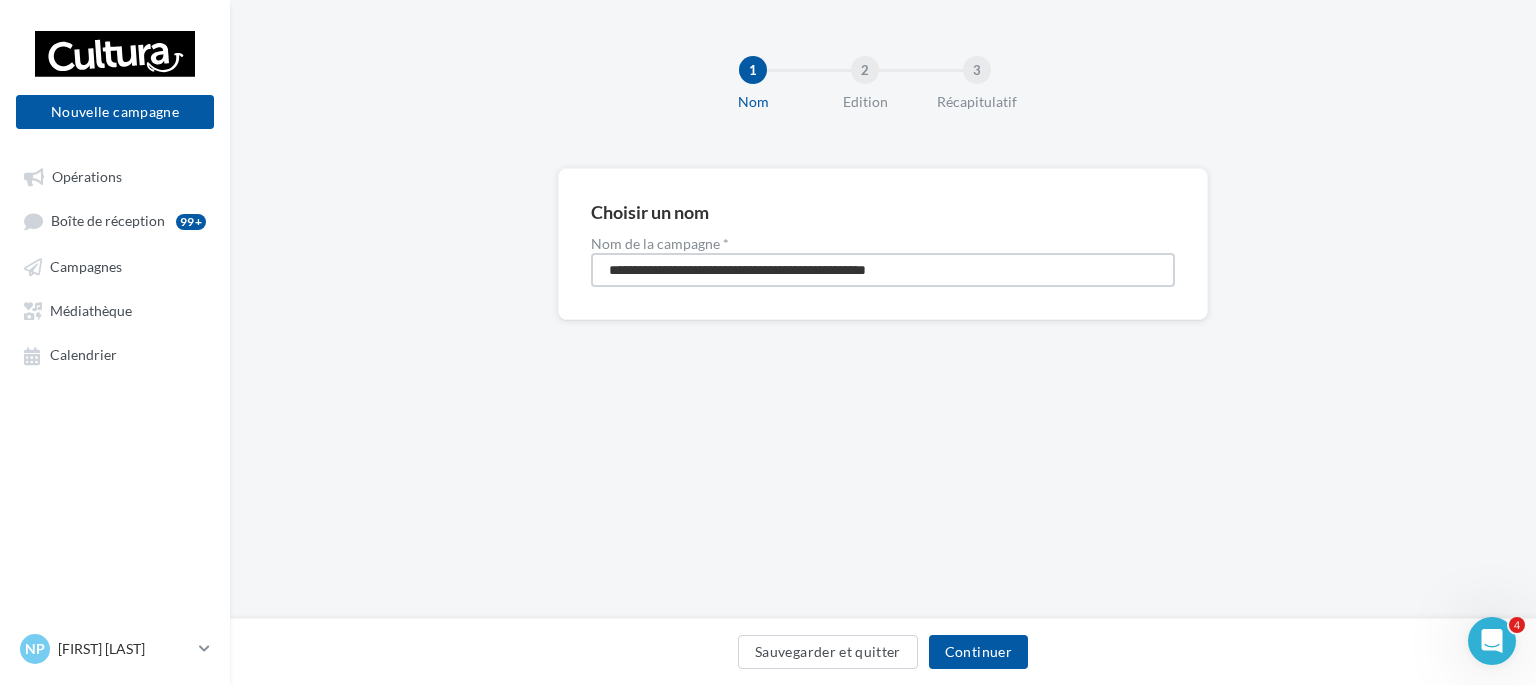 drag, startPoint x: 976, startPoint y: 263, endPoint x: 564, endPoint y: 274, distance: 412.14682 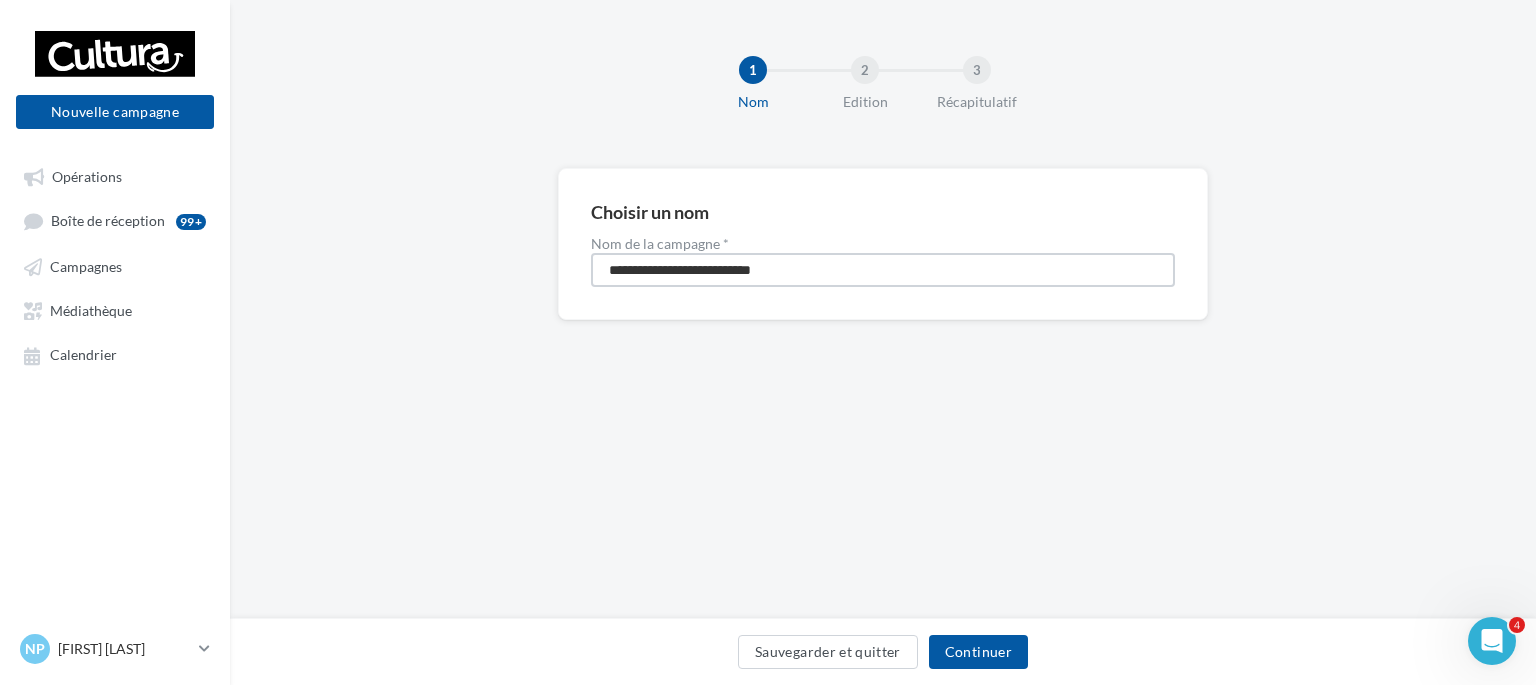 click on "**********" at bounding box center (883, 270) 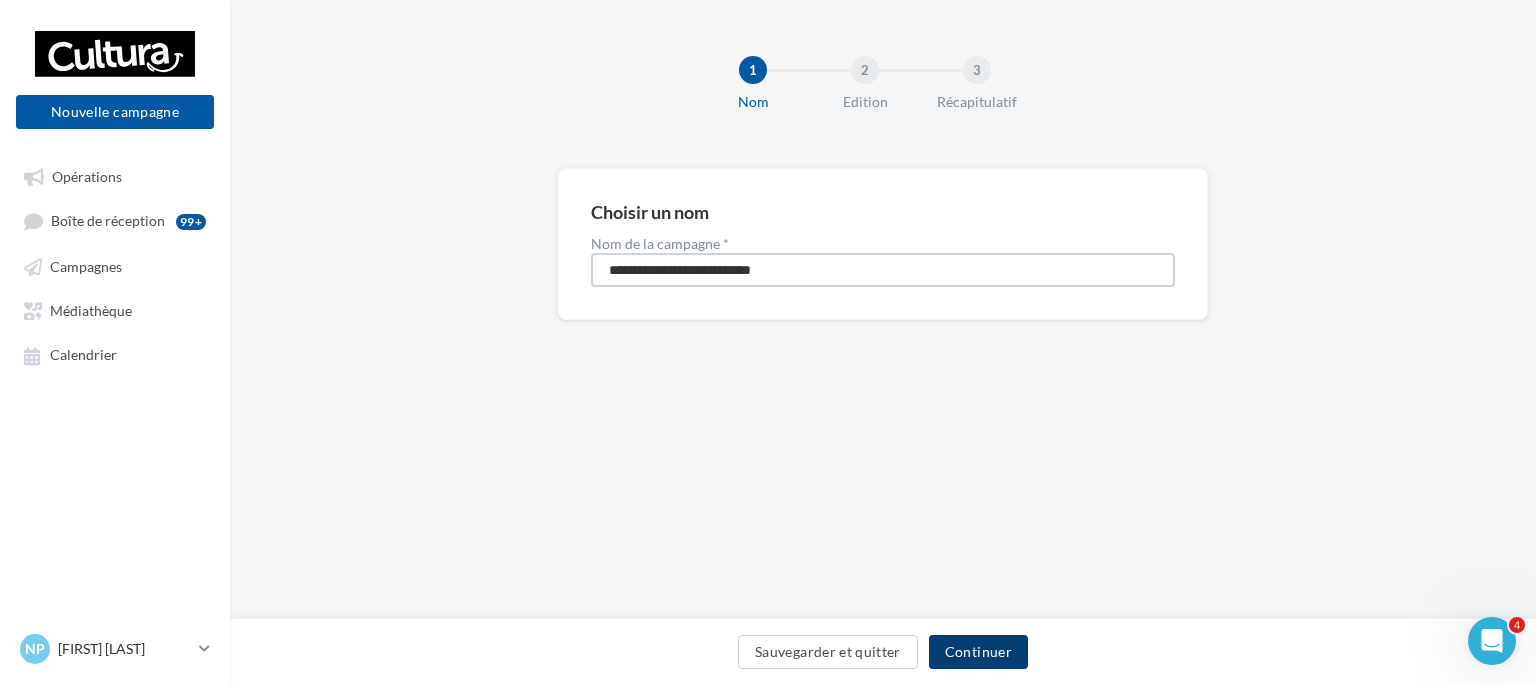 type on "**********" 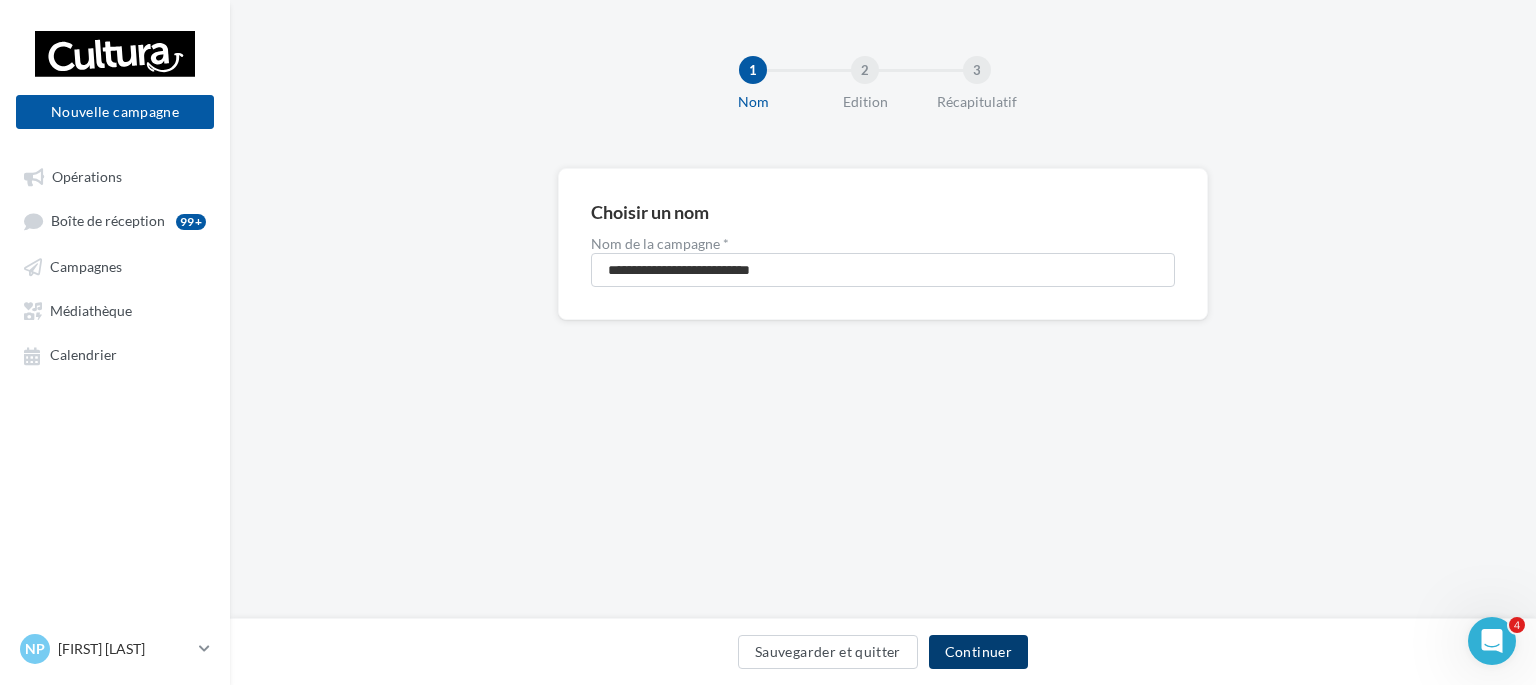 click on "Continuer" at bounding box center (978, 652) 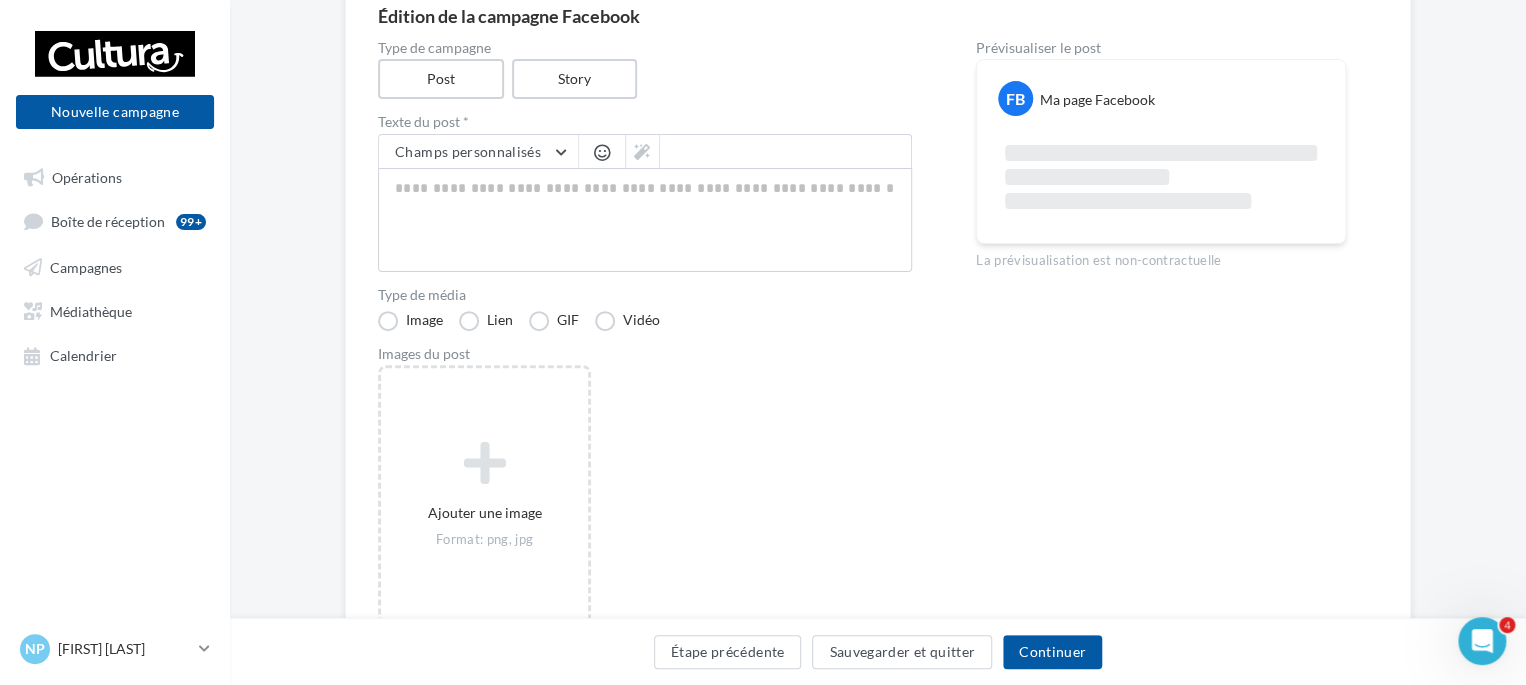 scroll, scrollTop: 195, scrollLeft: 0, axis: vertical 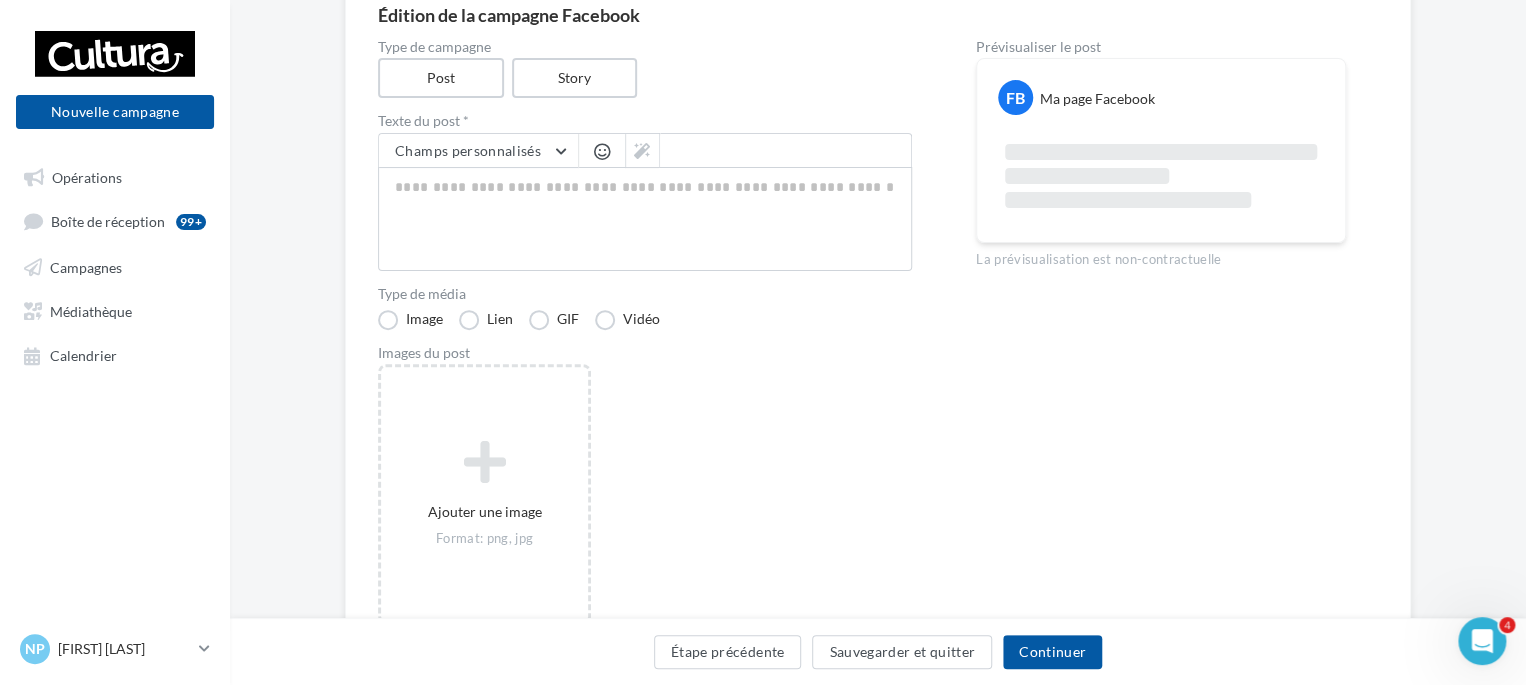 click on "Type de campagne" at bounding box center (645, 47) 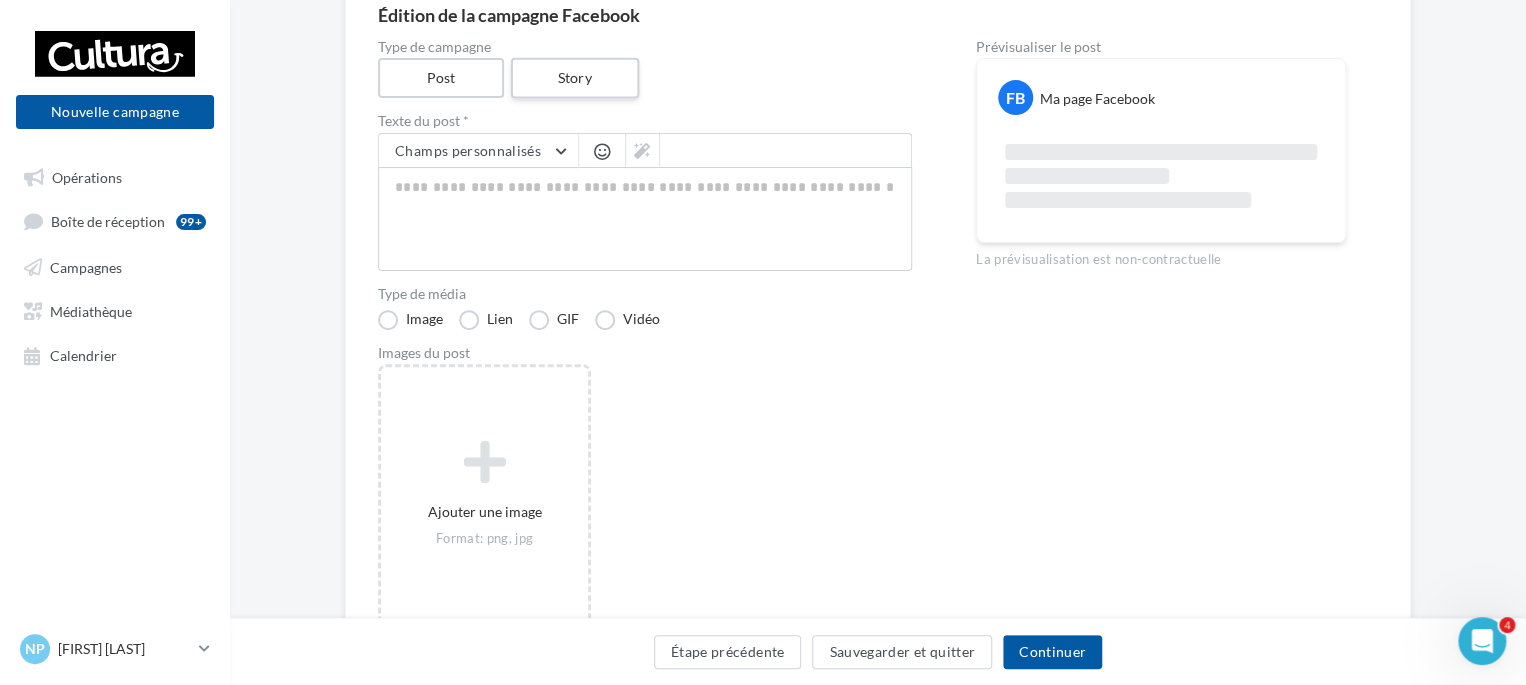 click on "Story" at bounding box center [574, 78] 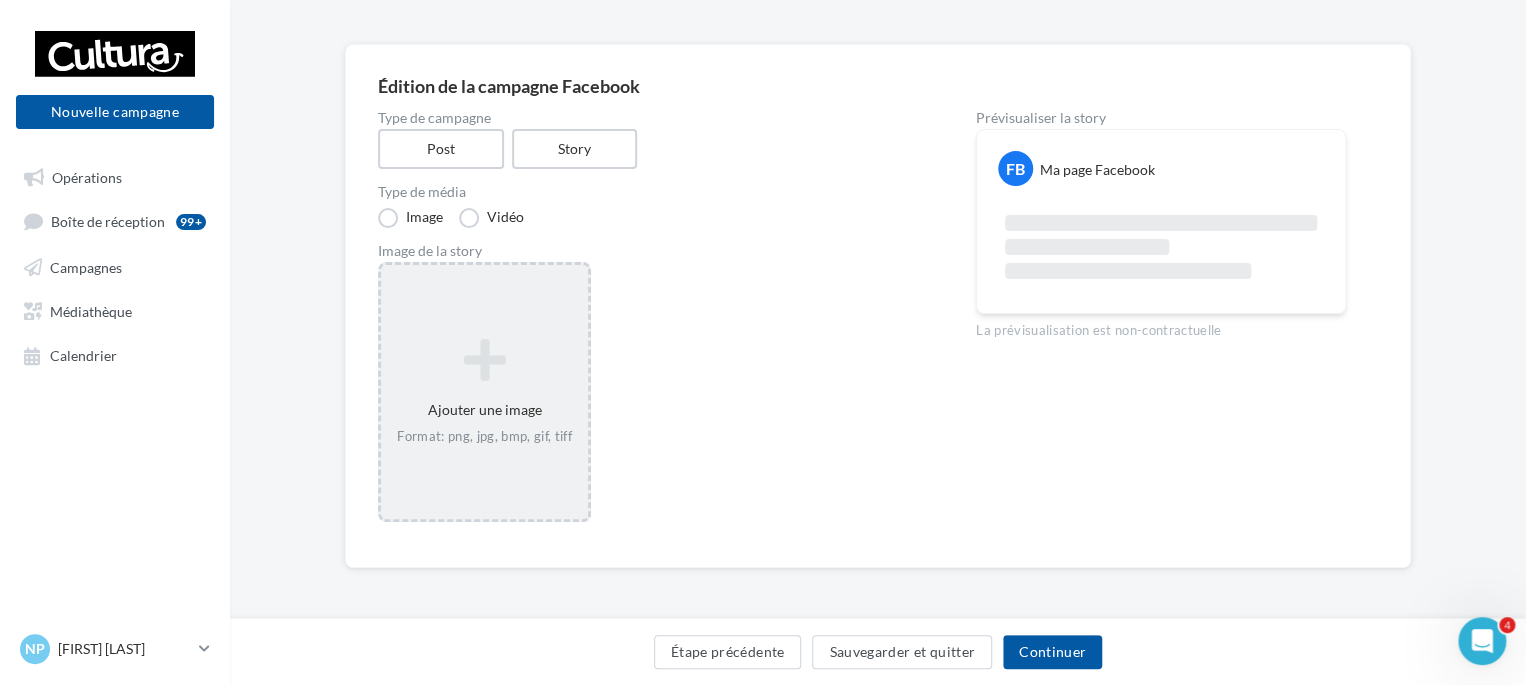 click at bounding box center [484, 360] 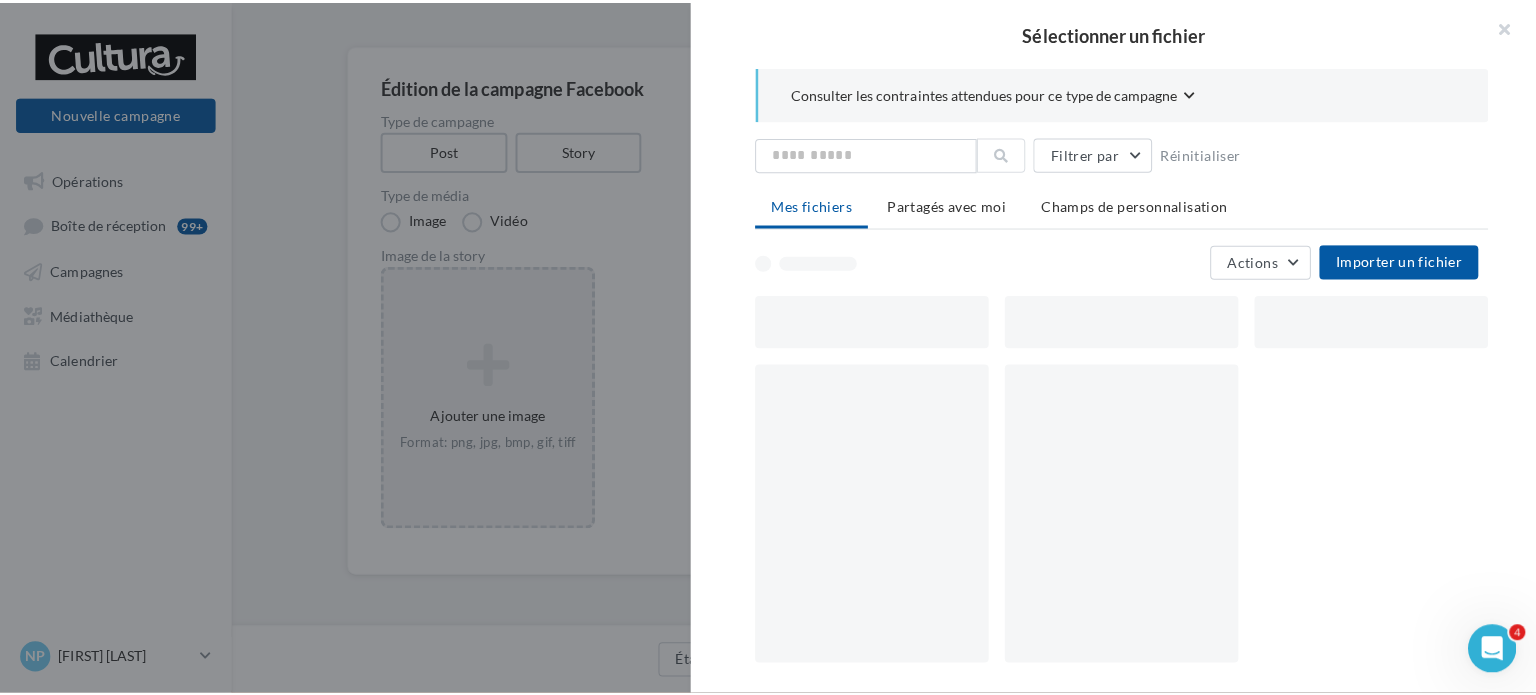 scroll, scrollTop: 114, scrollLeft: 0, axis: vertical 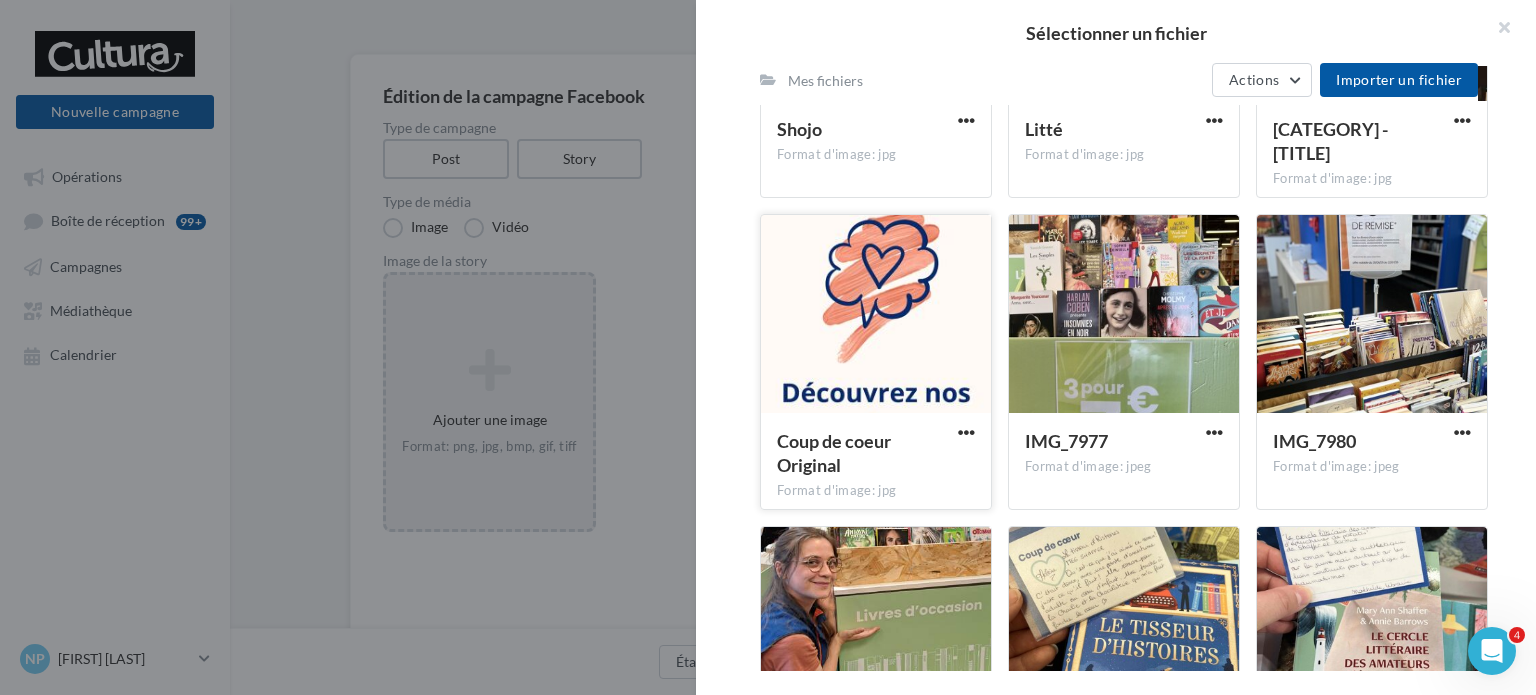 click at bounding box center (876, 315) 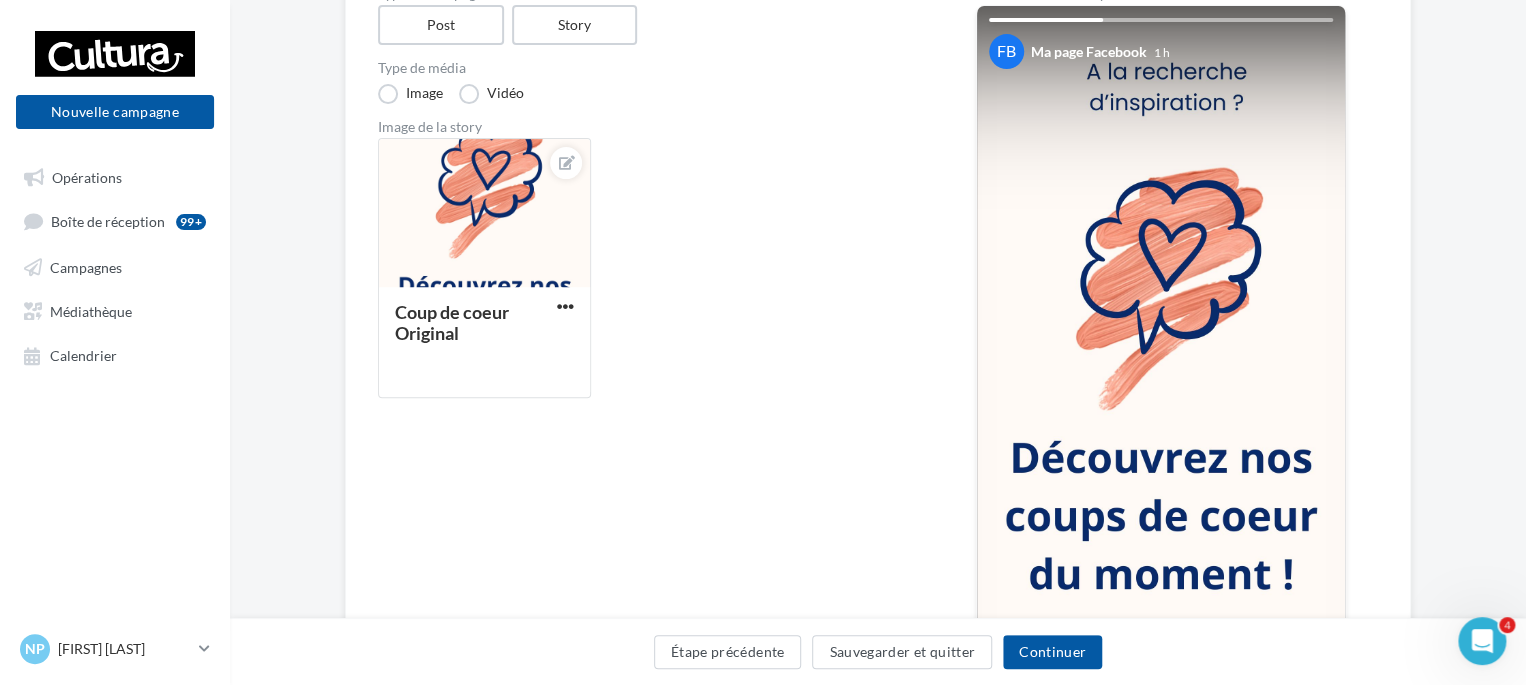 scroll, scrollTop: 254, scrollLeft: 0, axis: vertical 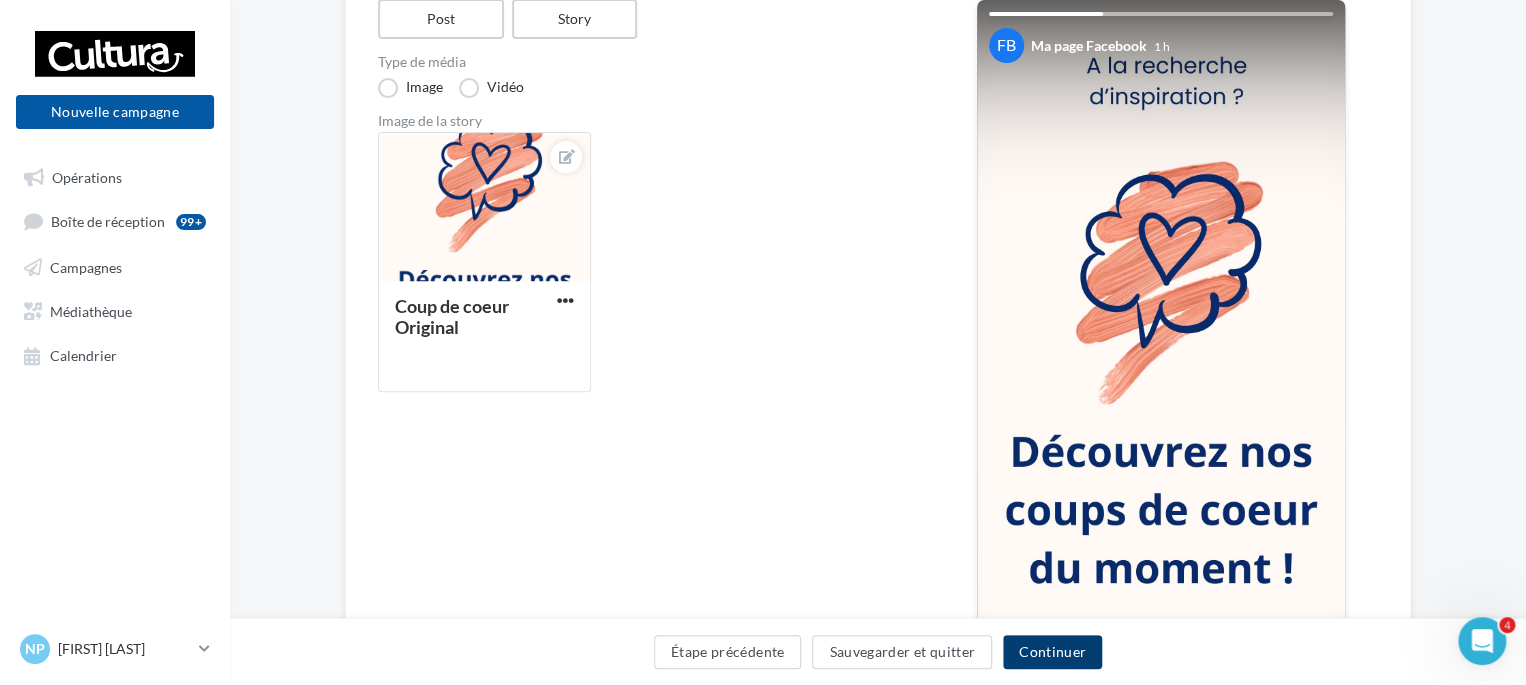 click on "Continuer" at bounding box center [1052, 652] 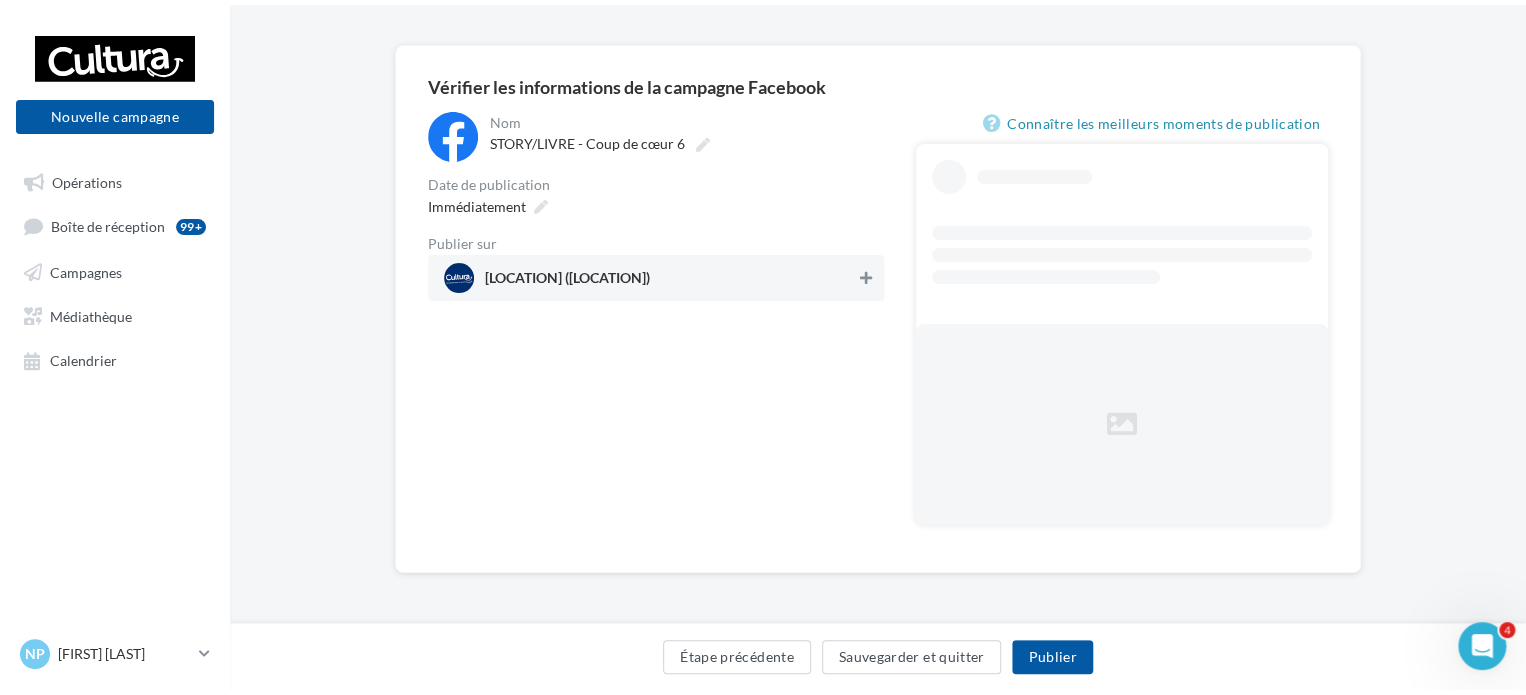 scroll, scrollTop: 0, scrollLeft: 0, axis: both 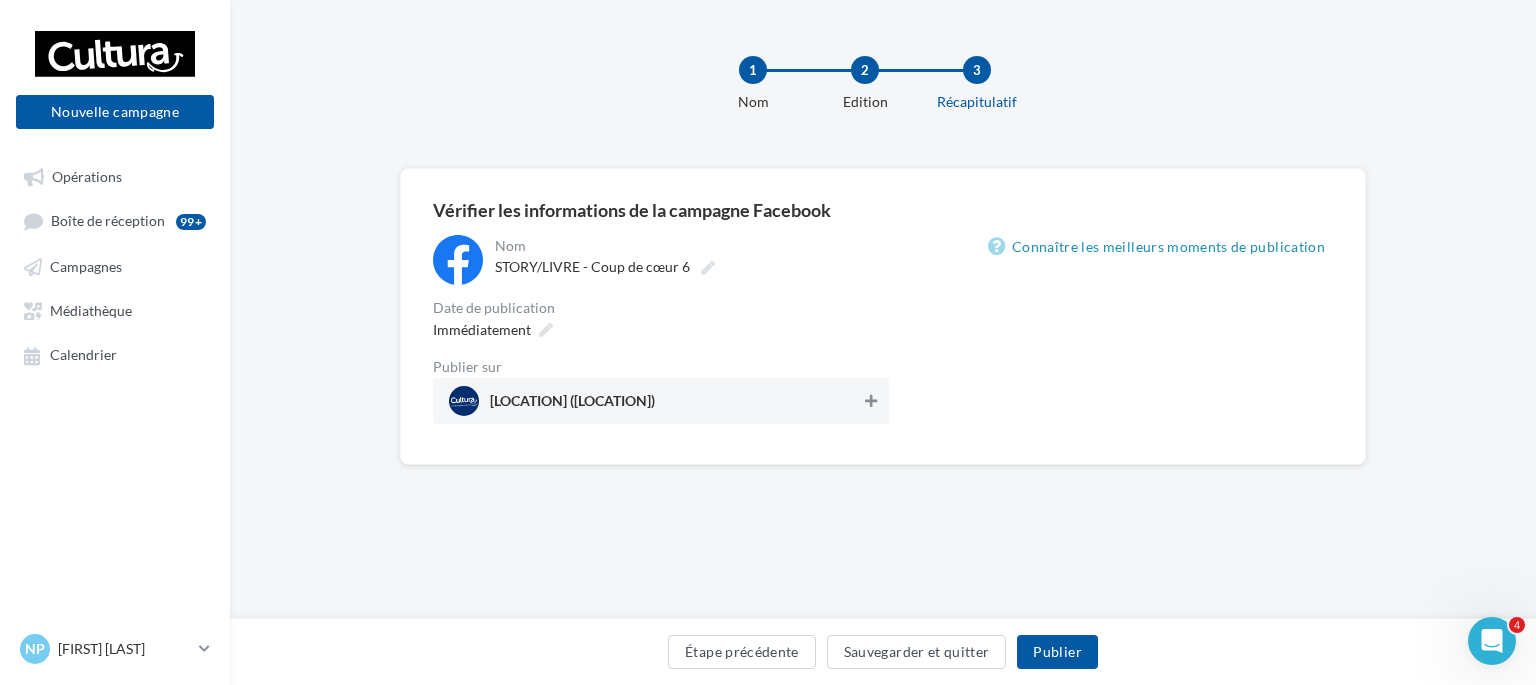 click on "STORY/LIVRE - Coup de cœur 6" at bounding box center [690, 267] 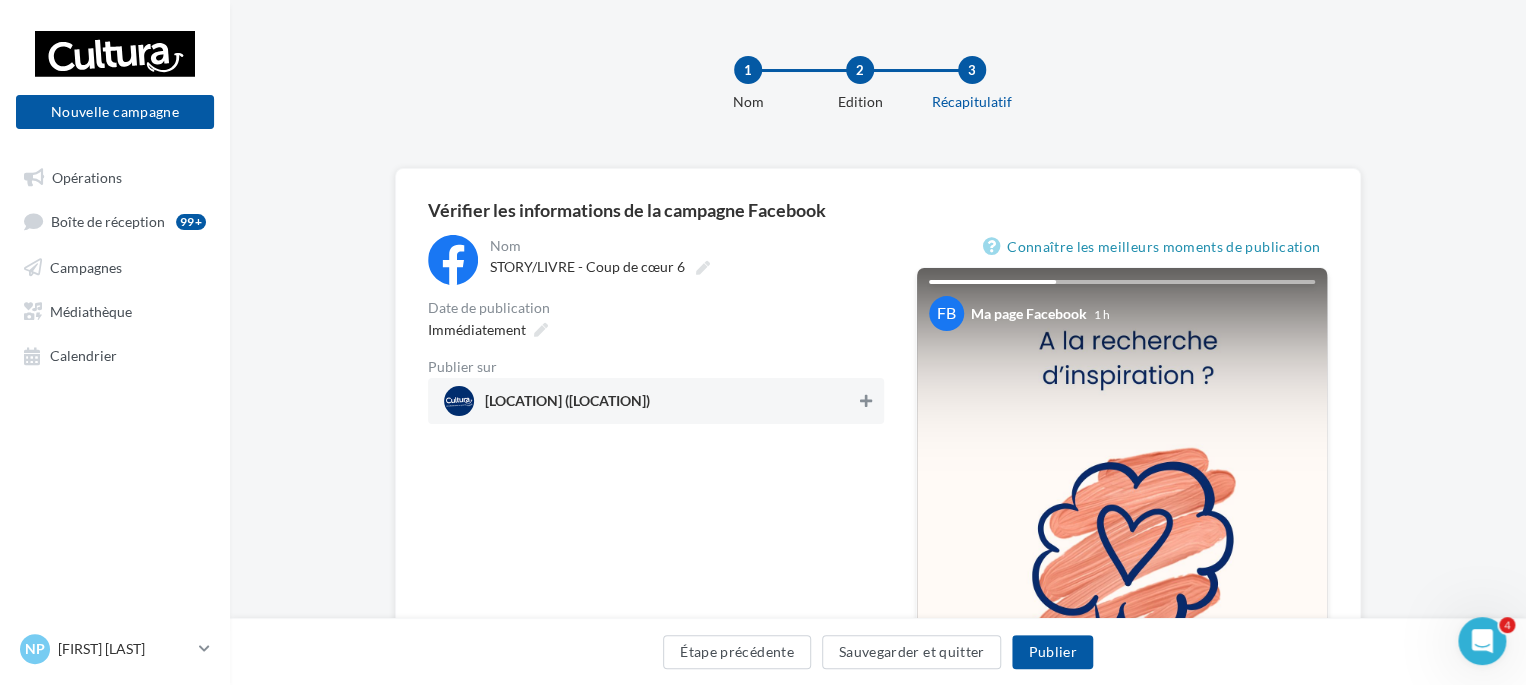 click at bounding box center [866, 401] 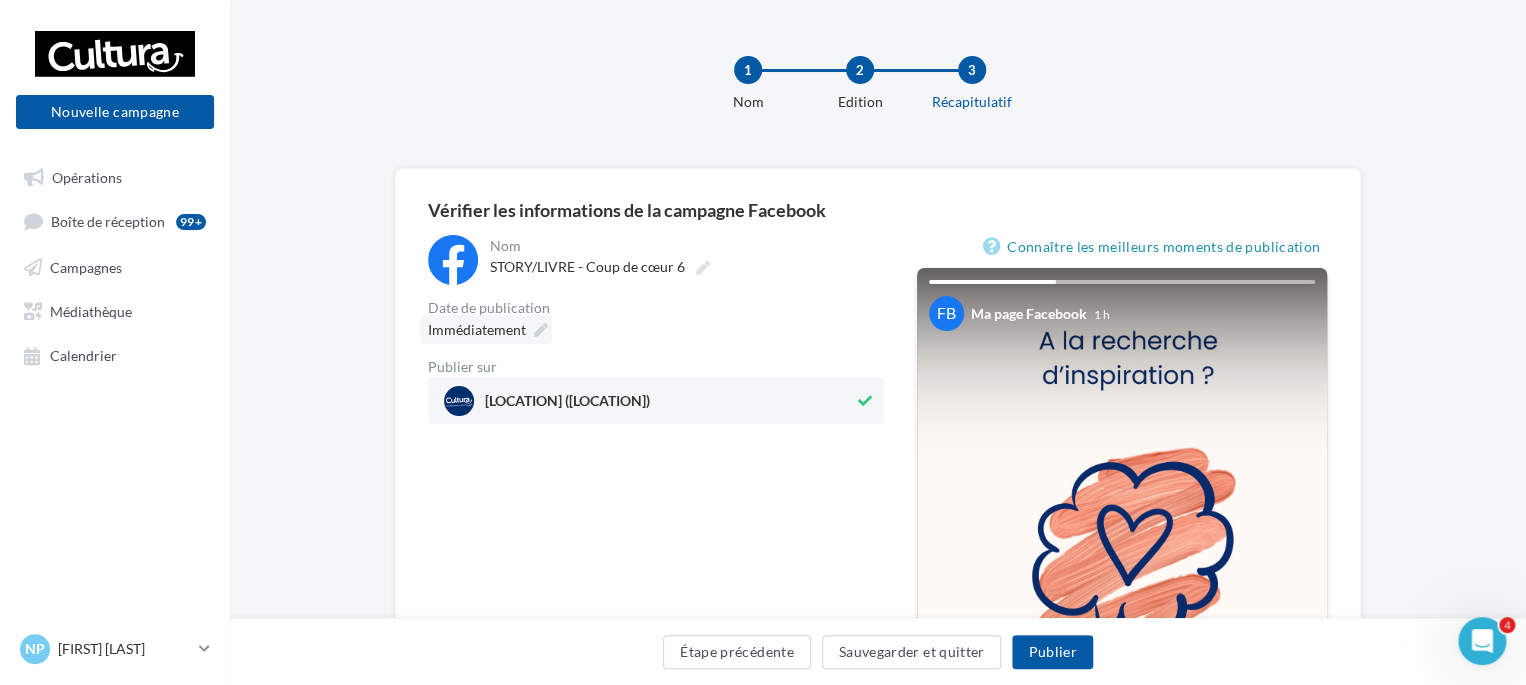 click at bounding box center [541, 330] 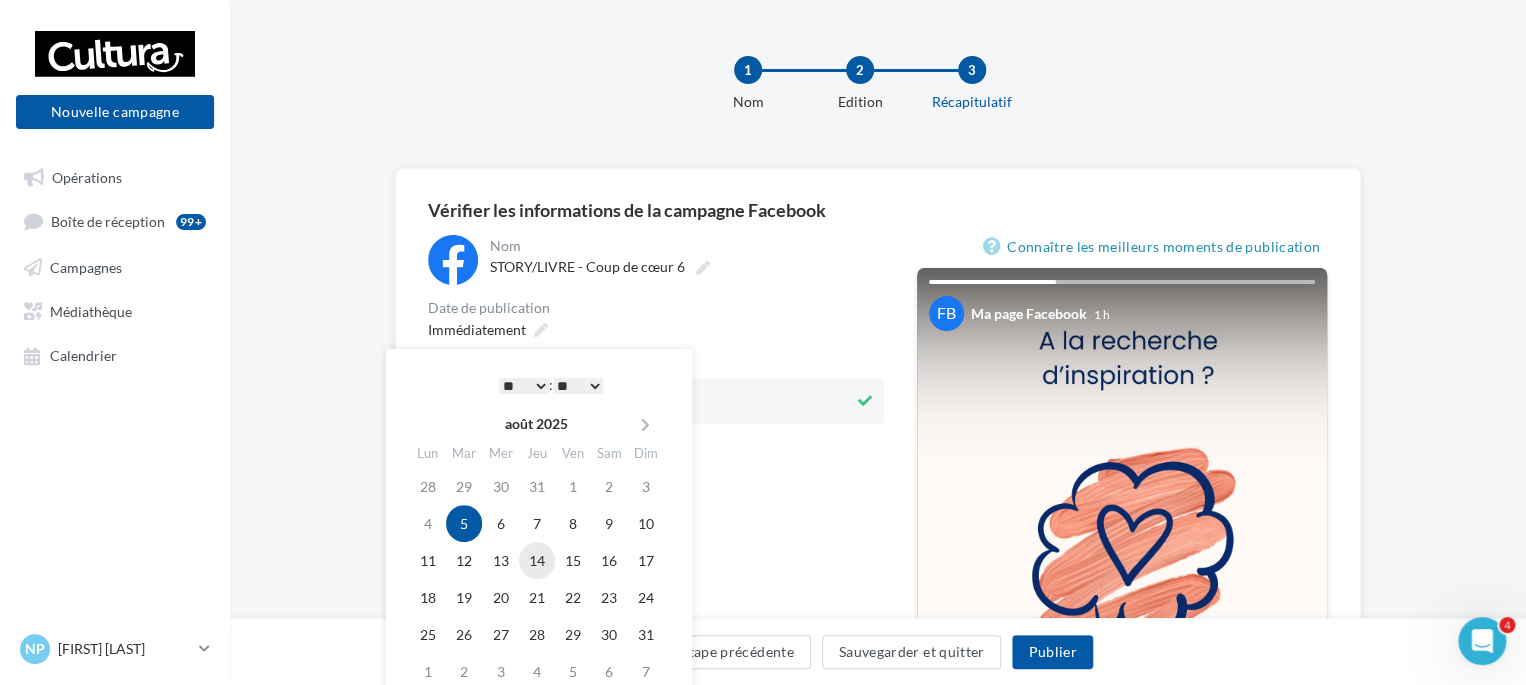 click on "14" at bounding box center (537, 560) 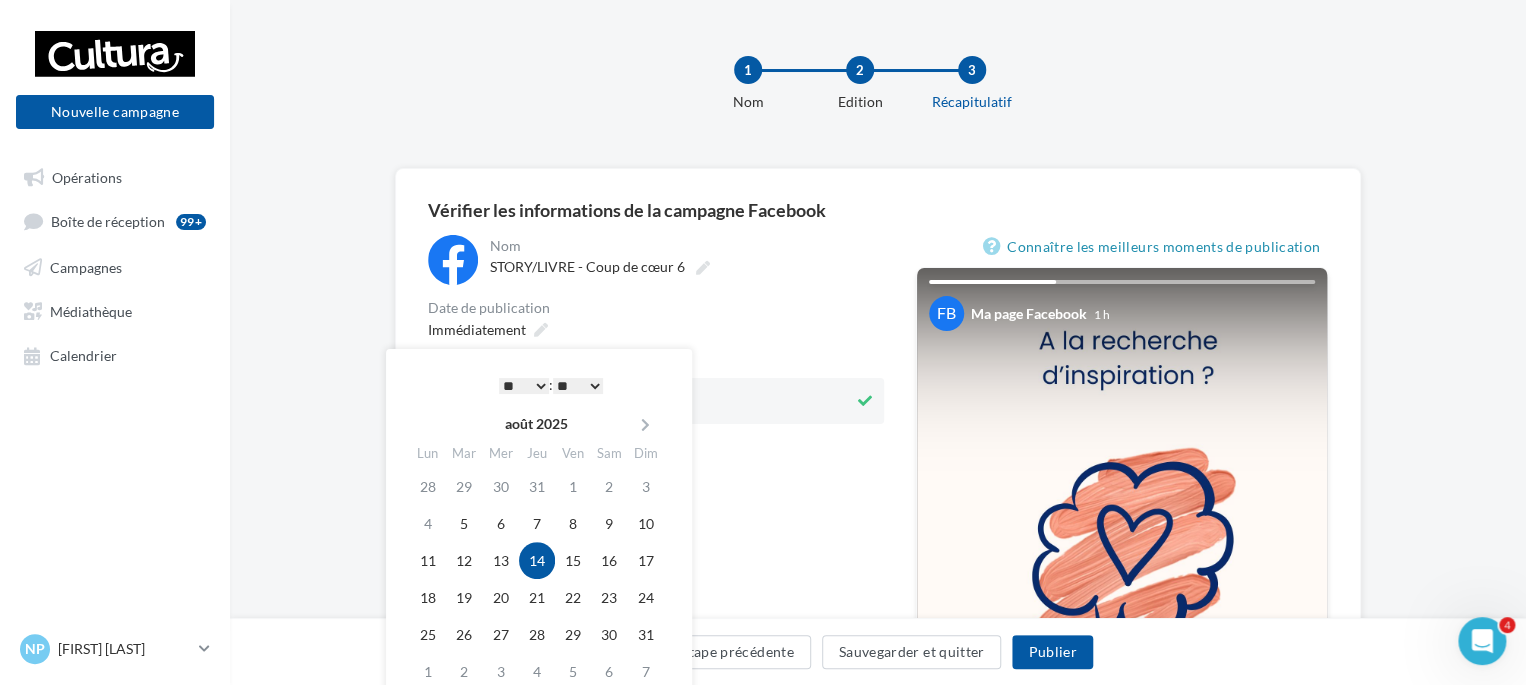 click on "* * * * * * * * * * ** ** ** ** ** ** ** ** ** ** ** ** ** **" at bounding box center (524, 386) 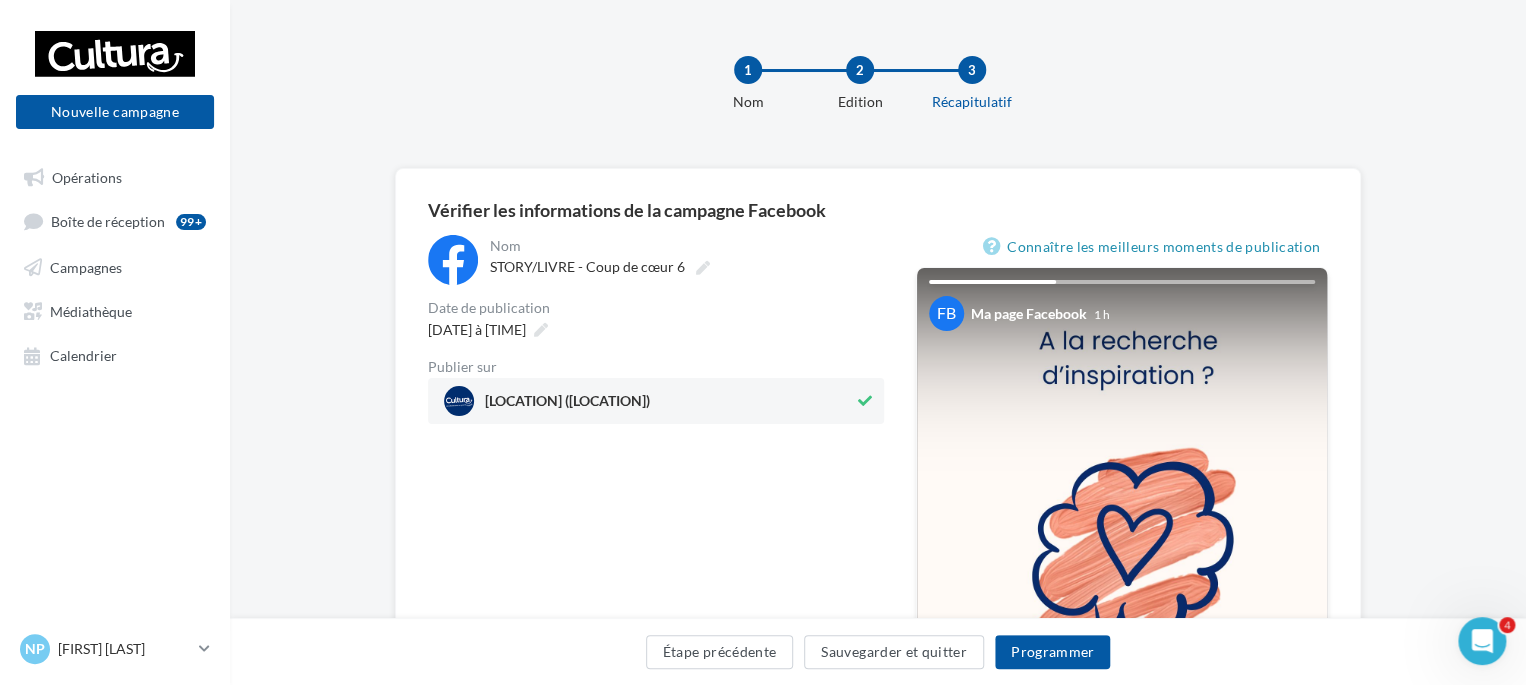 click on "**********" at bounding box center (656, 629) 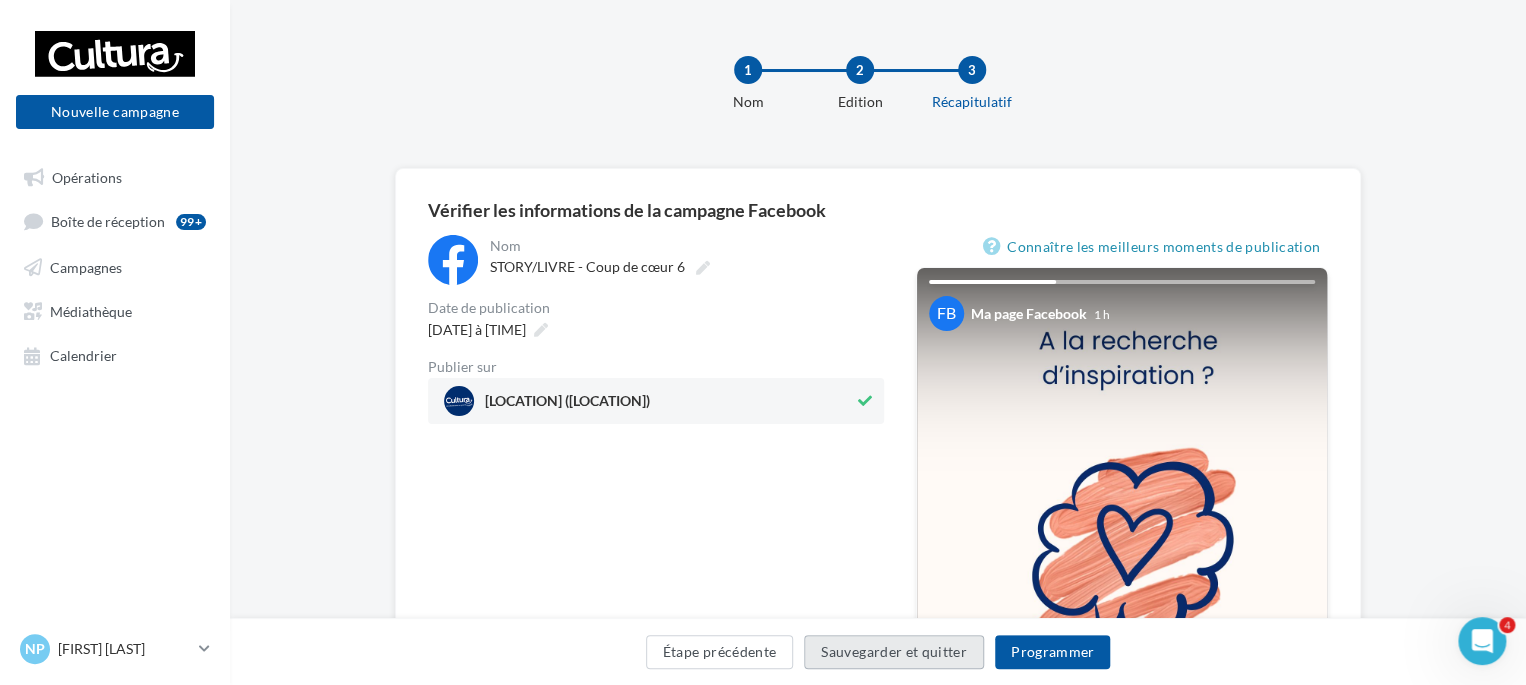 click on "Sauvegarder et quitter" at bounding box center (894, 652) 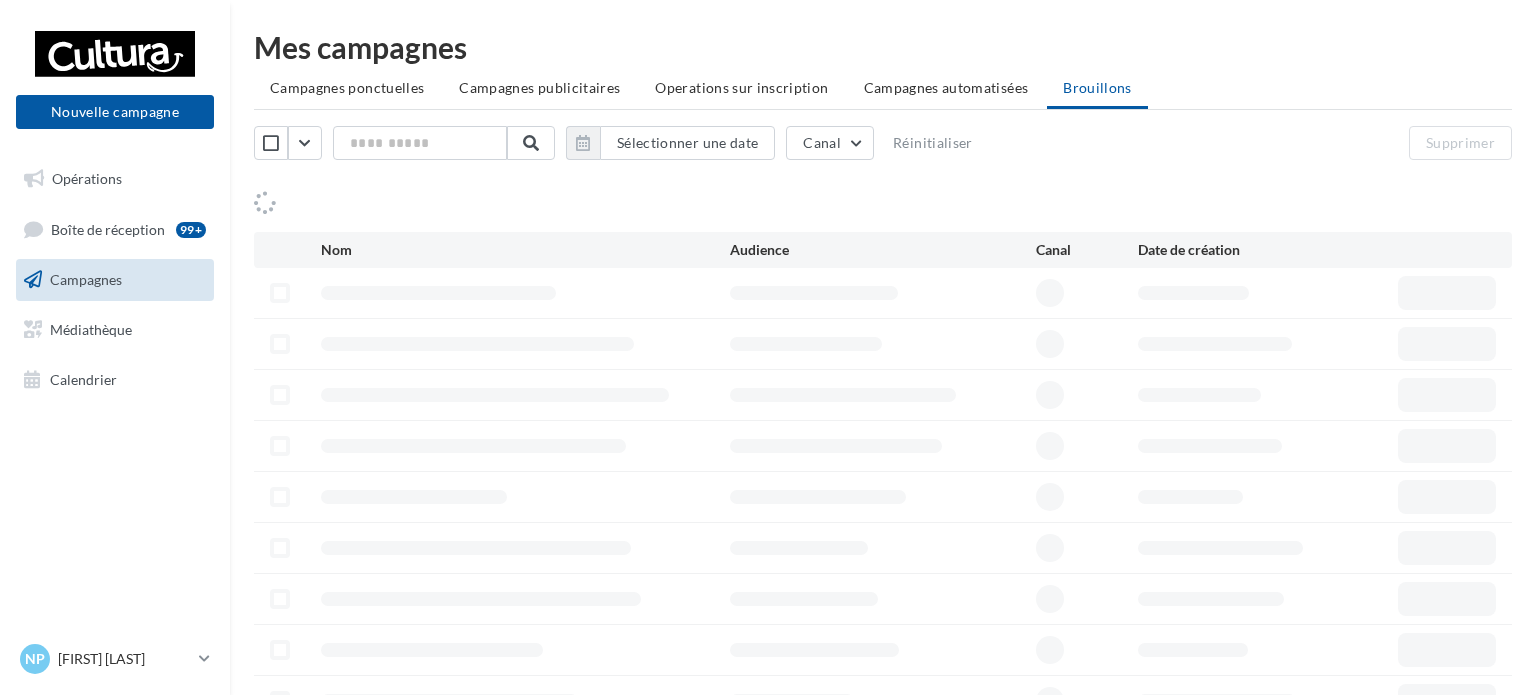 scroll, scrollTop: 0, scrollLeft: 0, axis: both 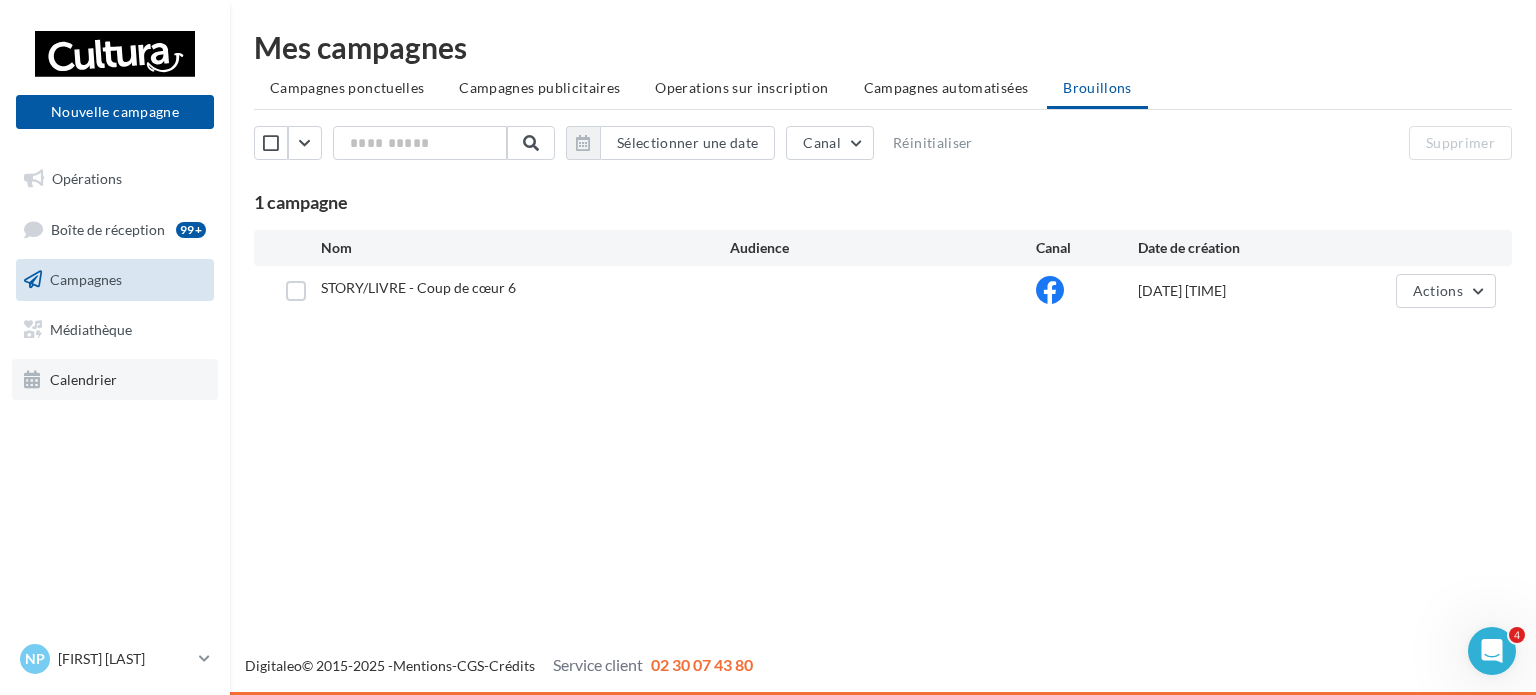 click on "Calendrier" at bounding box center [115, 380] 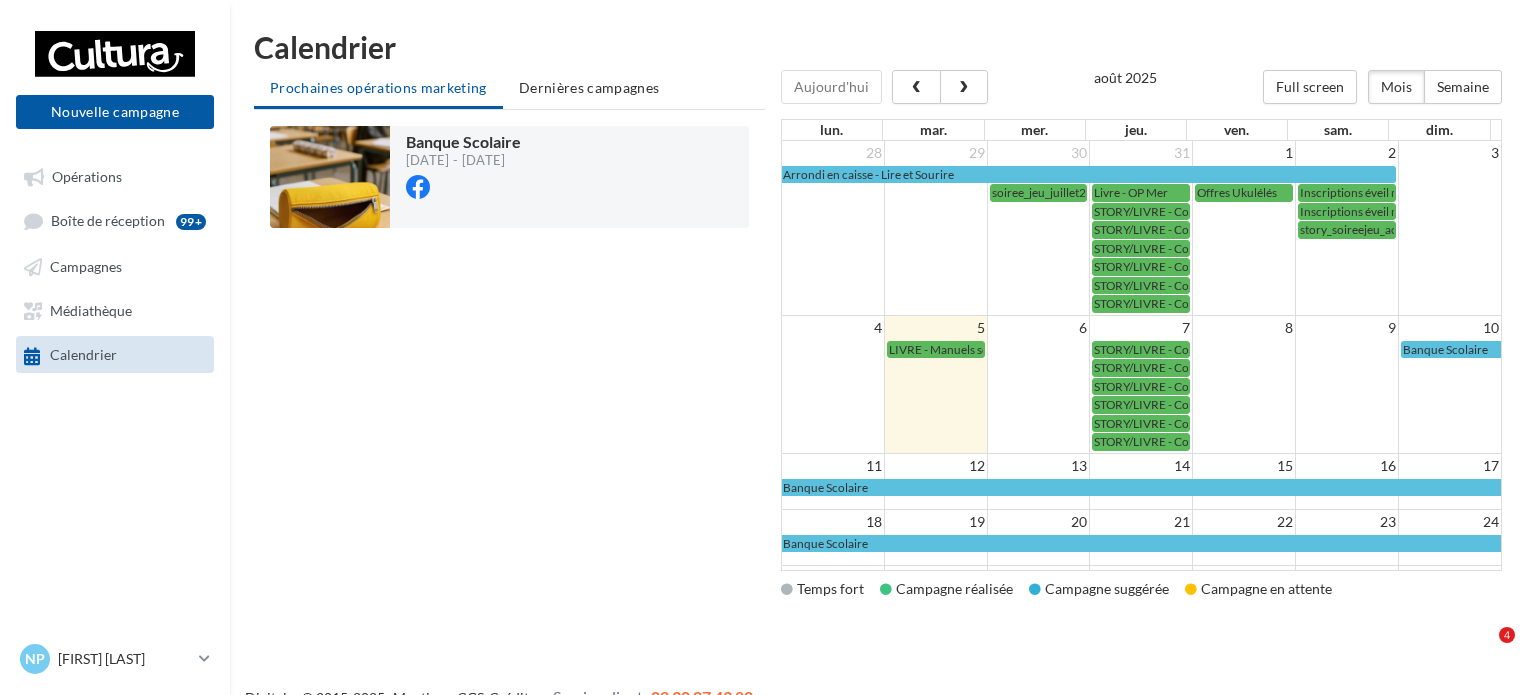 scroll, scrollTop: 0, scrollLeft: 0, axis: both 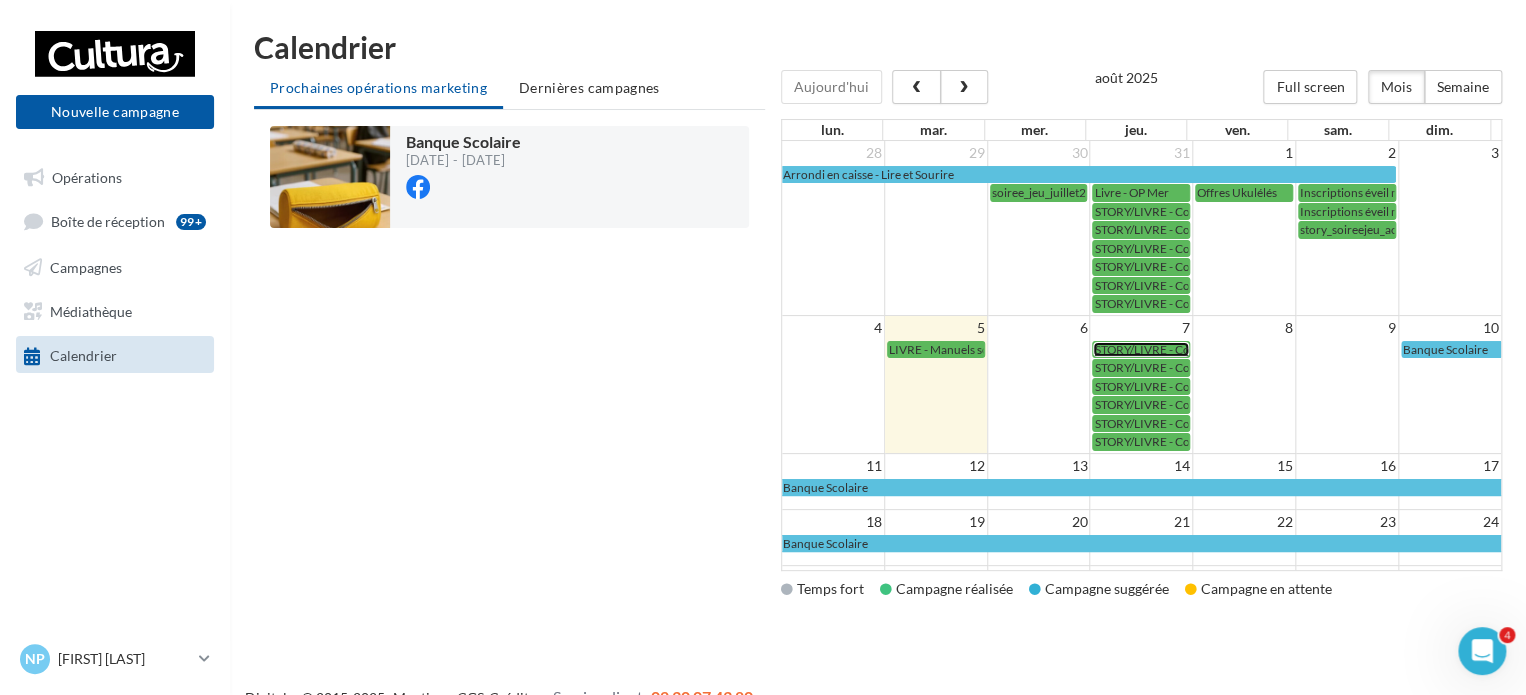 click on "STORY/LIVRE - Coup de Cœur 5" at bounding box center (1176, 349) 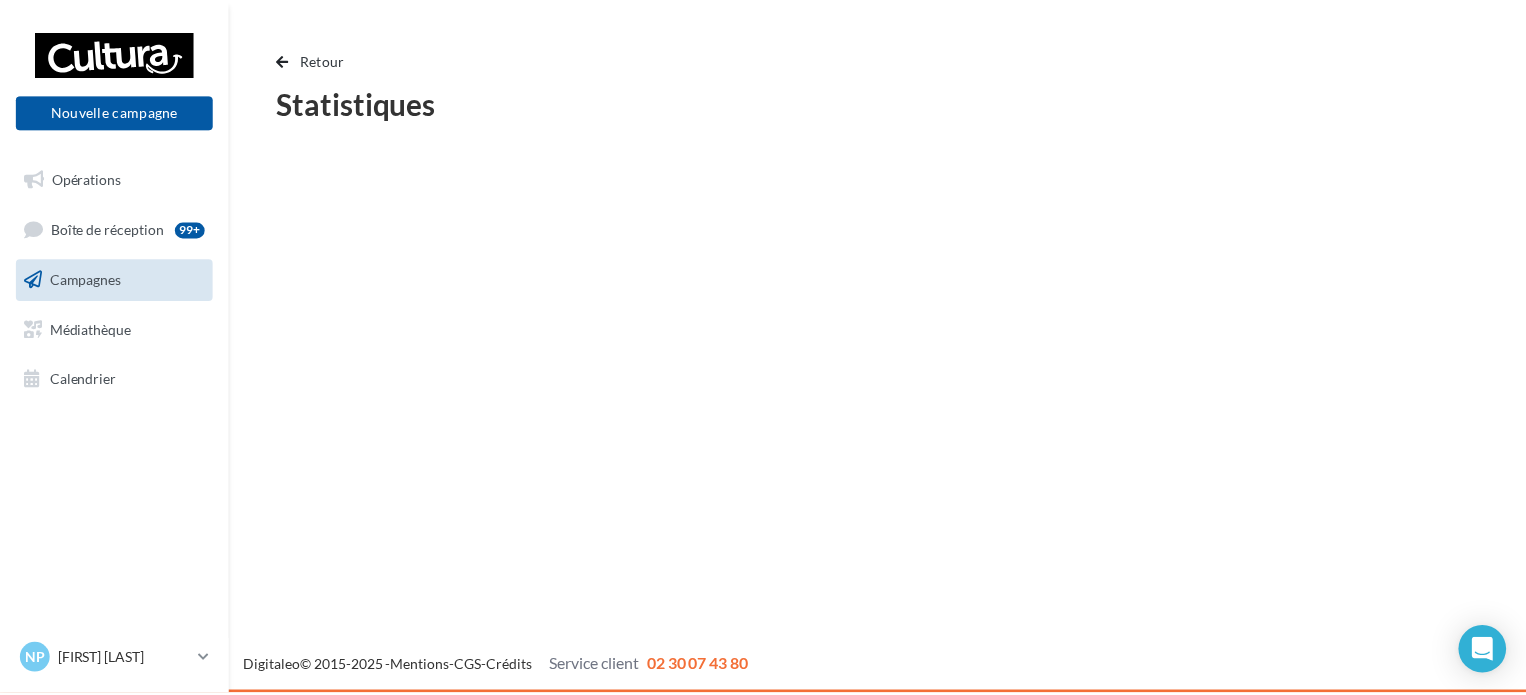 scroll, scrollTop: 0, scrollLeft: 0, axis: both 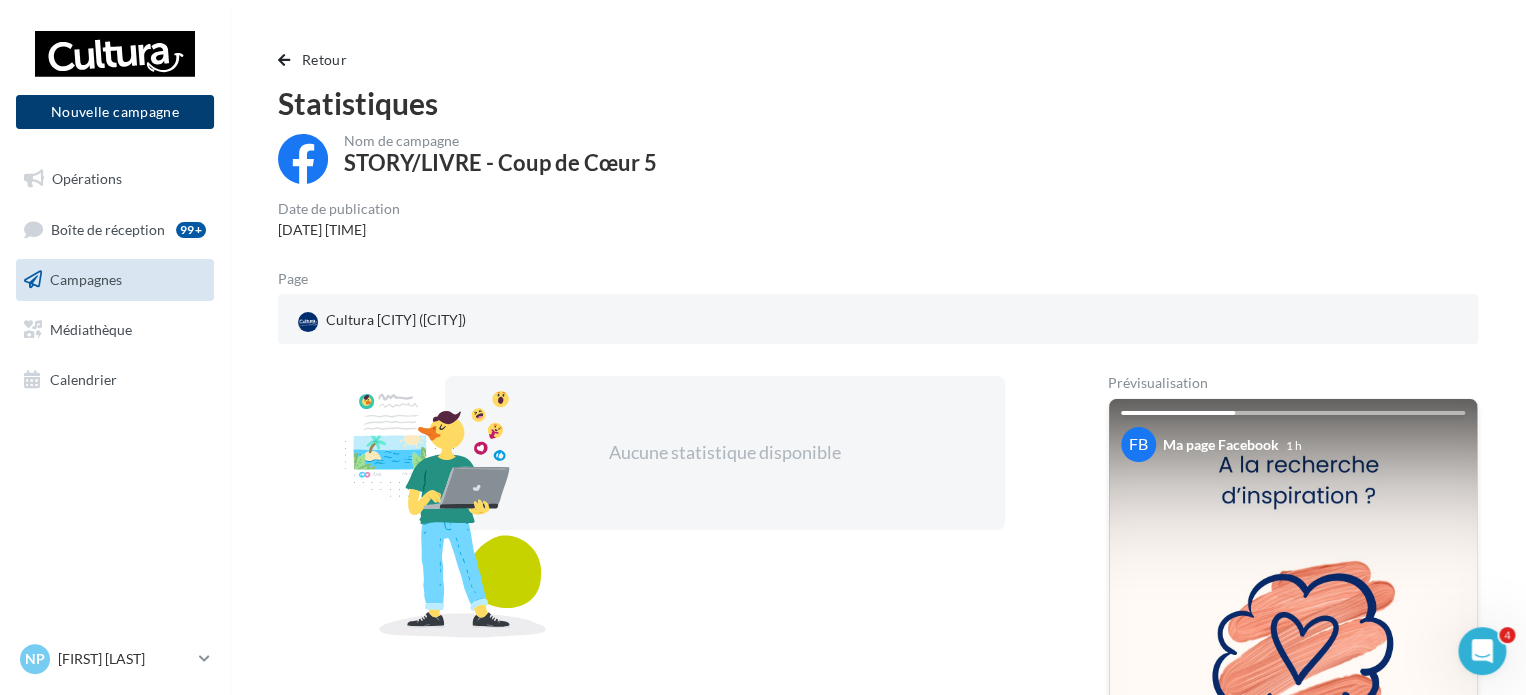 click on "Nouvelle campagne" at bounding box center (115, 112) 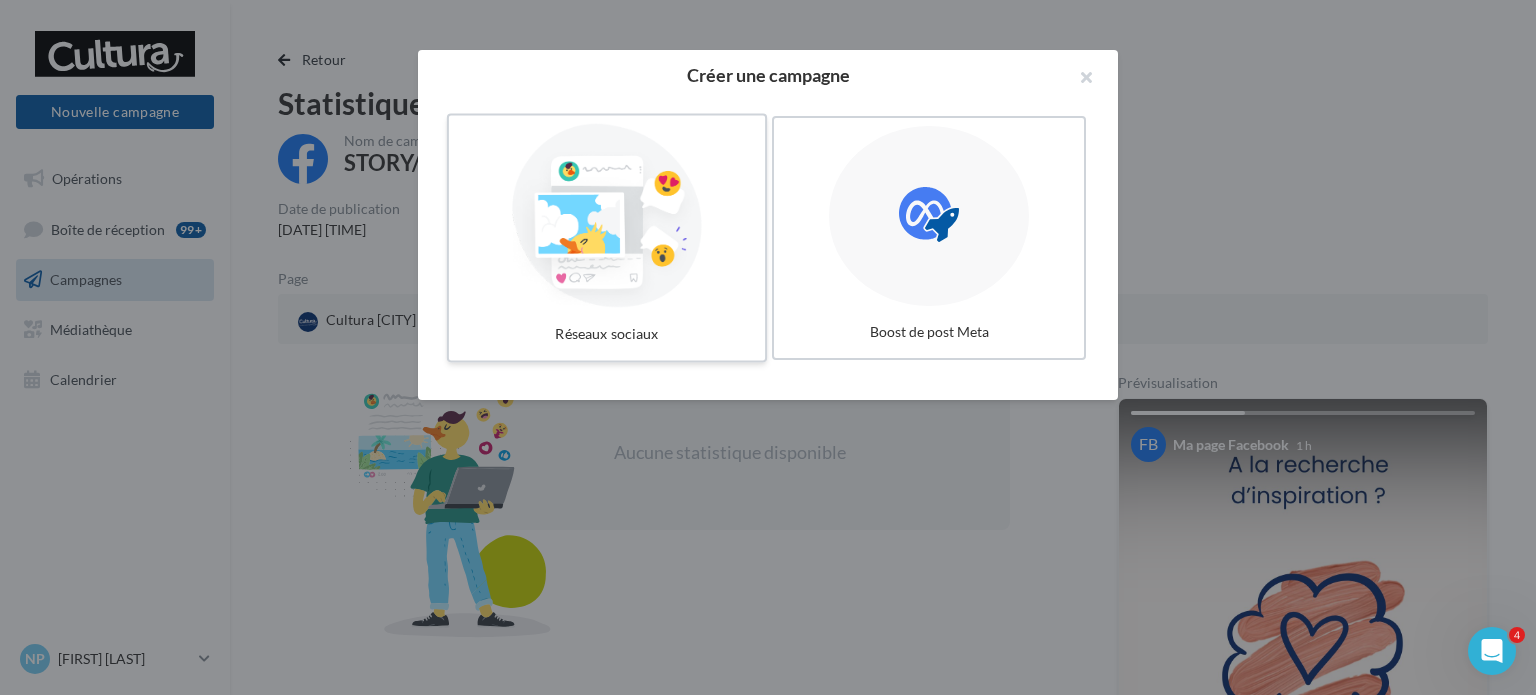 click at bounding box center (607, 216) 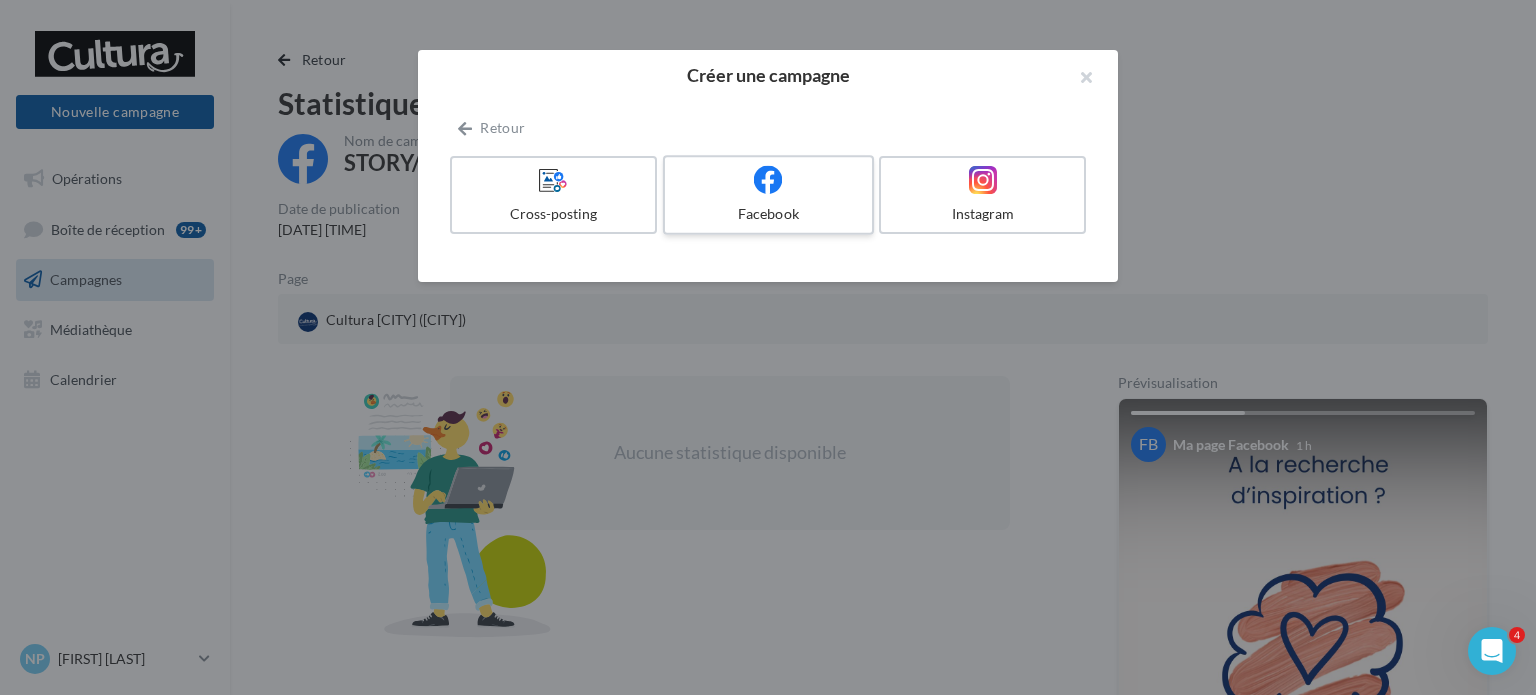 click on "Facebook" at bounding box center [768, 195] 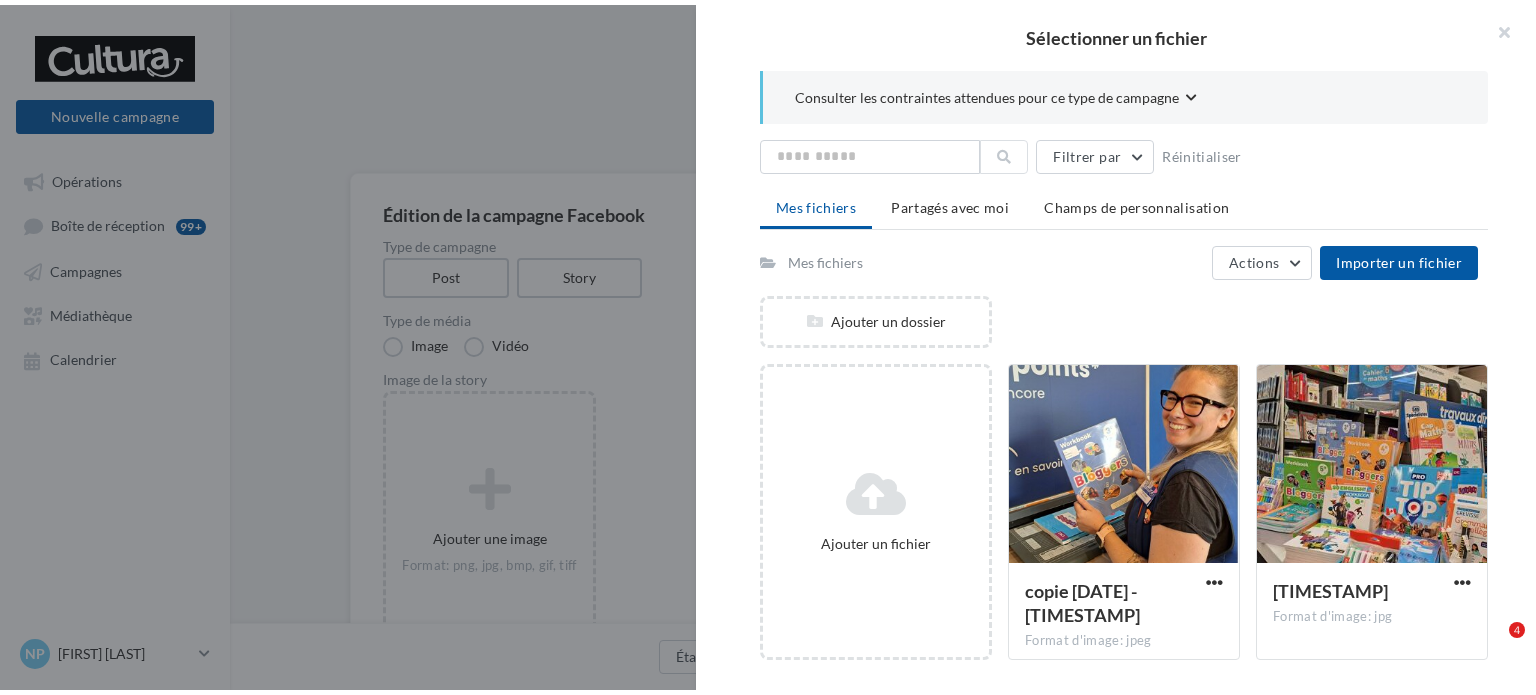 scroll, scrollTop: 0, scrollLeft: 0, axis: both 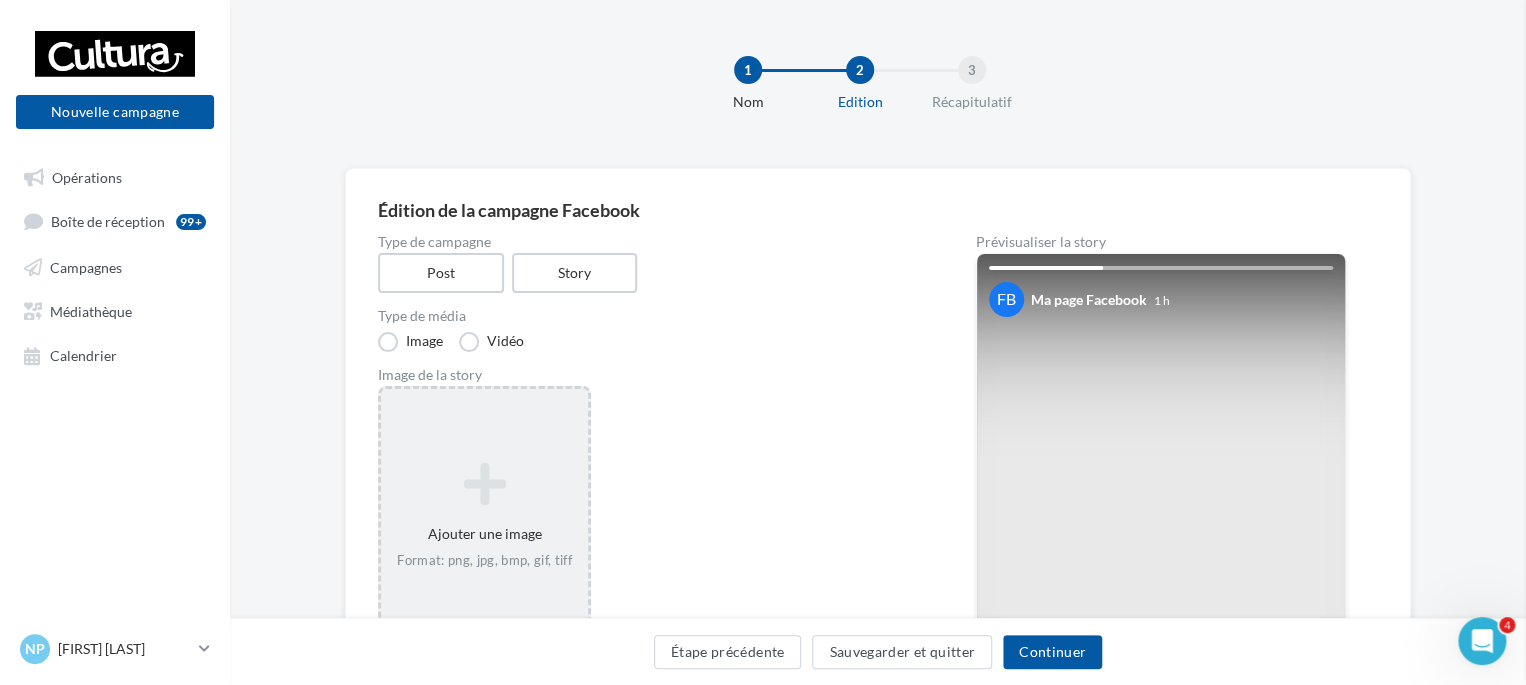 click on "Édition de la campagne Facebook
Type de campagne
Post
Story
Type de média
Image   Vidéo
Image de la story
Ajouter une image     Format: png, jpg, bmp, gif, tiff
Sélectionner un fichier
Consulter les contraintes attendues pour ce type de campagne                   Filtrer par        Réinitialiser
Mes fichiers
Partagés avec moi
Champs de personnalisation
Mes fichiers                 Actions                Importer un fichier     Ajouter un dossier     Ajouter un fichier                  copie [DATE] - [TIMESTAMP]  Format d'image: jpeg                   copie [DATE] - [TIMESTAMP]                      [TIMESTAMP]  Format d'image: jpg                   [TIMESTAMP]" at bounding box center [878, 608] 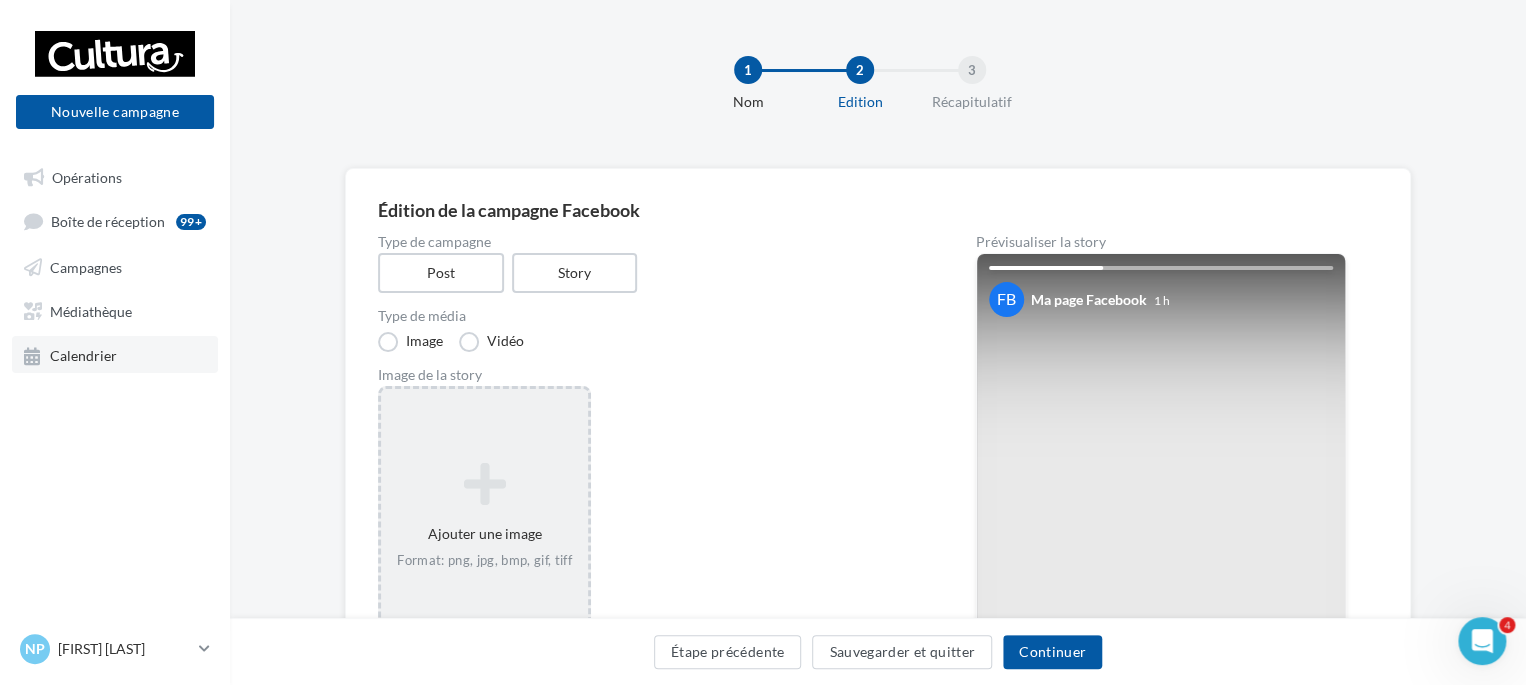 click on "Calendrier" at bounding box center (115, 354) 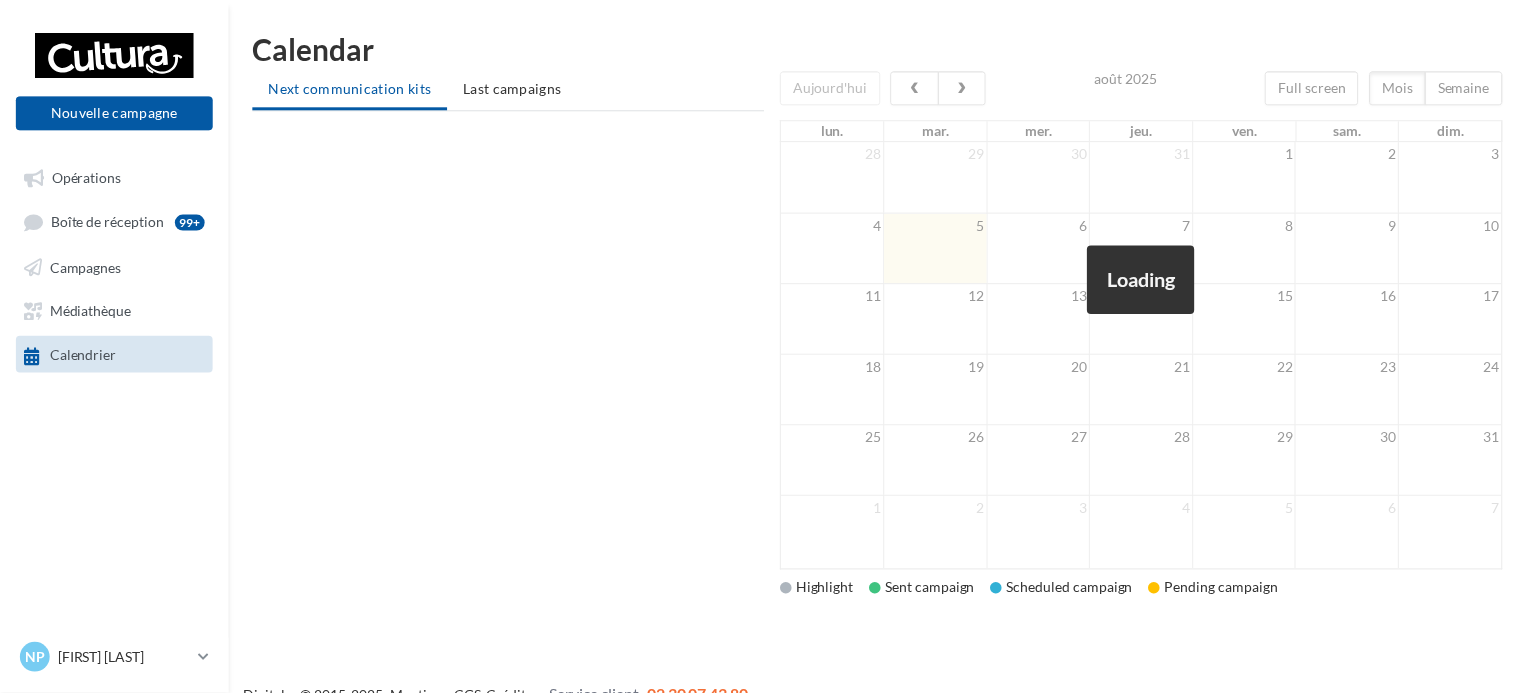 scroll, scrollTop: 0, scrollLeft: 0, axis: both 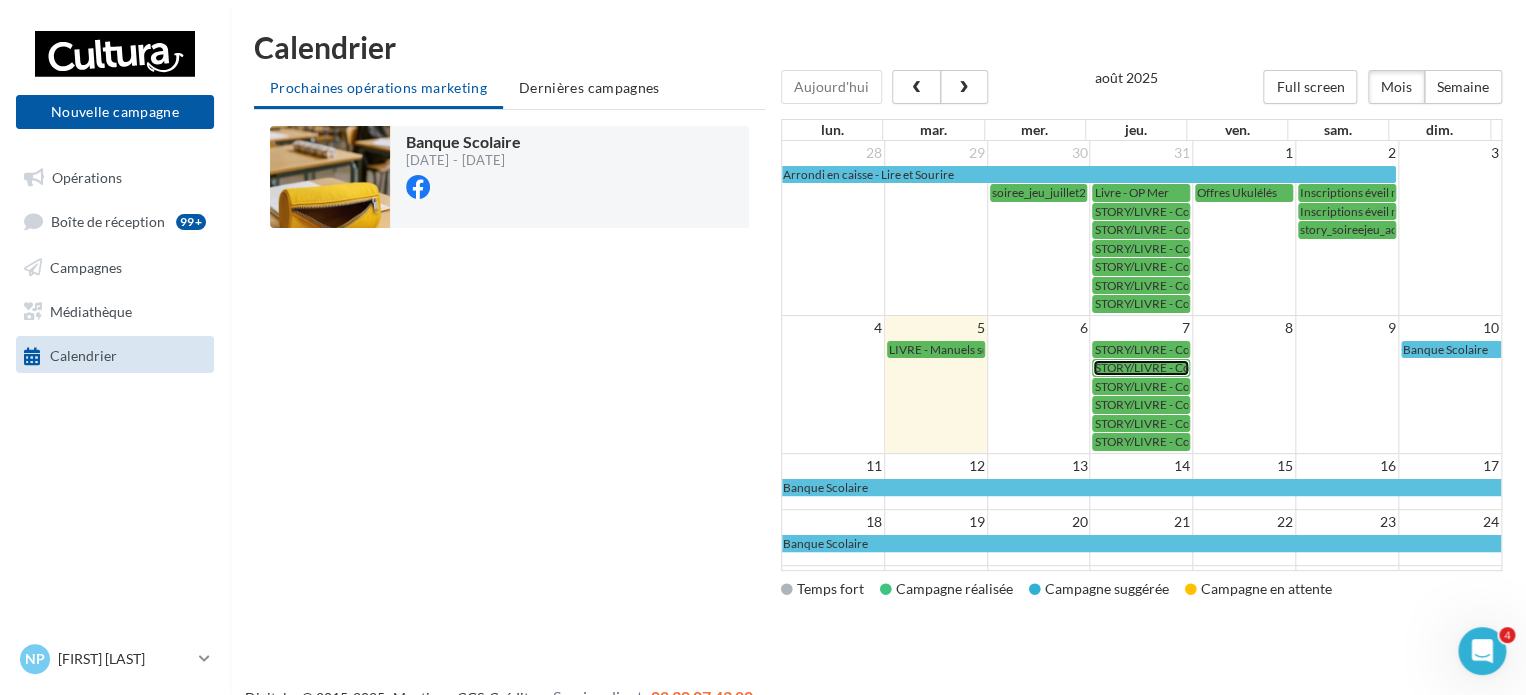 click on "STORY/LIVRE - Coup de Cœur 5" at bounding box center [1176, 367] 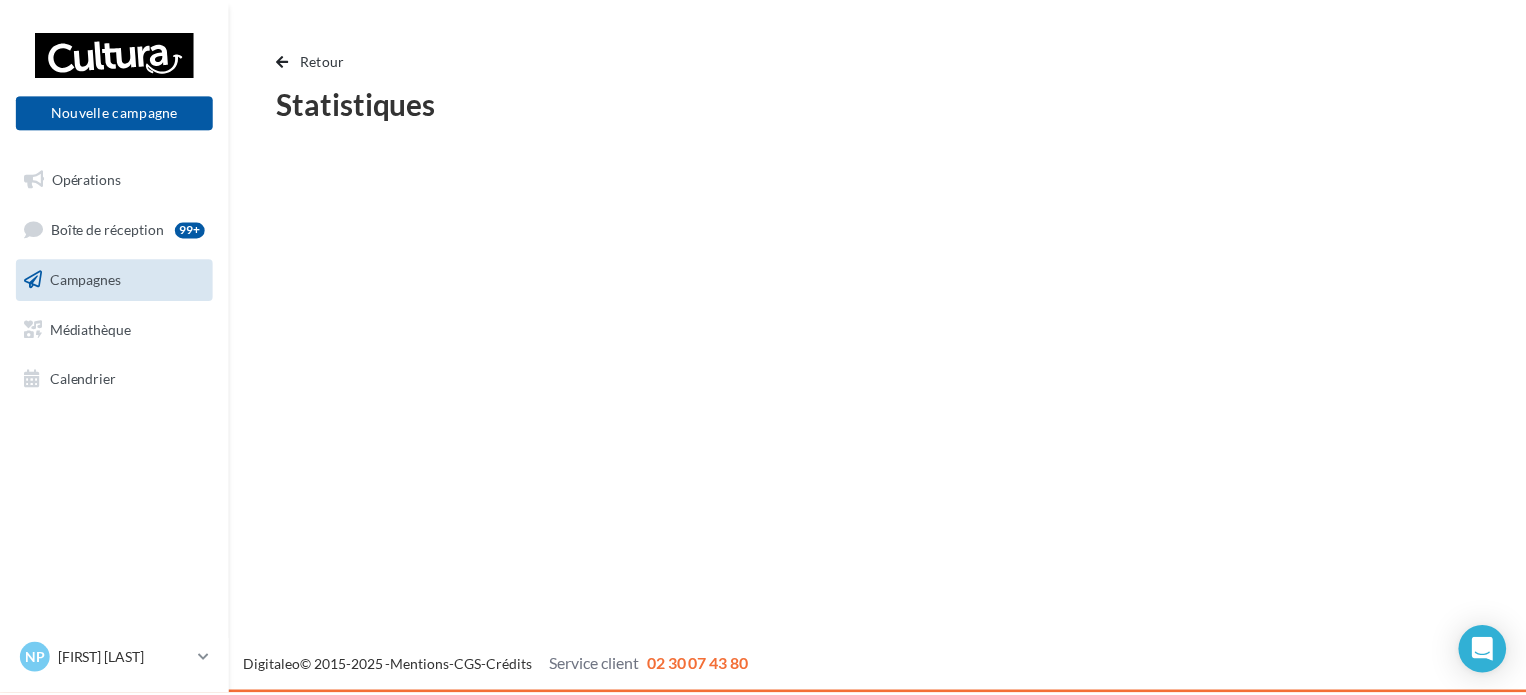 scroll, scrollTop: 0, scrollLeft: 0, axis: both 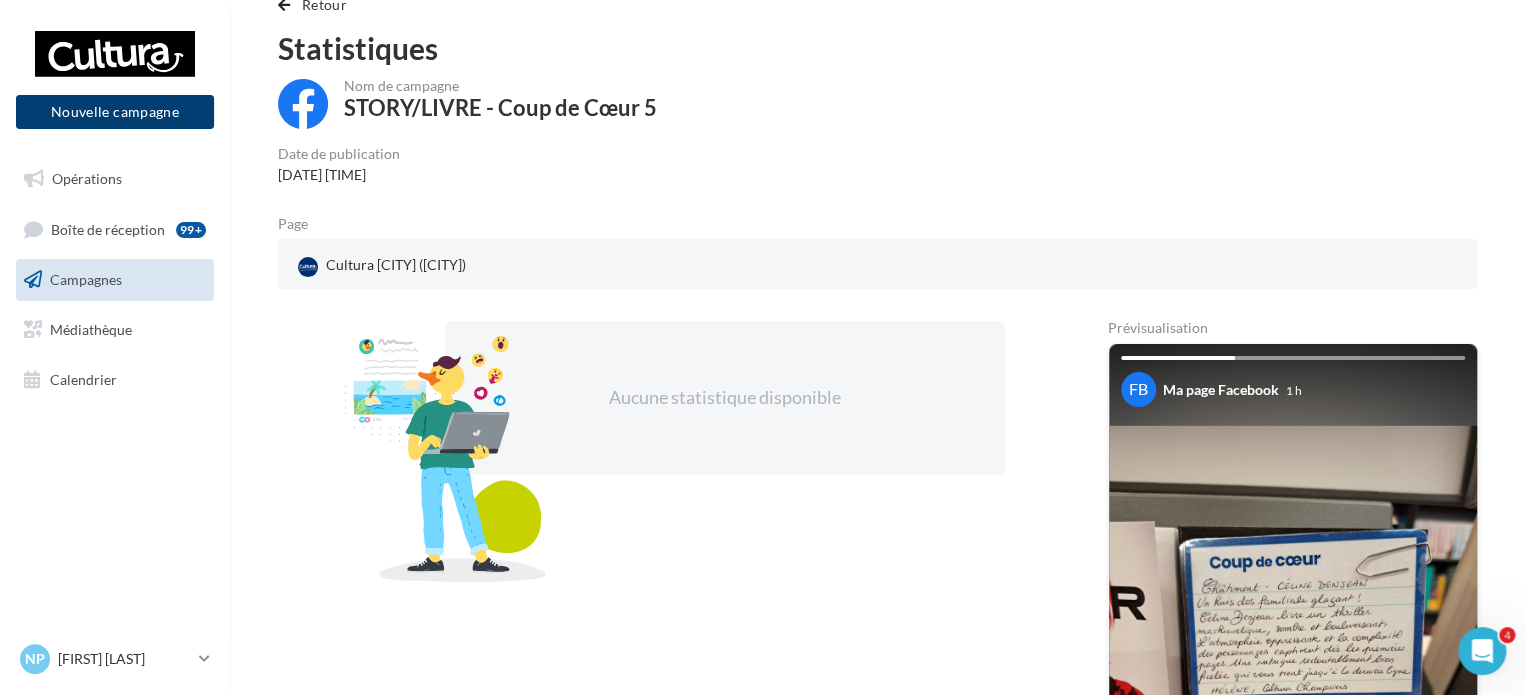 click on "Nouvelle campagne" at bounding box center (115, 112) 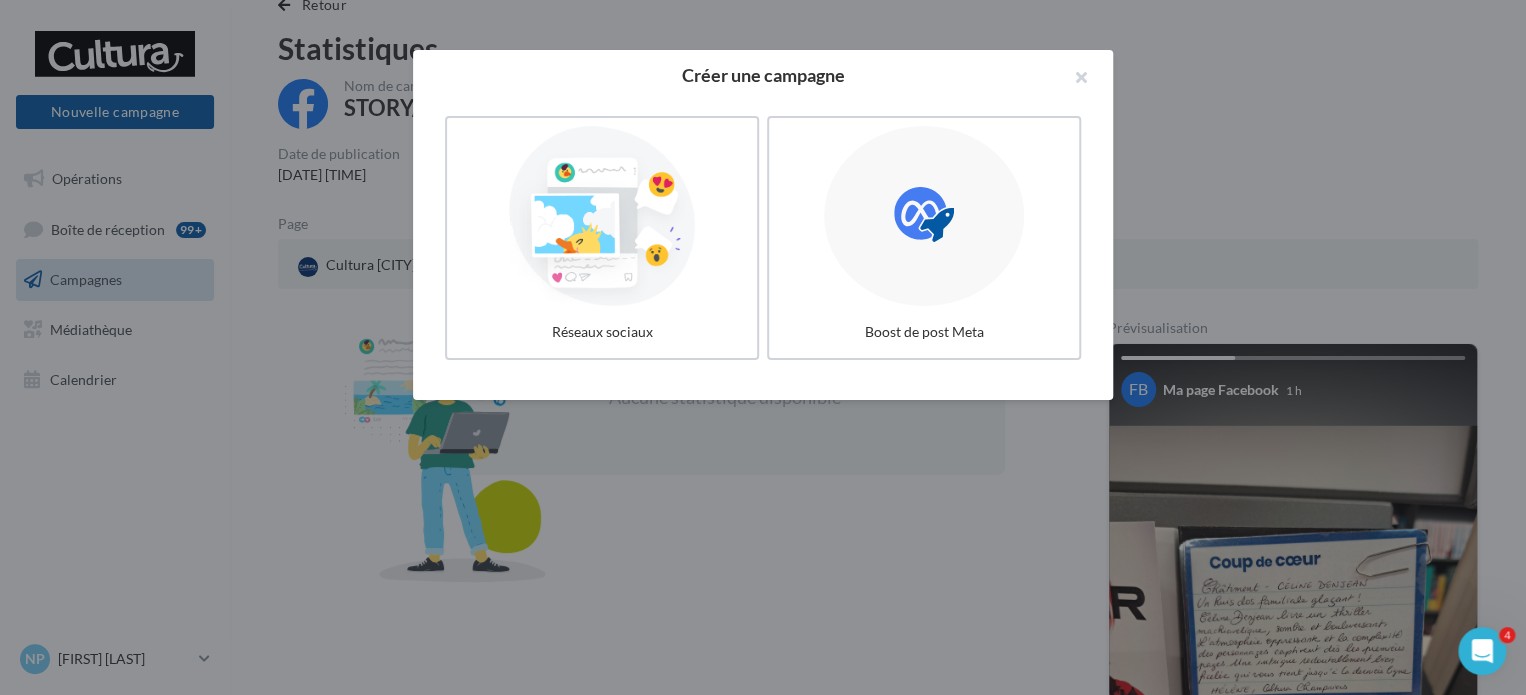 click at bounding box center [763, 347] 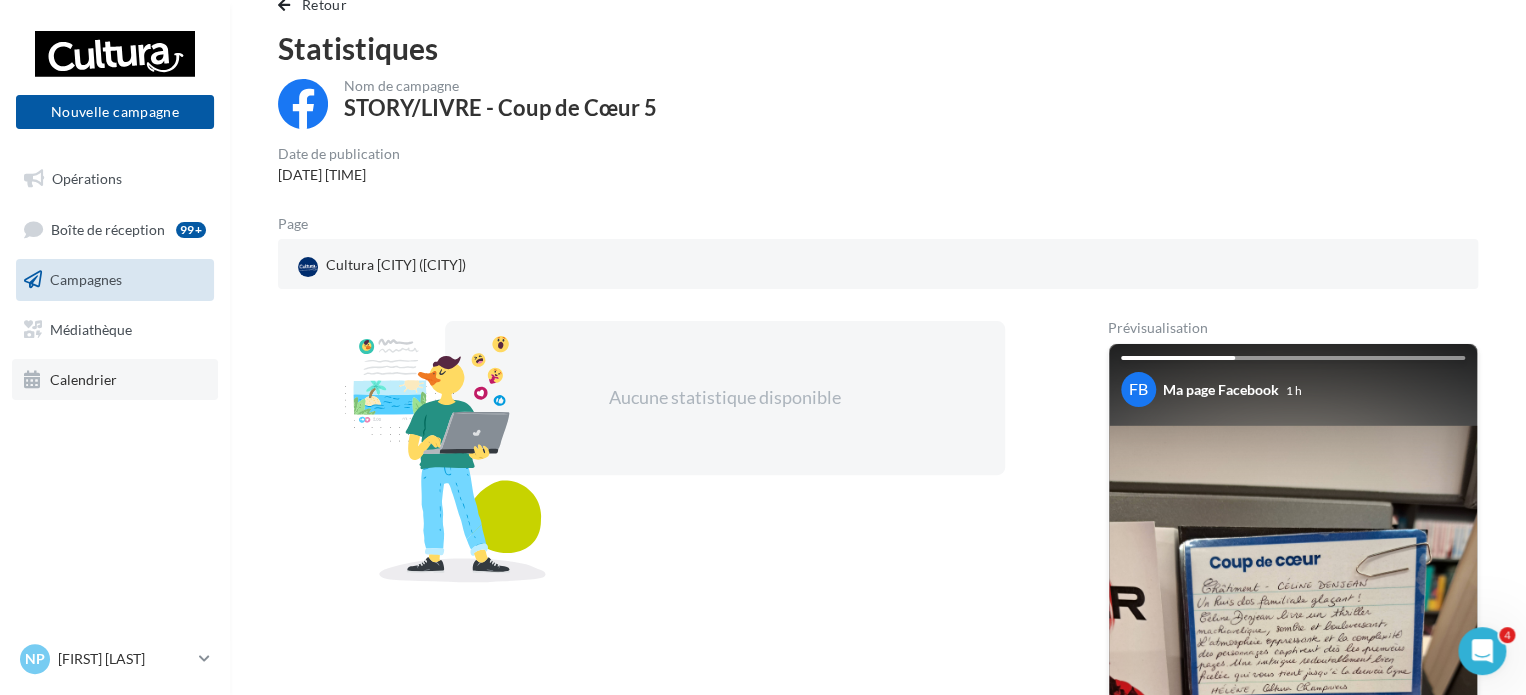 click on "Calendrier" at bounding box center (115, 380) 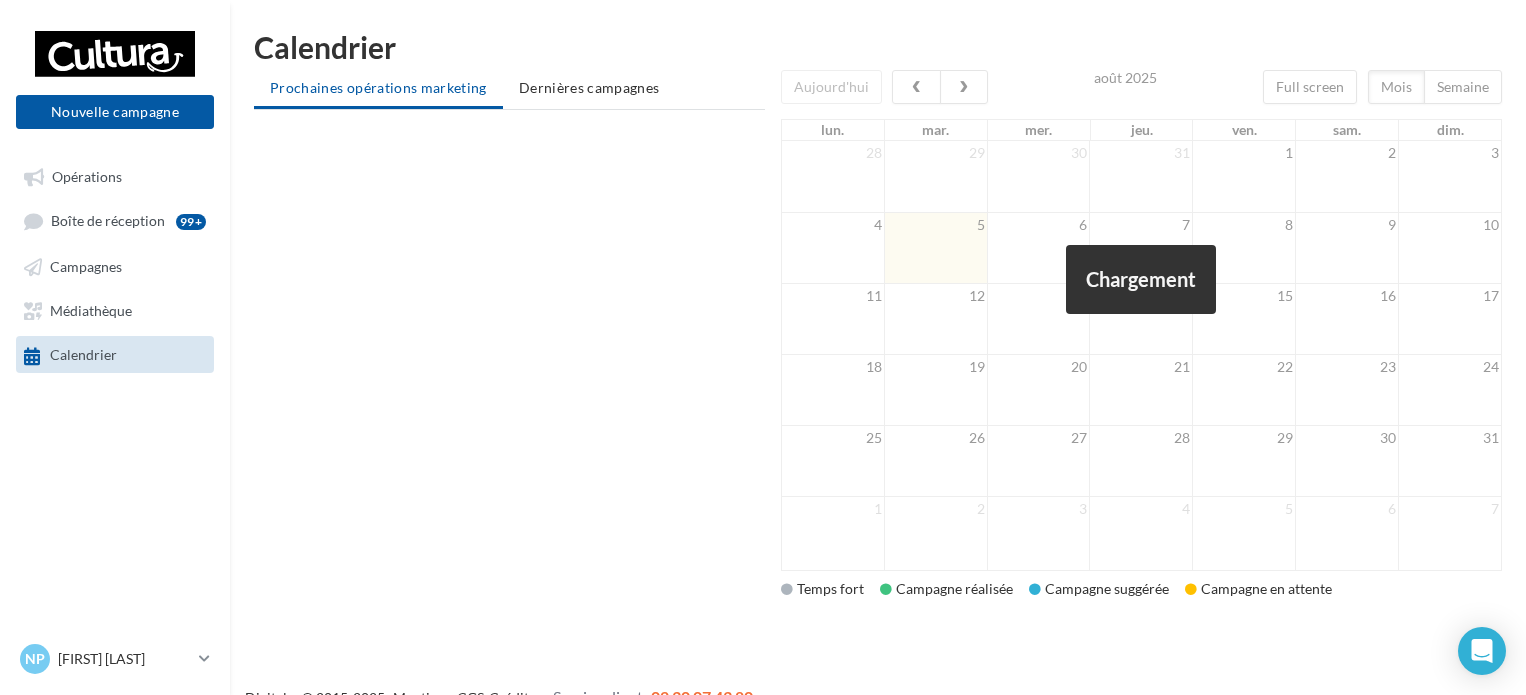 scroll, scrollTop: 0, scrollLeft: 0, axis: both 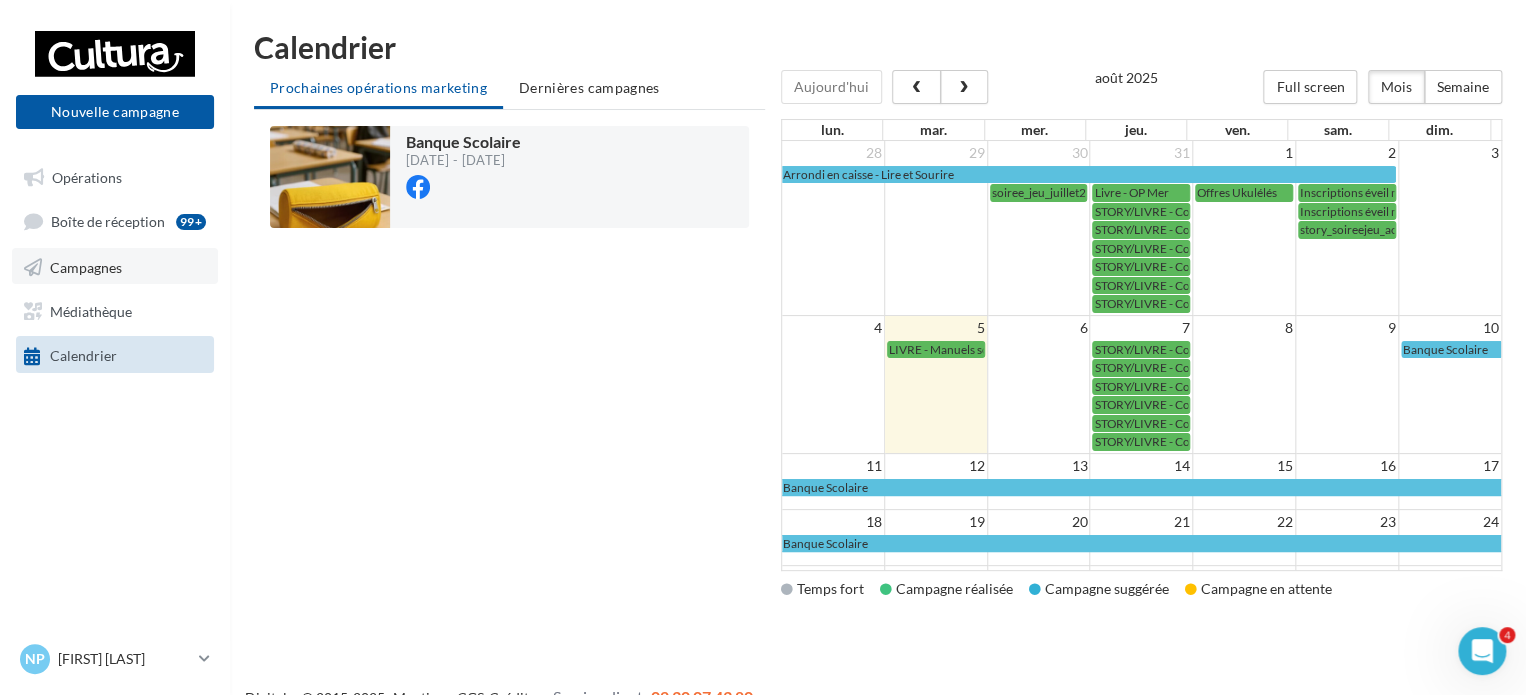 click on "Campagnes" at bounding box center (115, 266) 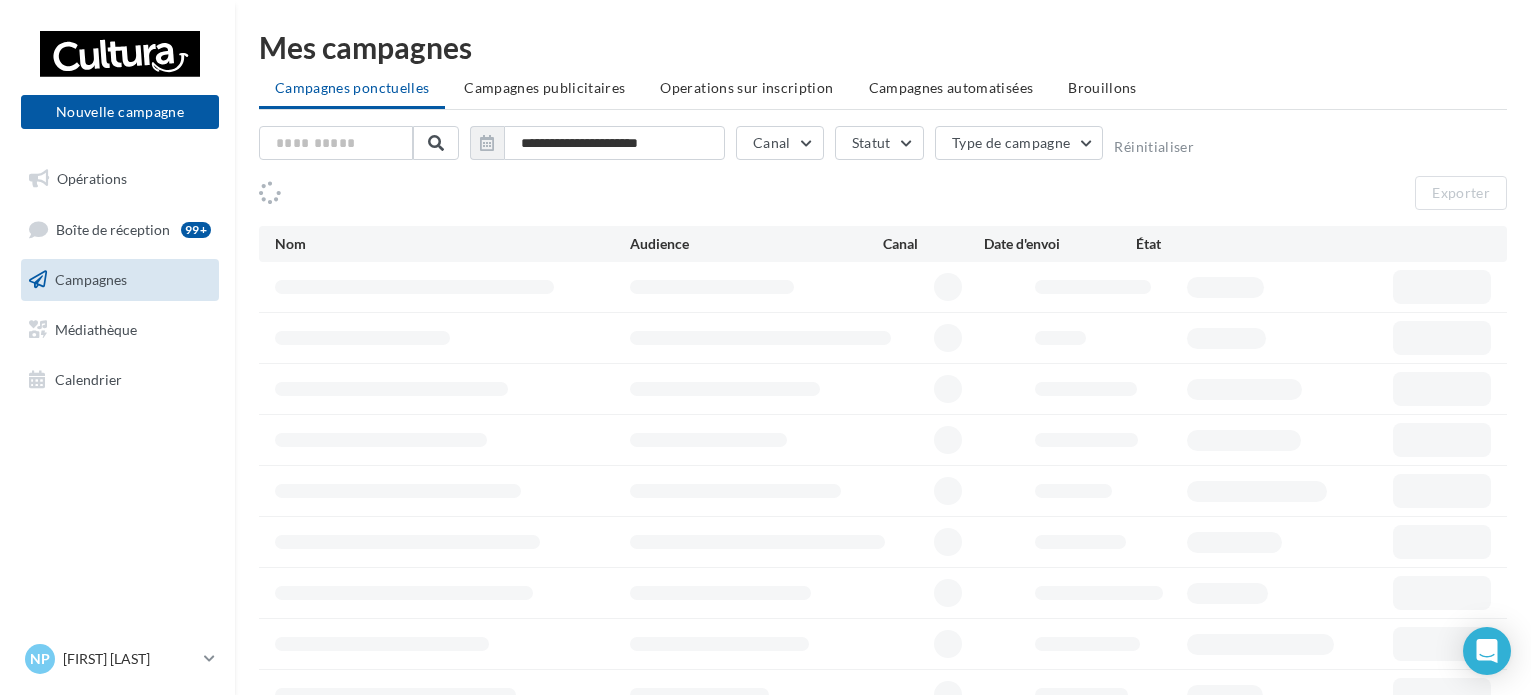 scroll, scrollTop: 0, scrollLeft: 0, axis: both 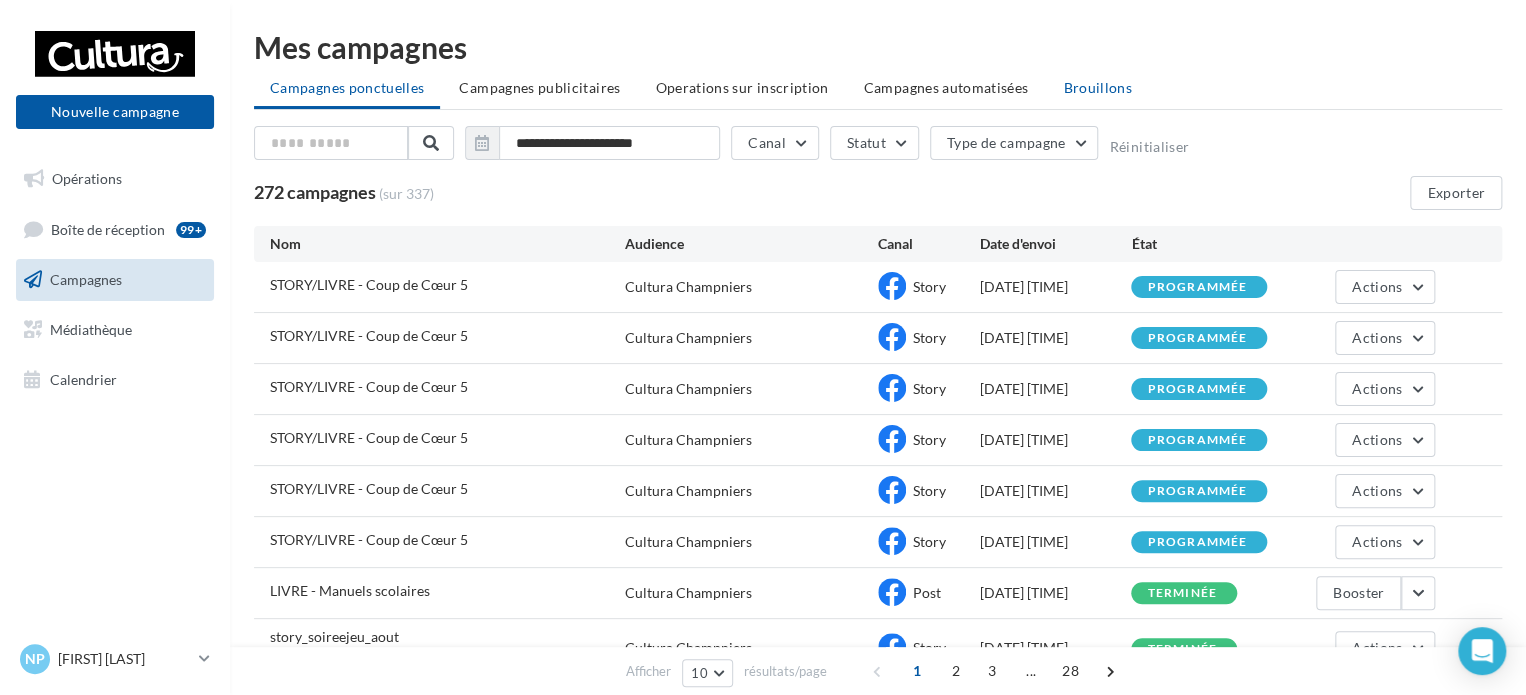 click on "Brouillons" at bounding box center (1097, 87) 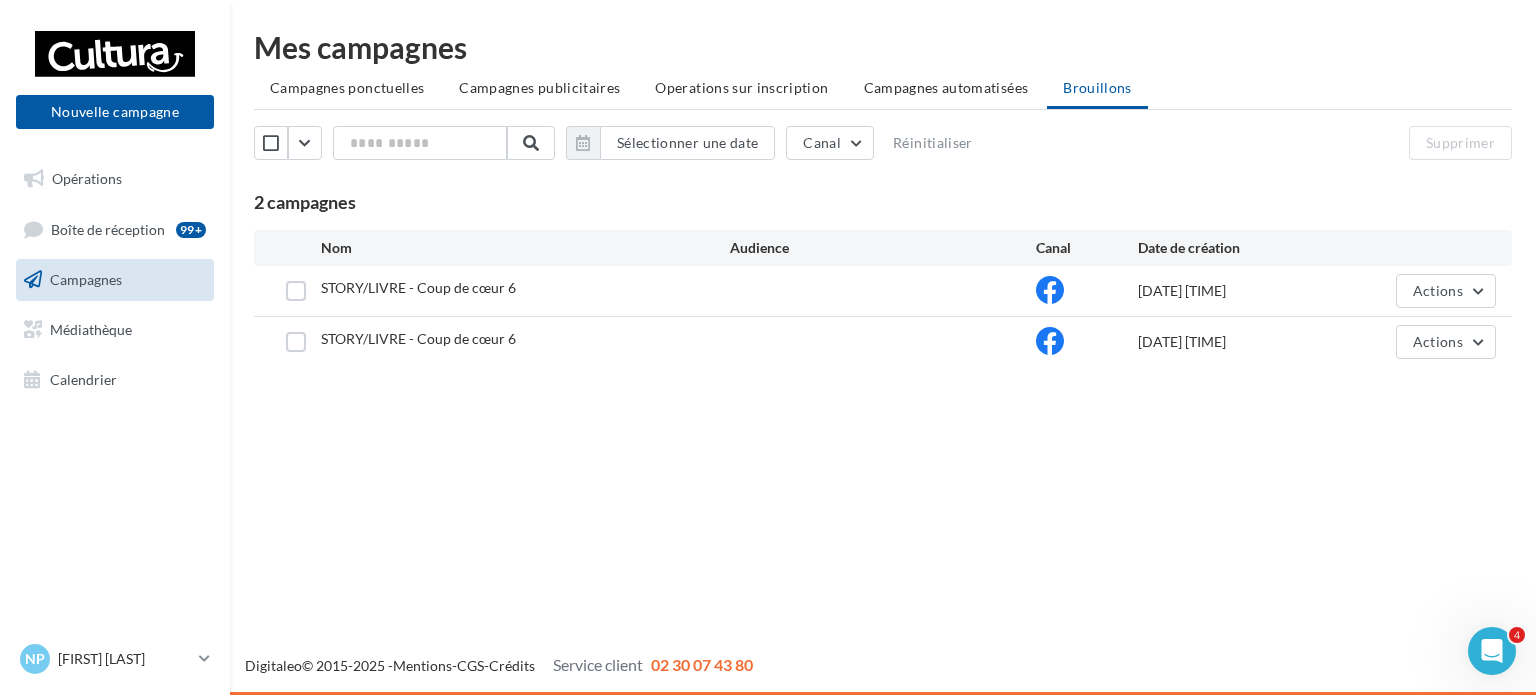 scroll, scrollTop: 0, scrollLeft: 0, axis: both 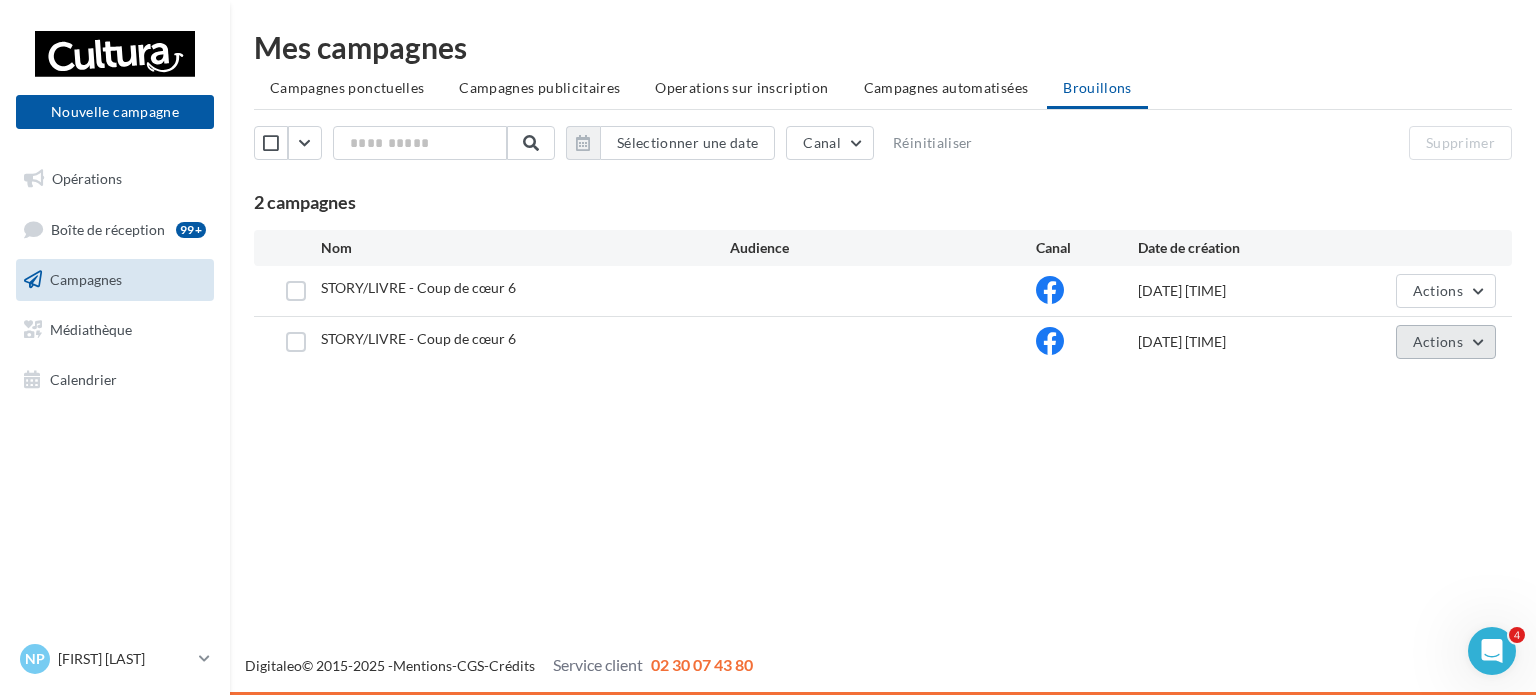 click on "Actions" at bounding box center [1438, 341] 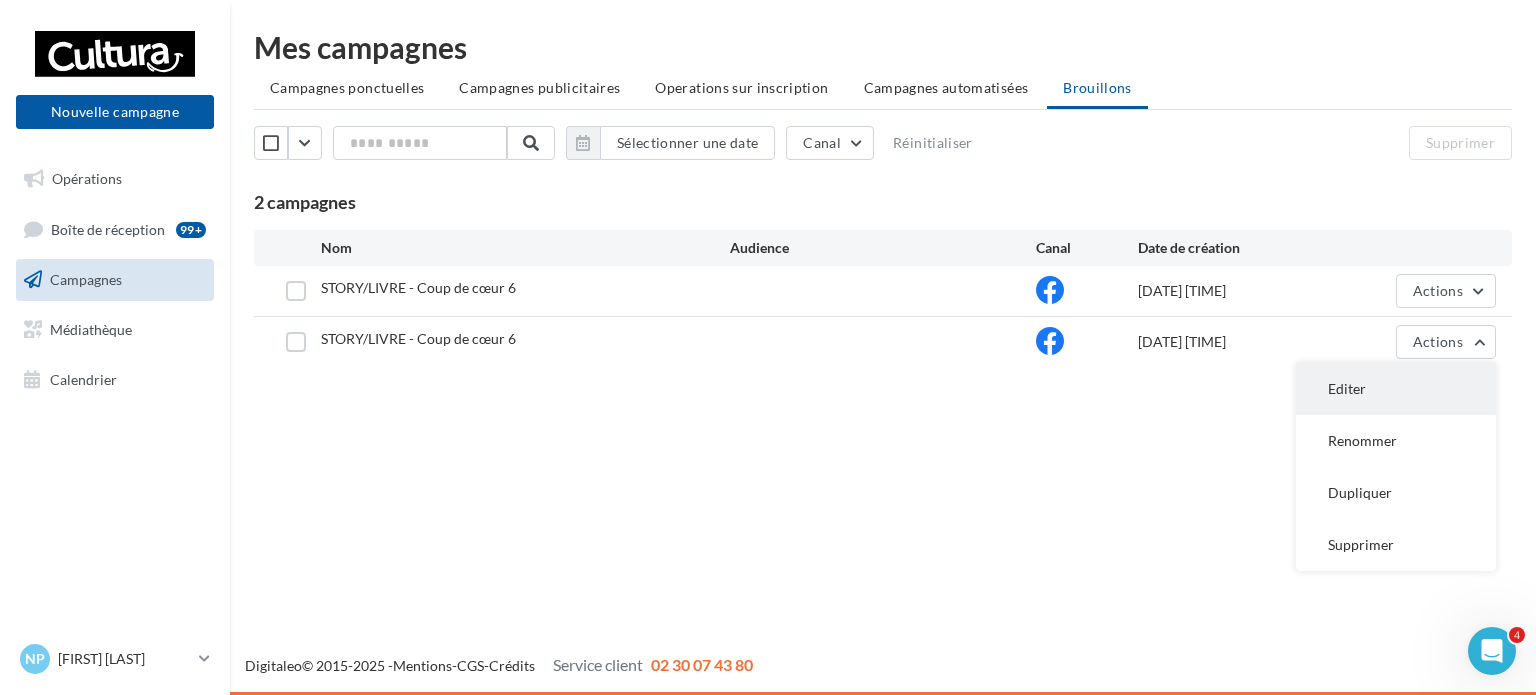 click on "Editer" at bounding box center [1396, 389] 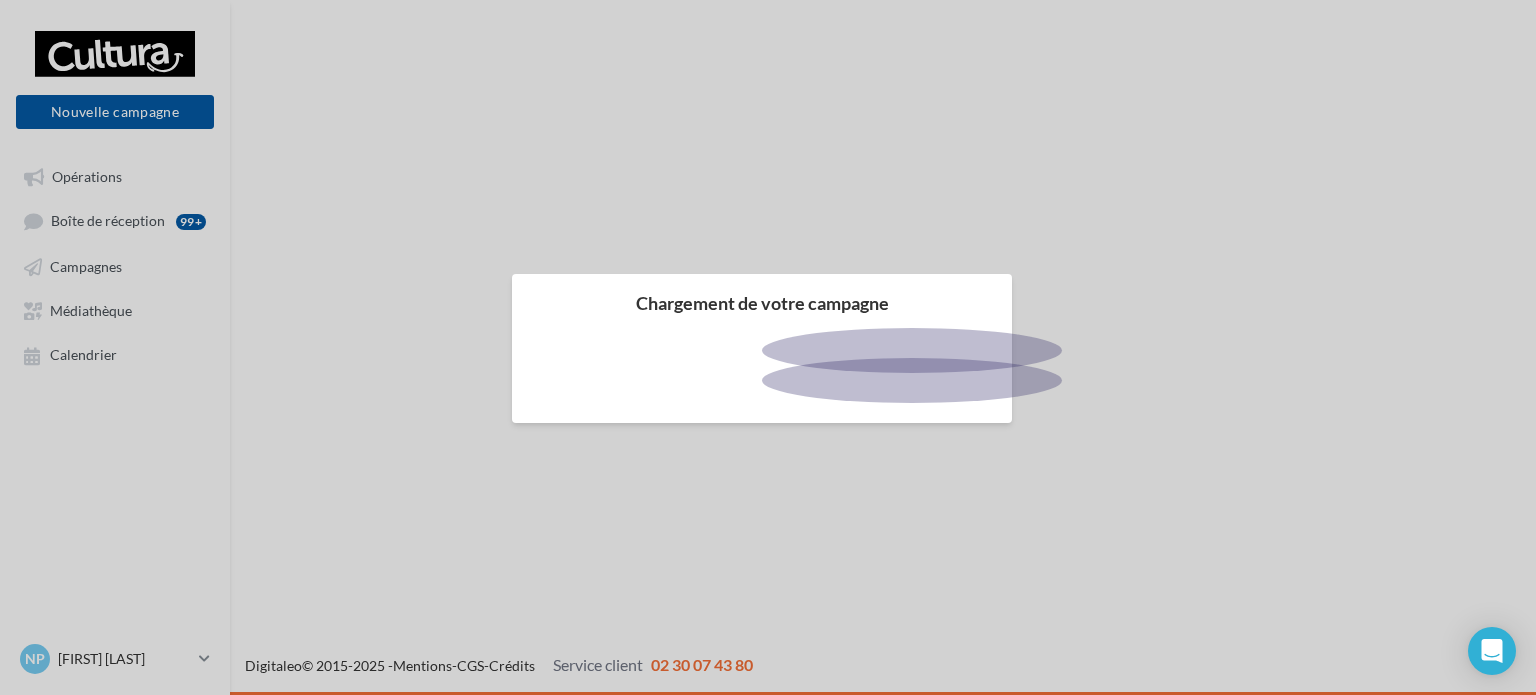 scroll, scrollTop: 0, scrollLeft: 0, axis: both 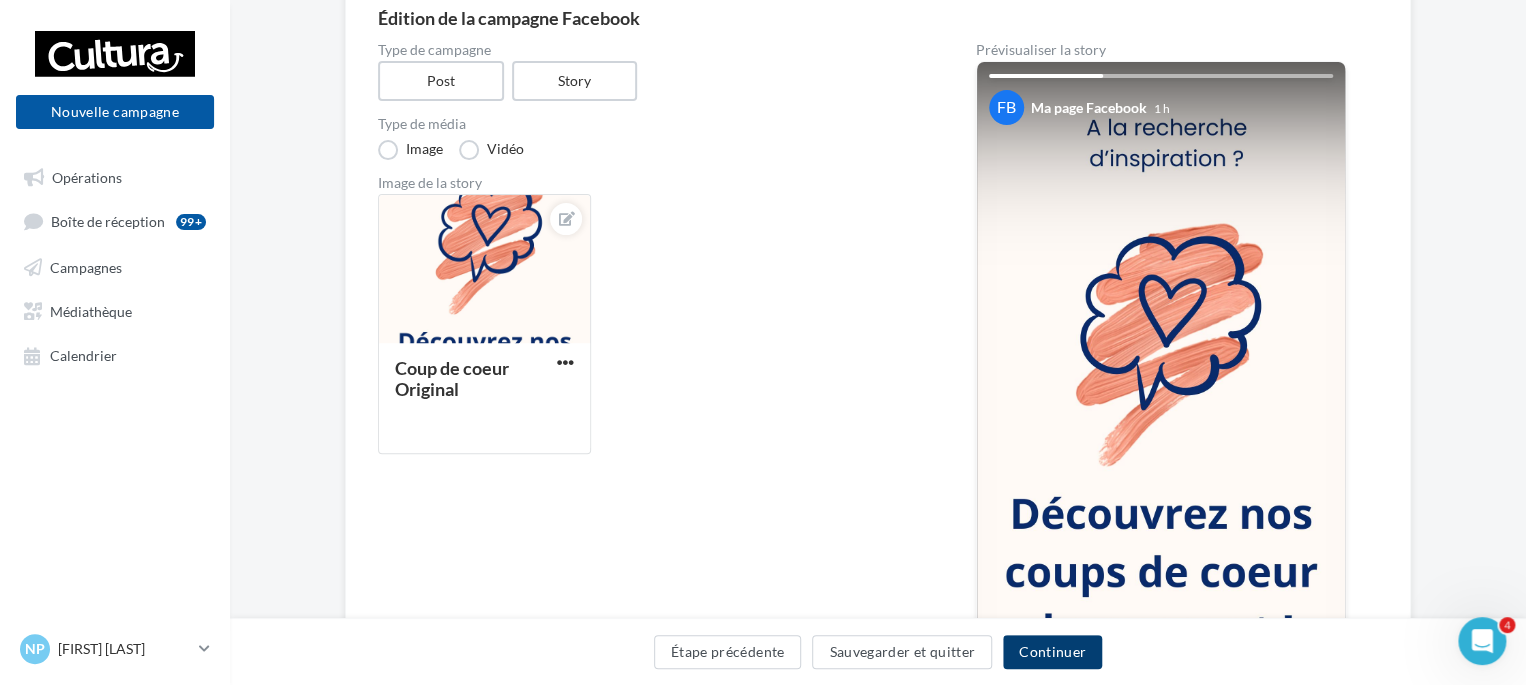 click on "Continuer" at bounding box center [1052, 652] 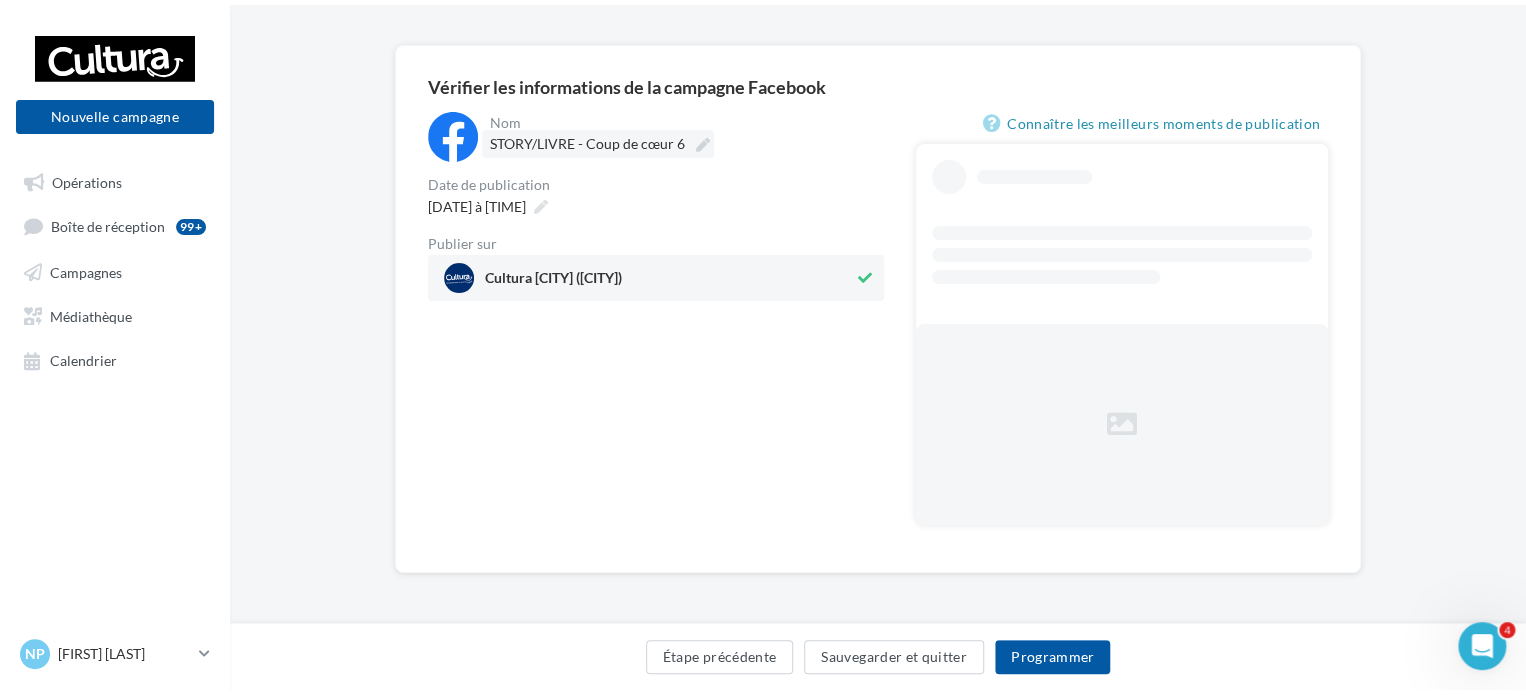 scroll, scrollTop: 0, scrollLeft: 0, axis: both 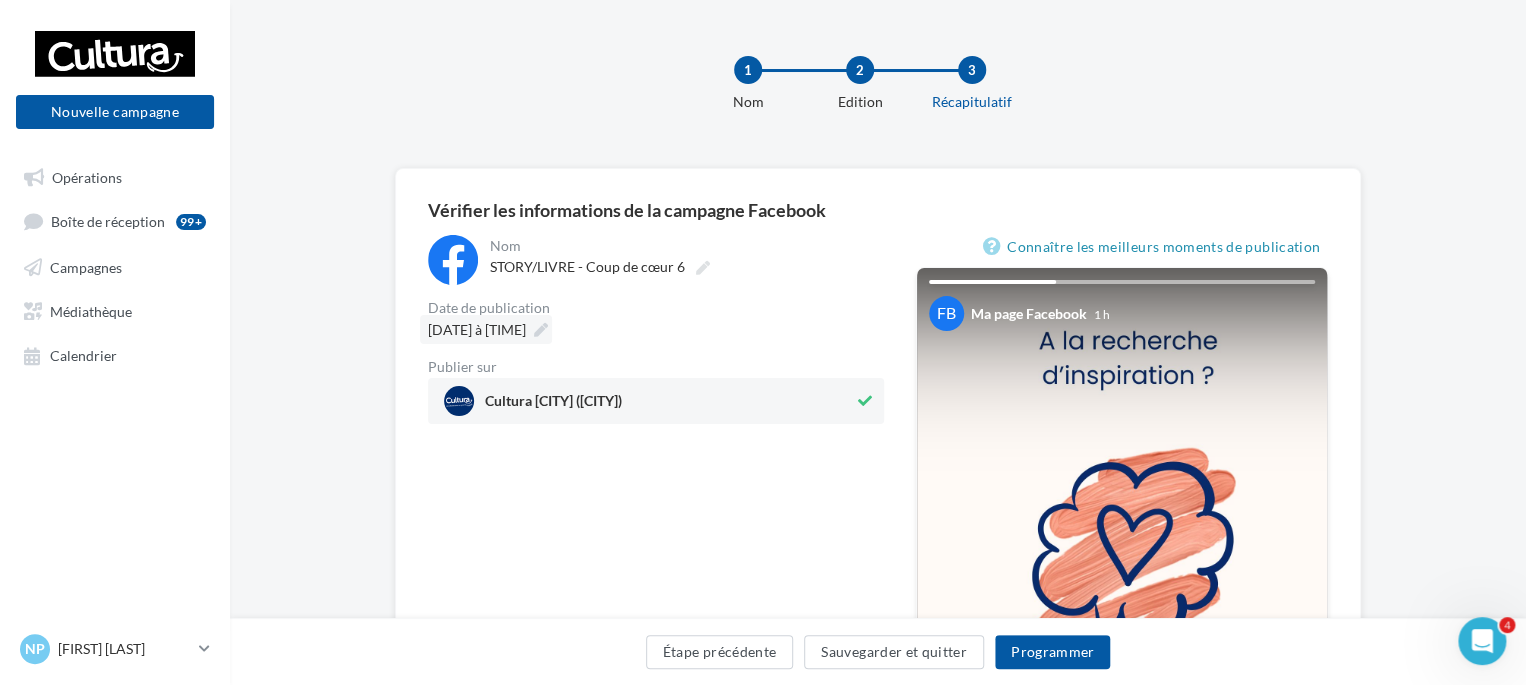 click at bounding box center (541, 330) 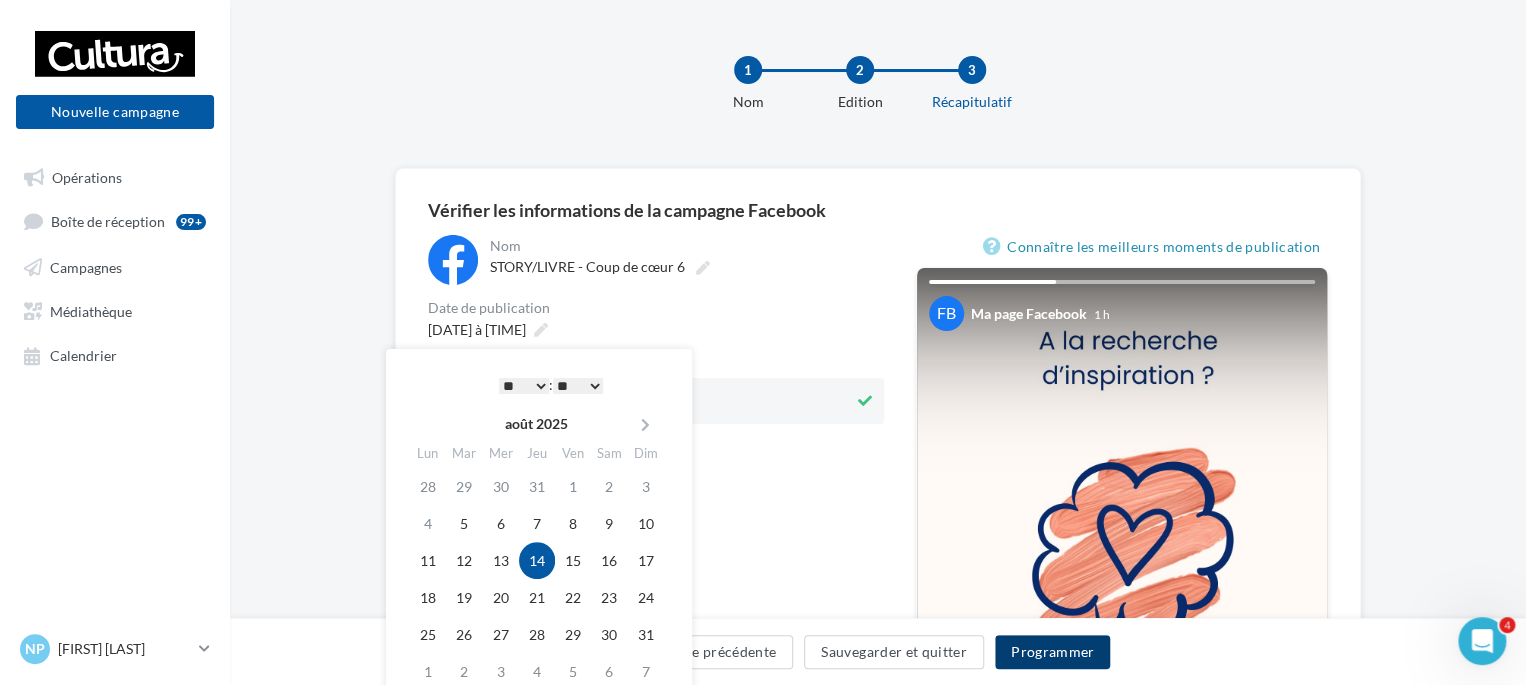 click on "Programmer" at bounding box center [1053, 652] 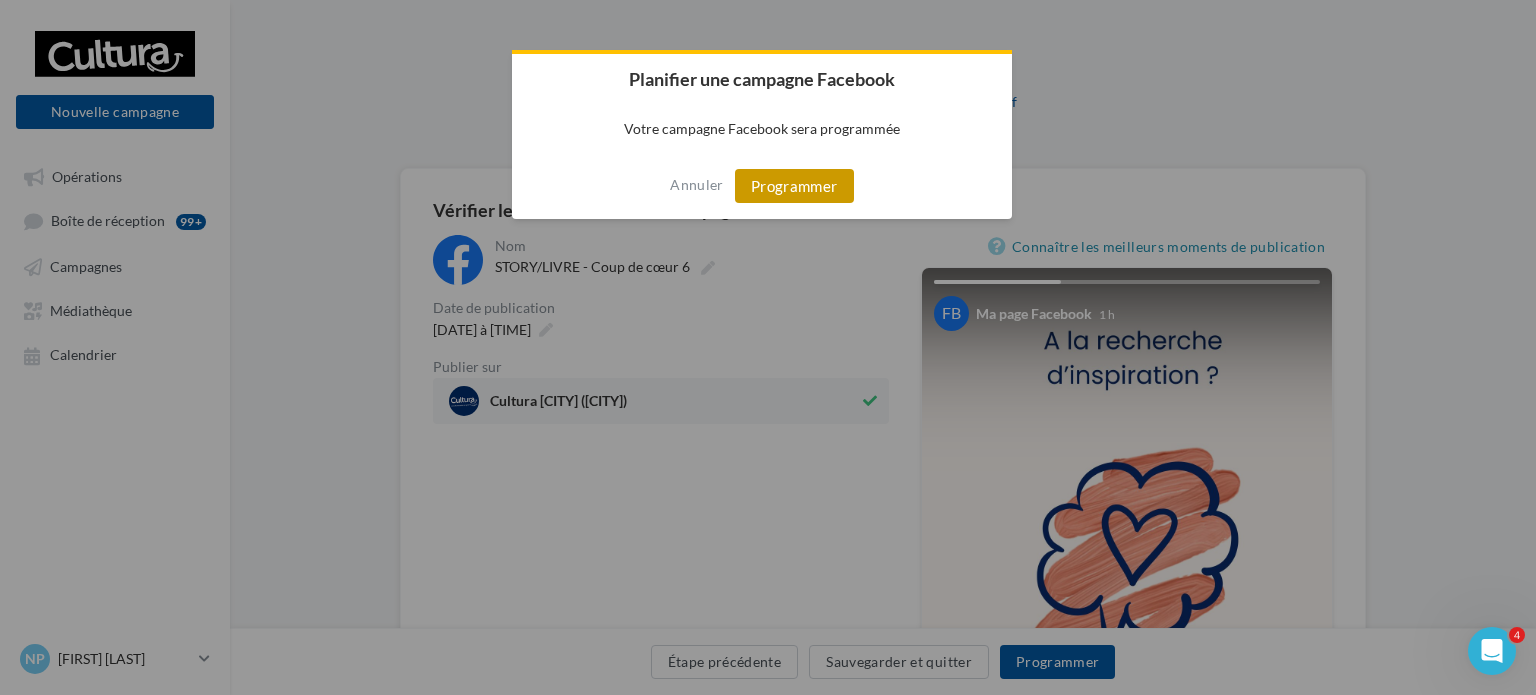 click on "Programmer" at bounding box center [794, 186] 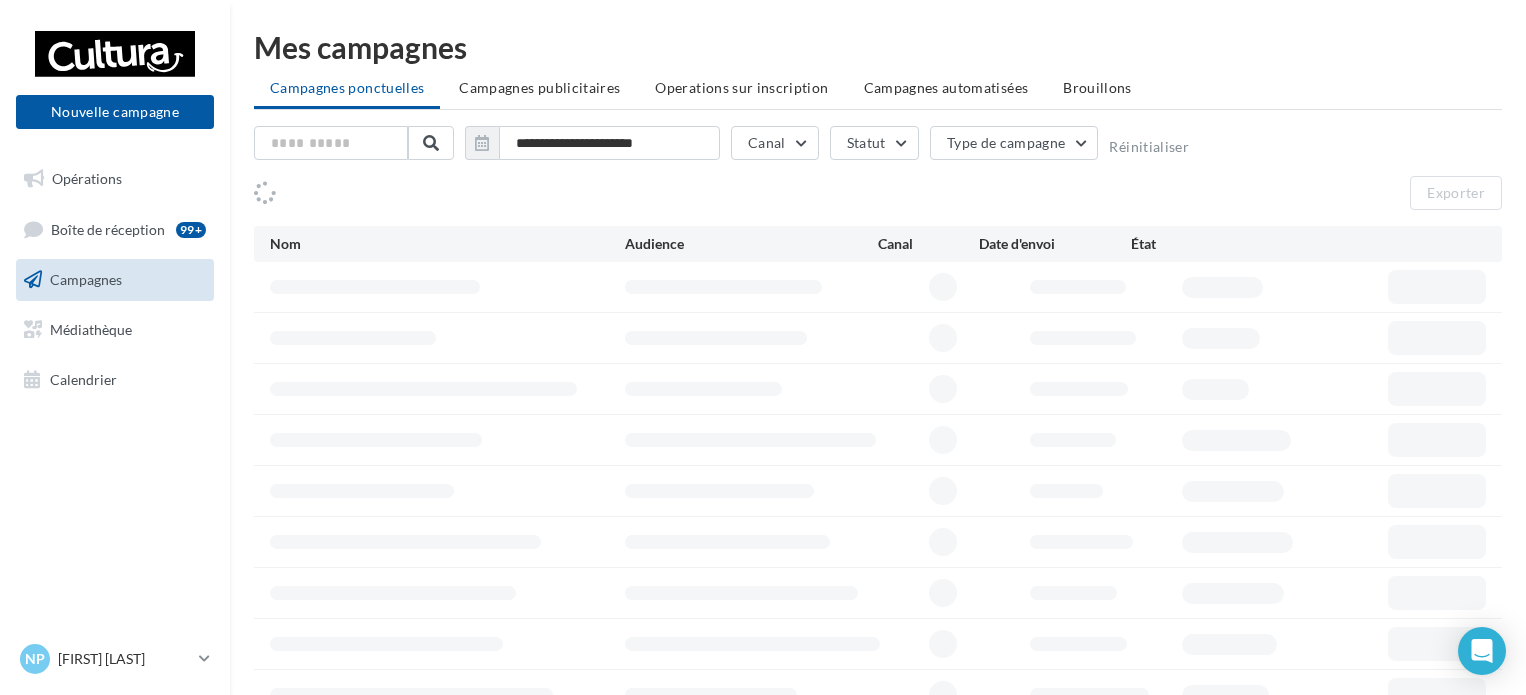 scroll, scrollTop: 0, scrollLeft: 0, axis: both 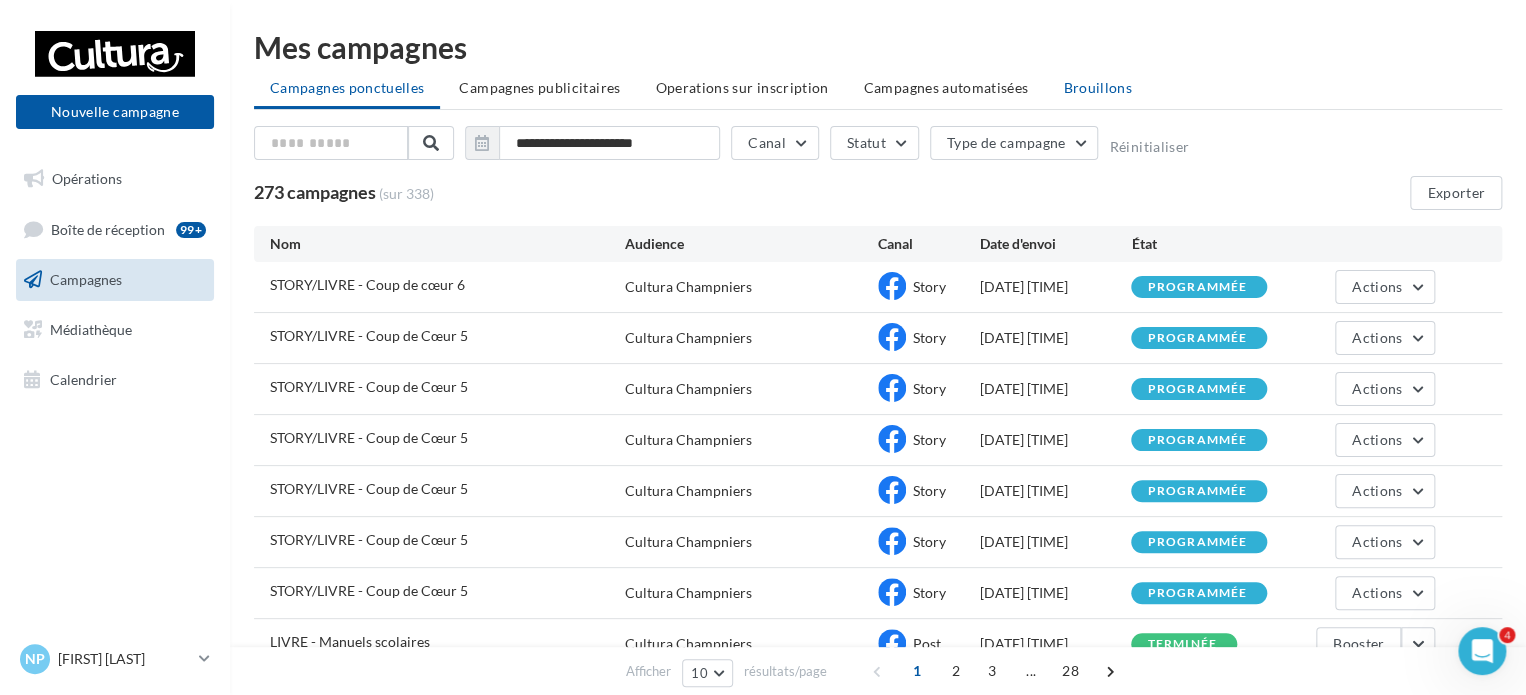 click on "Brouillons" at bounding box center [1097, 88] 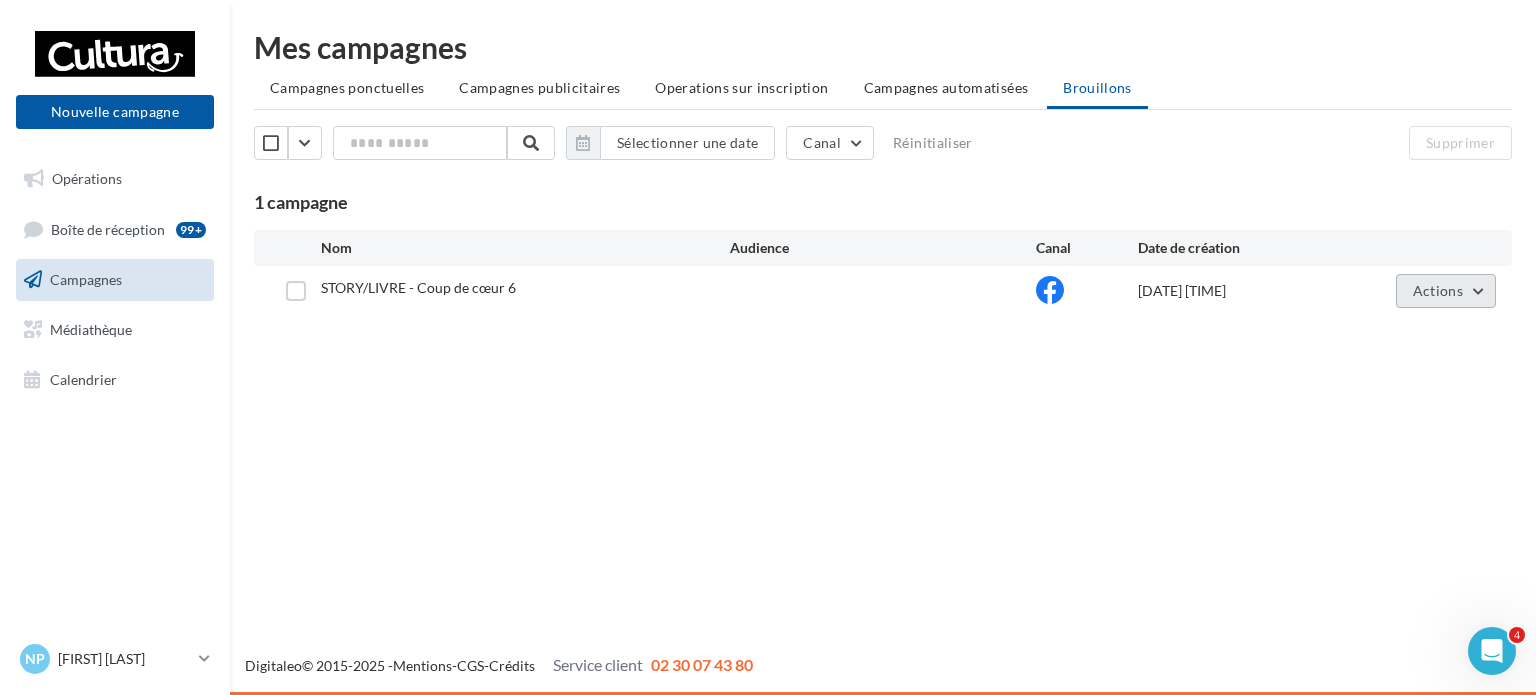 click on "Actions" at bounding box center [1438, 290] 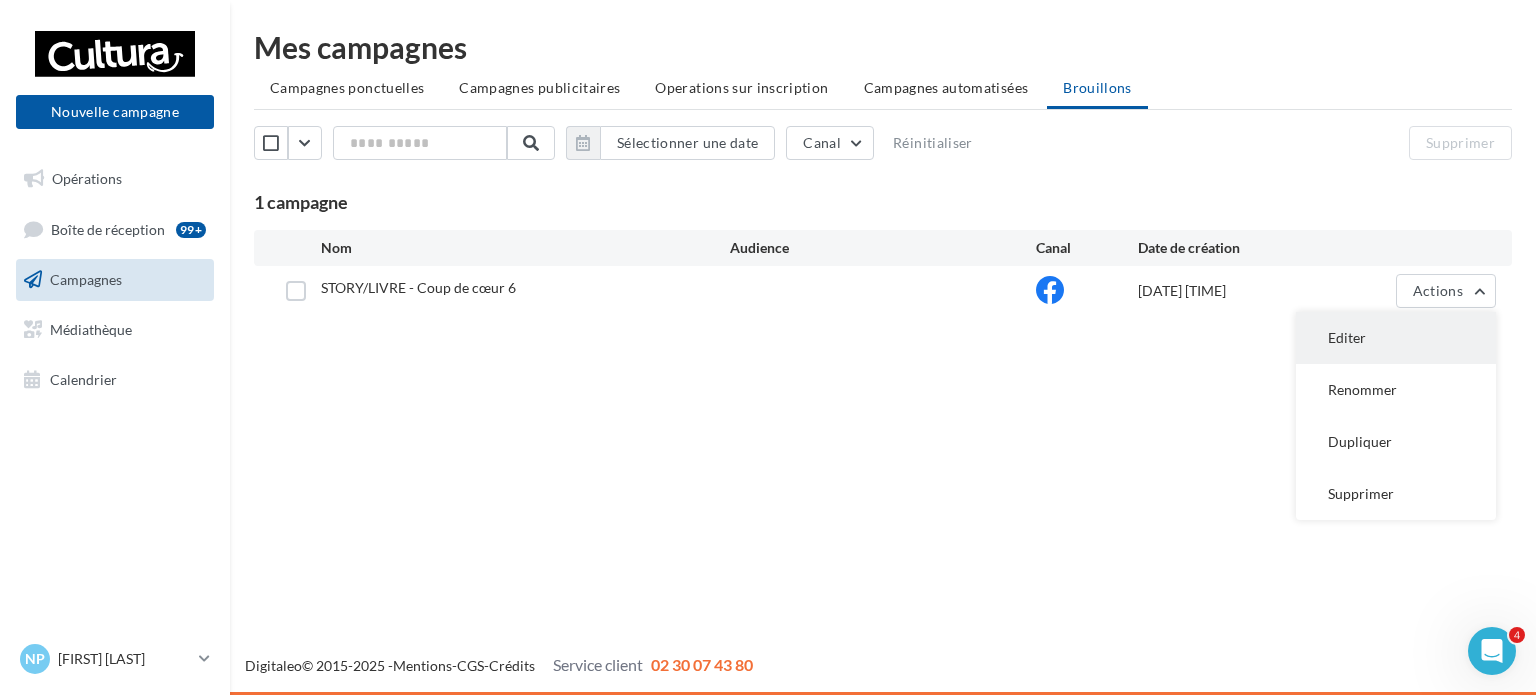 click on "Editer" at bounding box center (1396, 338) 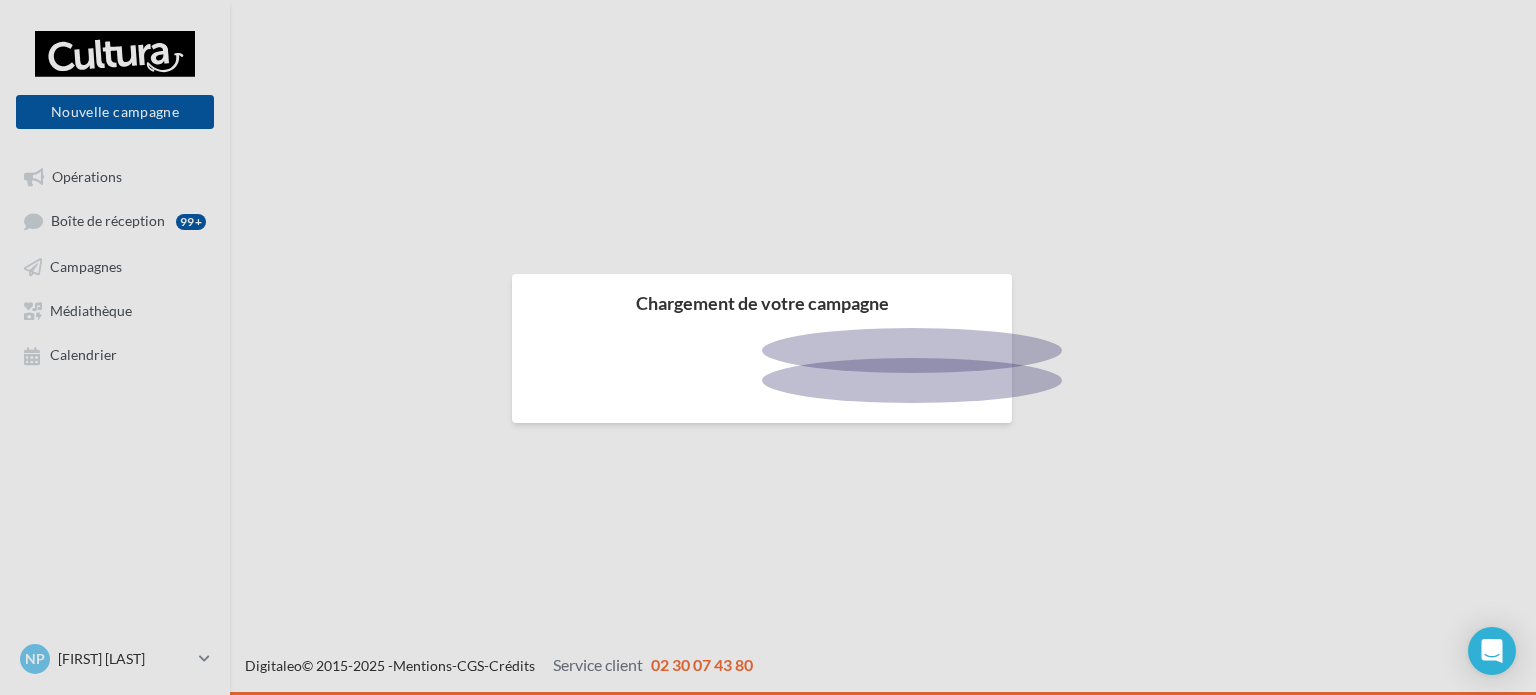 scroll, scrollTop: 0, scrollLeft: 0, axis: both 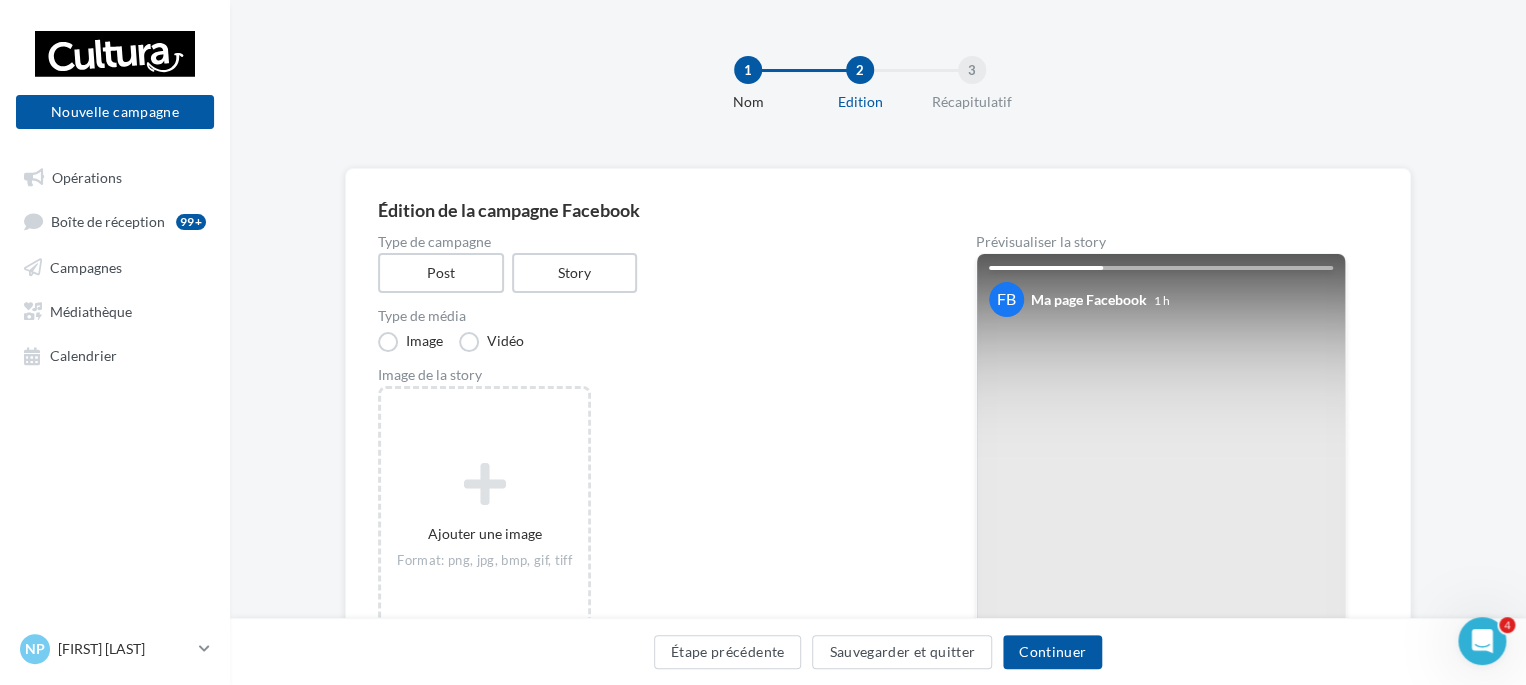 drag, startPoint x: 836, startPoint y: 409, endPoint x: 844, endPoint y: 291, distance: 118.270874 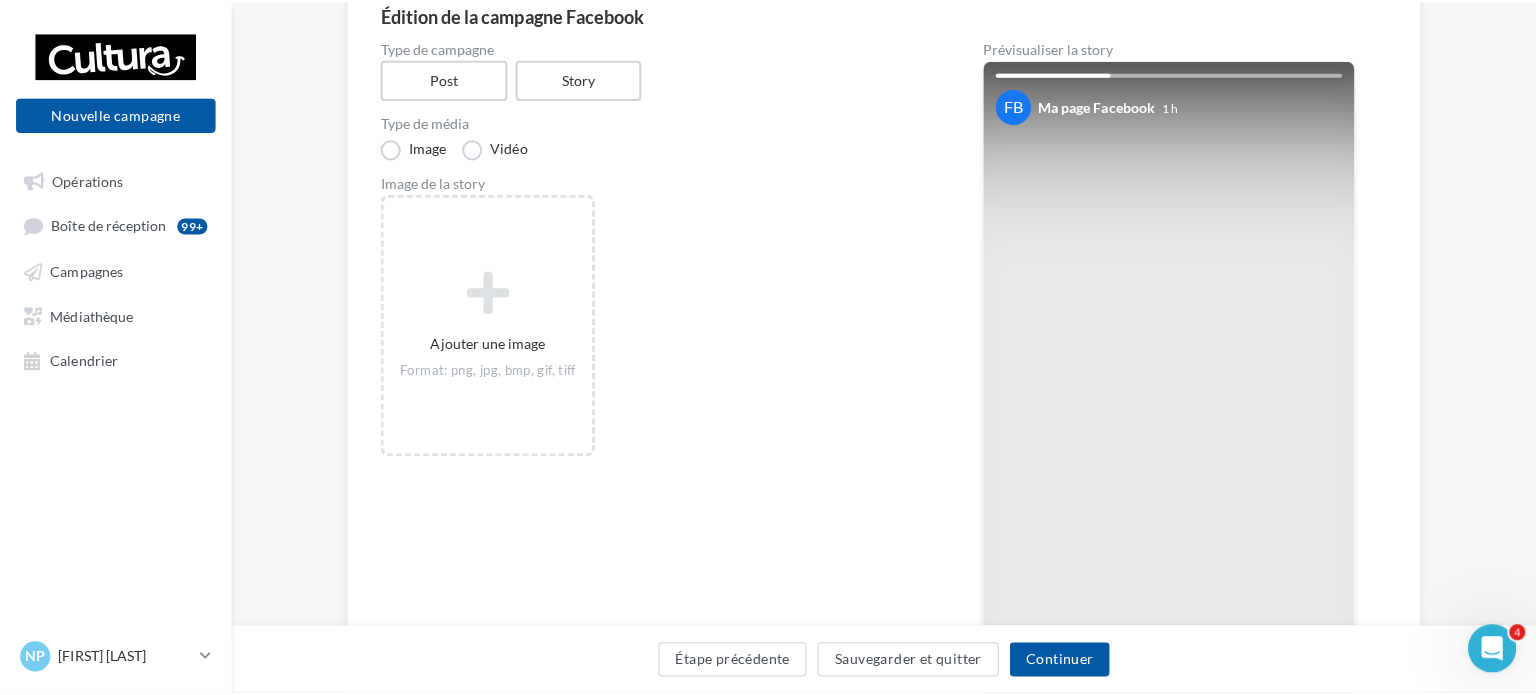 scroll, scrollTop: 200, scrollLeft: 0, axis: vertical 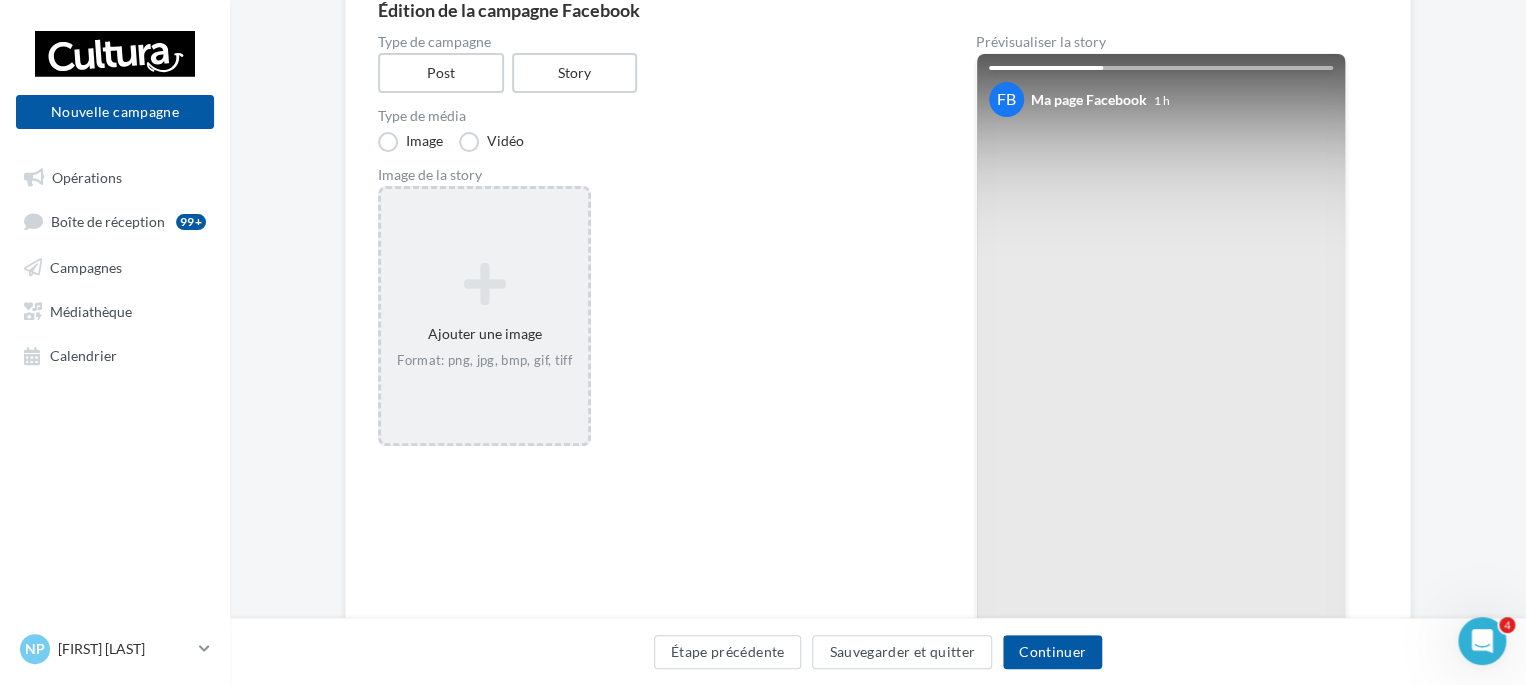 click on "Ajouter une image     Format: png, jpg, bmp, gif, tiff" at bounding box center (484, 316) 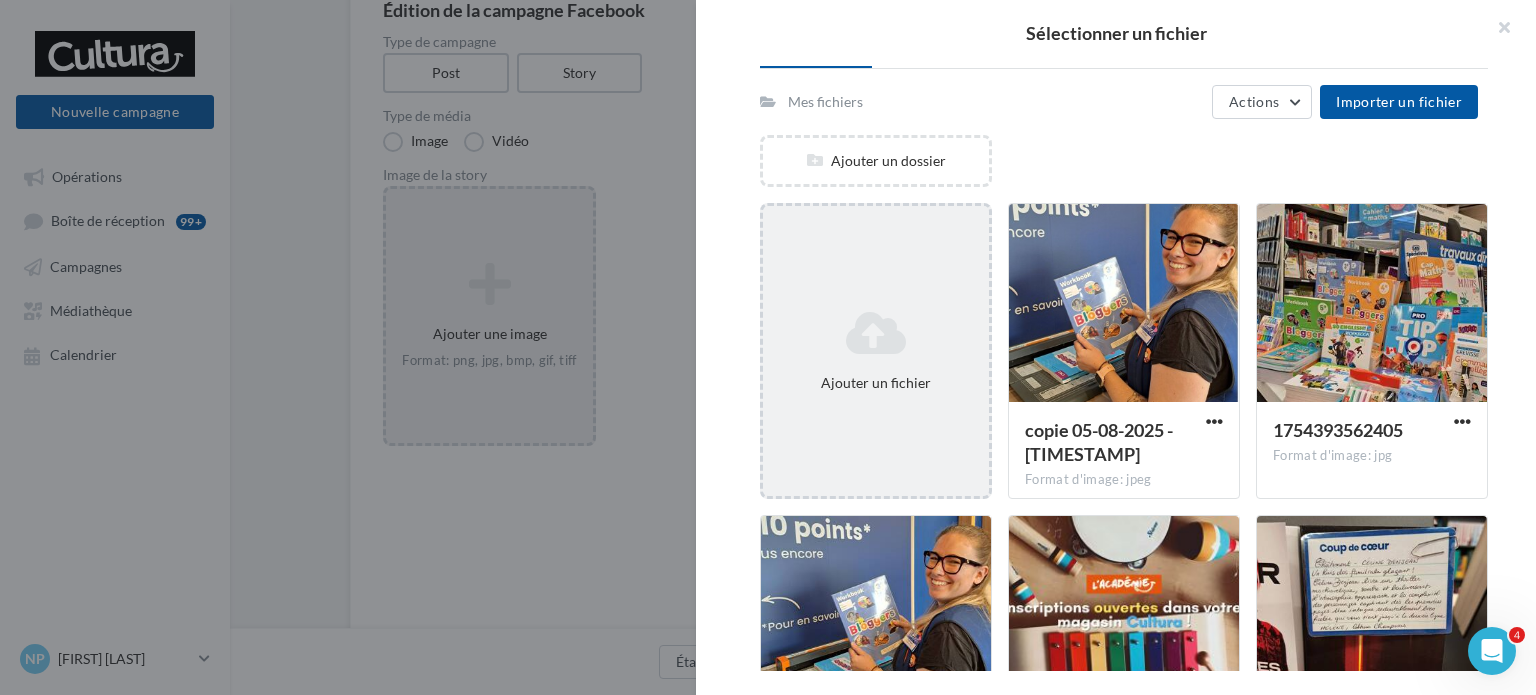 scroll, scrollTop: 0, scrollLeft: 0, axis: both 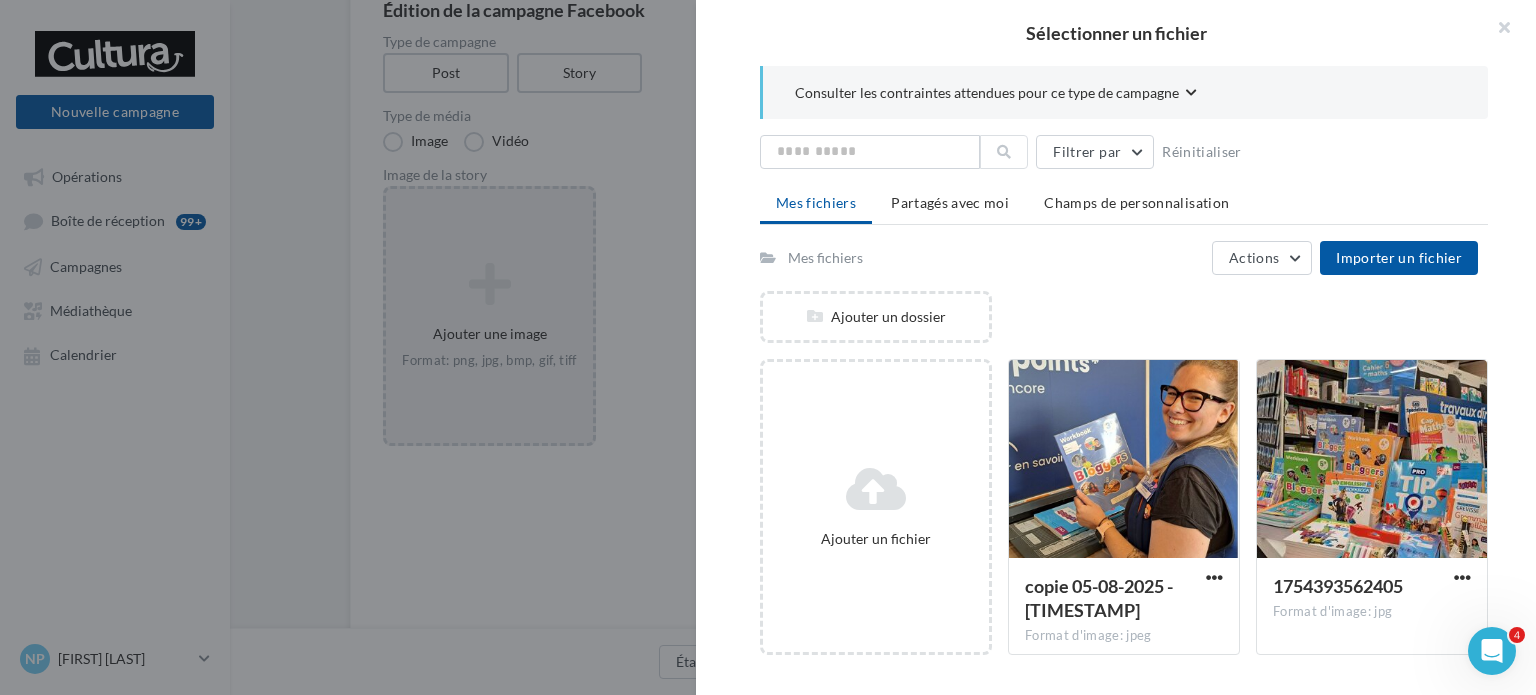 click at bounding box center [768, 347] 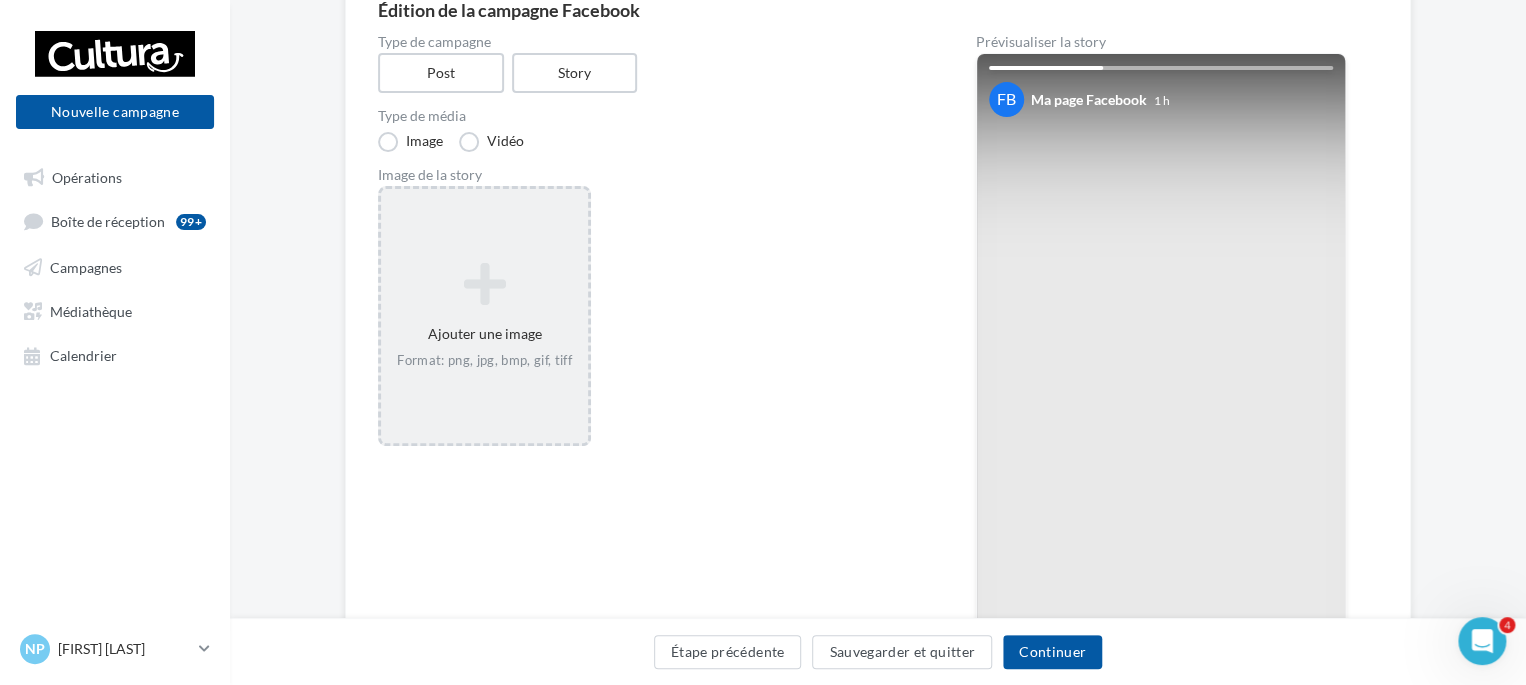 click on "Ajouter une image     Format: png, jpg, bmp, gif, tiff" at bounding box center (484, 316) 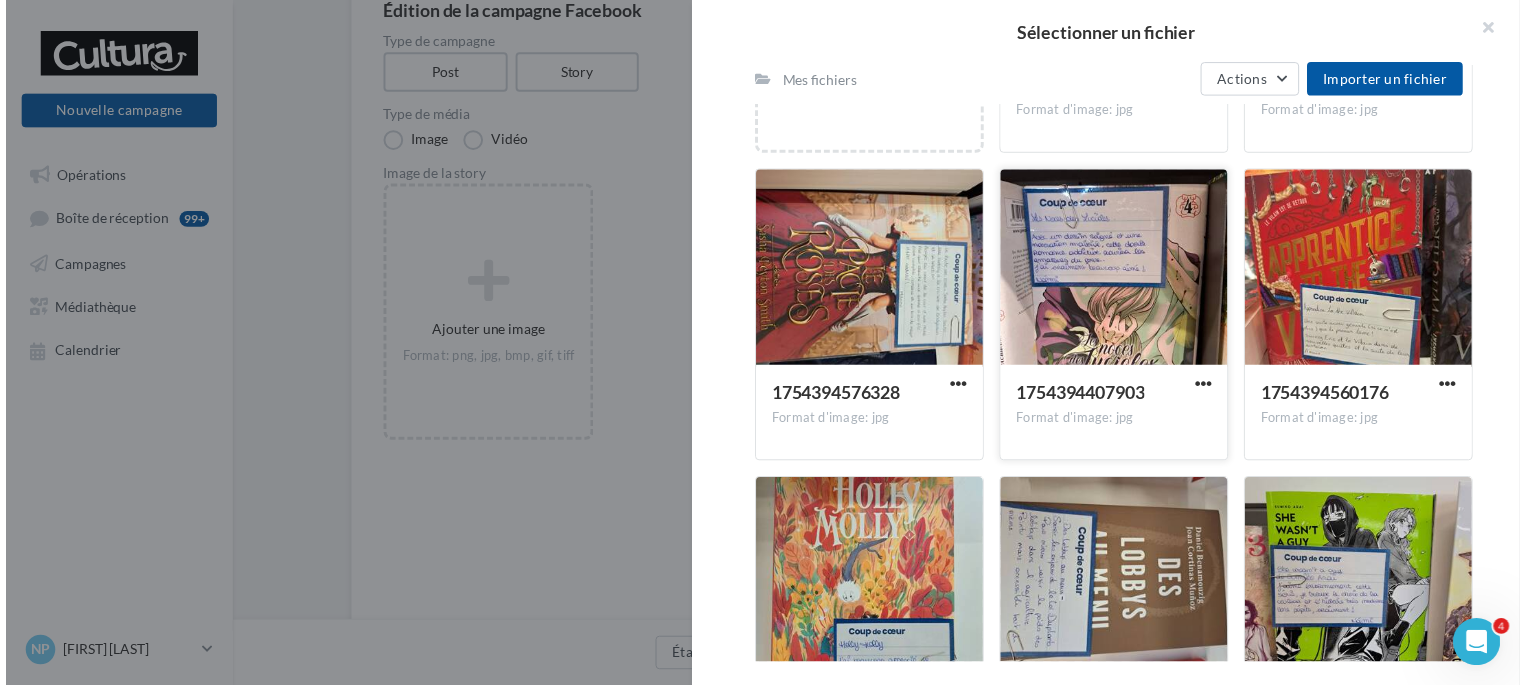 scroll, scrollTop: 600, scrollLeft: 0, axis: vertical 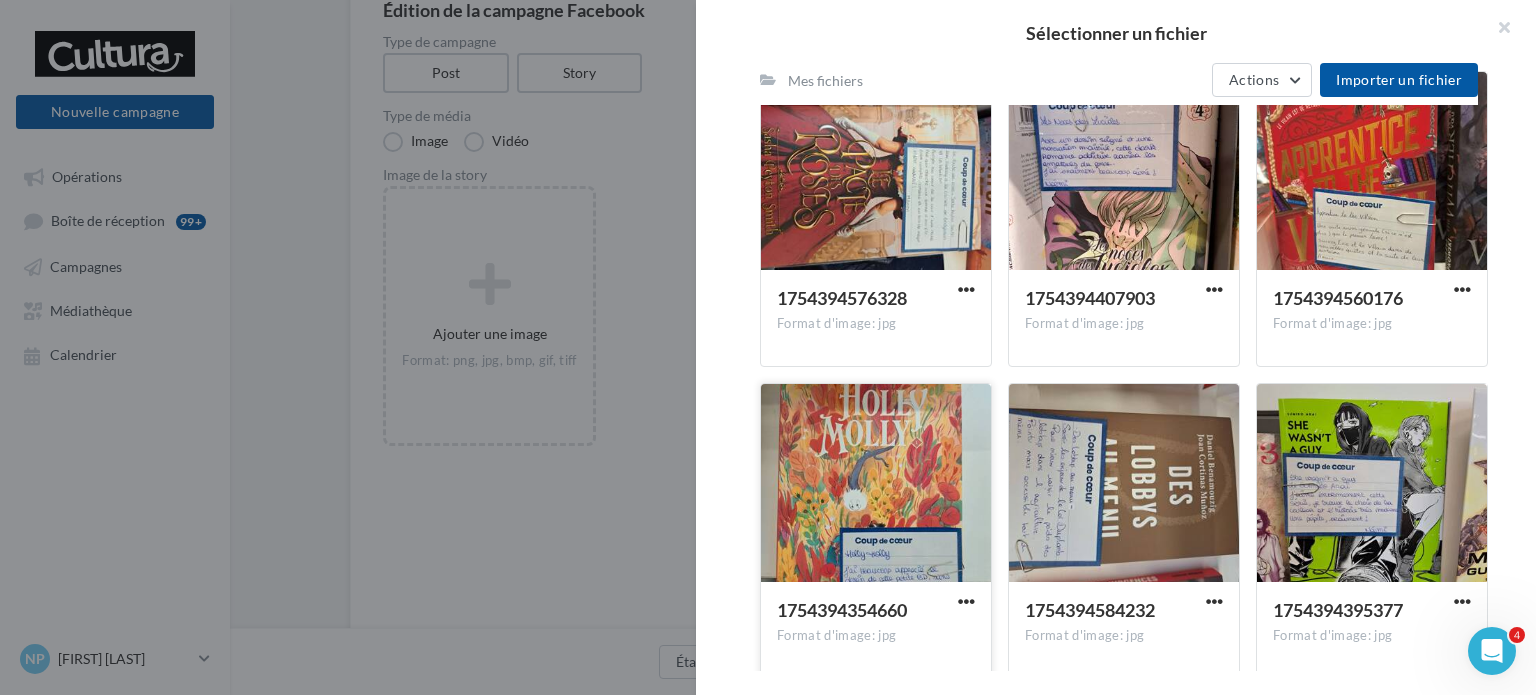 click at bounding box center [876, 484] 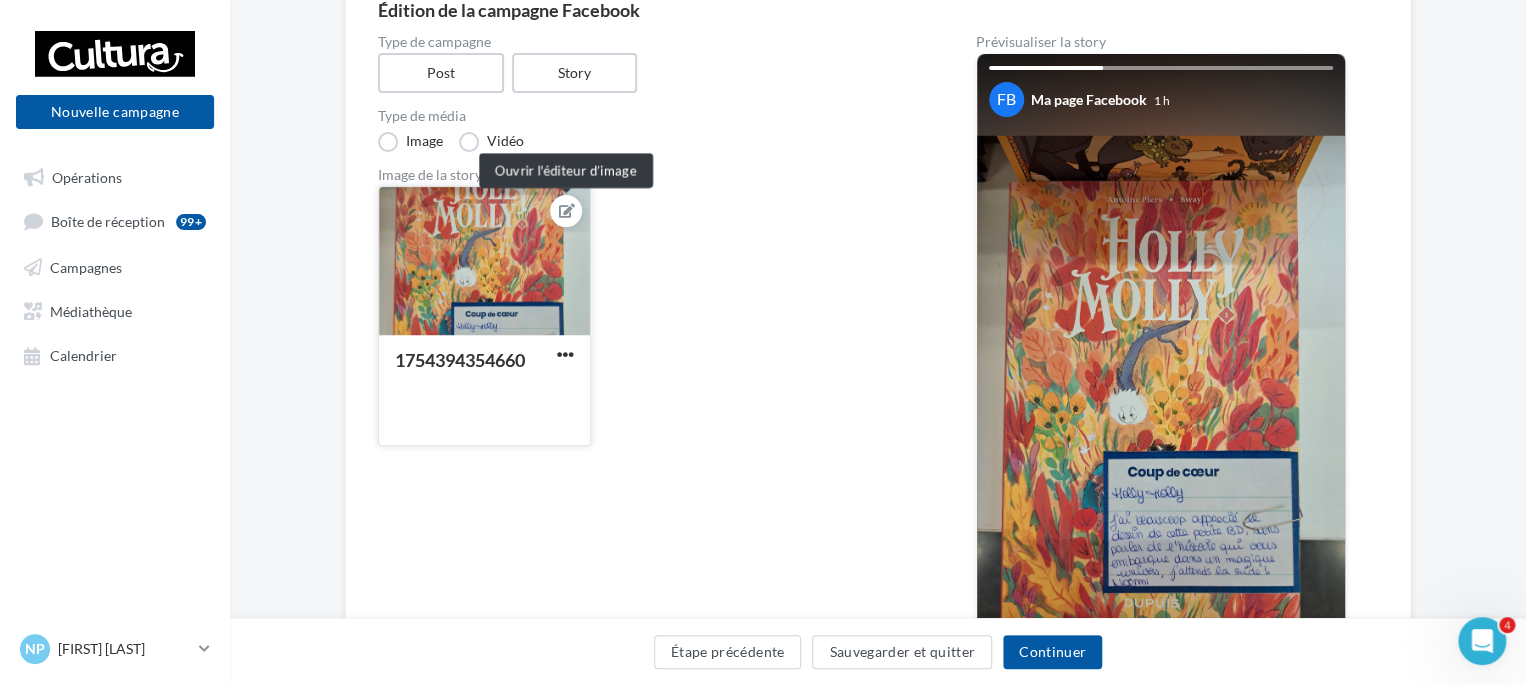 click at bounding box center (567, 211) 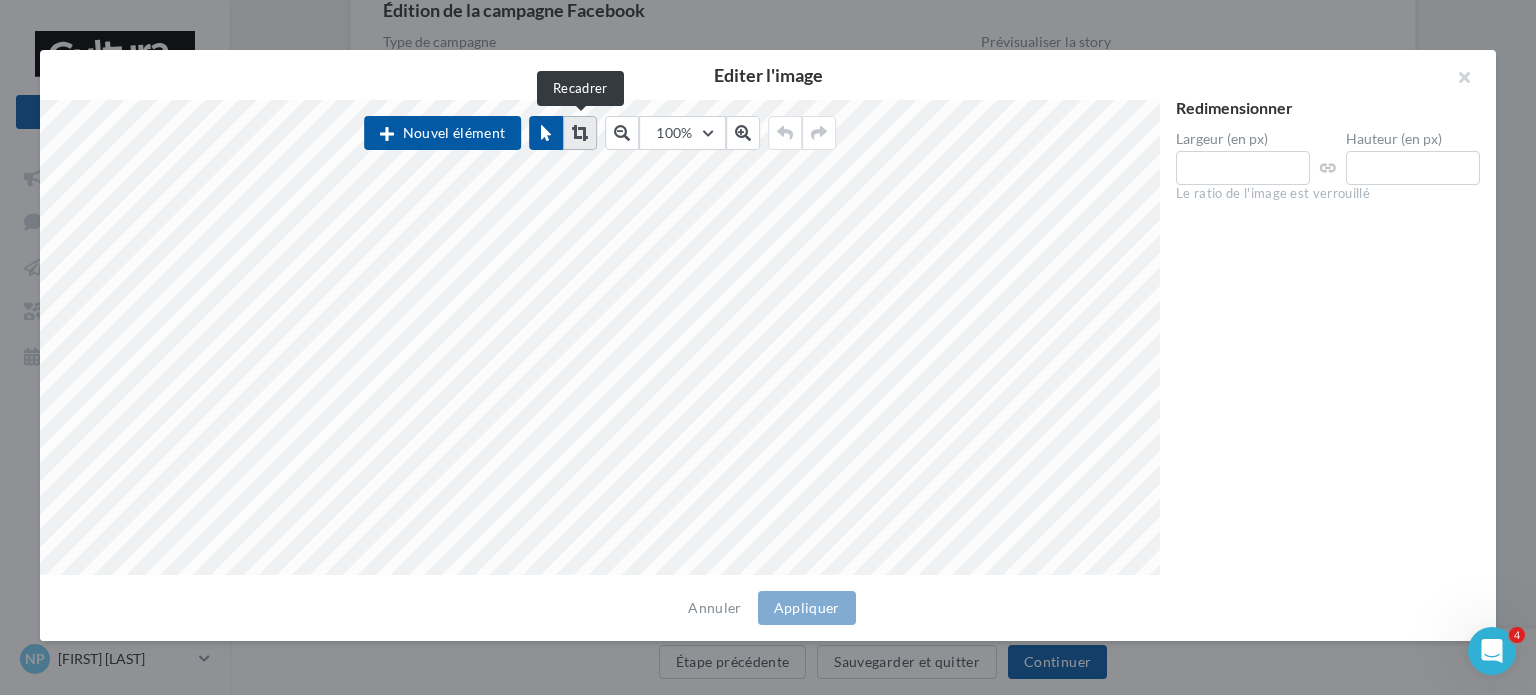 click at bounding box center [580, 133] 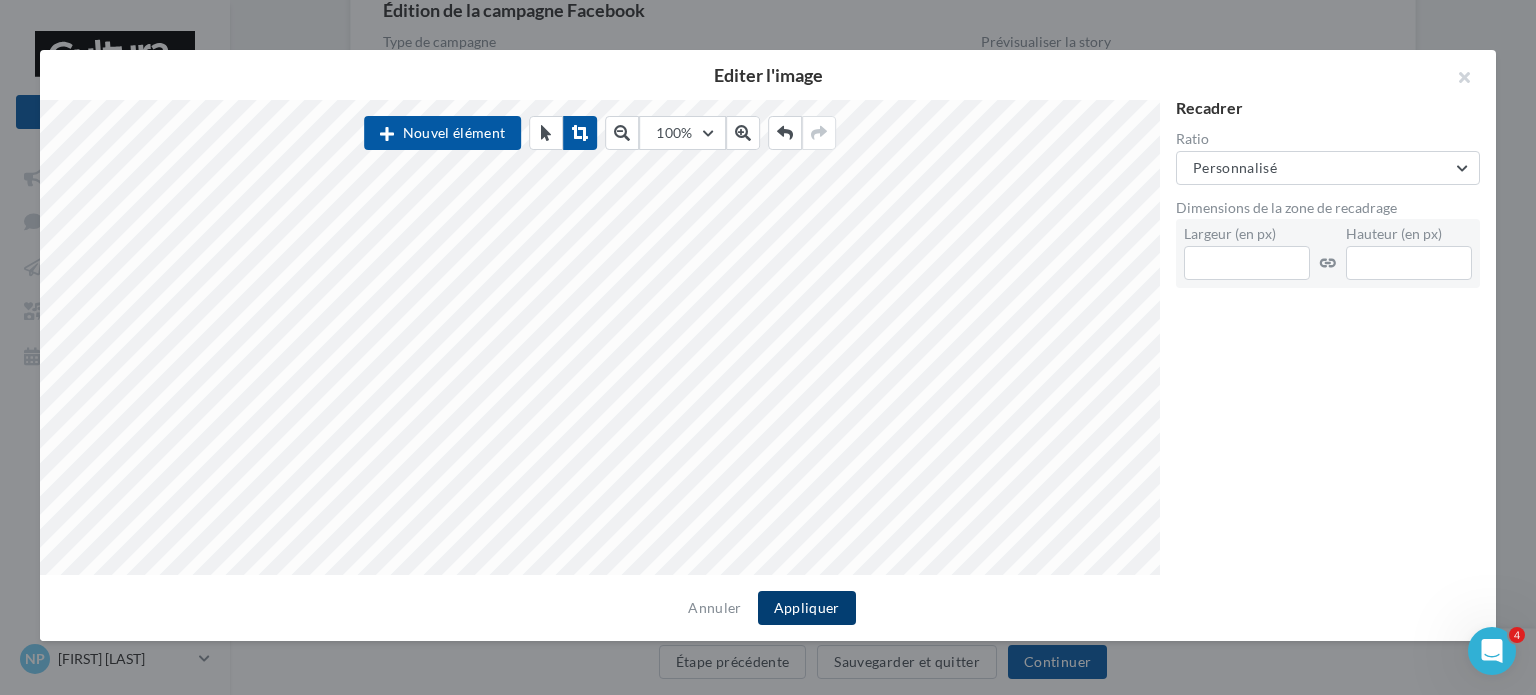click on "Appliquer" at bounding box center [807, 608] 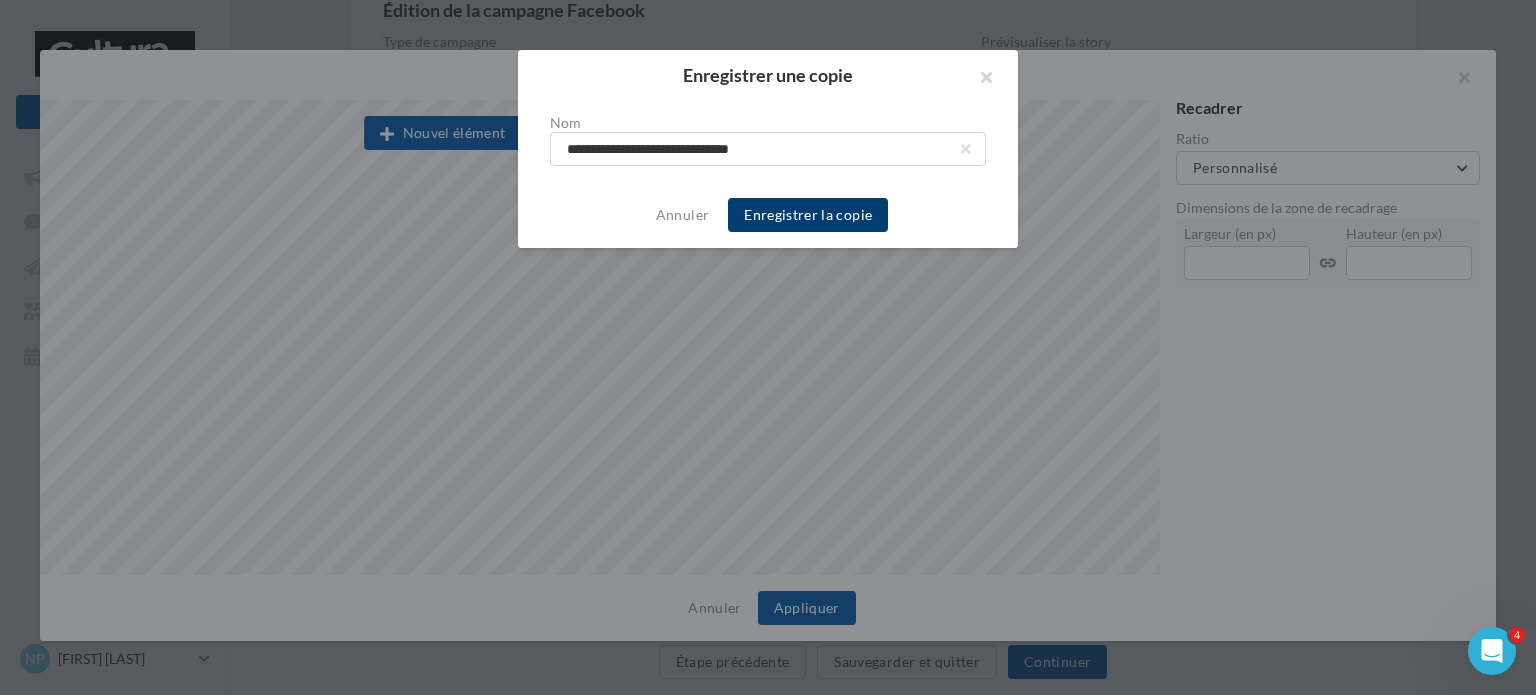 click on "Enregistrer la copie" at bounding box center [808, 215] 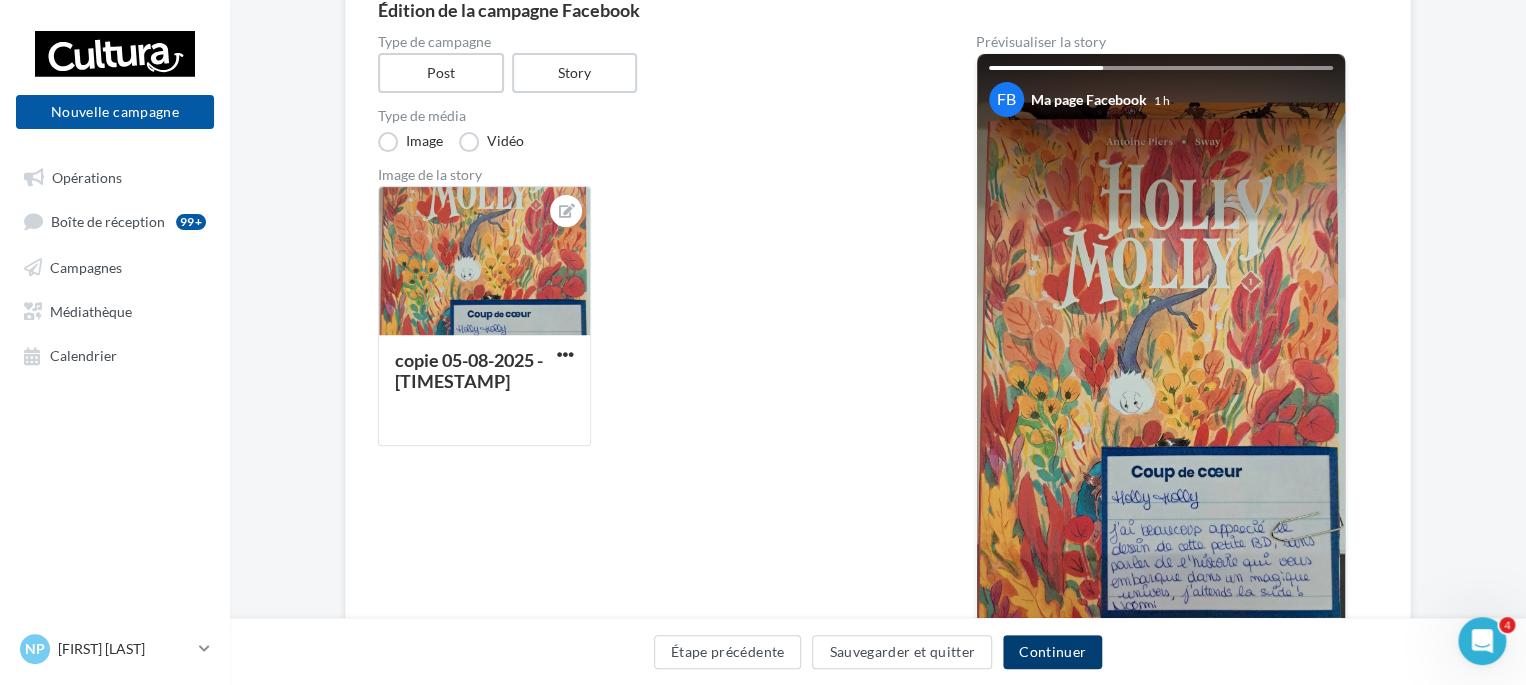 click on "Continuer" at bounding box center (1052, 652) 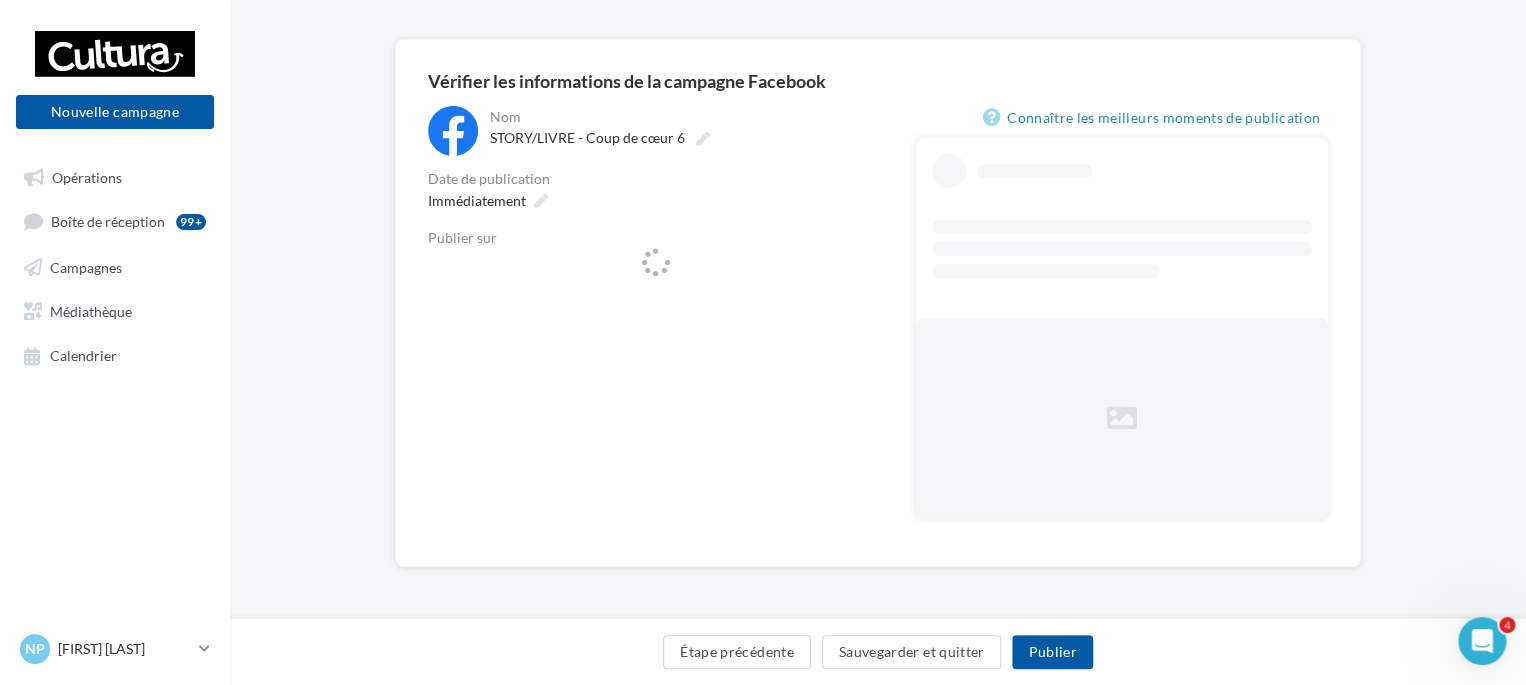 scroll, scrollTop: 128, scrollLeft: 0, axis: vertical 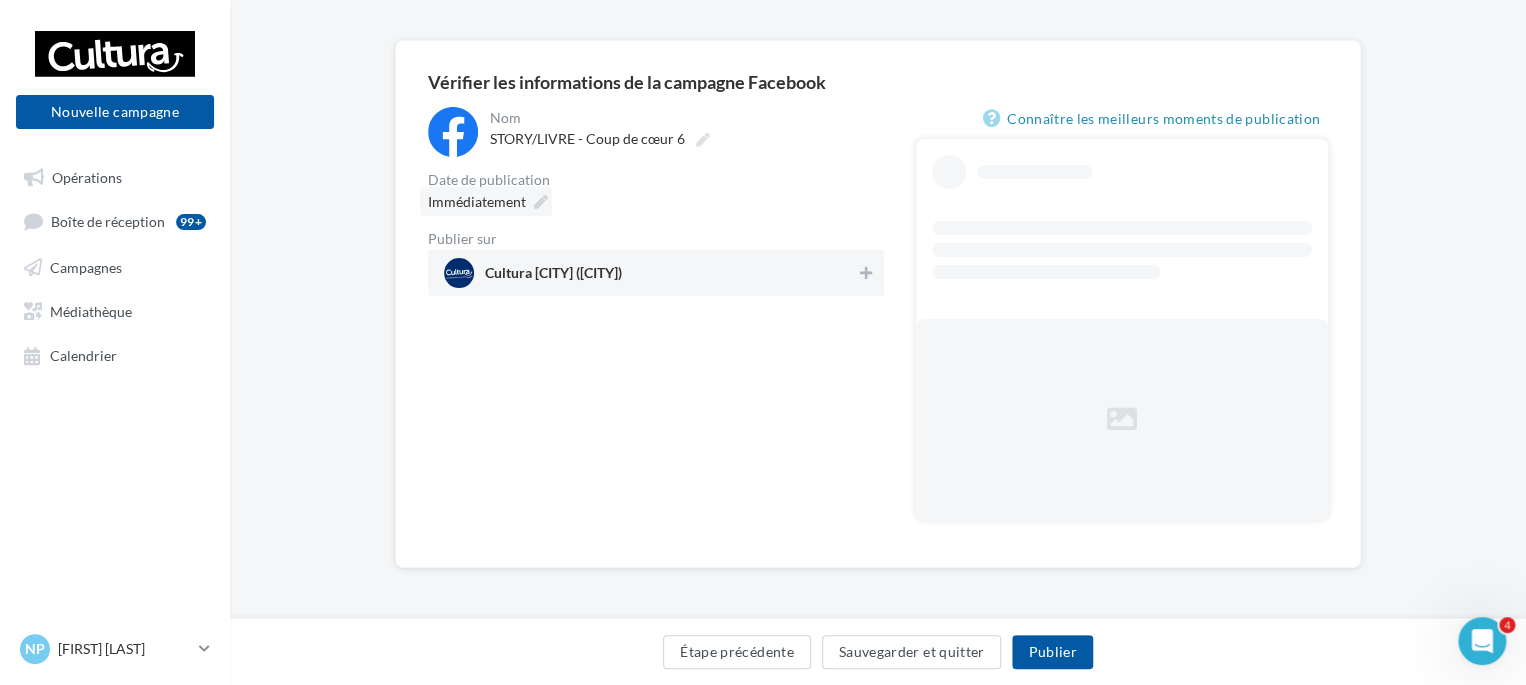 click at bounding box center [541, 202] 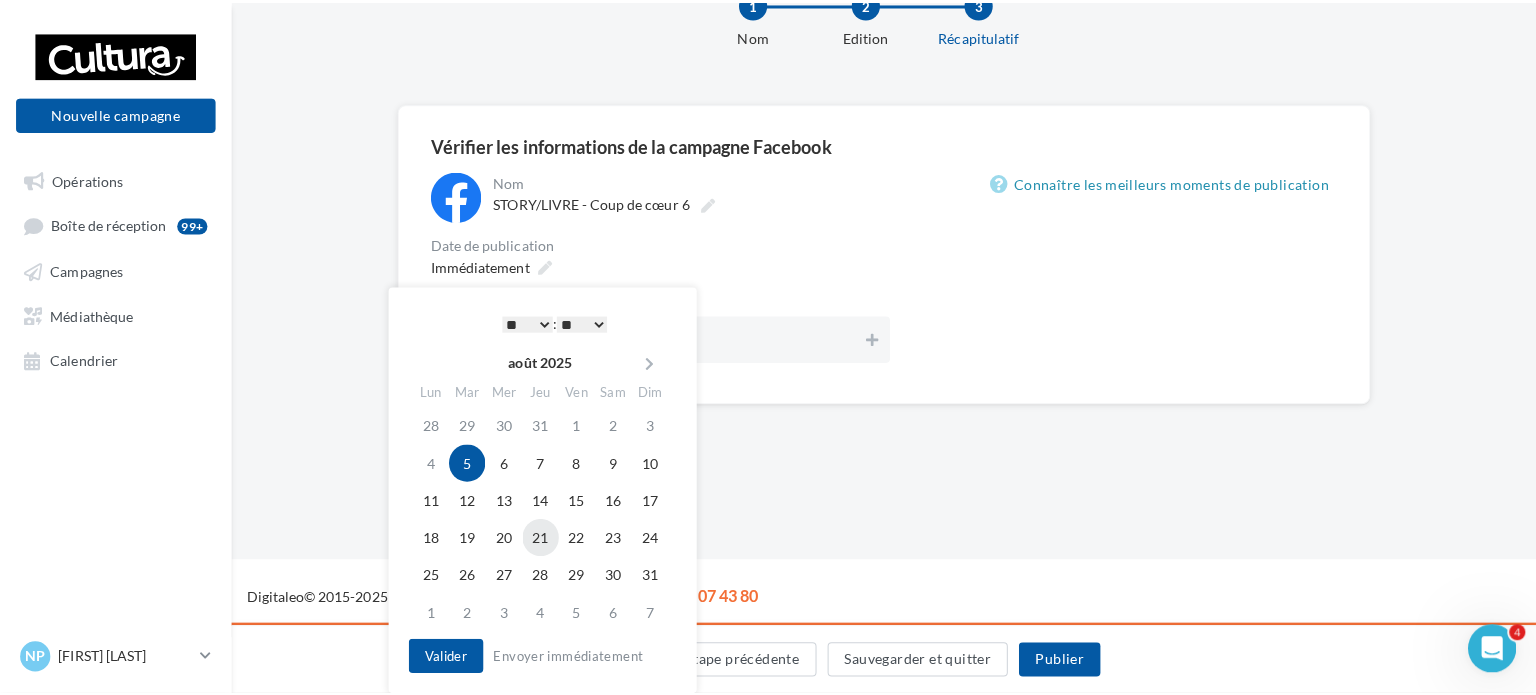 scroll, scrollTop: 128, scrollLeft: 0, axis: vertical 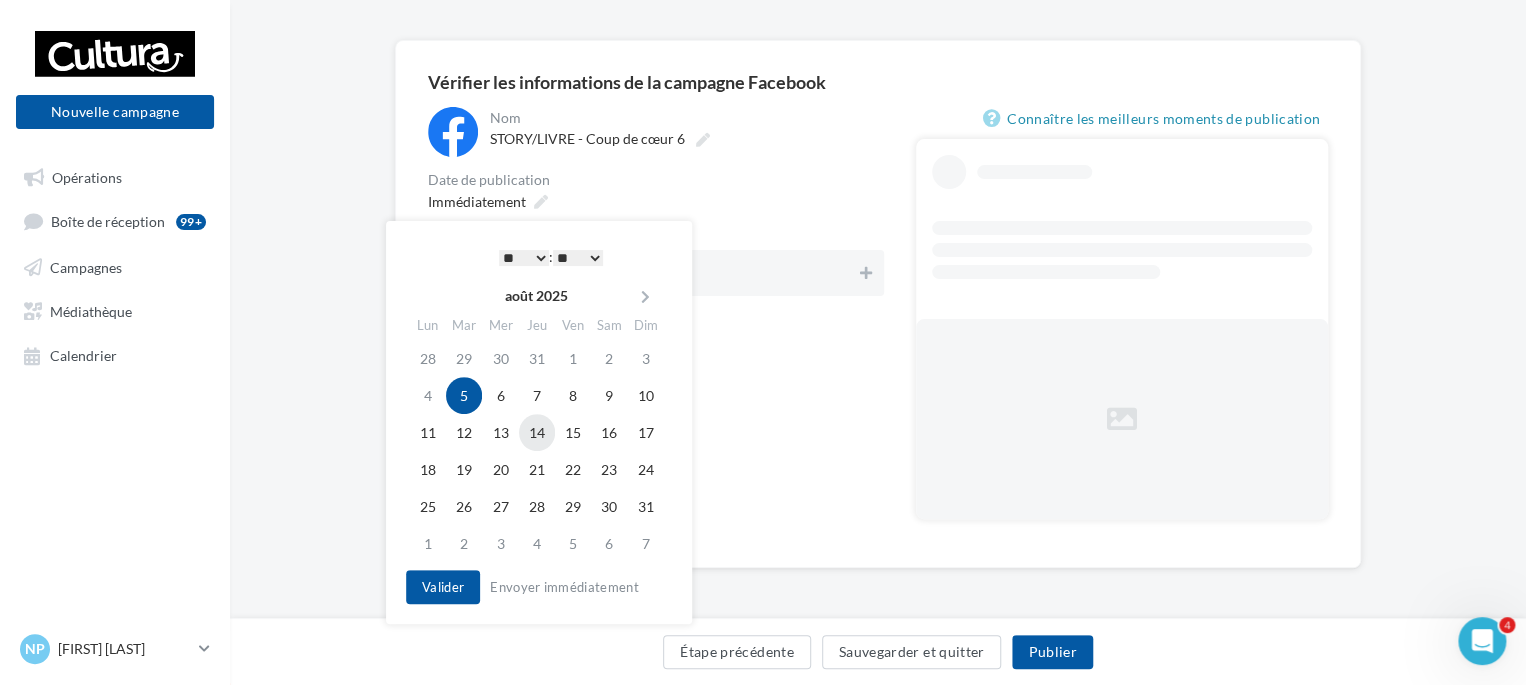 click on "14" at bounding box center [537, 432] 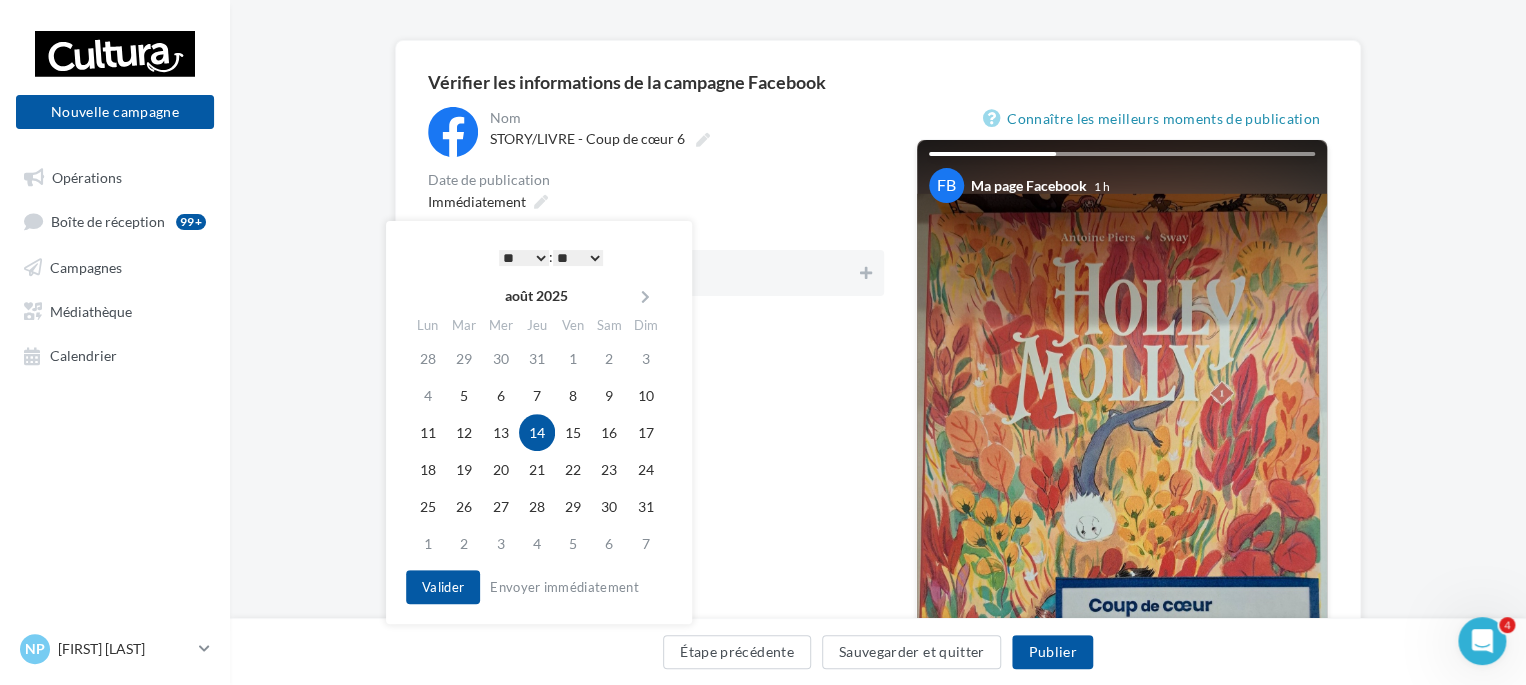 click on "* * * * * * * * * * ** ** ** ** ** ** ** ** ** ** ** ** ** **" at bounding box center [524, 258] 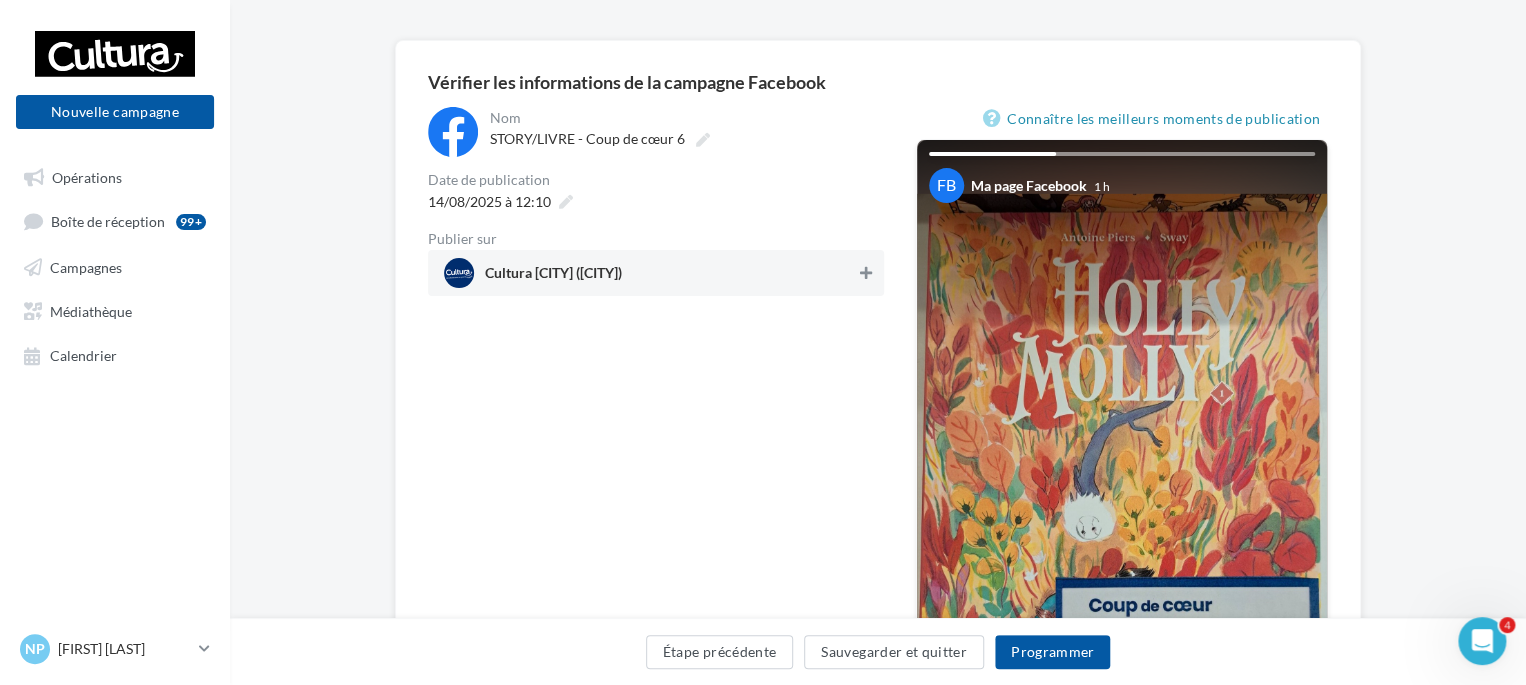 click at bounding box center (866, 273) 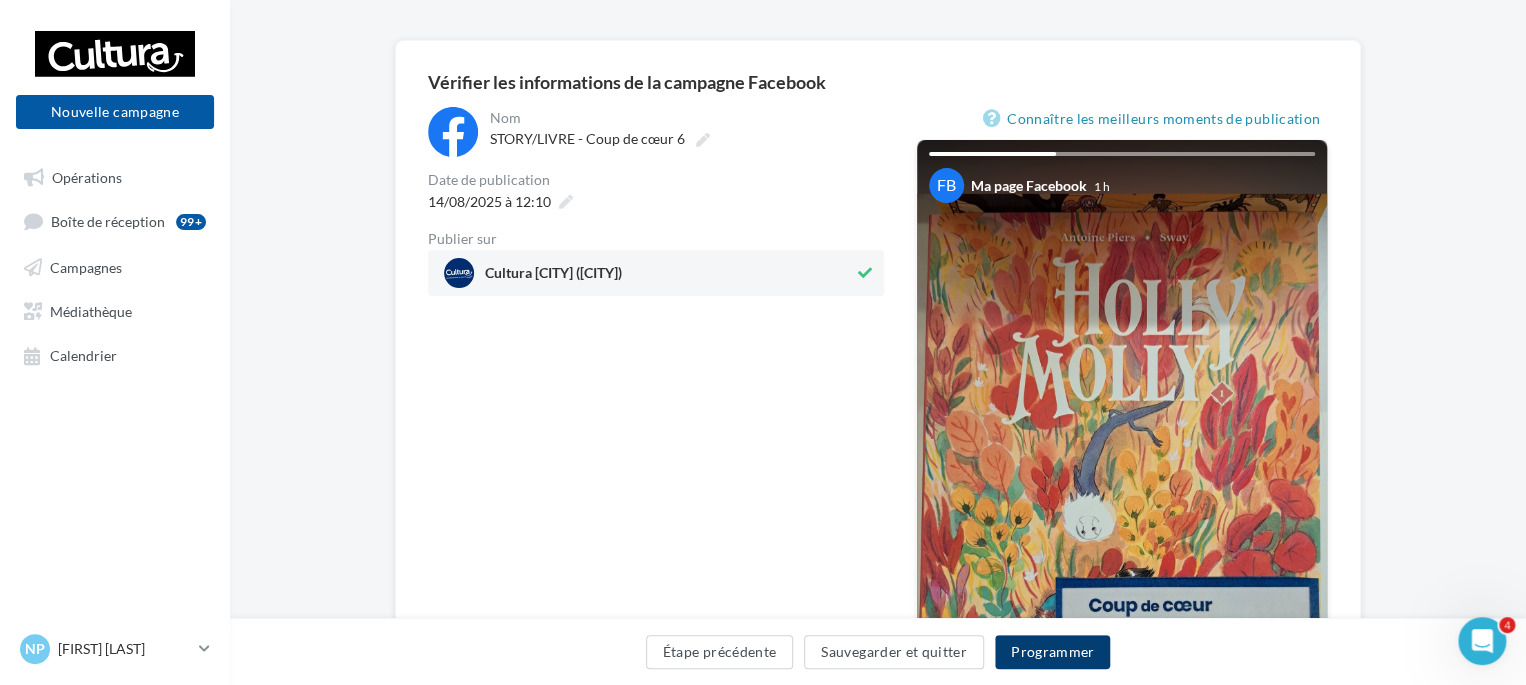 click on "Programmer" at bounding box center (1053, 652) 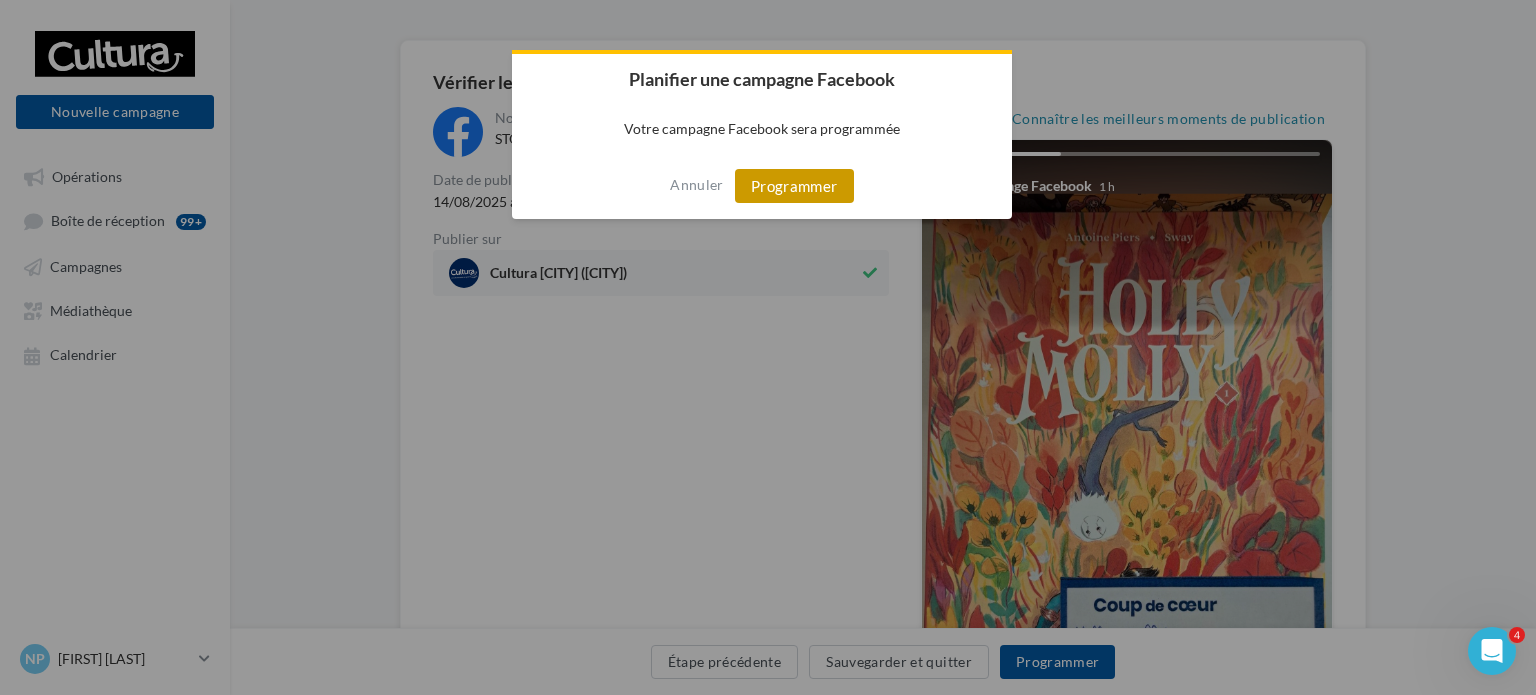click on "Programmer" at bounding box center [794, 186] 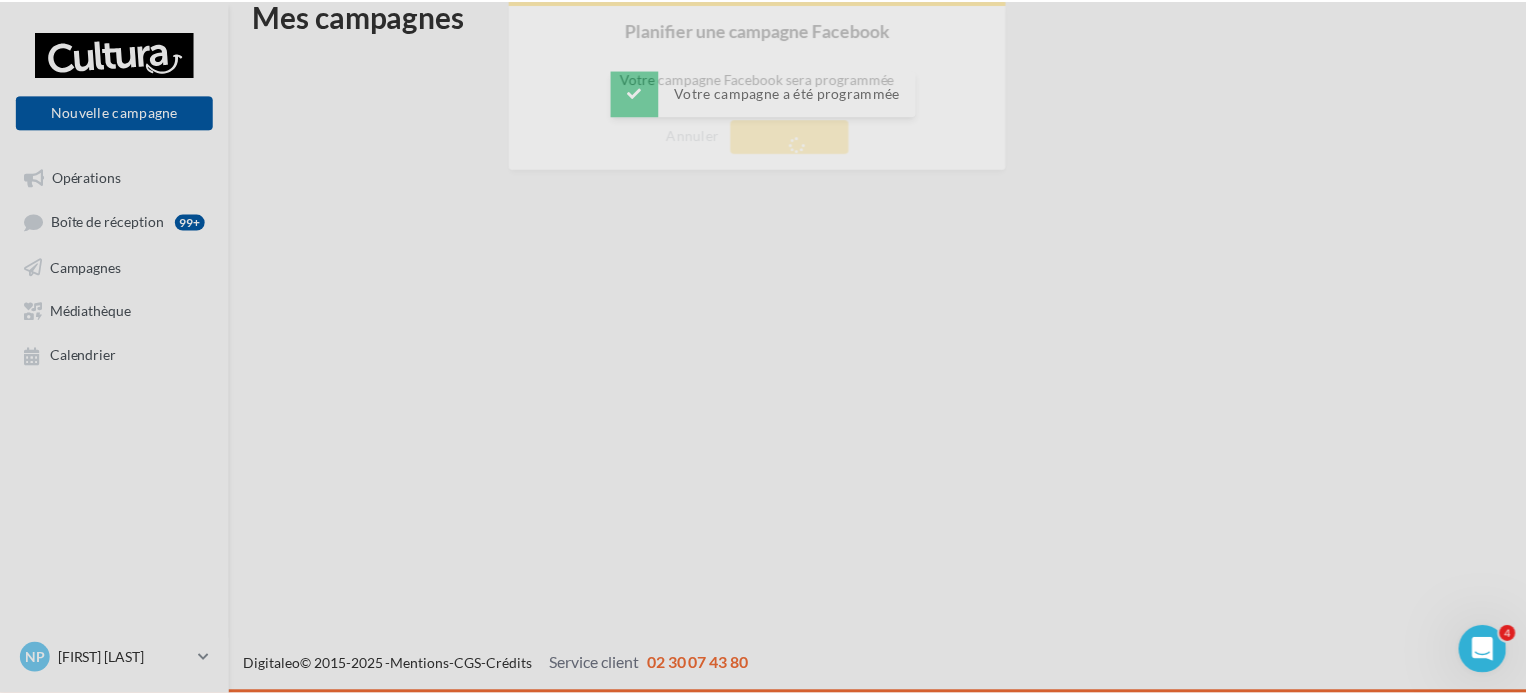 scroll, scrollTop: 32, scrollLeft: 0, axis: vertical 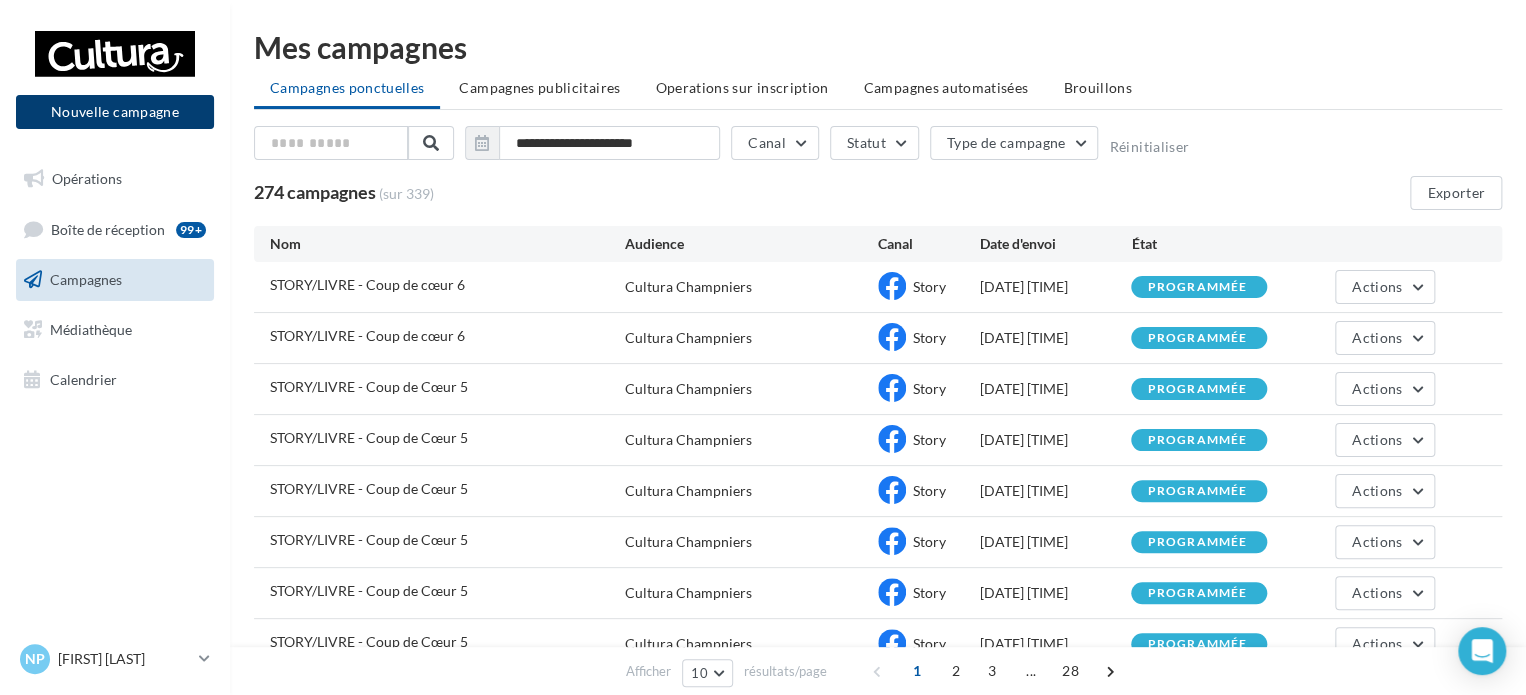 click on "Nouvelle campagne" at bounding box center (115, 112) 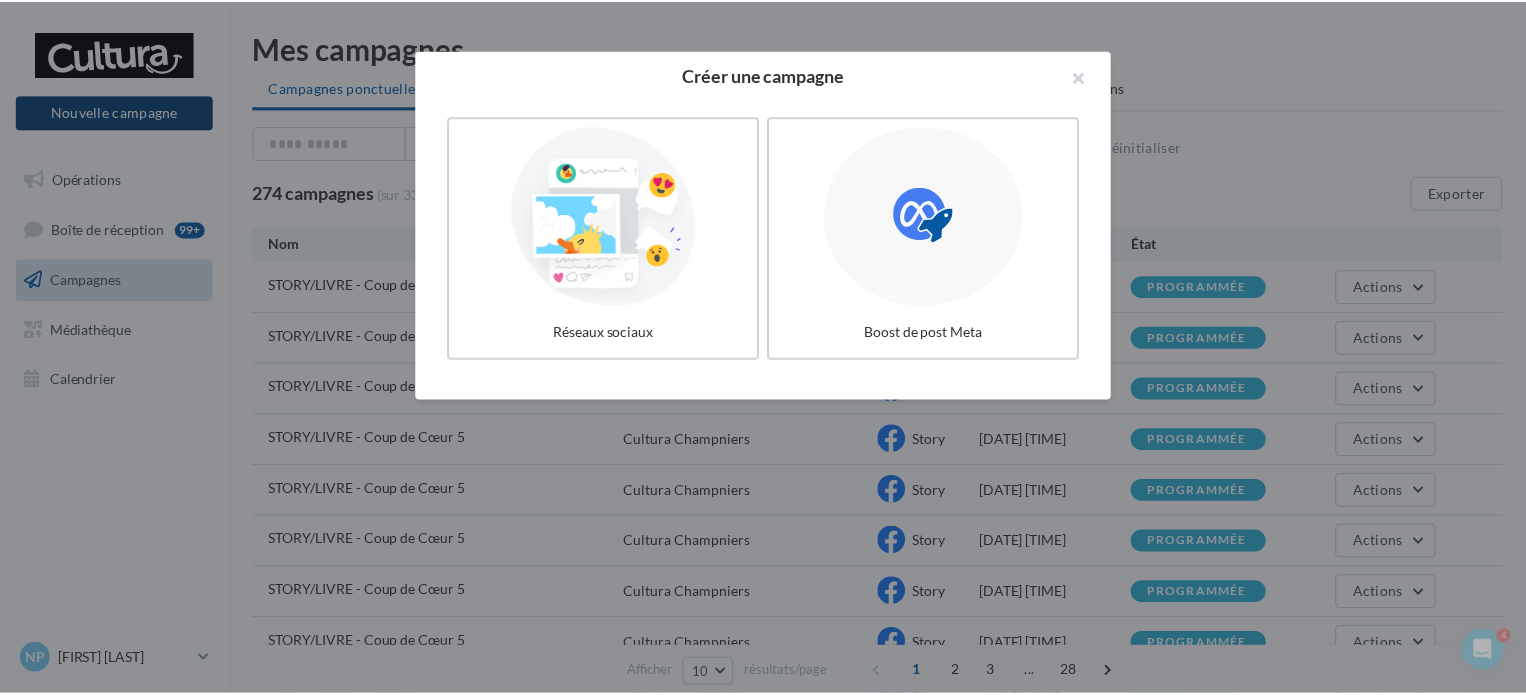 scroll, scrollTop: 0, scrollLeft: 0, axis: both 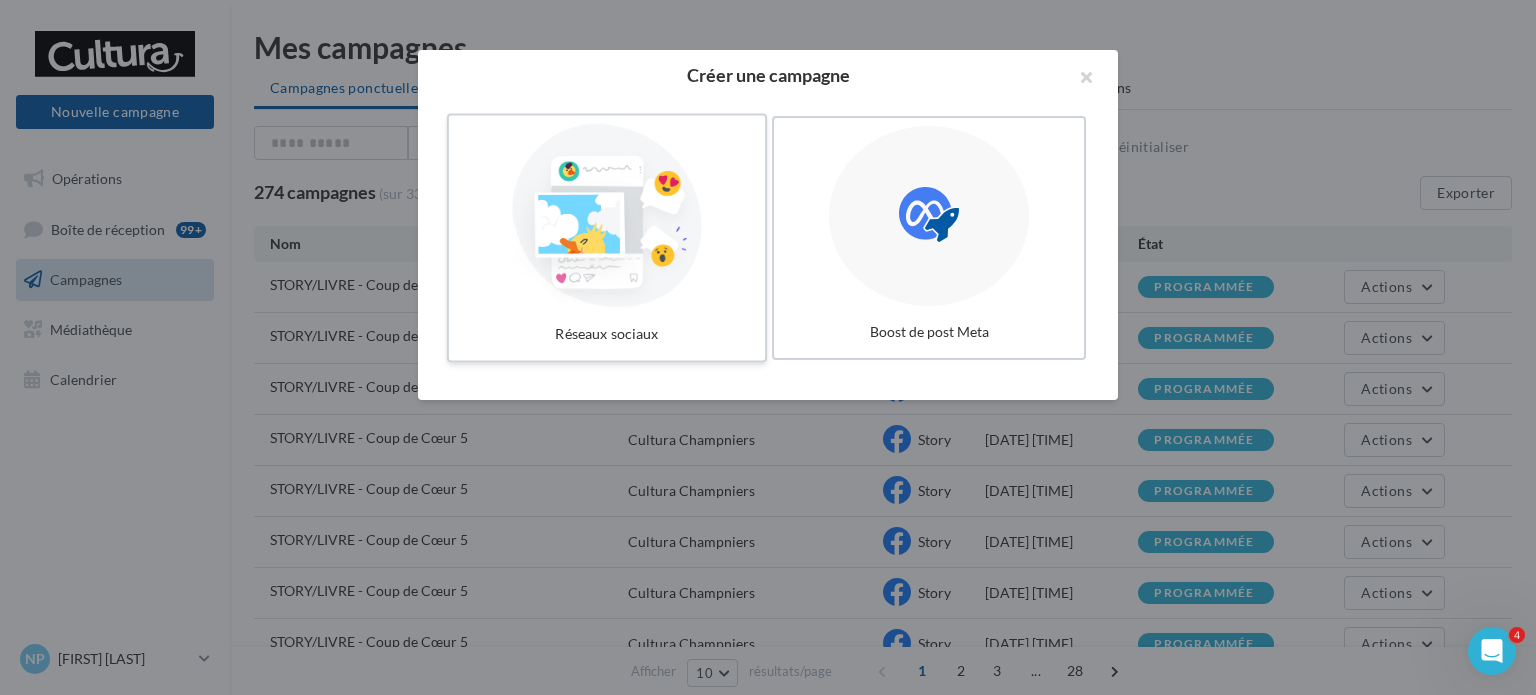 click at bounding box center [607, 216] 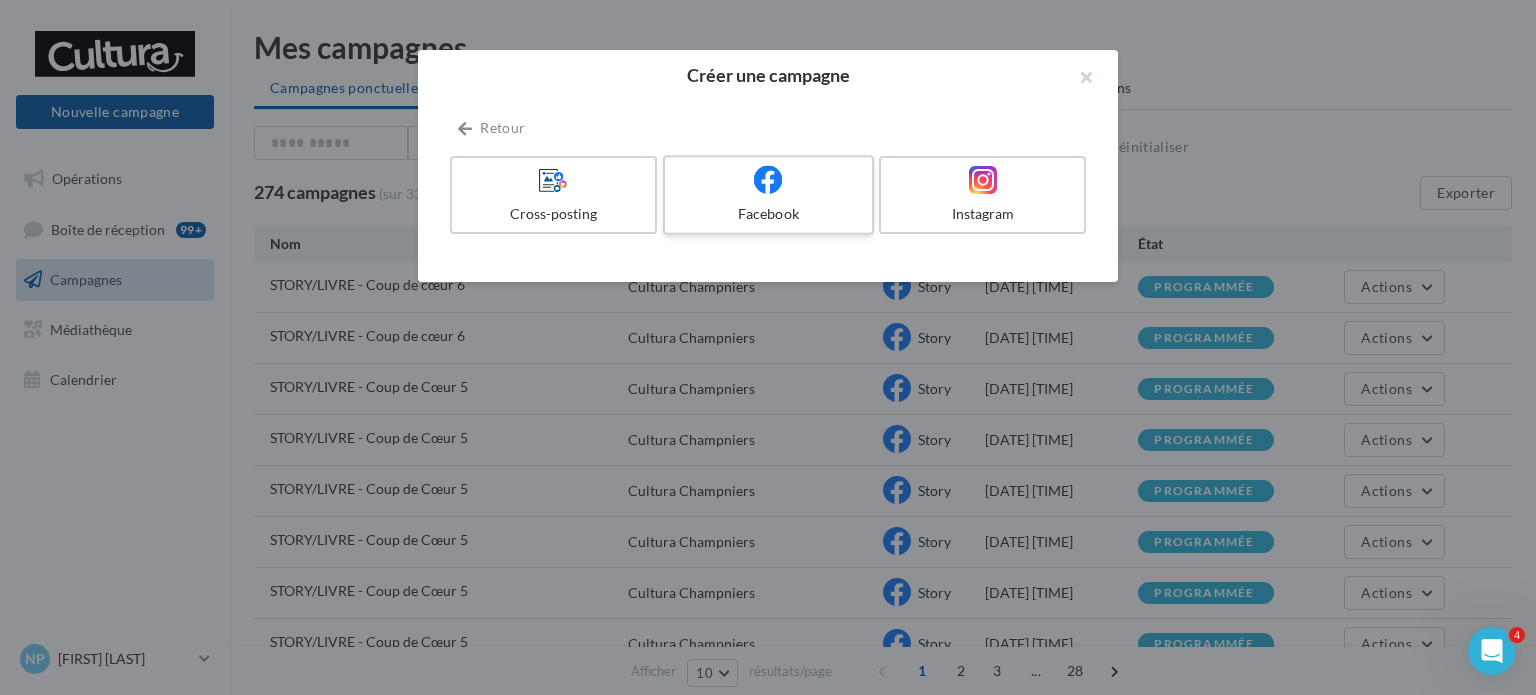 click on "Facebook" at bounding box center [768, 214] 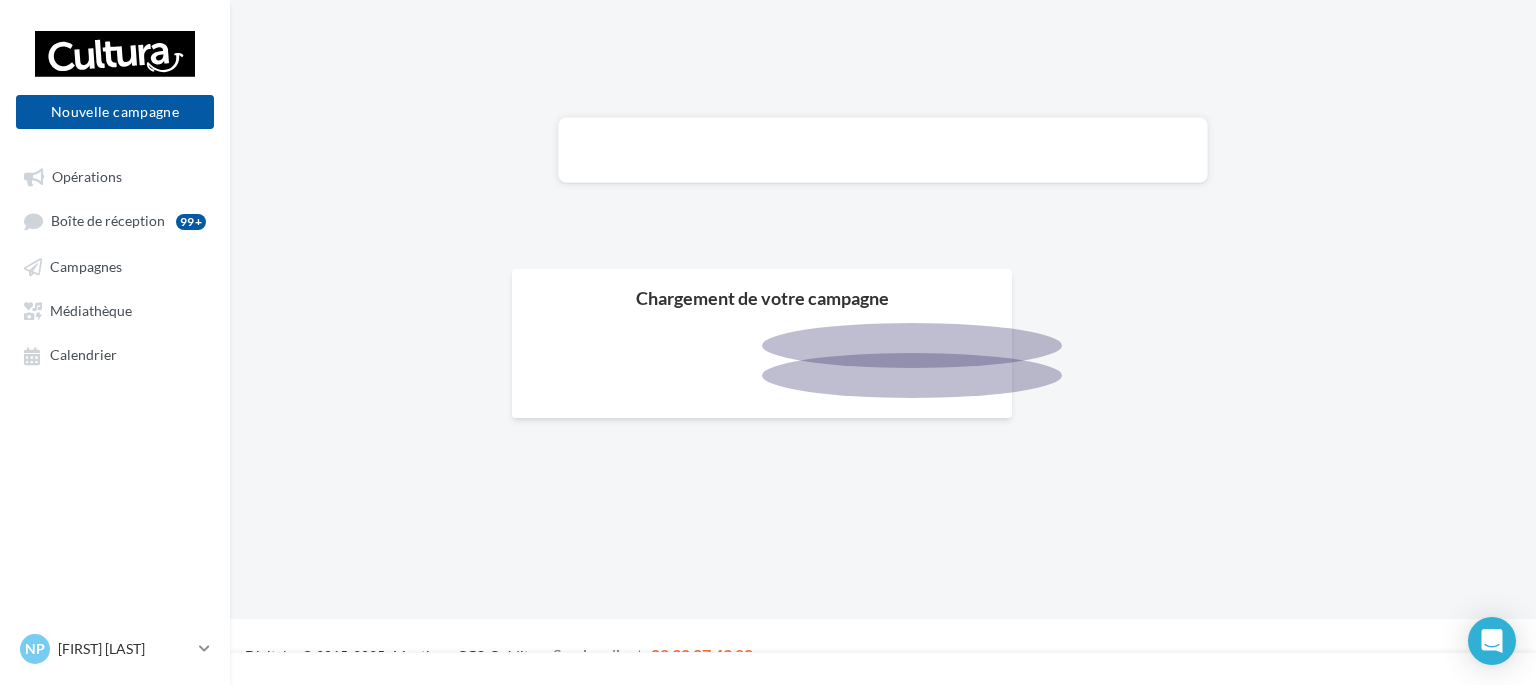 scroll, scrollTop: 0, scrollLeft: 0, axis: both 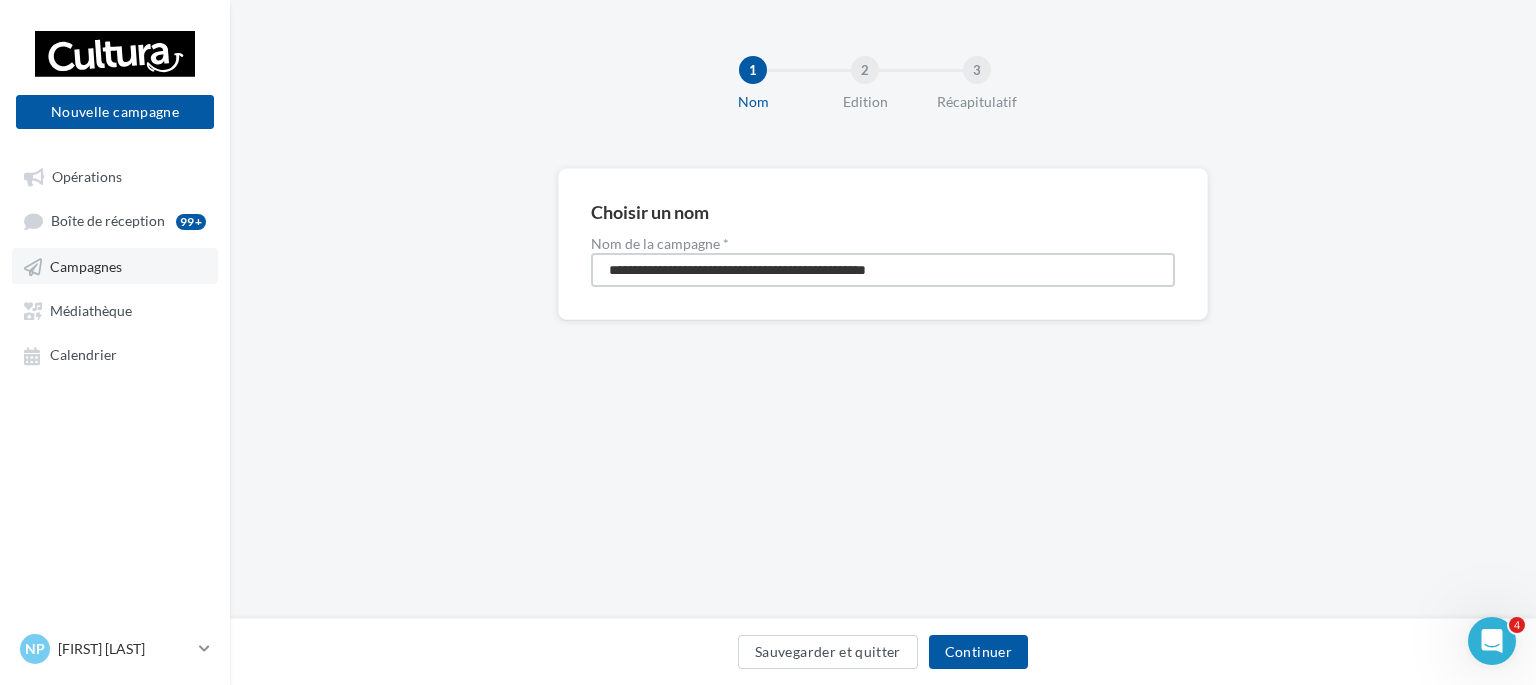 drag, startPoint x: 961, startPoint y: 283, endPoint x: 213, endPoint y: 283, distance: 748 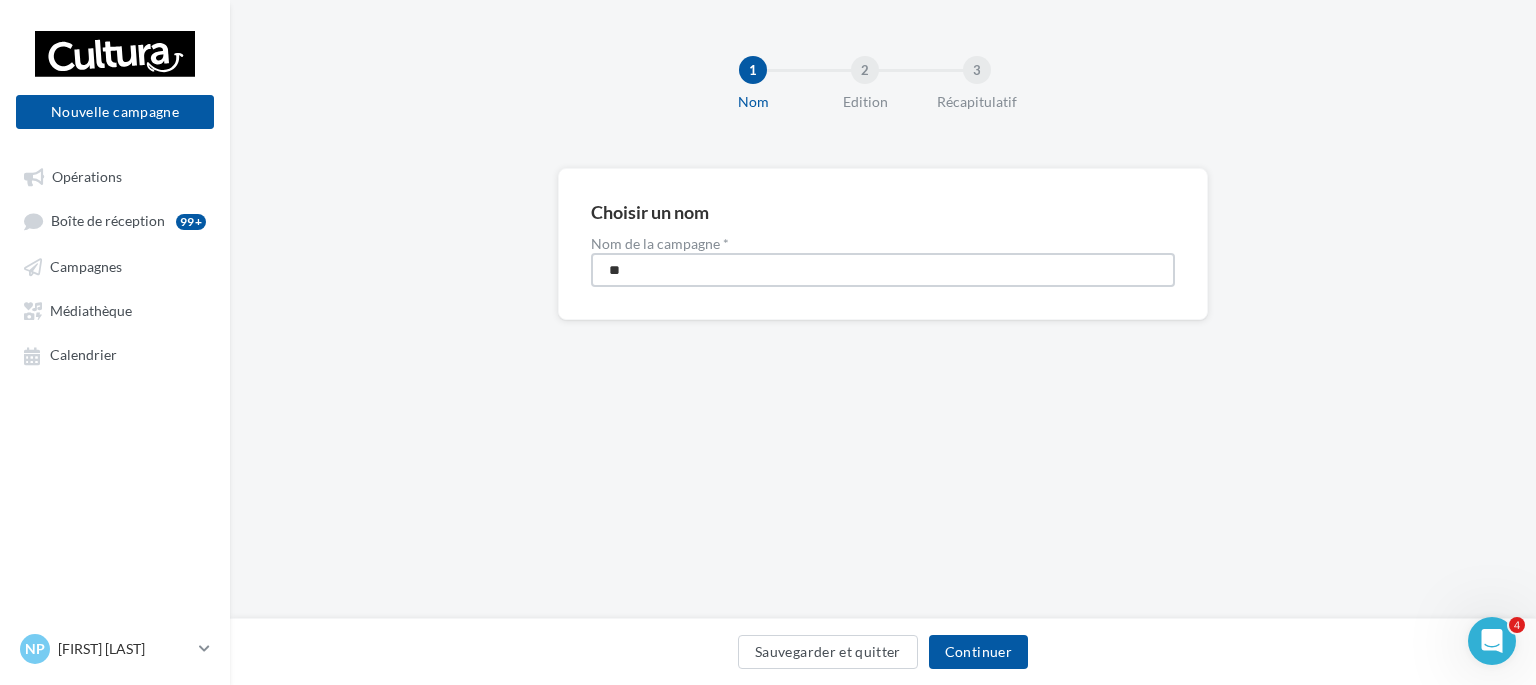 type on "*" 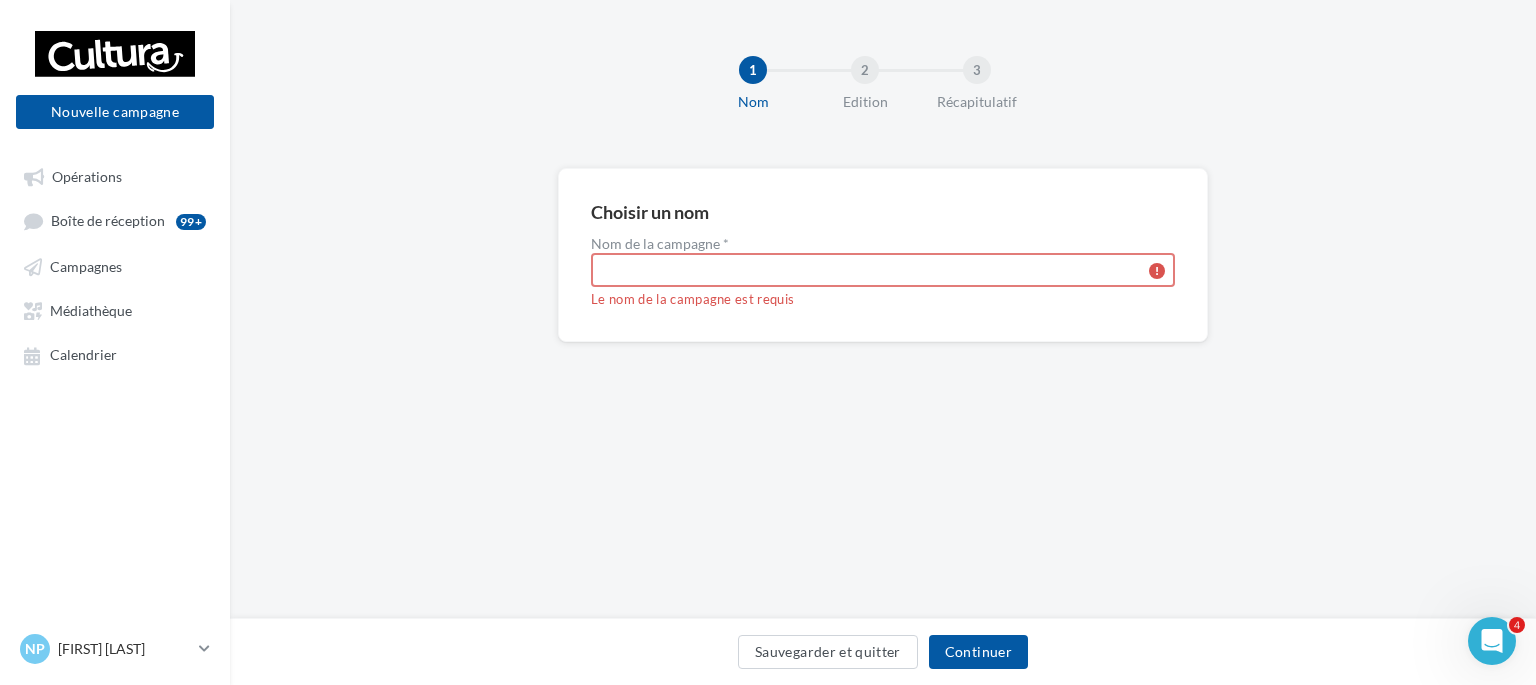 type on "*" 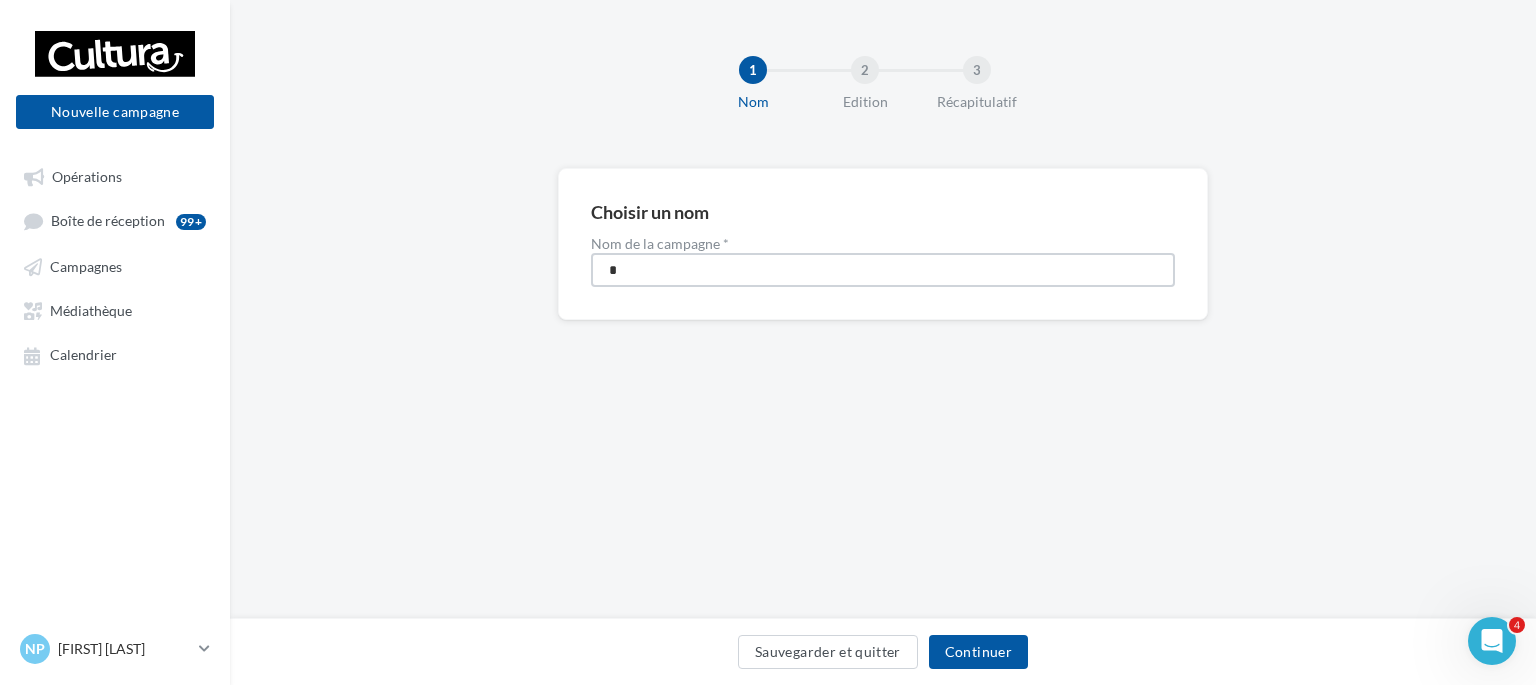 type on "**********" 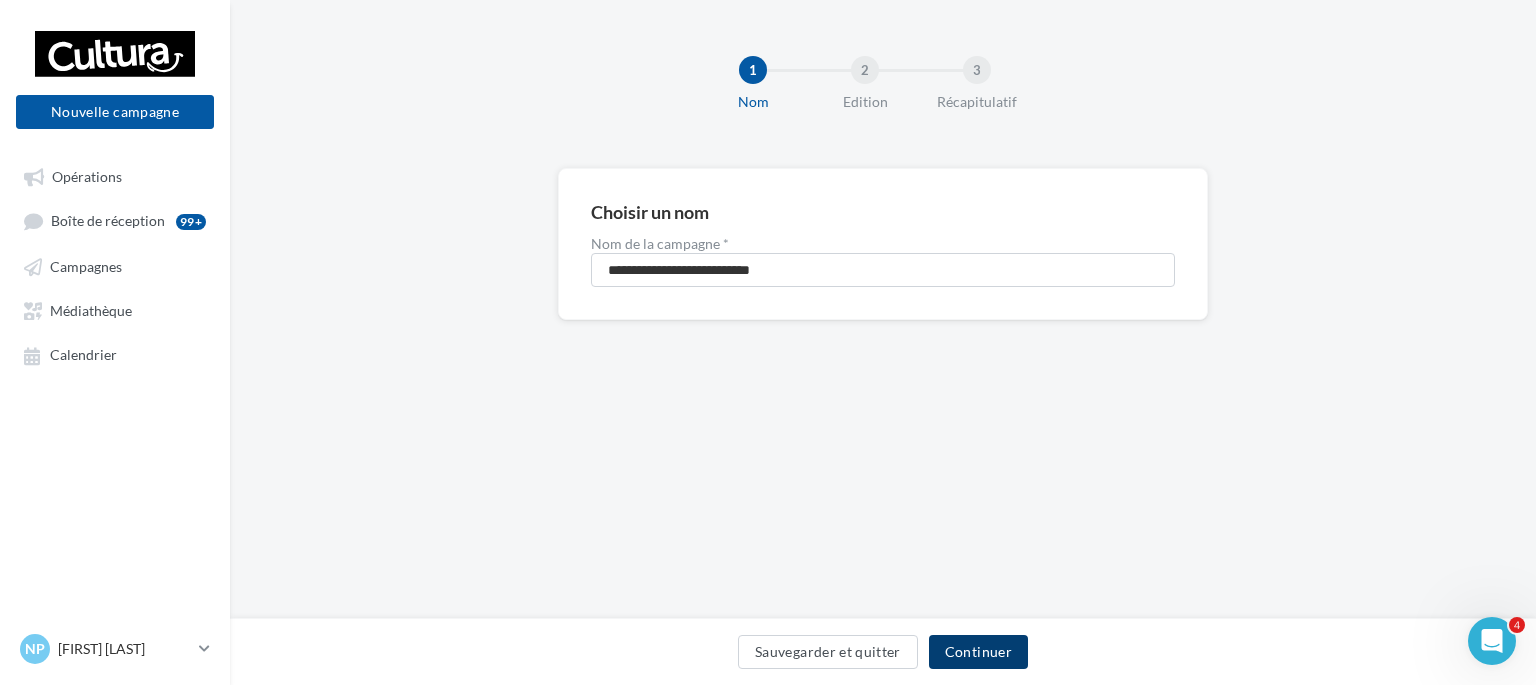 click on "Continuer" at bounding box center [978, 652] 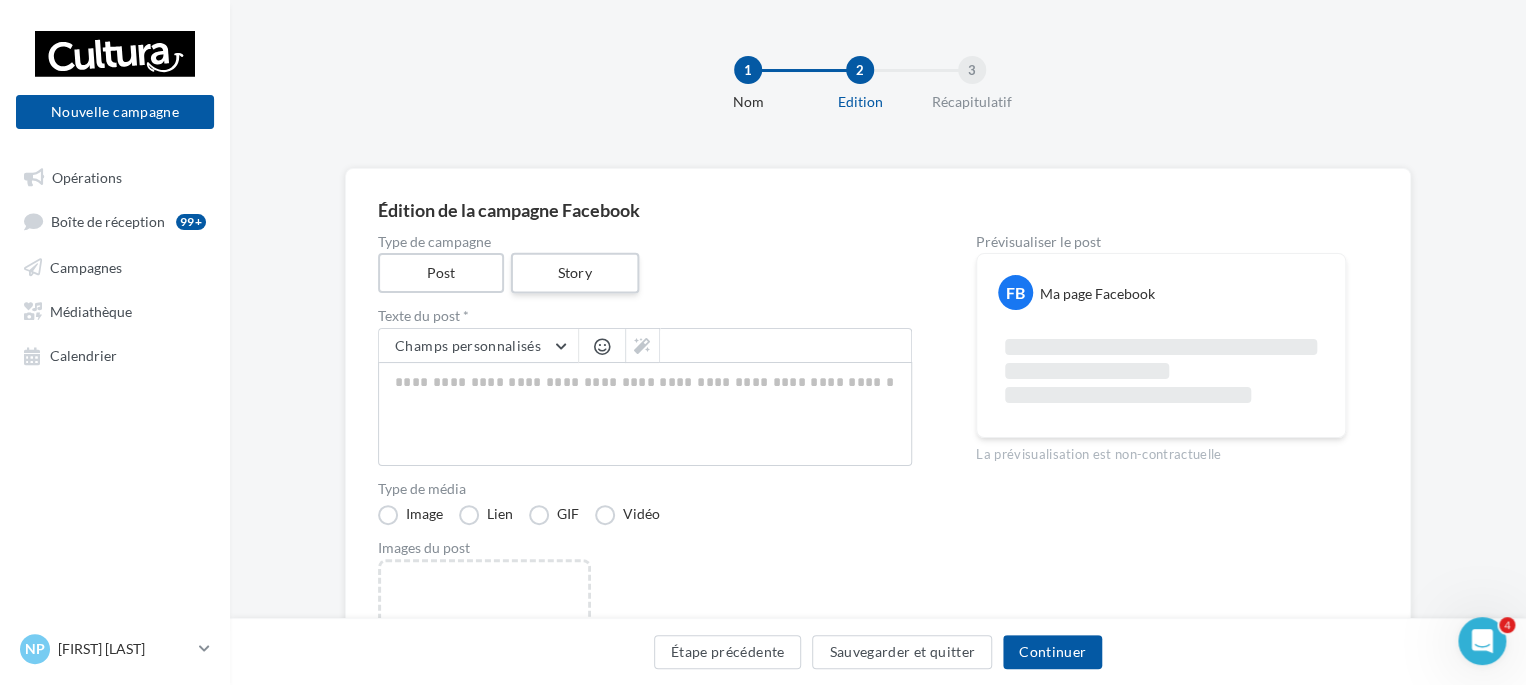 click on "Story" at bounding box center (574, 273) 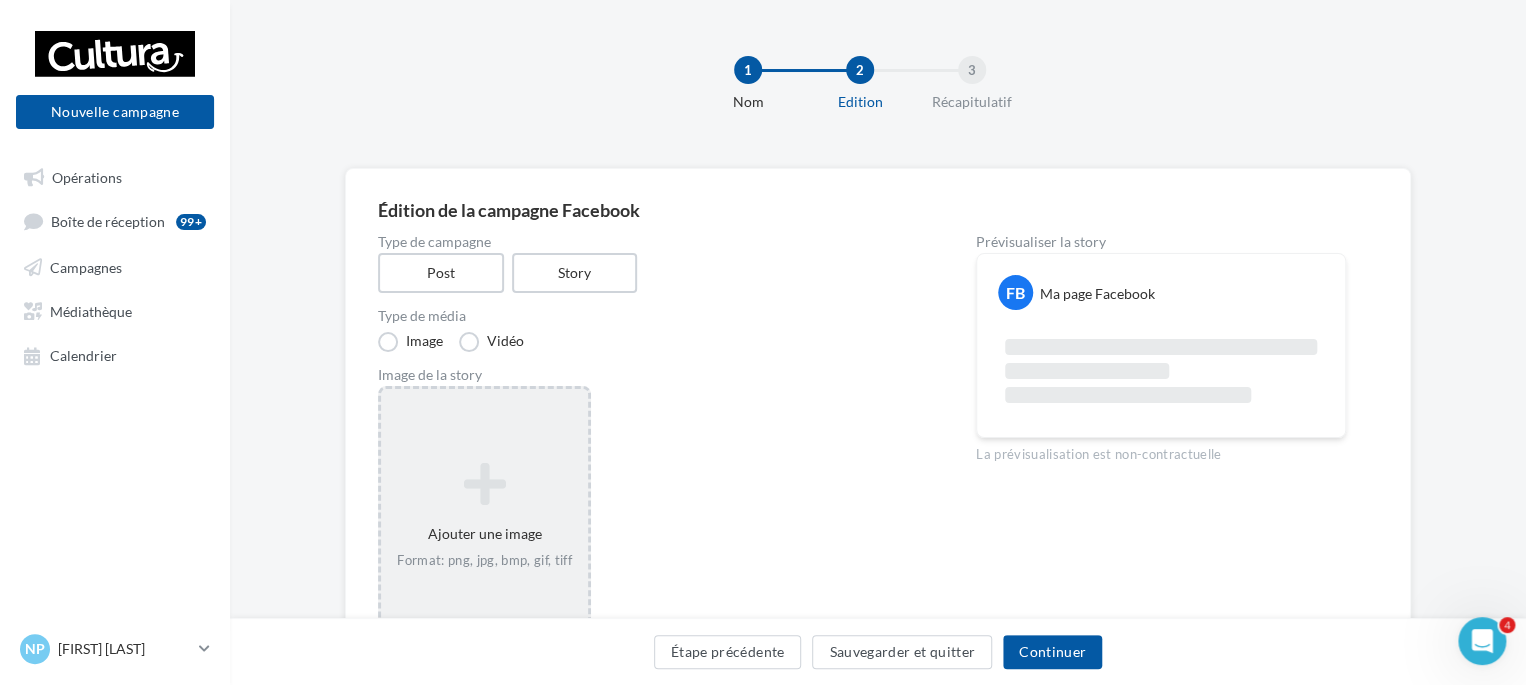 click on "Ajouter une image     Format: png, jpg, bmp, gif, tiff" at bounding box center (484, 516) 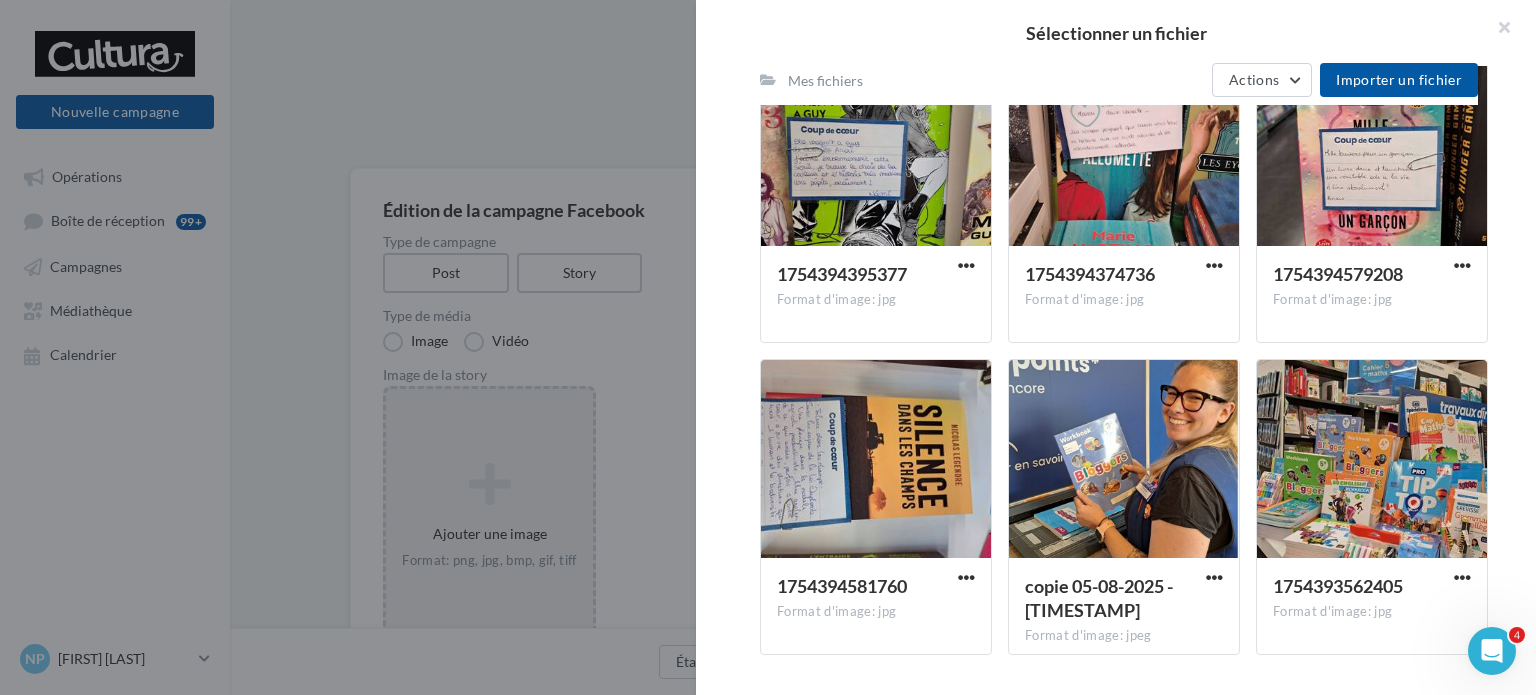 scroll, scrollTop: 1200, scrollLeft: 0, axis: vertical 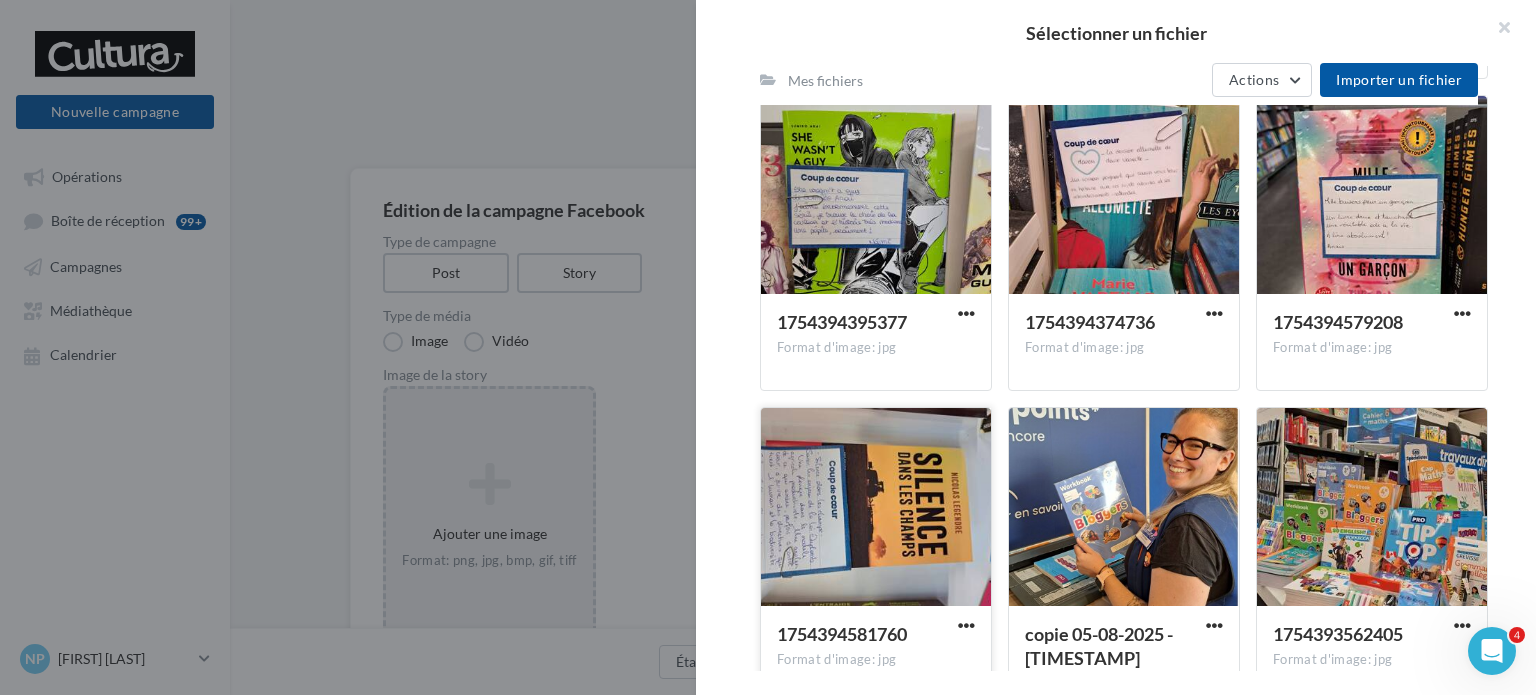 click at bounding box center [876, 508] 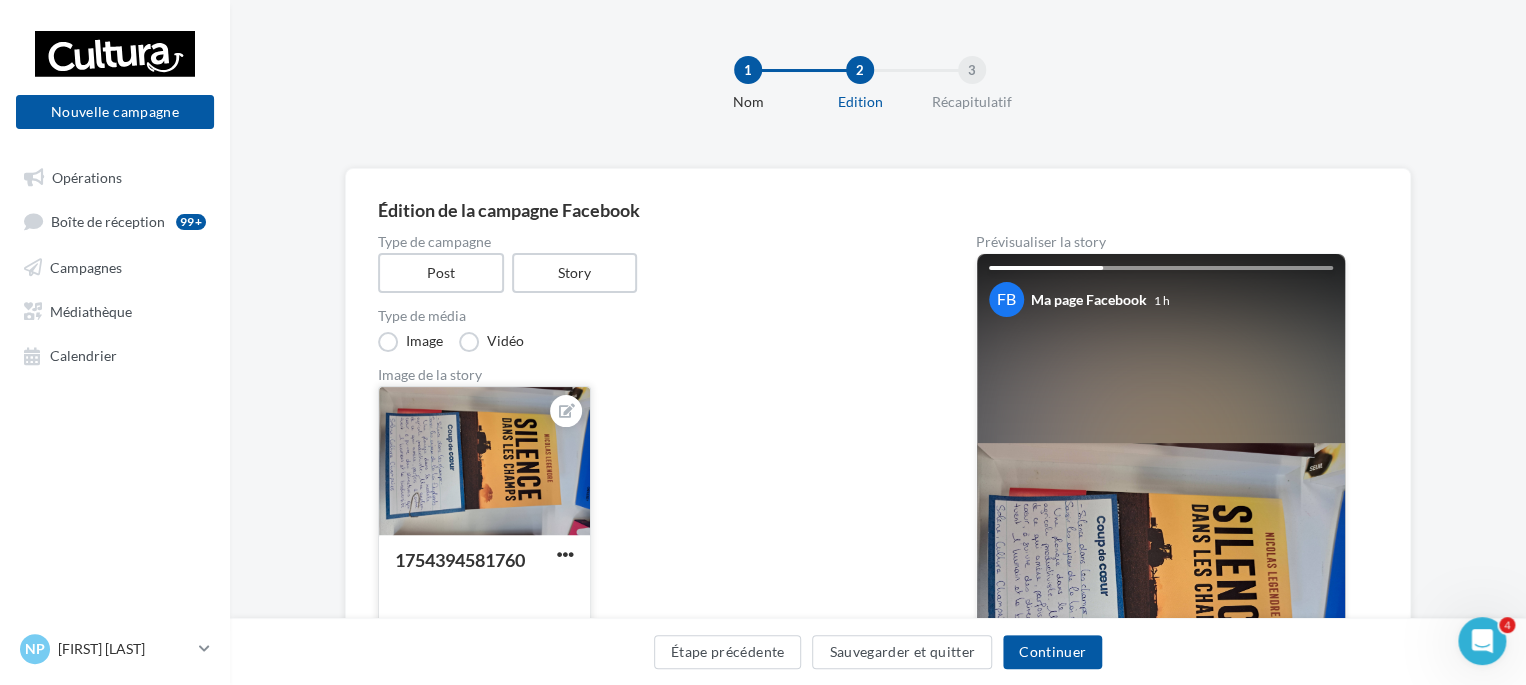 click at bounding box center [566, 411] 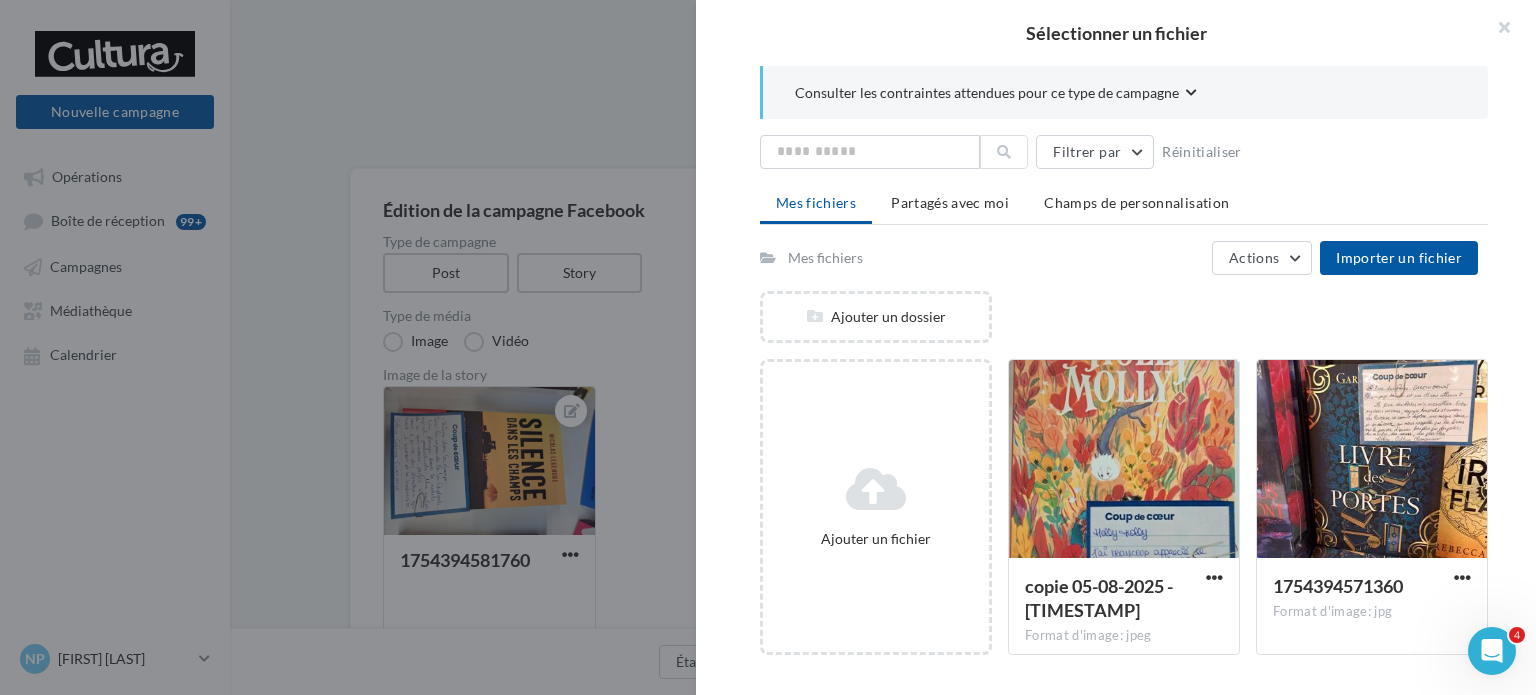 click at bounding box center [768, 347] 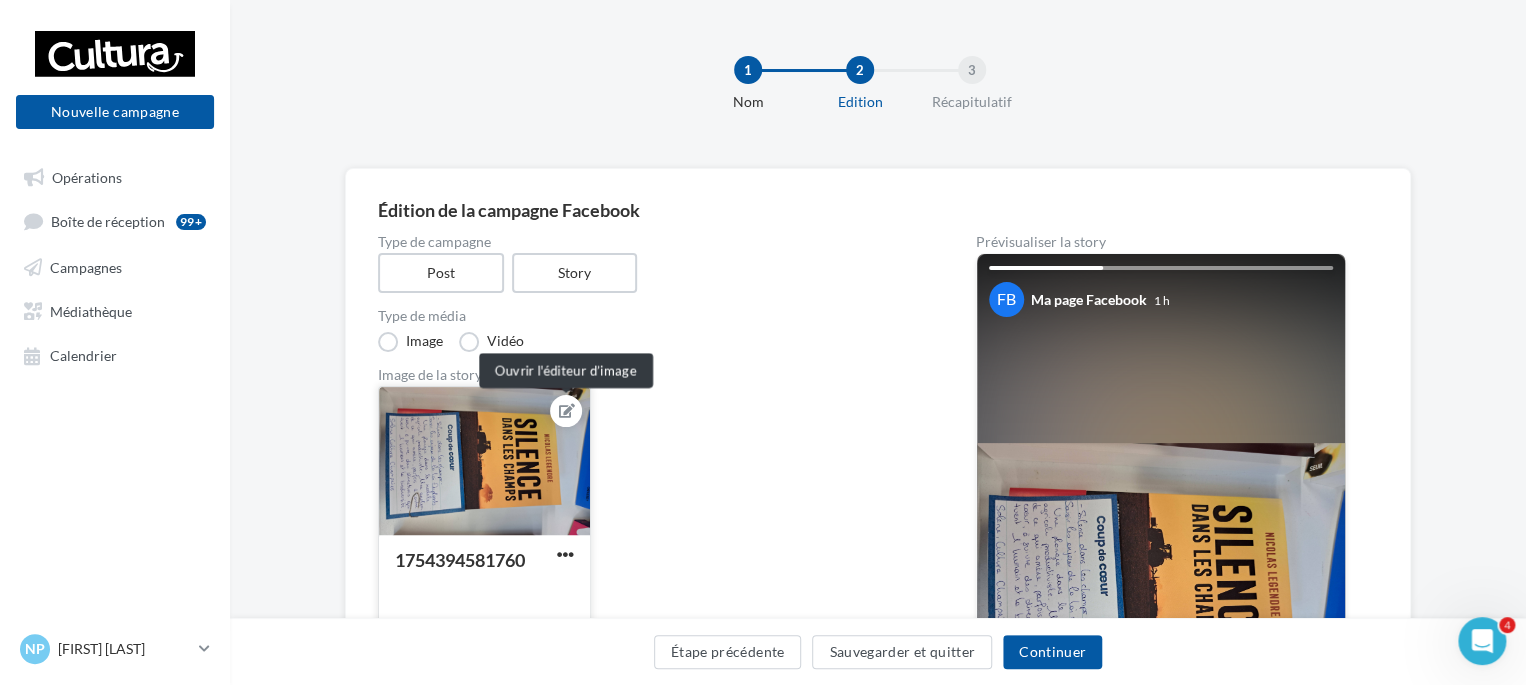 click at bounding box center [566, 411] 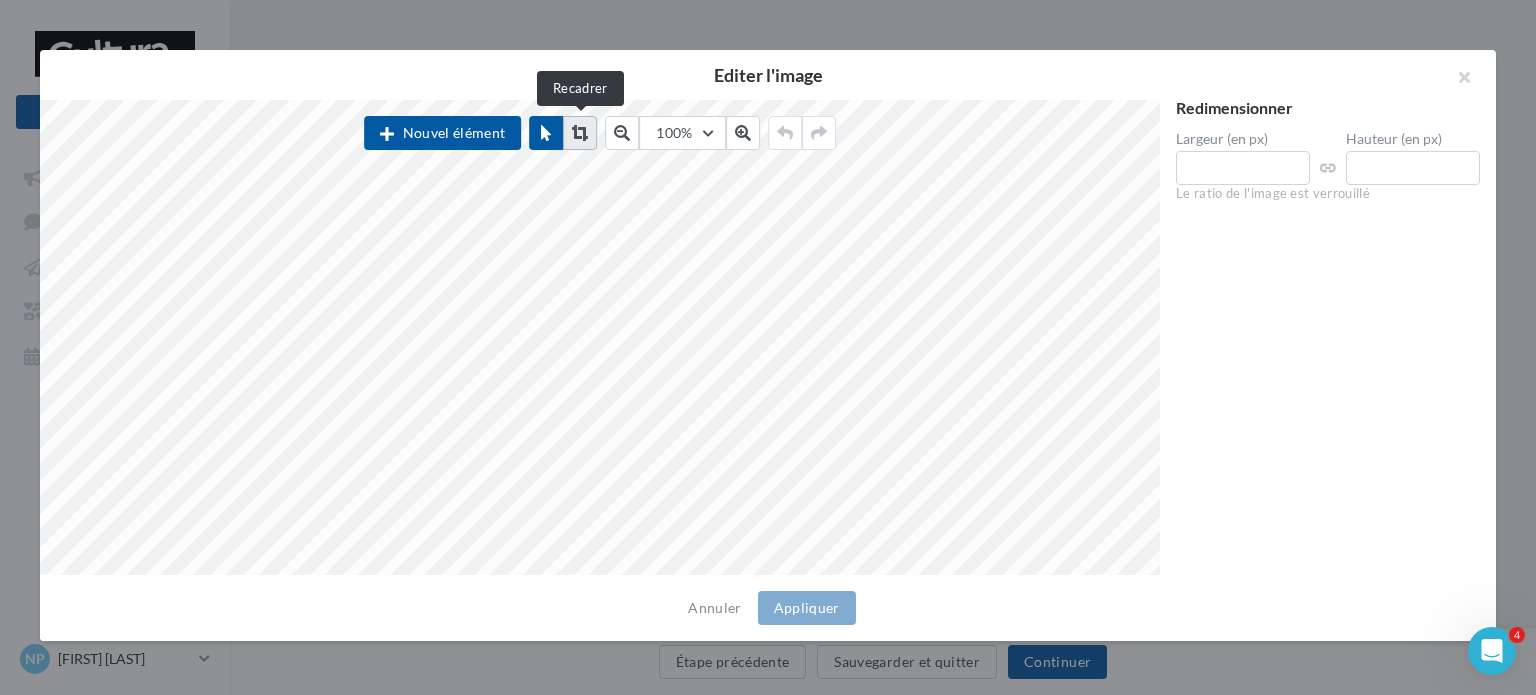 click at bounding box center (580, 133) 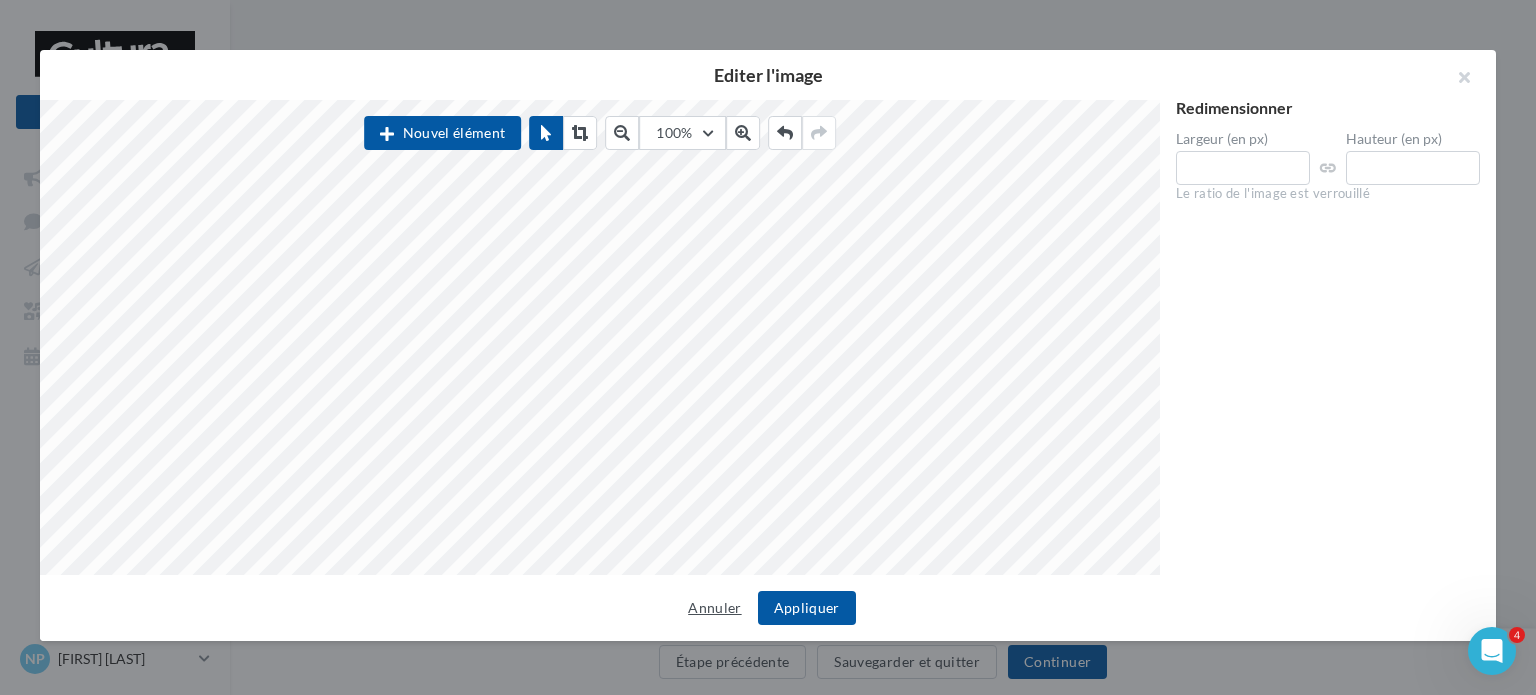 click on "Annuler" at bounding box center [714, 608] 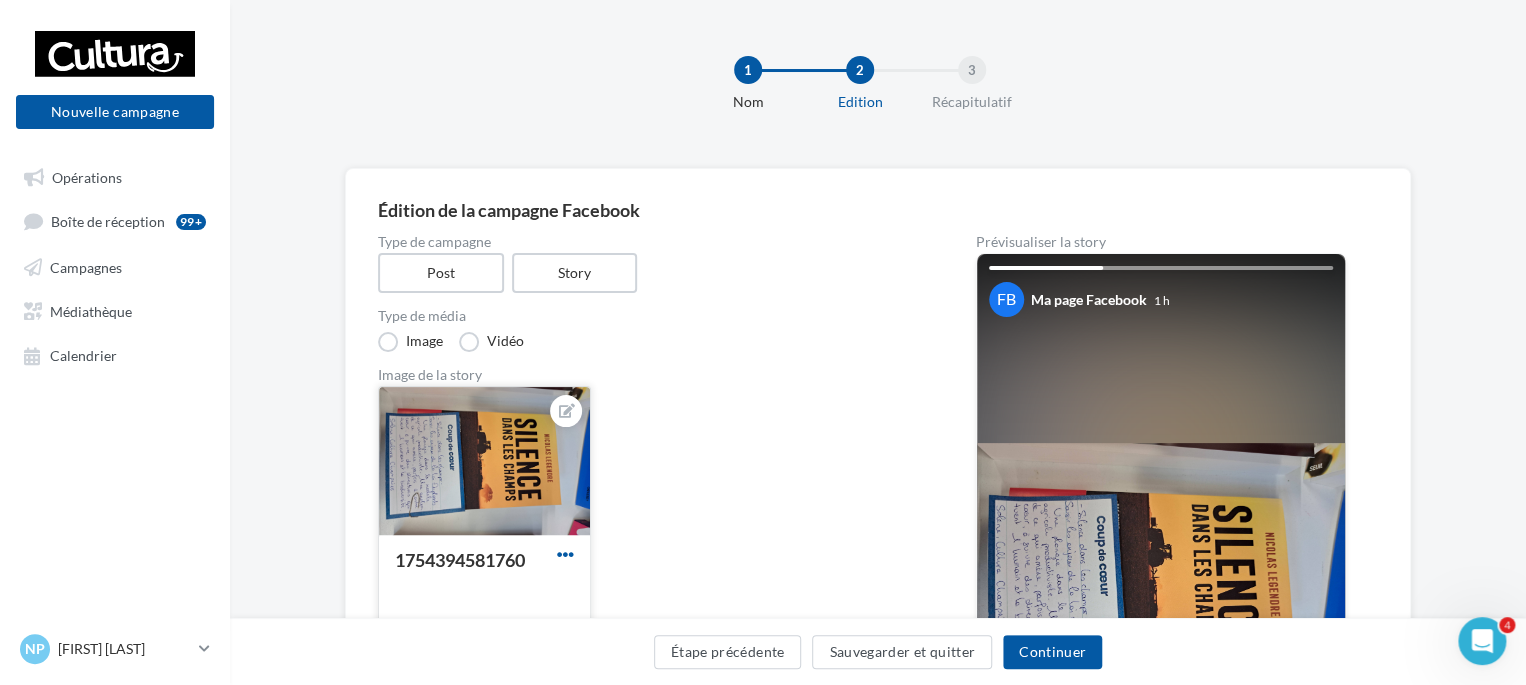 click at bounding box center (565, 554) 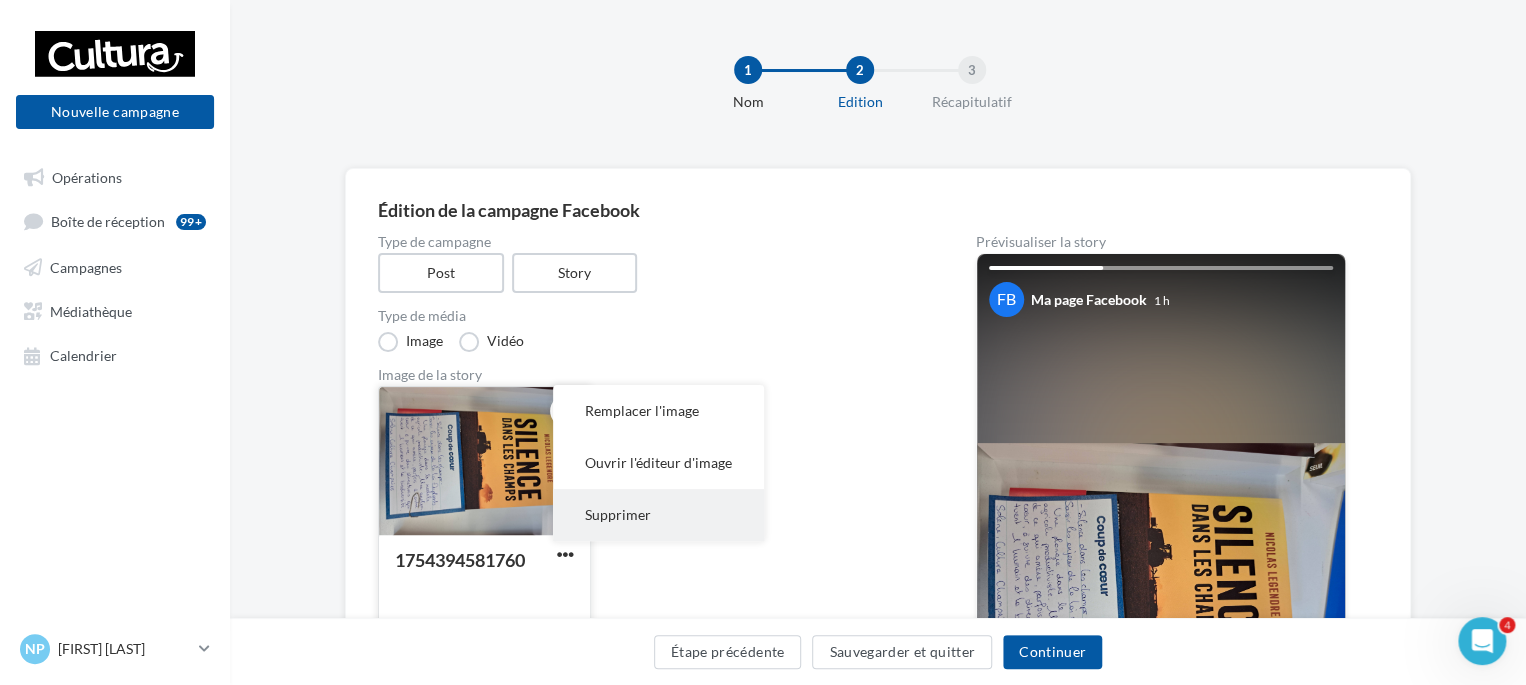 click on "Supprimer" at bounding box center (658, 515) 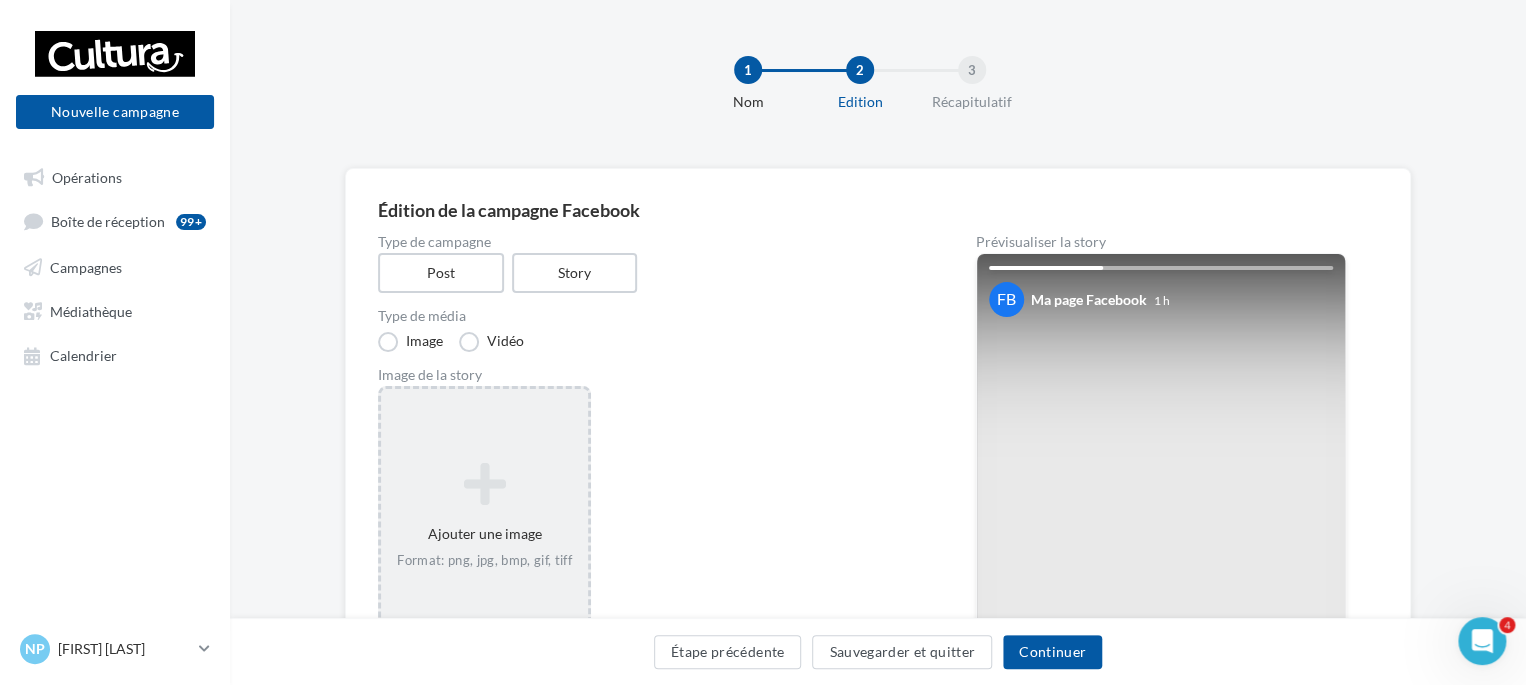 click on "Ajouter une image     Format: png, jpg, bmp, gif, tiff" at bounding box center (484, 516) 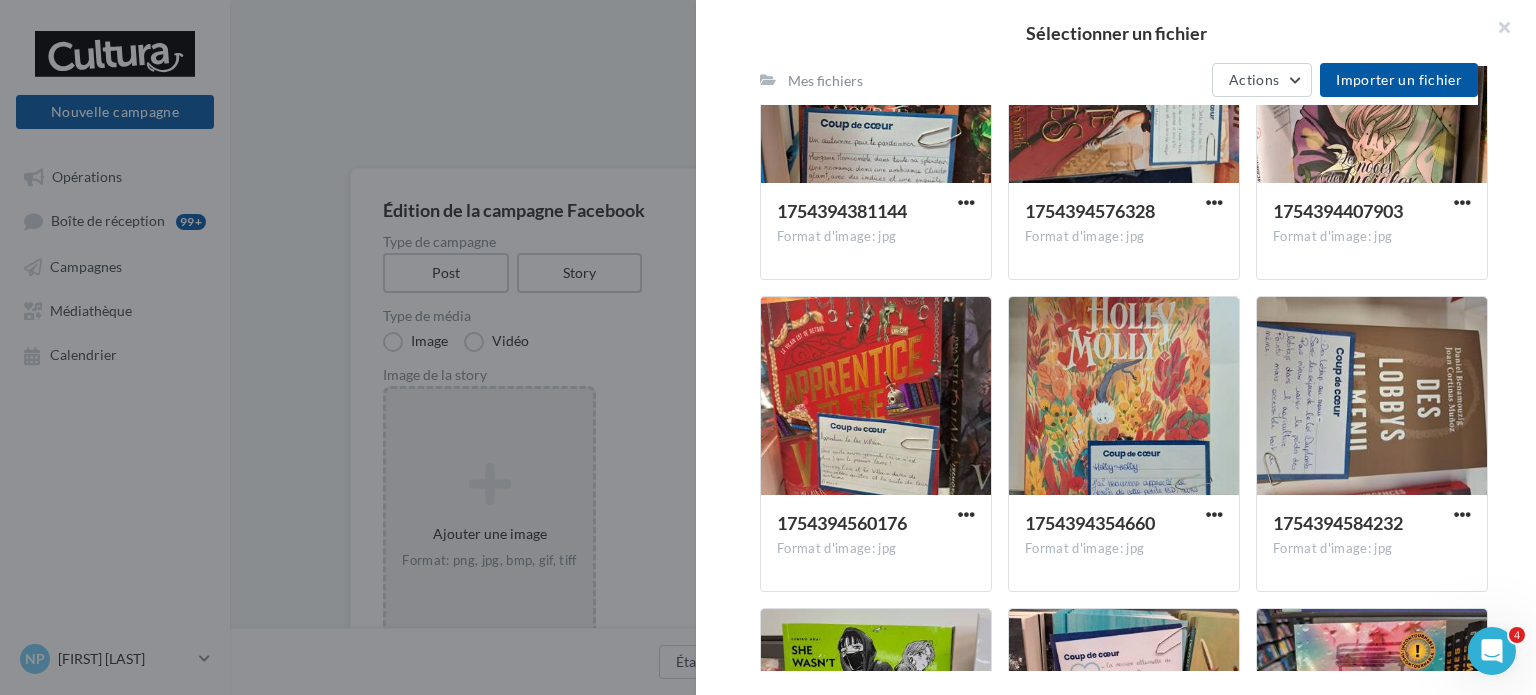 scroll, scrollTop: 700, scrollLeft: 0, axis: vertical 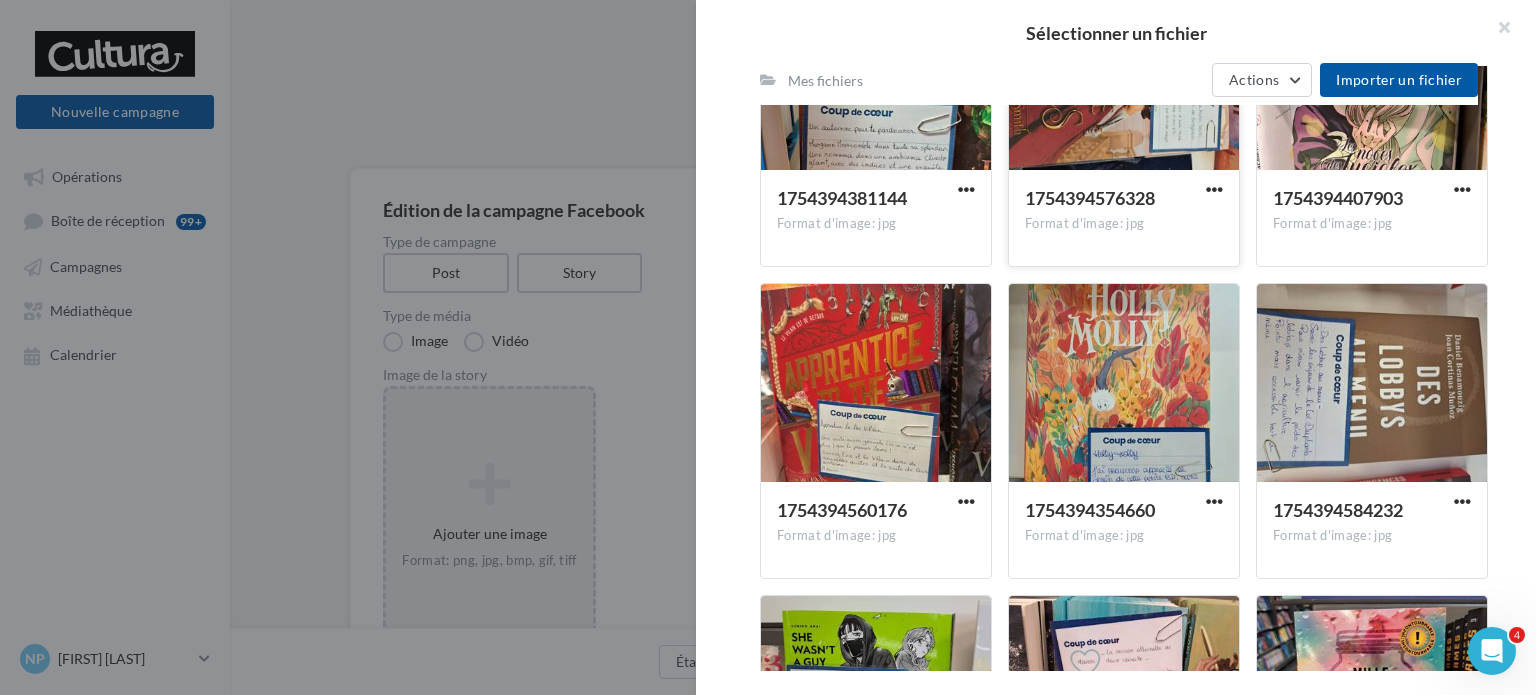 click on "Mes fichiers                 Actions                Importer un fichier" at bounding box center [1119, 80] 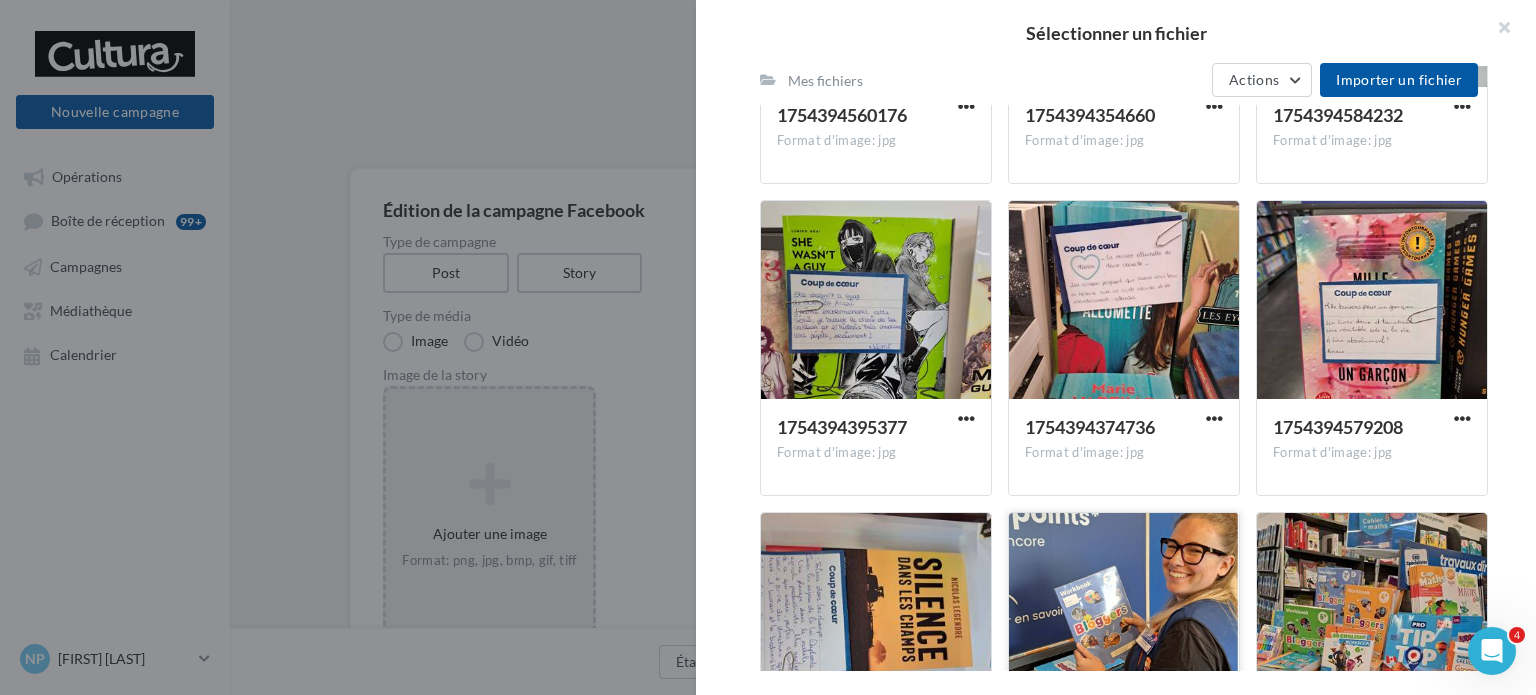 scroll, scrollTop: 1334, scrollLeft: 0, axis: vertical 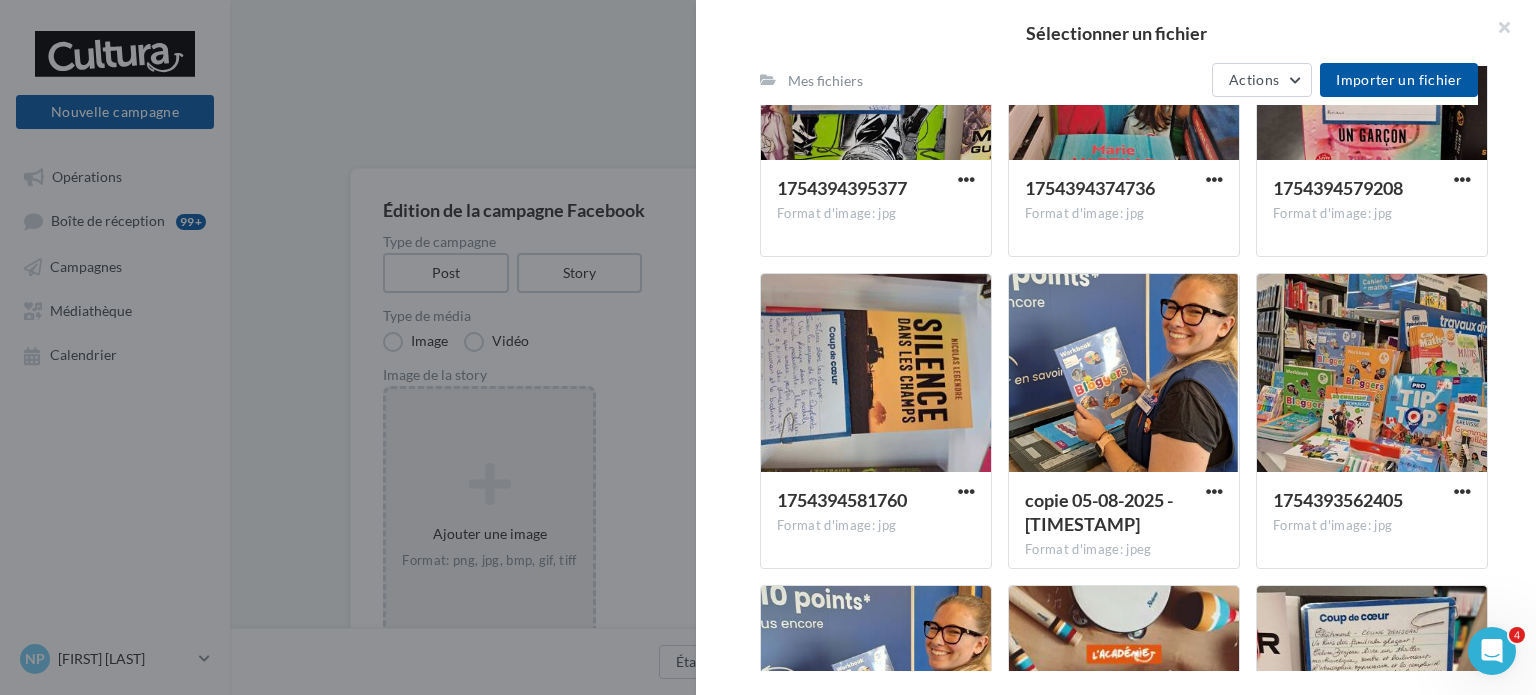 click on "[TIMESTAMP]  Format d'image: jpg                   [TIMESTAMP]" at bounding box center (884, 421) 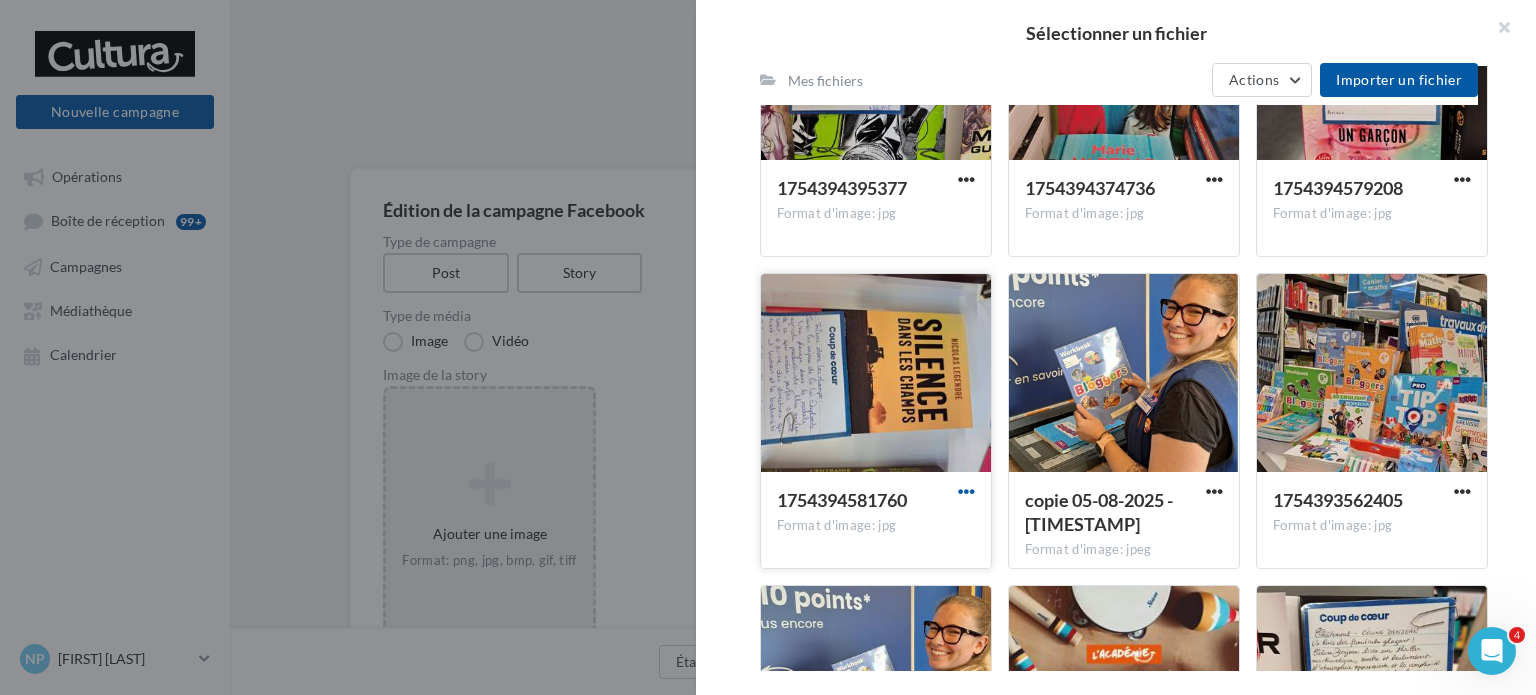 click at bounding box center [966, 491] 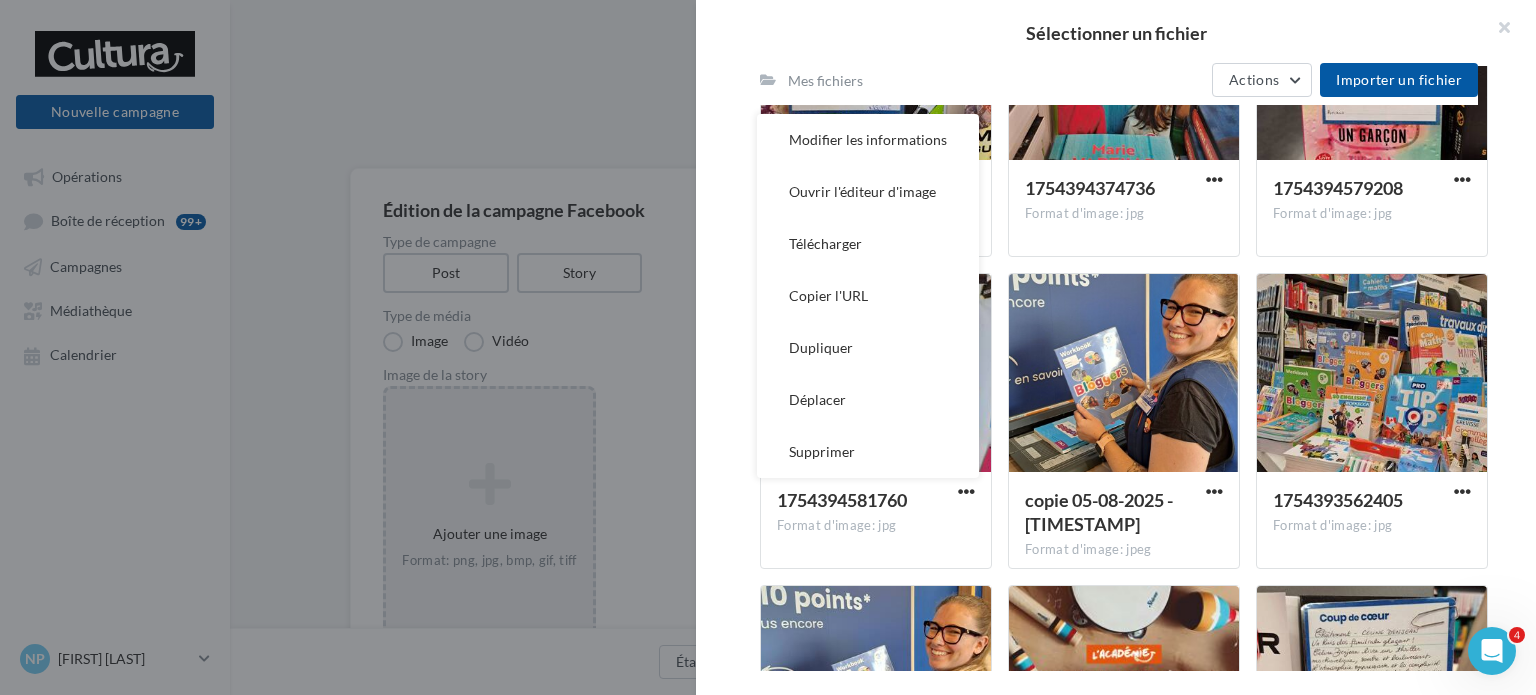 click on "Supprimer" at bounding box center (868, 452) 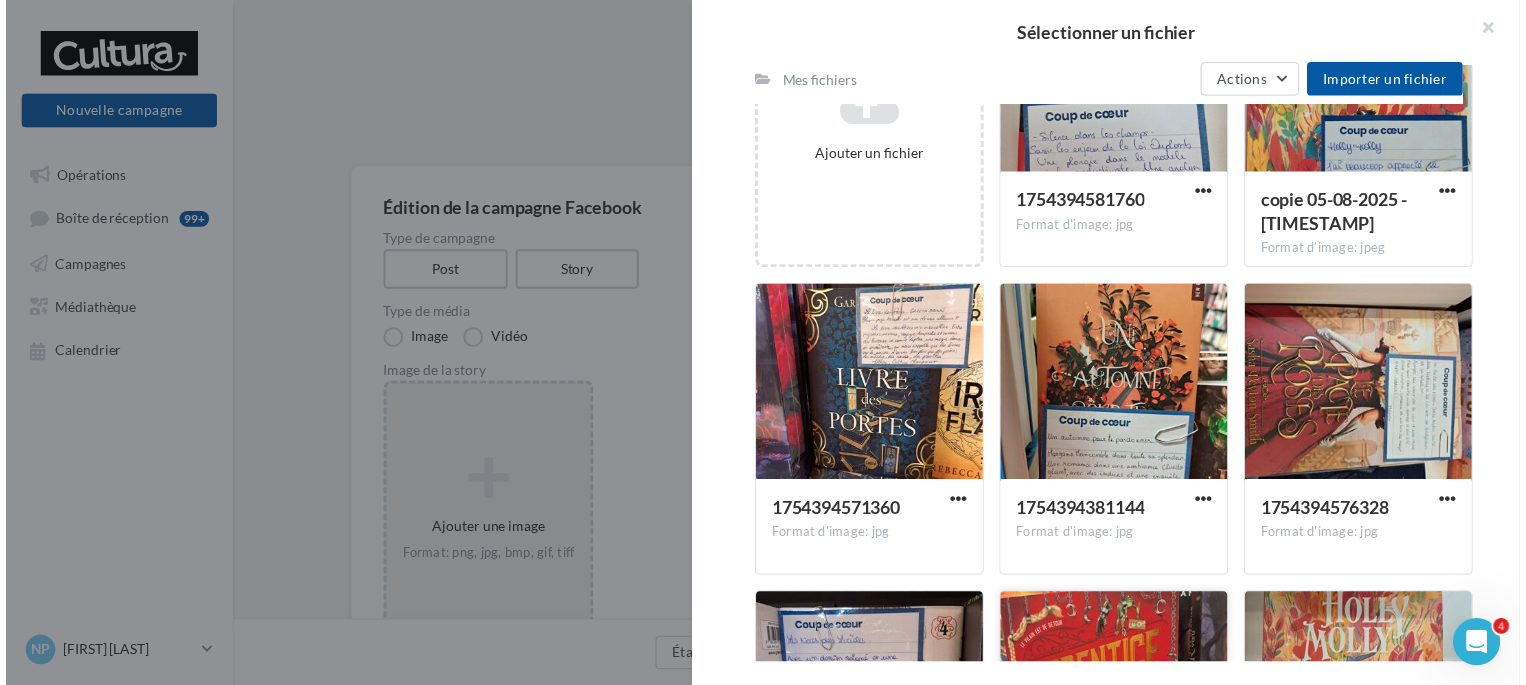 scroll, scrollTop: 234, scrollLeft: 0, axis: vertical 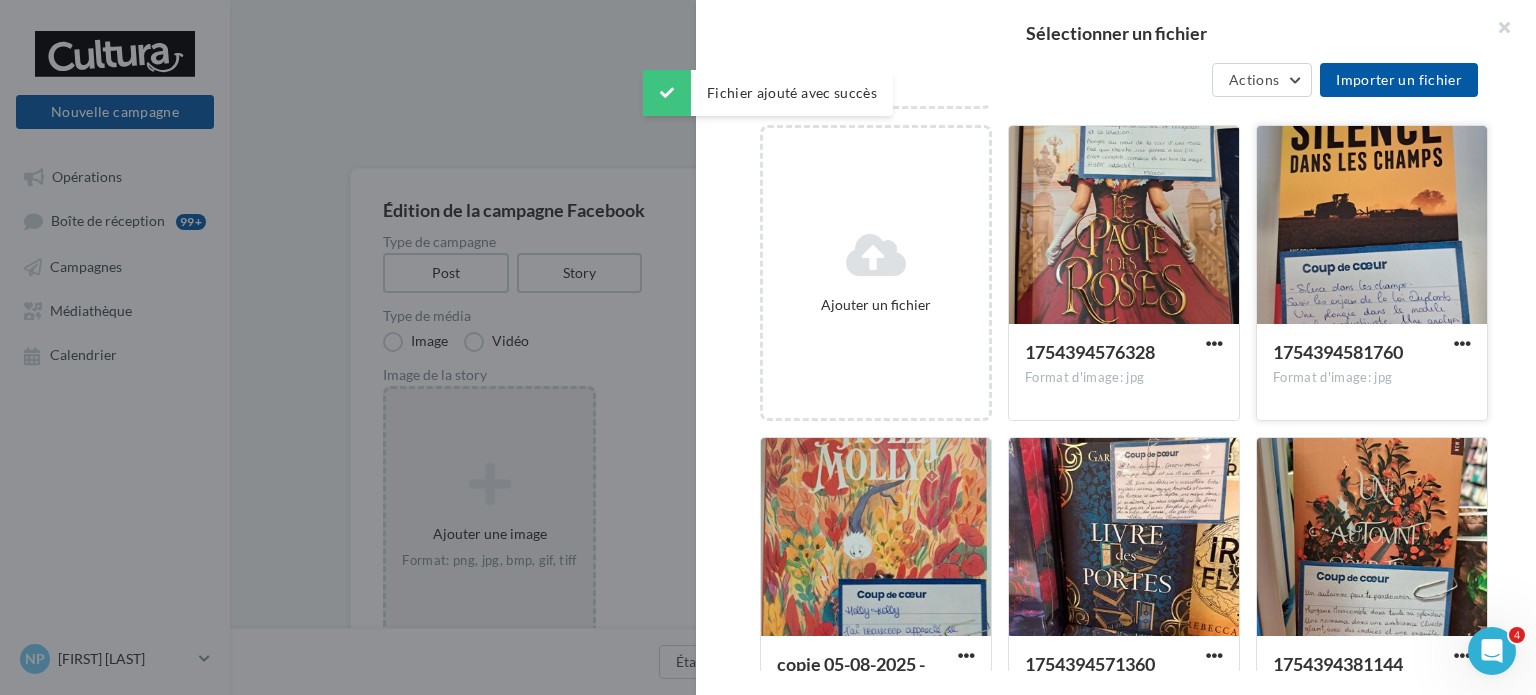 click at bounding box center (1372, 226) 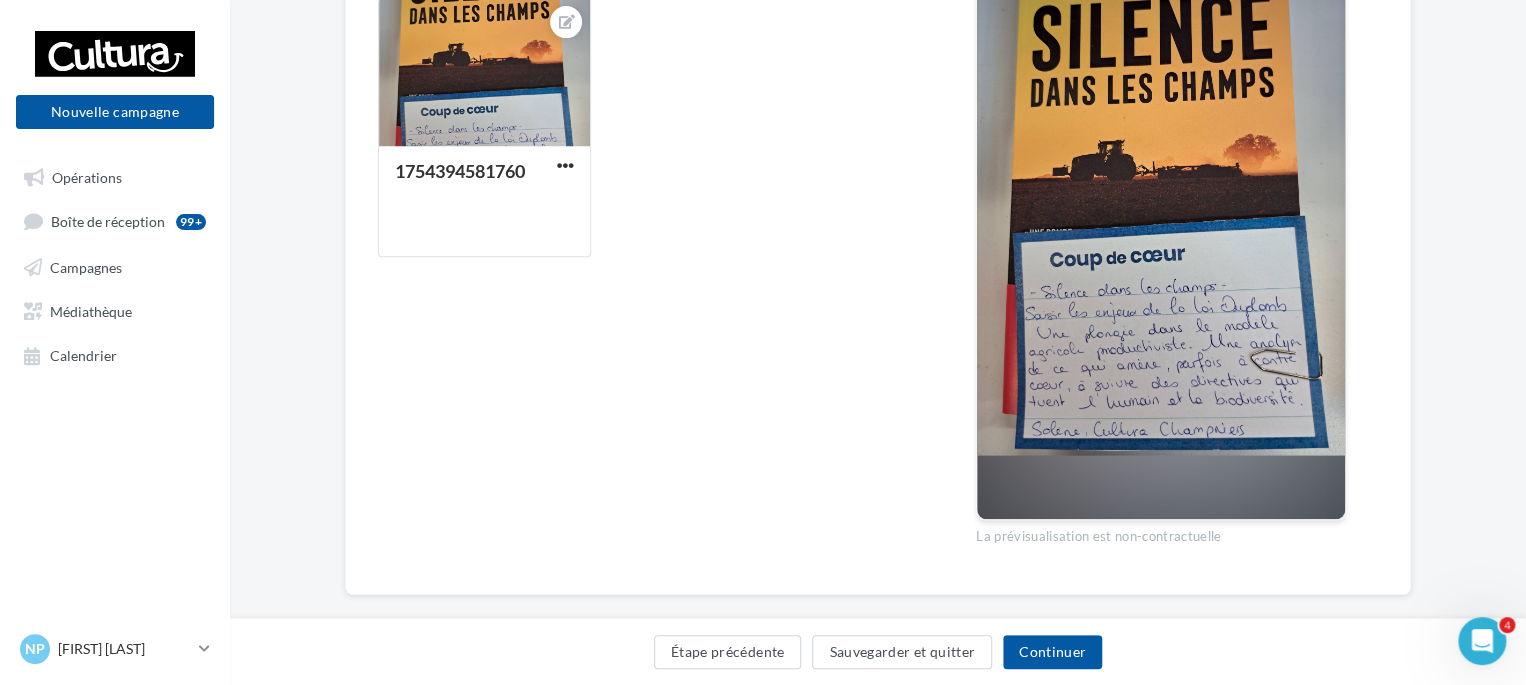 scroll, scrollTop: 400, scrollLeft: 0, axis: vertical 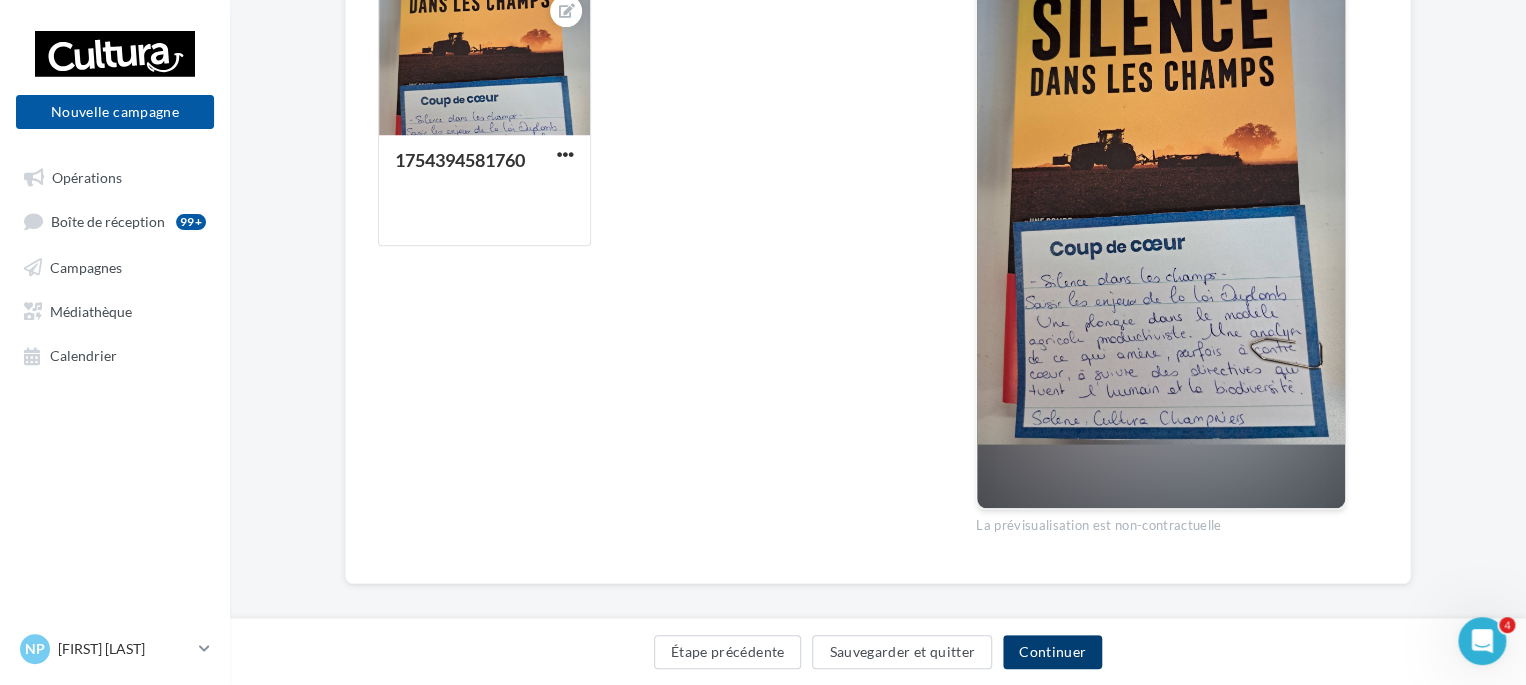 click on "Continuer" at bounding box center [1052, 652] 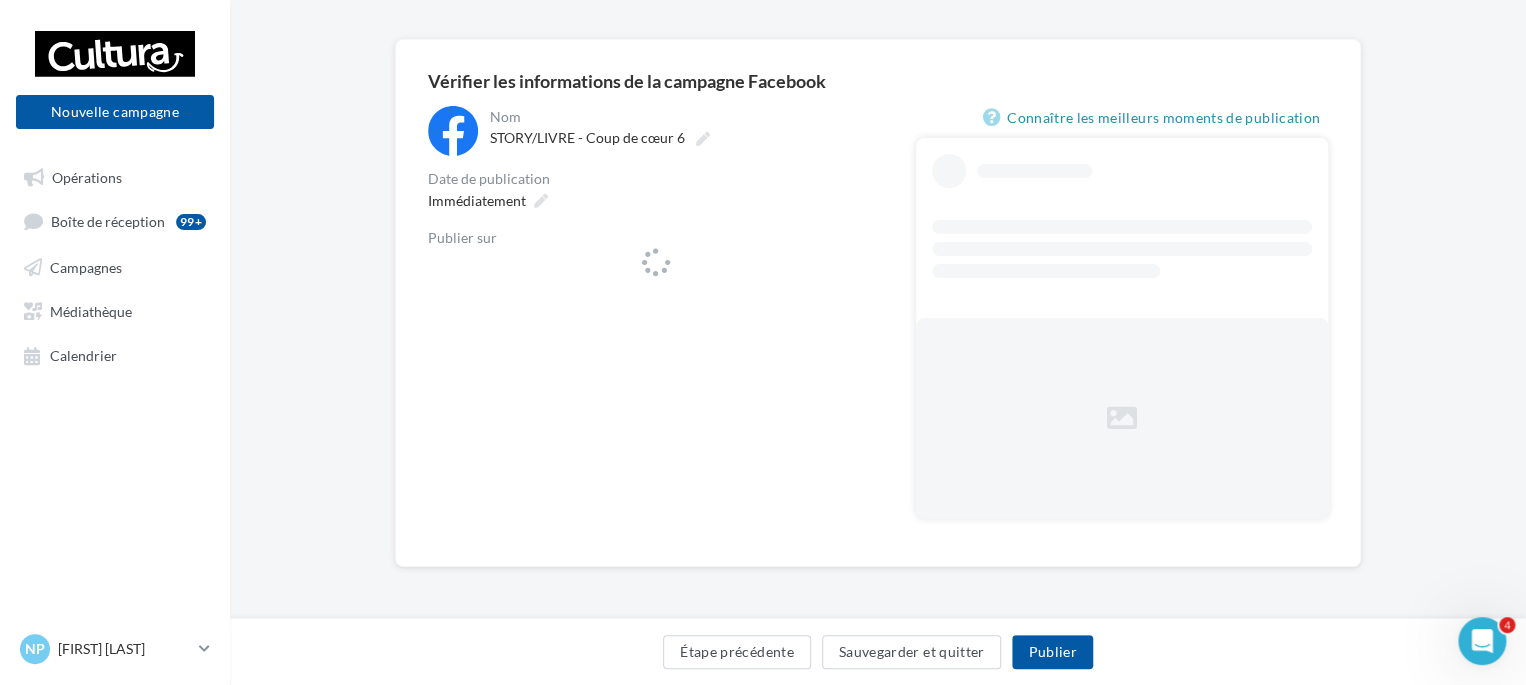 scroll, scrollTop: 128, scrollLeft: 0, axis: vertical 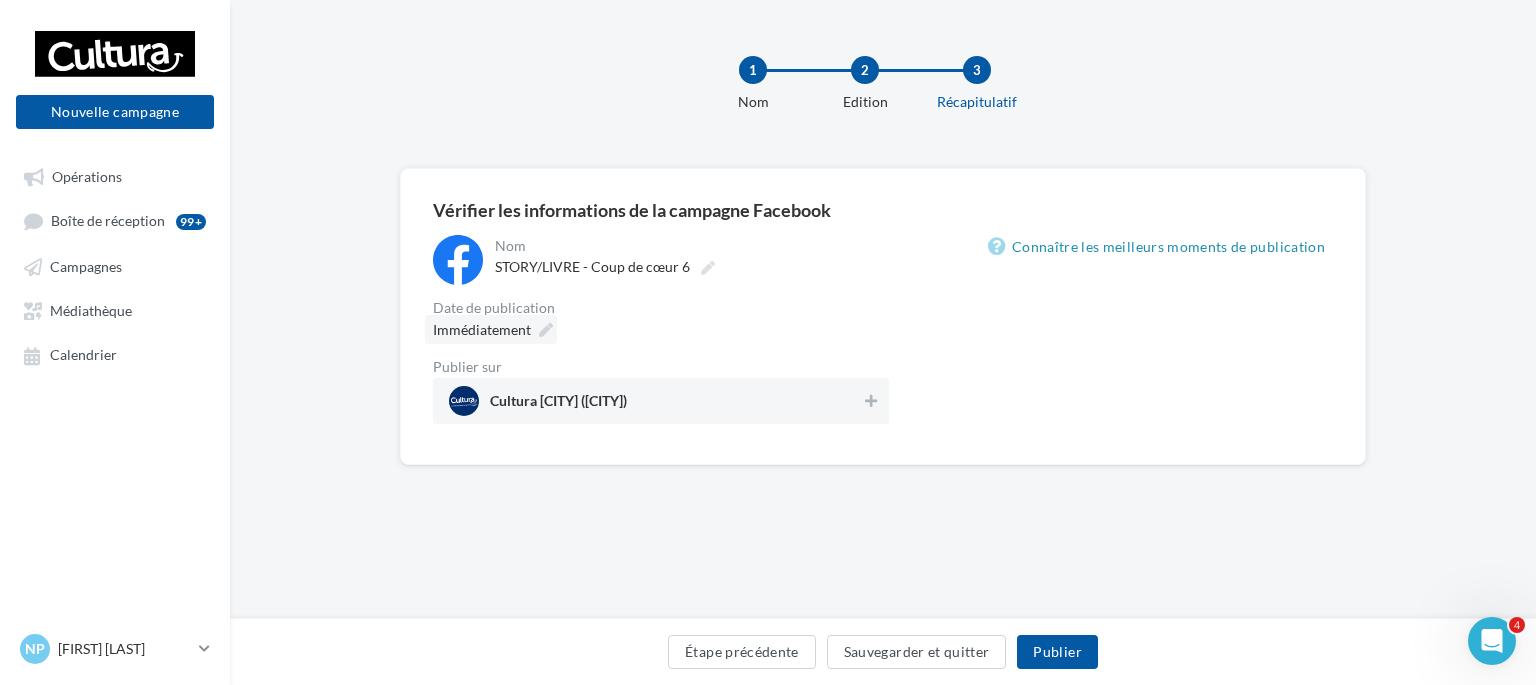 click on "**********" at bounding box center [883, 316] 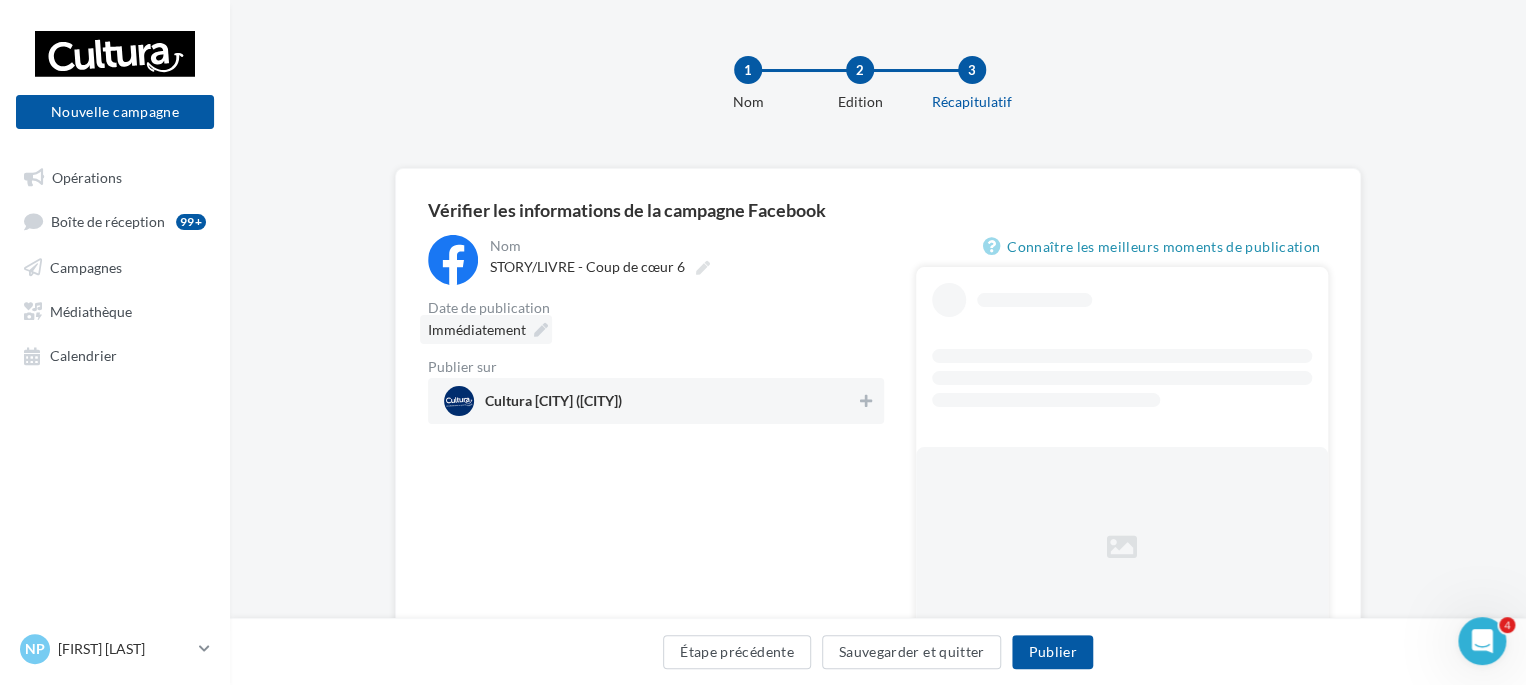 click on "Immédiatement" at bounding box center [486, 329] 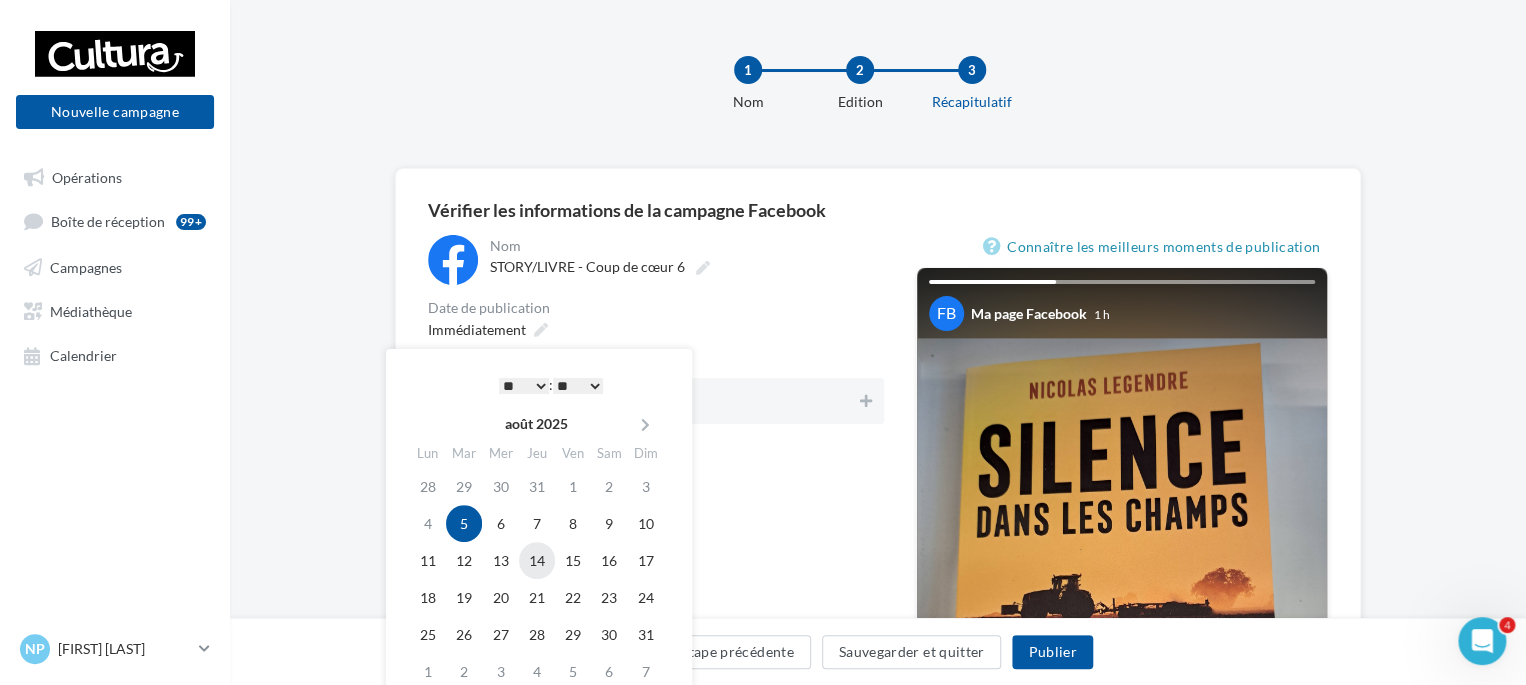 click on "14" at bounding box center [537, 560] 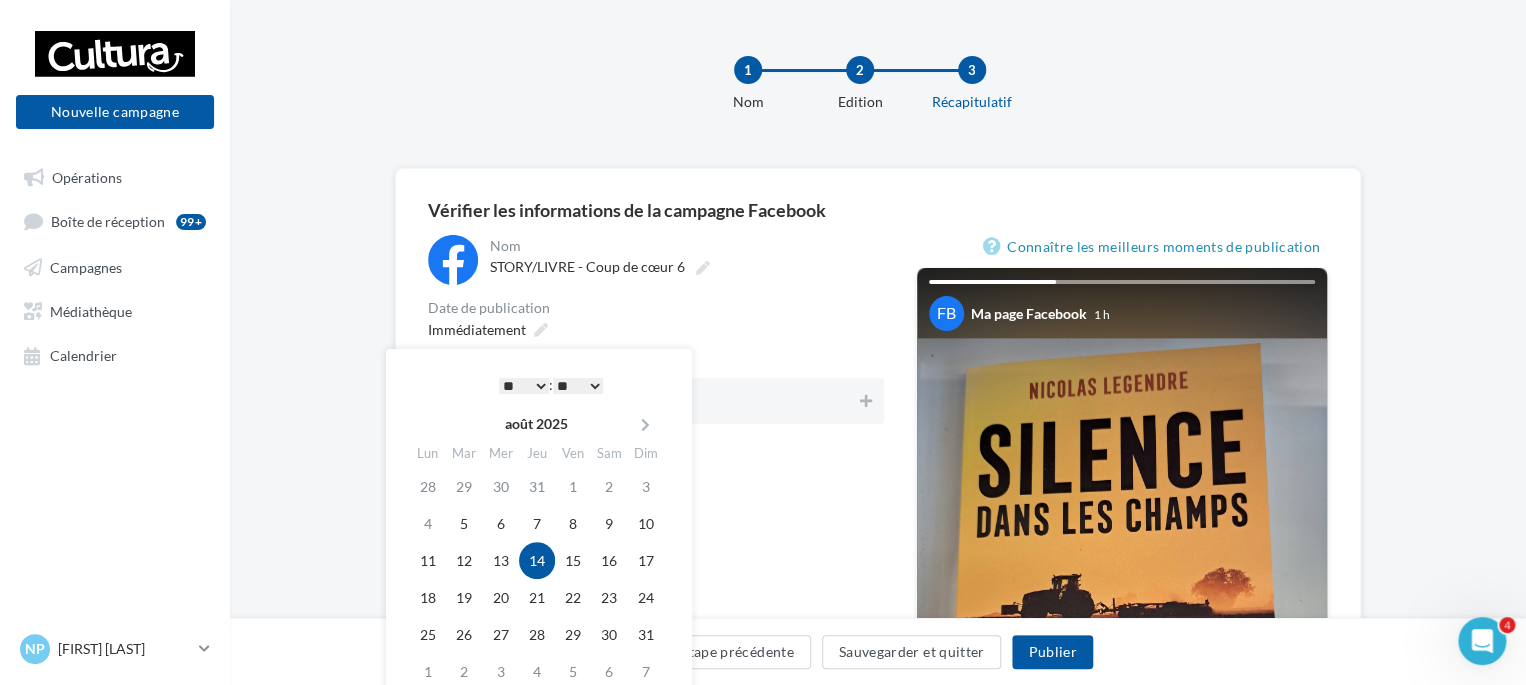click on "* * * * * * * * * * ** ** ** ** ** ** ** ** ** ** ** ** ** **" at bounding box center (524, 386) 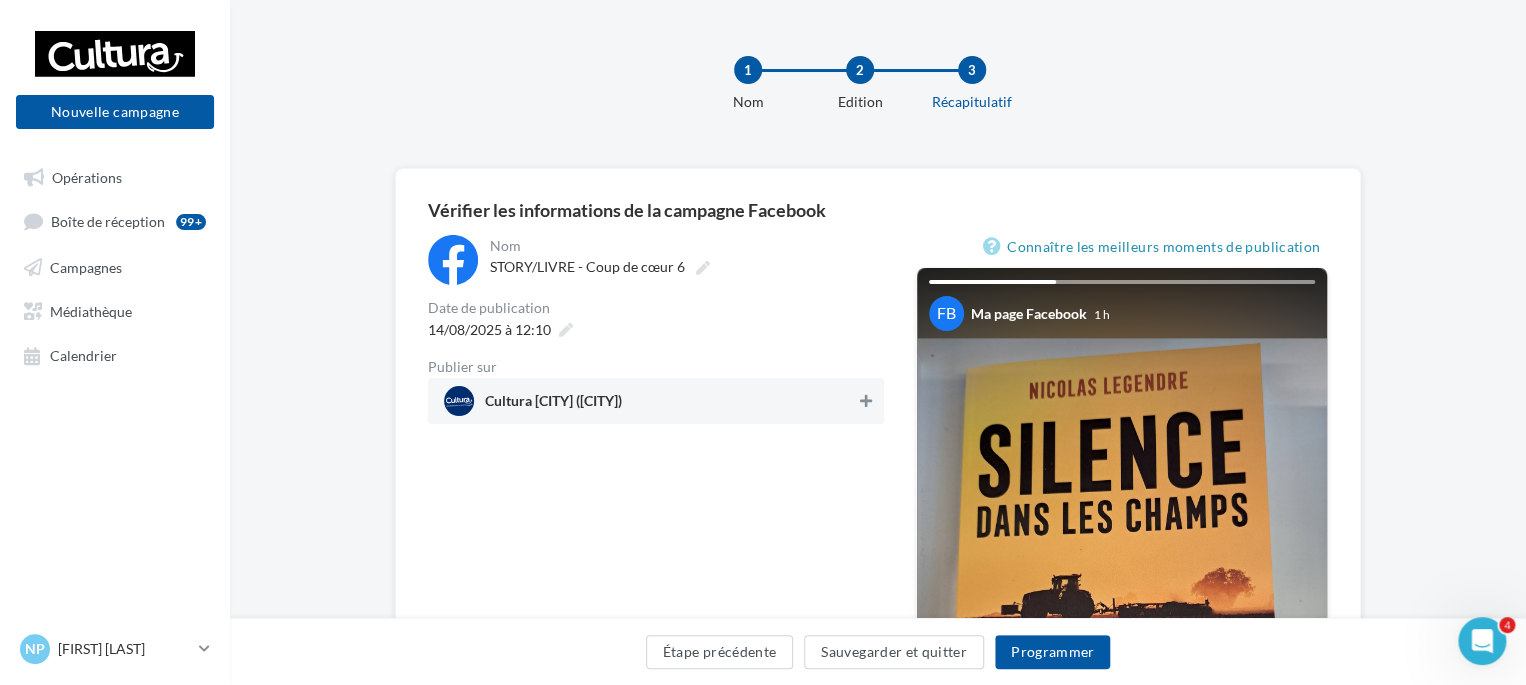 click at bounding box center (866, 401) 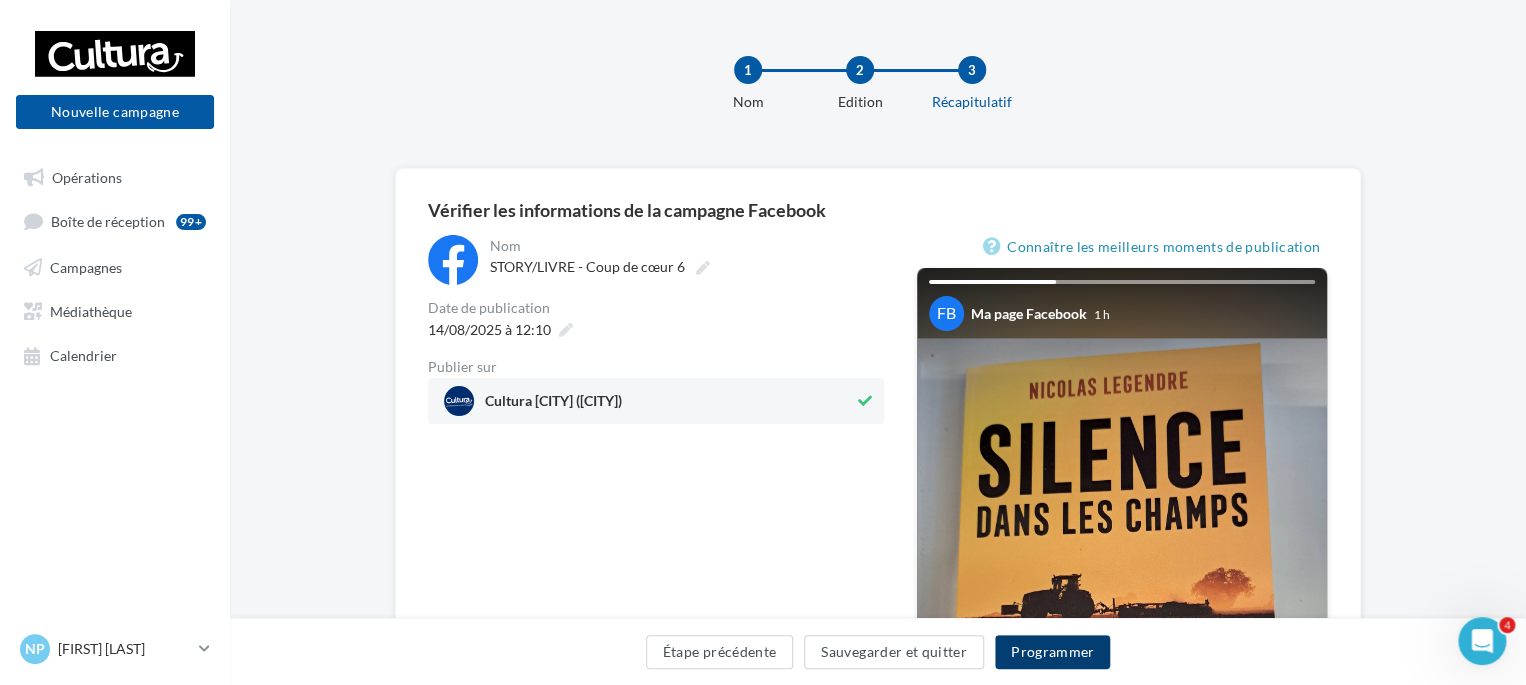 click on "Programmer" at bounding box center (1053, 652) 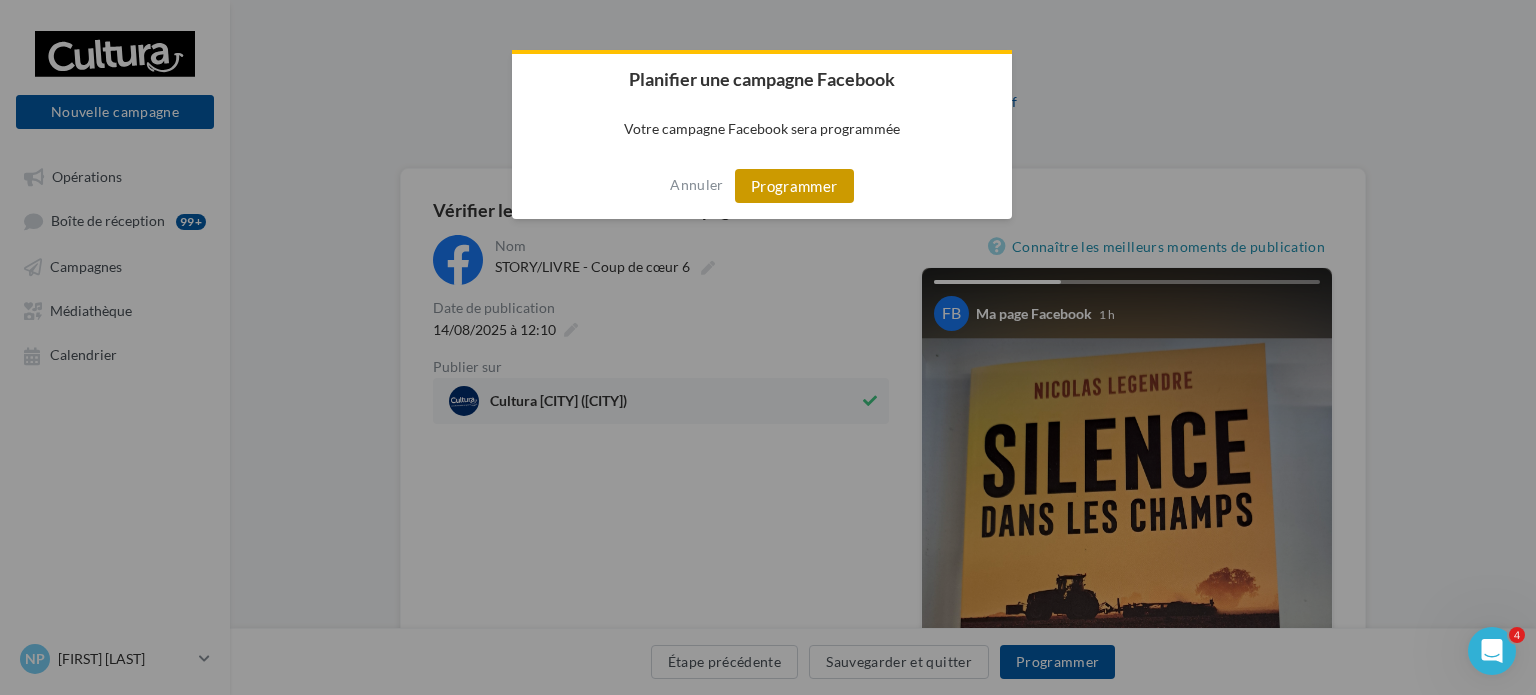 click on "Programmer" at bounding box center (794, 186) 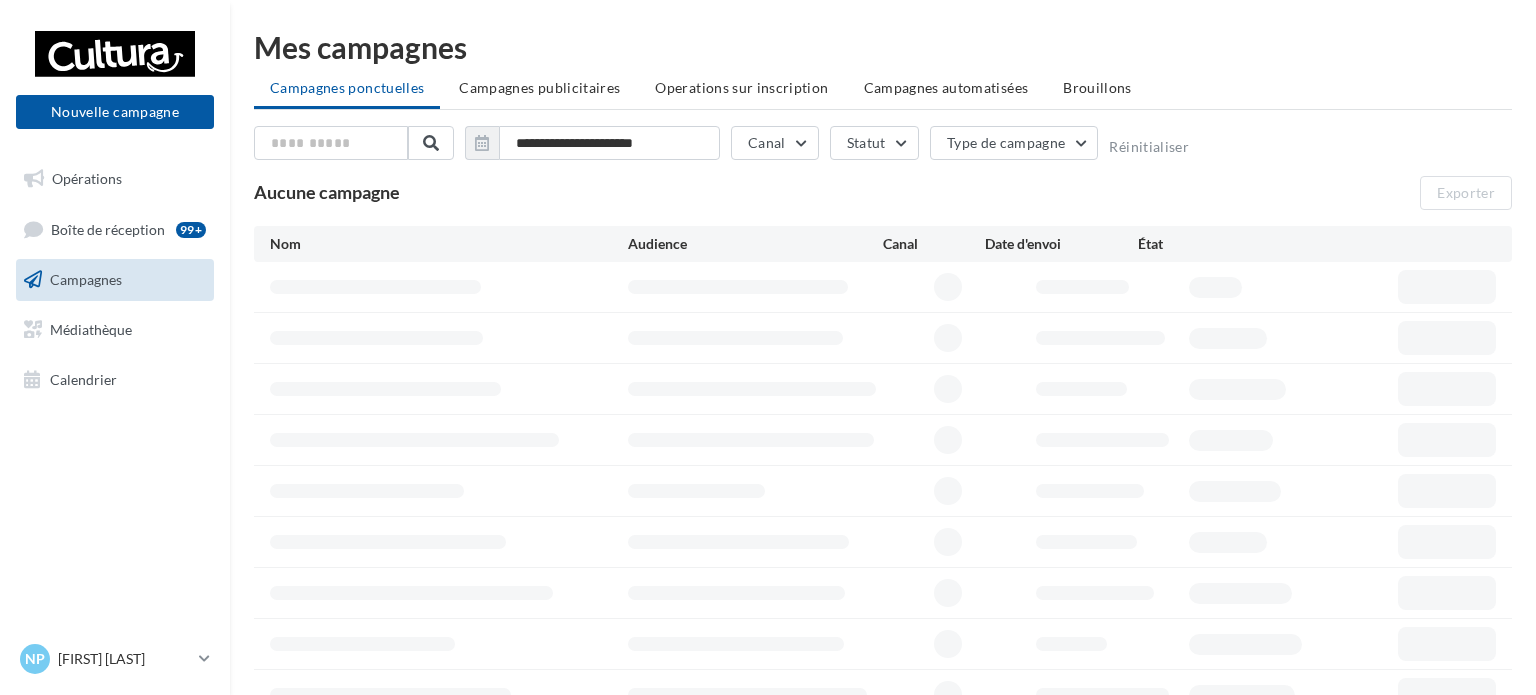 scroll, scrollTop: 0, scrollLeft: 0, axis: both 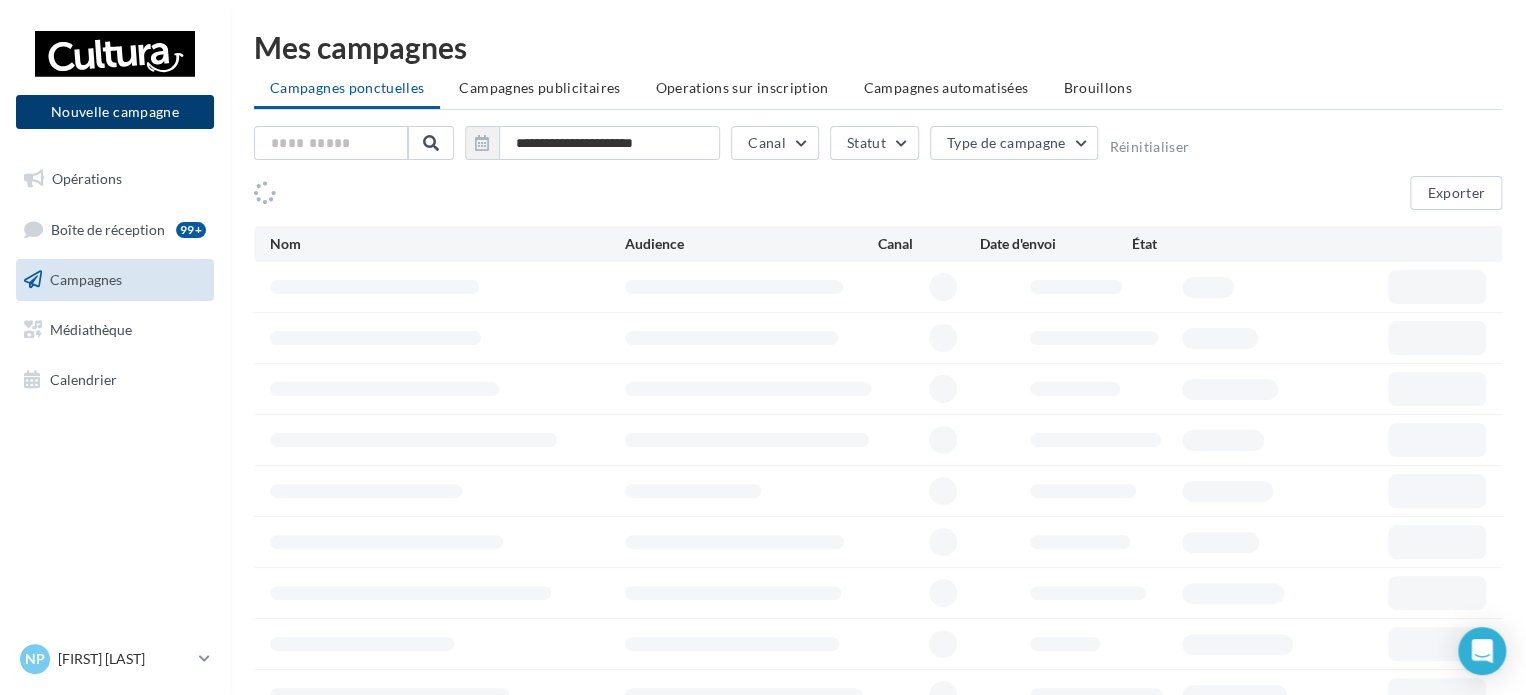 click on "Nouvelle campagne" at bounding box center [115, 112] 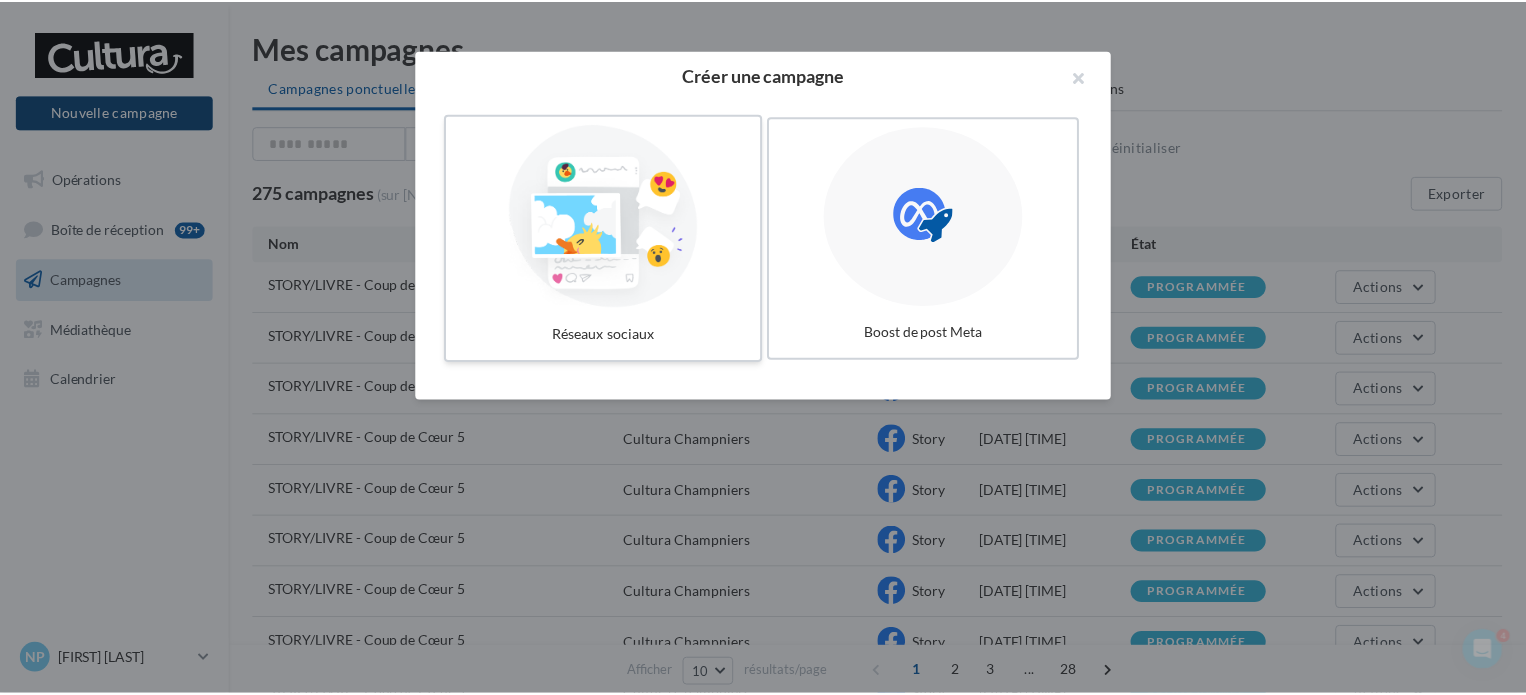 scroll, scrollTop: 0, scrollLeft: 0, axis: both 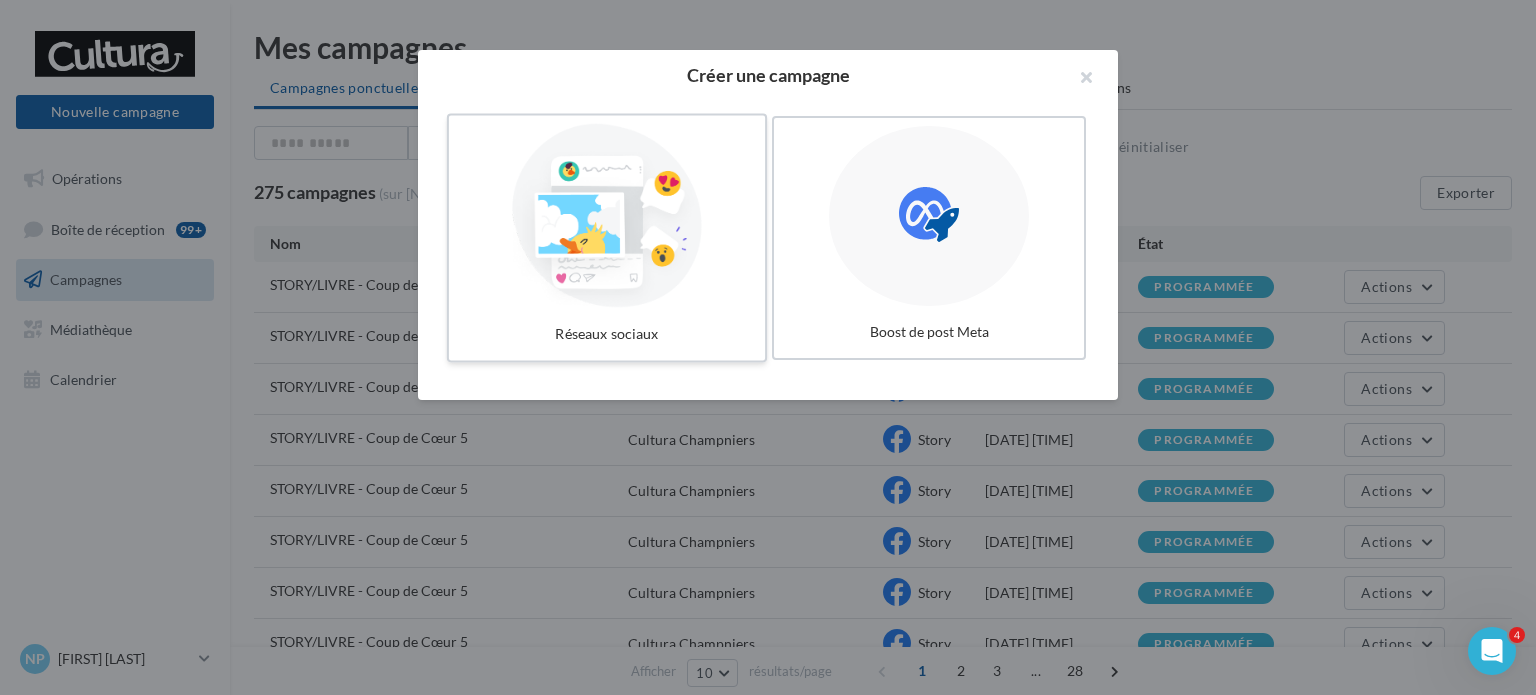 click at bounding box center (607, 216) 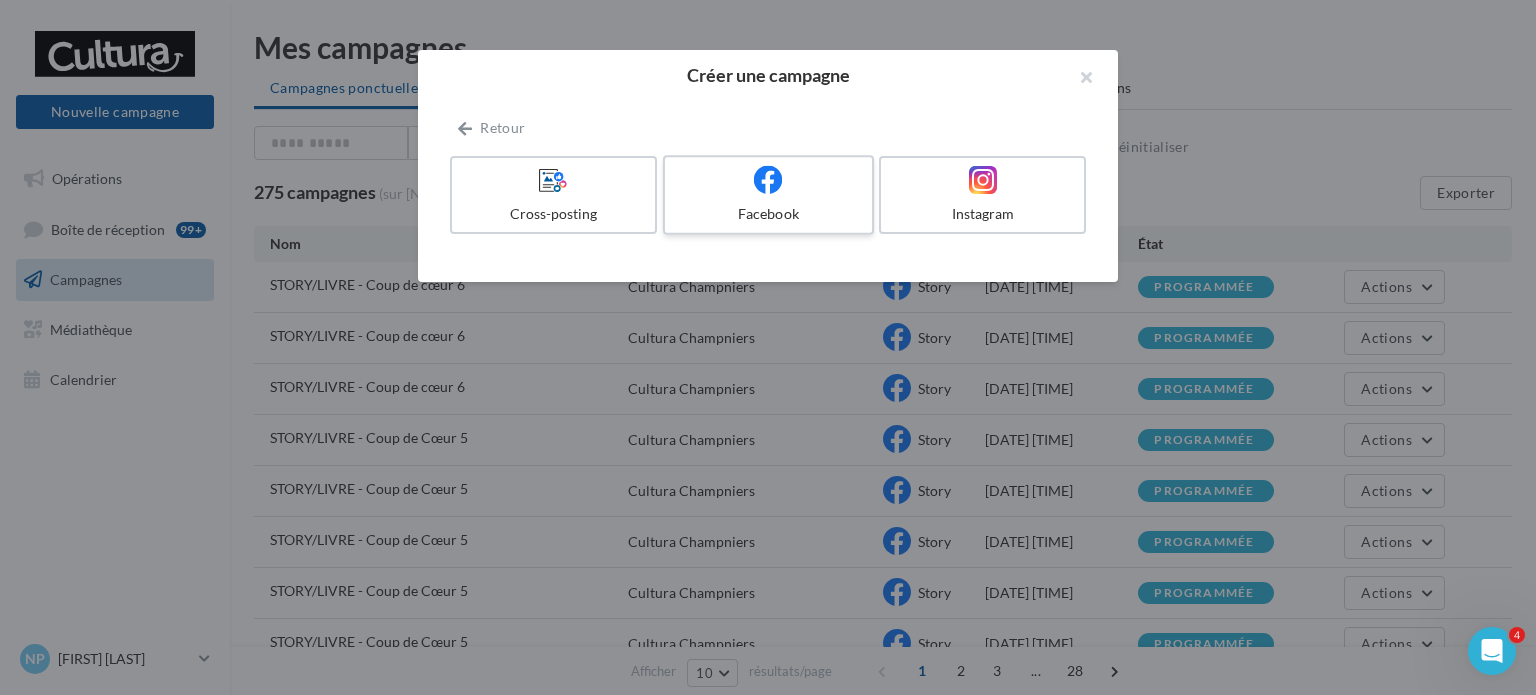 click at bounding box center [768, 179] 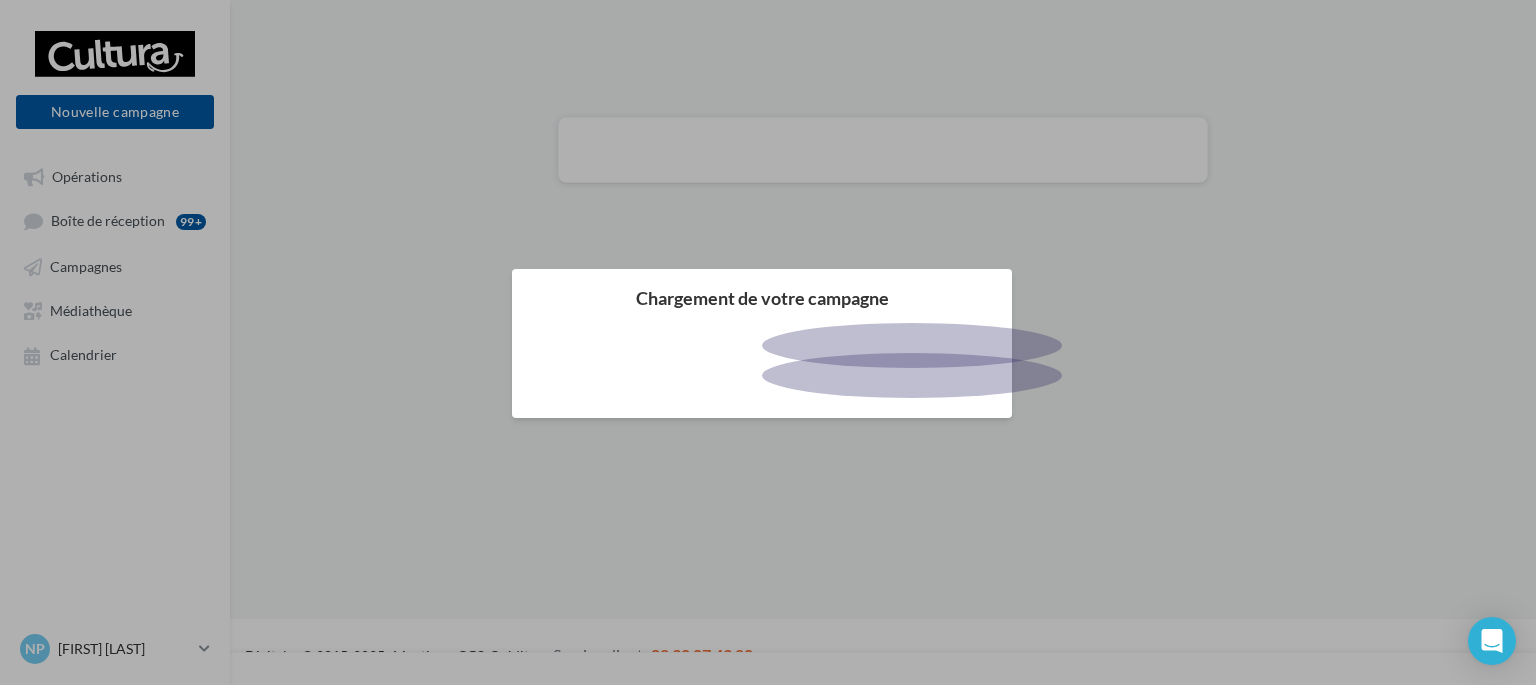 scroll, scrollTop: 0, scrollLeft: 0, axis: both 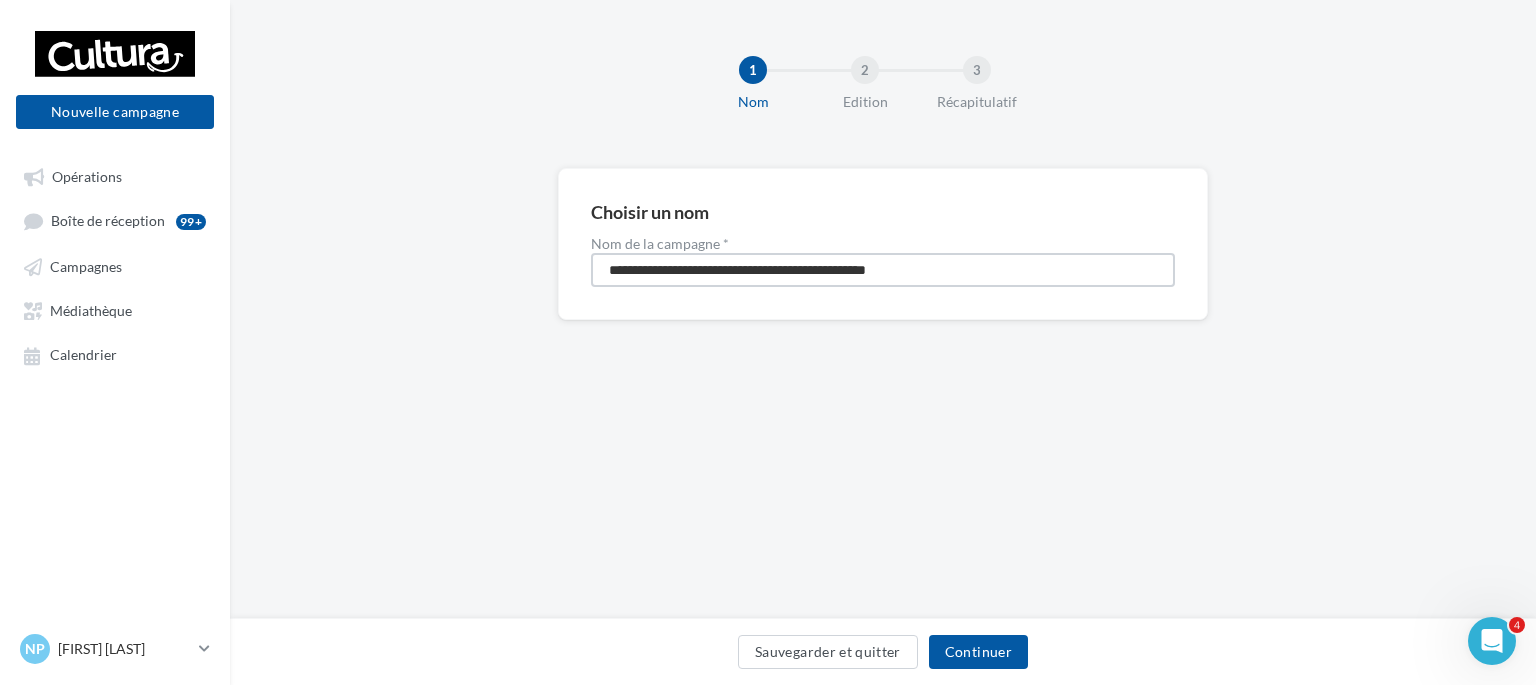 click on "**********" at bounding box center (883, 270) 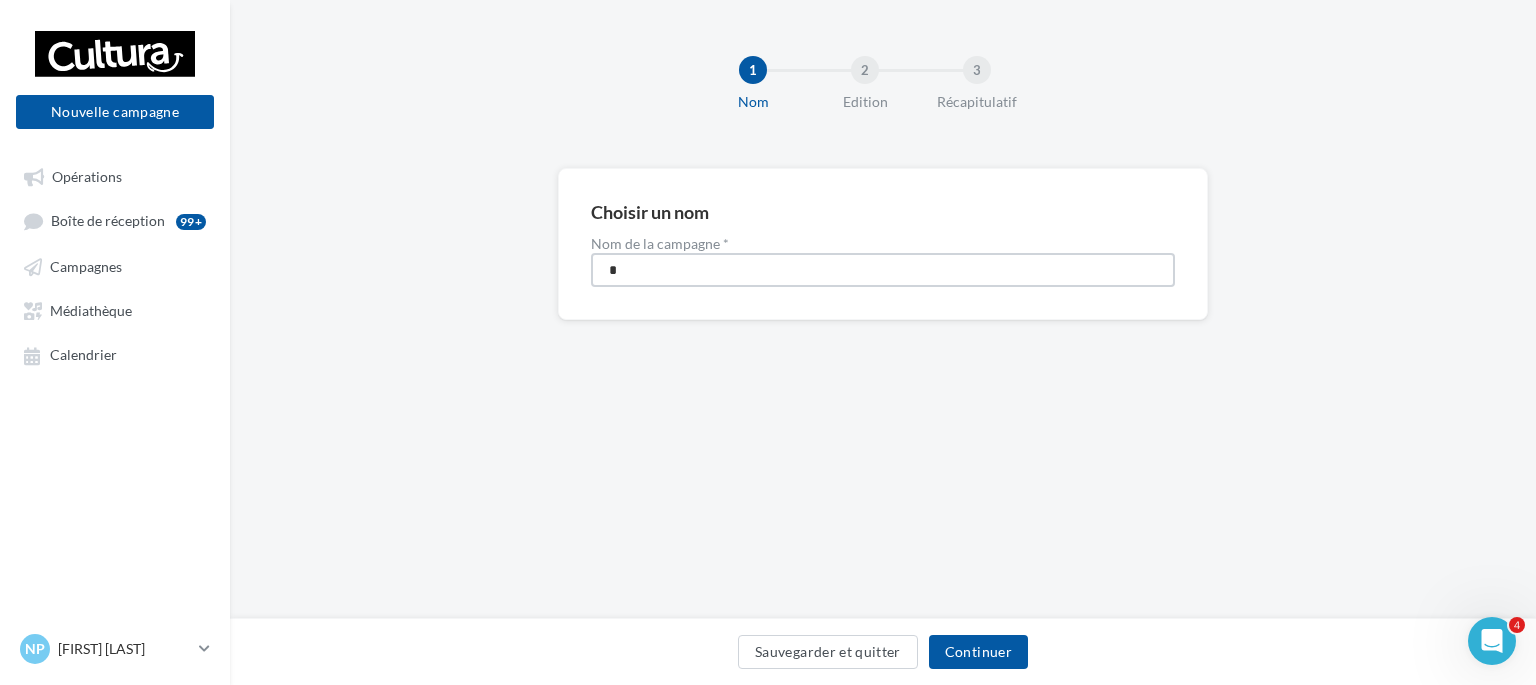 type on "**********" 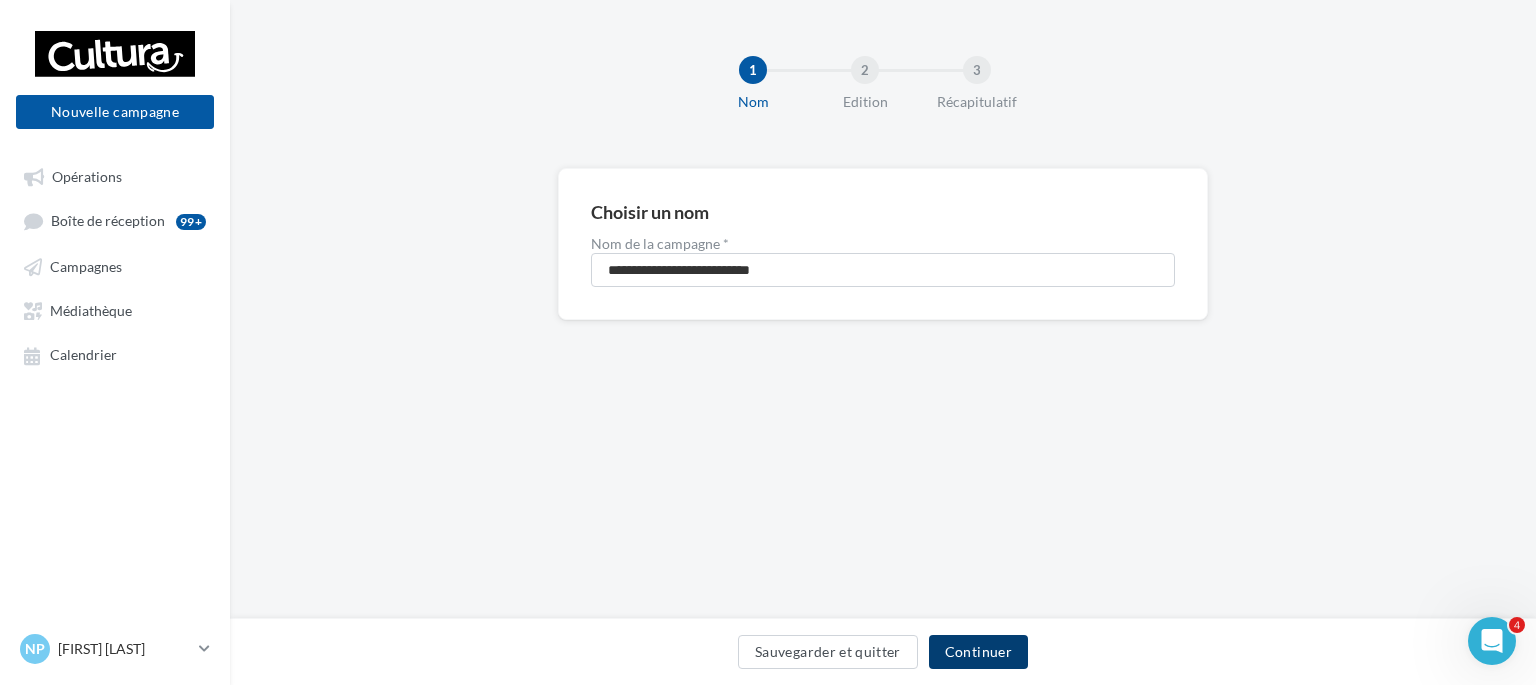 click on "Continuer" at bounding box center [978, 652] 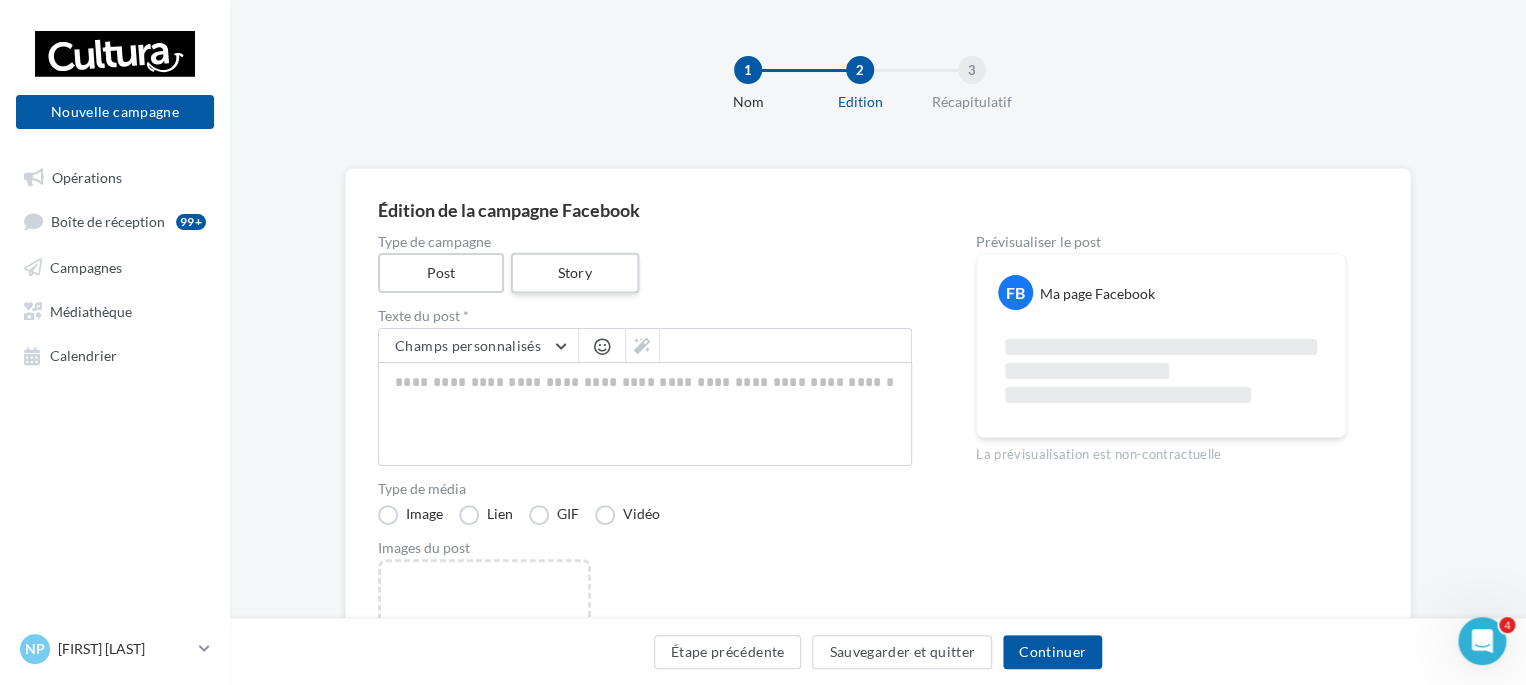 click on "Story" at bounding box center [574, 273] 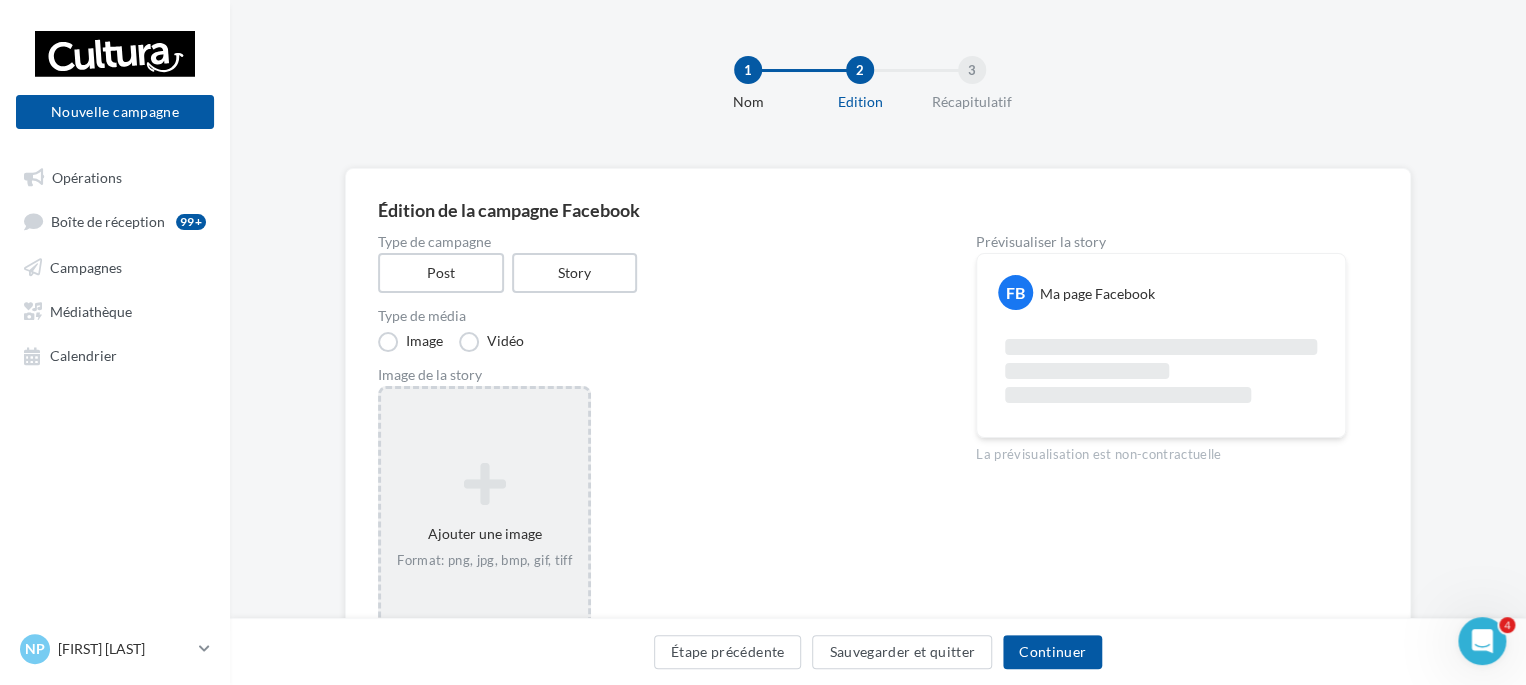 click on "Ajouter une image     Format: png, jpg, bmp, gif, tiff" at bounding box center (484, 516) 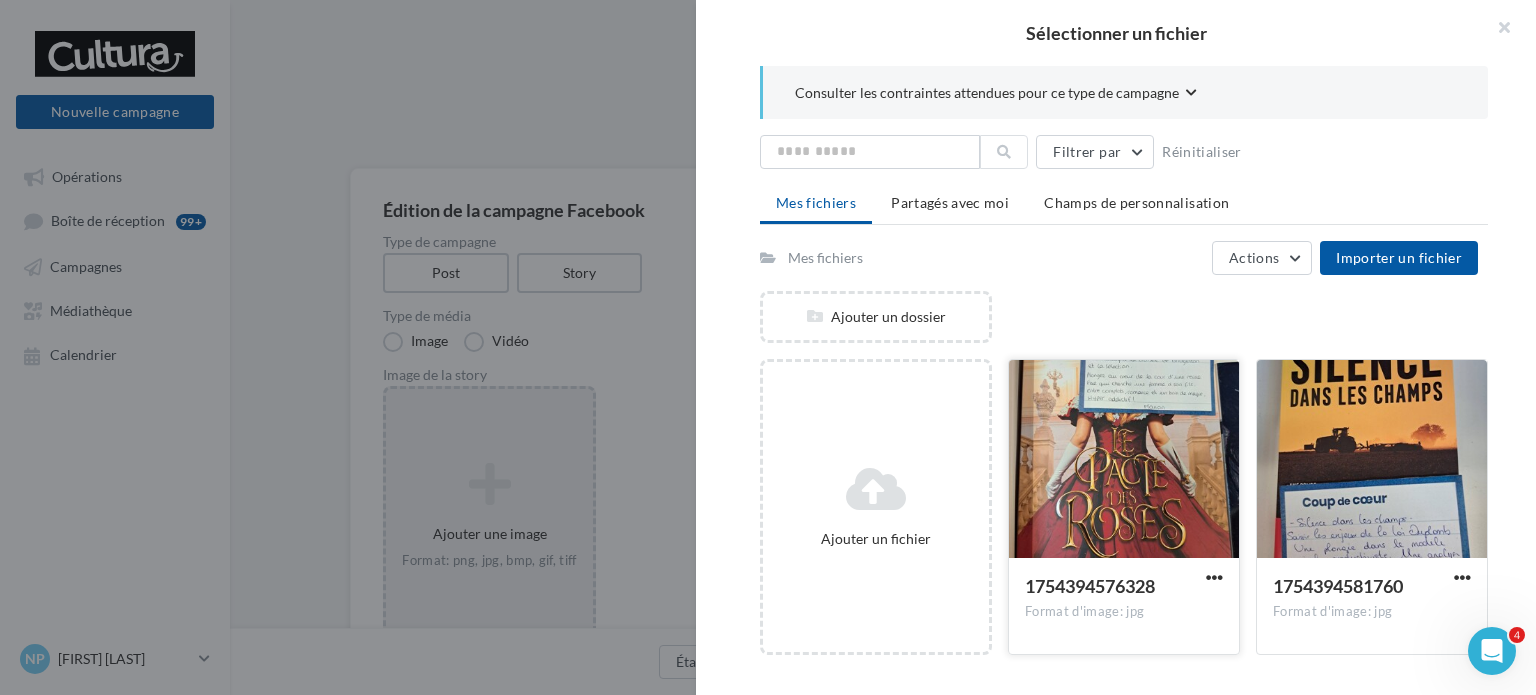 click at bounding box center [1124, 460] 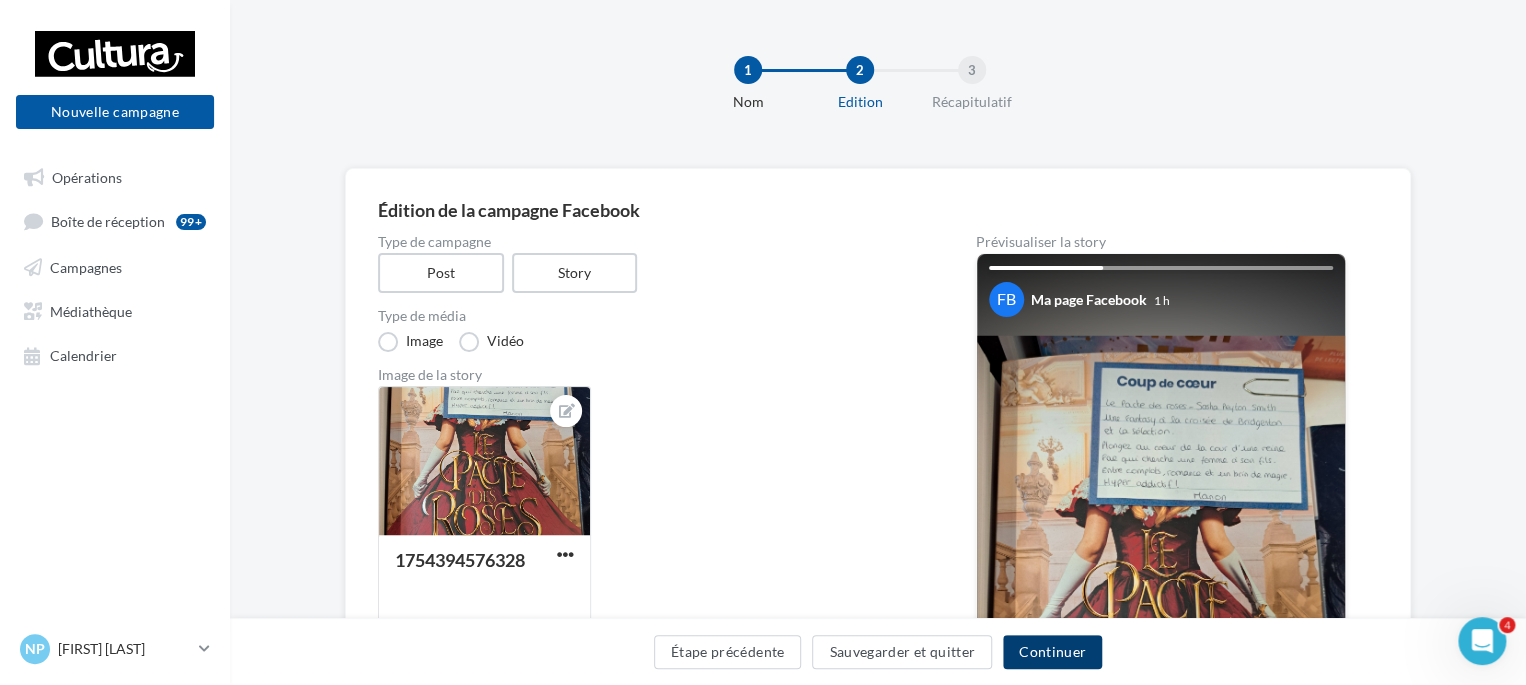 click on "Continuer" at bounding box center (1052, 652) 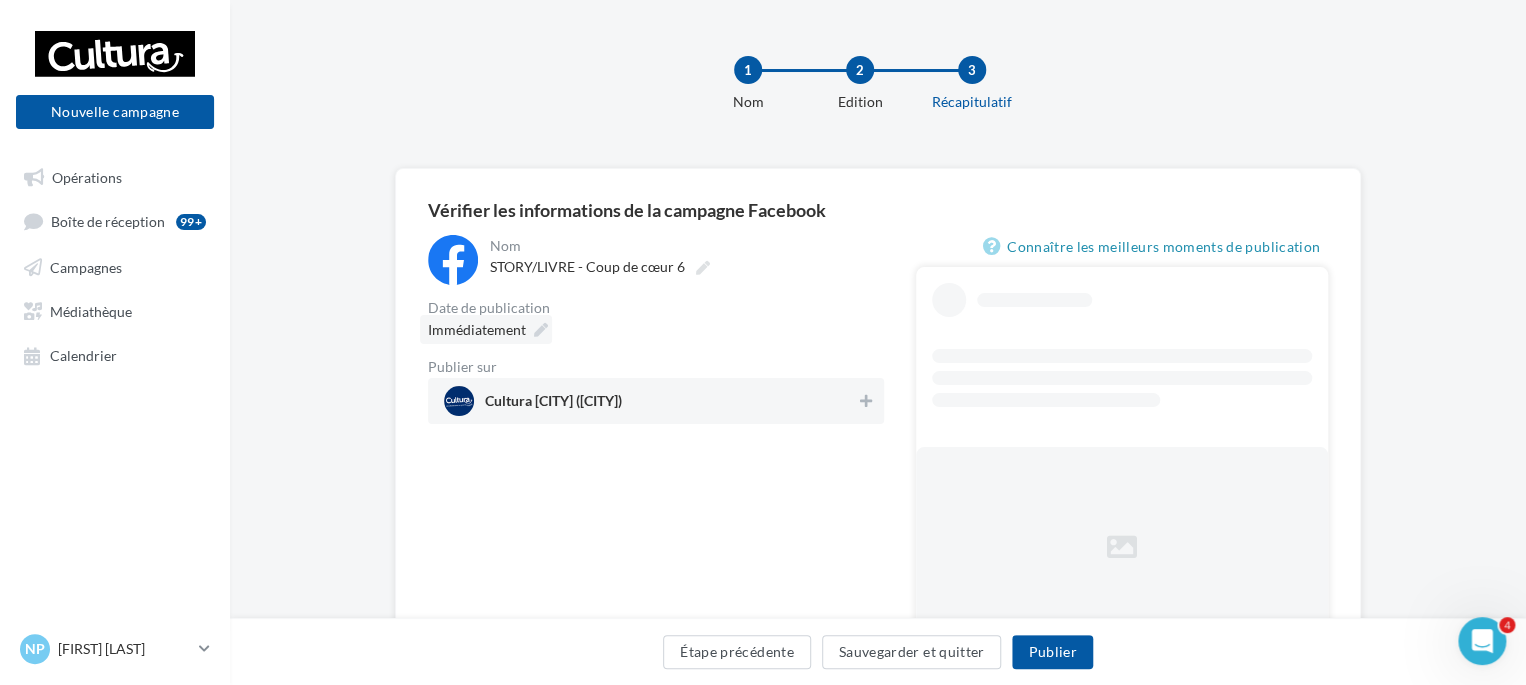 click on "Immédiatement" at bounding box center (486, 329) 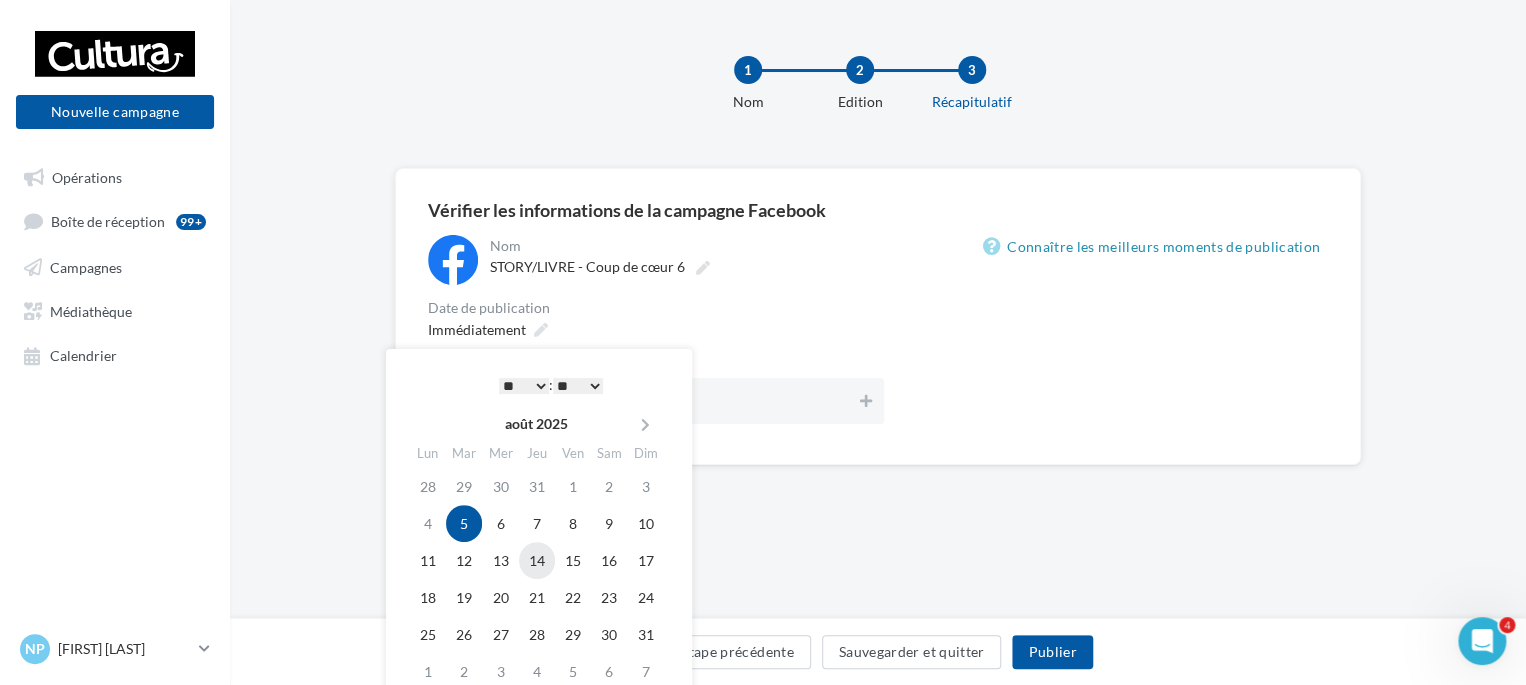 click on "14" at bounding box center [537, 560] 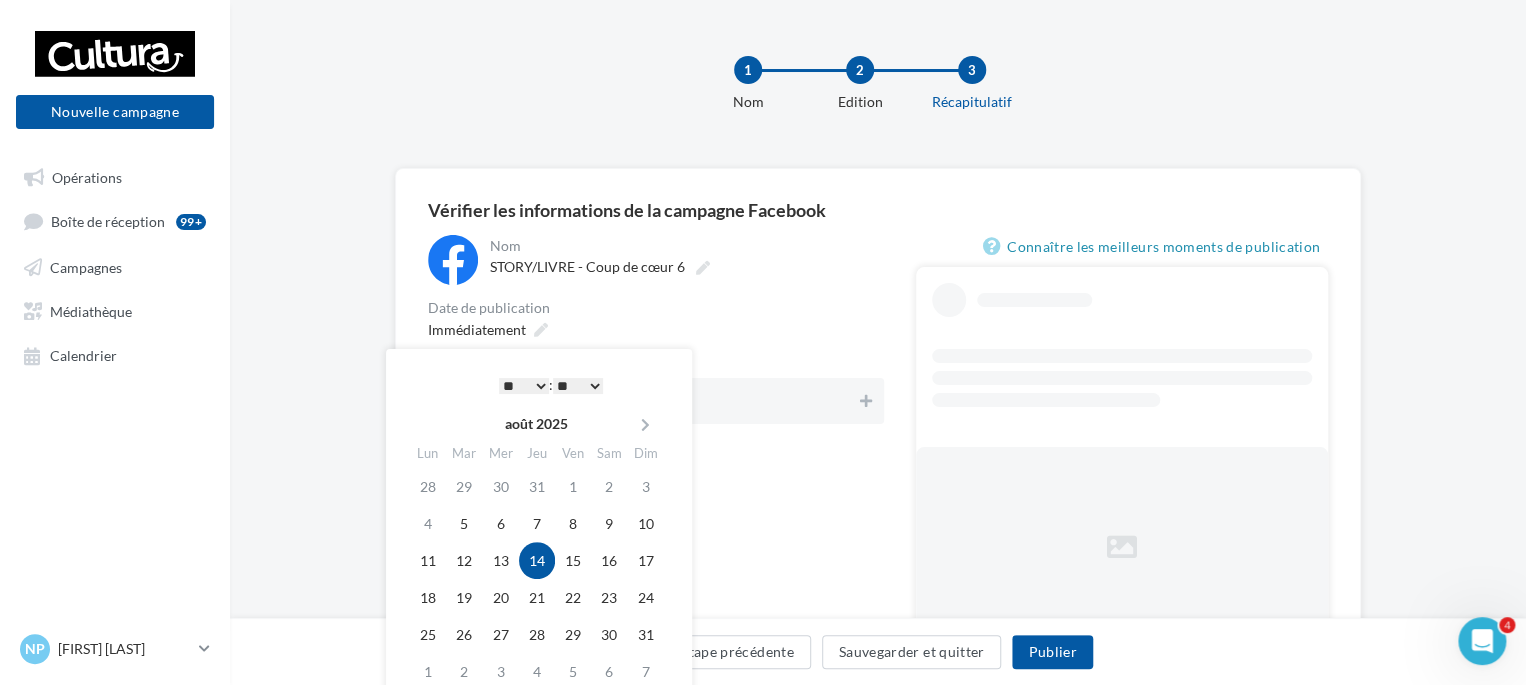 click on "* * * * * * * * * * ** ** ** ** ** ** ** ** ** ** ** ** ** **  :  ** ** ** ** ** **" at bounding box center [551, 385] 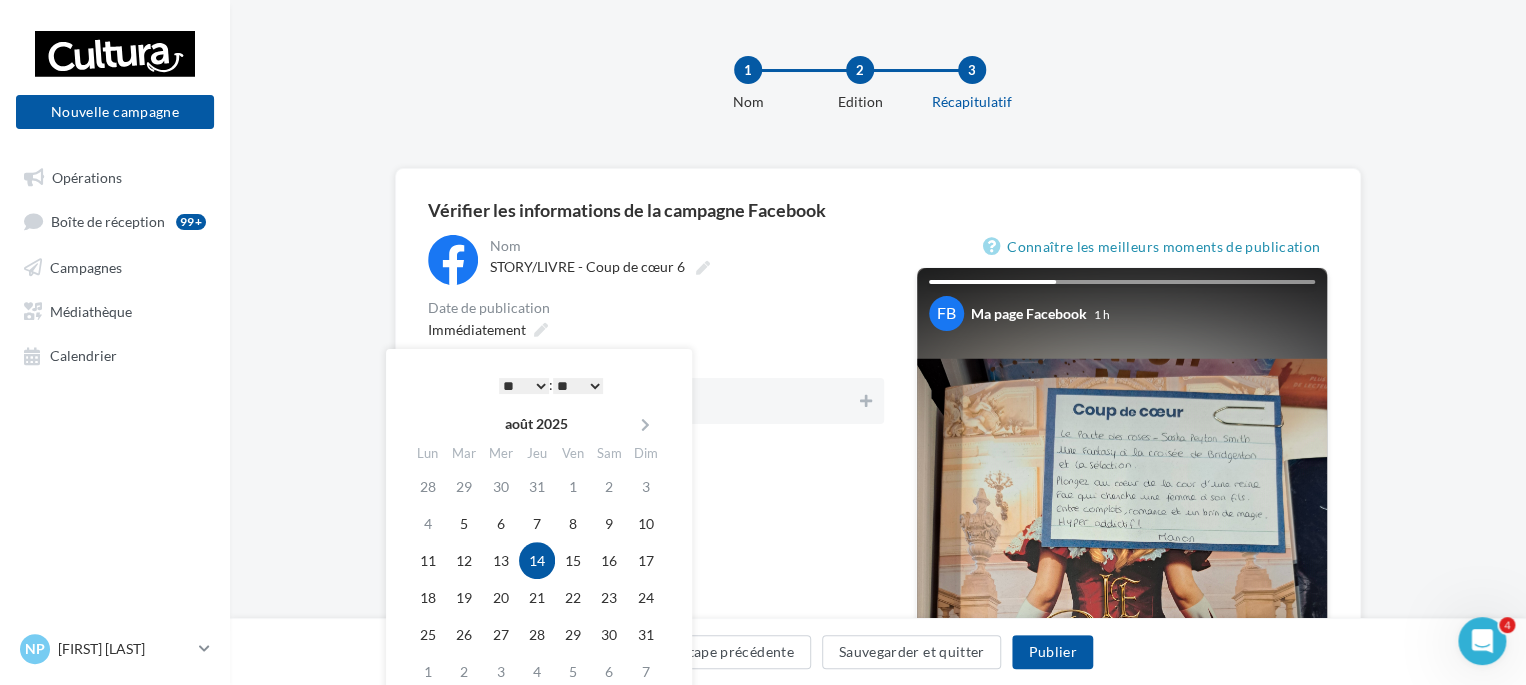 click on "* * * * * * * * * * ** ** ** ** ** ** ** ** ** ** ** ** ** **" at bounding box center (524, 386) 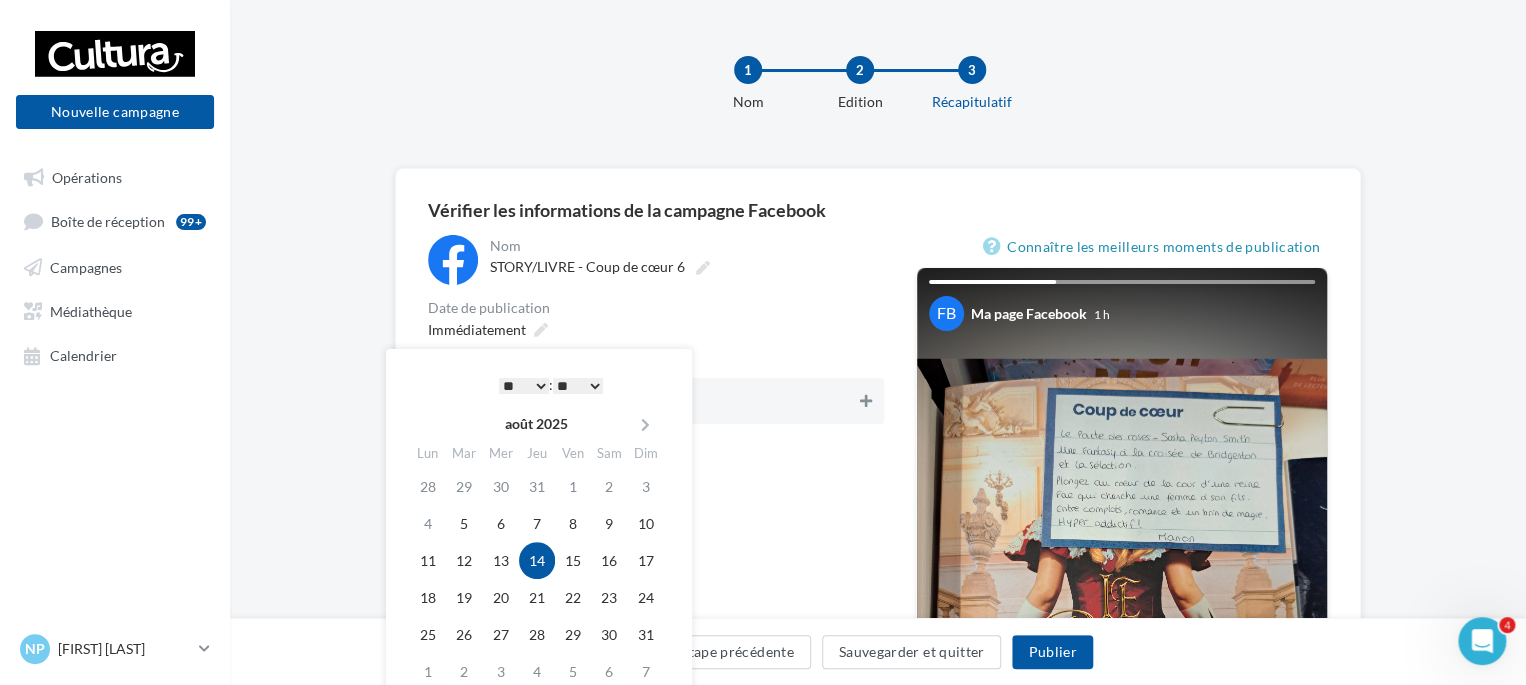 click at bounding box center (866, 401) 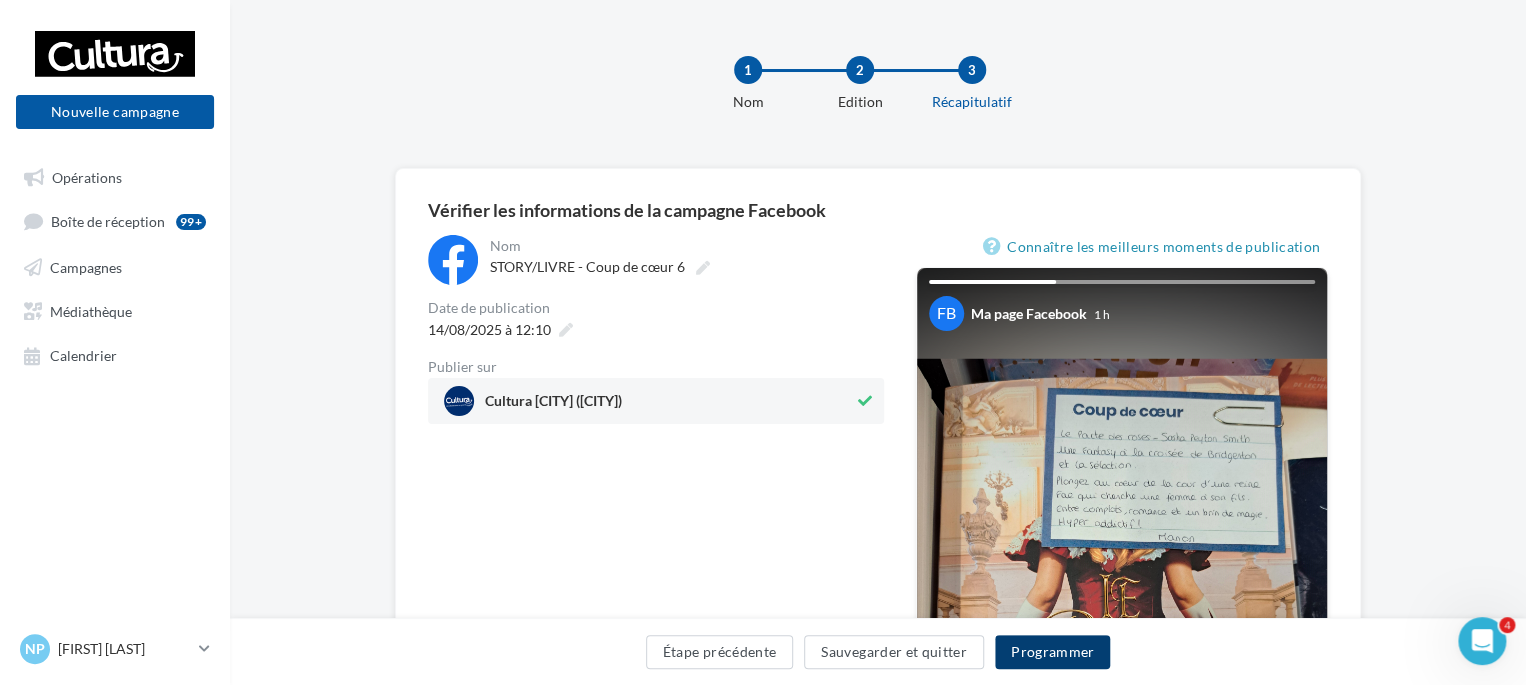click on "Programmer" at bounding box center [1053, 652] 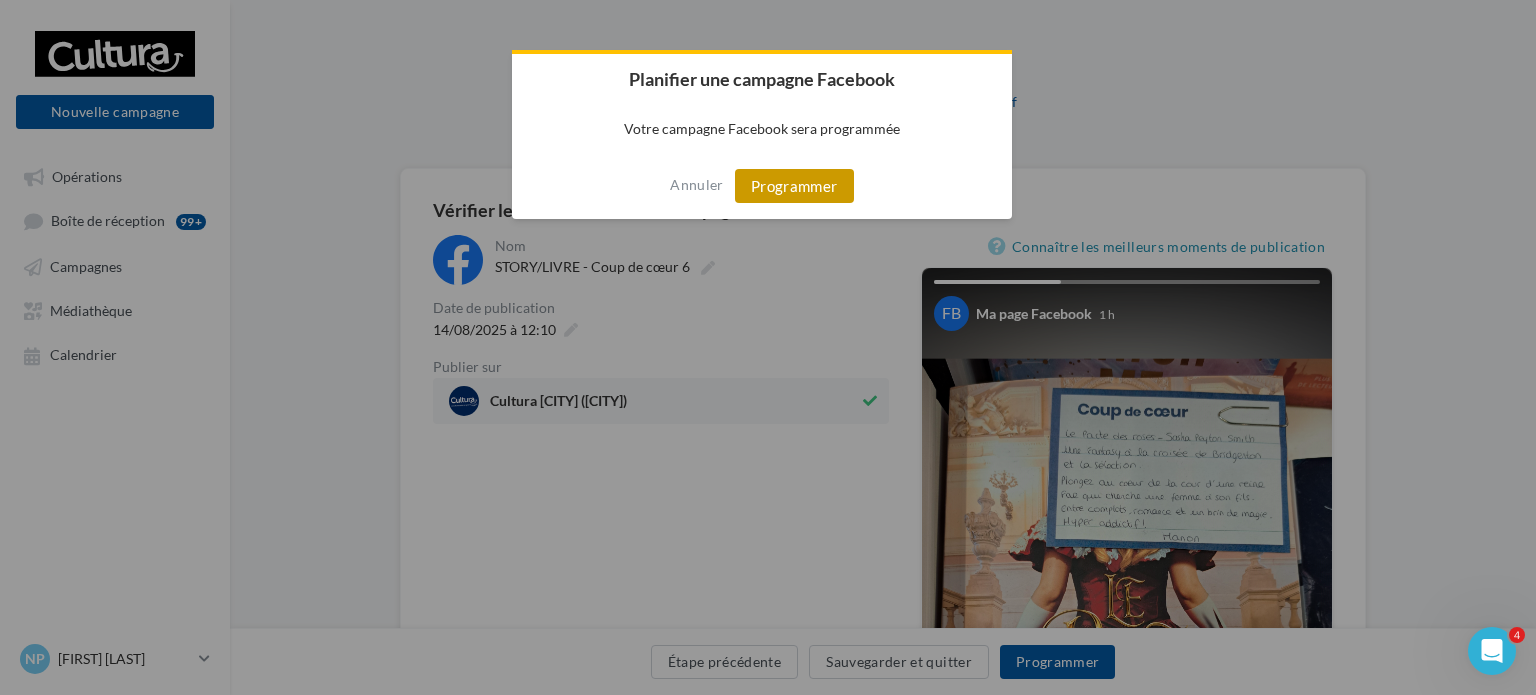 click on "Programmer" at bounding box center [794, 186] 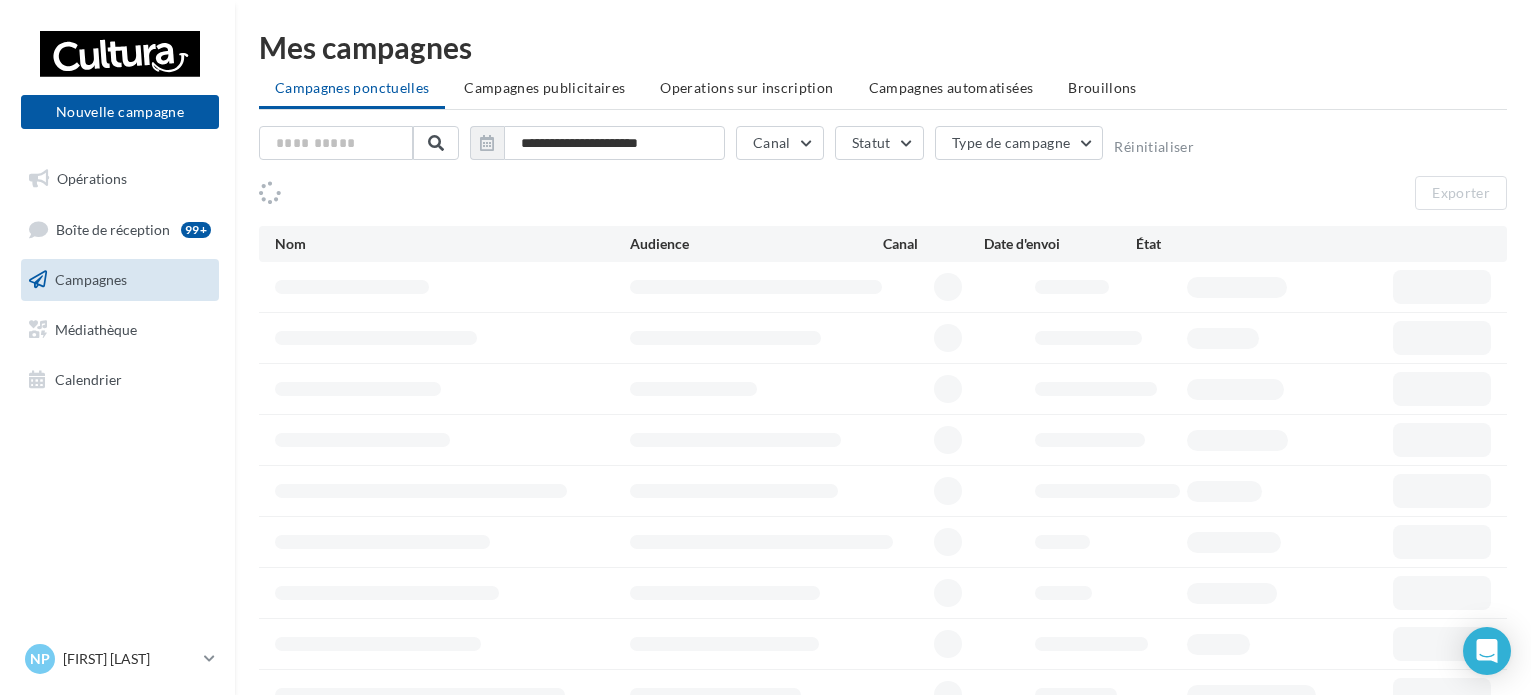 scroll, scrollTop: 0, scrollLeft: 0, axis: both 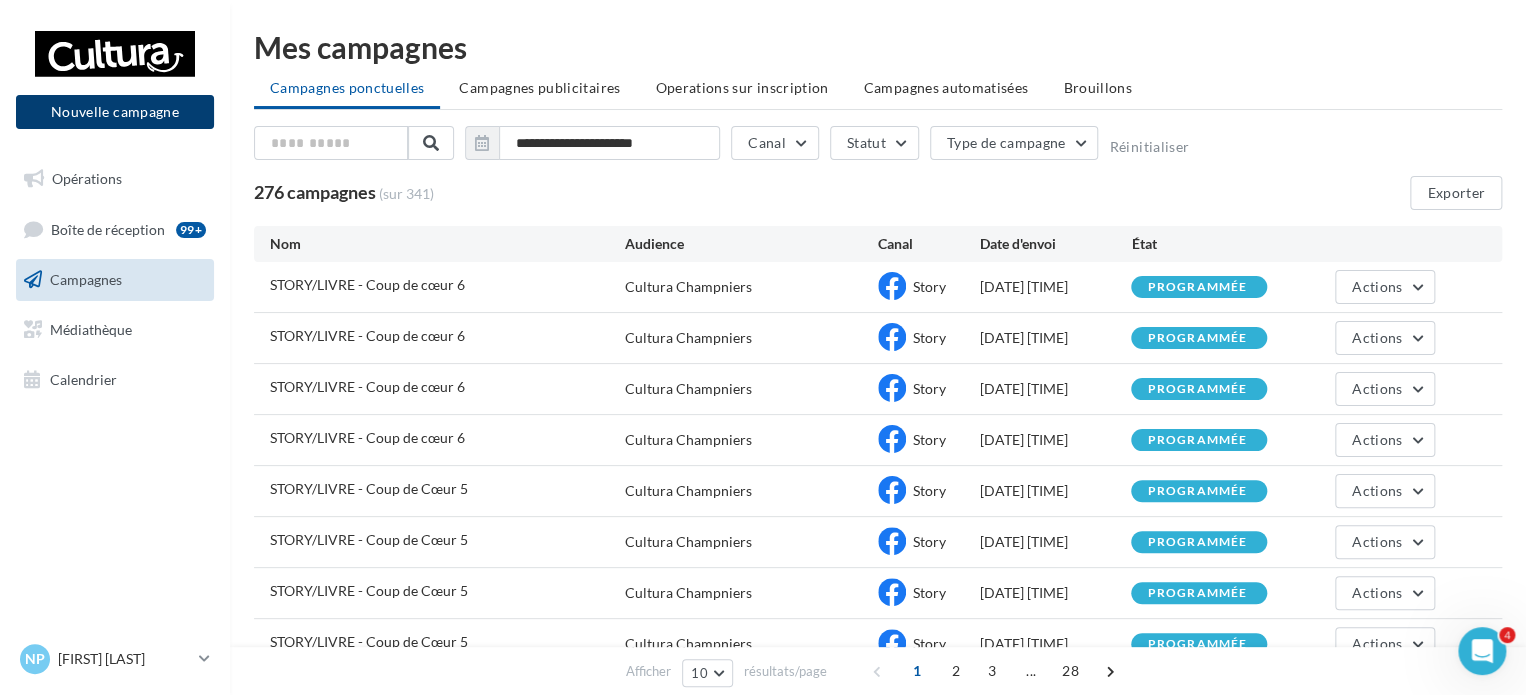 click on "Nouvelle campagne" at bounding box center [115, 112] 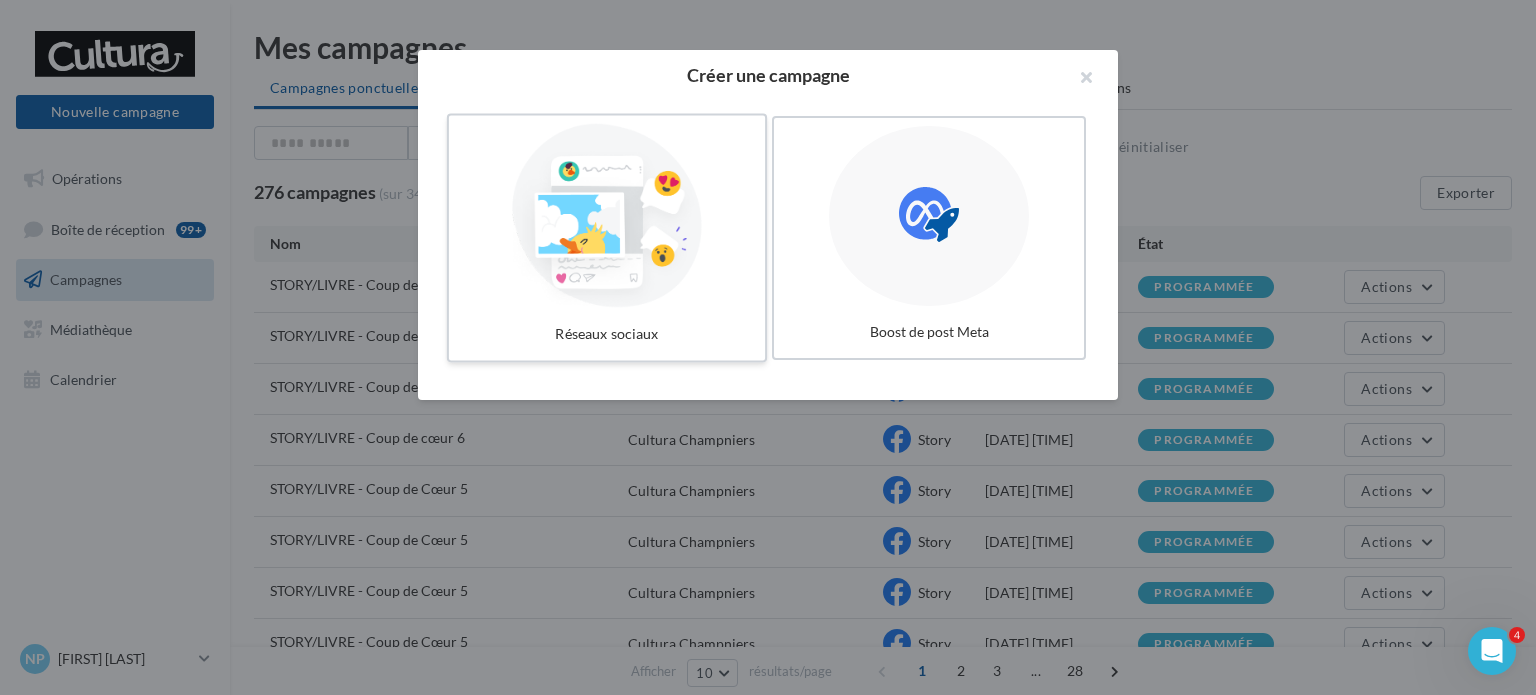 click at bounding box center (607, 216) 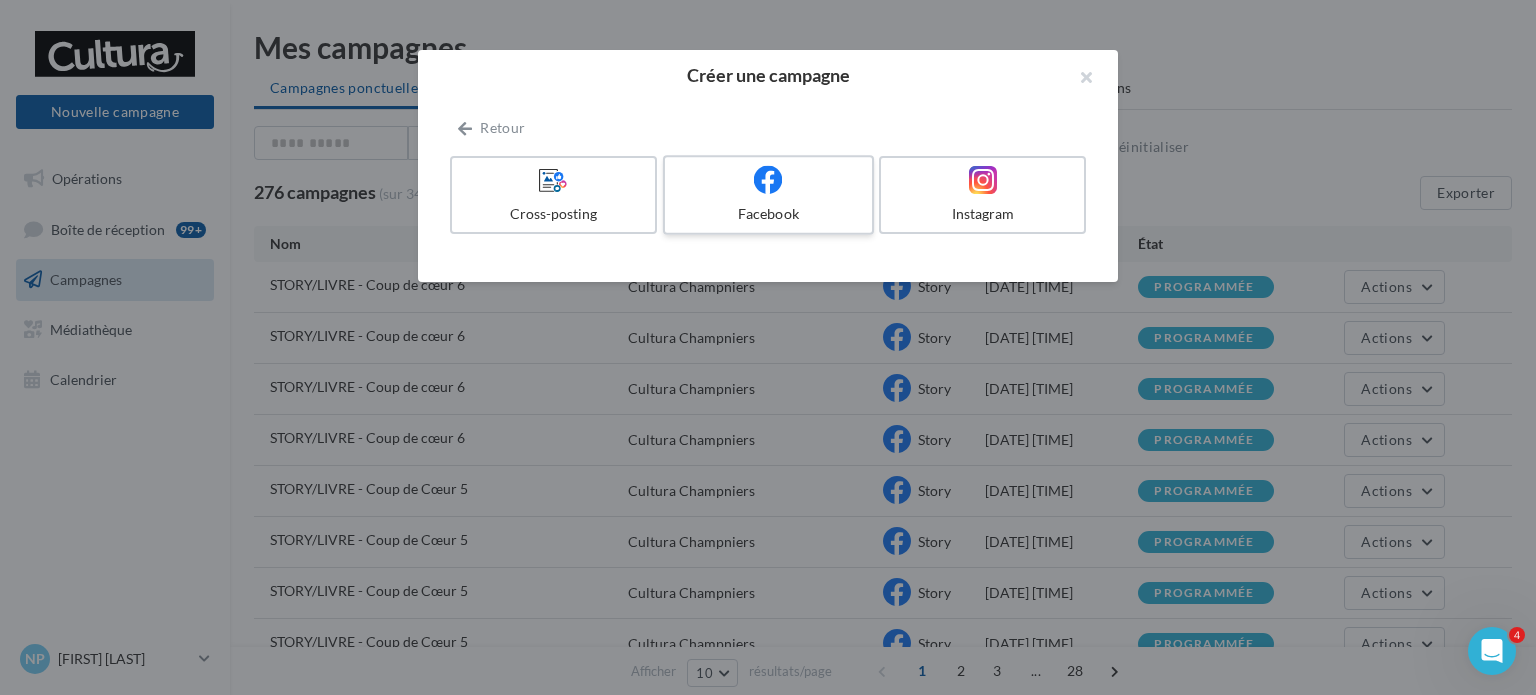 click at bounding box center [768, 179] 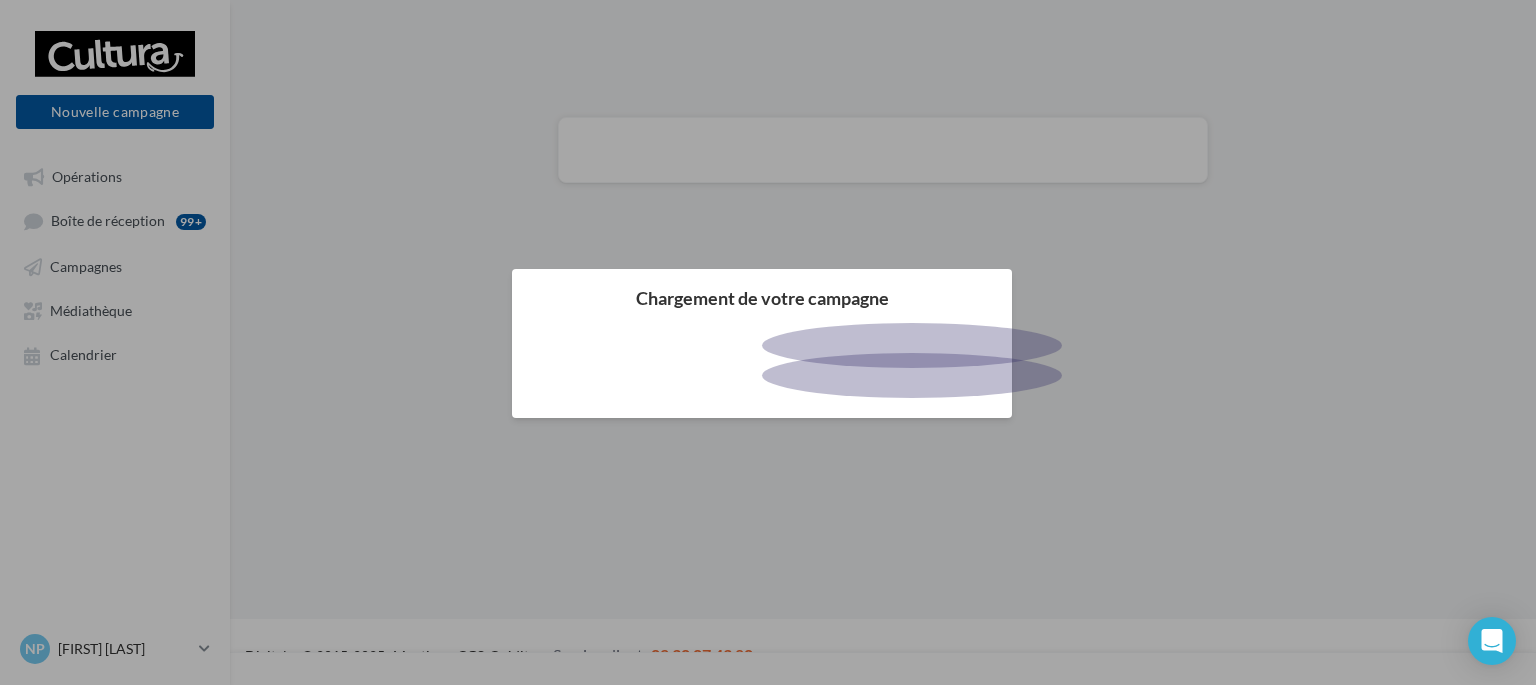 scroll, scrollTop: 0, scrollLeft: 0, axis: both 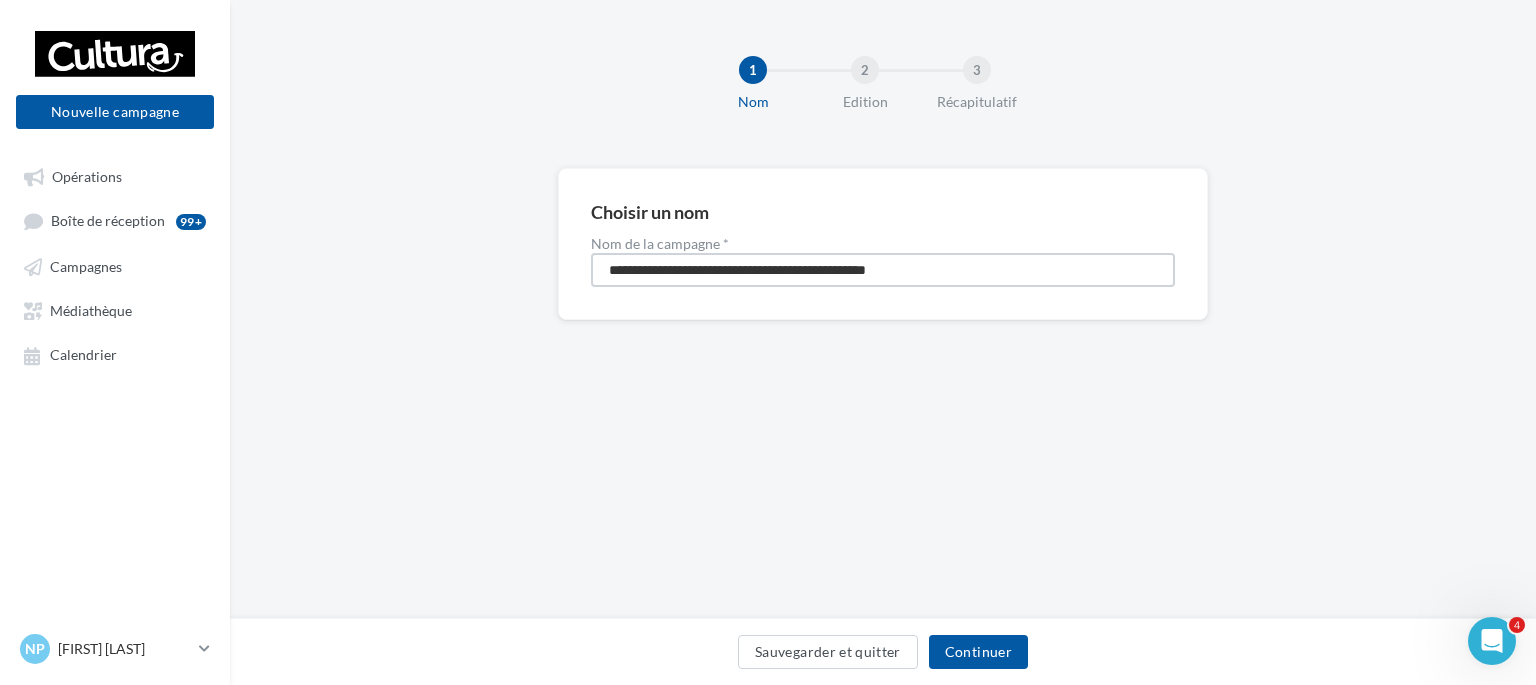 click on "**********" at bounding box center [883, 270] 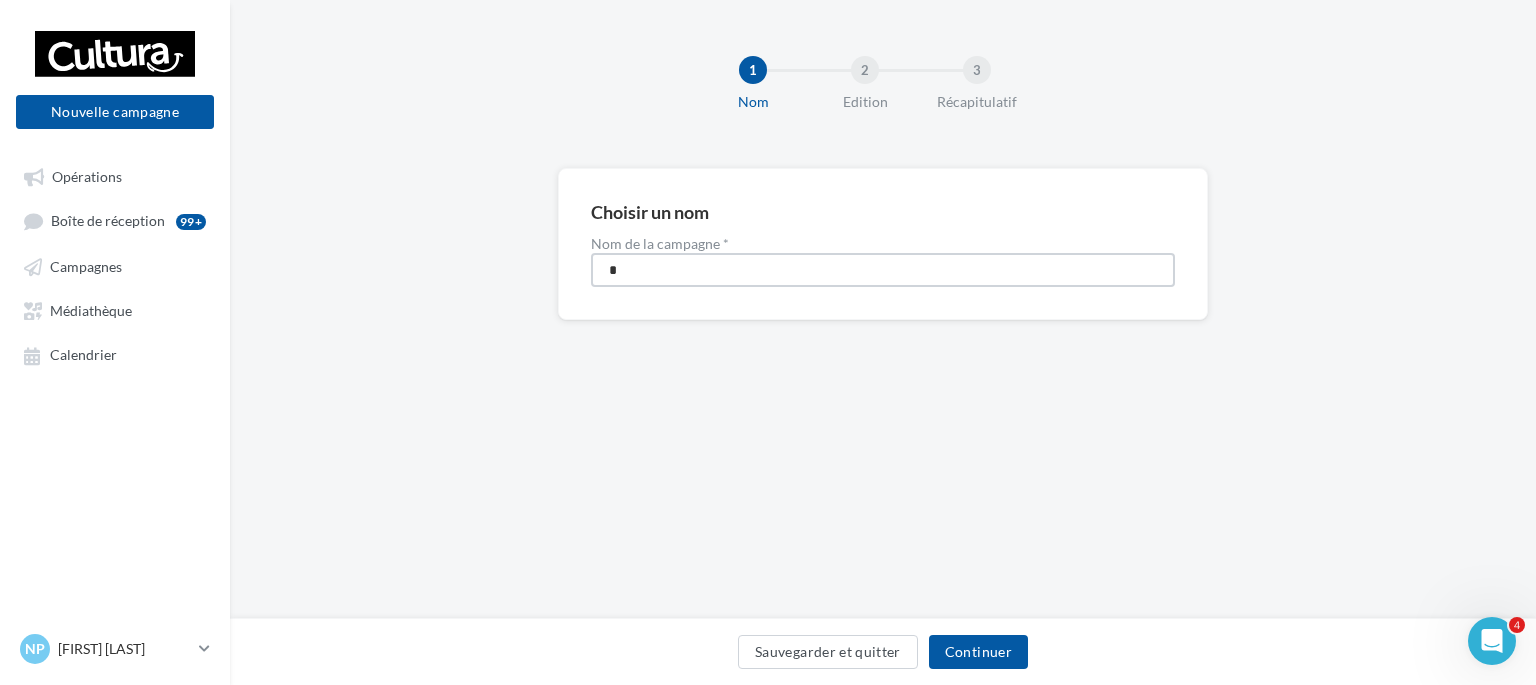type on "**********" 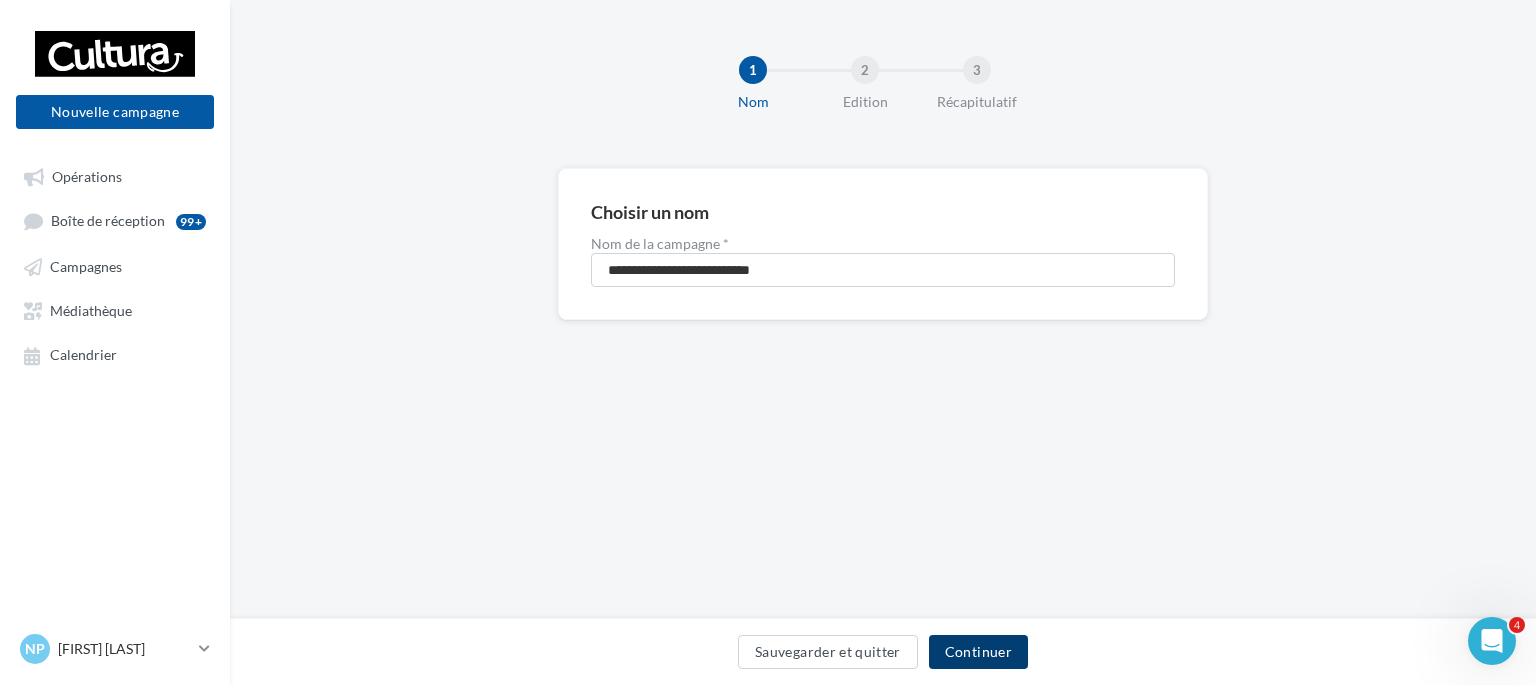 click on "Continuer" at bounding box center [978, 652] 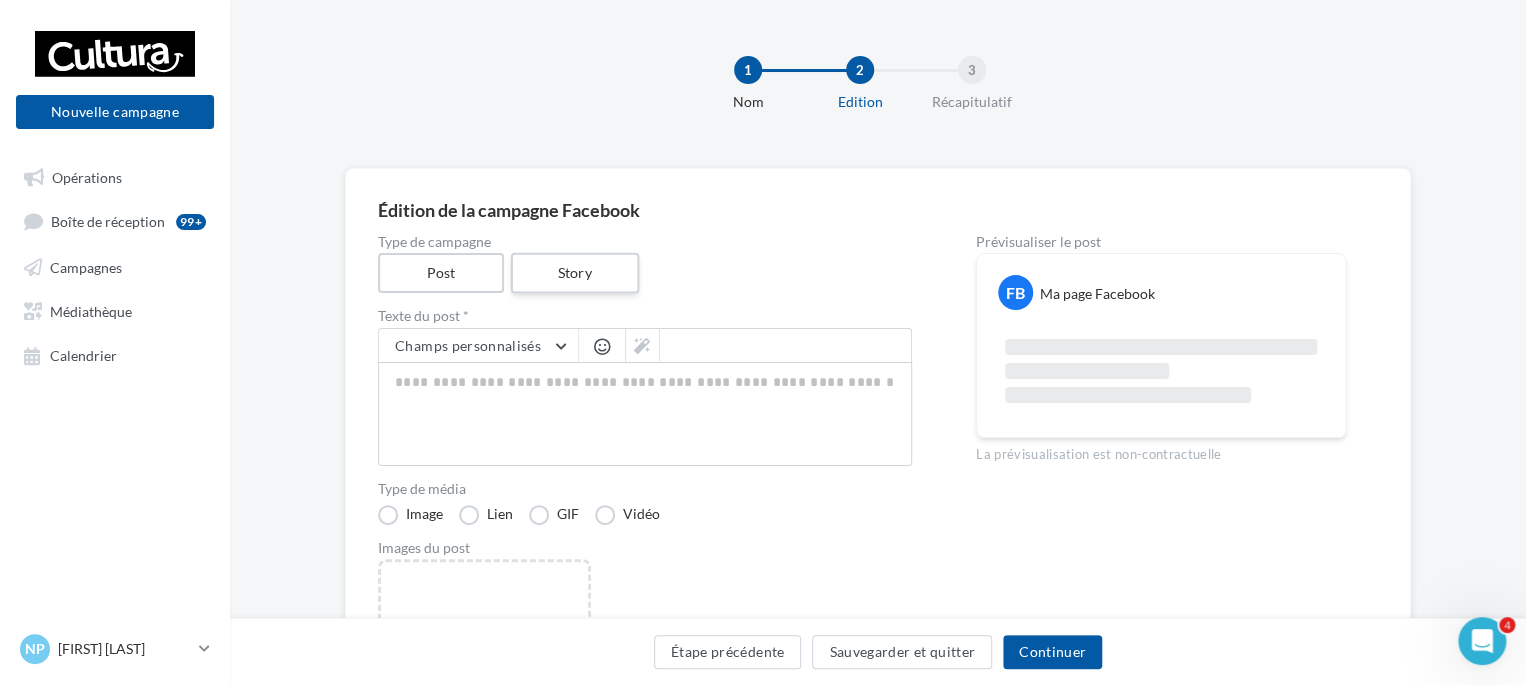 drag, startPoint x: 633, startPoint y: 270, endPoint x: 535, endPoint y: 460, distance: 213.78494 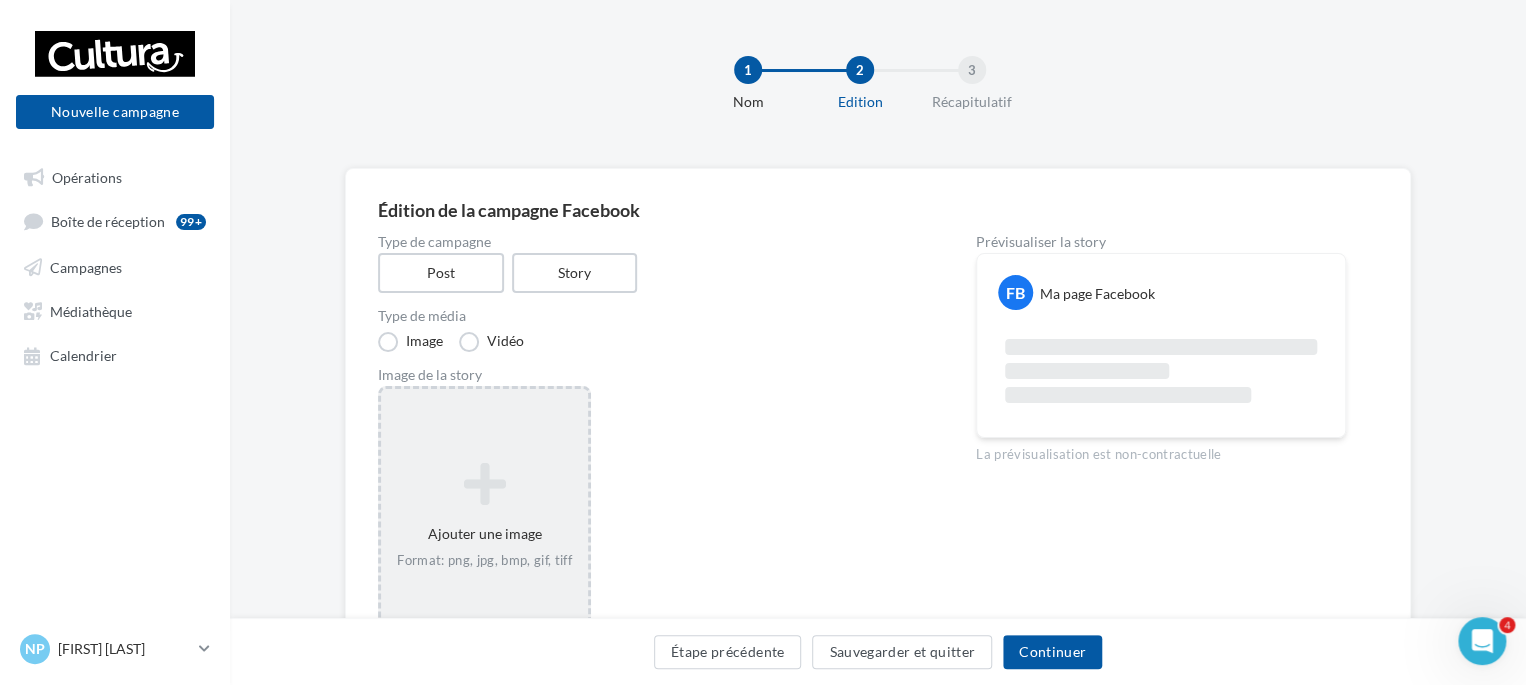 click on "Ajouter une image     Format: png, jpg, bmp, gif, tiff" at bounding box center [484, 516] 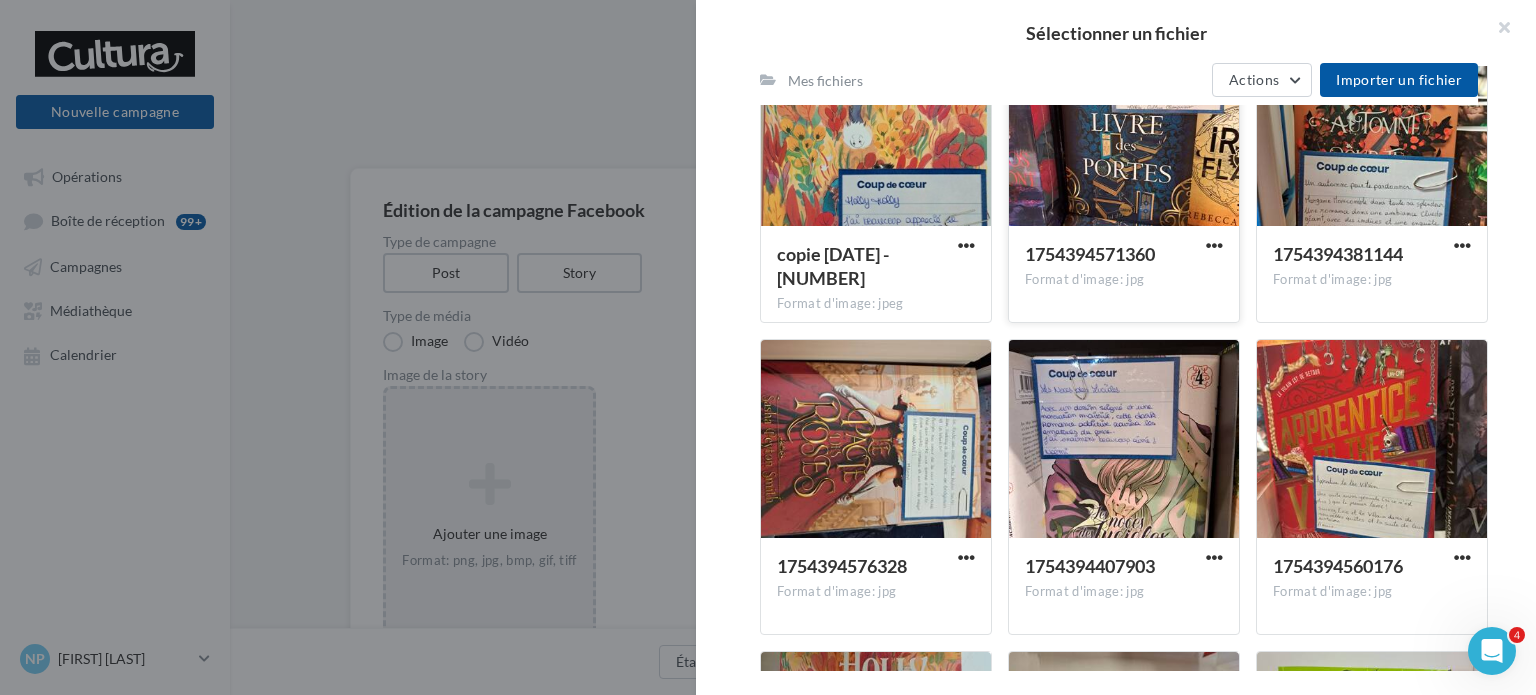 scroll, scrollTop: 600, scrollLeft: 0, axis: vertical 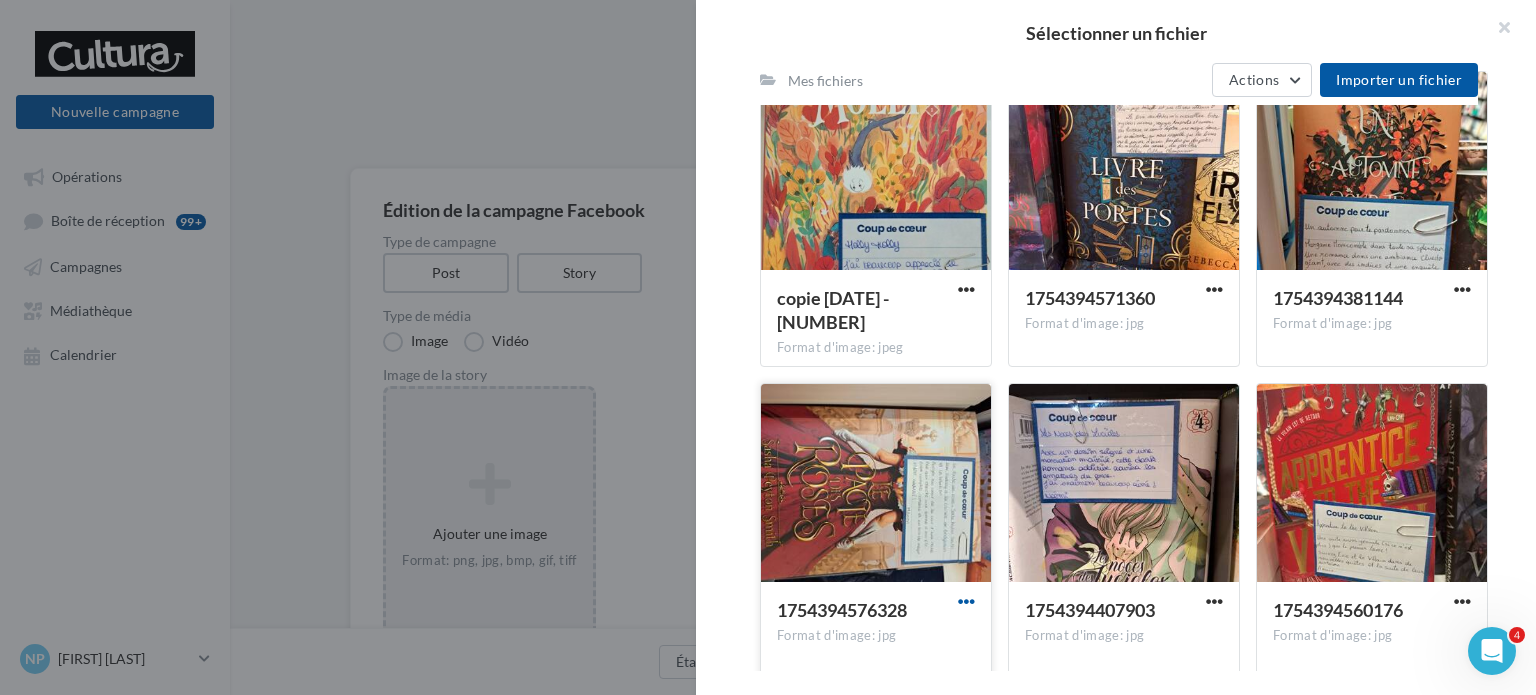 click at bounding box center (966, 601) 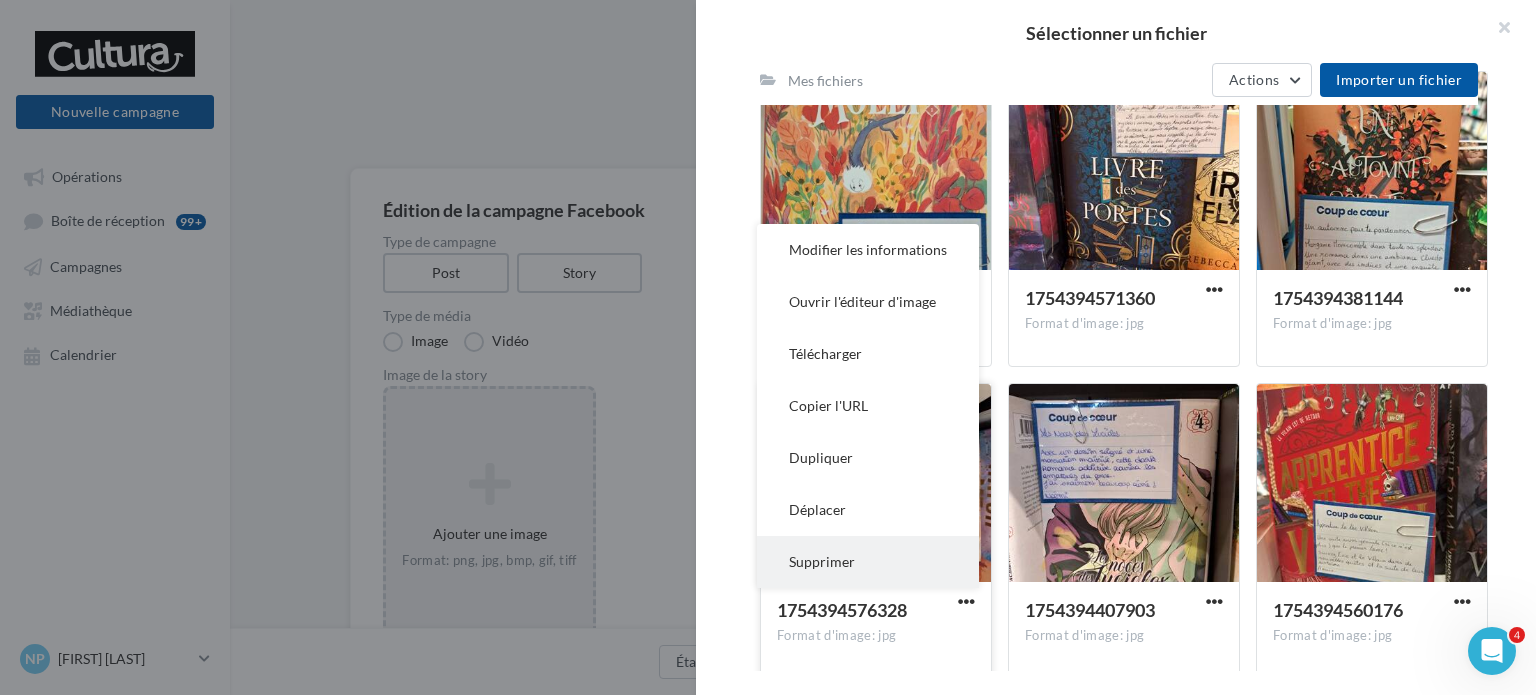 click on "Supprimer" at bounding box center [868, 562] 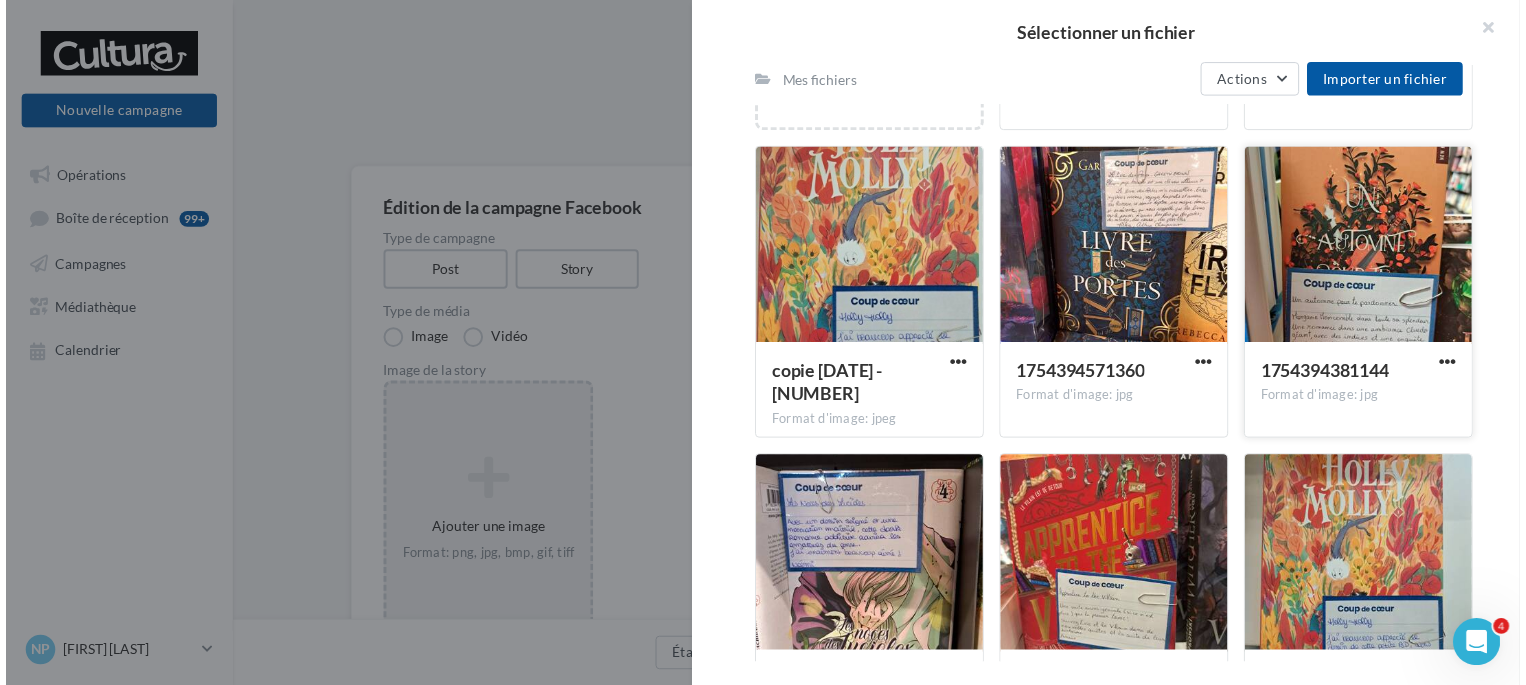 scroll, scrollTop: 500, scrollLeft: 0, axis: vertical 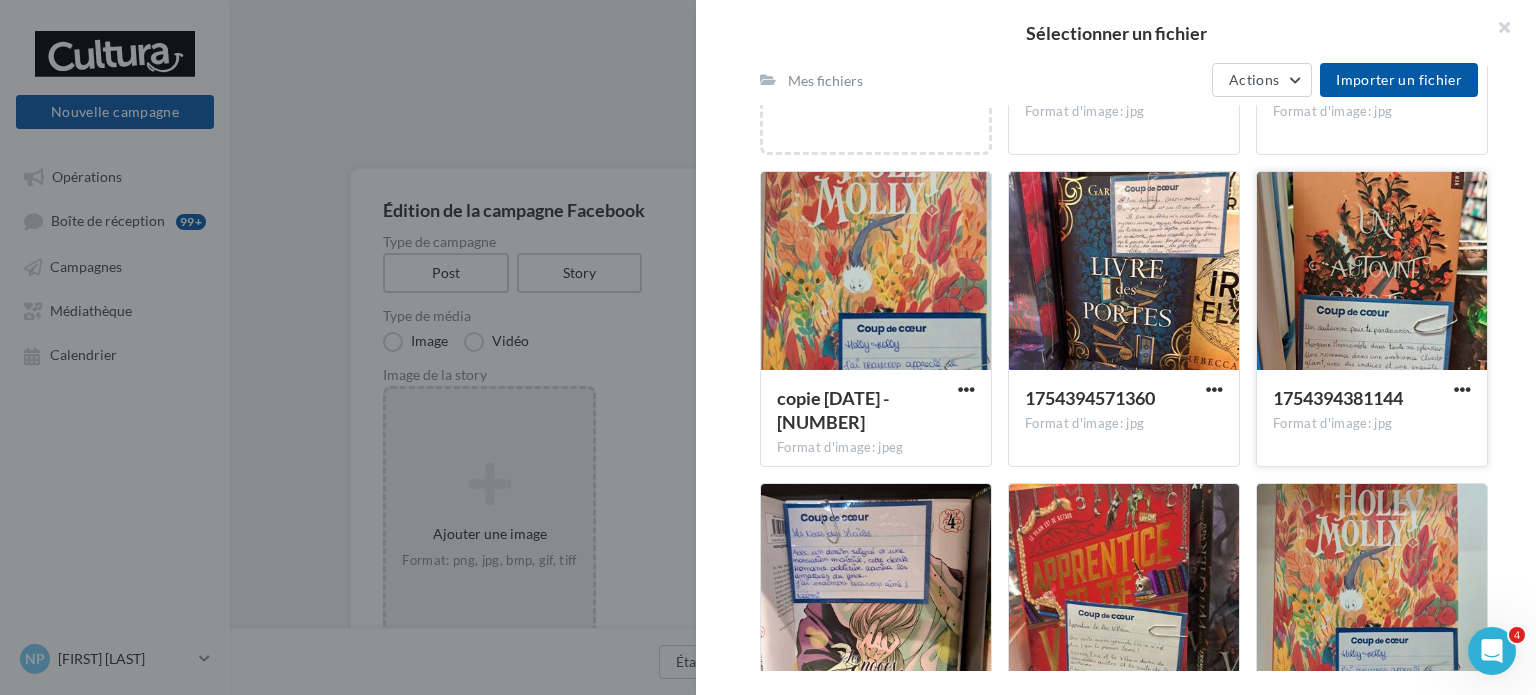 click at bounding box center (1372, 272) 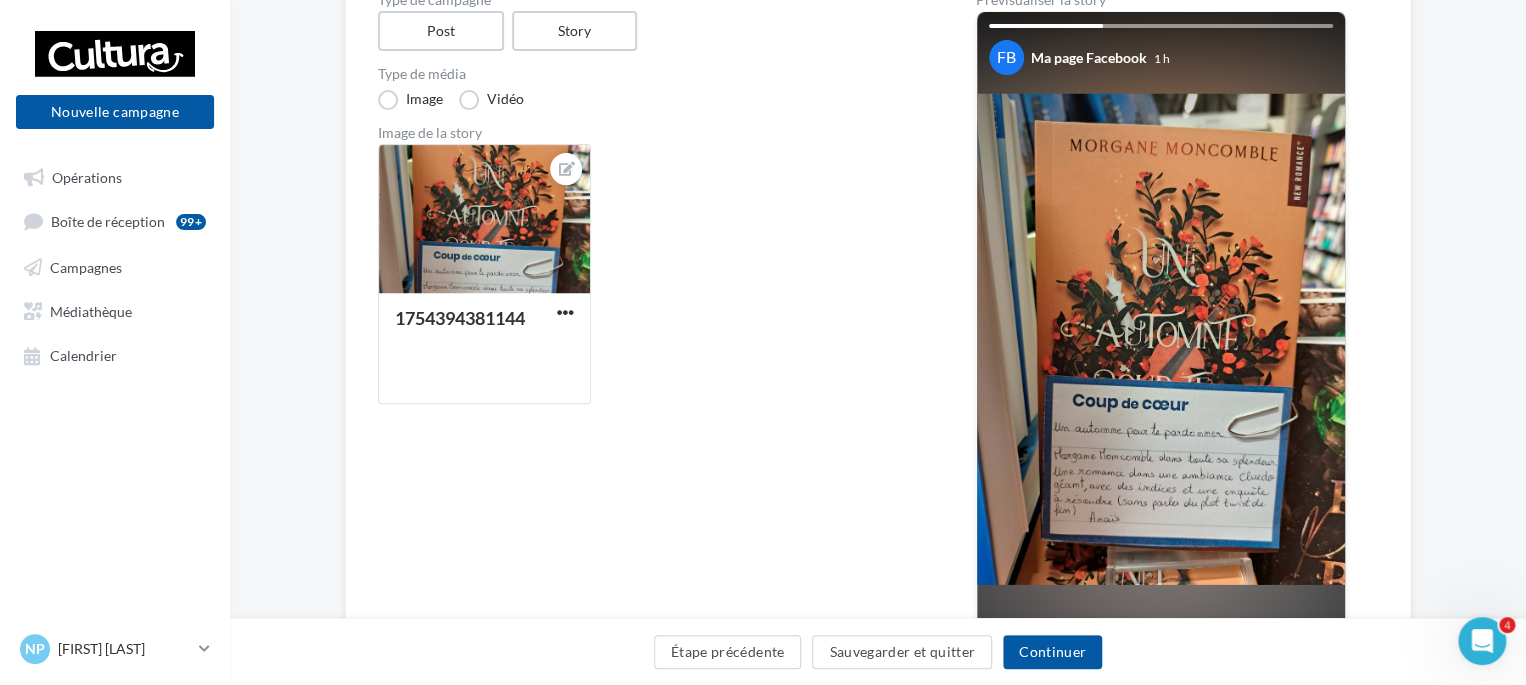 scroll, scrollTop: 300, scrollLeft: 0, axis: vertical 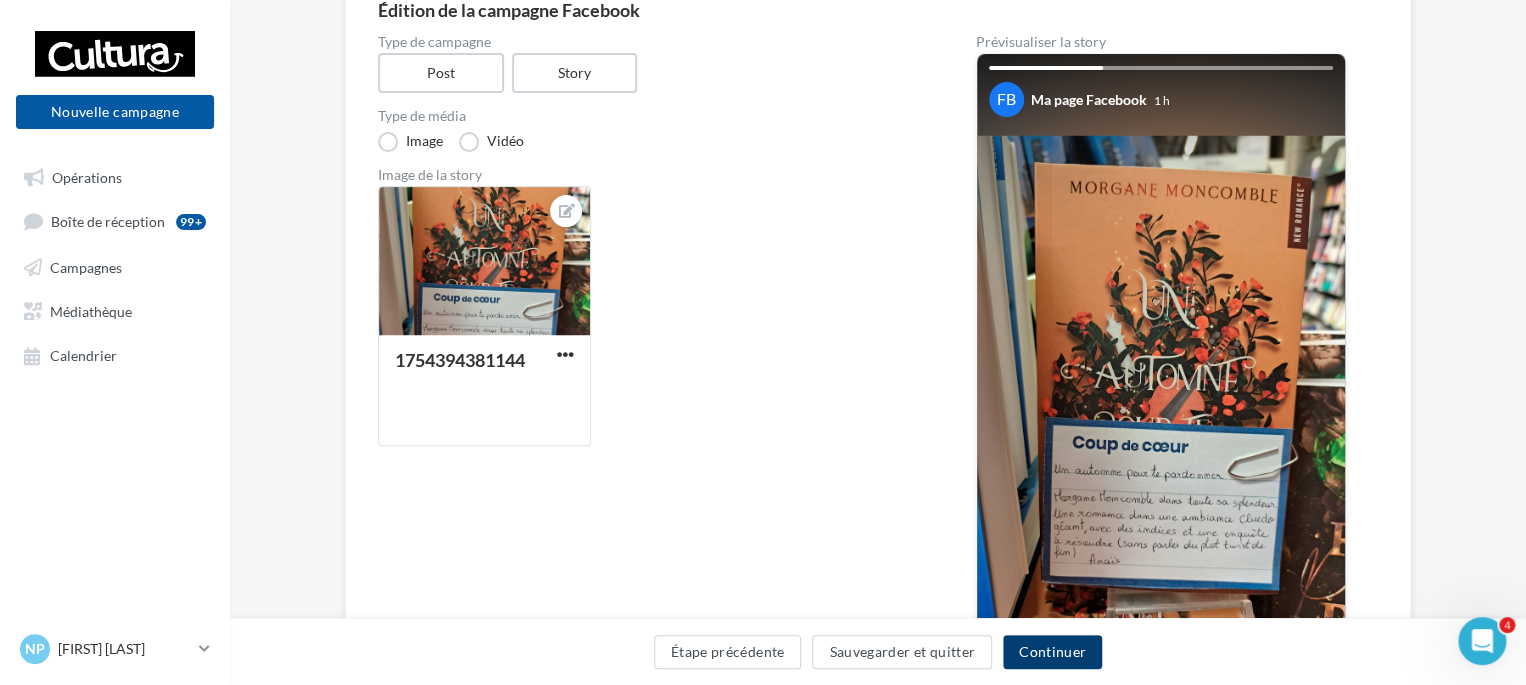 click on "Continuer" at bounding box center [1052, 652] 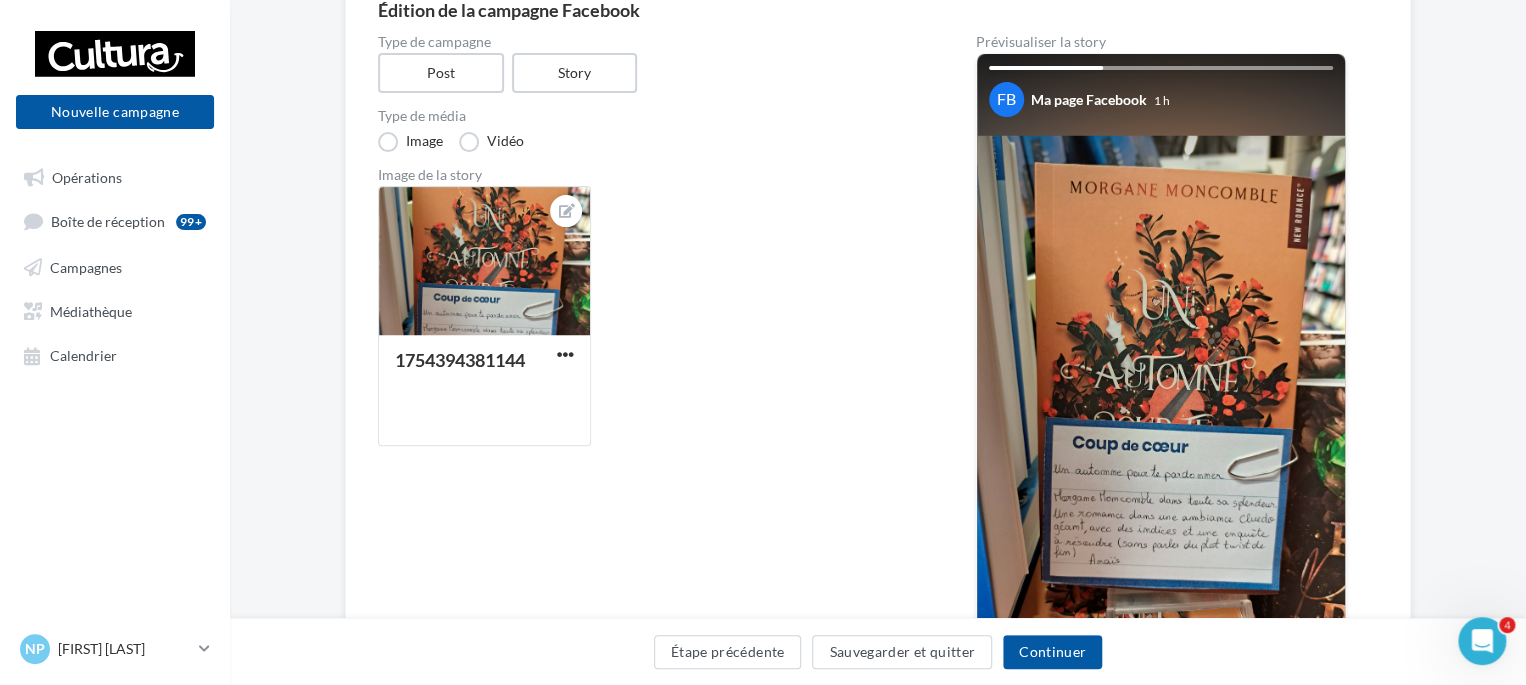 scroll, scrollTop: 128, scrollLeft: 0, axis: vertical 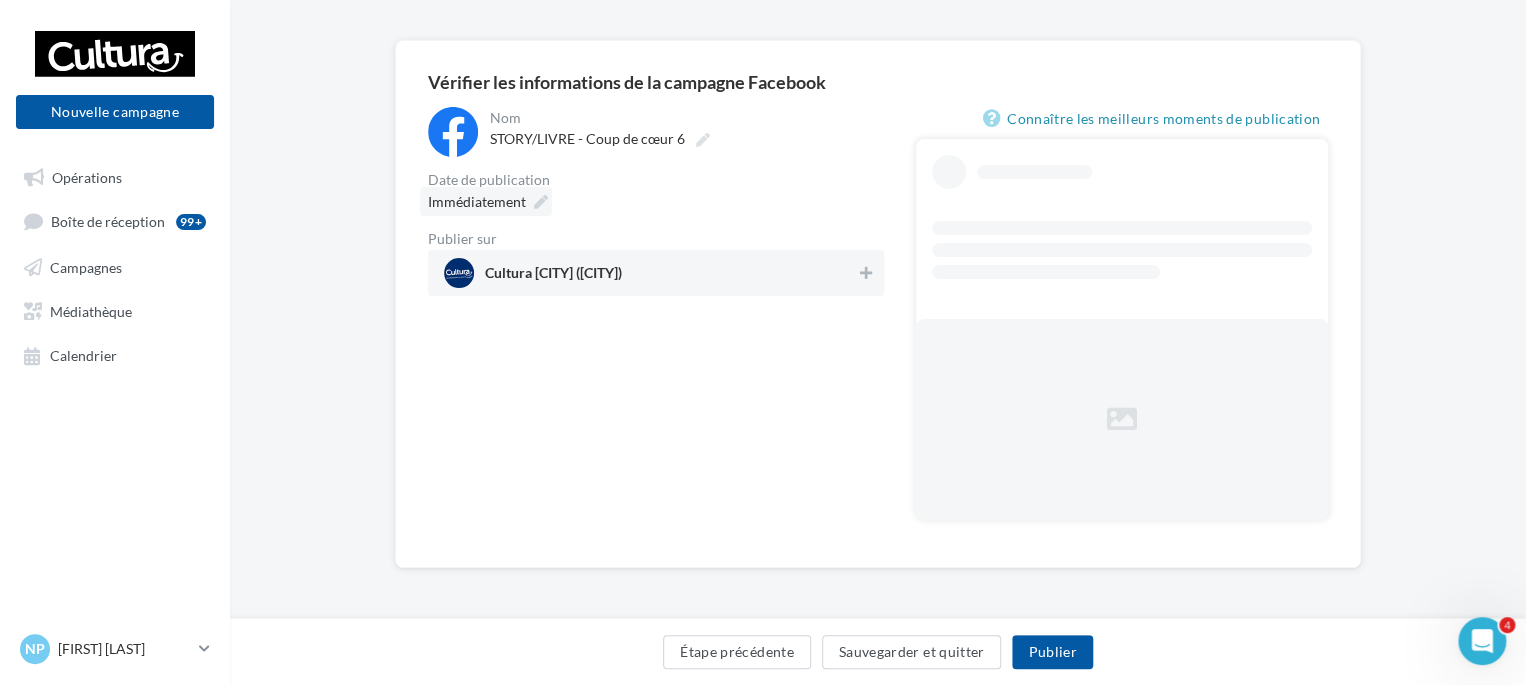 click at bounding box center [541, 202] 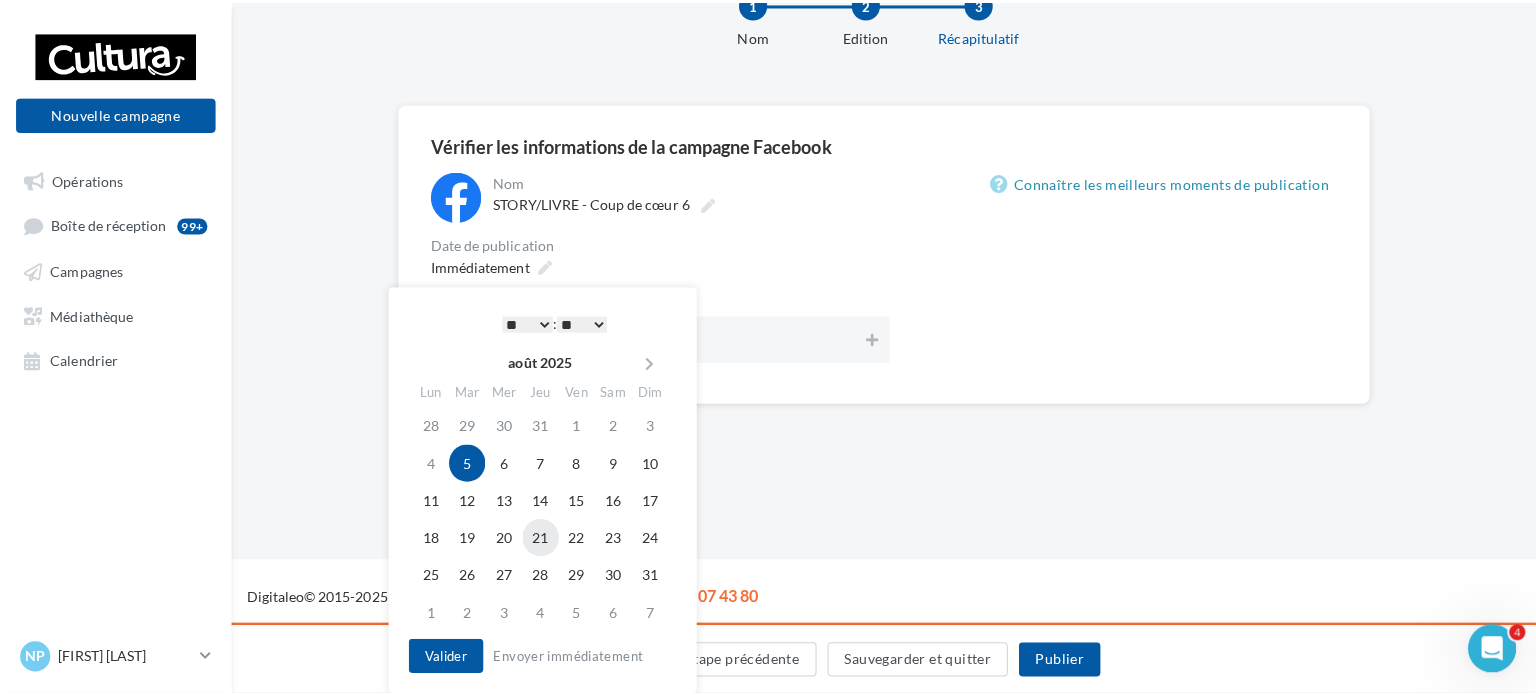 scroll, scrollTop: 128, scrollLeft: 0, axis: vertical 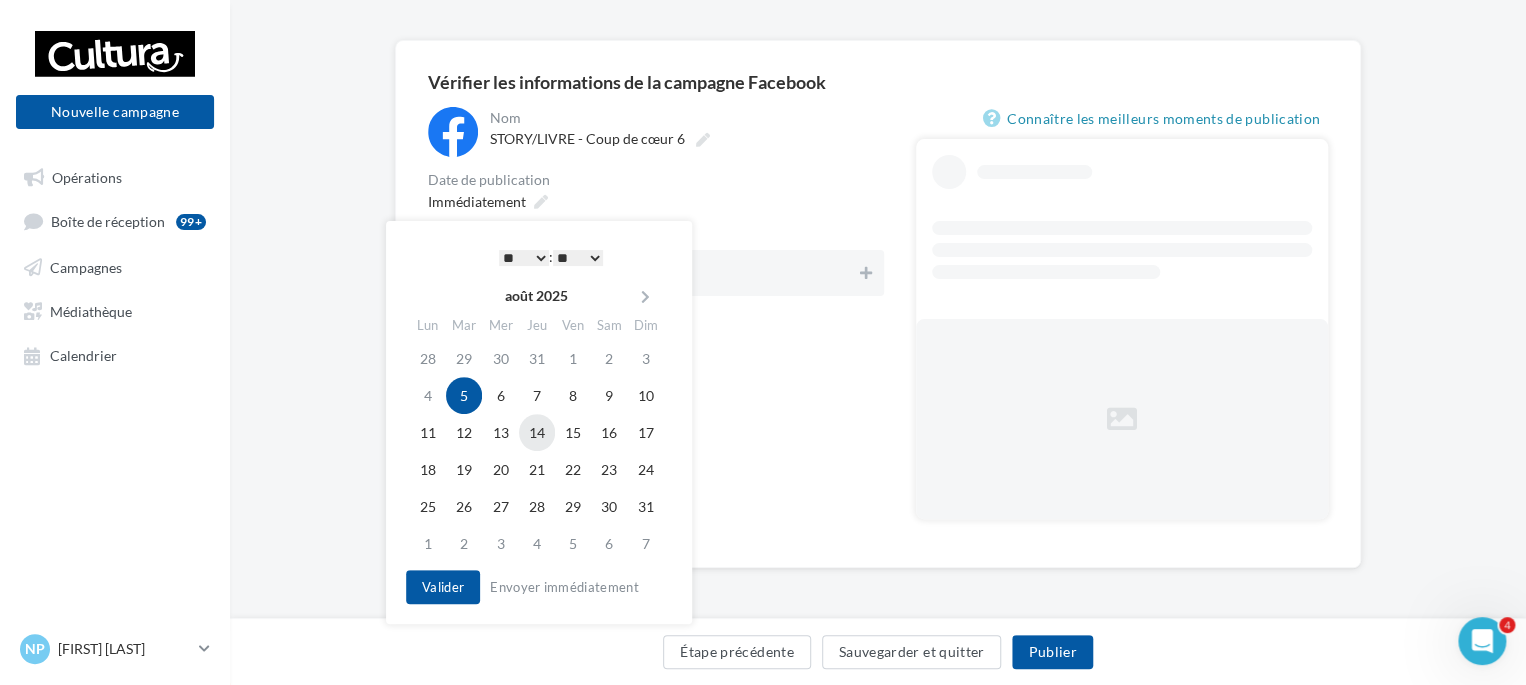click on "14" at bounding box center [537, 432] 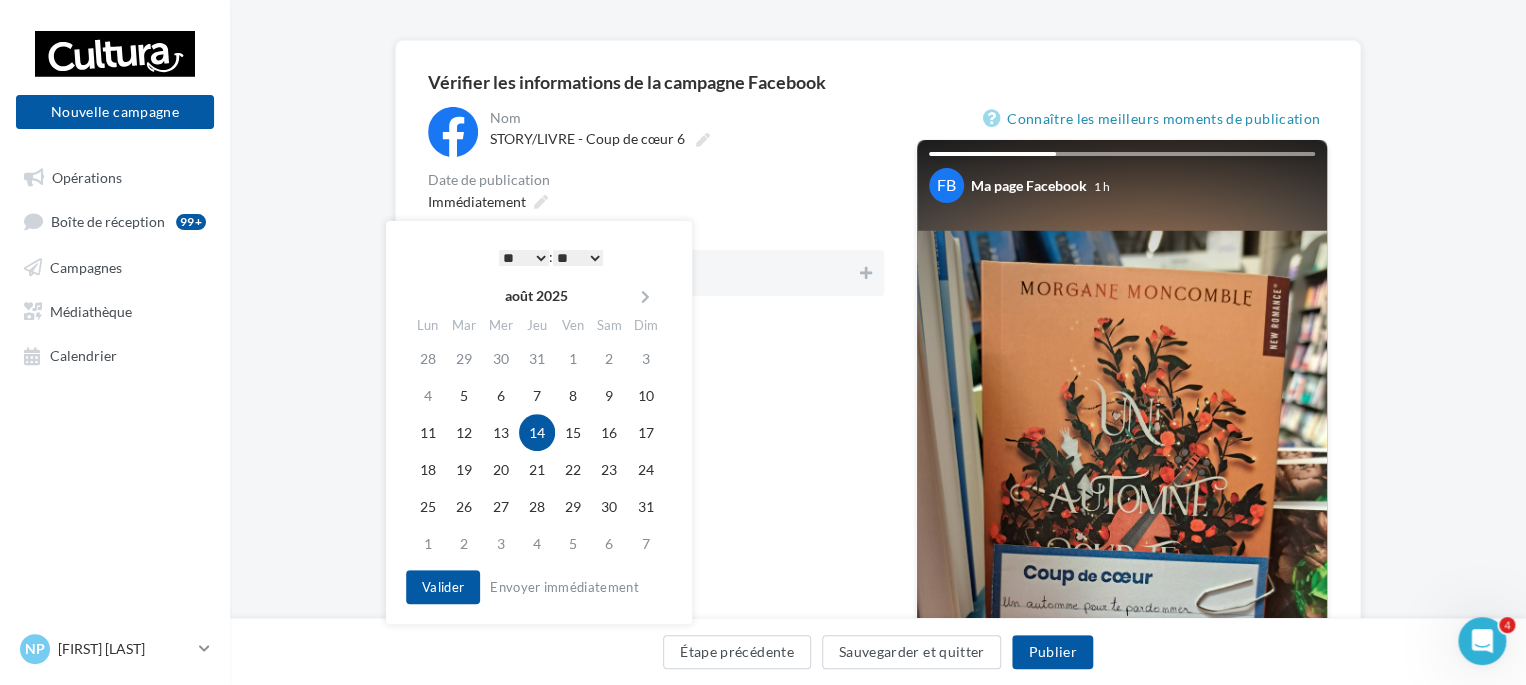 click on "* * * * * * * * * * ** ** ** ** ** ** ** ** ** ** ** ** ** **" at bounding box center [524, 258] 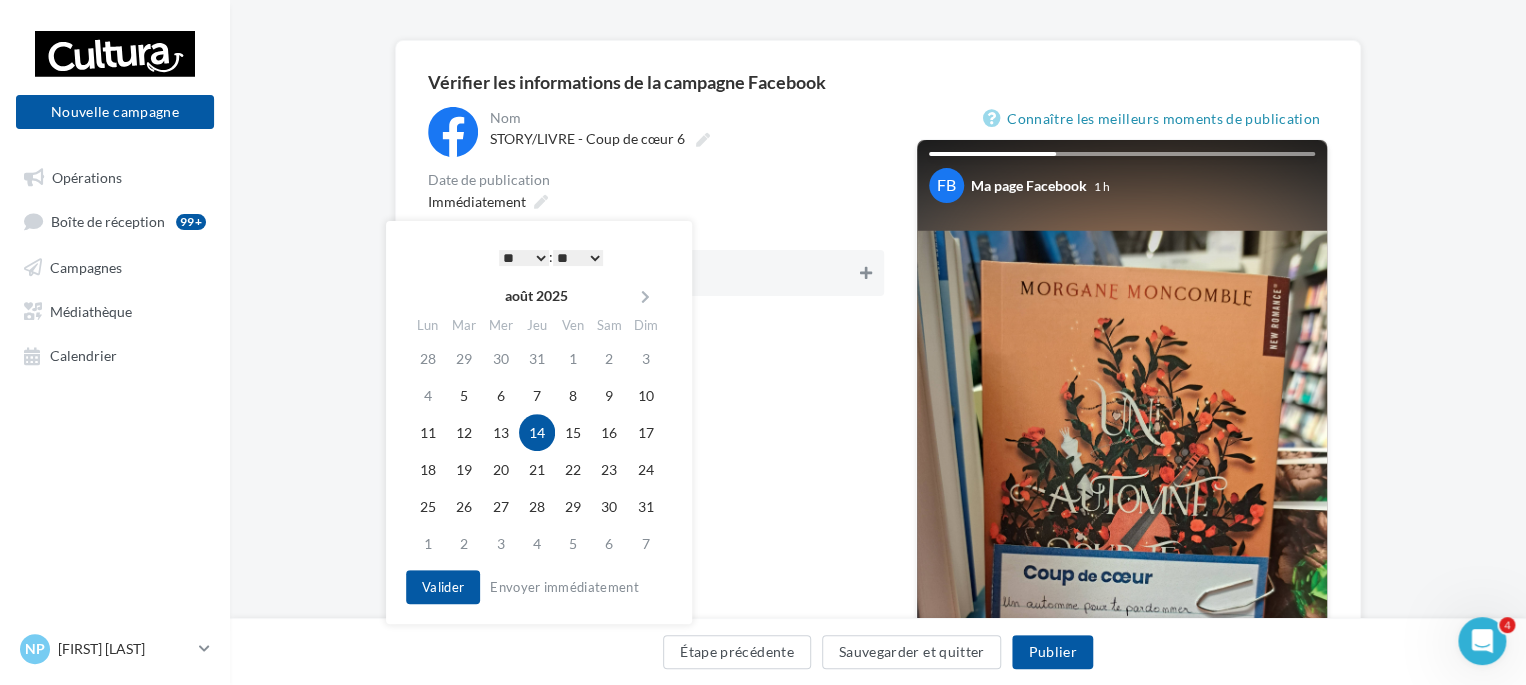 click at bounding box center (866, 273) 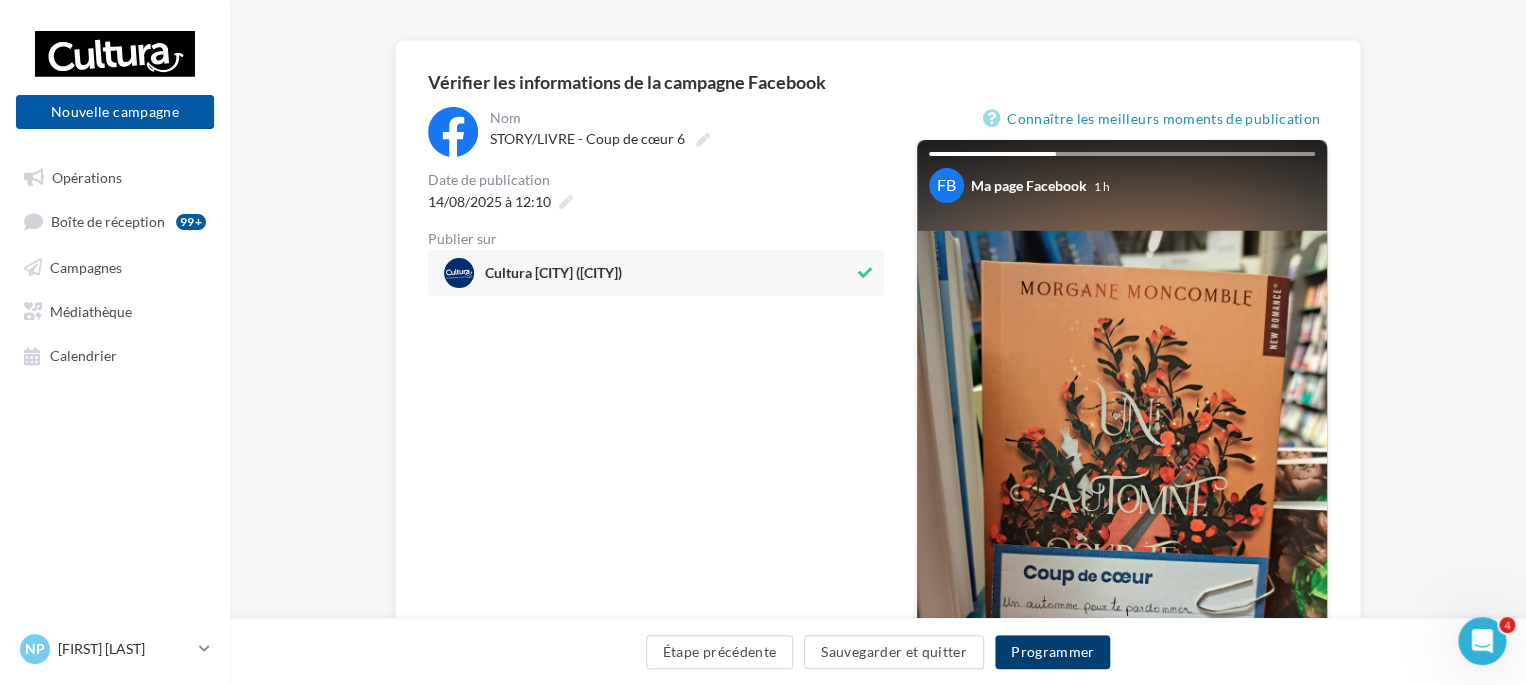 click on "Programmer" at bounding box center (1053, 652) 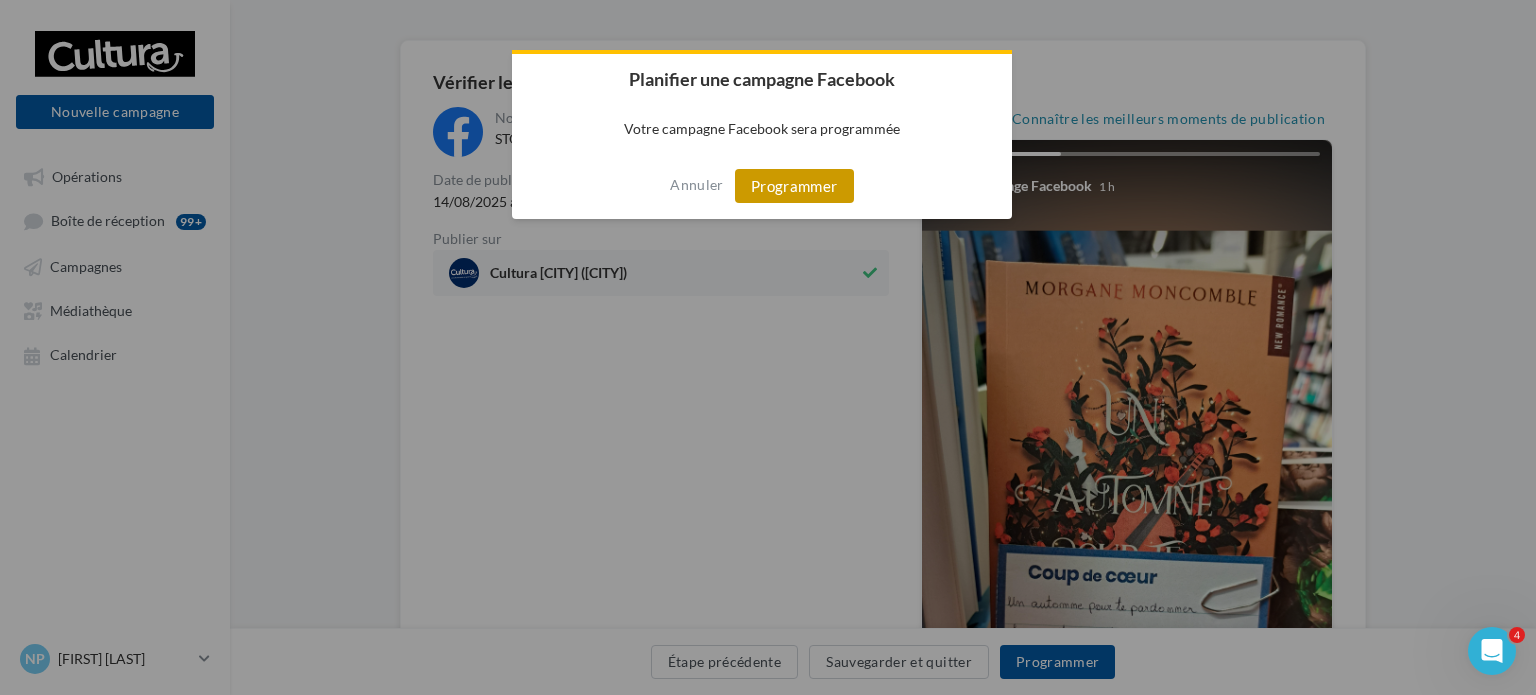 click on "Programmer" at bounding box center [794, 186] 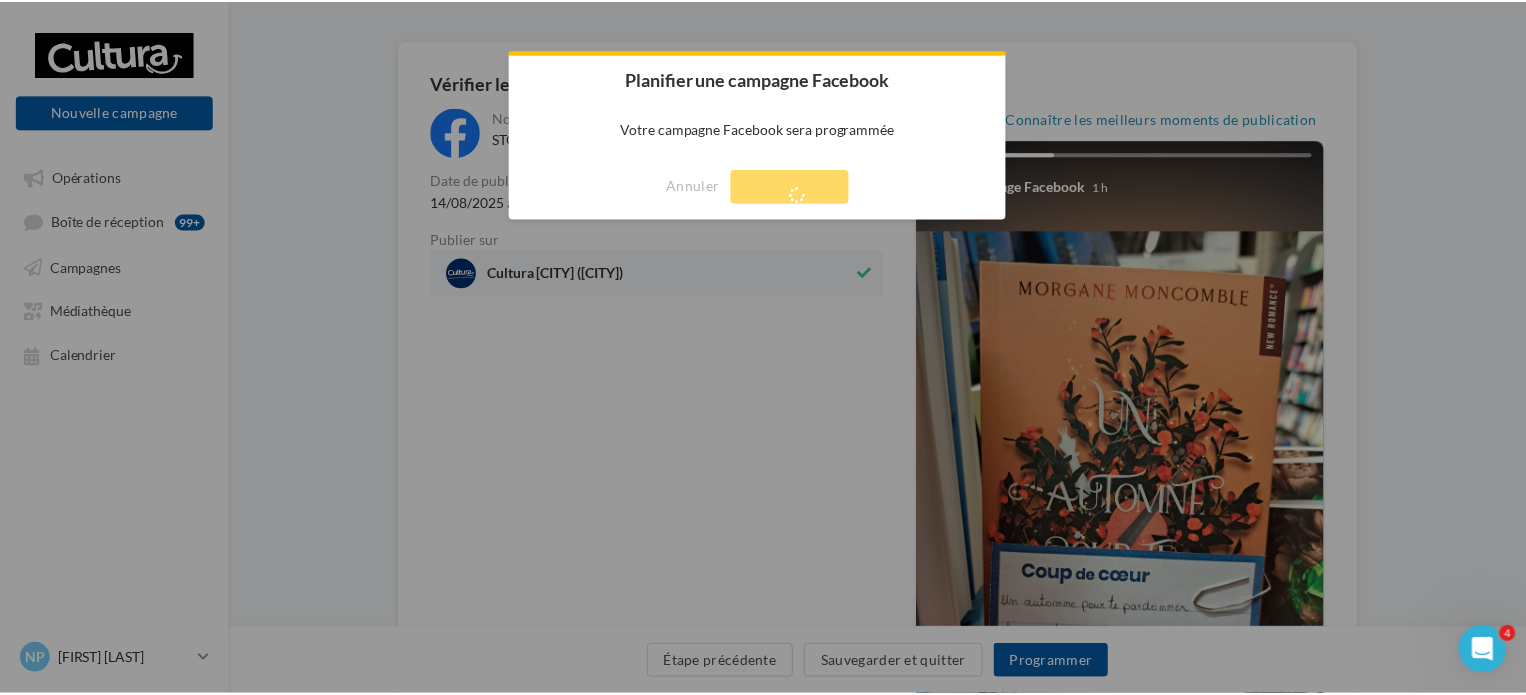 scroll, scrollTop: 32, scrollLeft: 0, axis: vertical 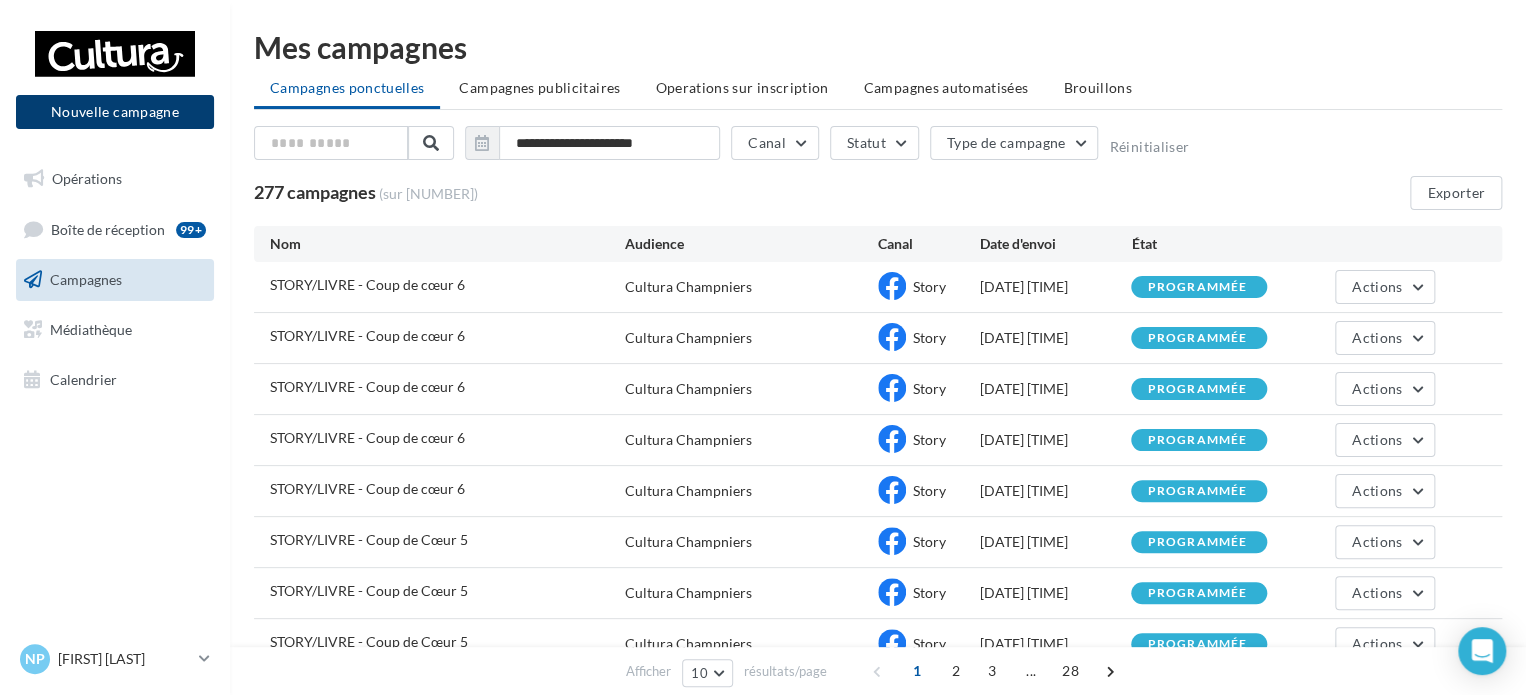 click on "Nouvelle campagne" at bounding box center (115, 112) 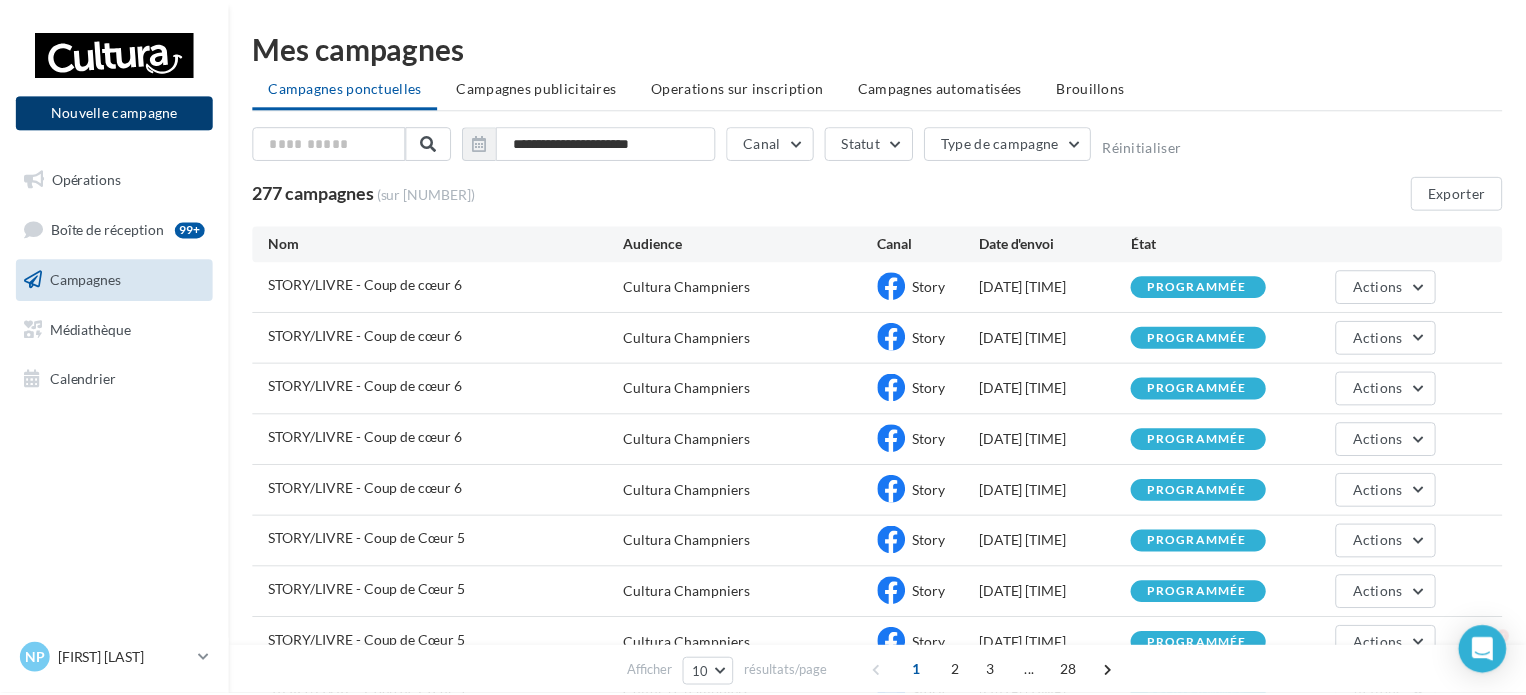 scroll, scrollTop: 0, scrollLeft: 0, axis: both 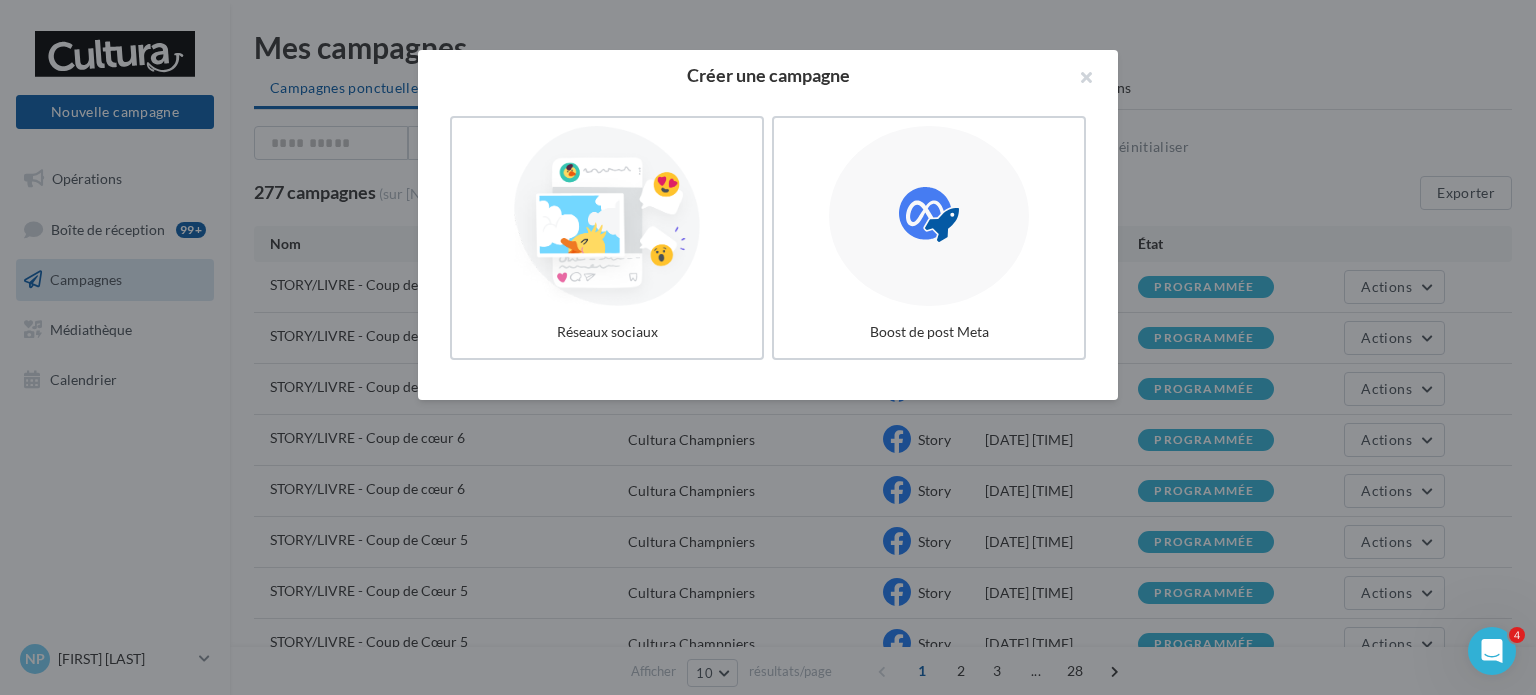 click at bounding box center [607, 216] 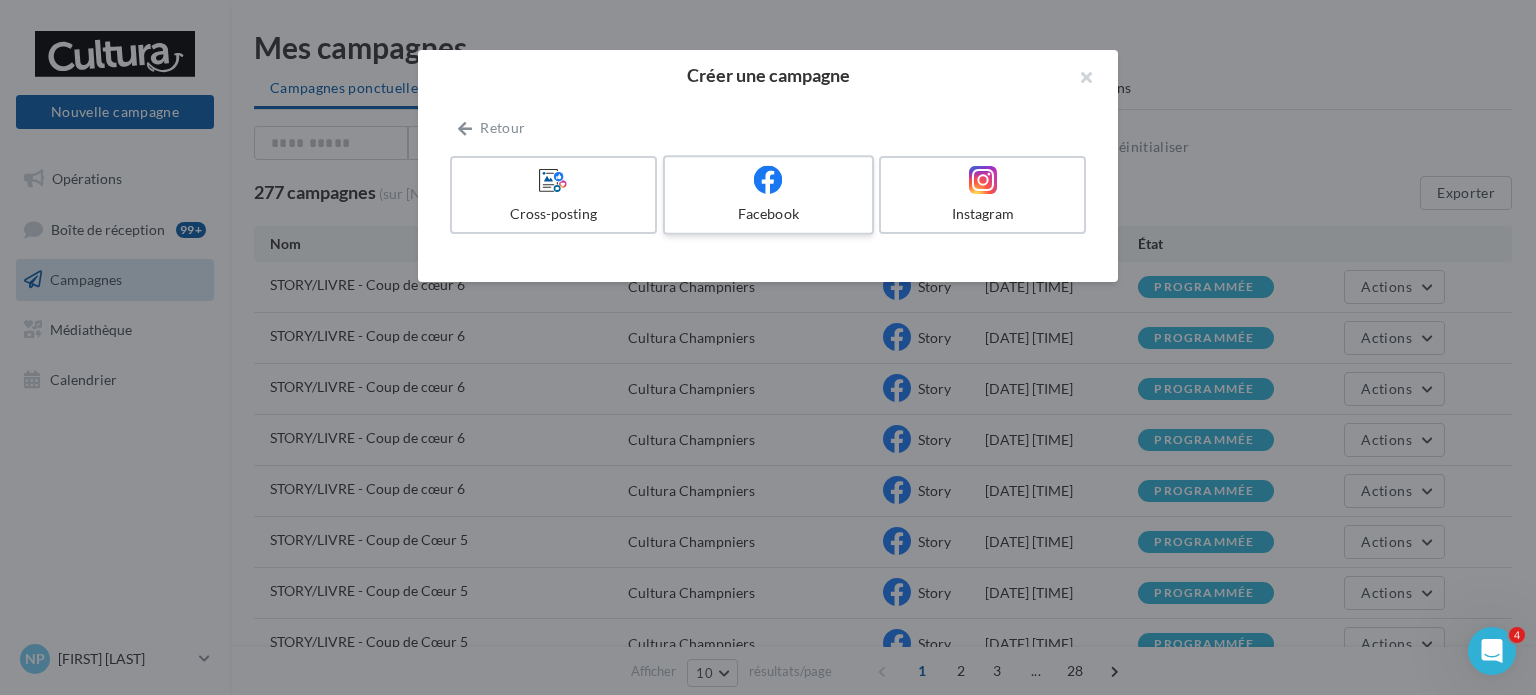 click on "Facebook" at bounding box center (768, 214) 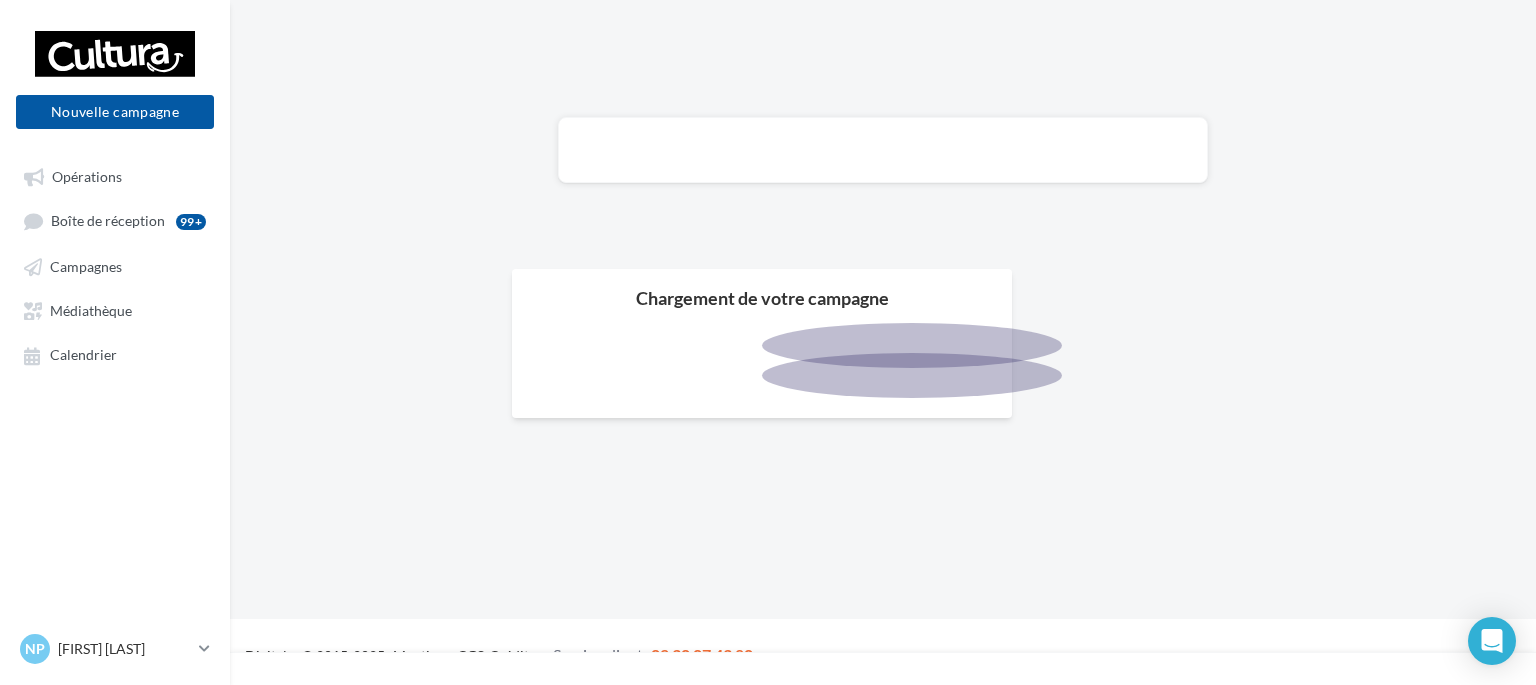 scroll, scrollTop: 0, scrollLeft: 0, axis: both 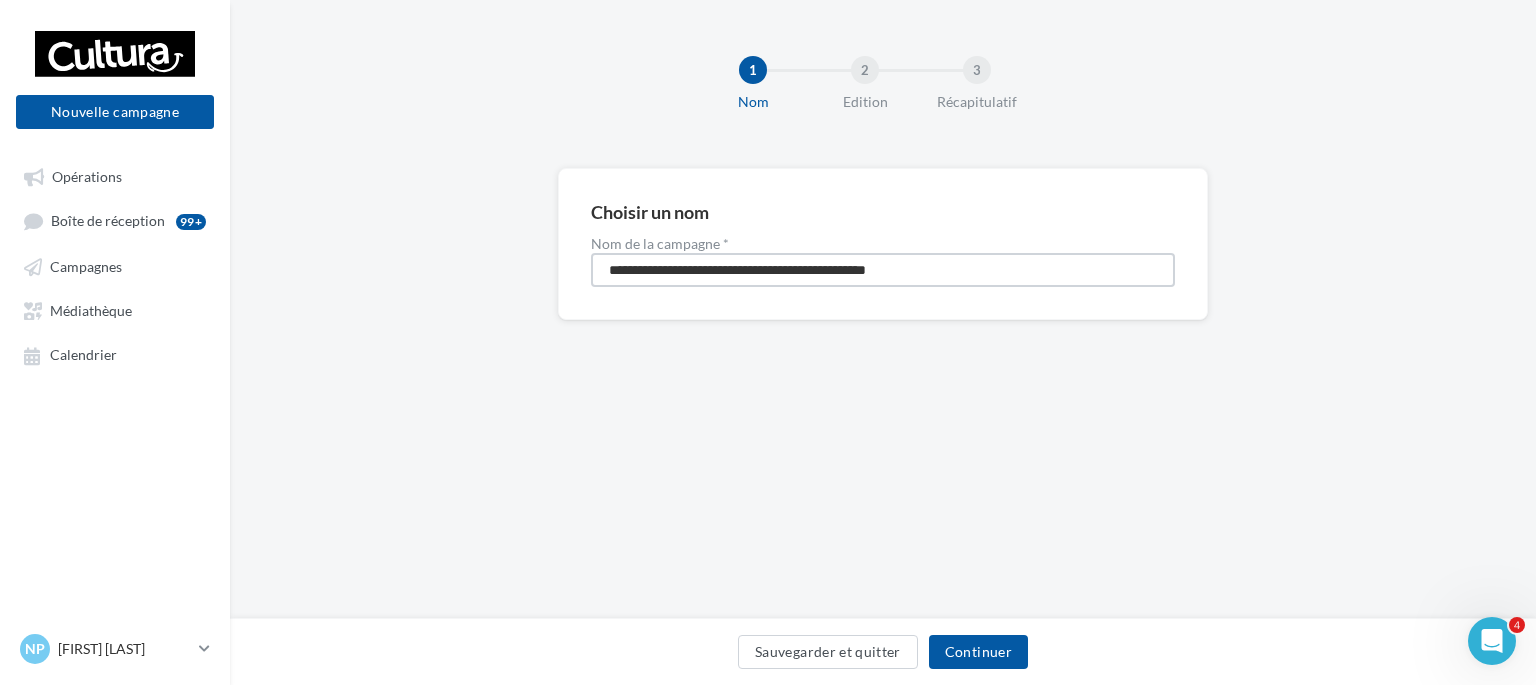 click on "**********" at bounding box center (883, 270) 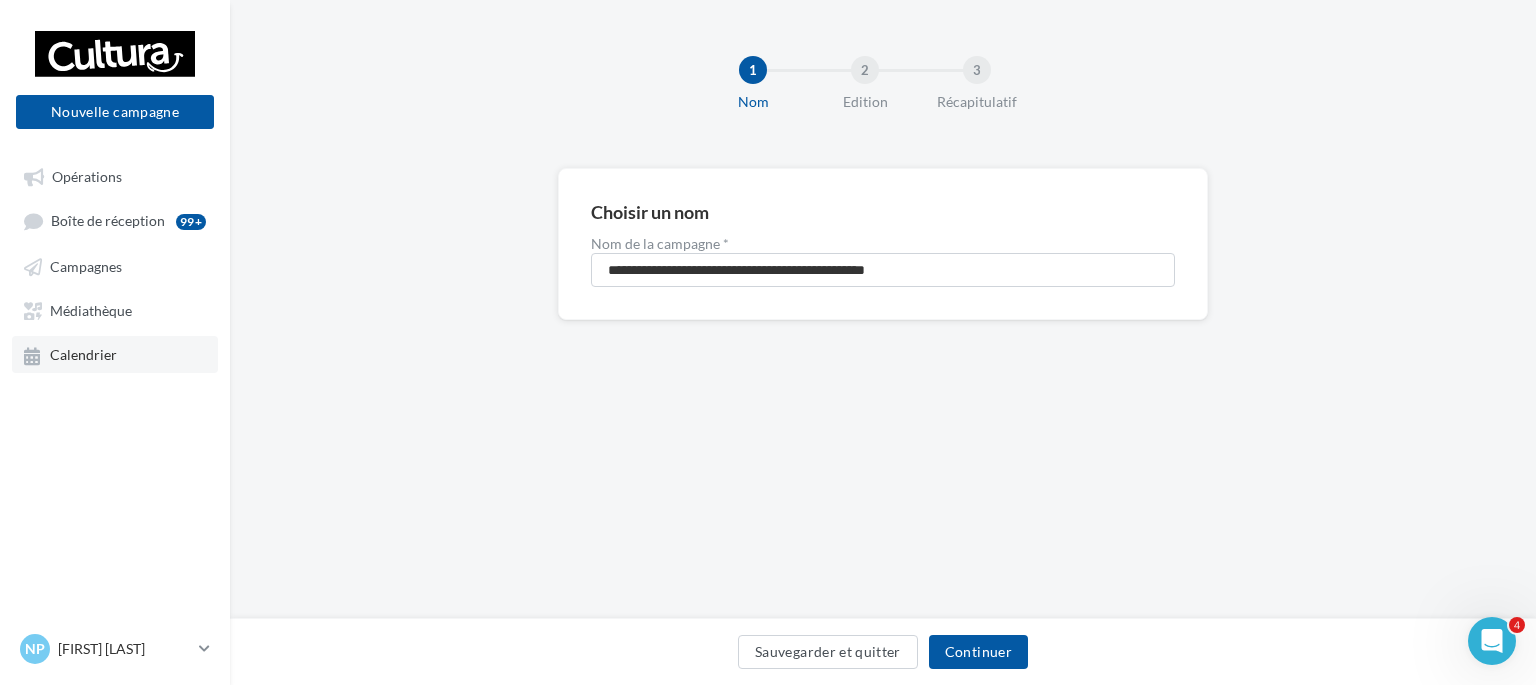 click on "Calendrier" at bounding box center [115, 354] 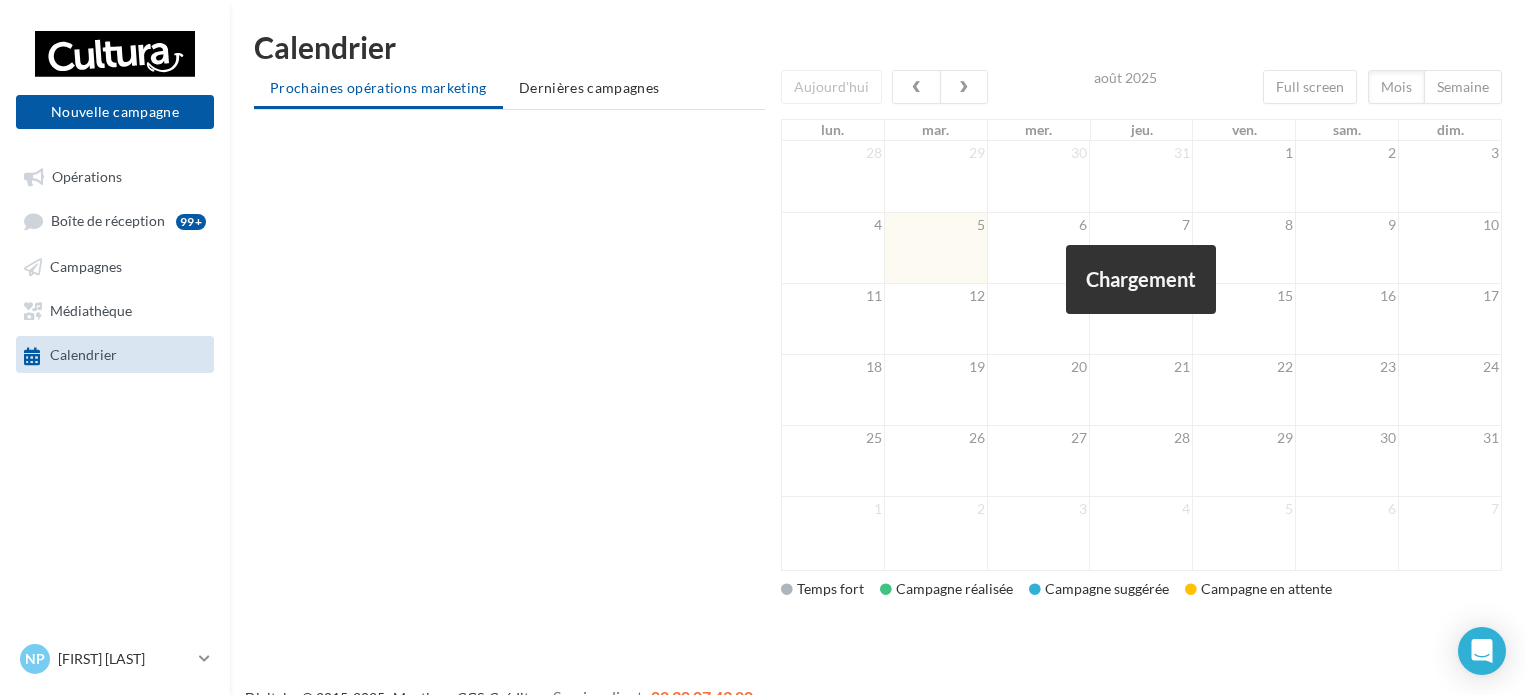 scroll, scrollTop: 0, scrollLeft: 0, axis: both 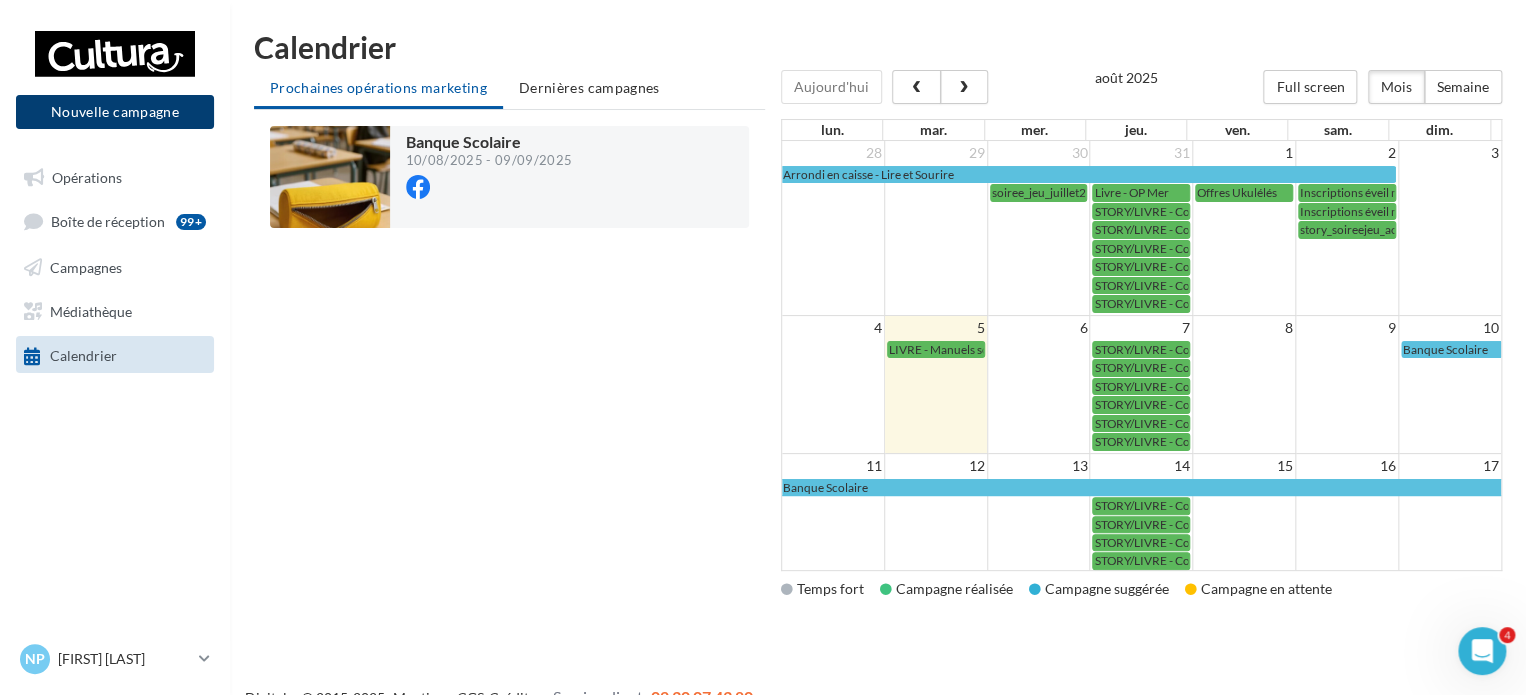 click on "Nouvelle campagne" at bounding box center [115, 112] 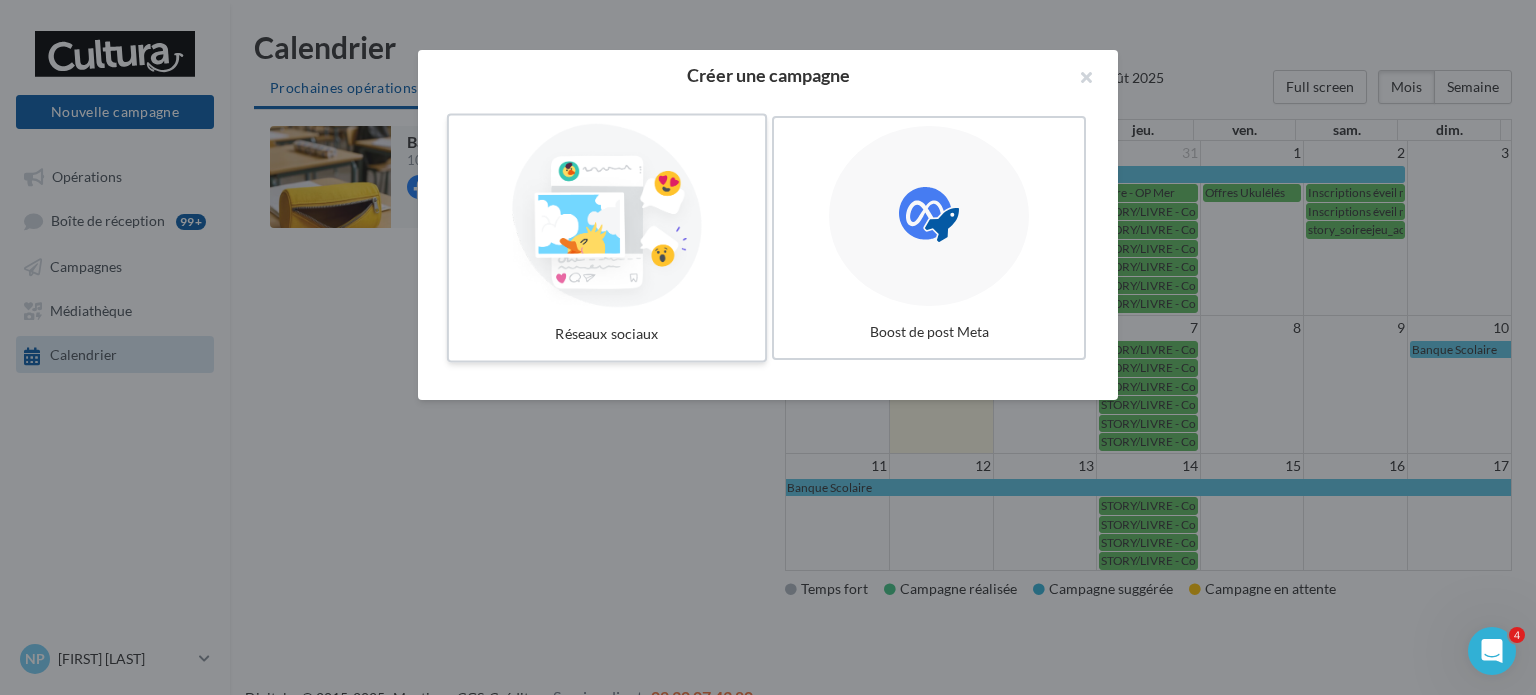 click at bounding box center (607, 216) 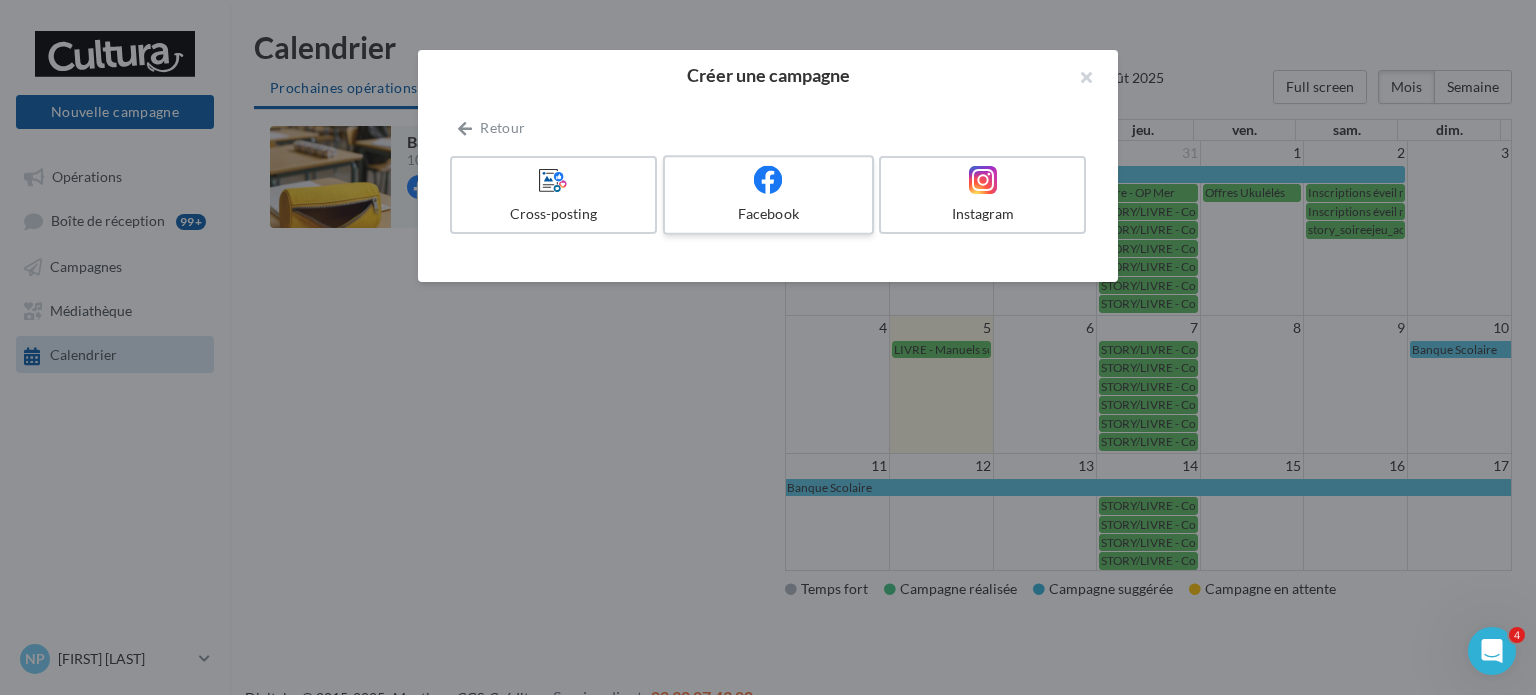 click on "Facebook" at bounding box center (768, 195) 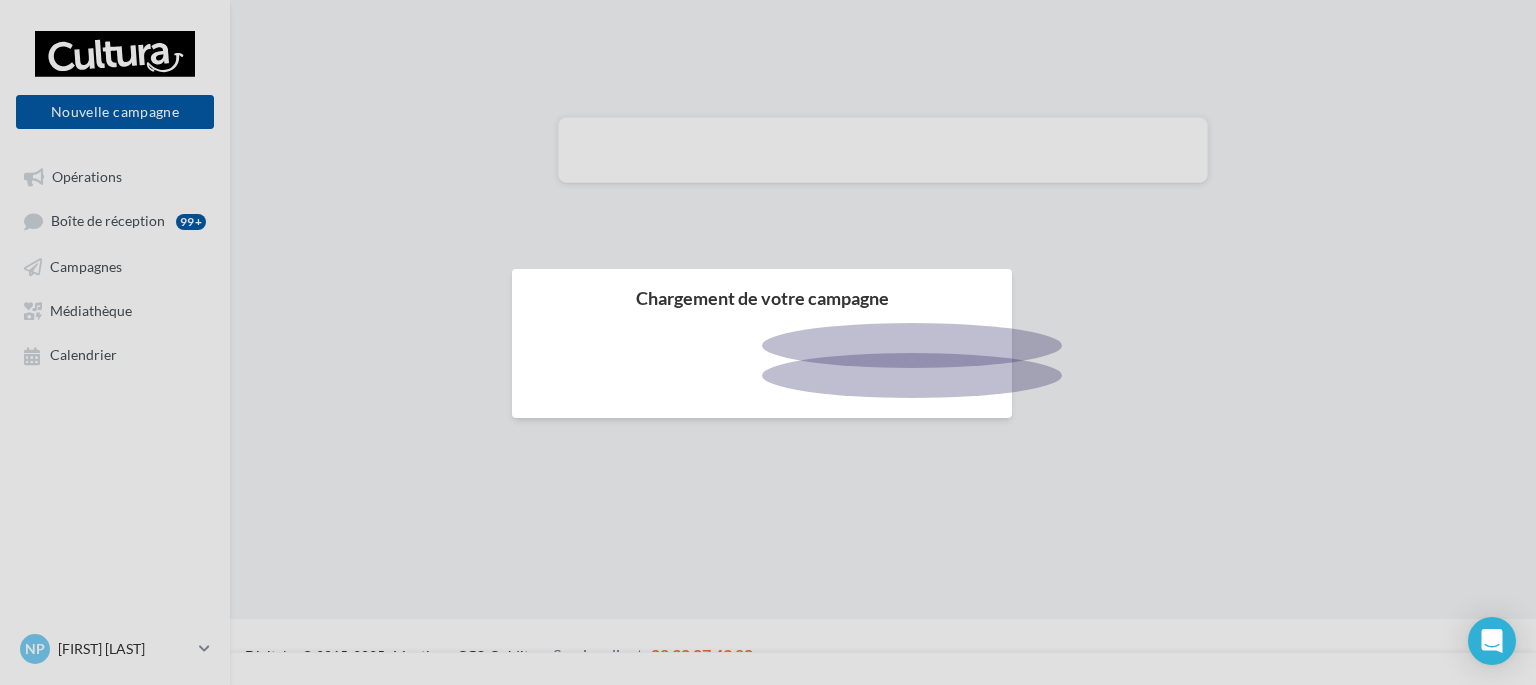 scroll, scrollTop: 0, scrollLeft: 0, axis: both 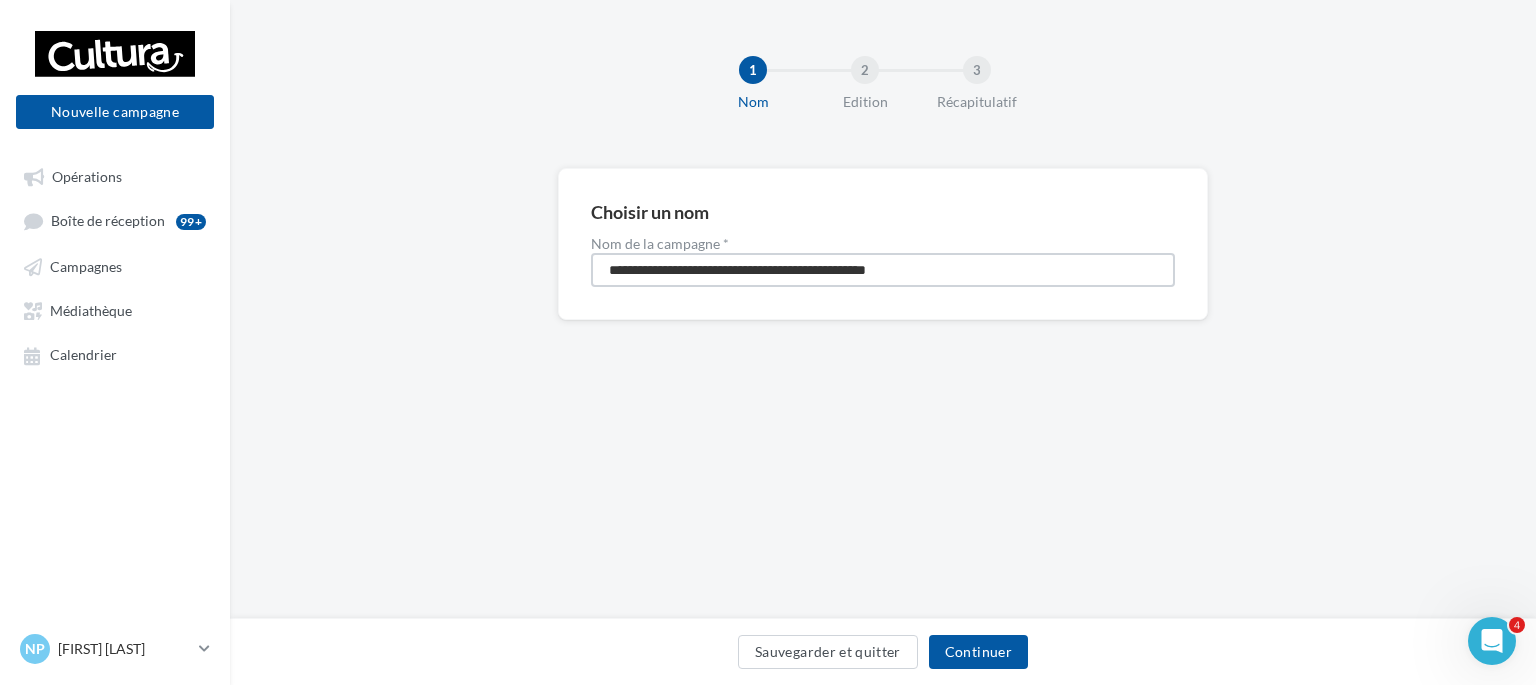 click on "**********" at bounding box center [883, 270] 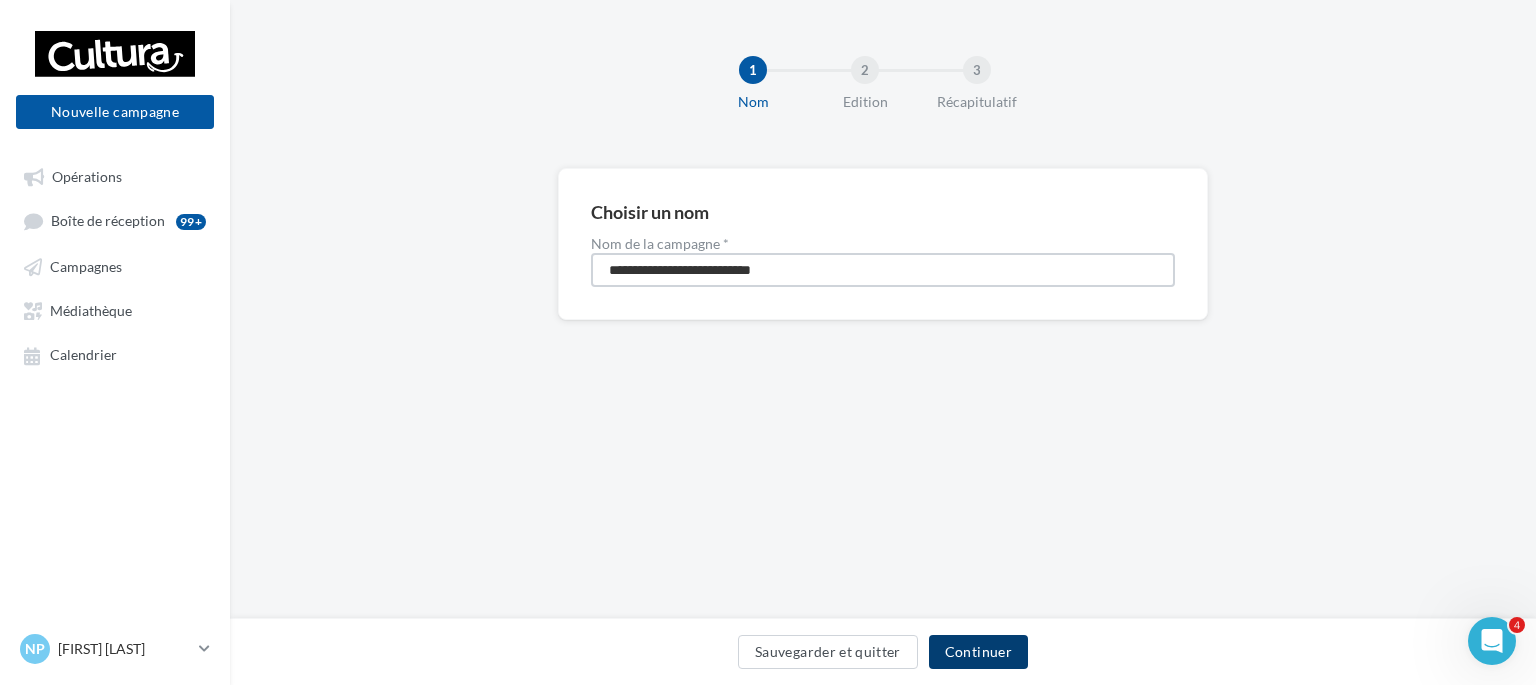 type on "**********" 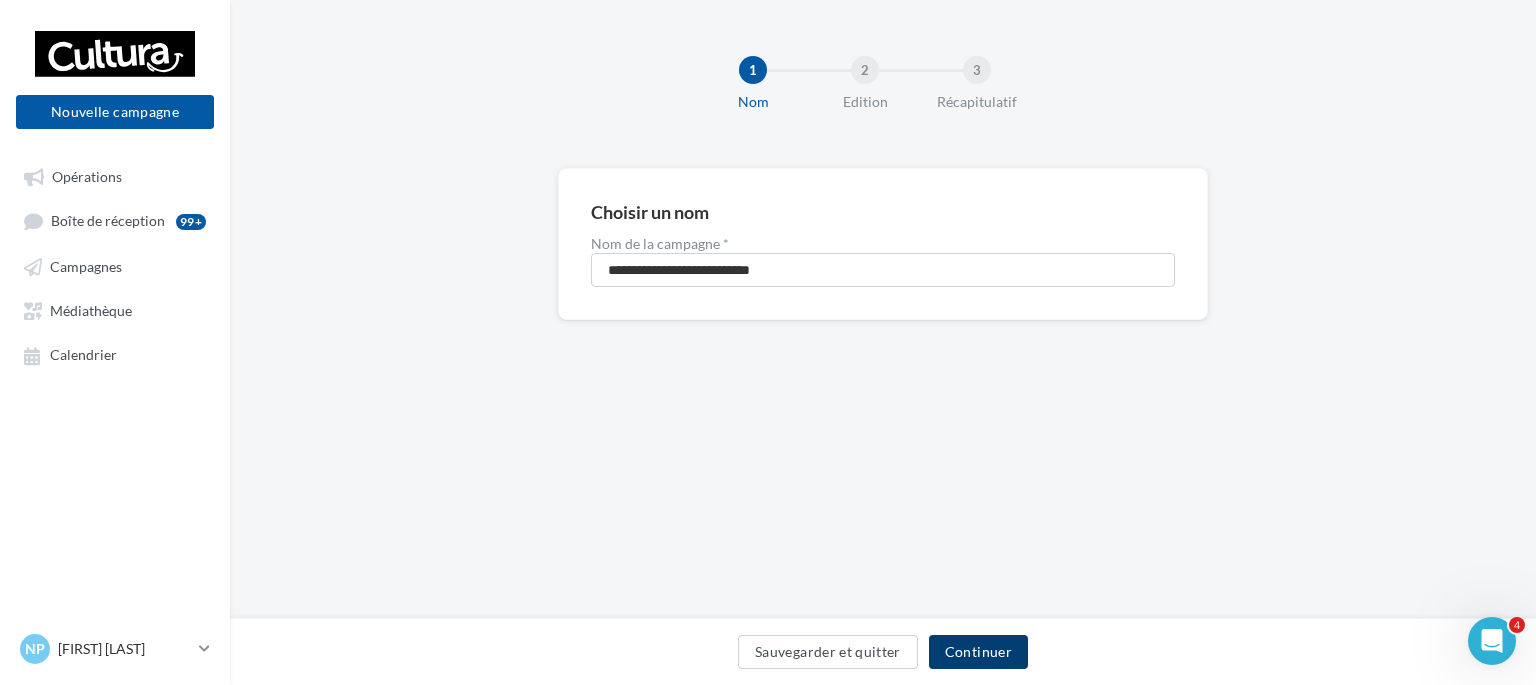 click on "Continuer" at bounding box center (978, 652) 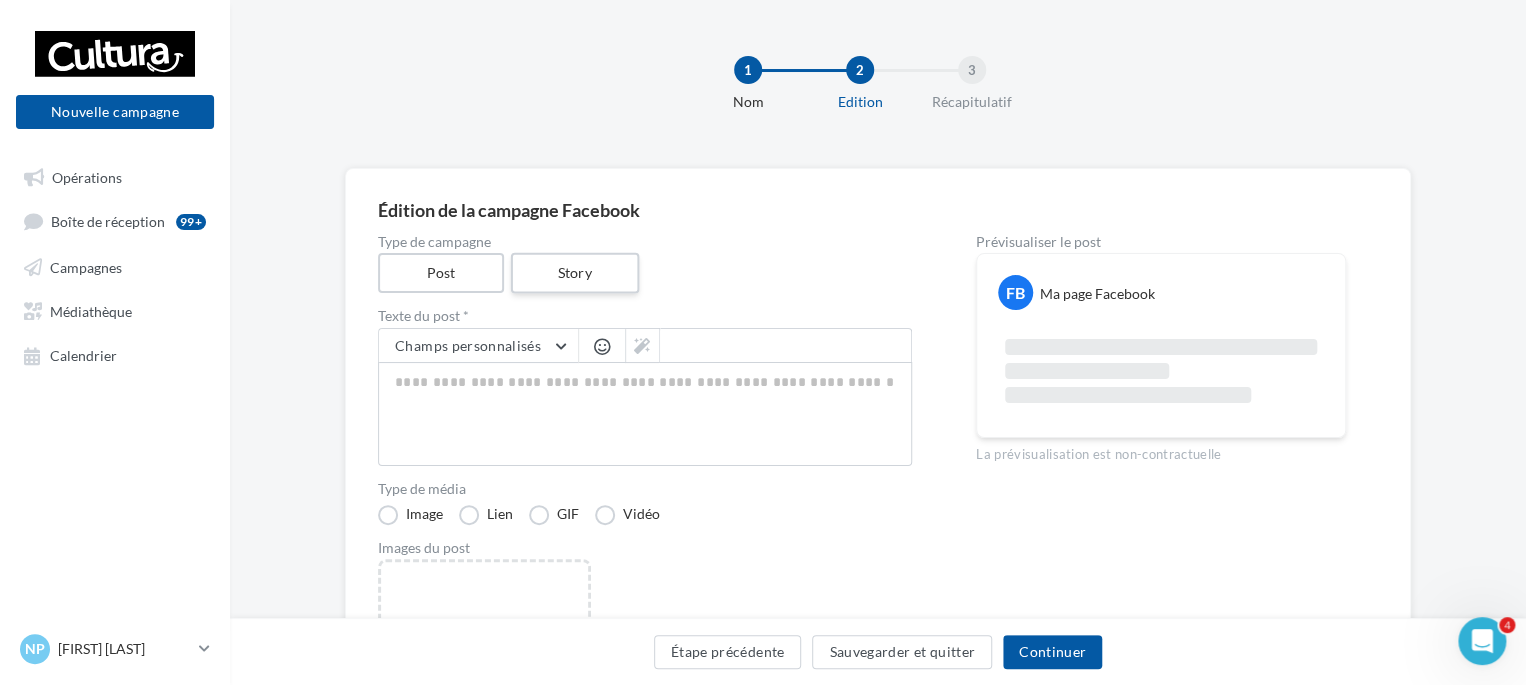 click on "Story" at bounding box center (574, 273) 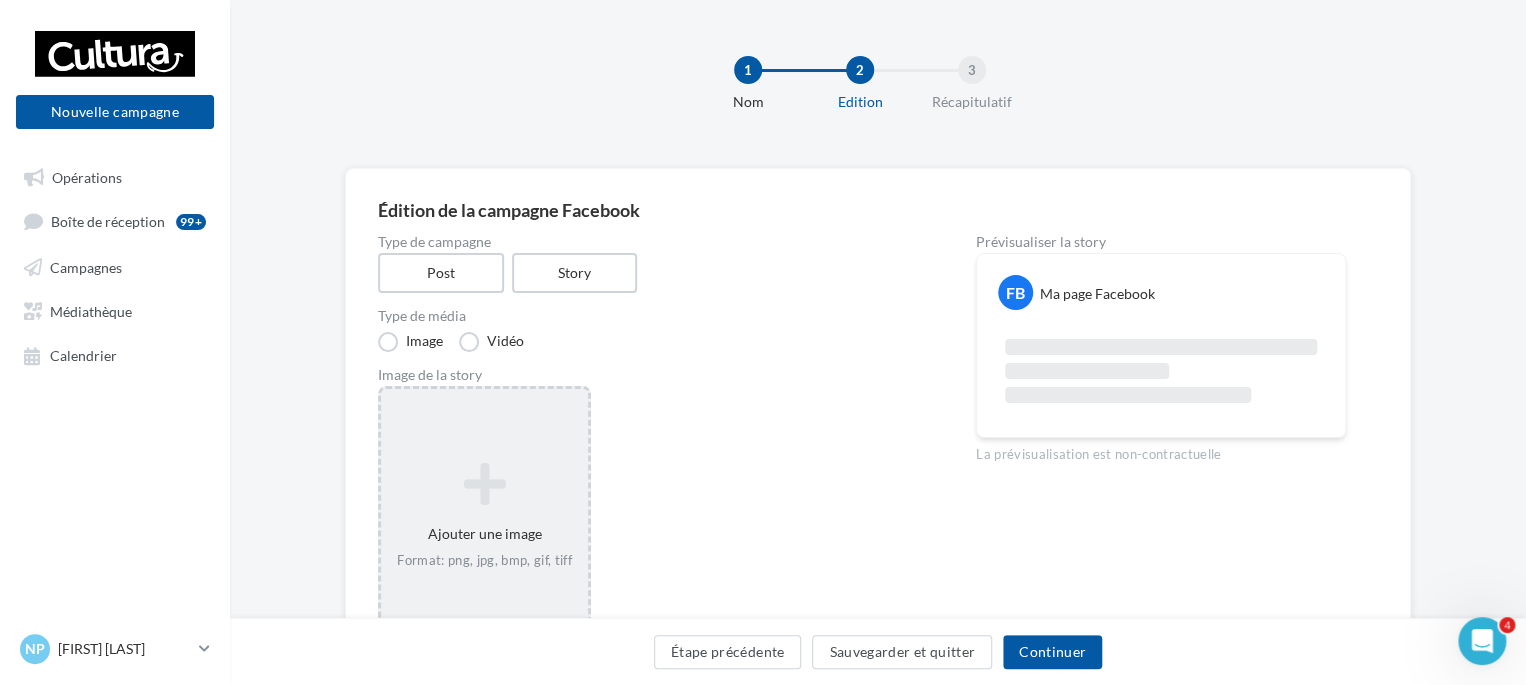 click at bounding box center [484, 484] 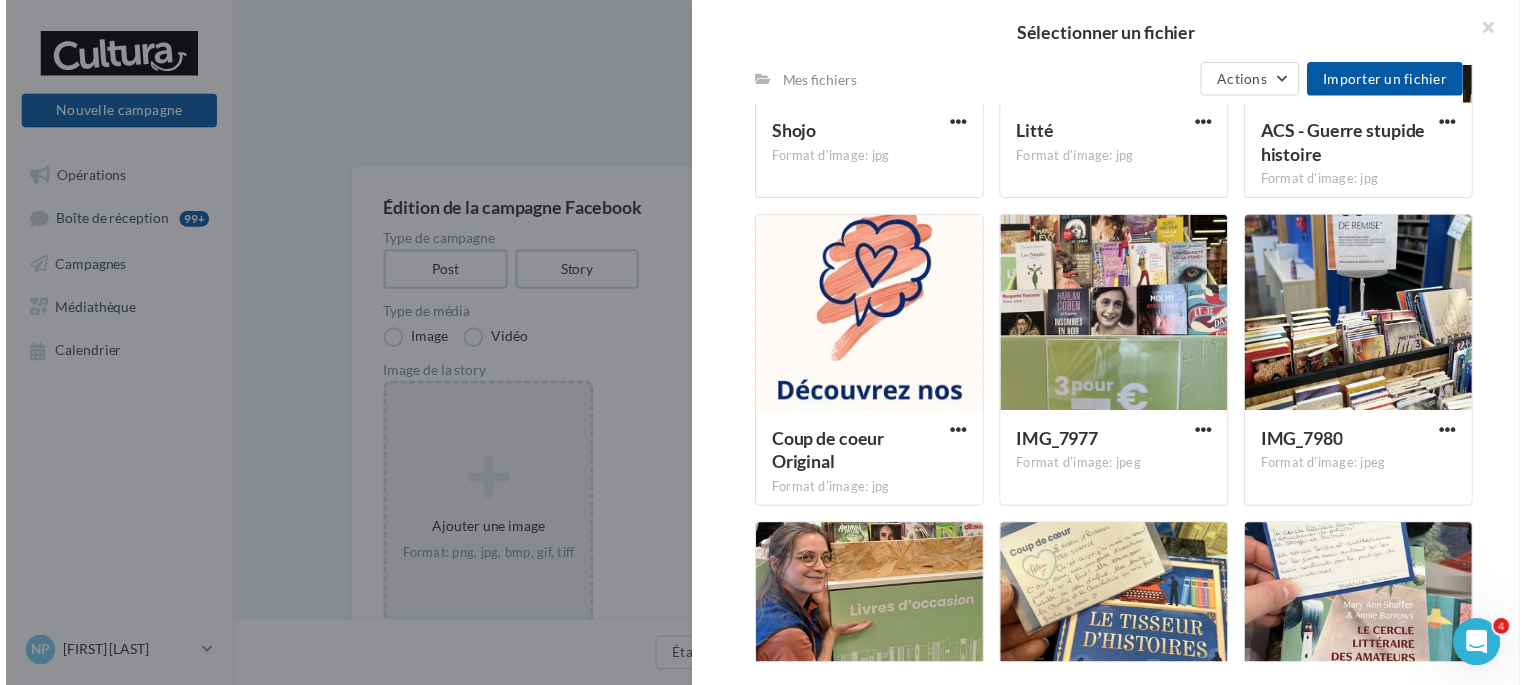 scroll, scrollTop: 7726, scrollLeft: 0, axis: vertical 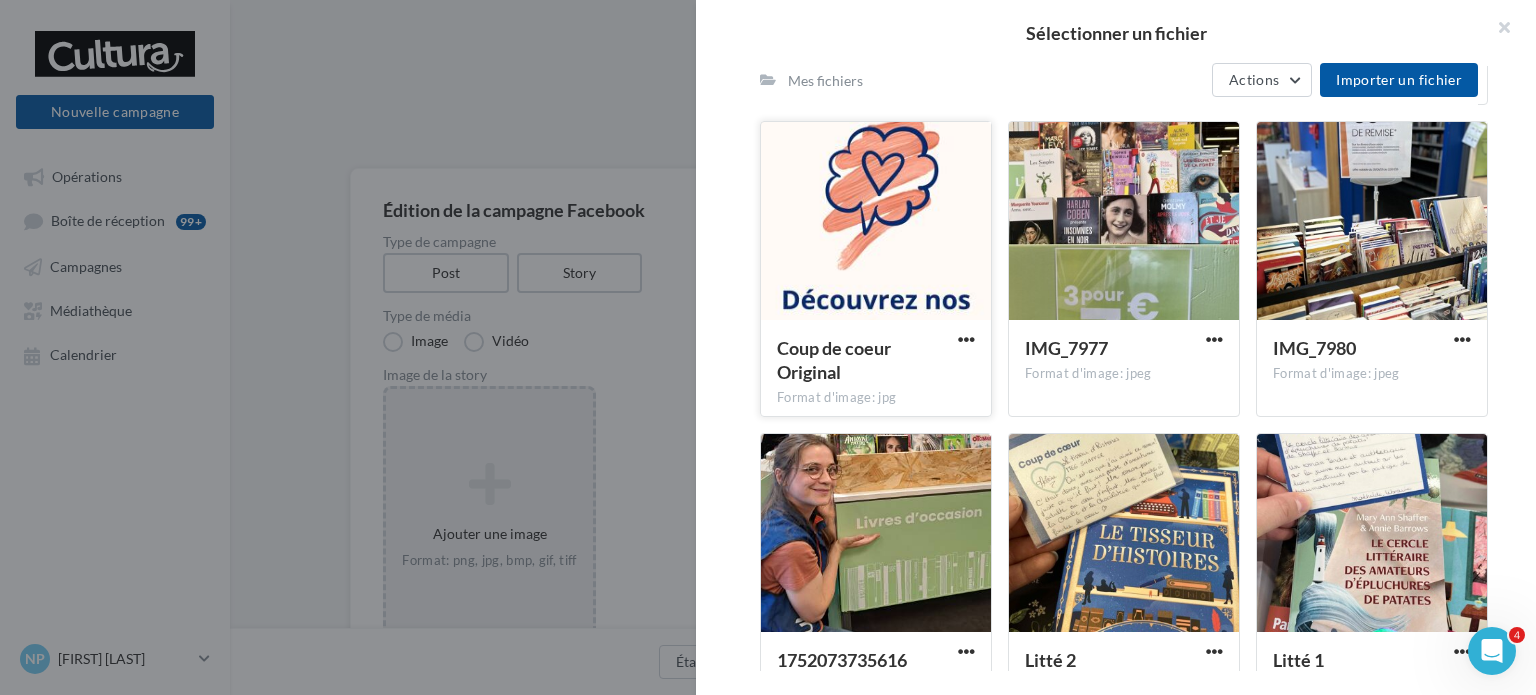 click at bounding box center [876, 222] 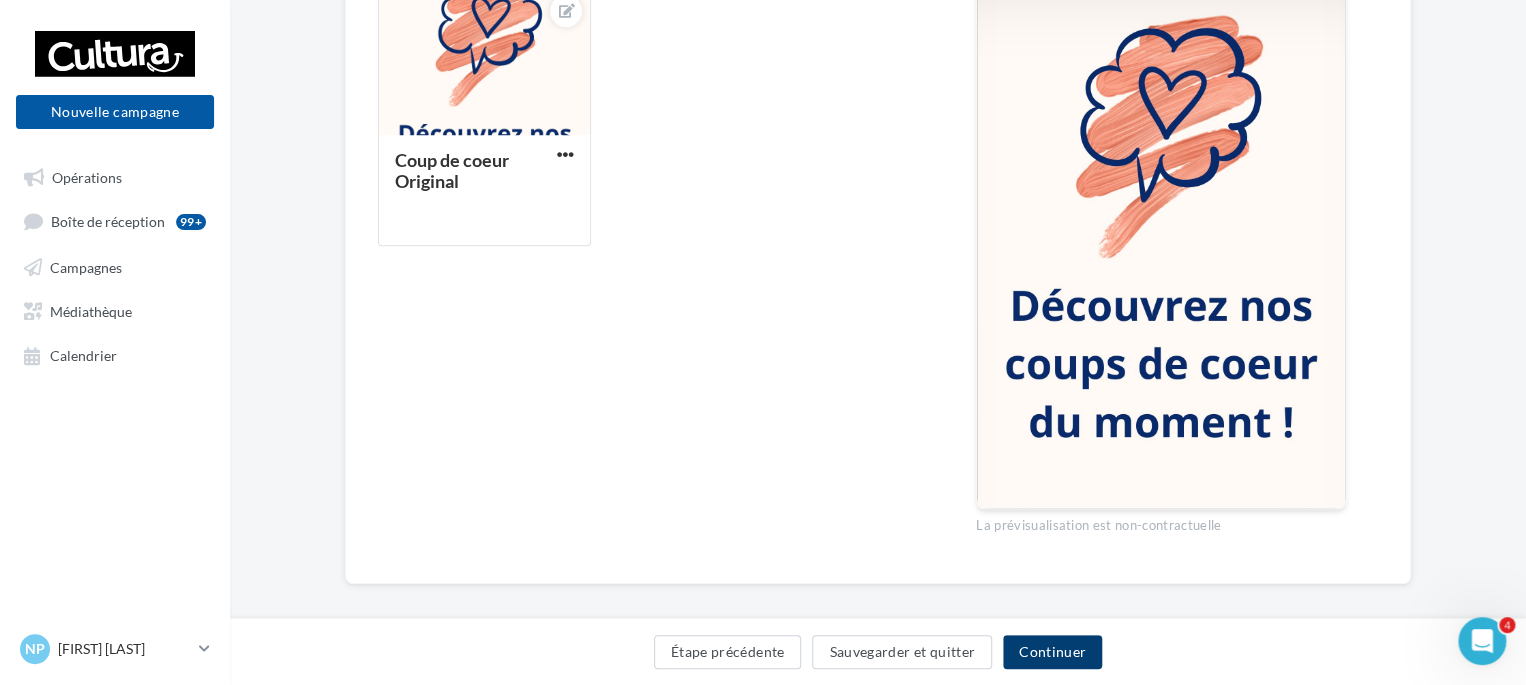click on "Continuer" at bounding box center (1052, 652) 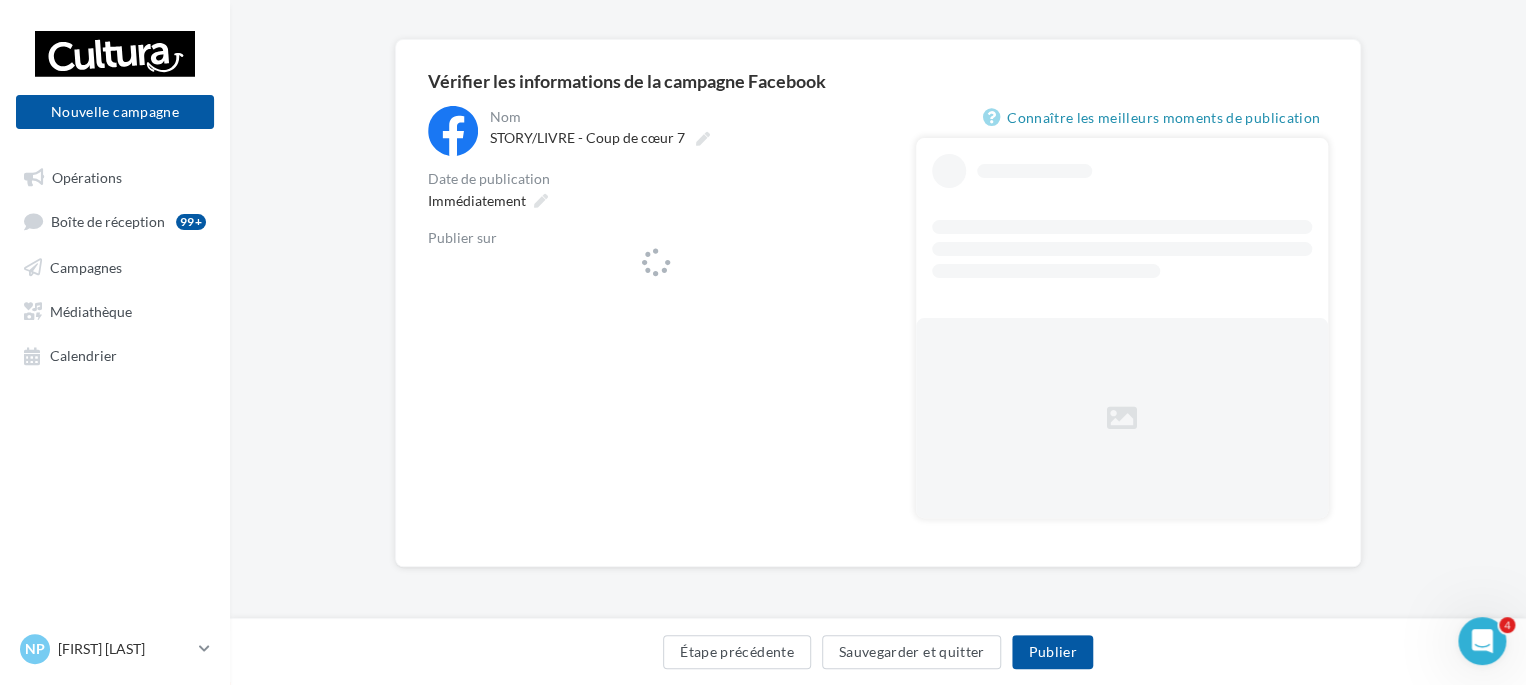 scroll, scrollTop: 128, scrollLeft: 0, axis: vertical 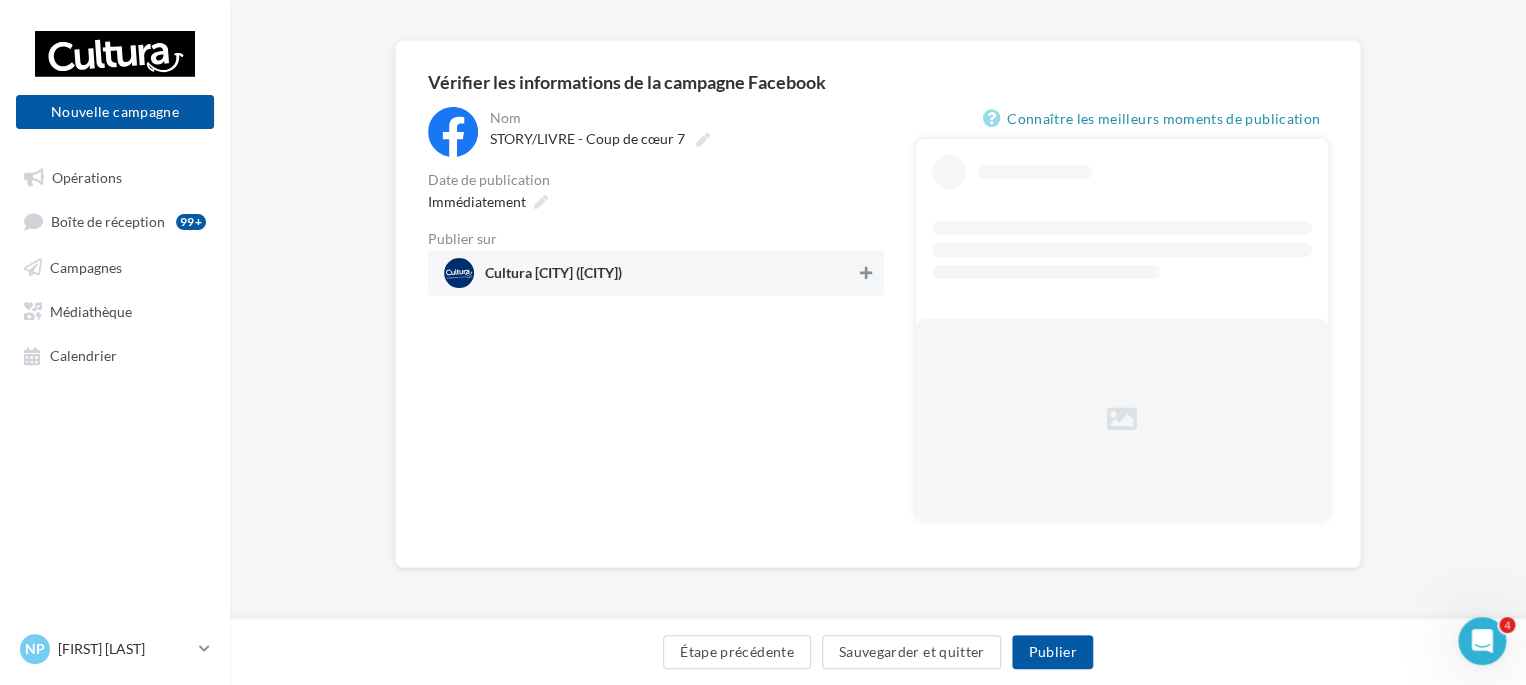 click at bounding box center [866, 273] 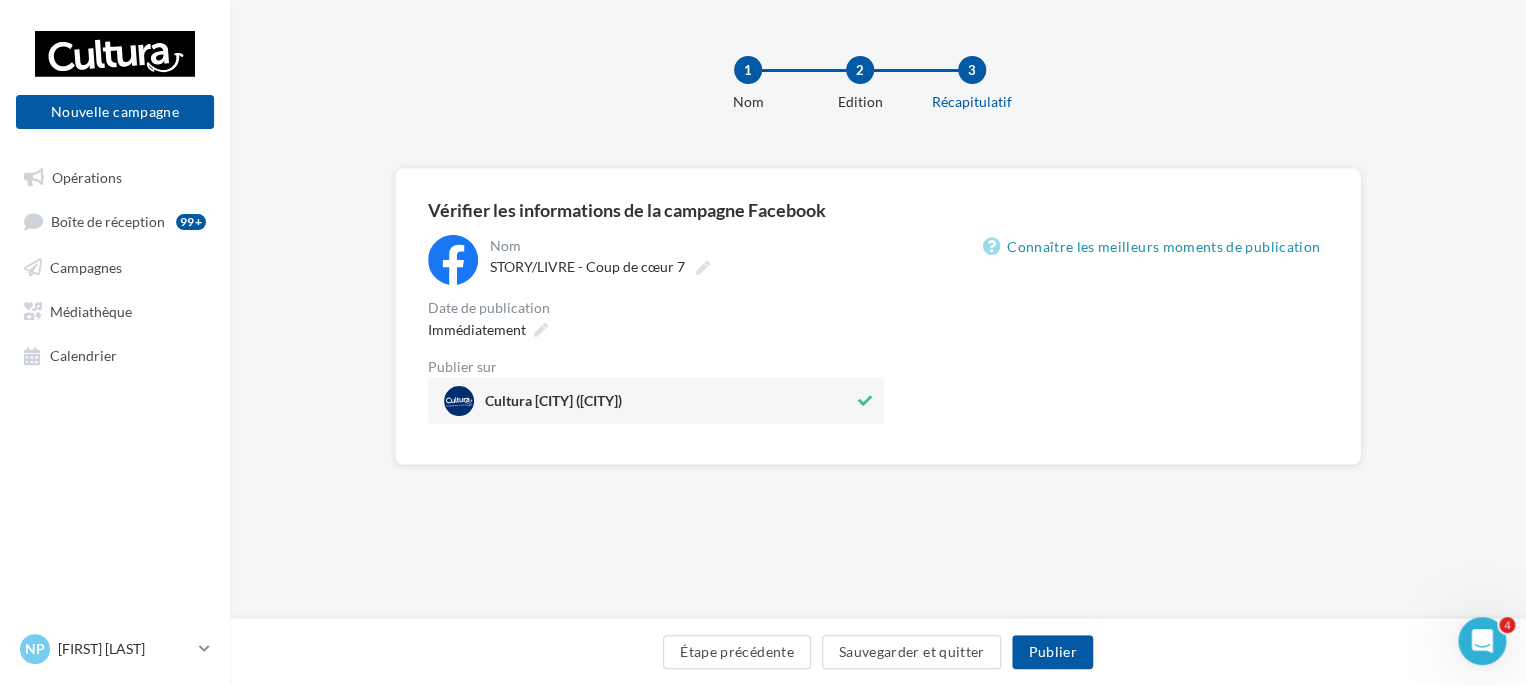 scroll, scrollTop: 0, scrollLeft: 0, axis: both 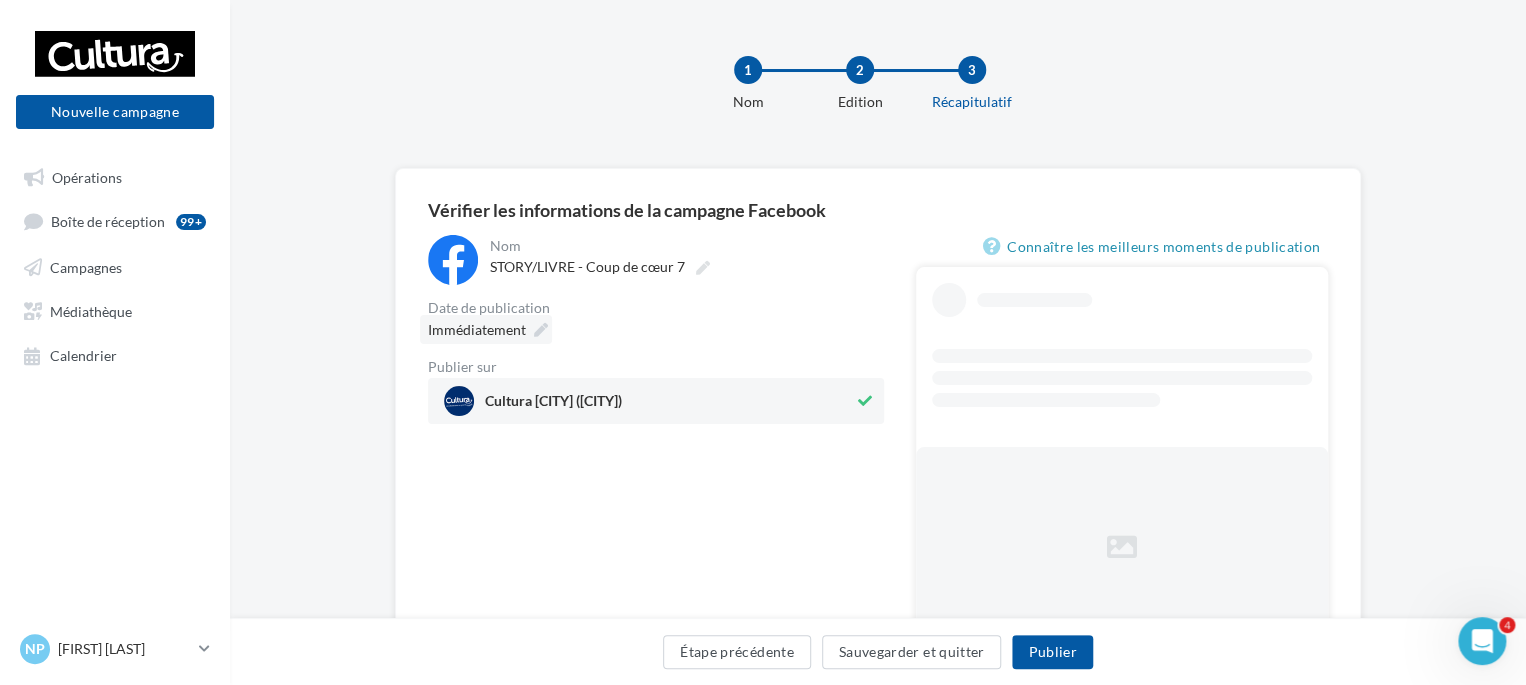 click at bounding box center (541, 330) 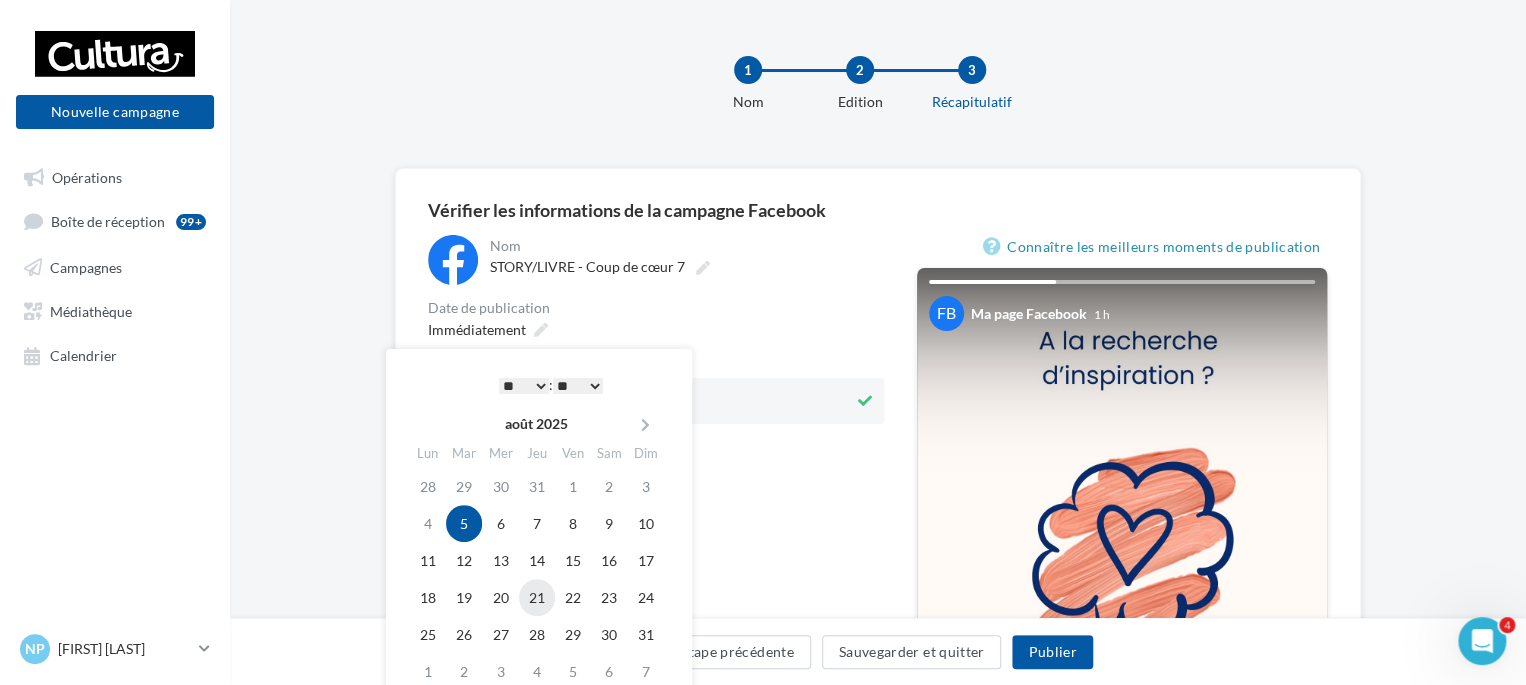 click on "21" at bounding box center [537, 597] 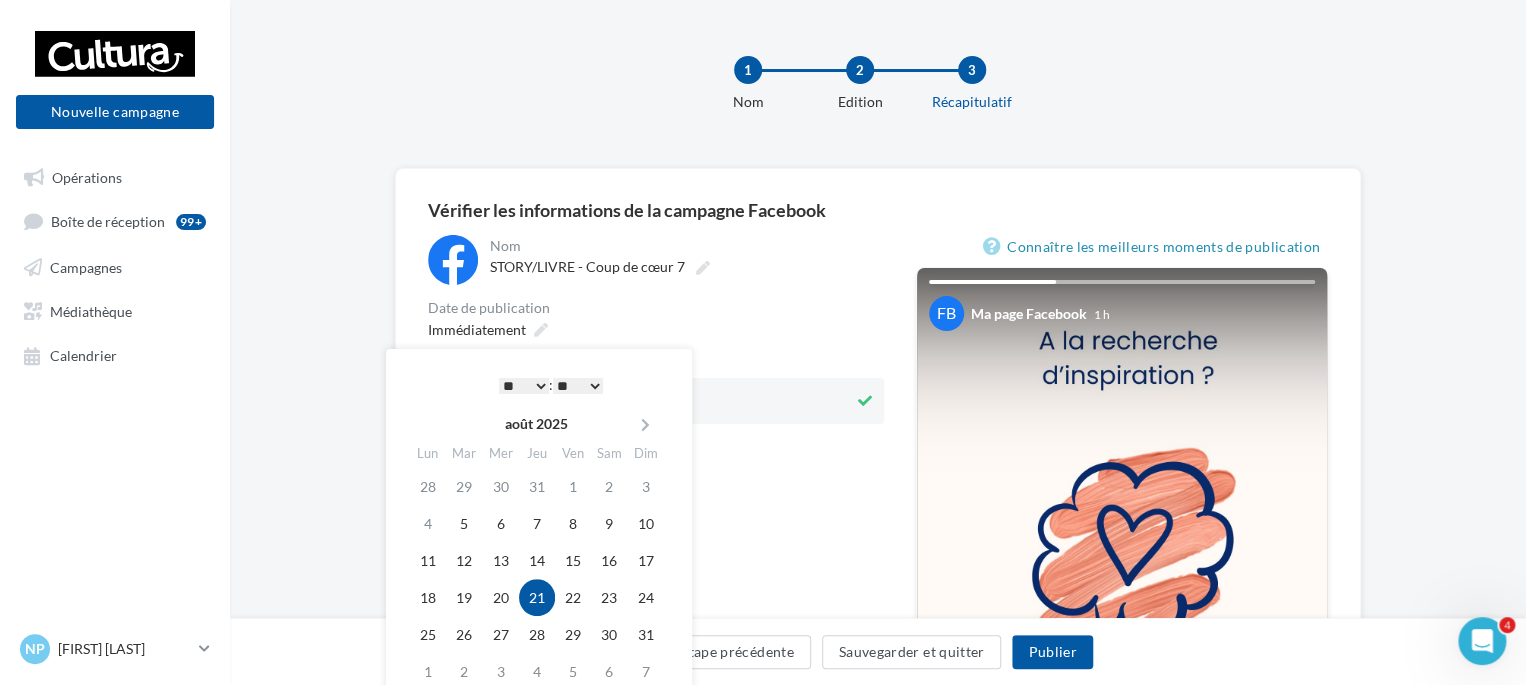 click on "* * * * * * * * * * ** ** ** ** ** ** ** ** ** ** ** ** ** **" at bounding box center [524, 386] 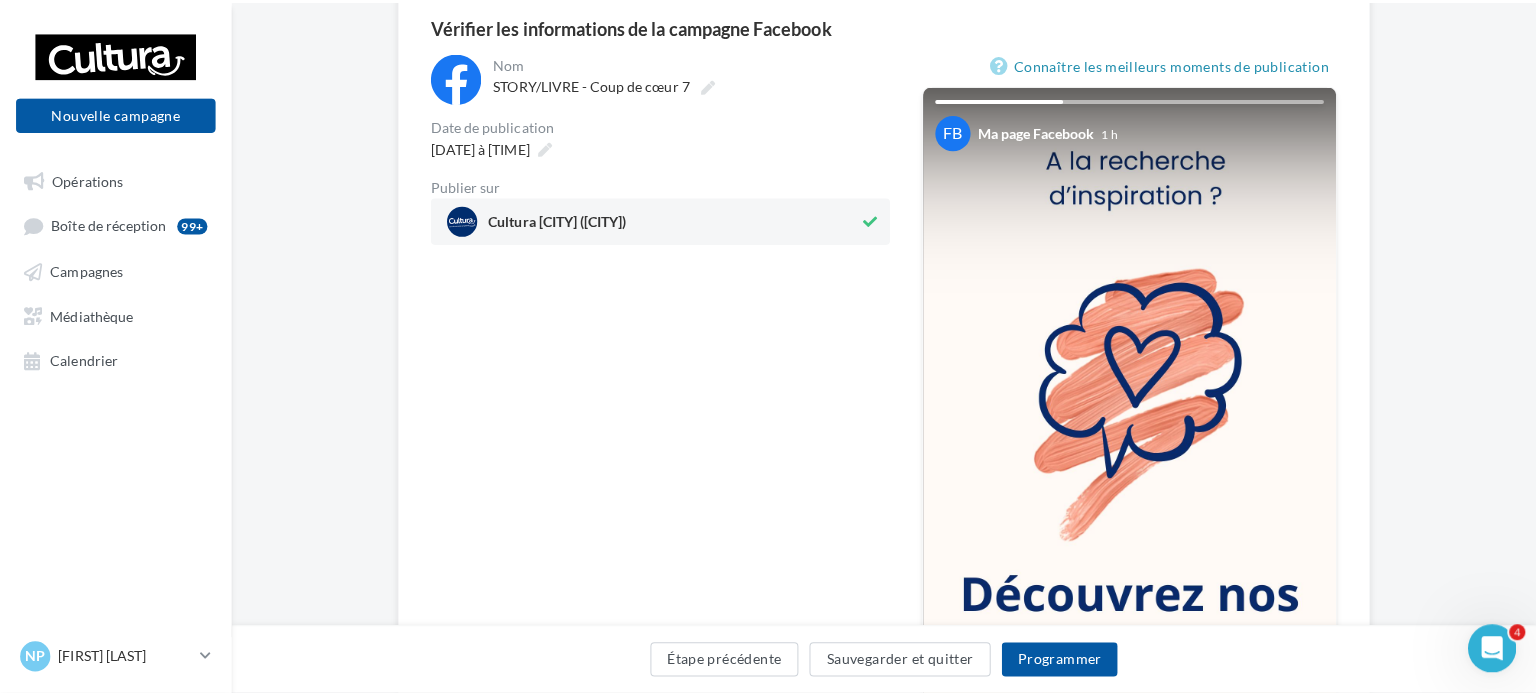 scroll, scrollTop: 200, scrollLeft: 0, axis: vertical 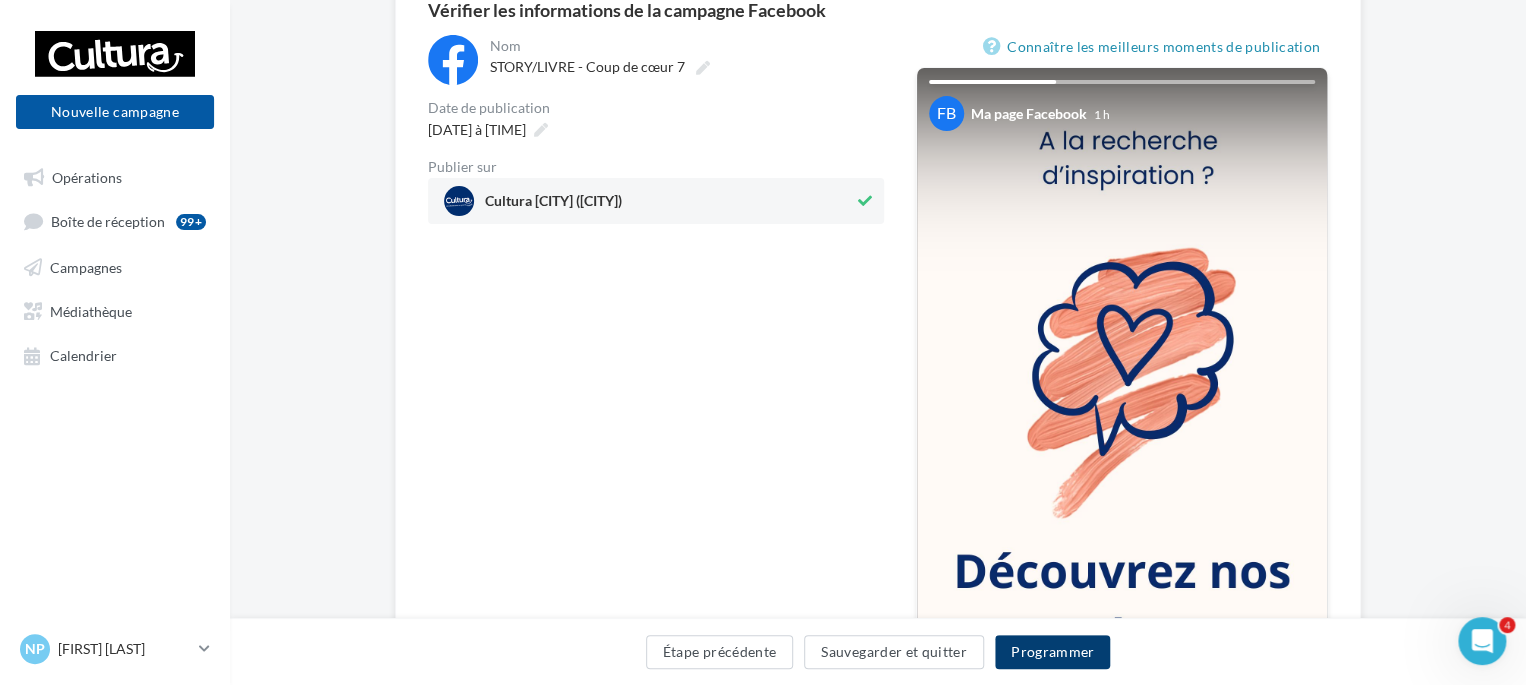 click on "Programmer" at bounding box center [1053, 652] 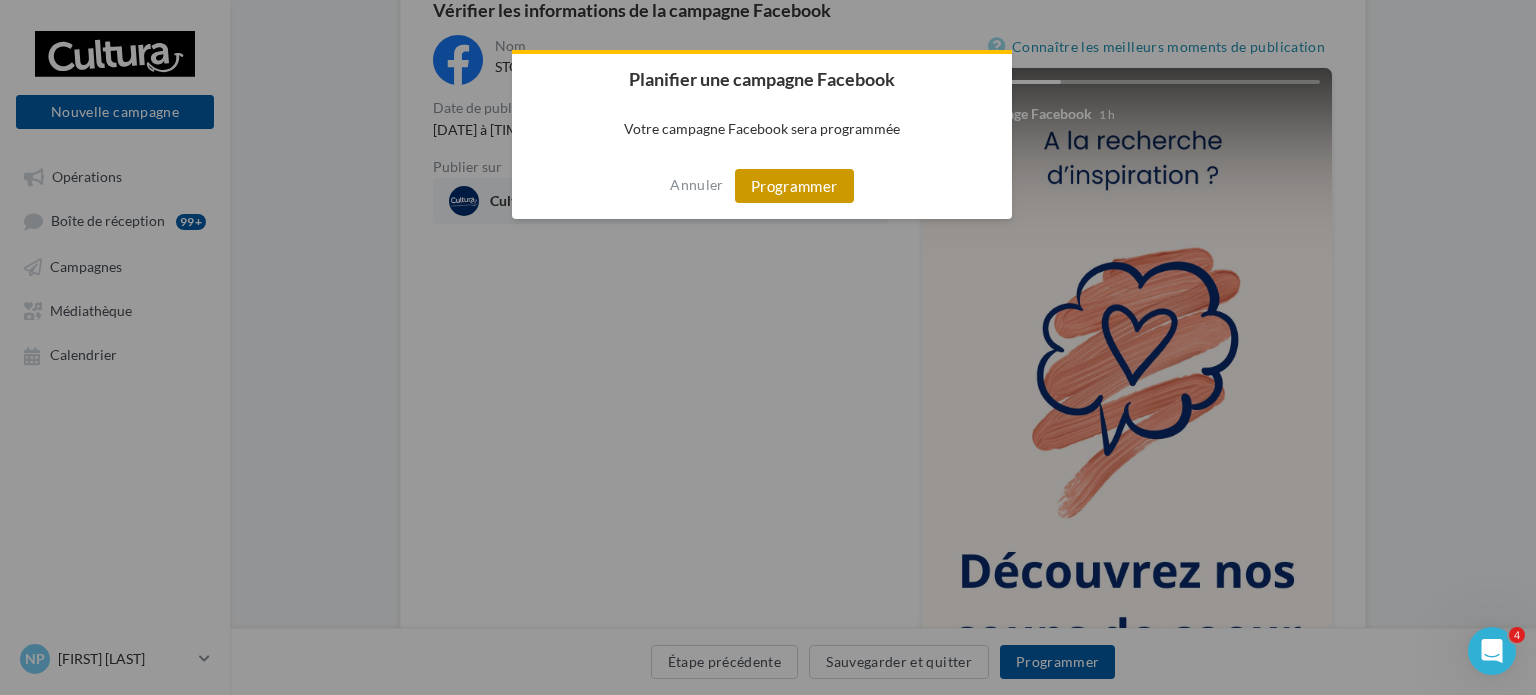 click on "Programmer" at bounding box center [794, 186] 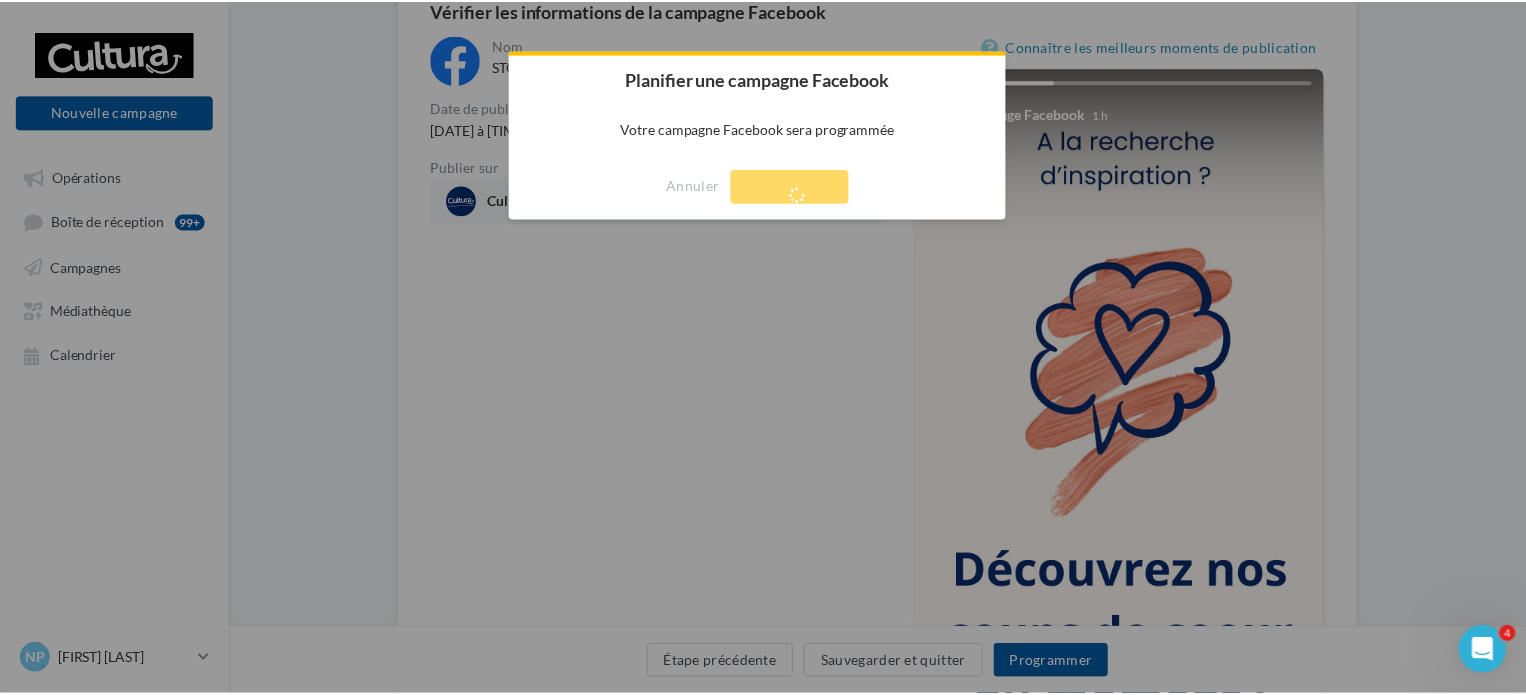 scroll, scrollTop: 32, scrollLeft: 0, axis: vertical 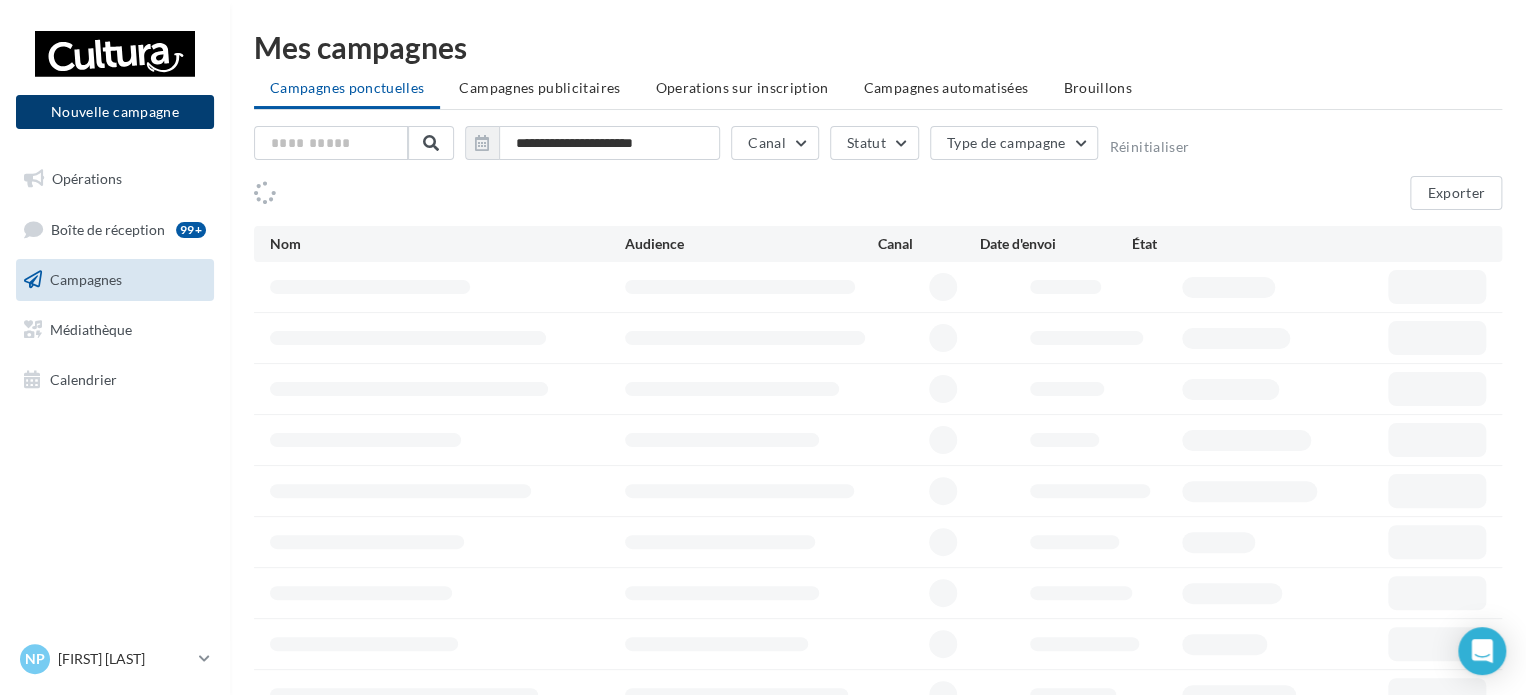 click on "Nouvelle campagne" at bounding box center [115, 112] 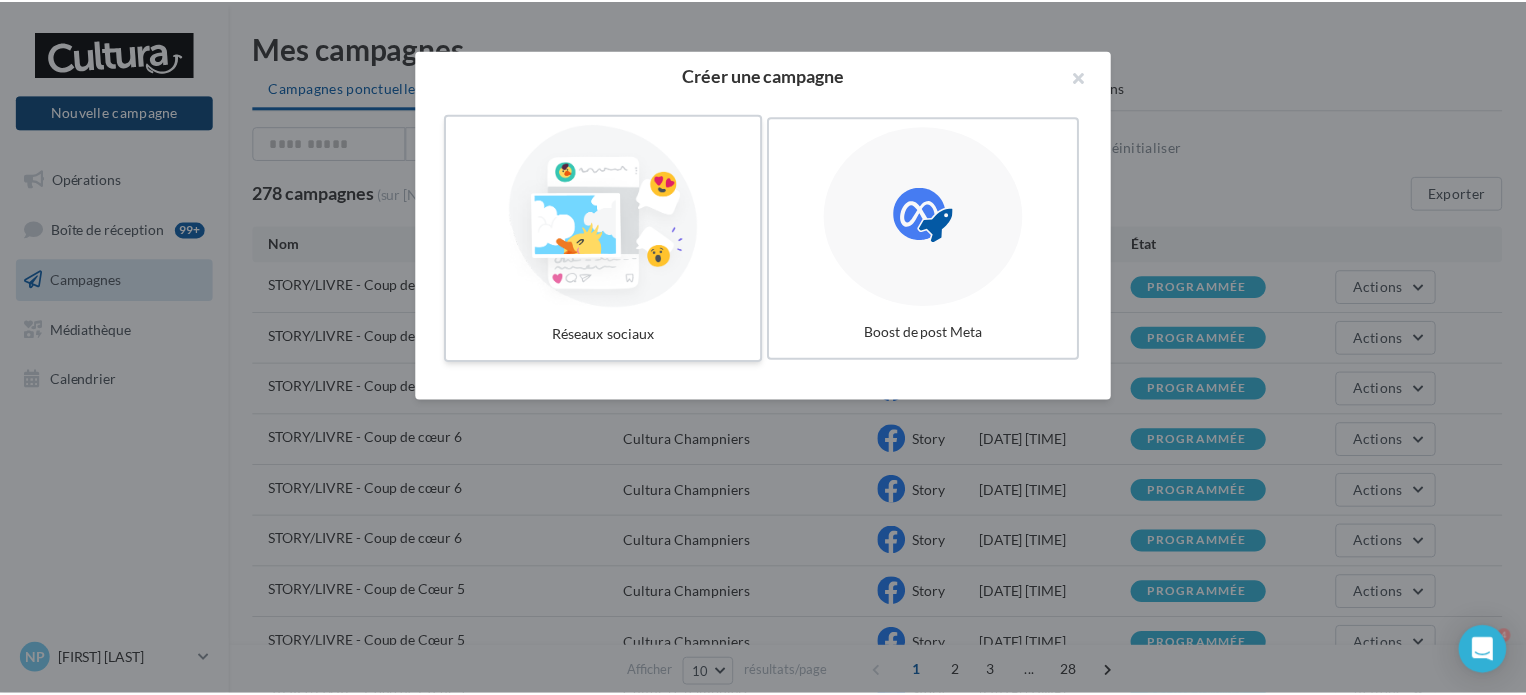 scroll, scrollTop: 0, scrollLeft: 0, axis: both 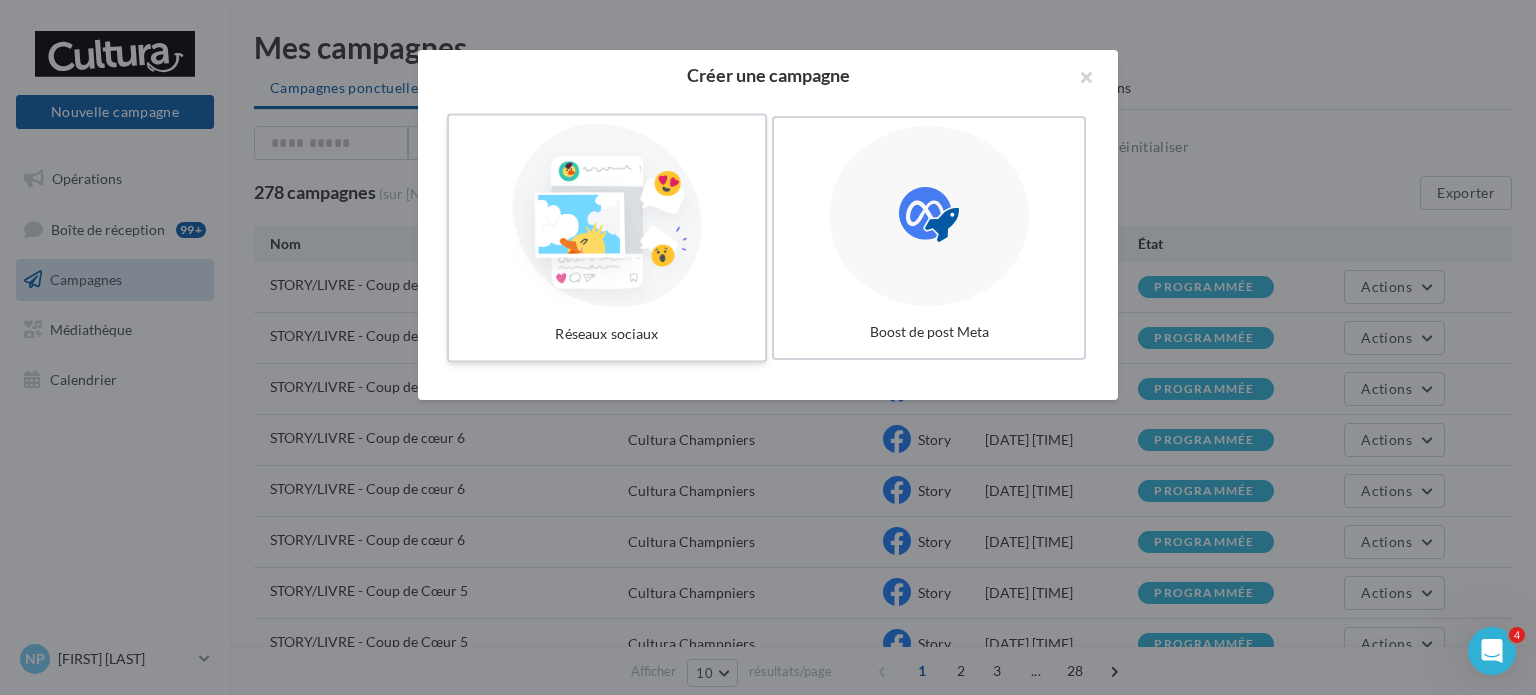 click at bounding box center [607, 216] 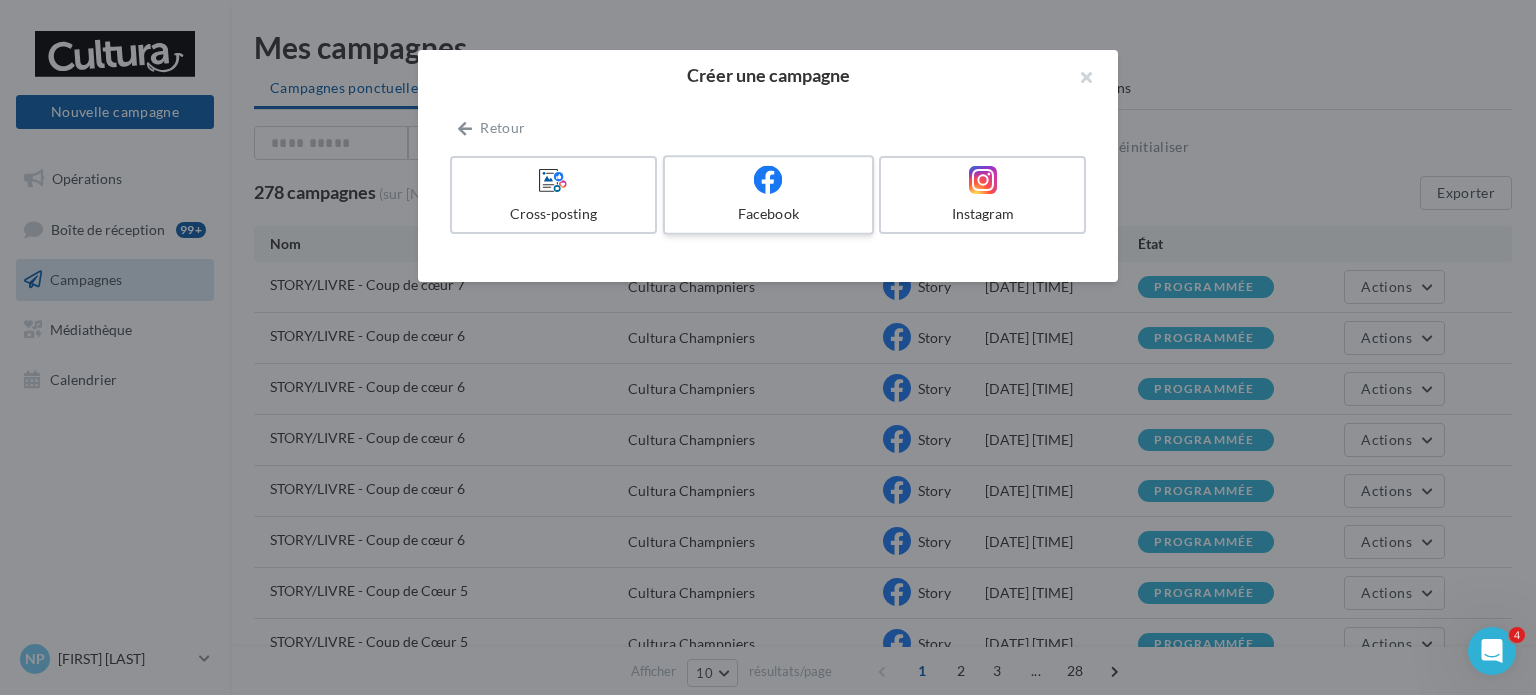 click on "Facebook" at bounding box center (768, 214) 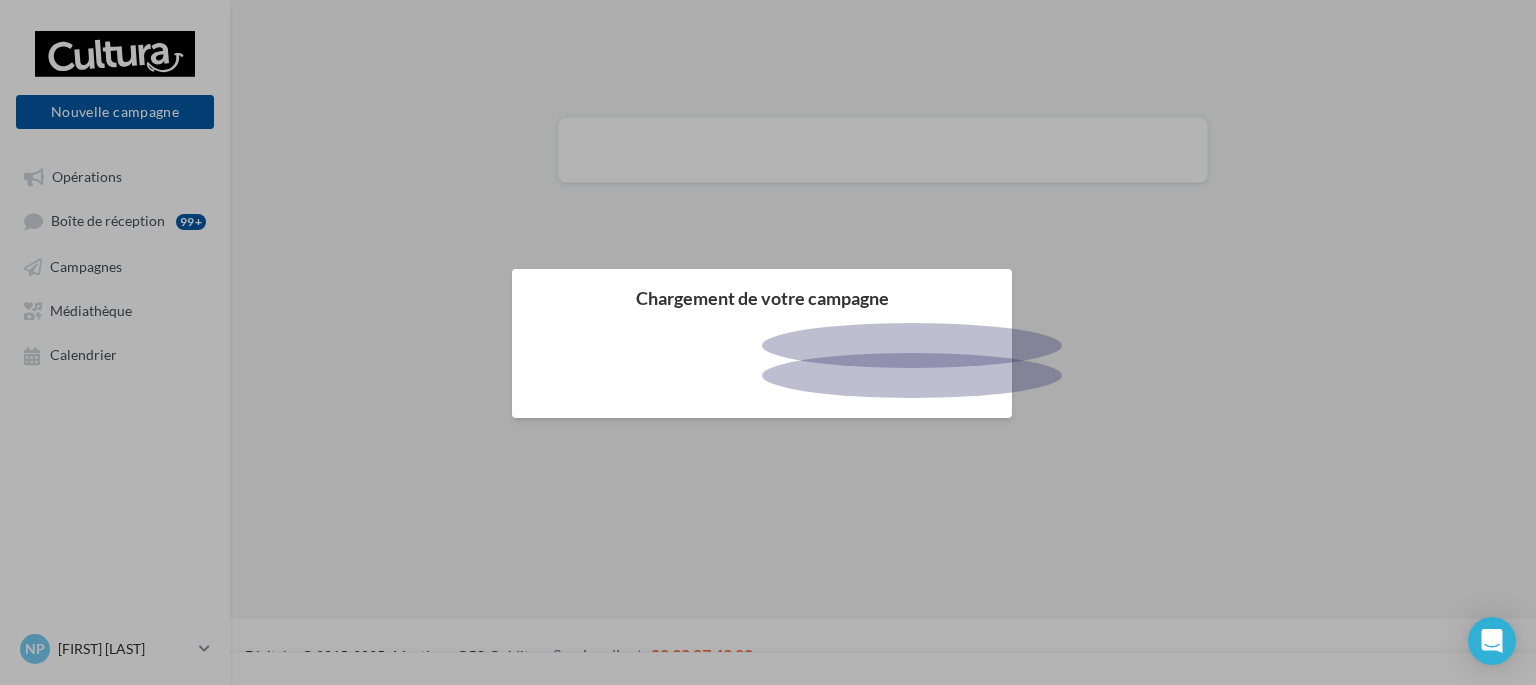 scroll, scrollTop: 0, scrollLeft: 0, axis: both 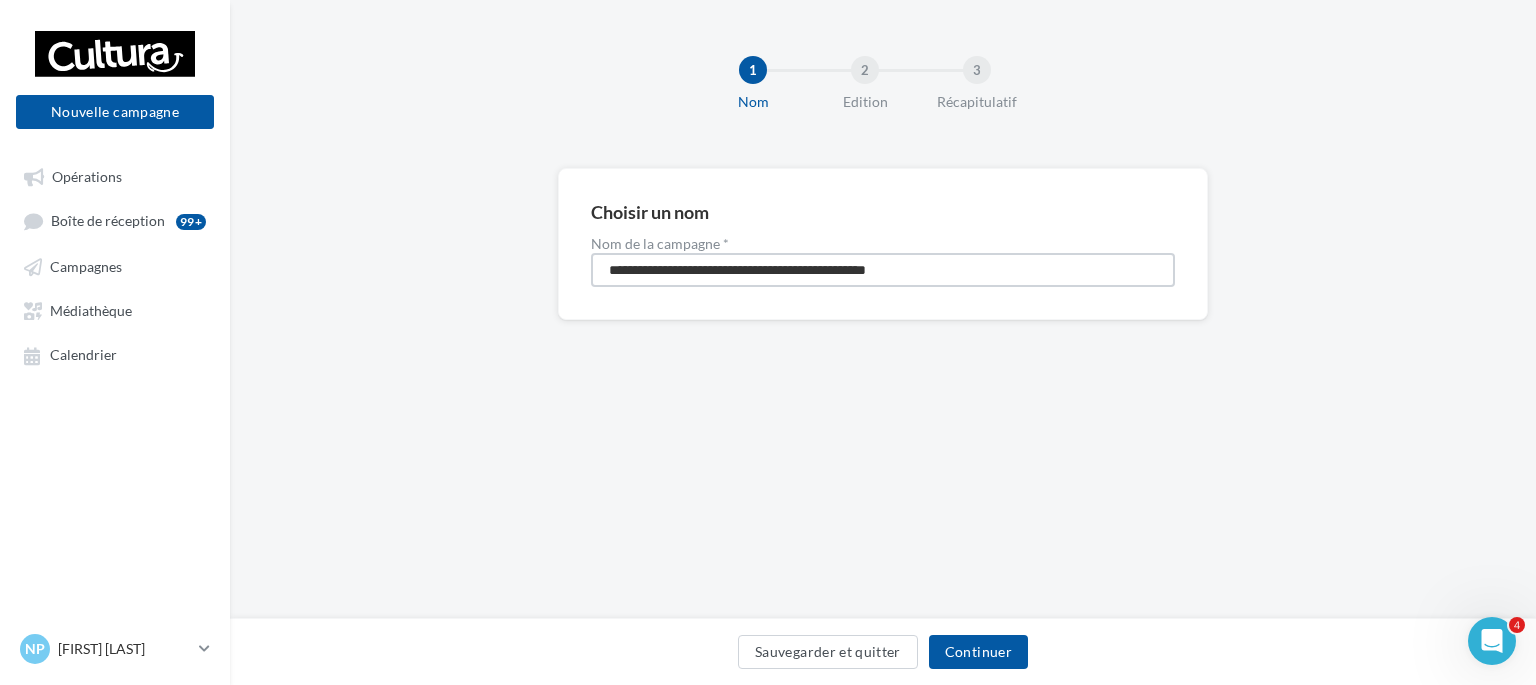 drag, startPoint x: 999, startPoint y: 266, endPoint x: 579, endPoint y: 271, distance: 420.02975 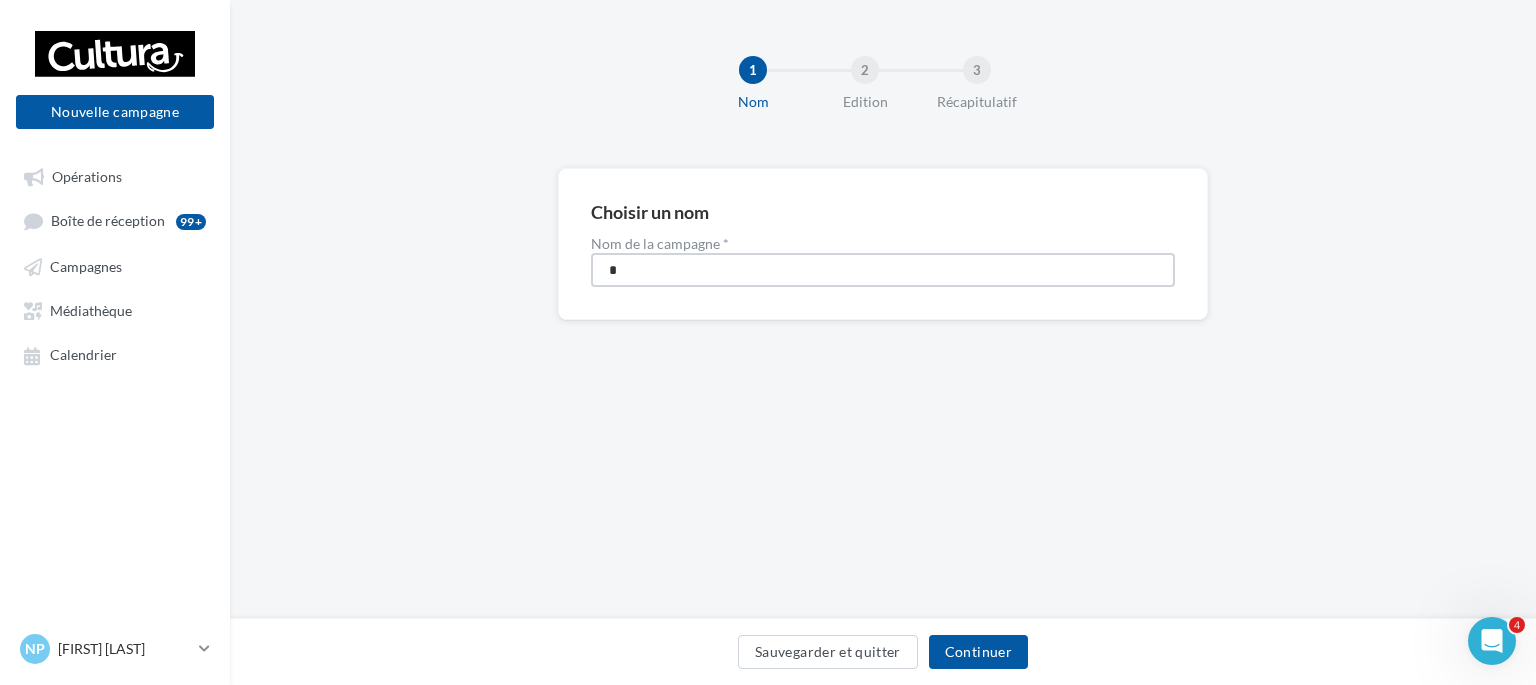 type on "**********" 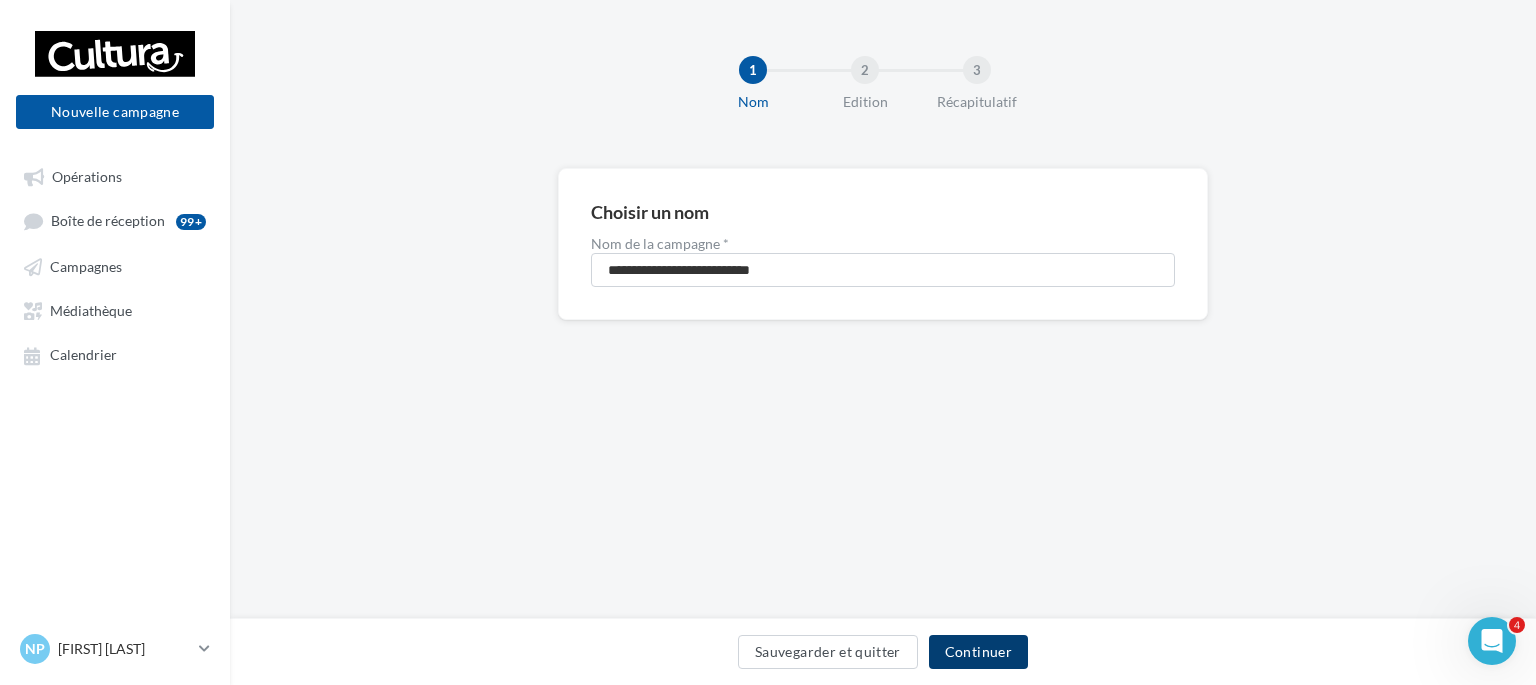 click on "Continuer" at bounding box center (978, 652) 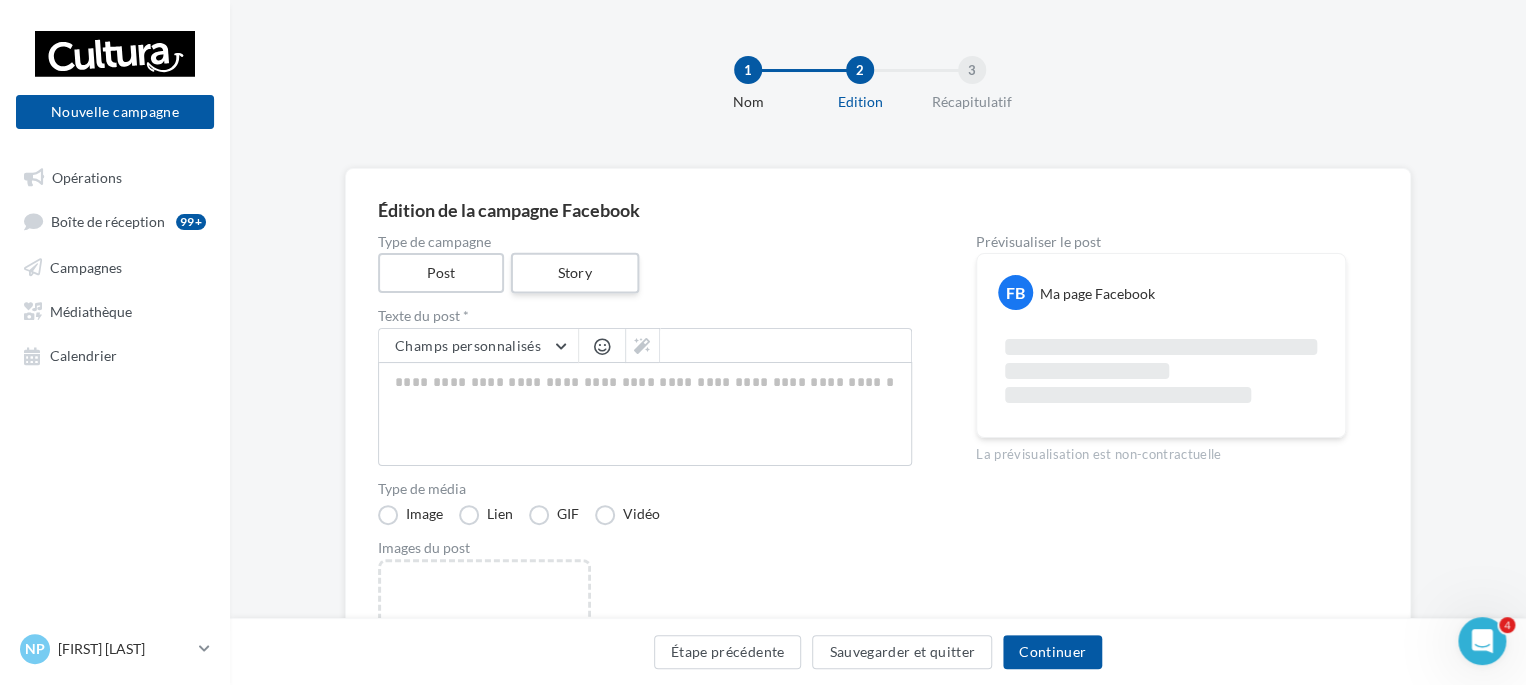 click on "Story" at bounding box center (574, 273) 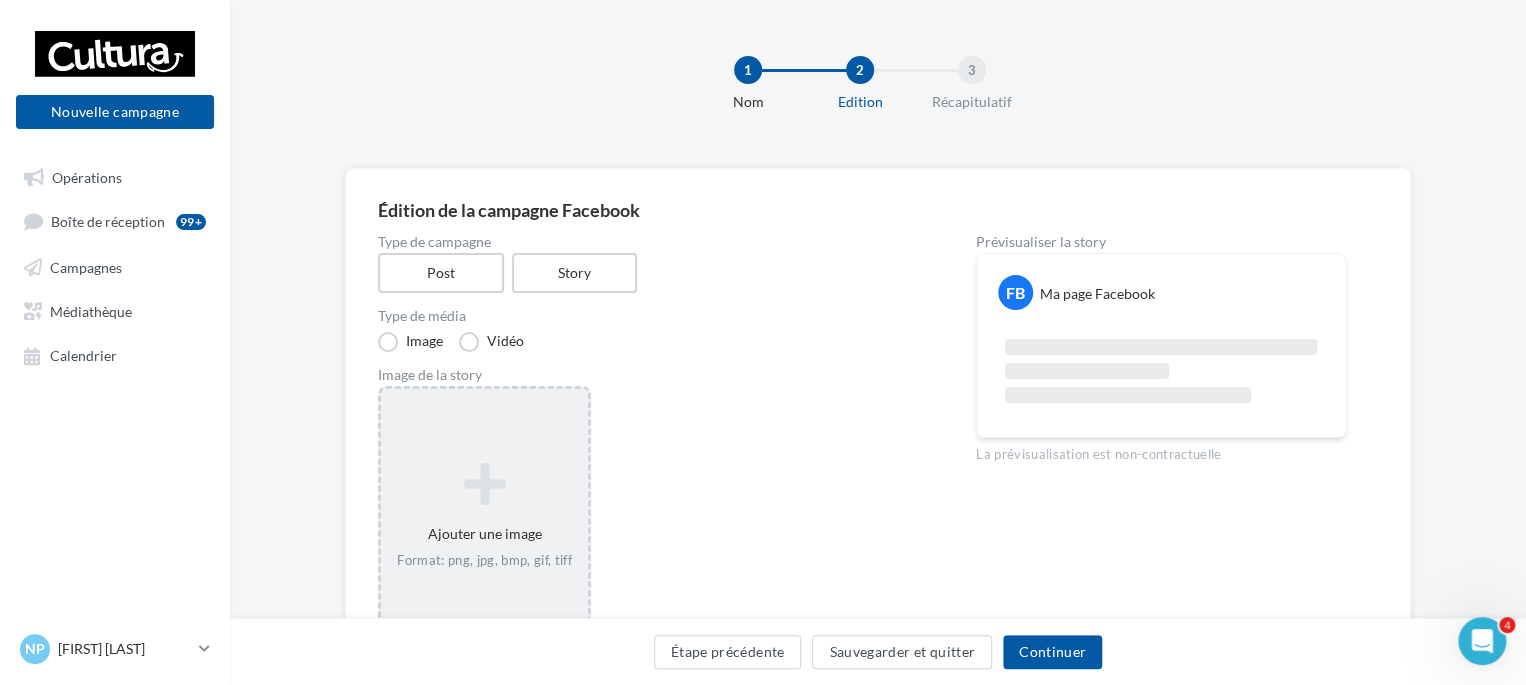 click on "Ajouter une image     Format: png, jpg, bmp, gif, tiff" at bounding box center [484, 516] 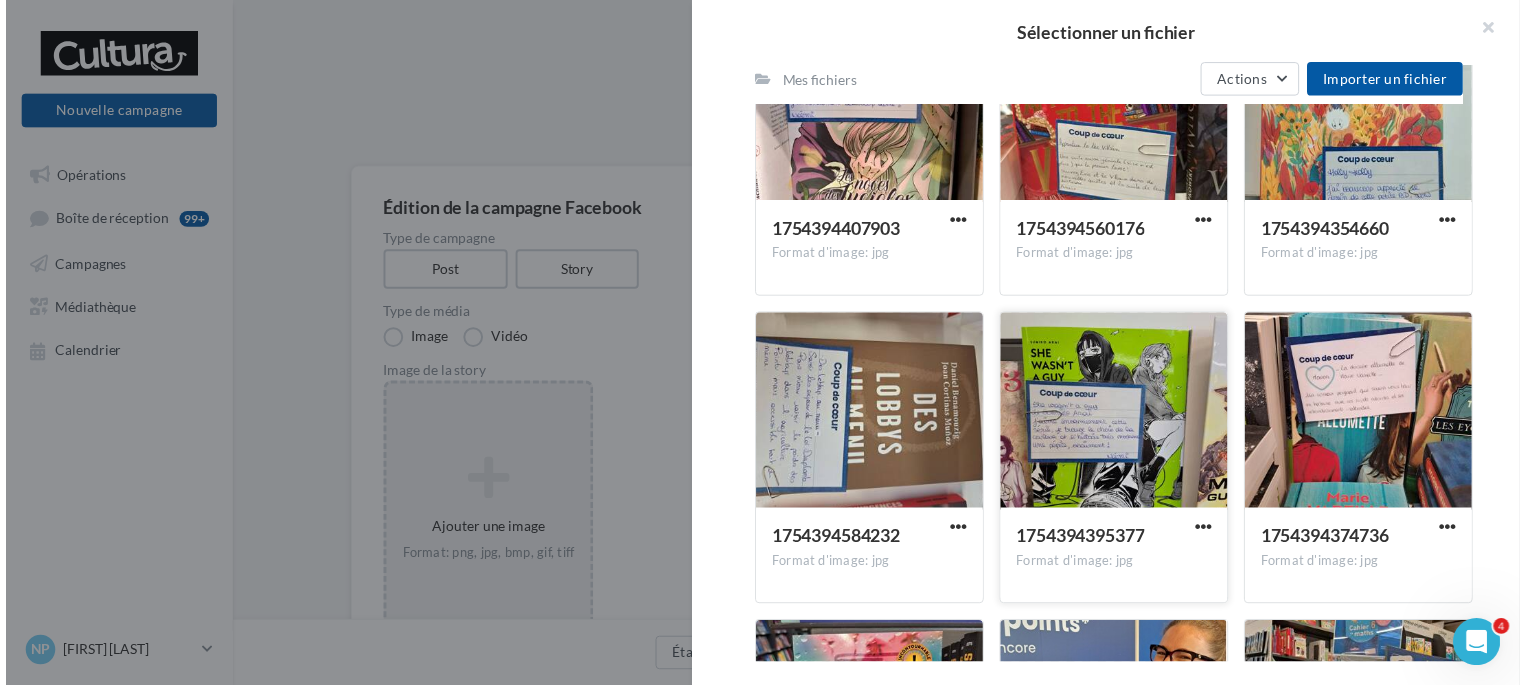 scroll, scrollTop: 1110, scrollLeft: 0, axis: vertical 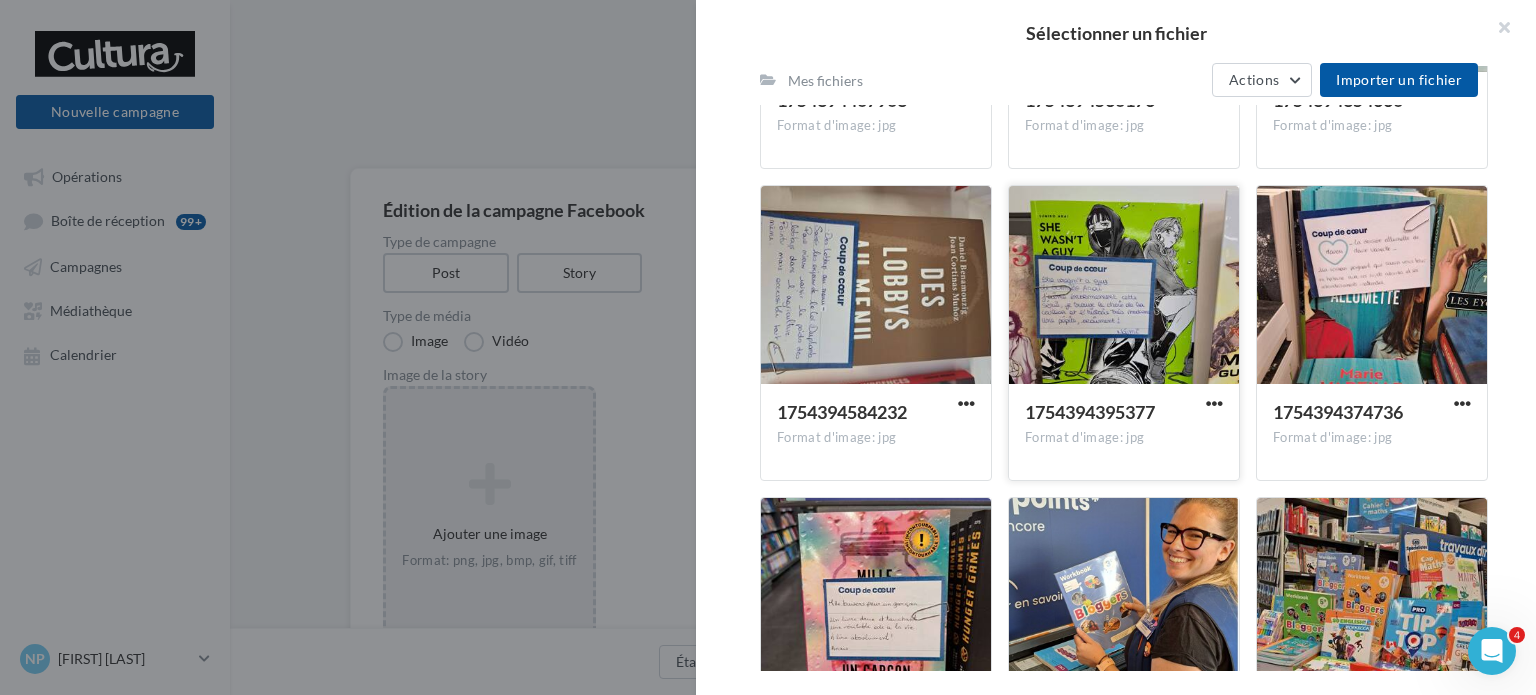 click at bounding box center (1124, 286) 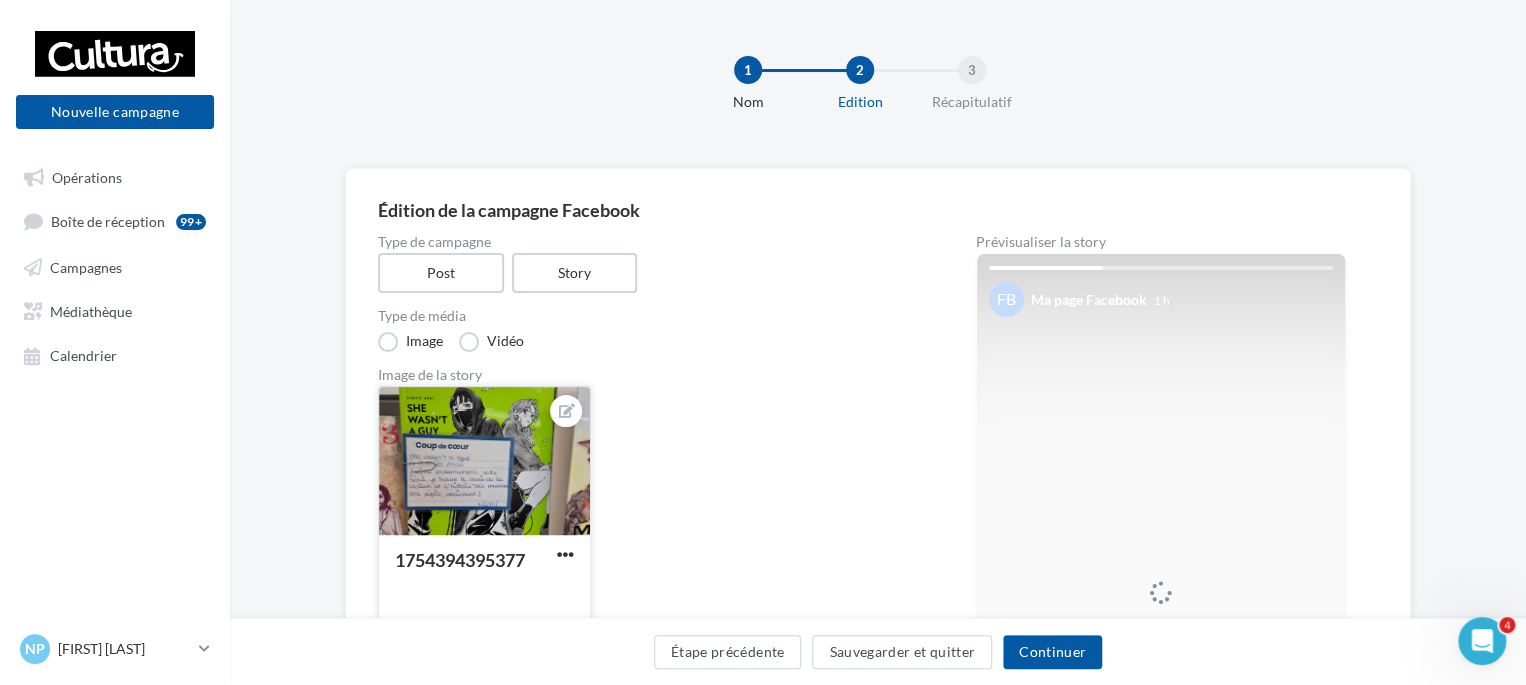 click at bounding box center [566, 411] 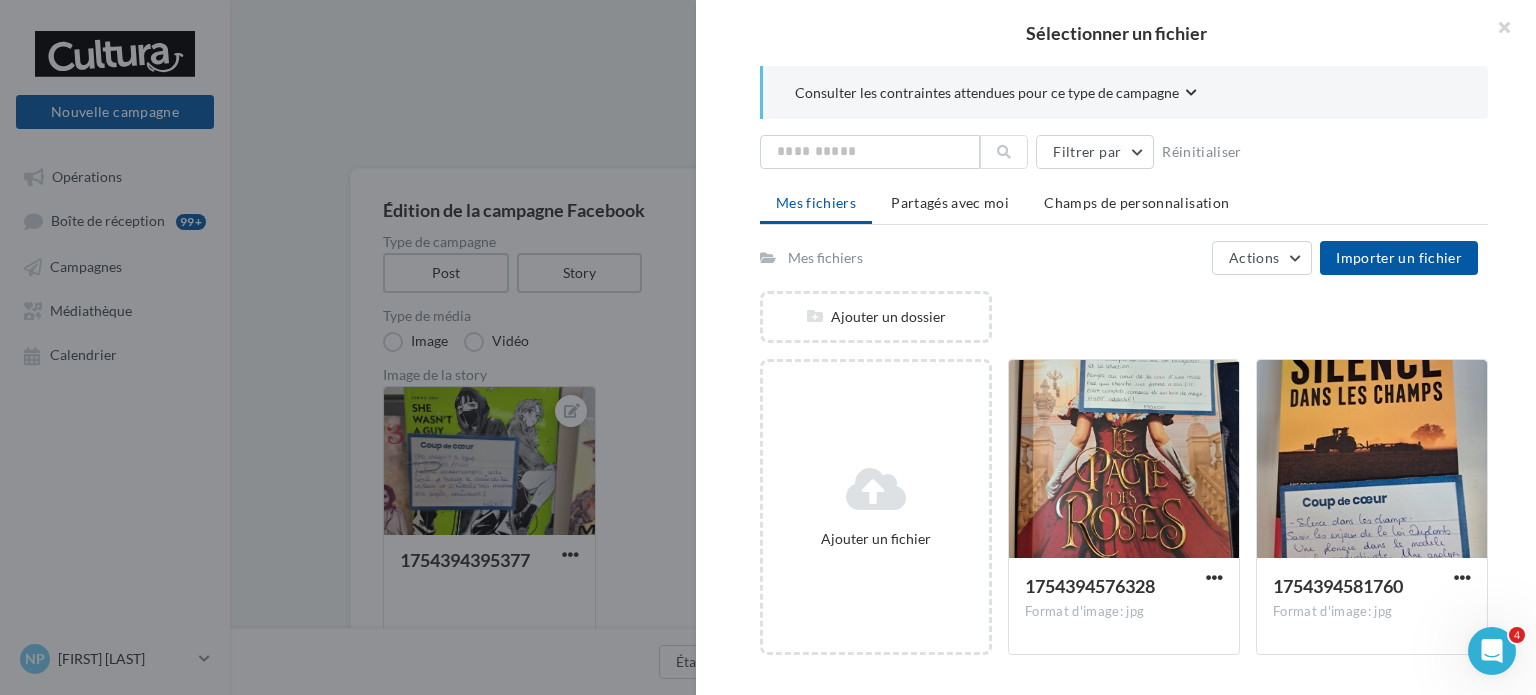 click at bounding box center (768, 347) 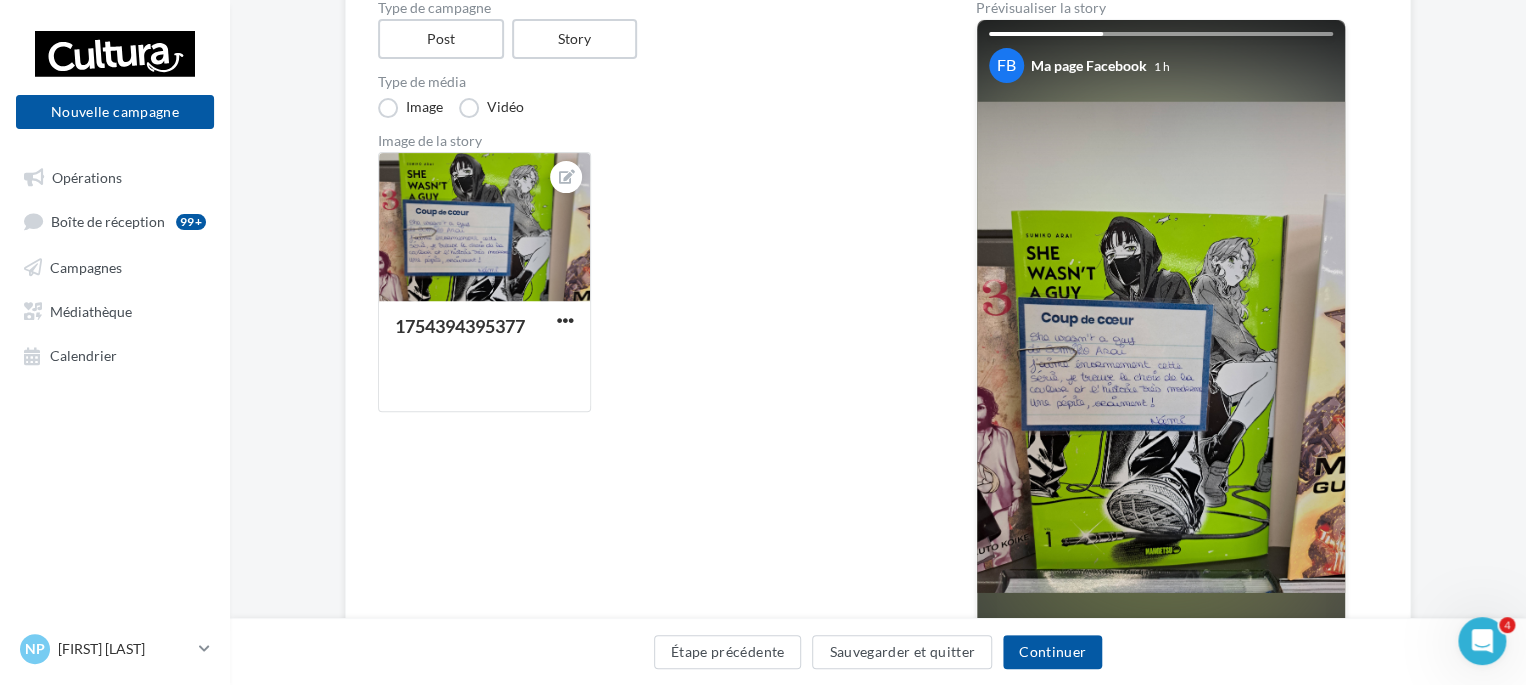 scroll, scrollTop: 200, scrollLeft: 0, axis: vertical 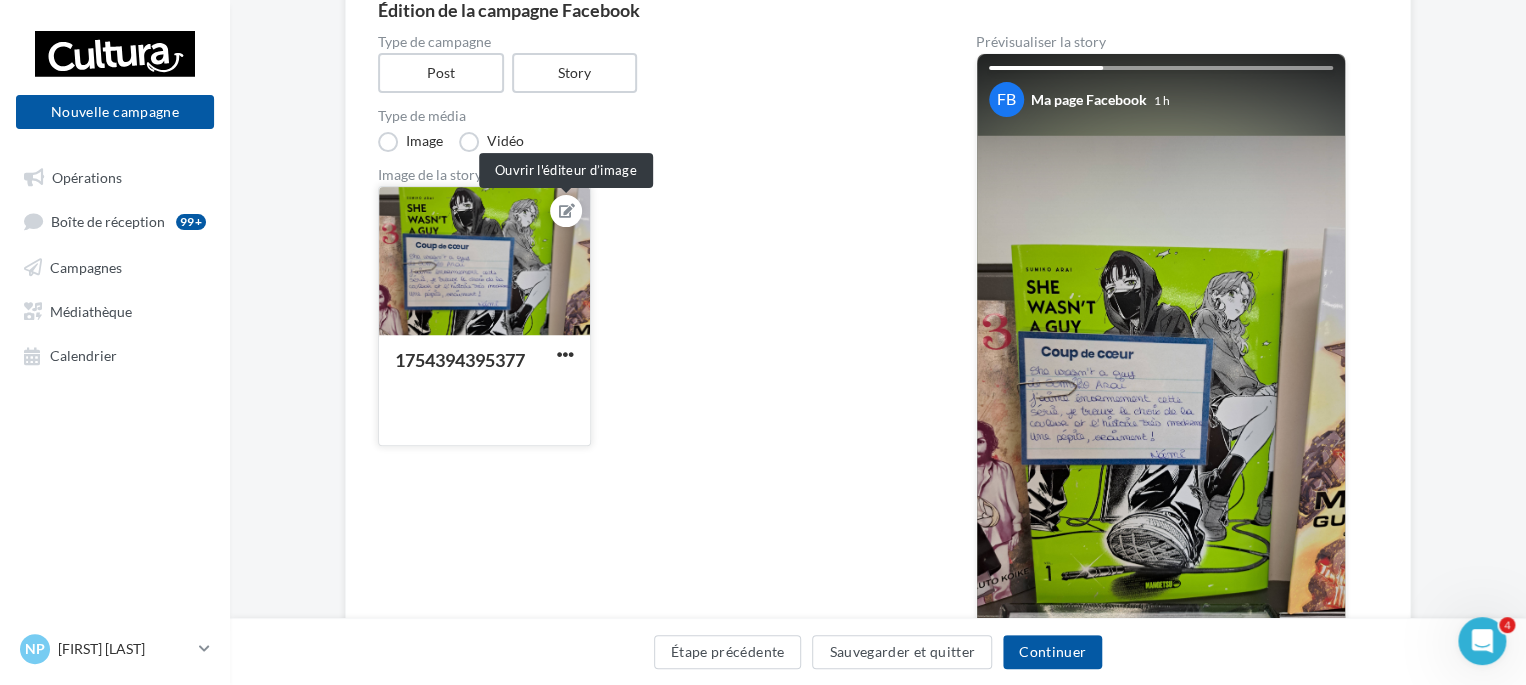 click at bounding box center (567, 211) 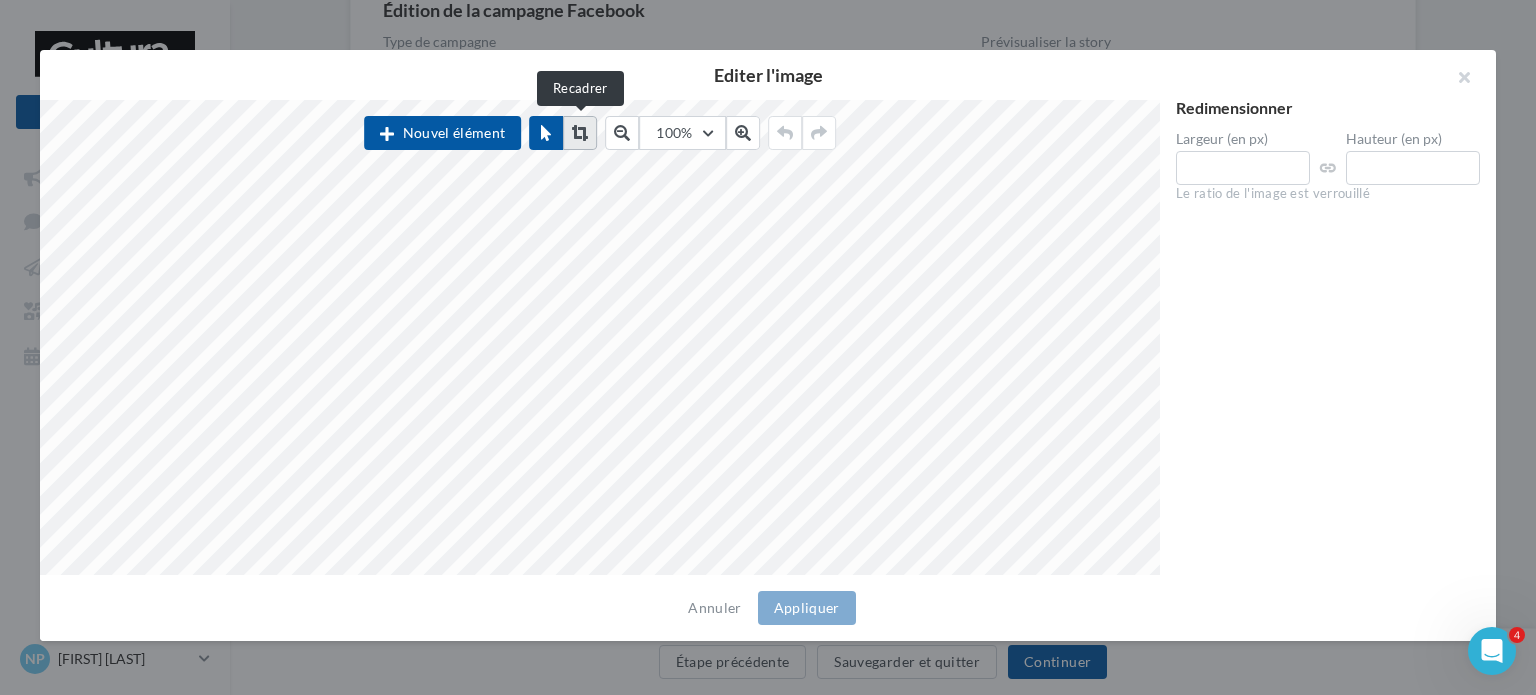 click at bounding box center [580, 133] 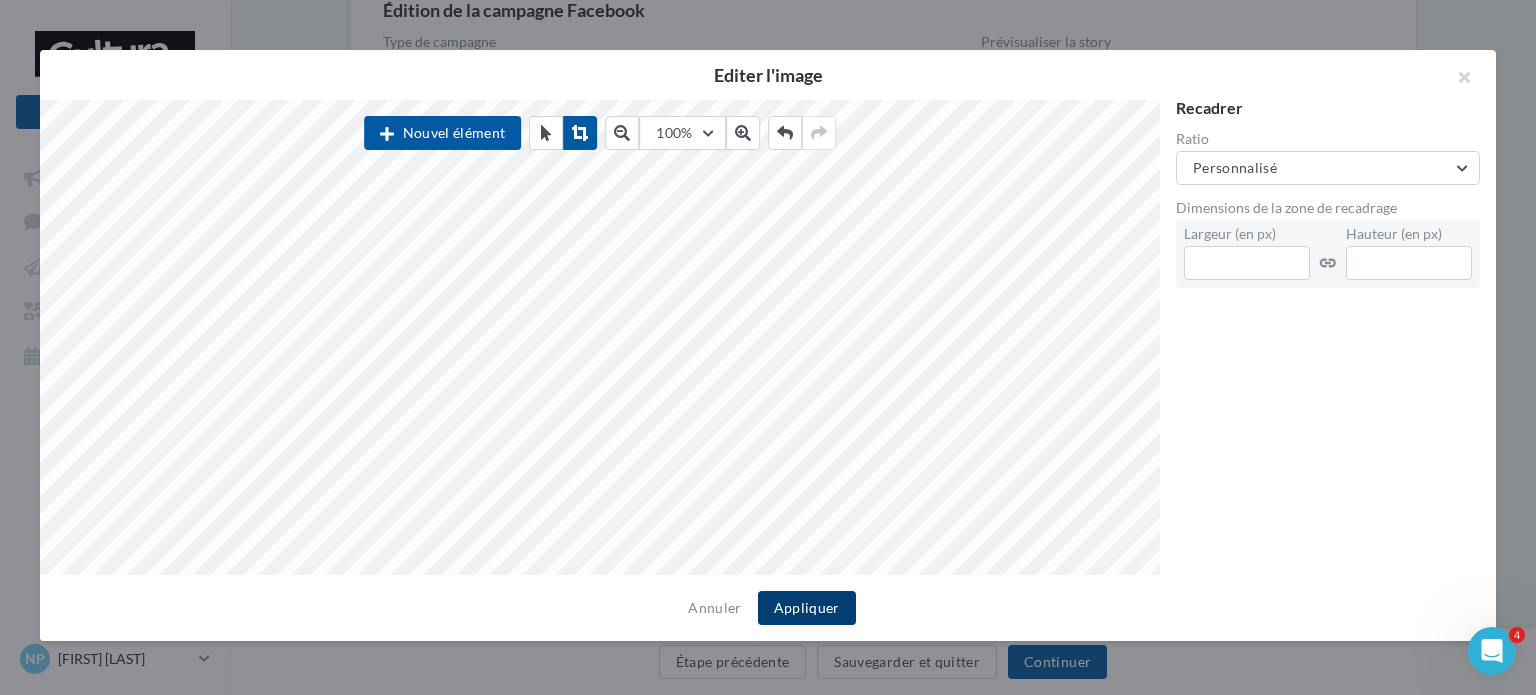 click on "Appliquer" at bounding box center (807, 608) 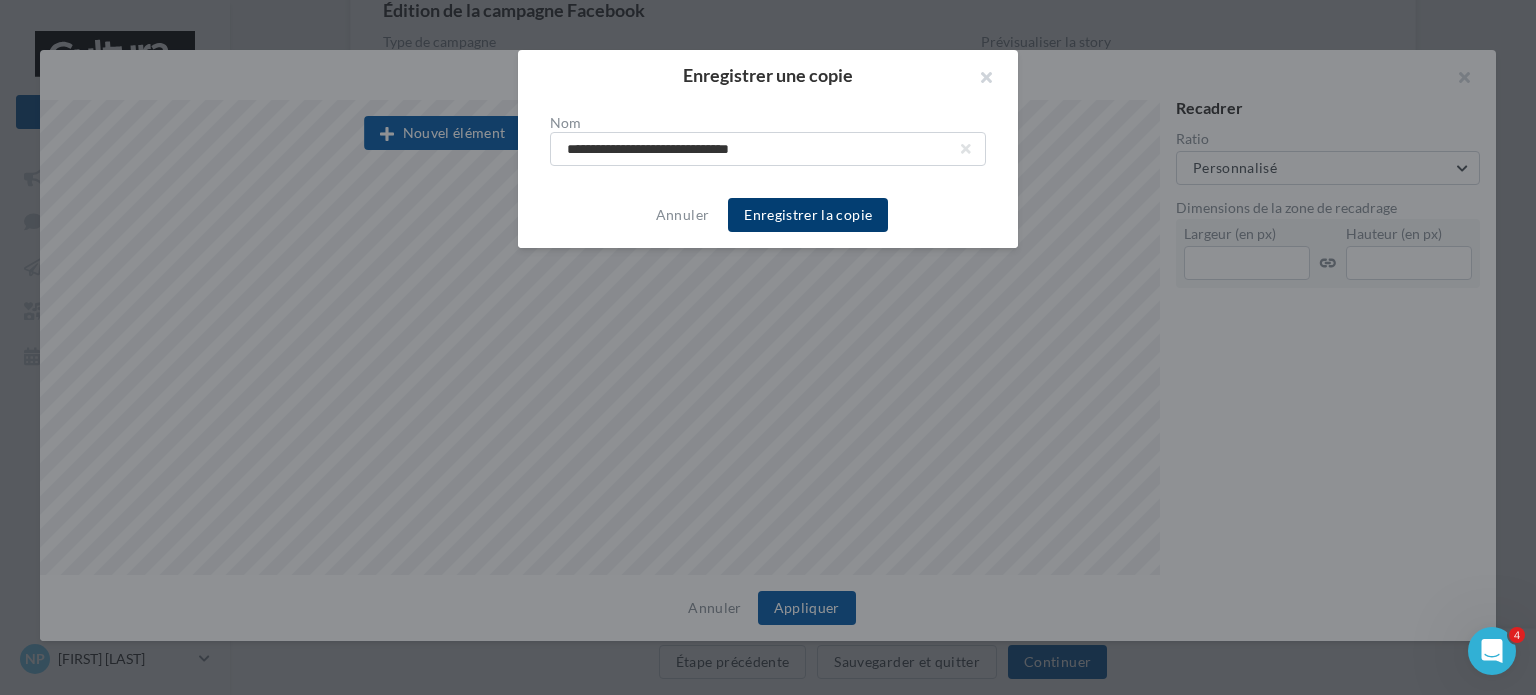 click on "Enregistrer la copie" at bounding box center [808, 215] 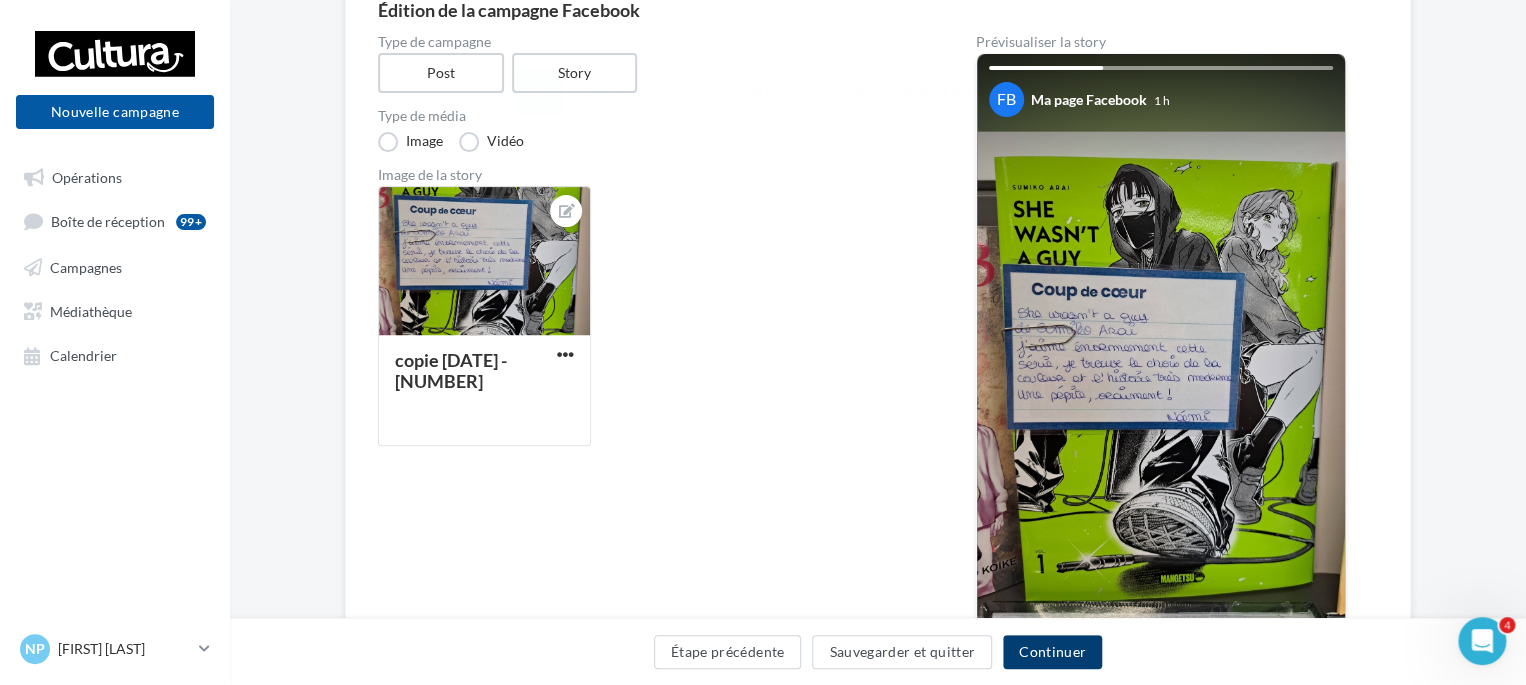 click on "Continuer" at bounding box center (1052, 652) 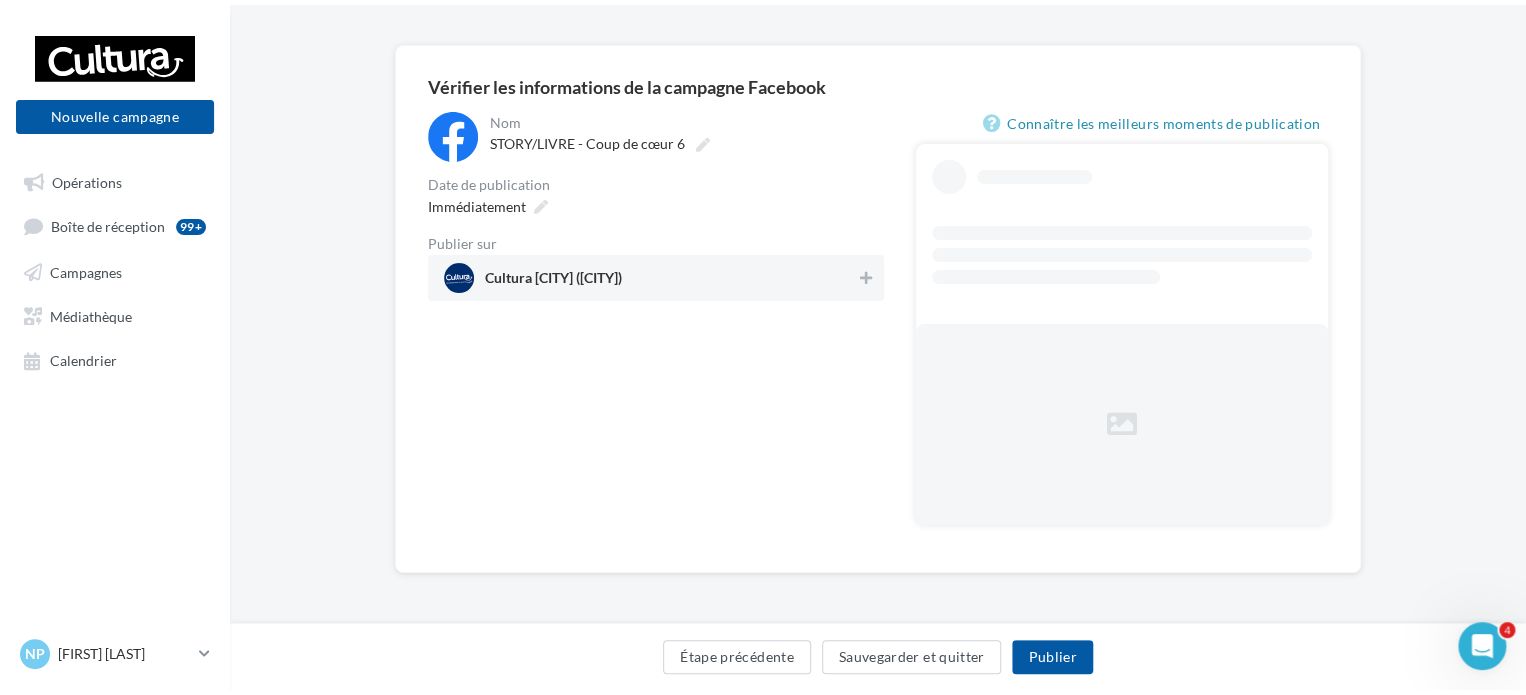 scroll, scrollTop: 0, scrollLeft: 0, axis: both 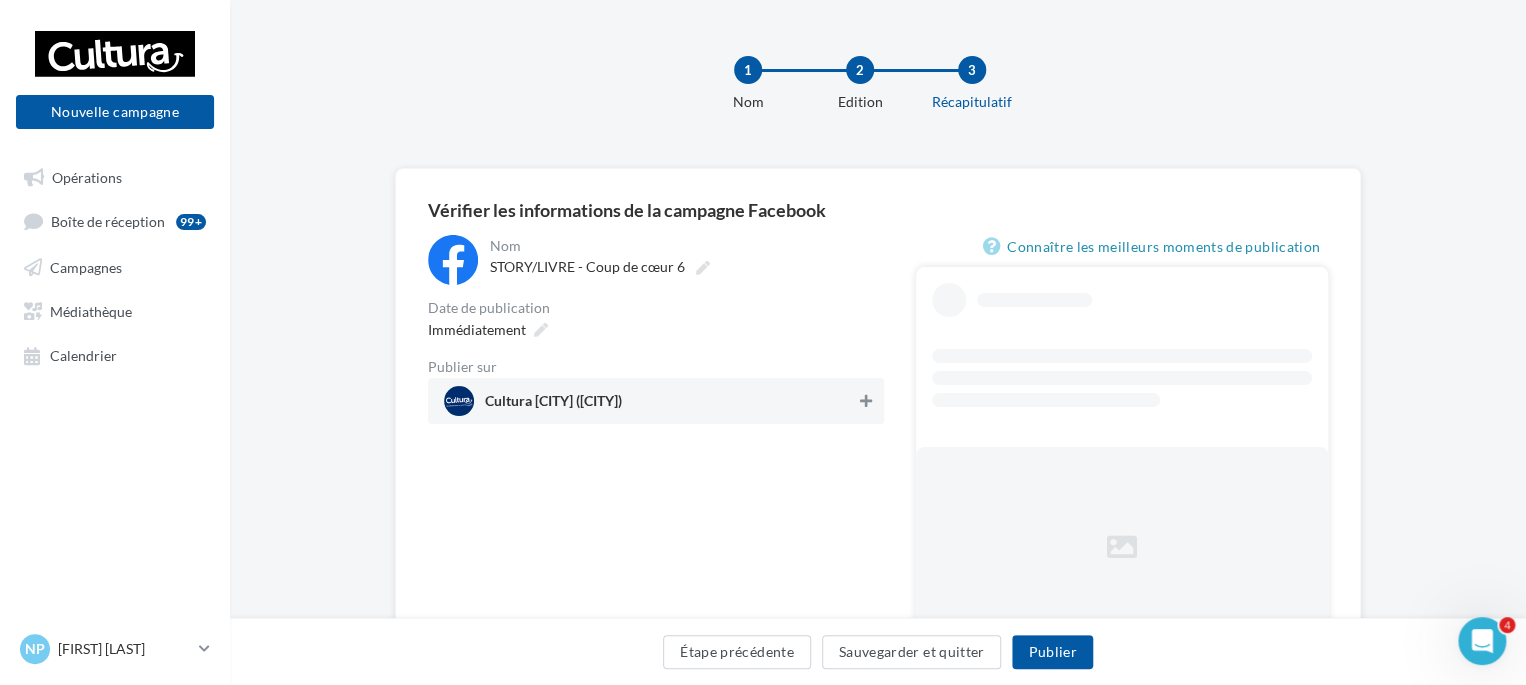click at bounding box center (866, 401) 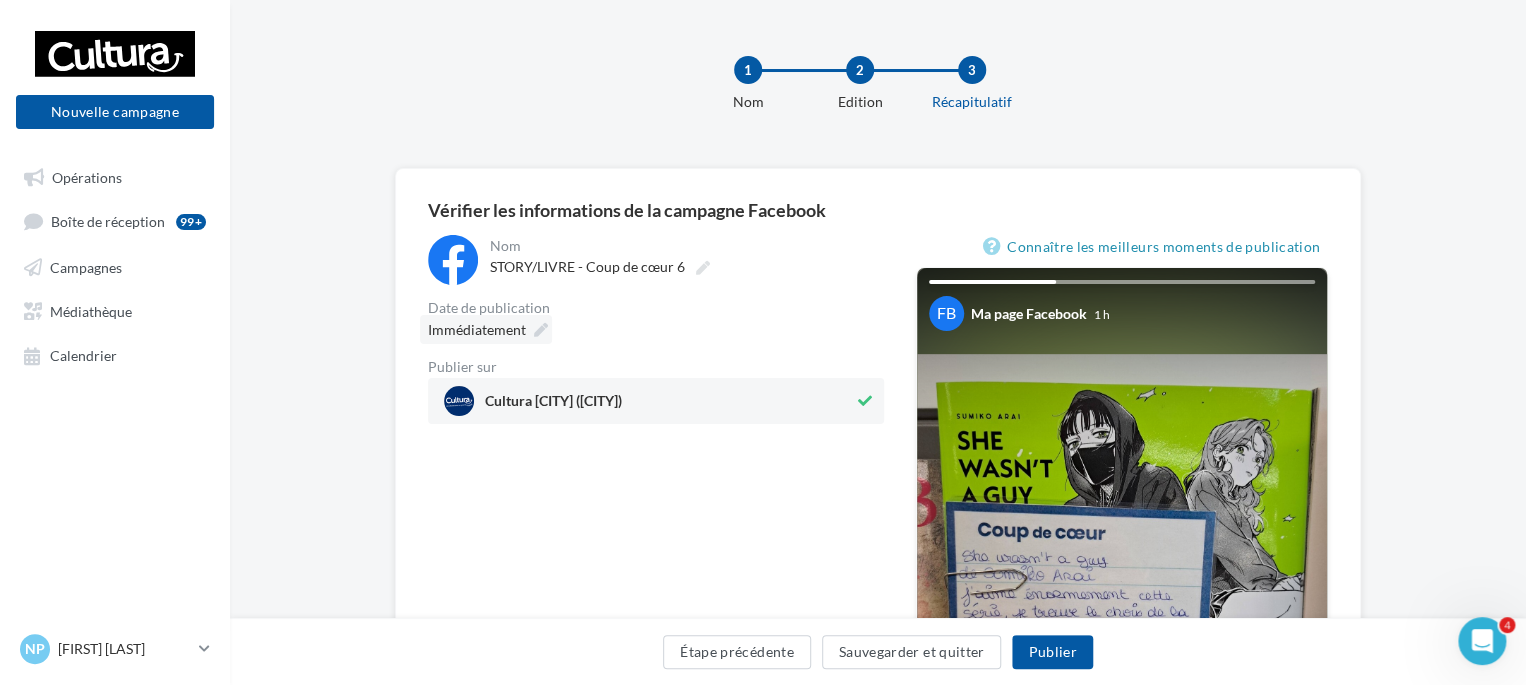 click at bounding box center (541, 330) 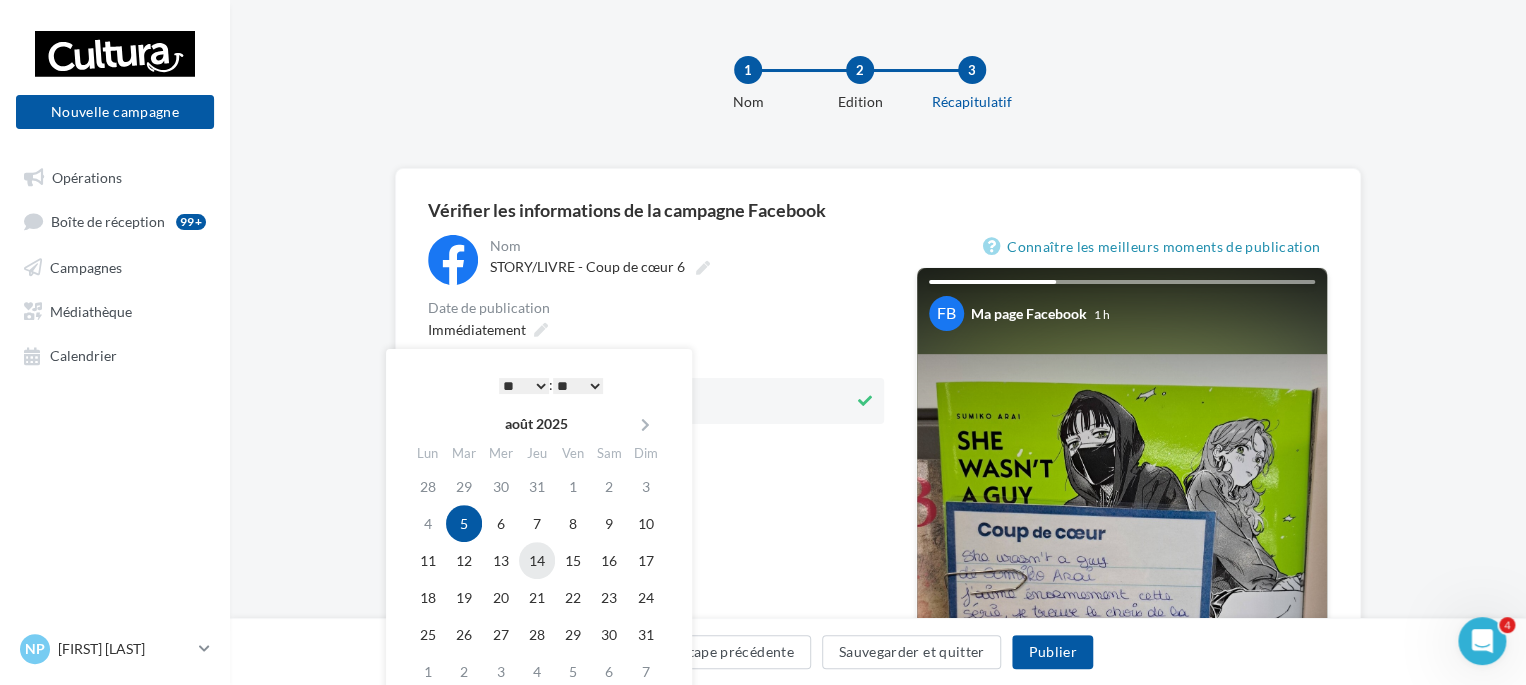 click on "14" at bounding box center [537, 560] 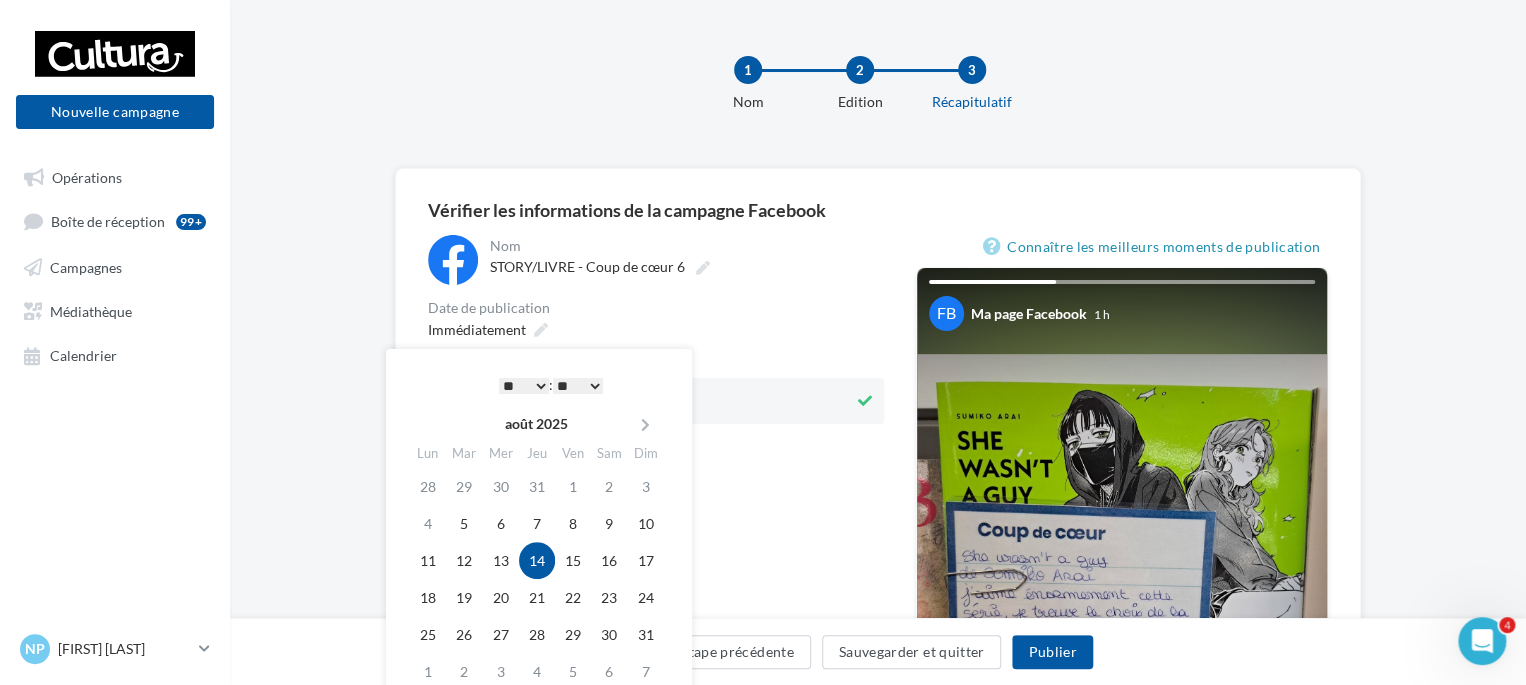 click on "* * * * * * * * * * ** ** ** ** ** ** ** ** ** ** ** ** ** **  :  ** ** ** ** ** **" at bounding box center (551, 385) 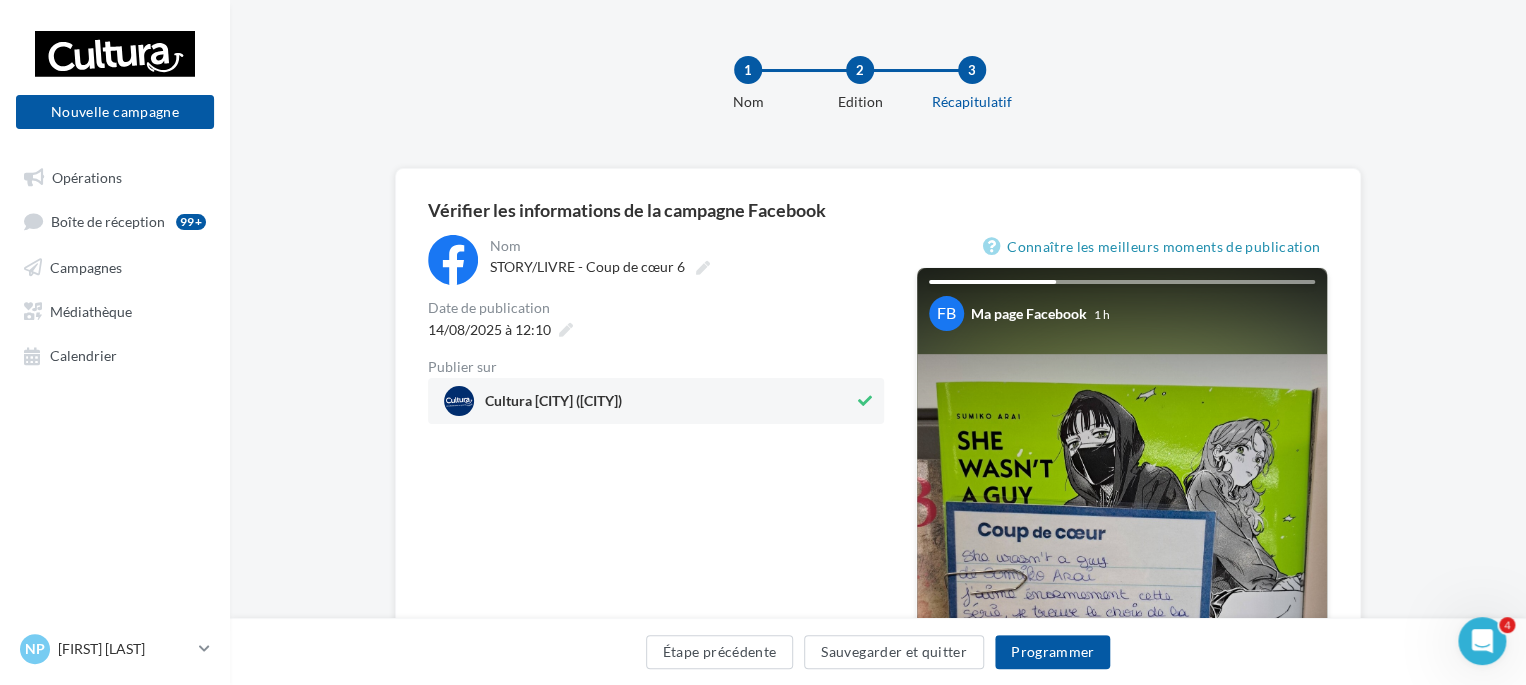 click on "14/08/2025 à 12:10" at bounding box center [656, 329] 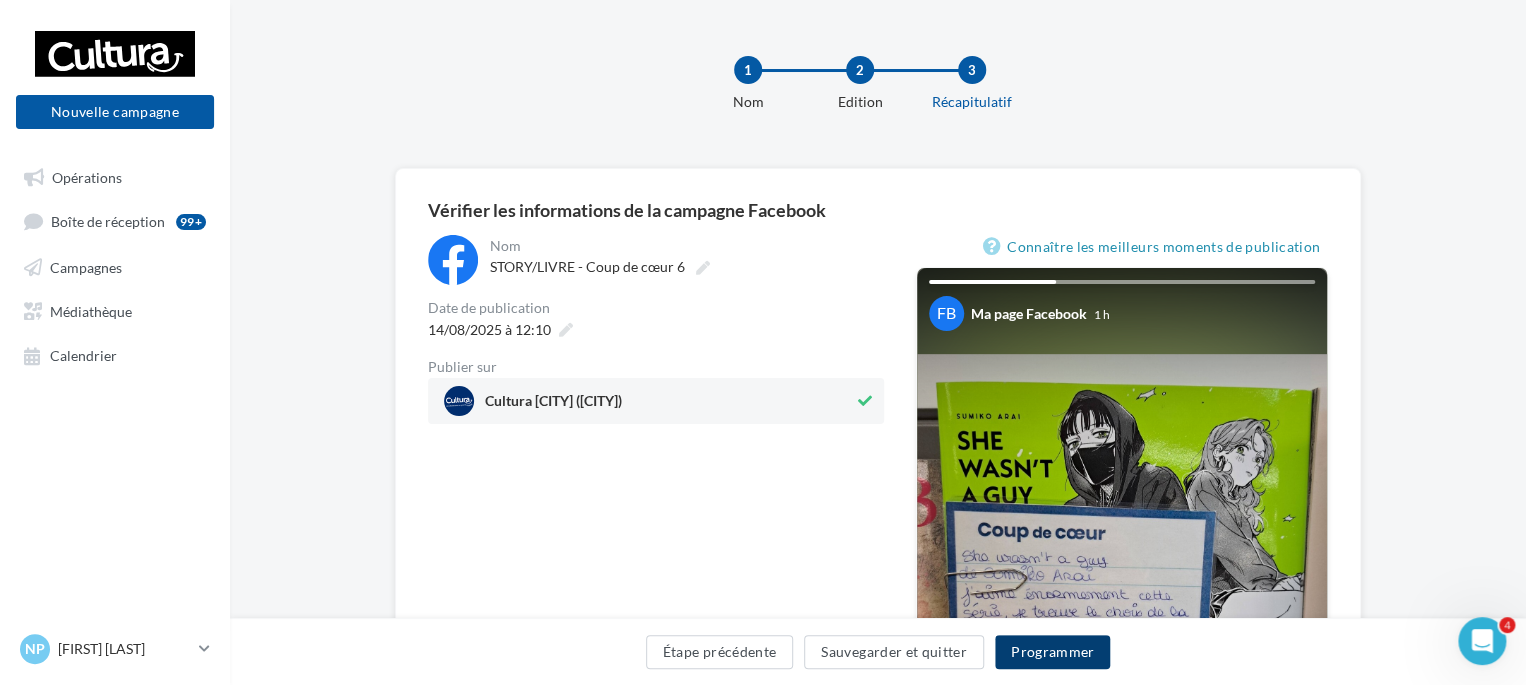click on "Programmer" at bounding box center [1053, 652] 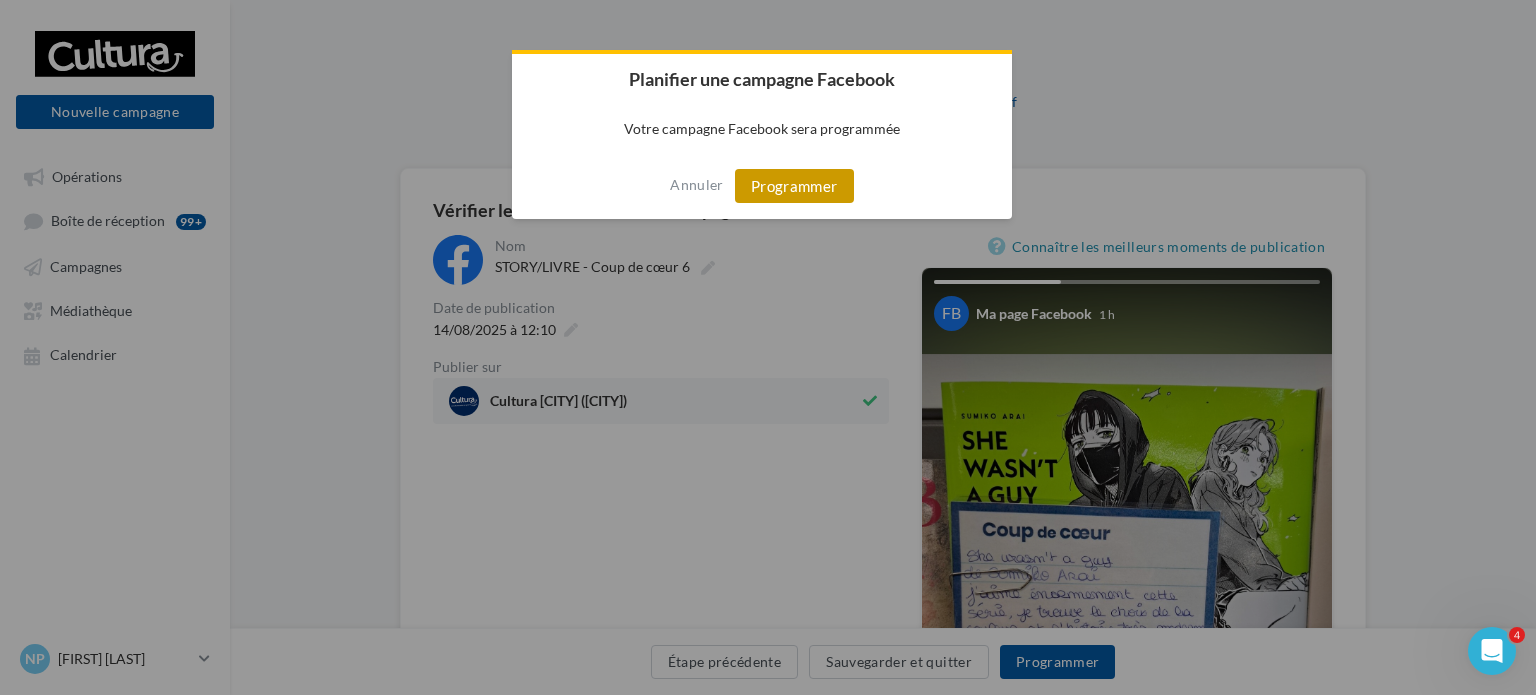 click on "Programmer" at bounding box center [794, 186] 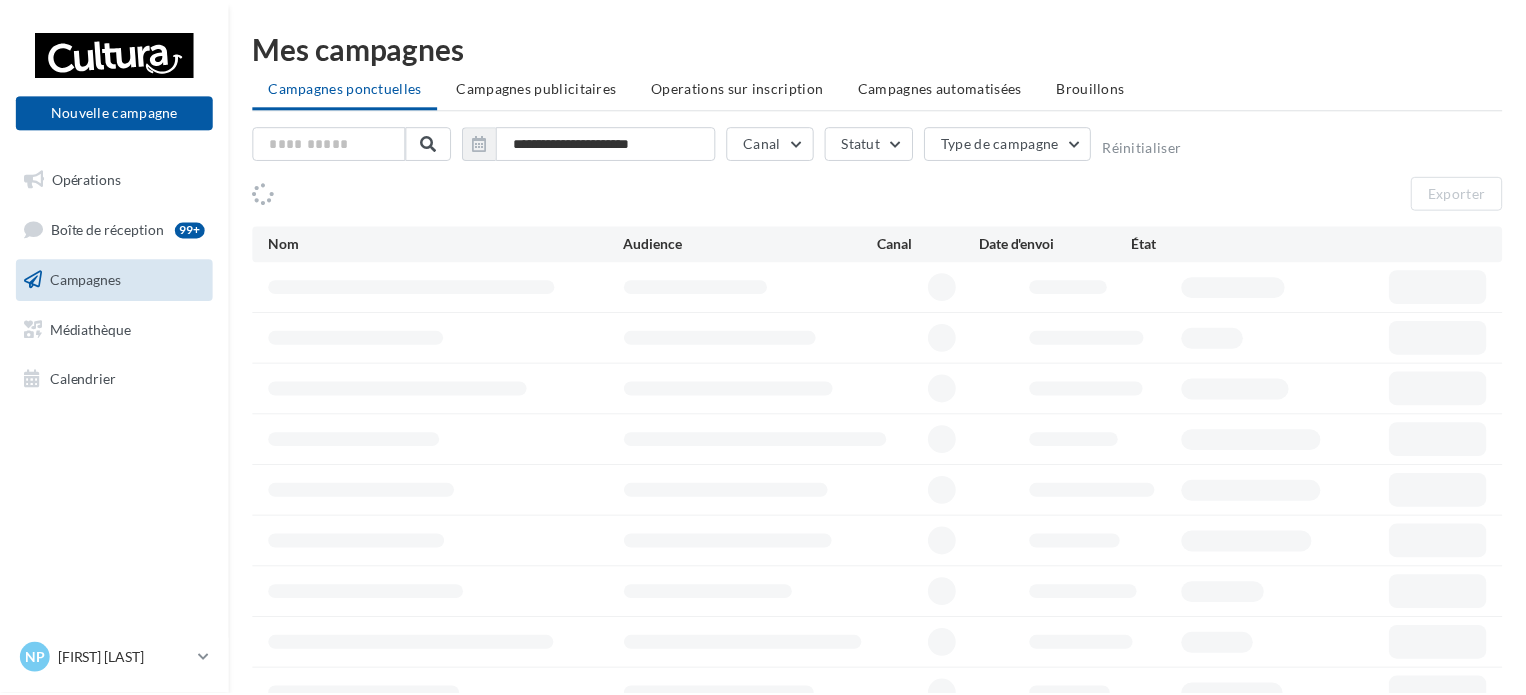 scroll, scrollTop: 0, scrollLeft: 0, axis: both 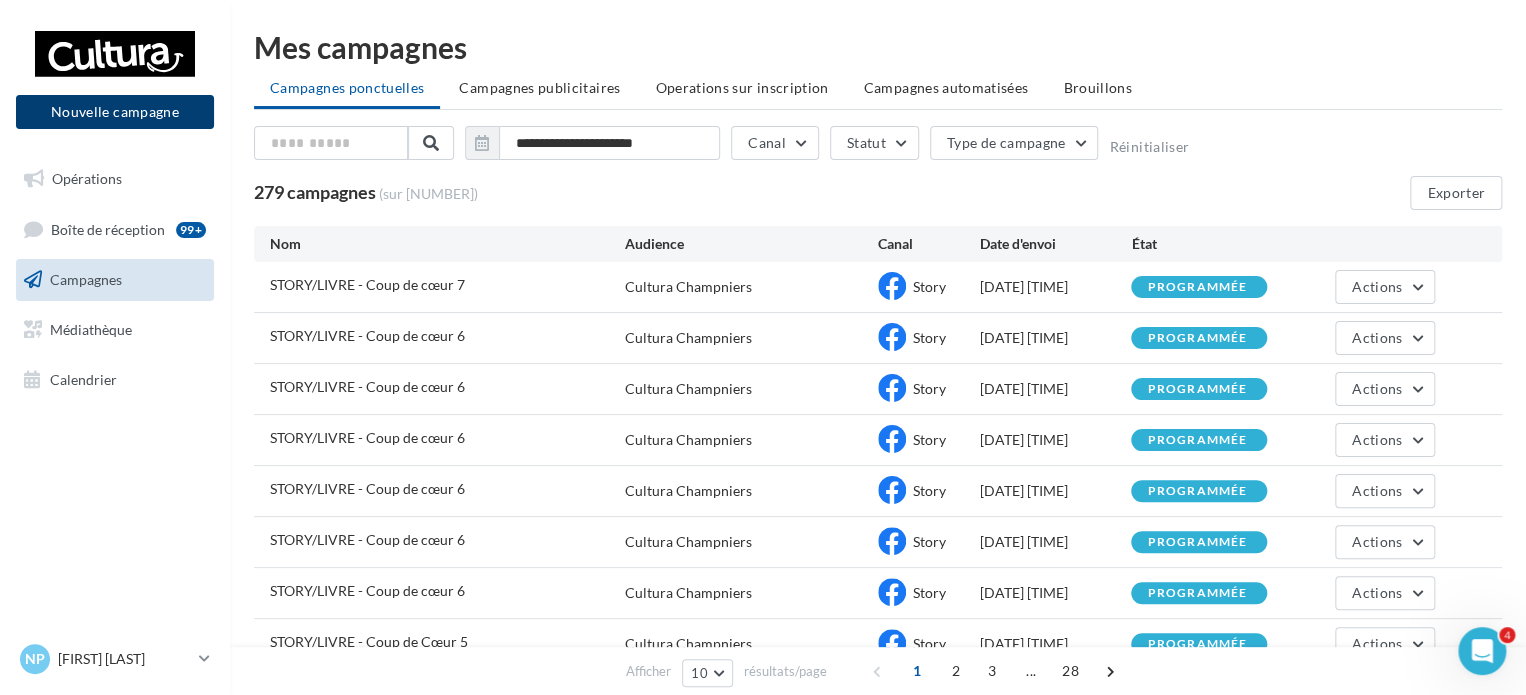 click on "Nouvelle campagne" at bounding box center (115, 112) 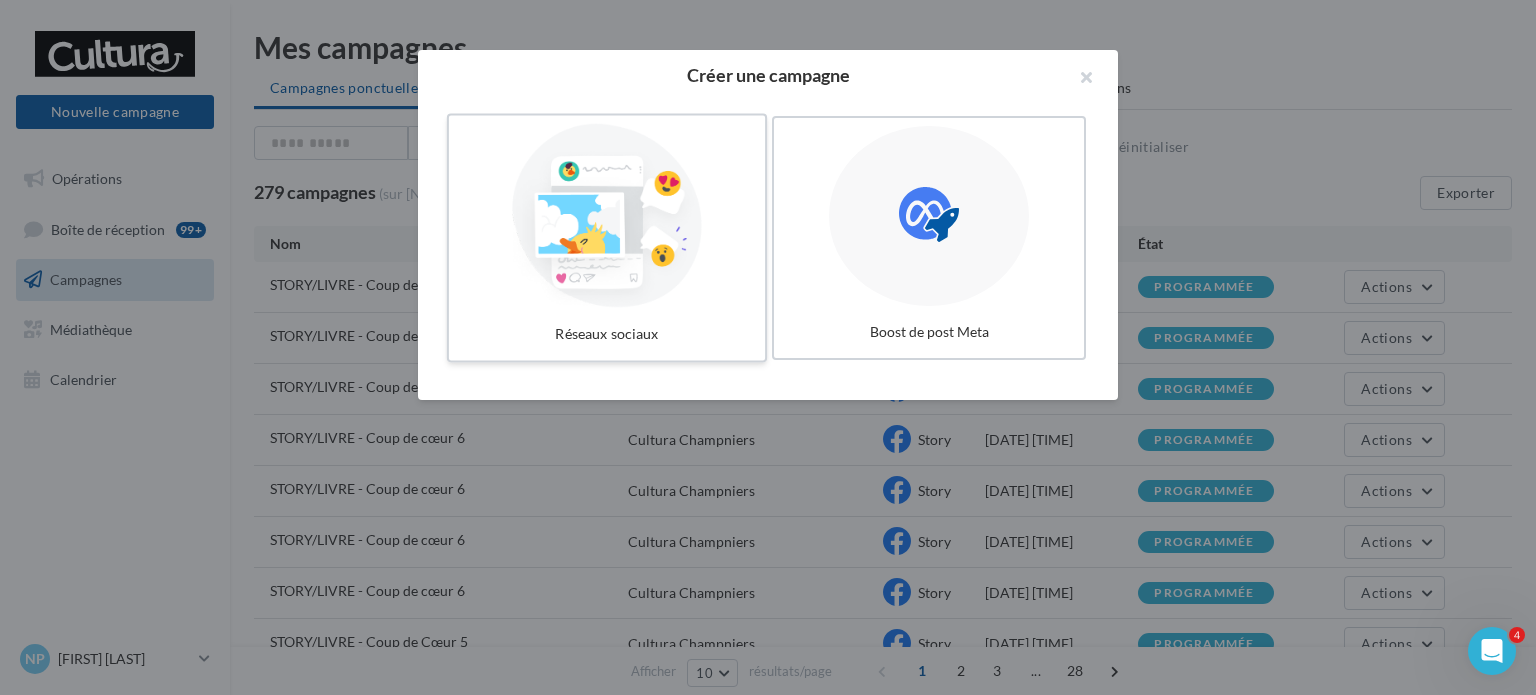 click at bounding box center [607, 216] 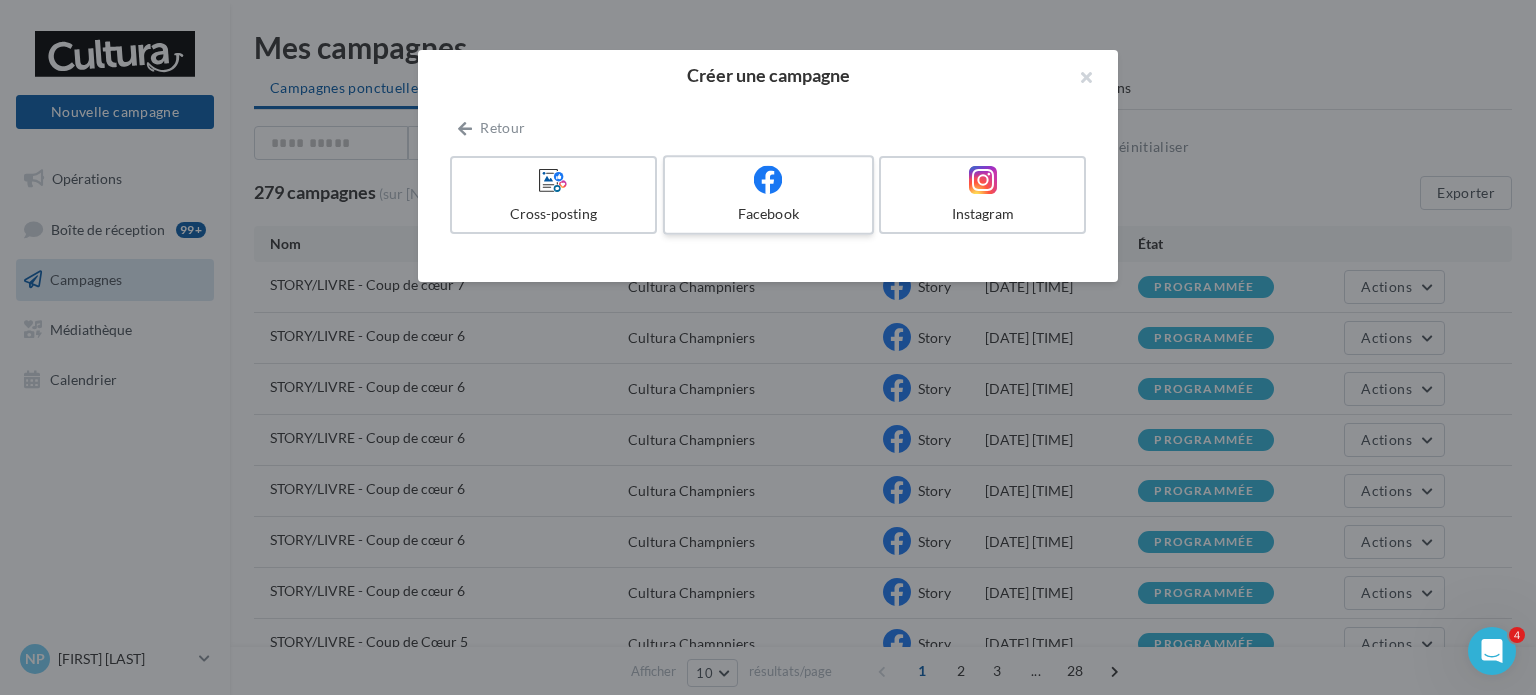 click on "Facebook" at bounding box center [768, 214] 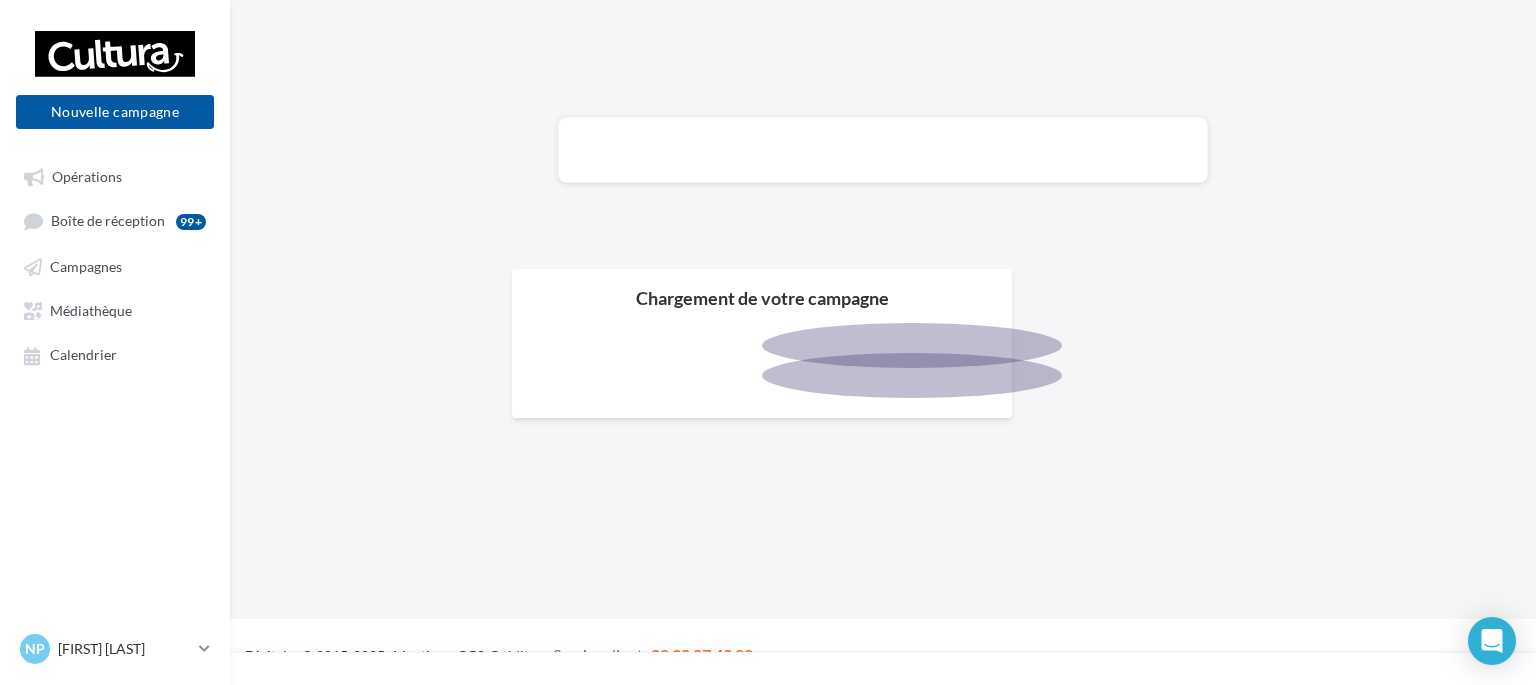 scroll, scrollTop: 0, scrollLeft: 0, axis: both 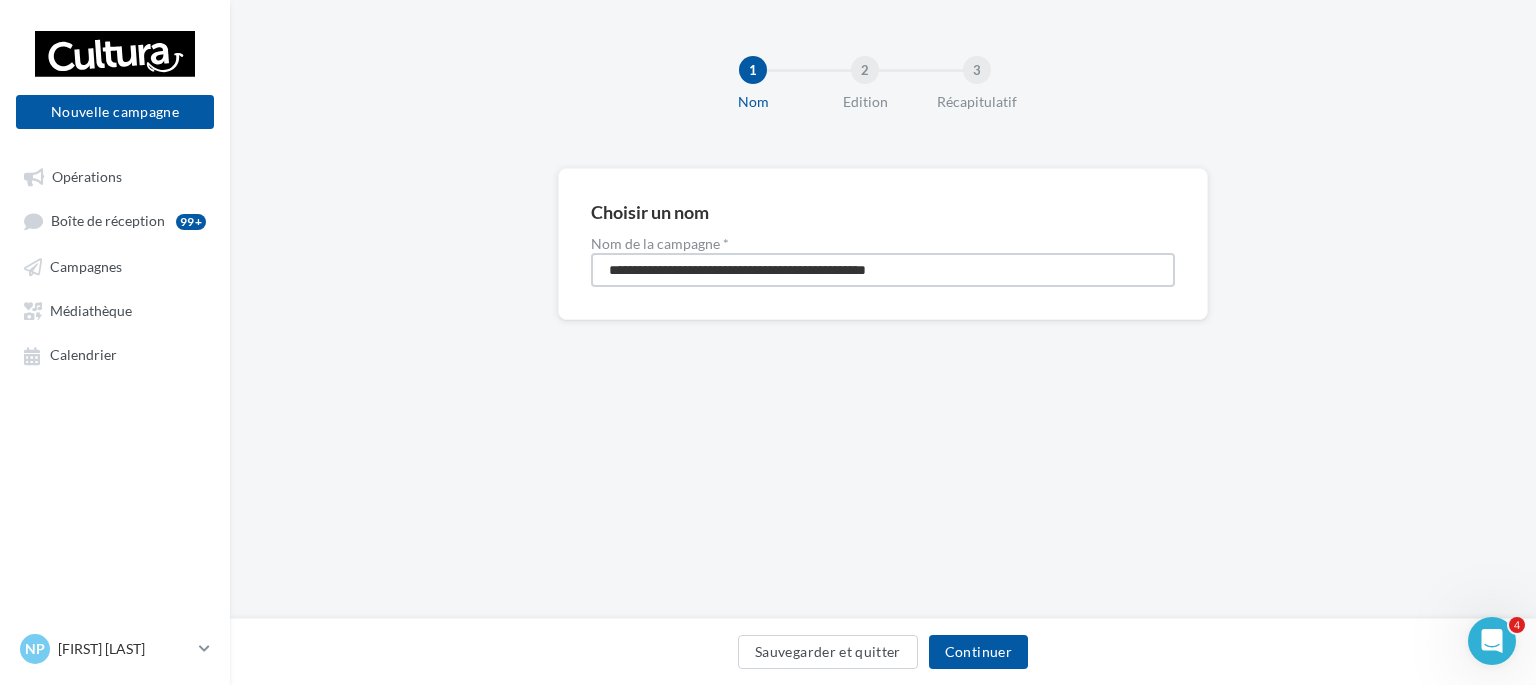 click on "**********" at bounding box center (883, 270) 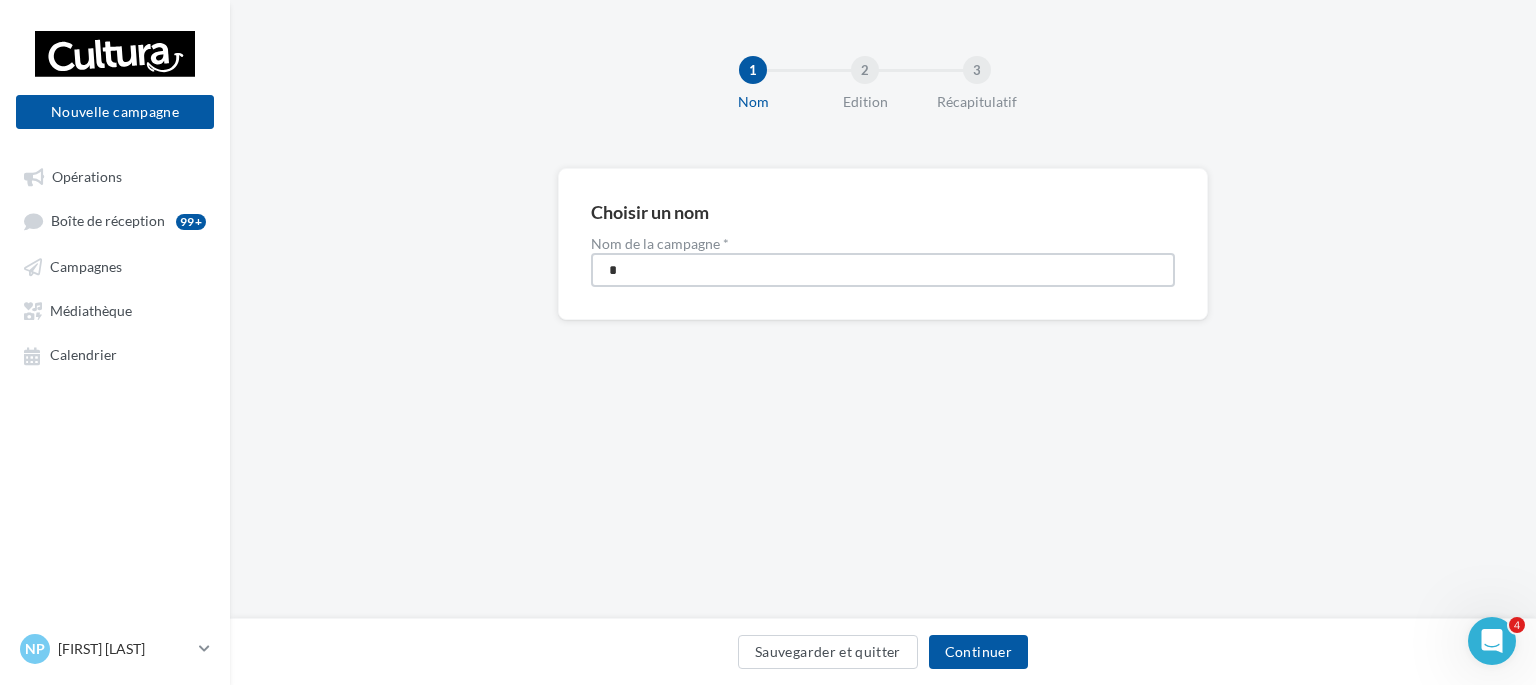 type on "**********" 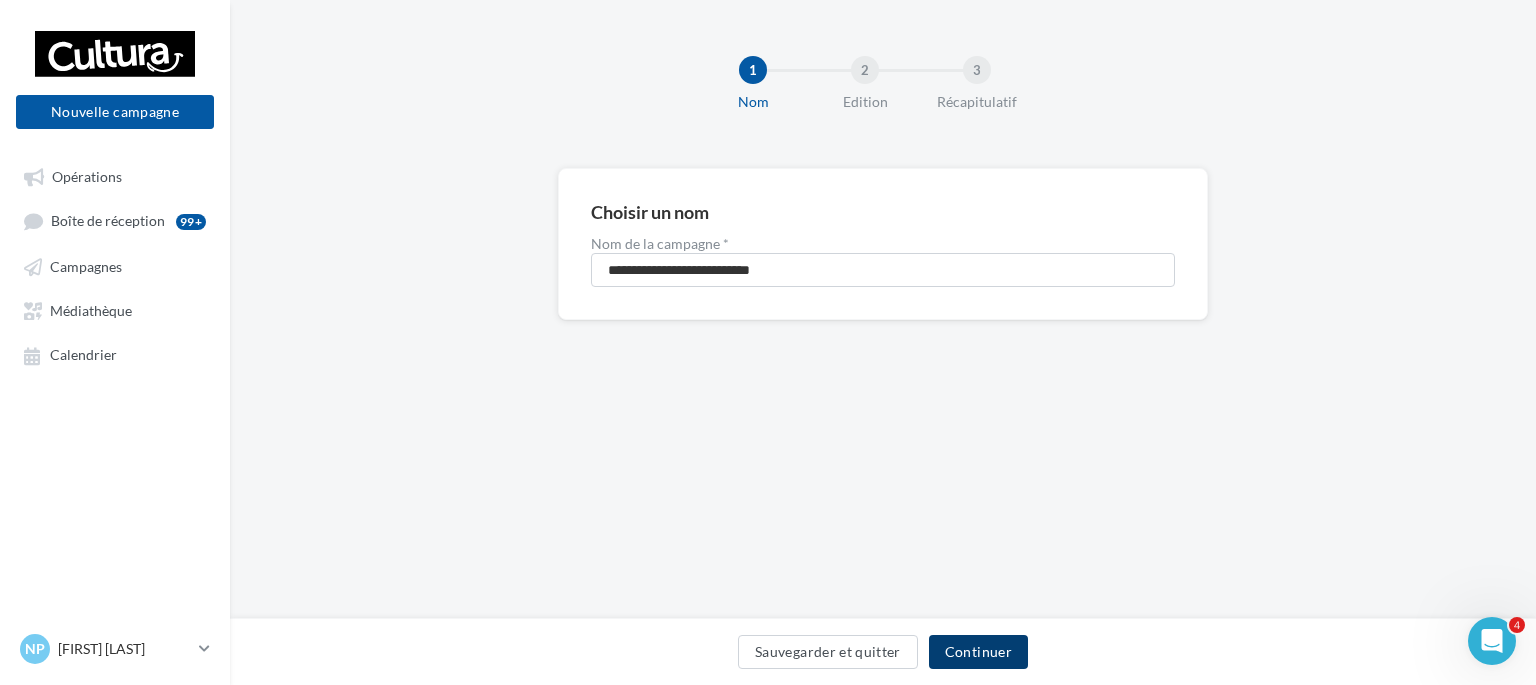 click on "Continuer" at bounding box center [978, 652] 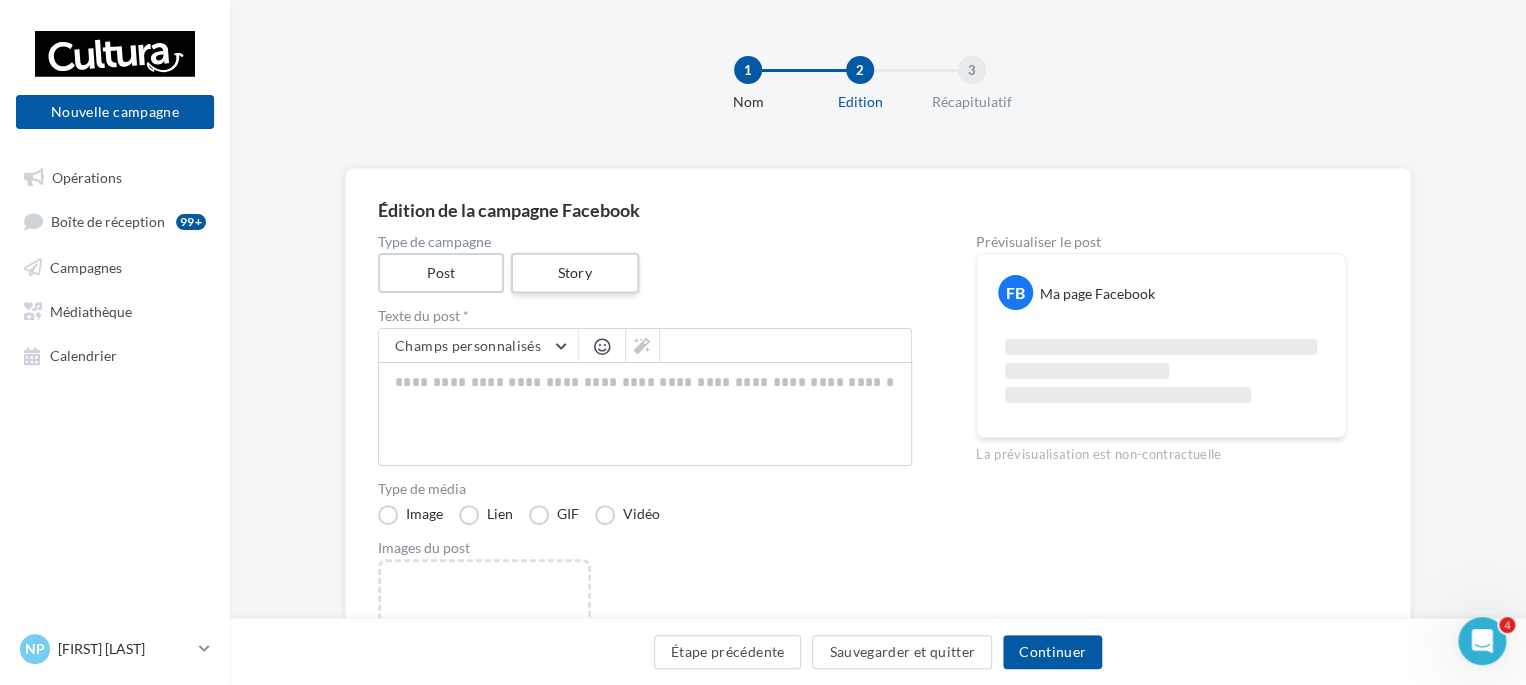 click on "Story" at bounding box center (574, 273) 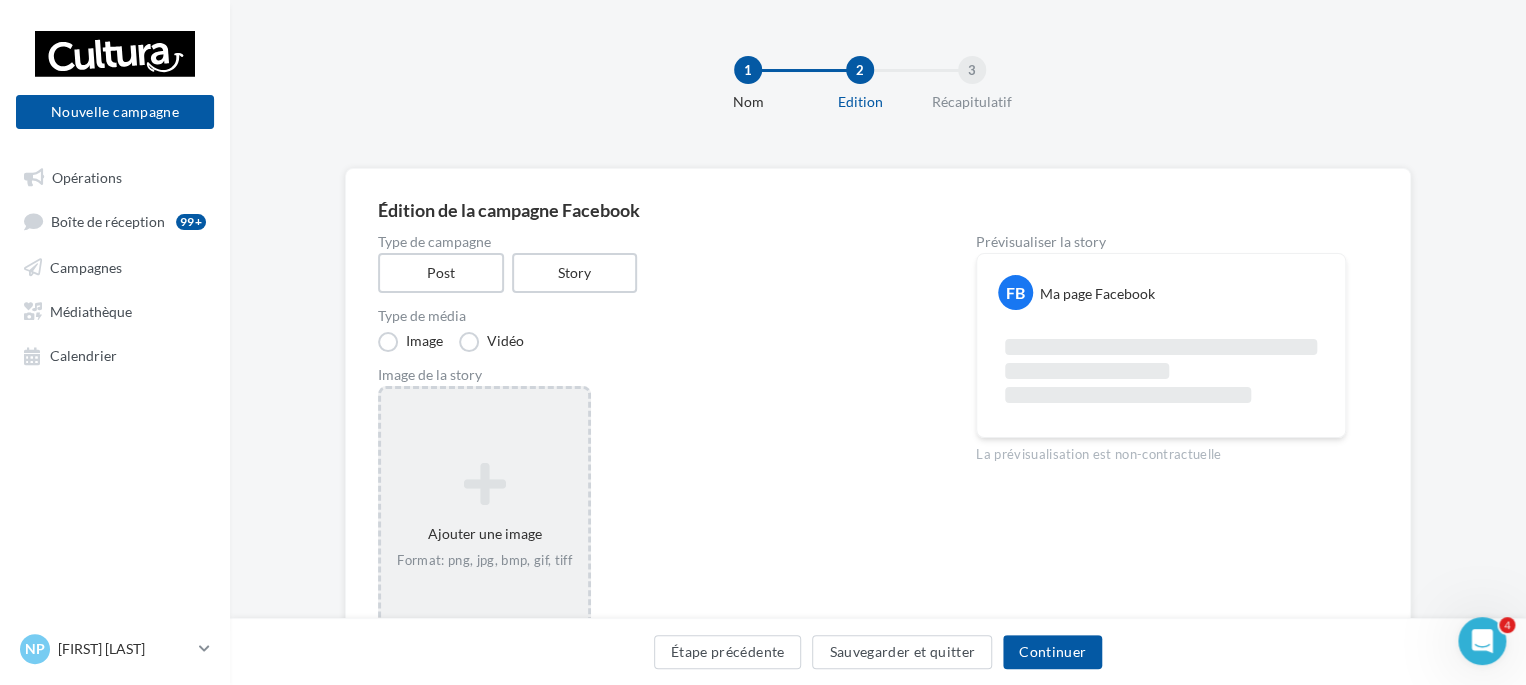 click at bounding box center (484, 484) 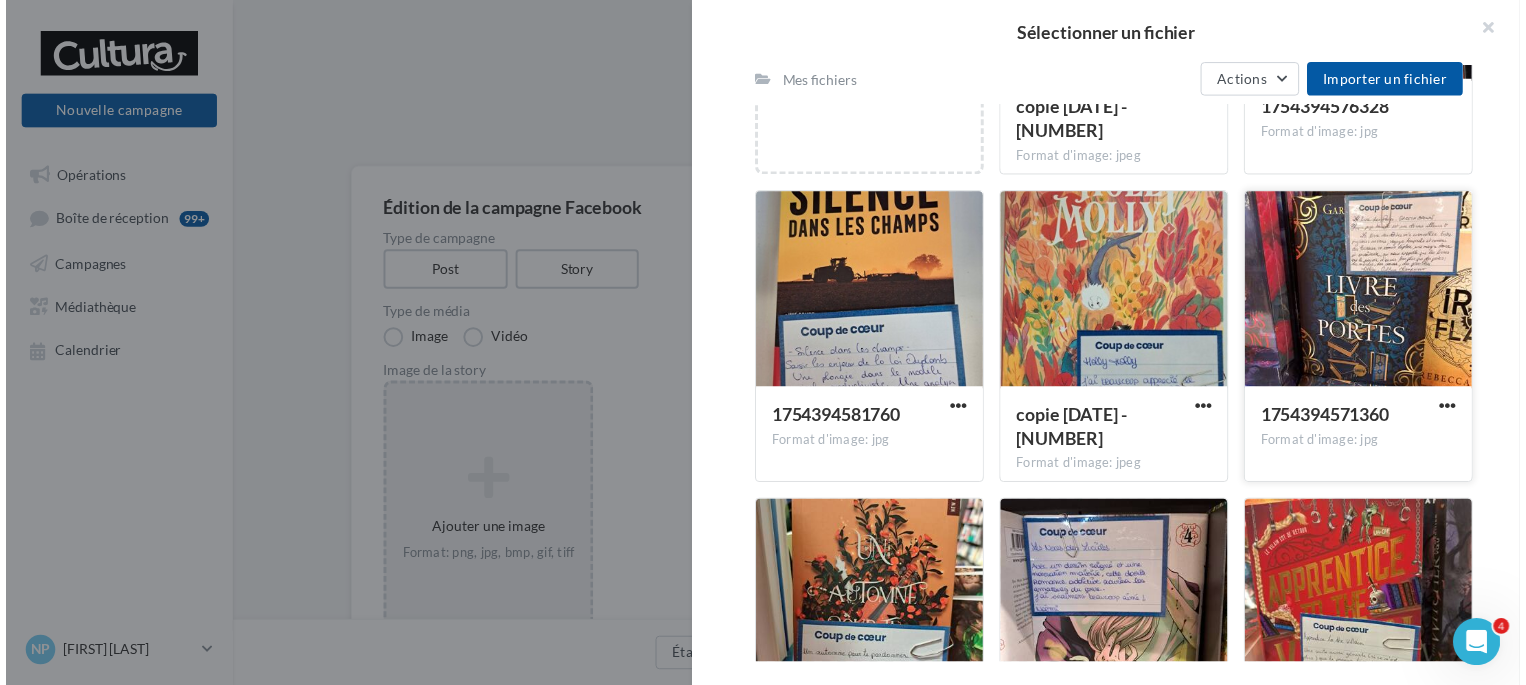 scroll, scrollTop: 500, scrollLeft: 0, axis: vertical 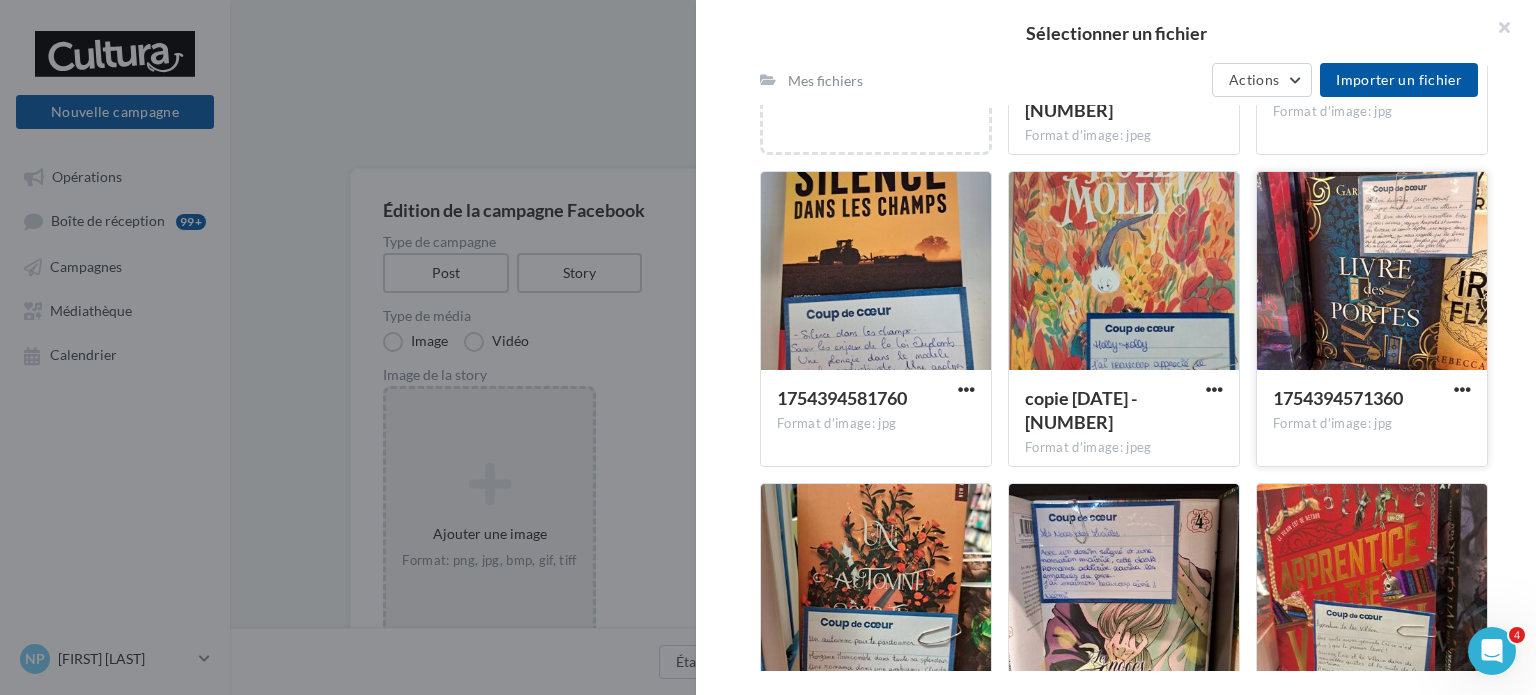 click at bounding box center (1372, 272) 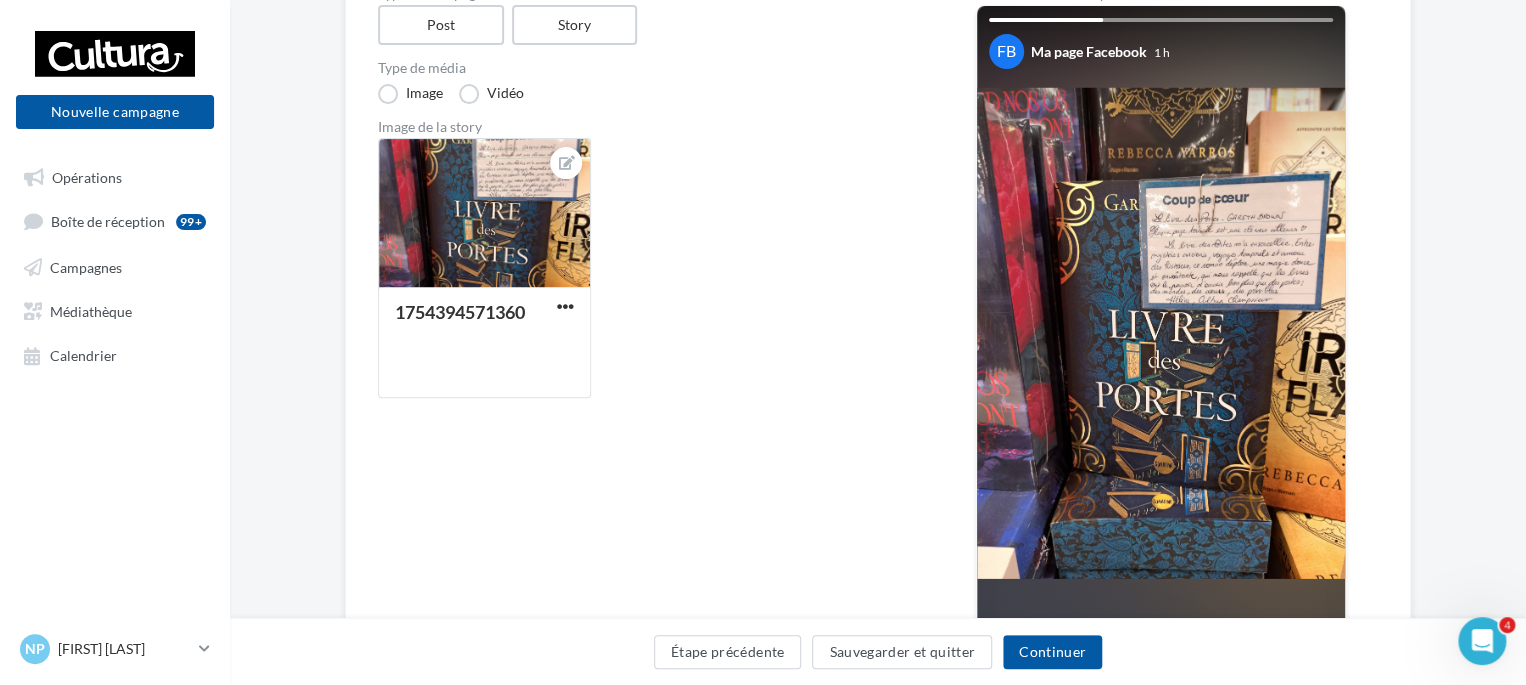 scroll, scrollTop: 200, scrollLeft: 0, axis: vertical 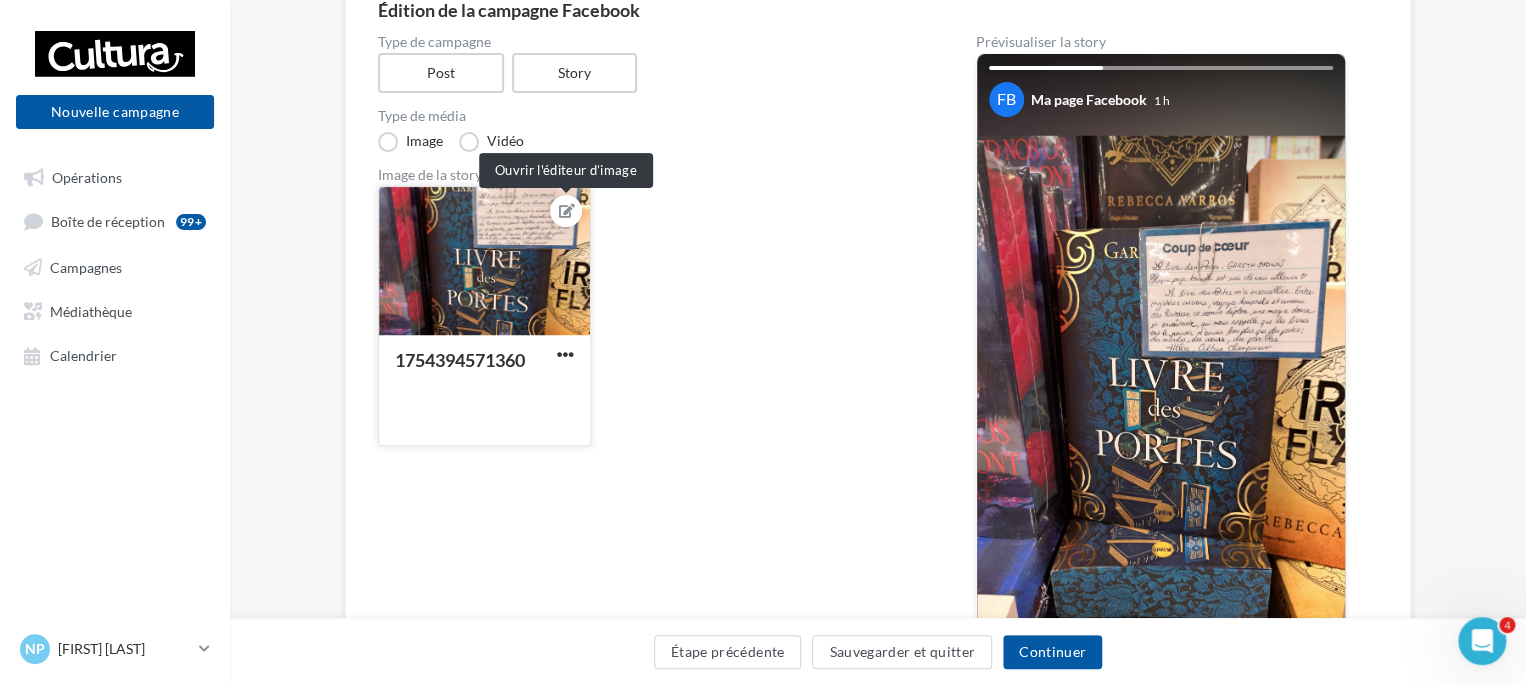 click at bounding box center (567, 211) 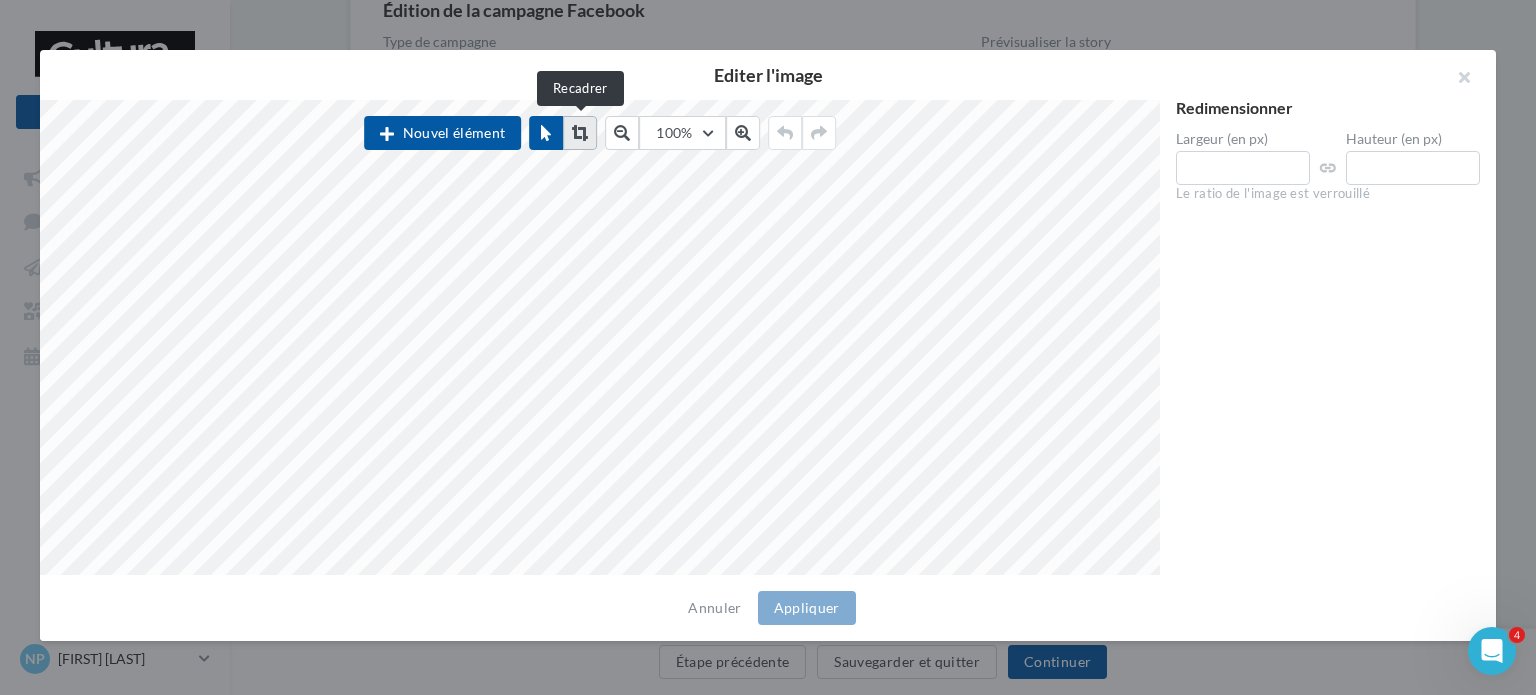 click at bounding box center [580, 133] 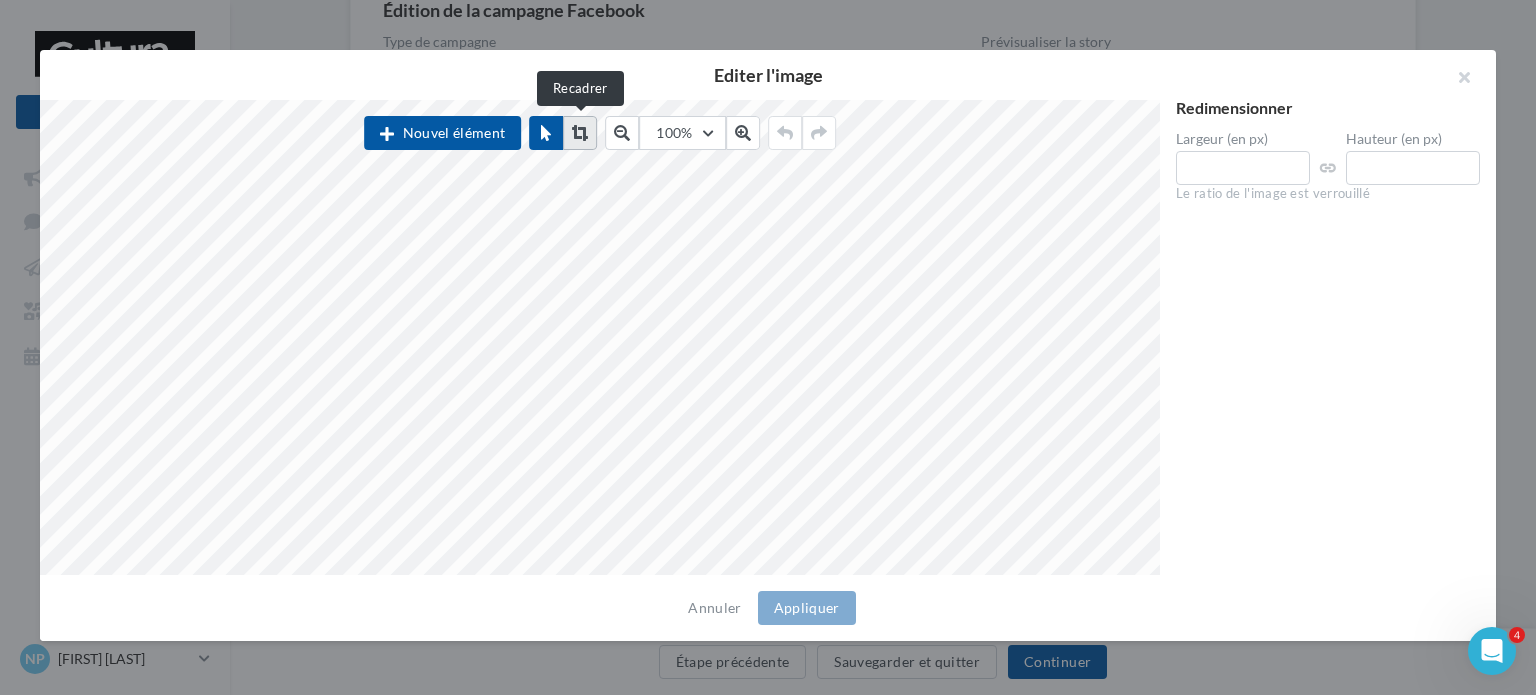 click at bounding box center (580, 133) 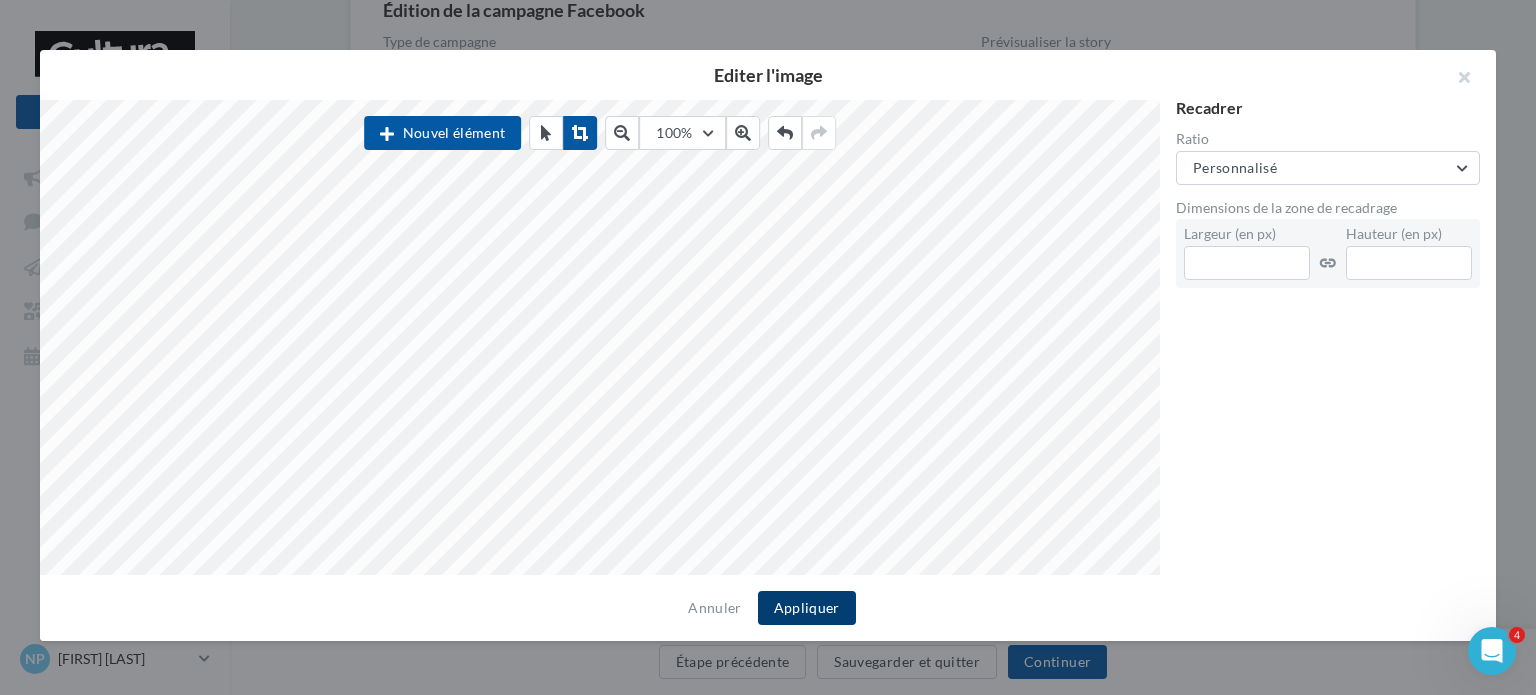 click on "Appliquer" at bounding box center (807, 608) 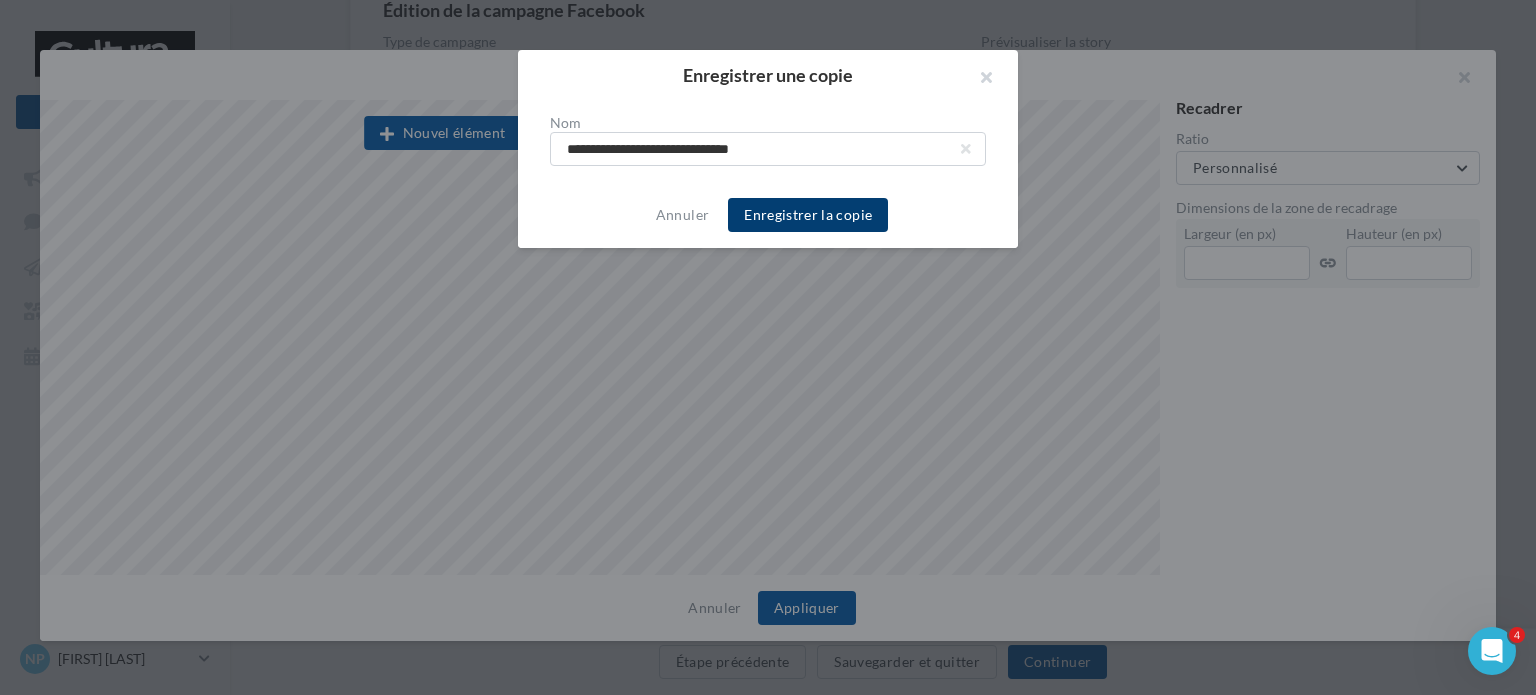 click on "Enregistrer la copie" at bounding box center (808, 215) 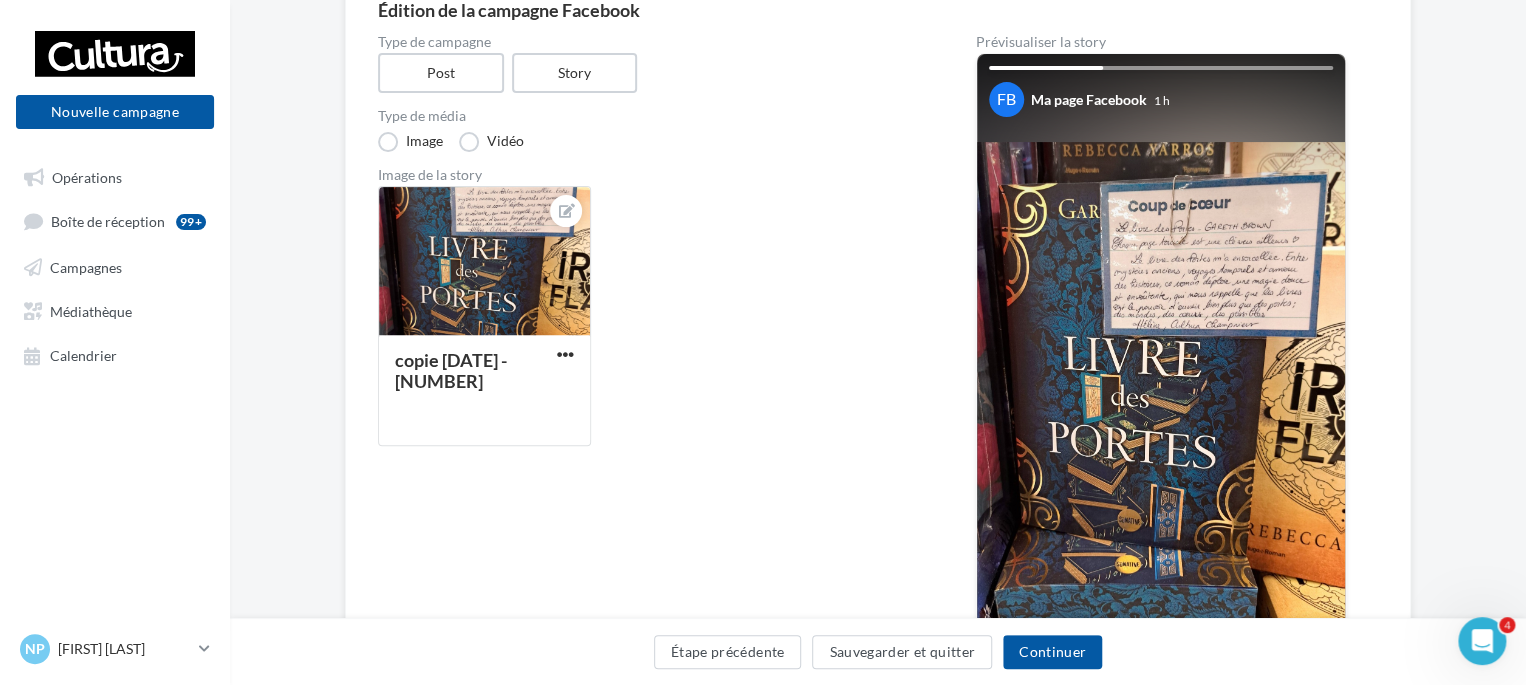 click on "Étape précédente   Sauvegarder et quitter    Continuer" at bounding box center [878, 656] 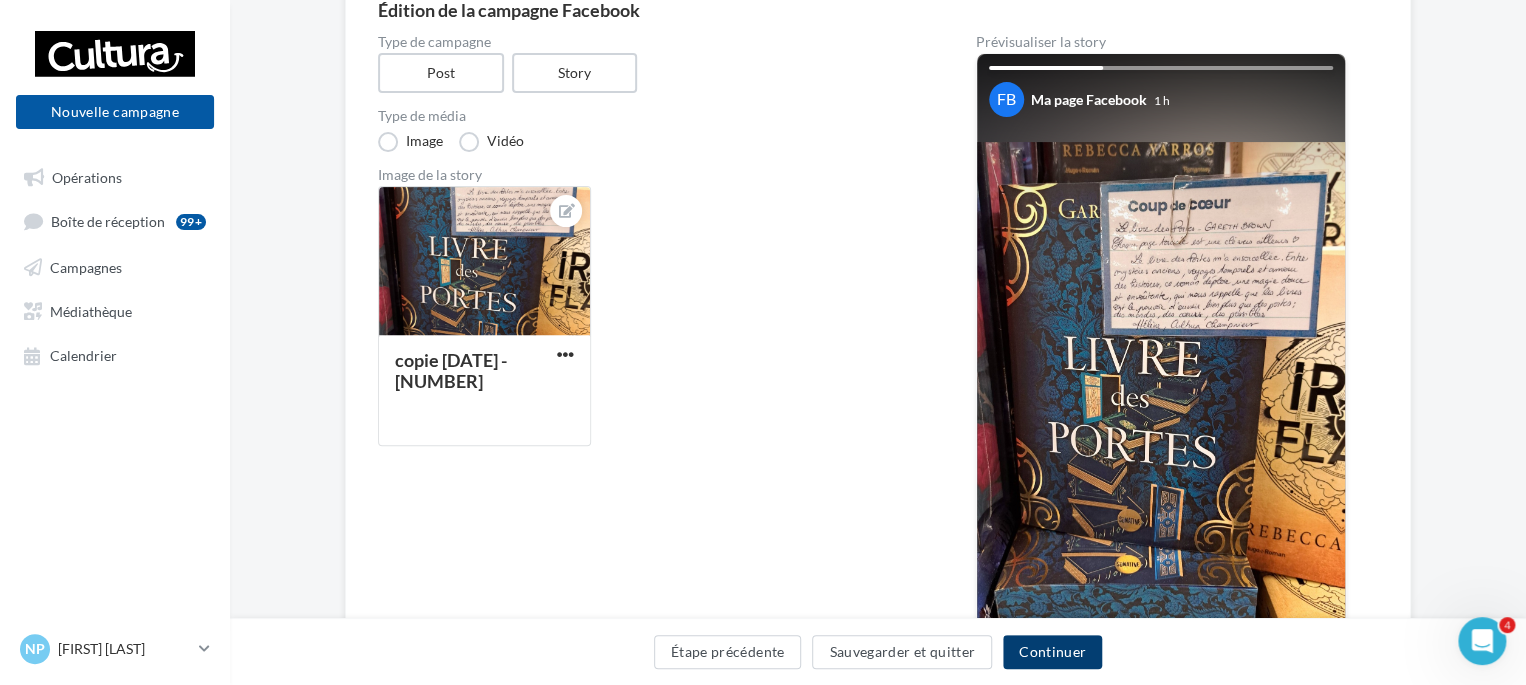 click on "Continuer" at bounding box center [1052, 652] 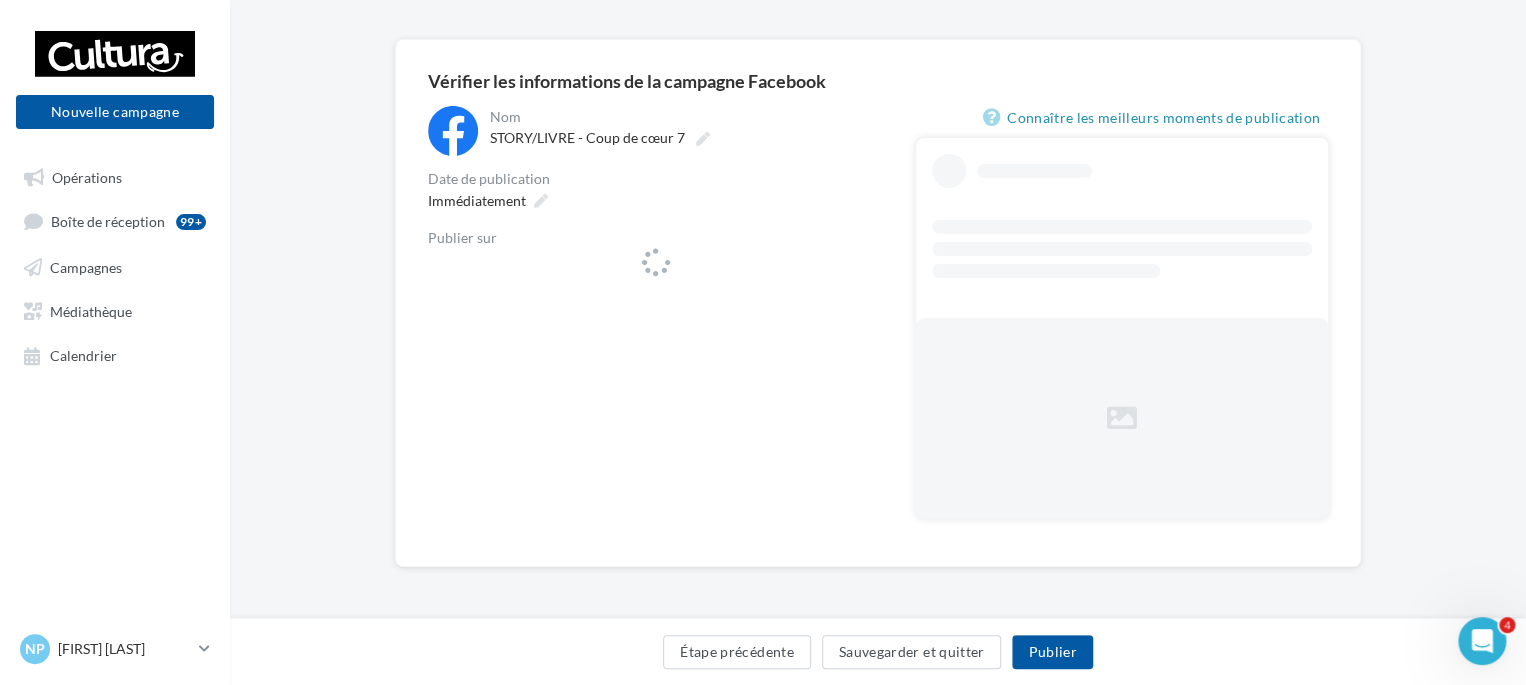 scroll, scrollTop: 128, scrollLeft: 0, axis: vertical 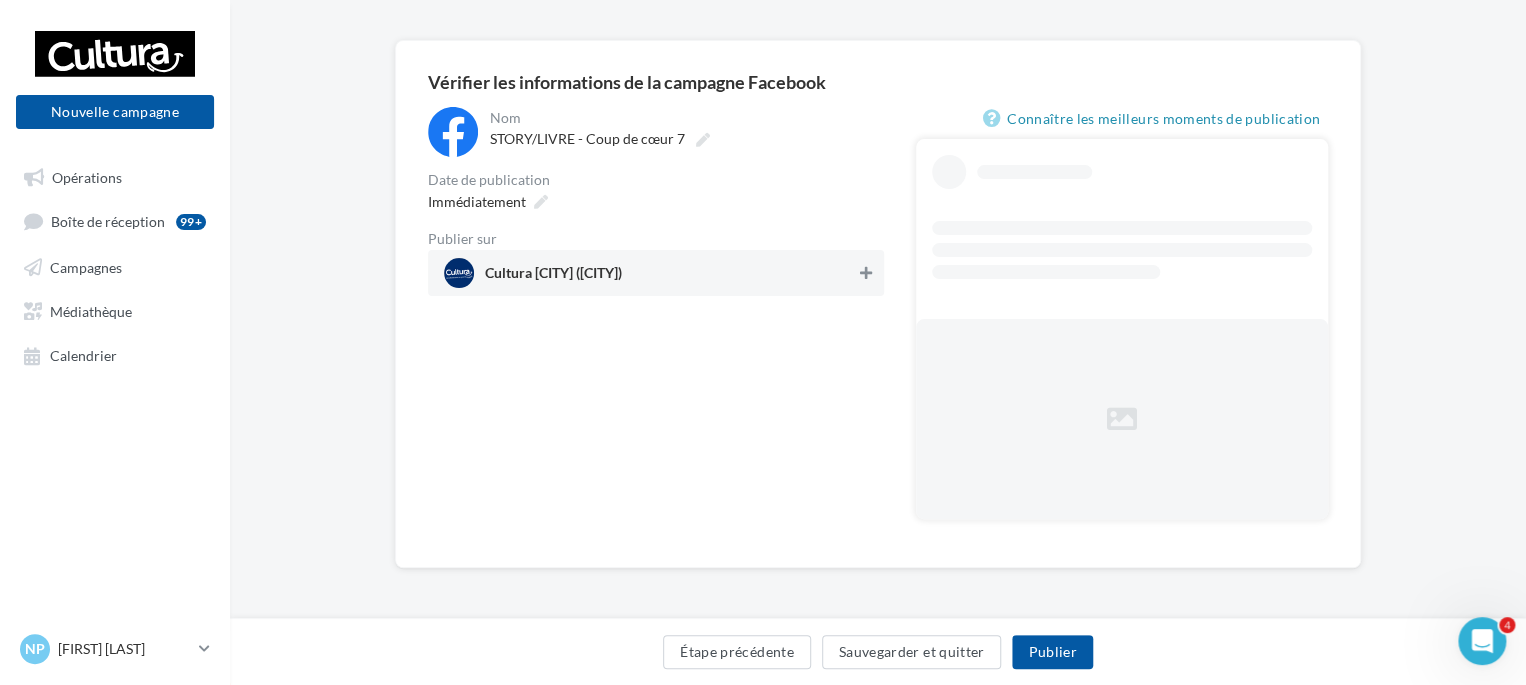 click at bounding box center [866, 273] 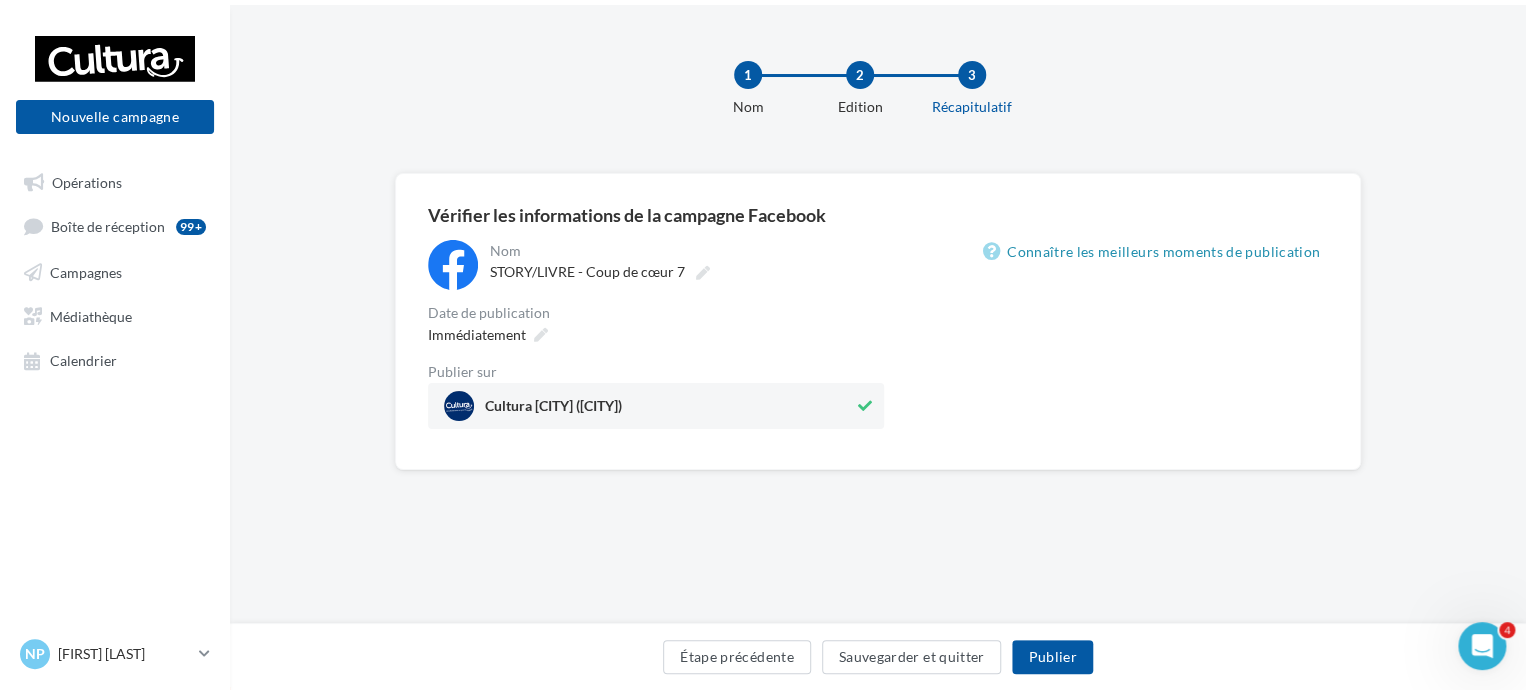 scroll, scrollTop: 0, scrollLeft: 0, axis: both 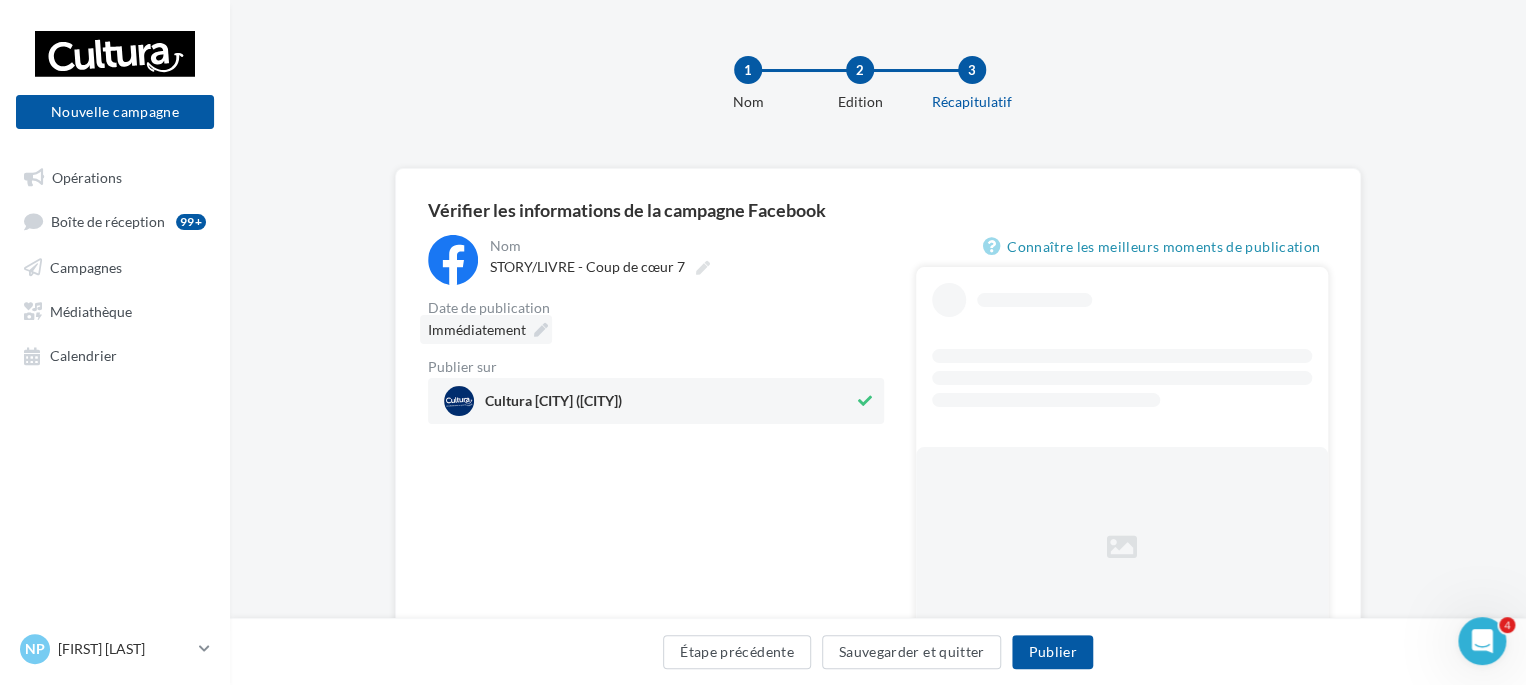 click at bounding box center [541, 330] 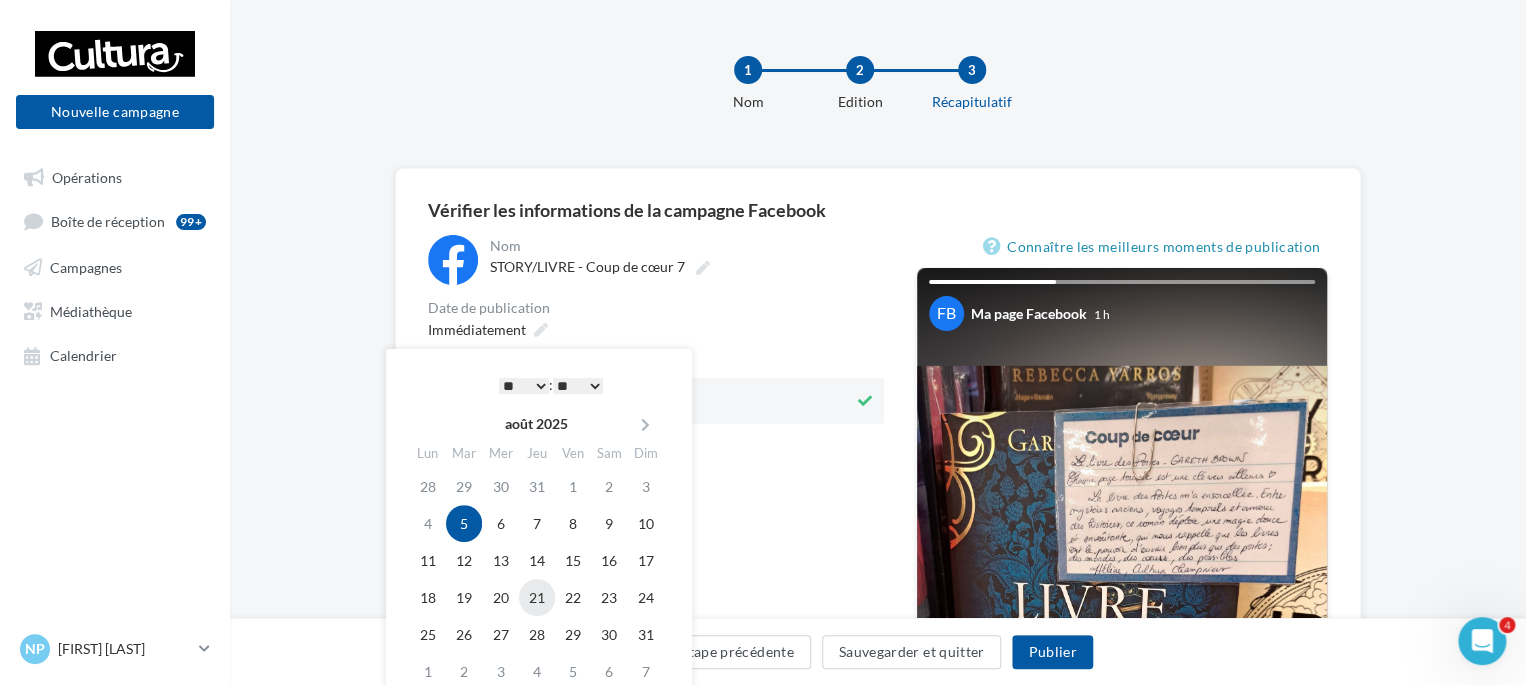 click on "21" at bounding box center (537, 597) 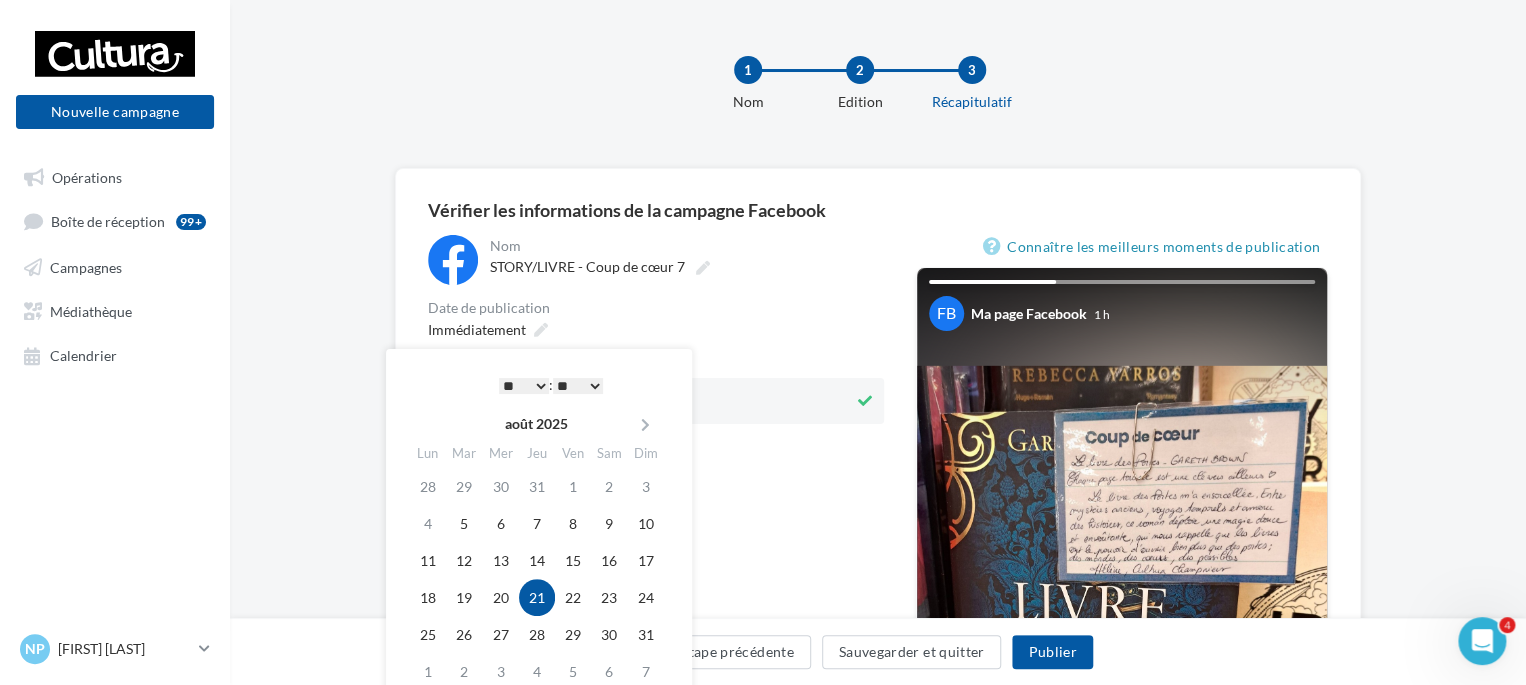 click on "* * * * * * * * * * ** ** ** ** ** ** ** ** ** ** ** ** ** **" at bounding box center (524, 386) 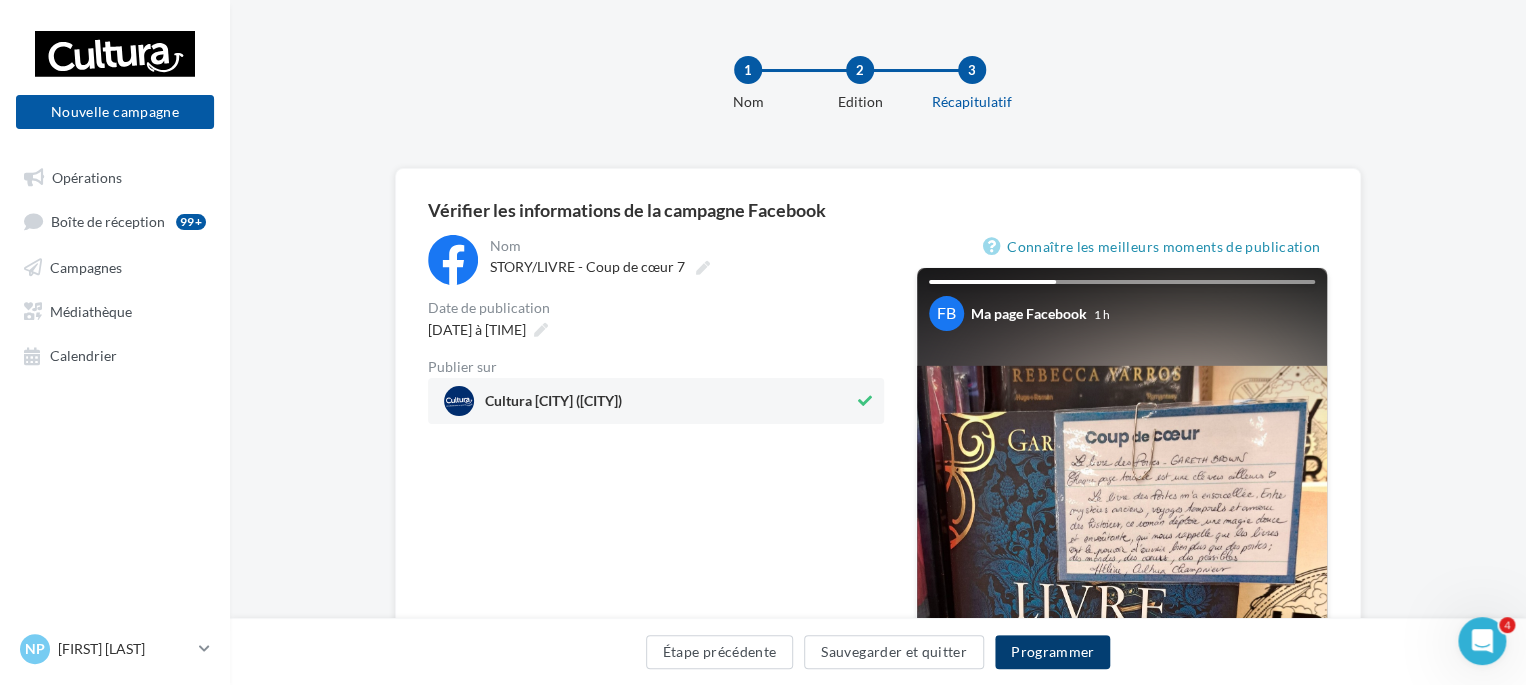 click on "Programmer" at bounding box center [1053, 652] 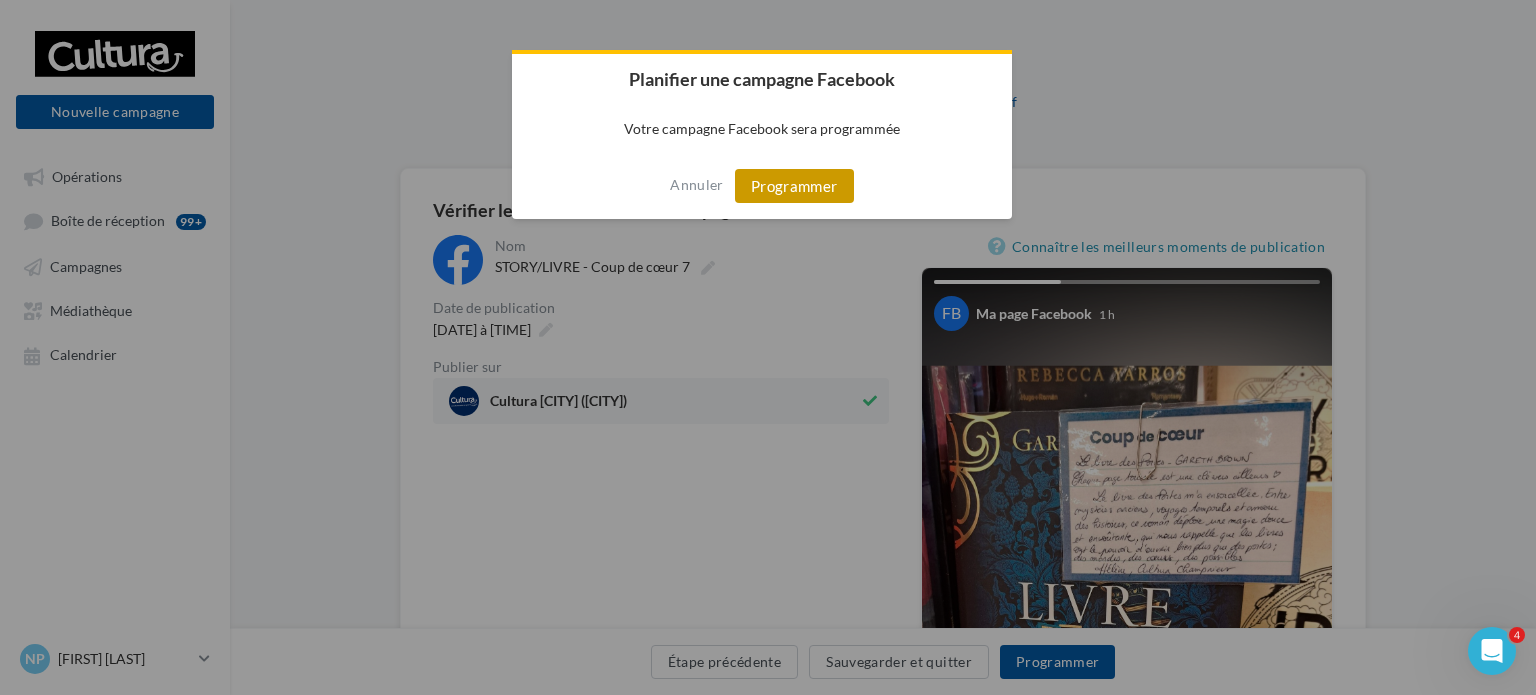 click on "Programmer" at bounding box center [794, 186] 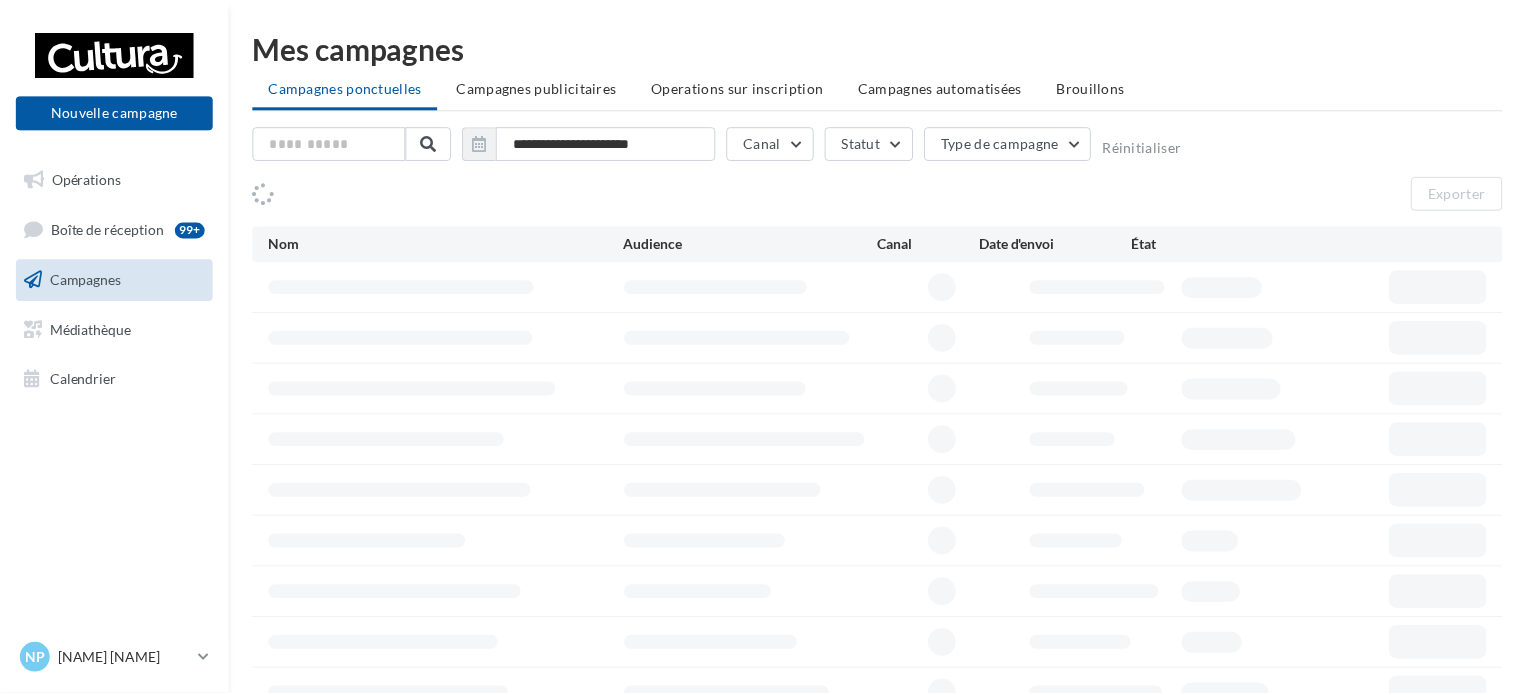 scroll, scrollTop: 0, scrollLeft: 0, axis: both 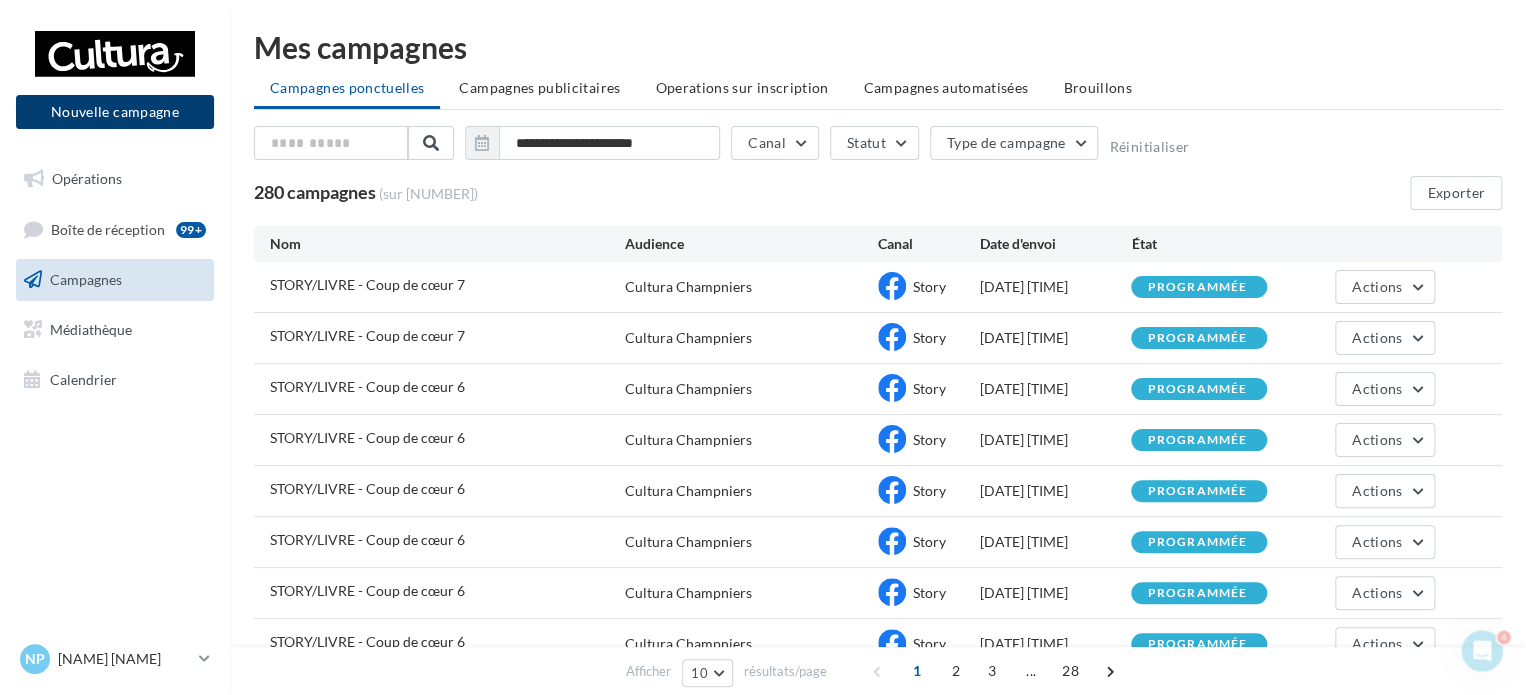 click on "Nouvelle campagne" at bounding box center (115, 112) 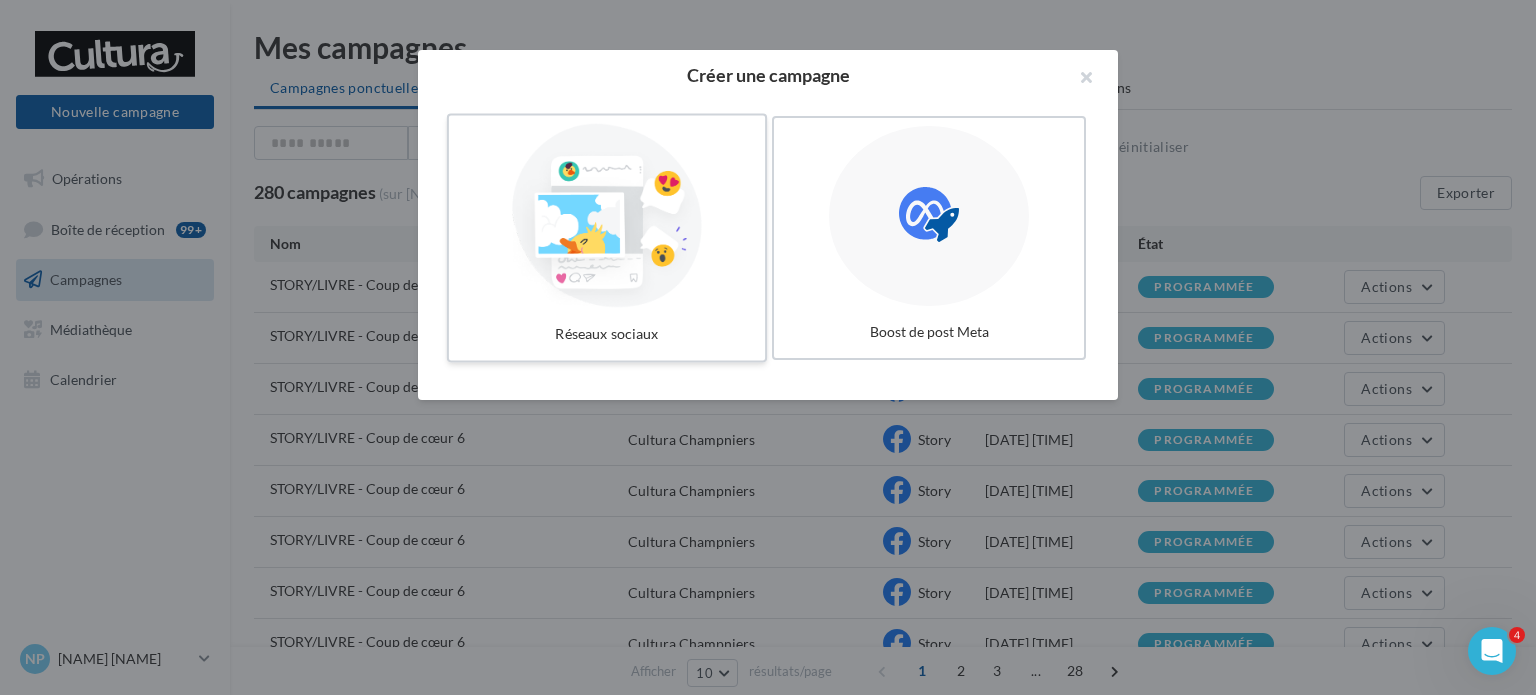 click at bounding box center [607, 216] 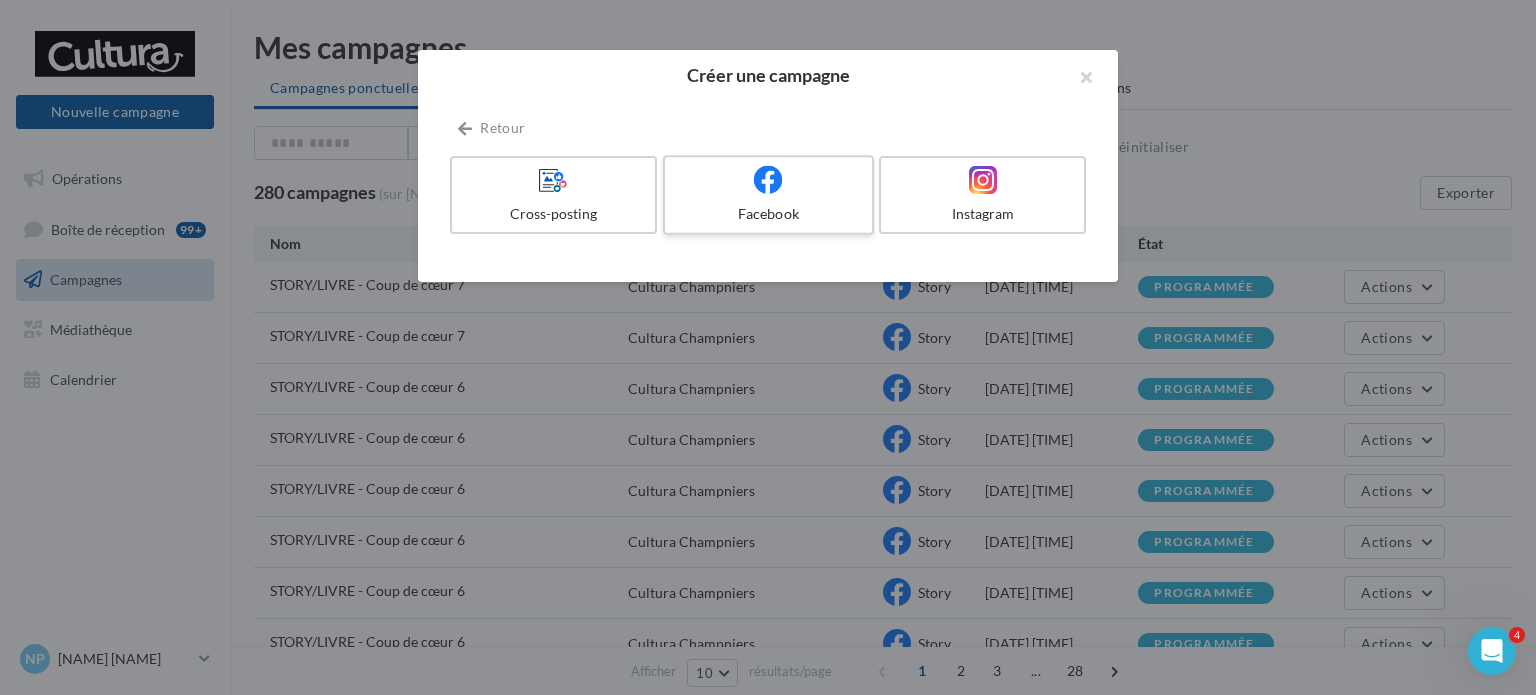 click at bounding box center [768, 180] 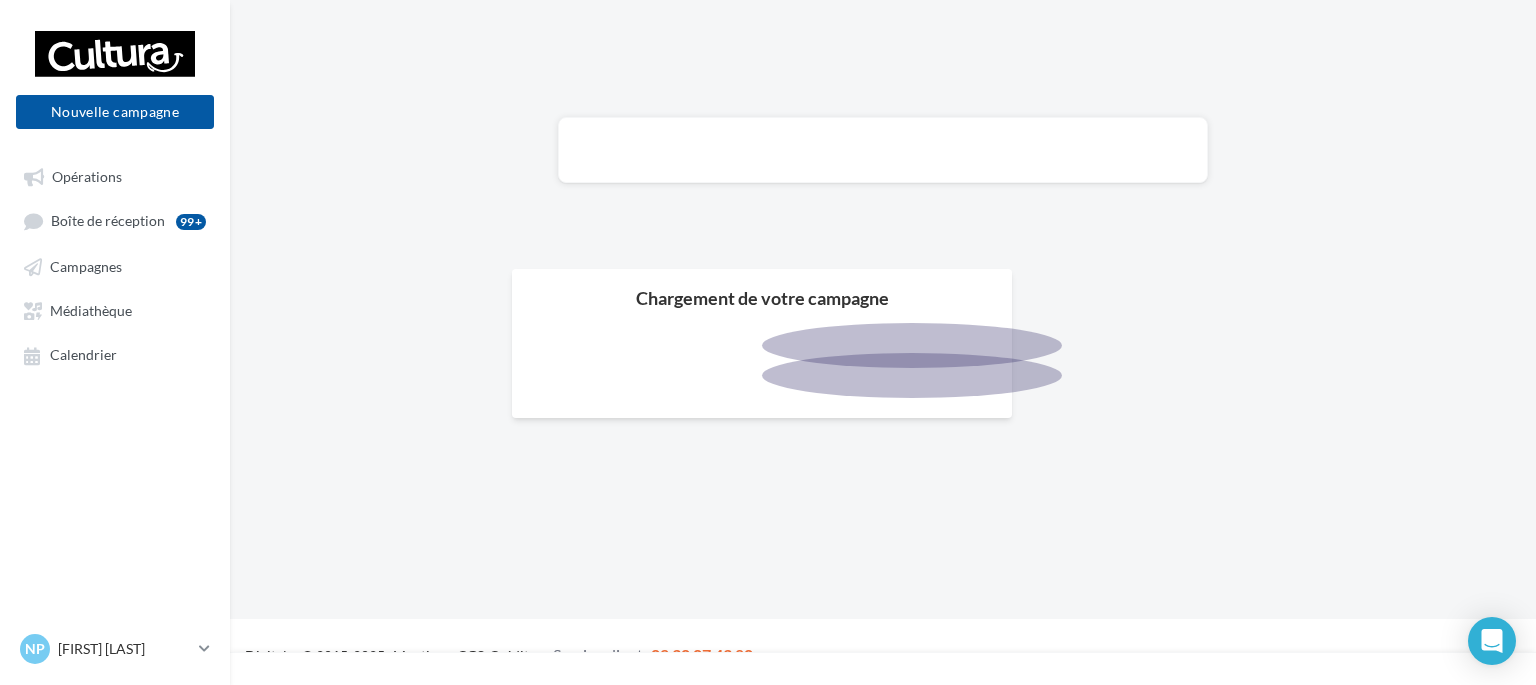 scroll, scrollTop: 0, scrollLeft: 0, axis: both 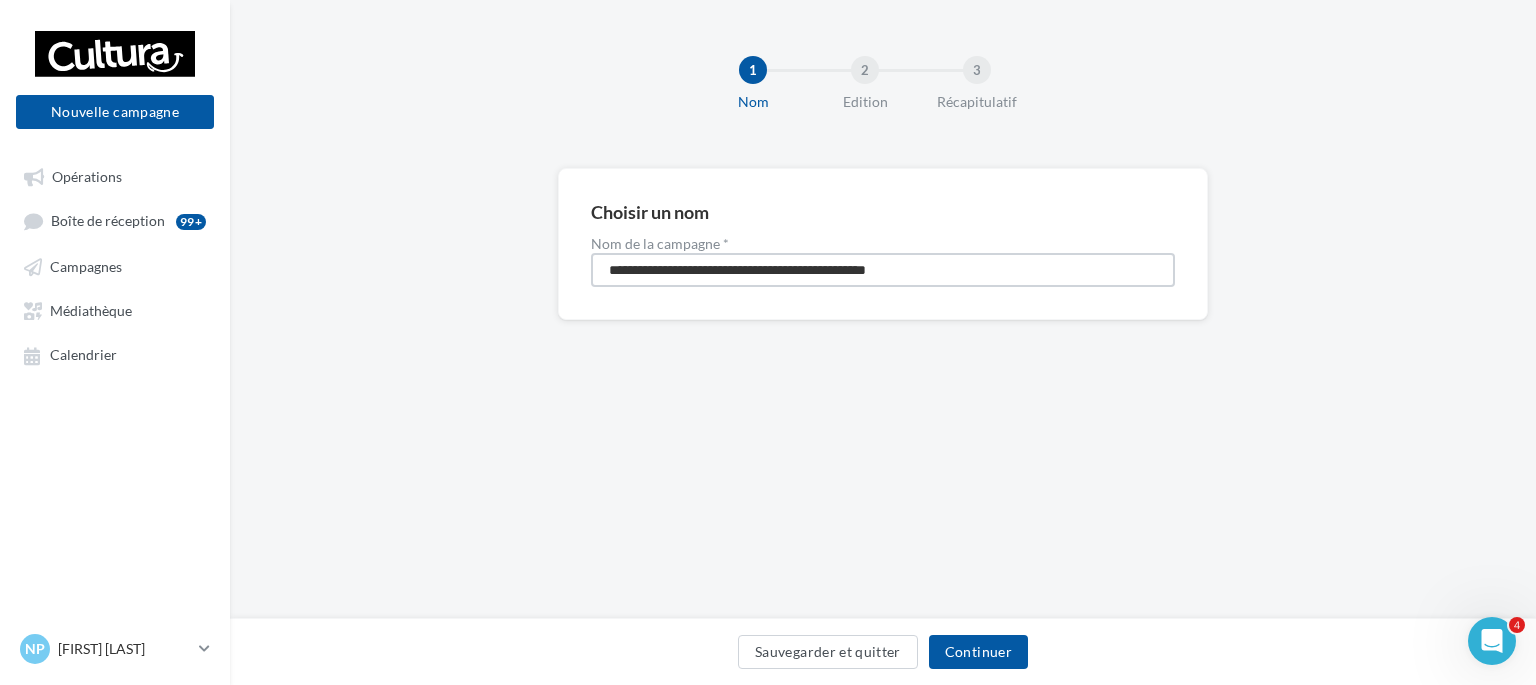 click on "**********" at bounding box center (883, 270) 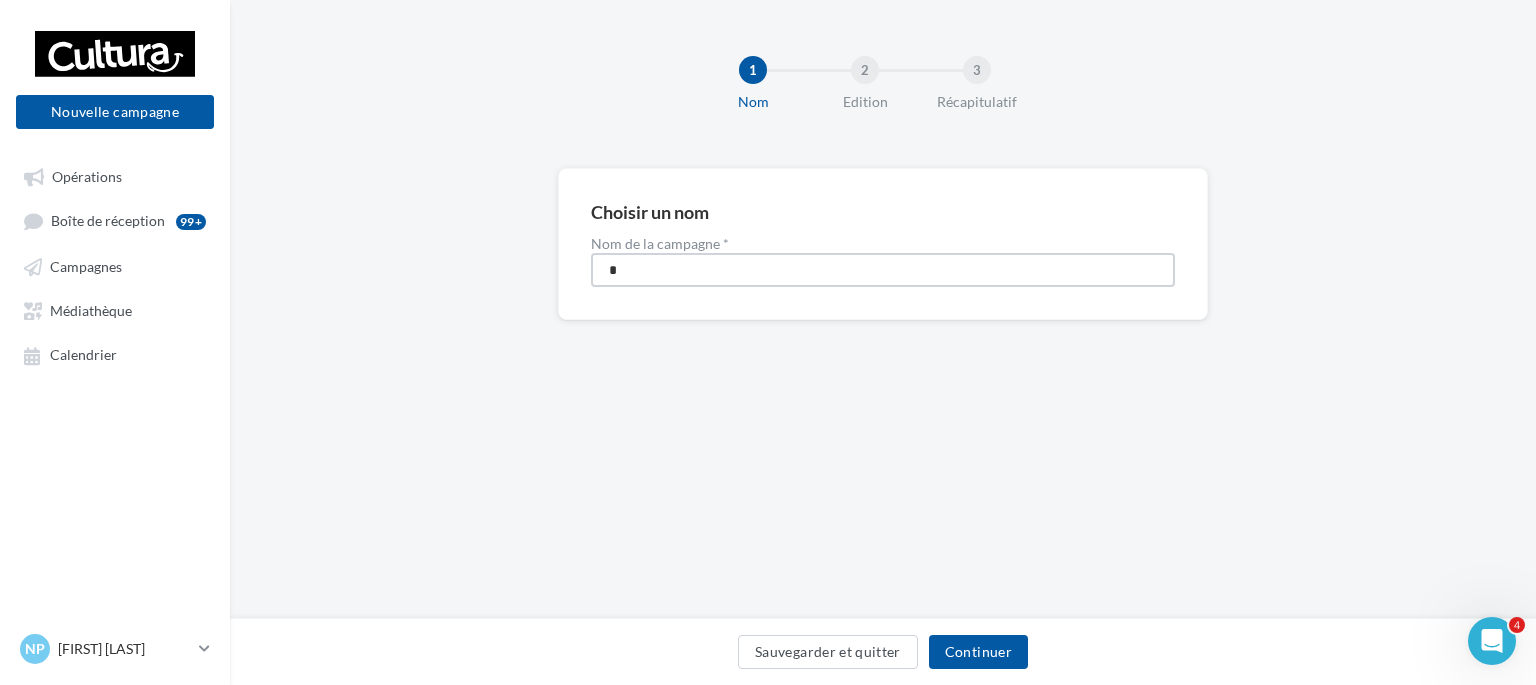 type on "**********" 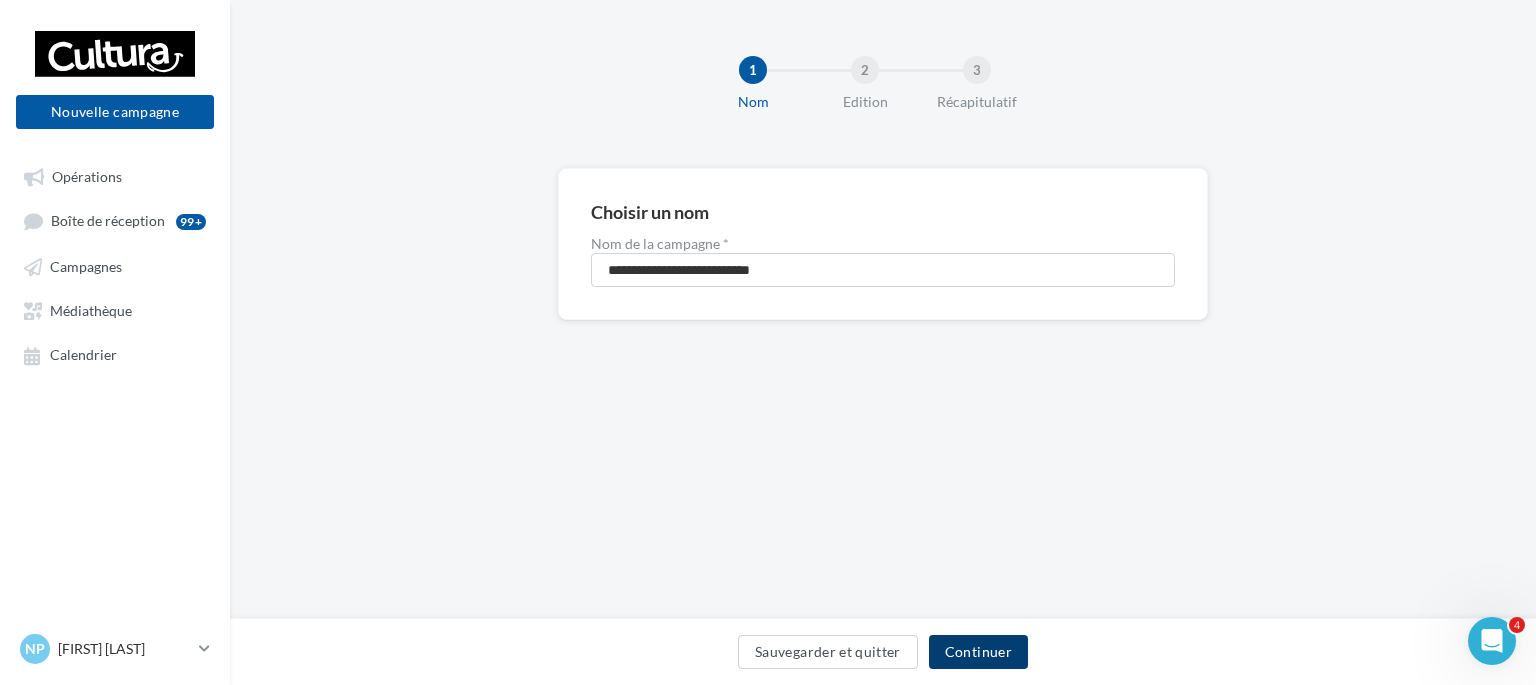 drag, startPoint x: 1001, startPoint y: 646, endPoint x: 996, endPoint y: 631, distance: 15.811388 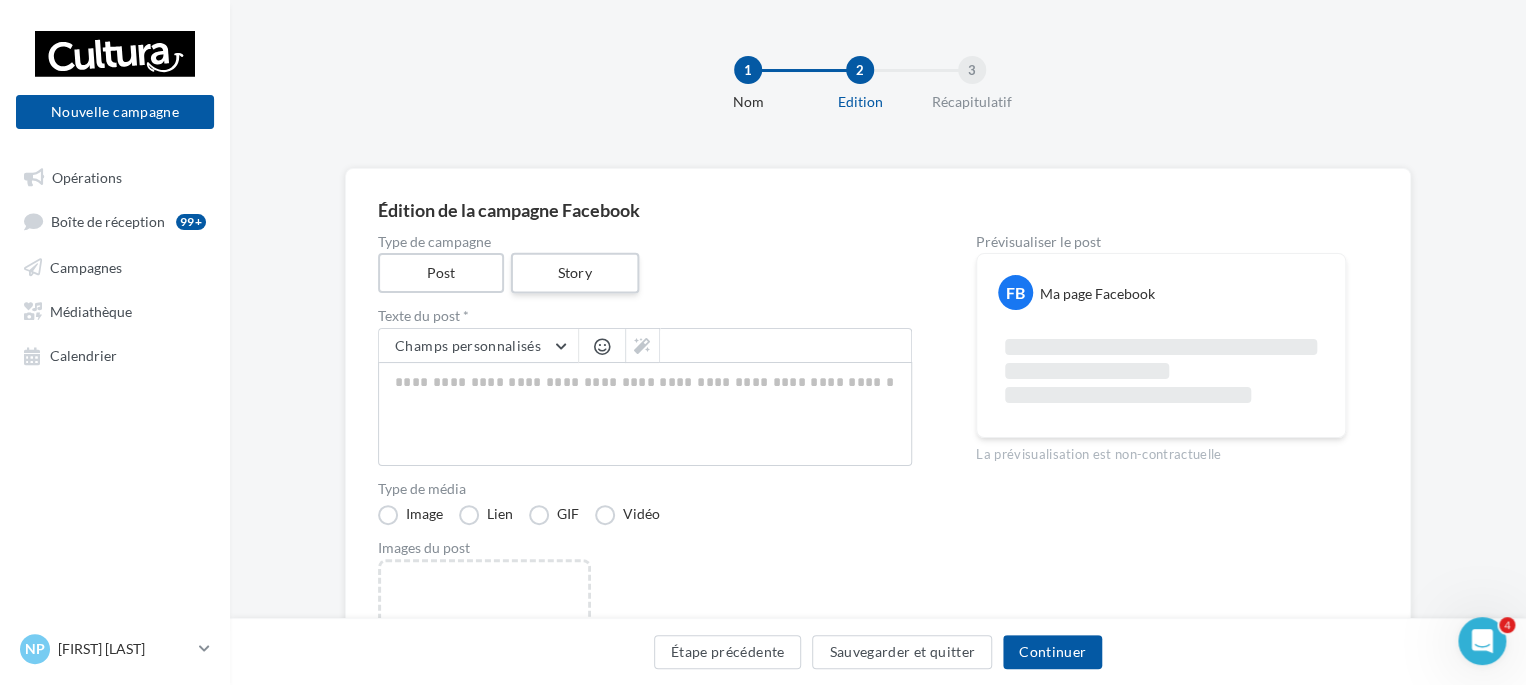 click on "Story" at bounding box center (574, 273) 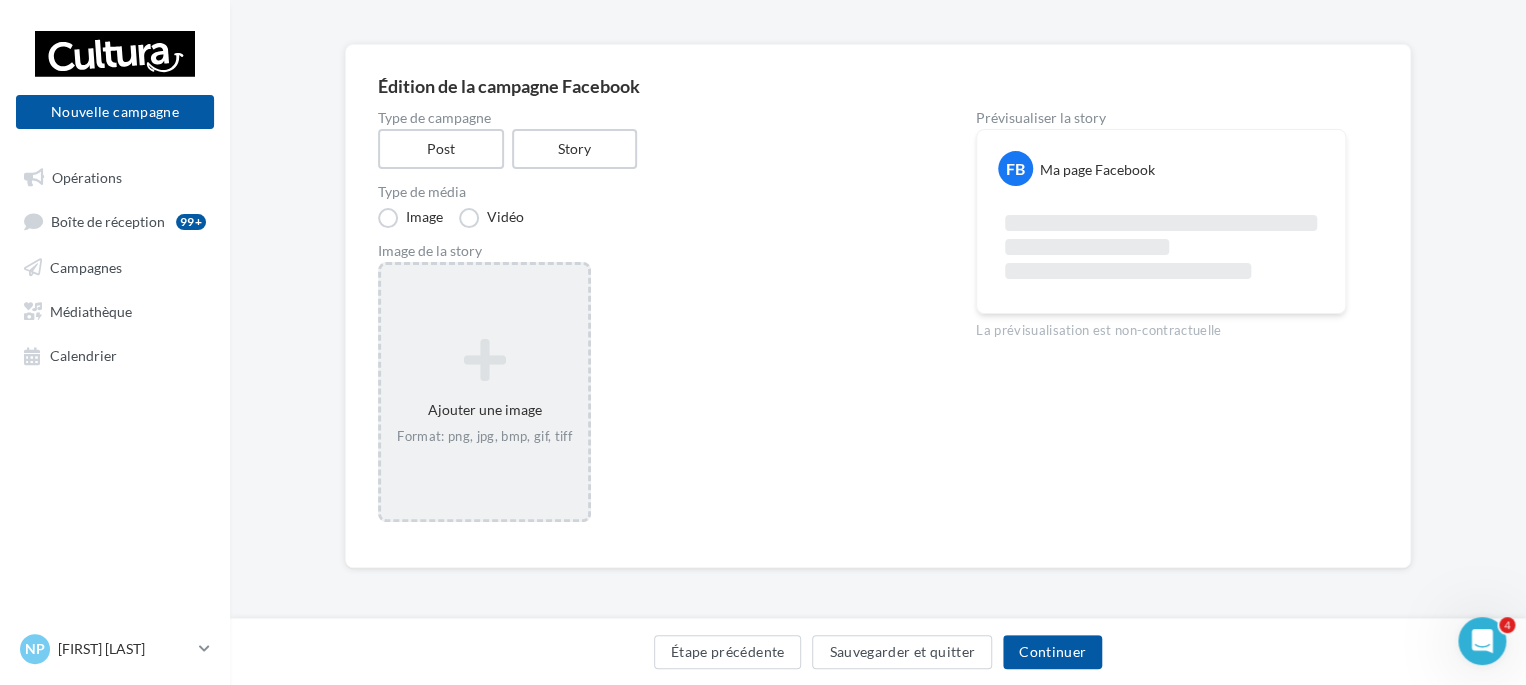 click on "Ajouter une image     Format: png, jpg, bmp, gif, tiff" at bounding box center [484, 392] 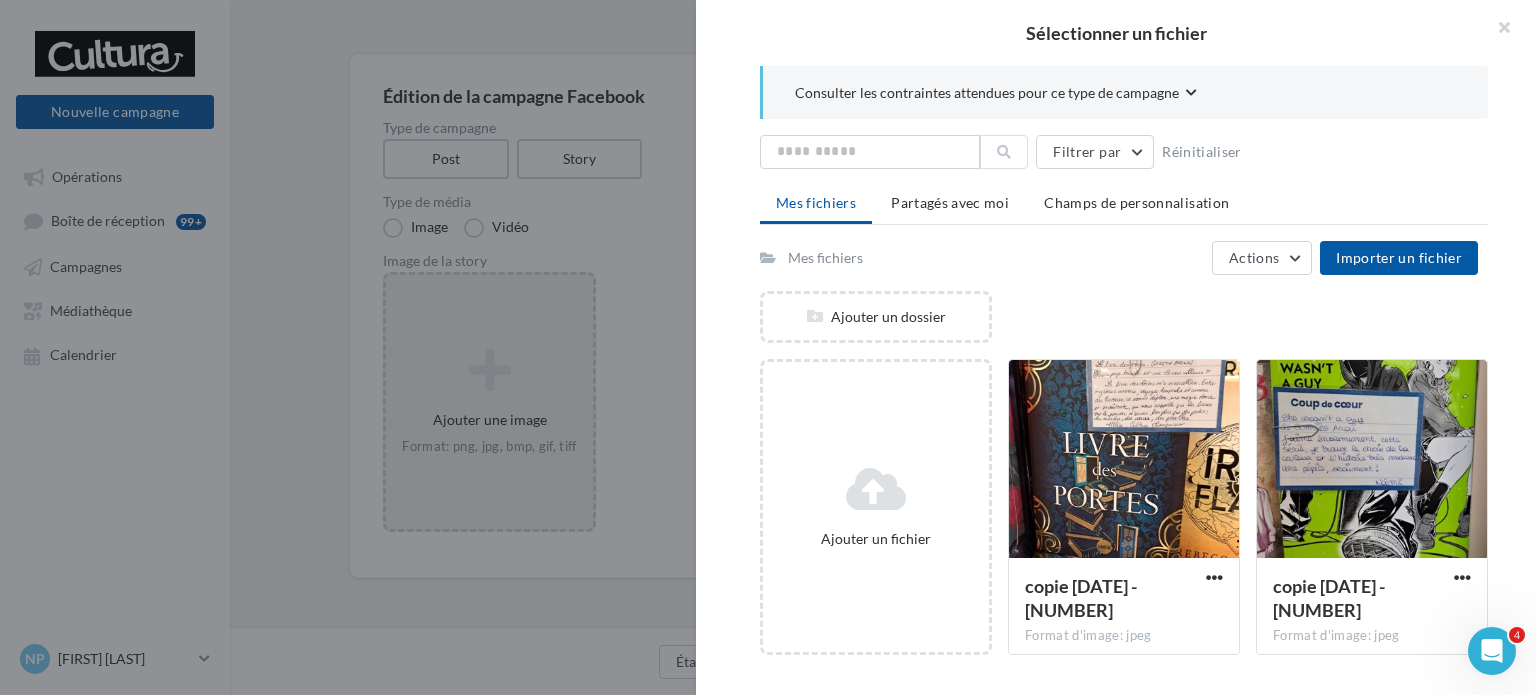 scroll, scrollTop: 124, scrollLeft: 0, axis: vertical 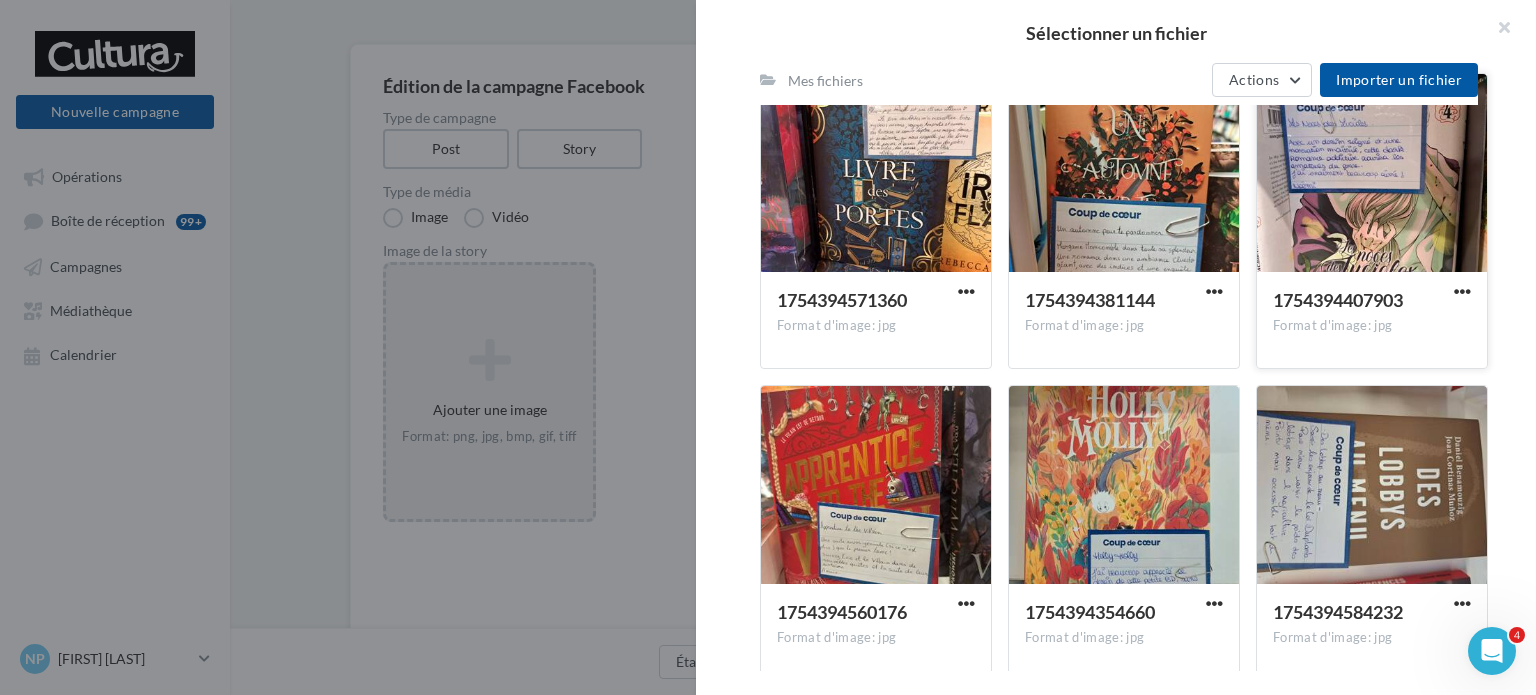 click at bounding box center (1372, 174) 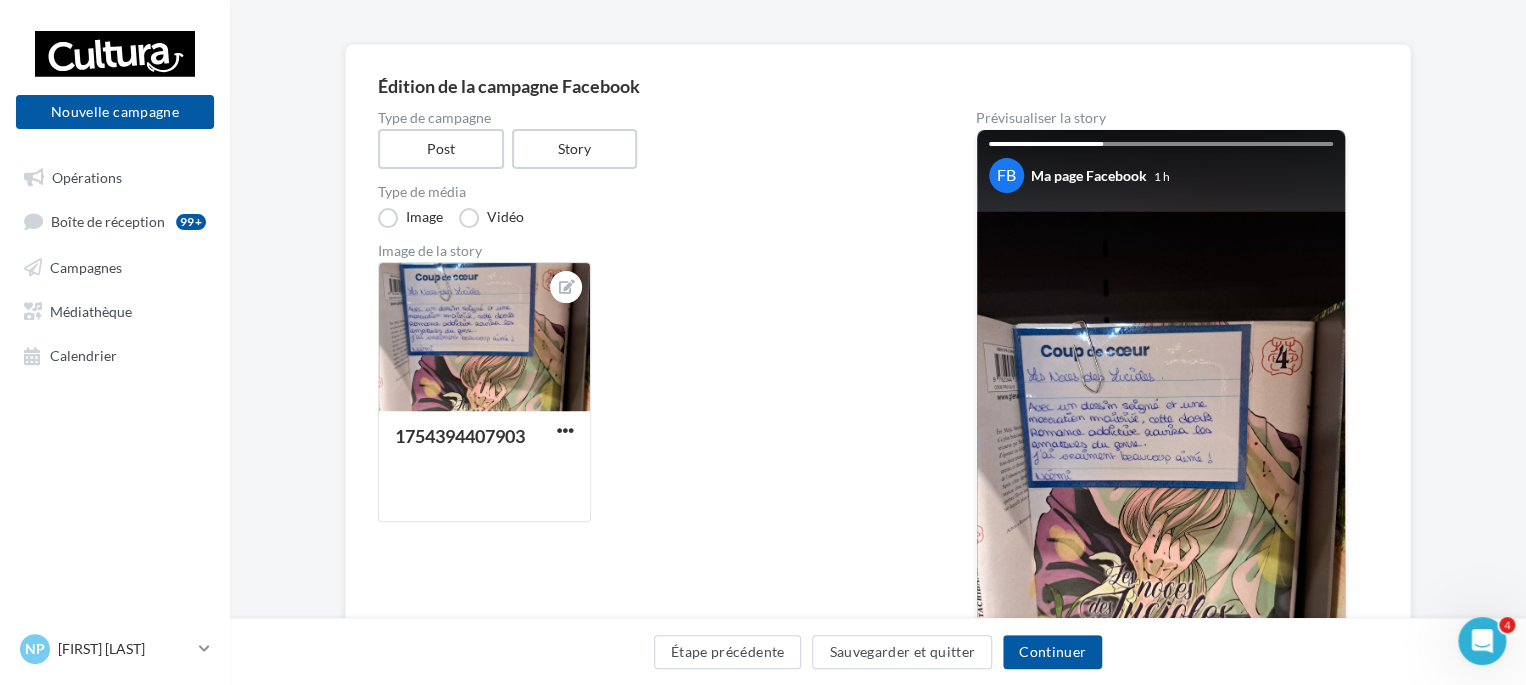 scroll, scrollTop: 324, scrollLeft: 0, axis: vertical 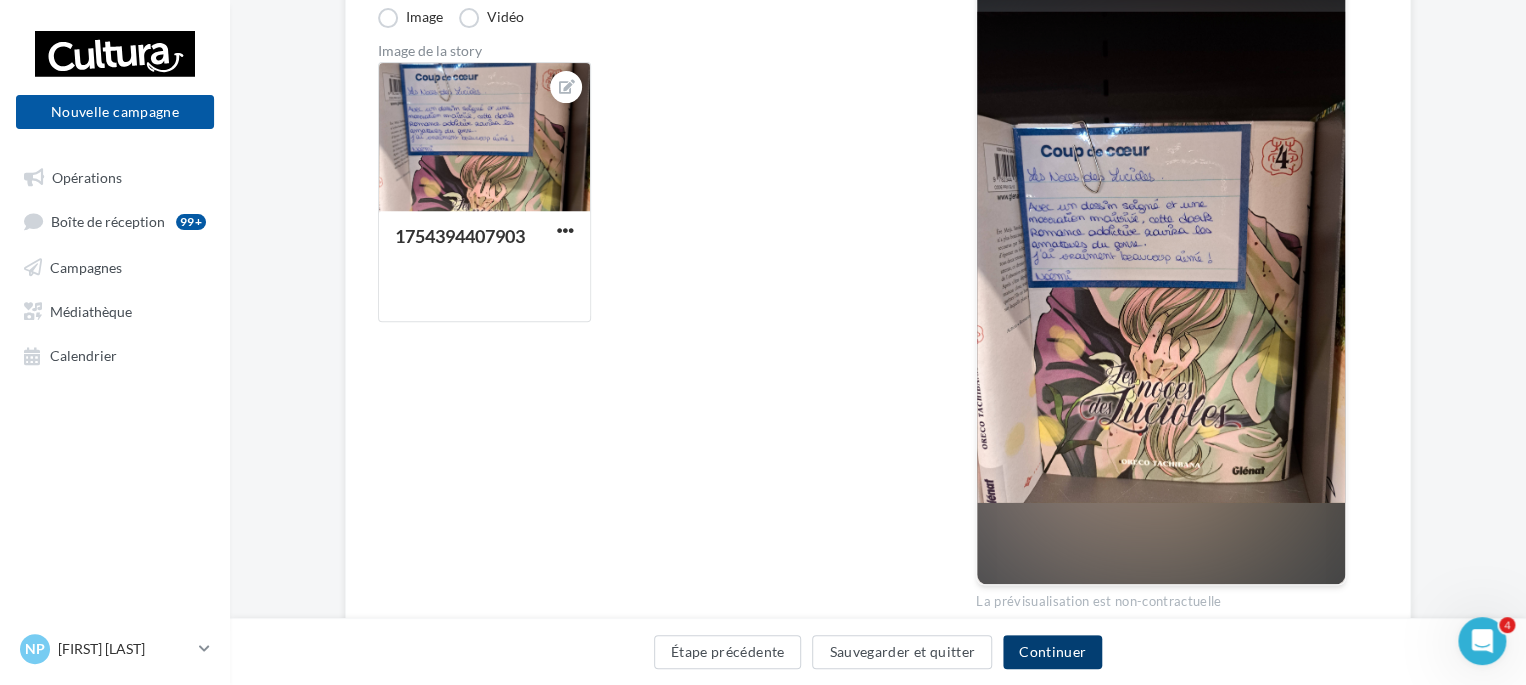click on "Continuer" at bounding box center [1052, 652] 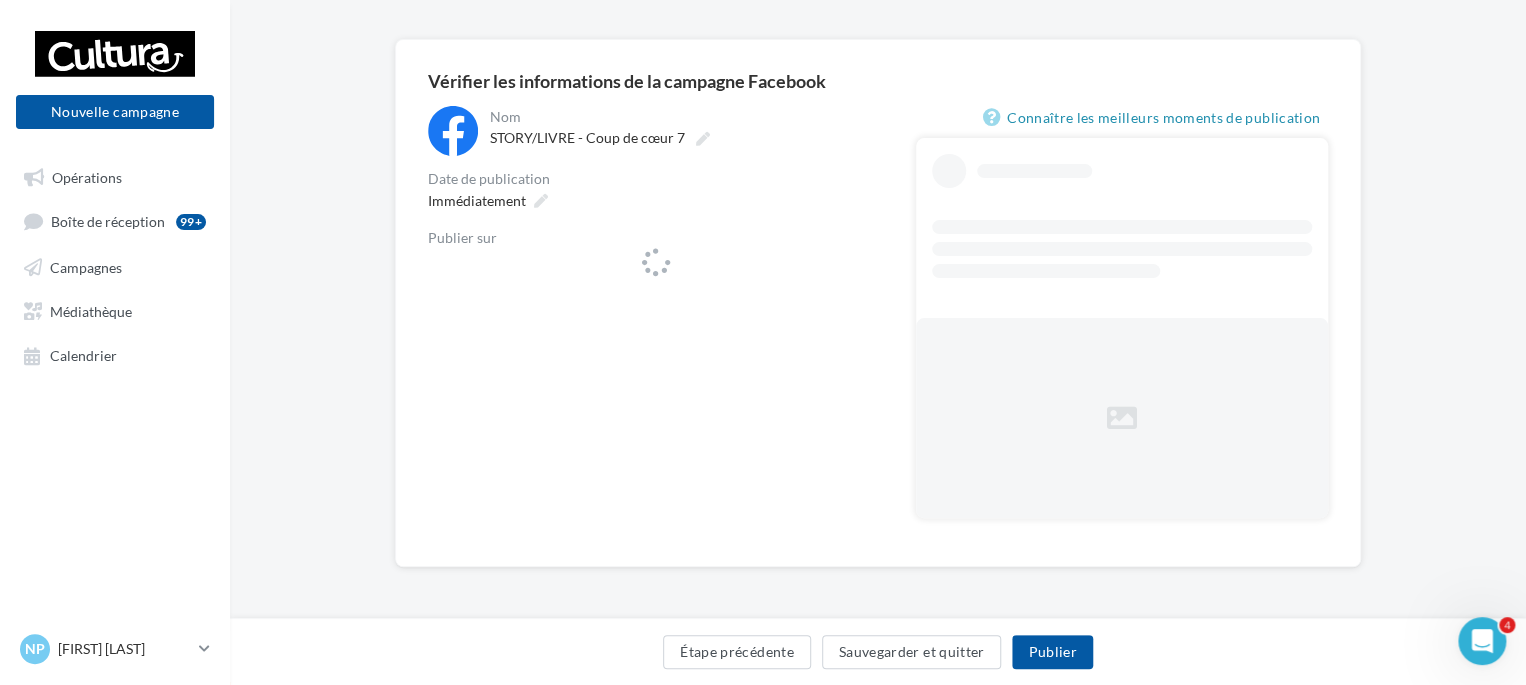 scroll, scrollTop: 128, scrollLeft: 0, axis: vertical 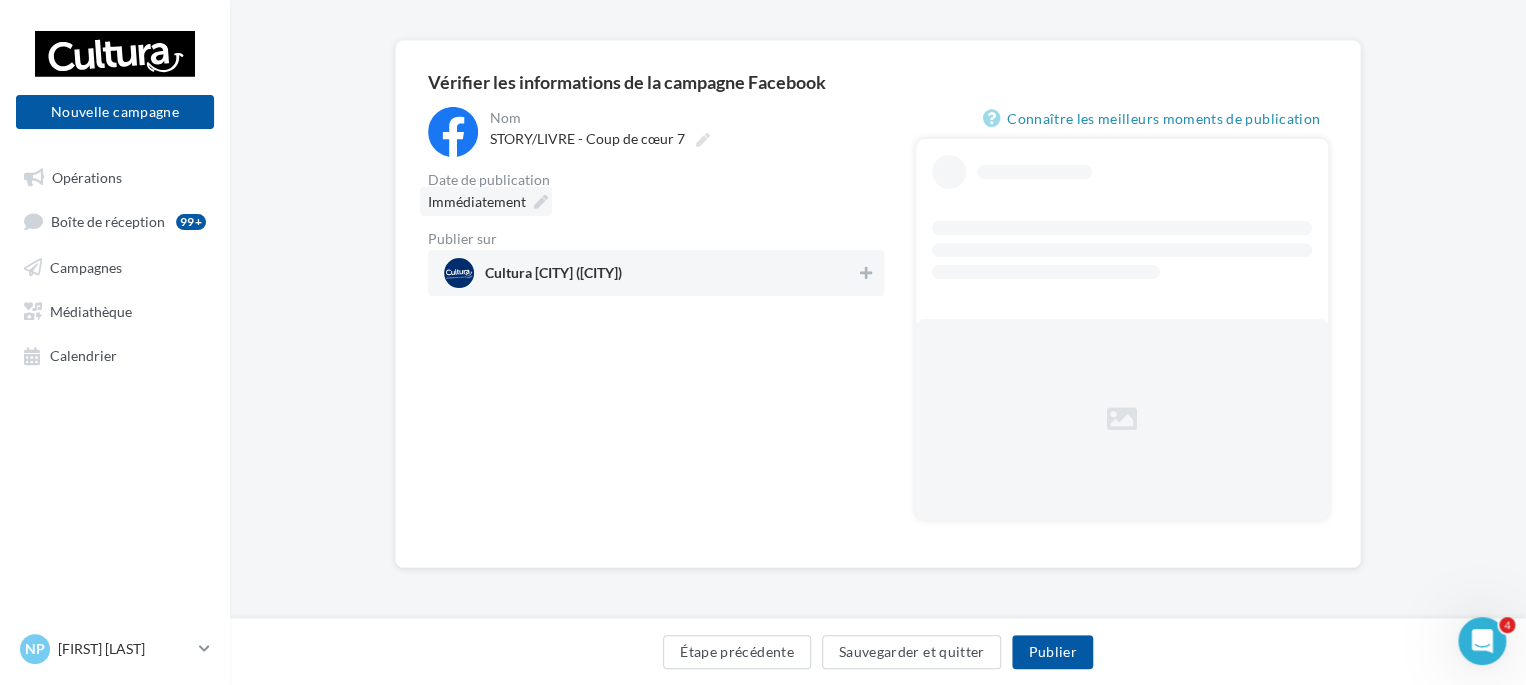 click on "Immédiatement" at bounding box center [486, 201] 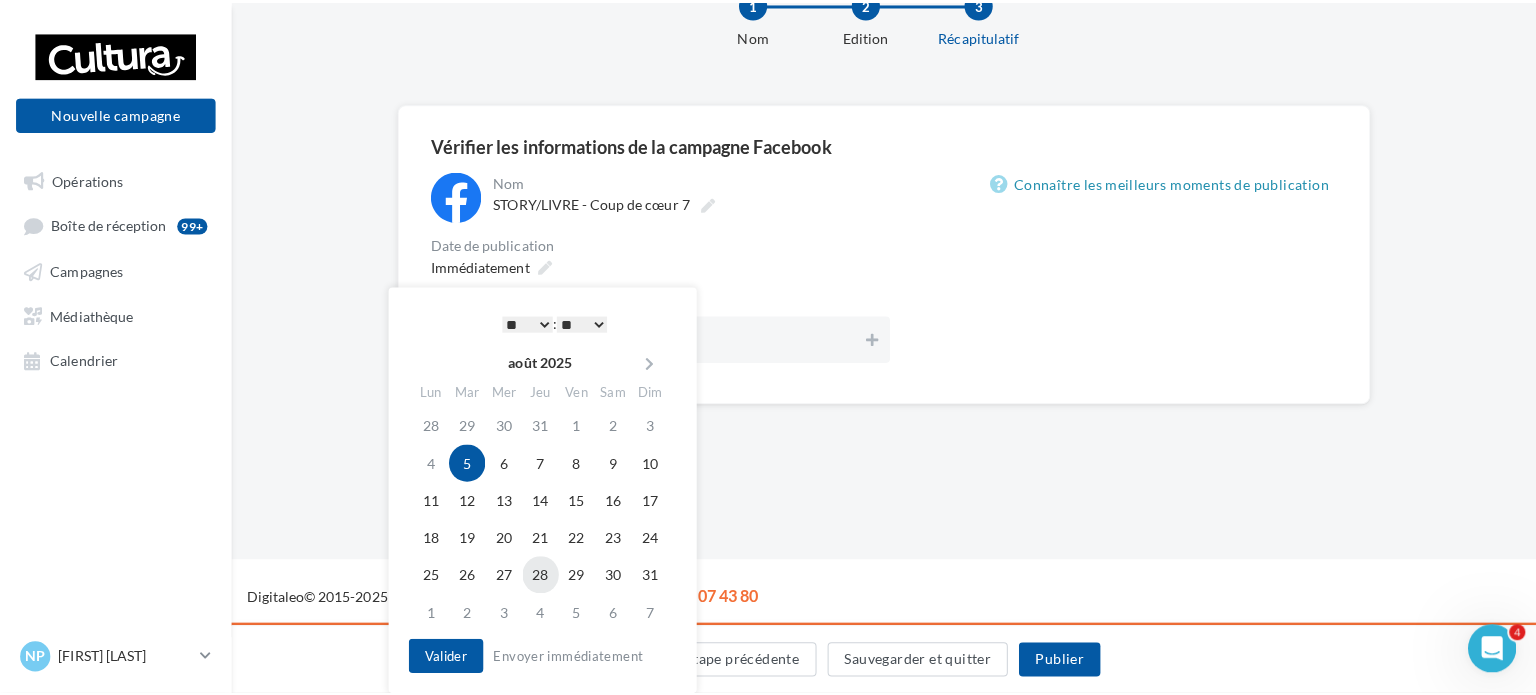 scroll, scrollTop: 128, scrollLeft: 0, axis: vertical 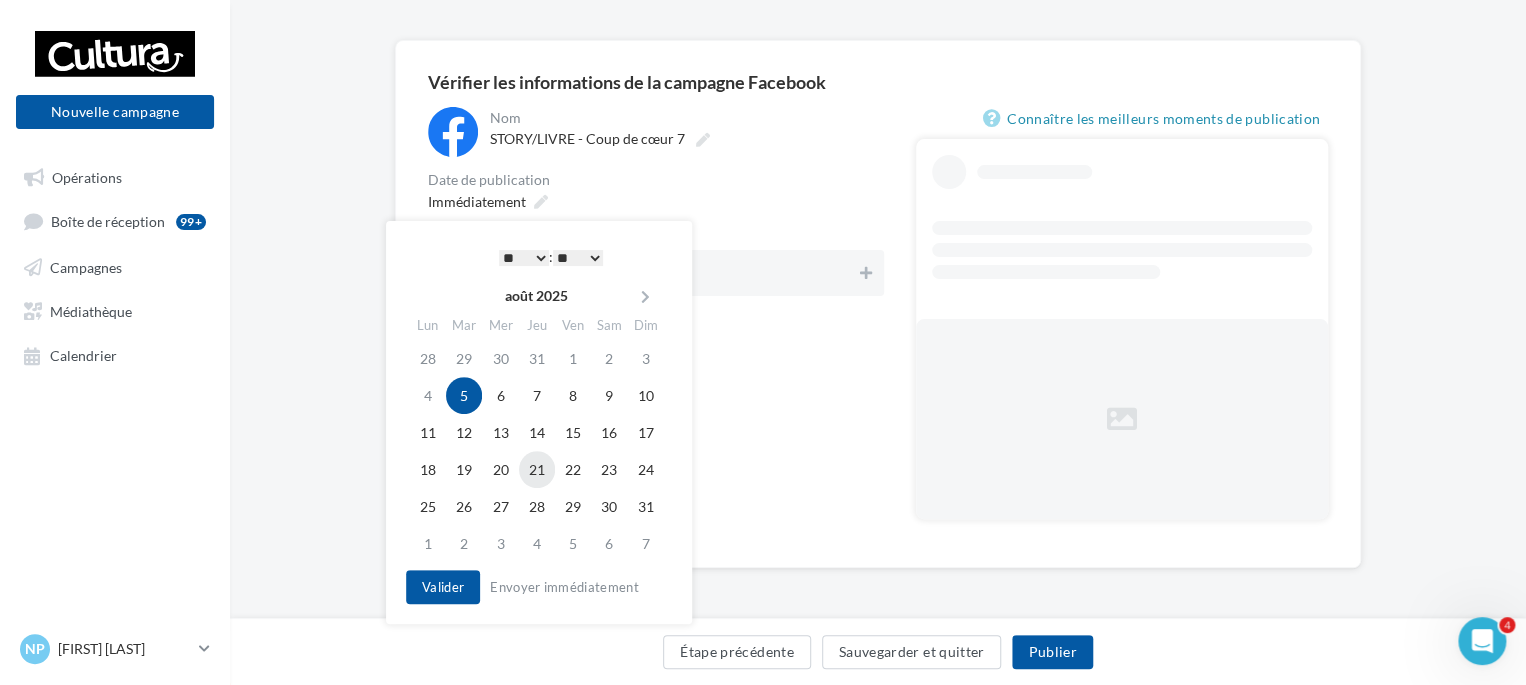 click on "21" at bounding box center (537, 469) 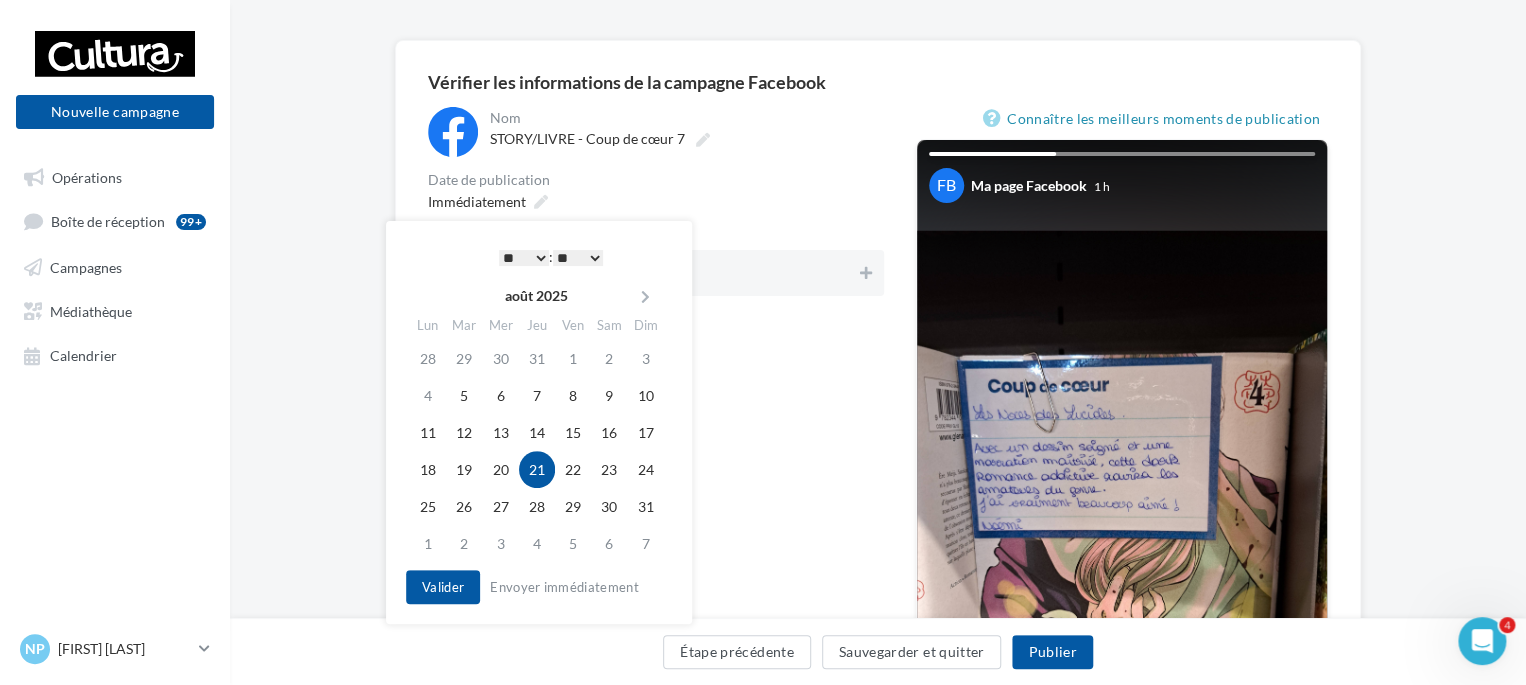 click on "* * * * * * * * * * ** ** ** ** ** ** ** ** ** ** ** ** ** **" at bounding box center [524, 258] 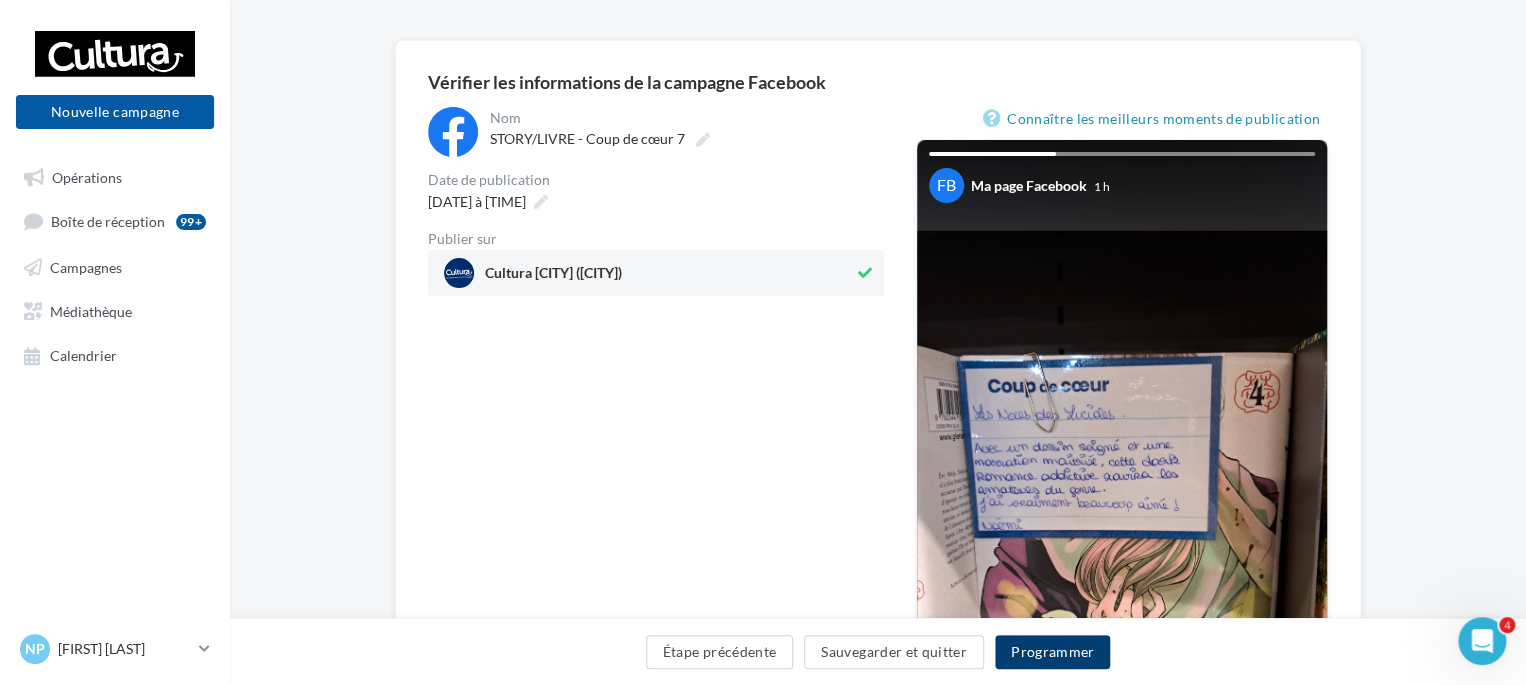 click on "Programmer" at bounding box center [1053, 652] 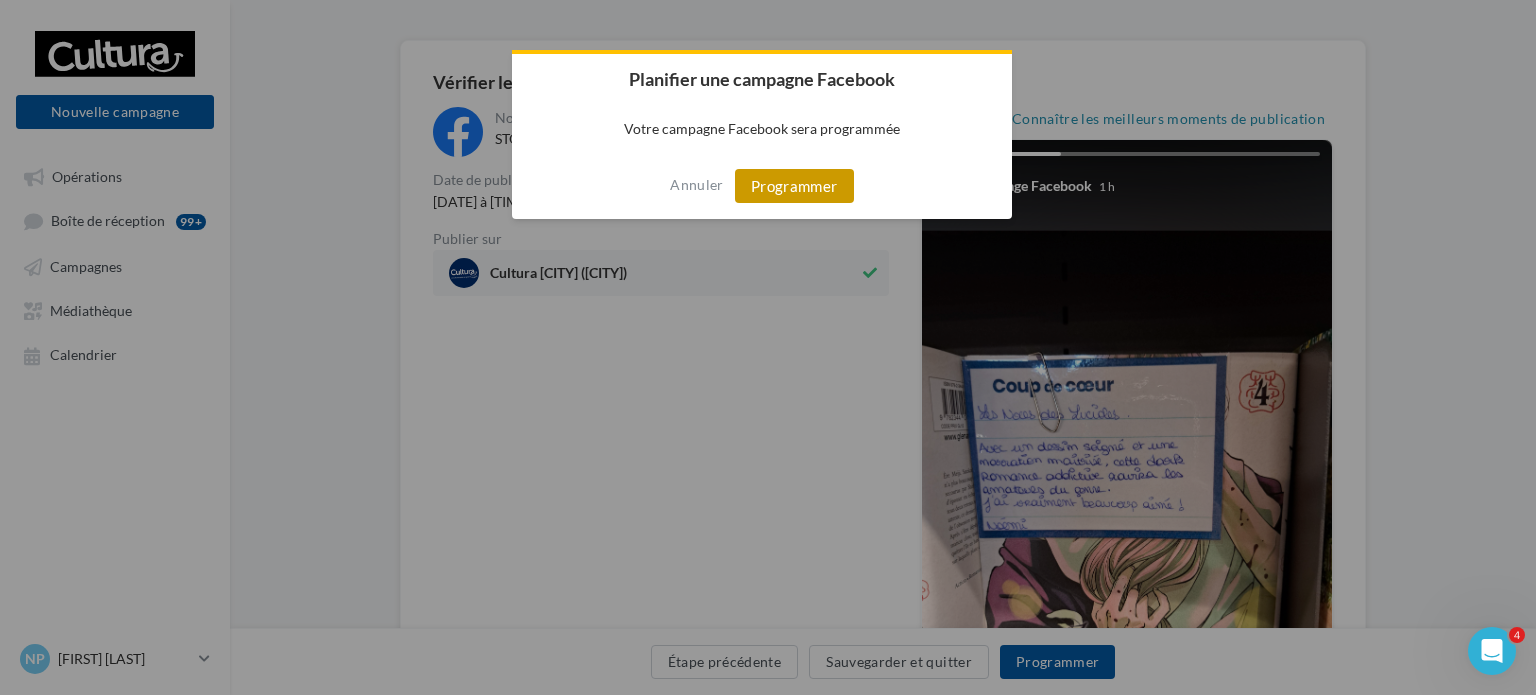 click on "Programmer" at bounding box center (794, 186) 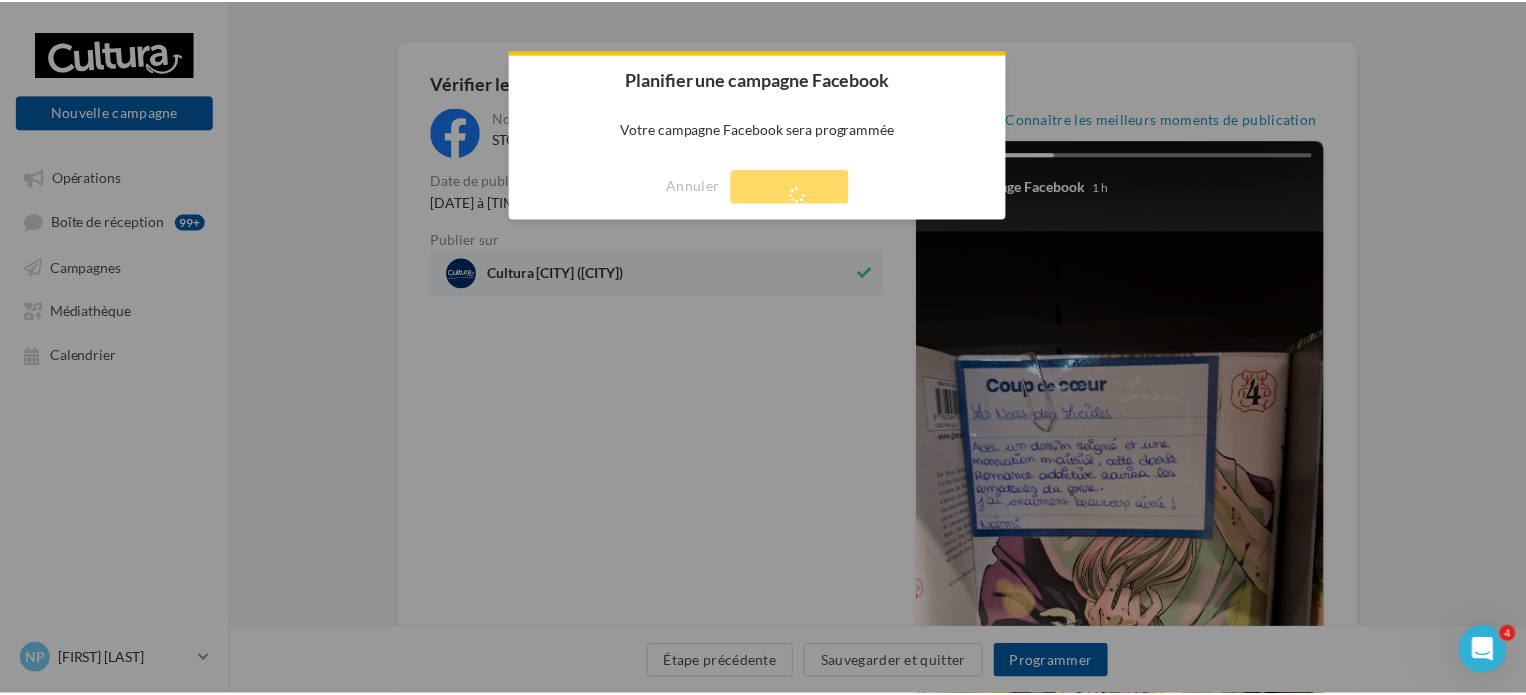 scroll, scrollTop: 32, scrollLeft: 0, axis: vertical 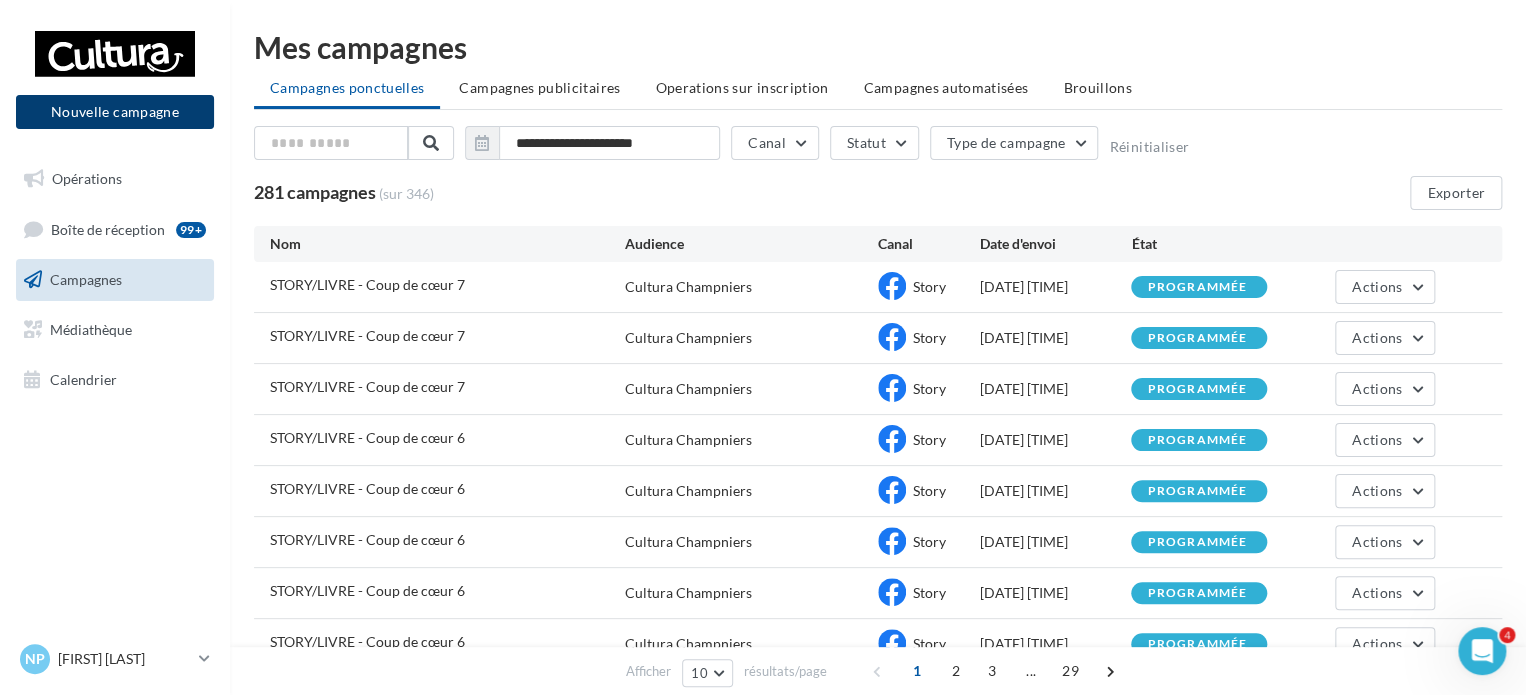 click on "Nouvelle campagne" at bounding box center (115, 112) 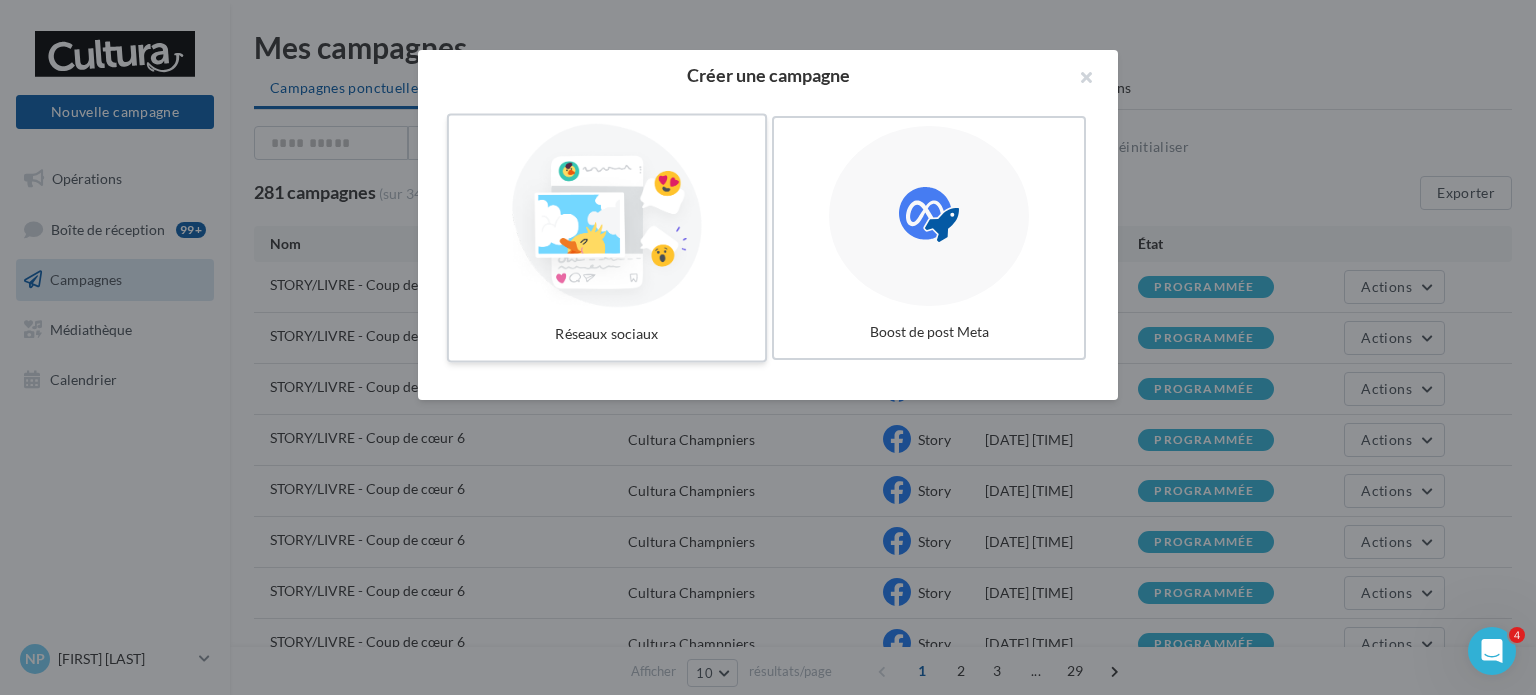 click at bounding box center (607, 216) 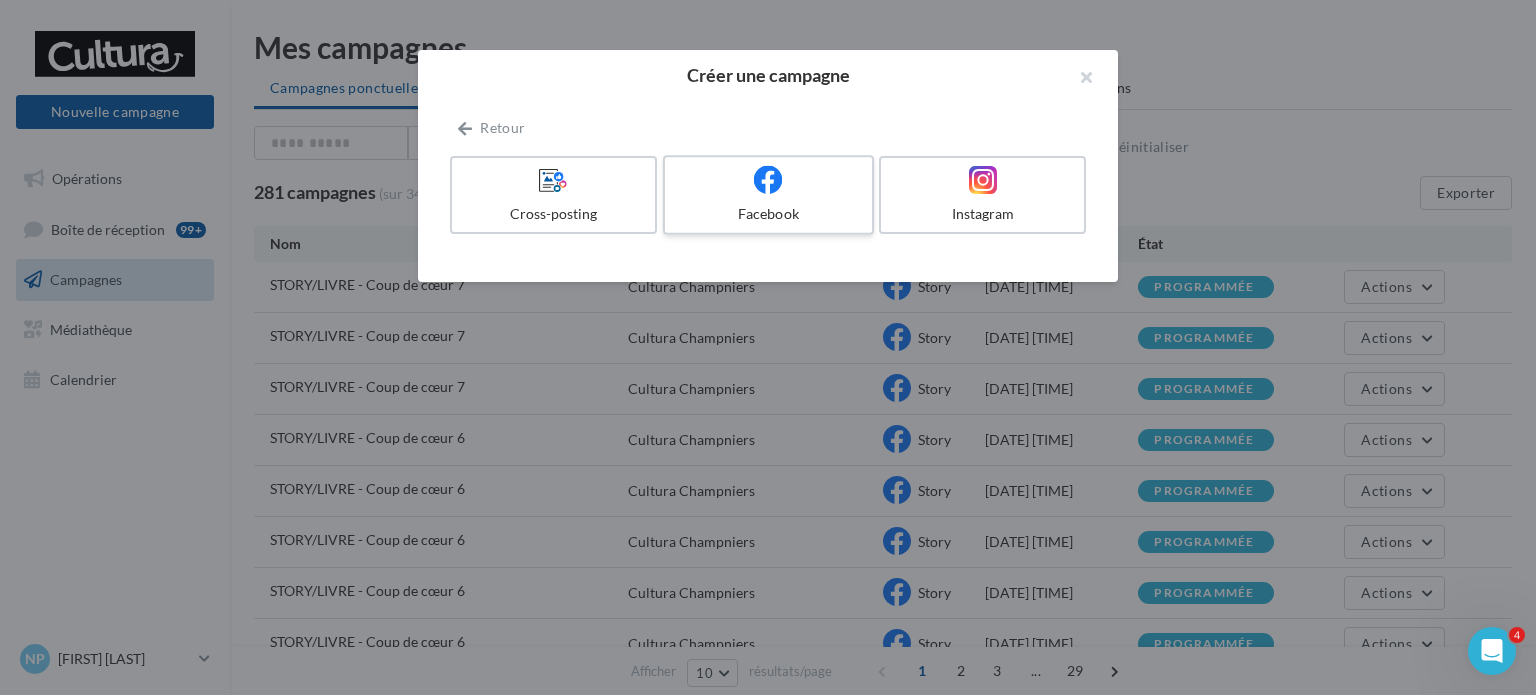 click at bounding box center (768, 180) 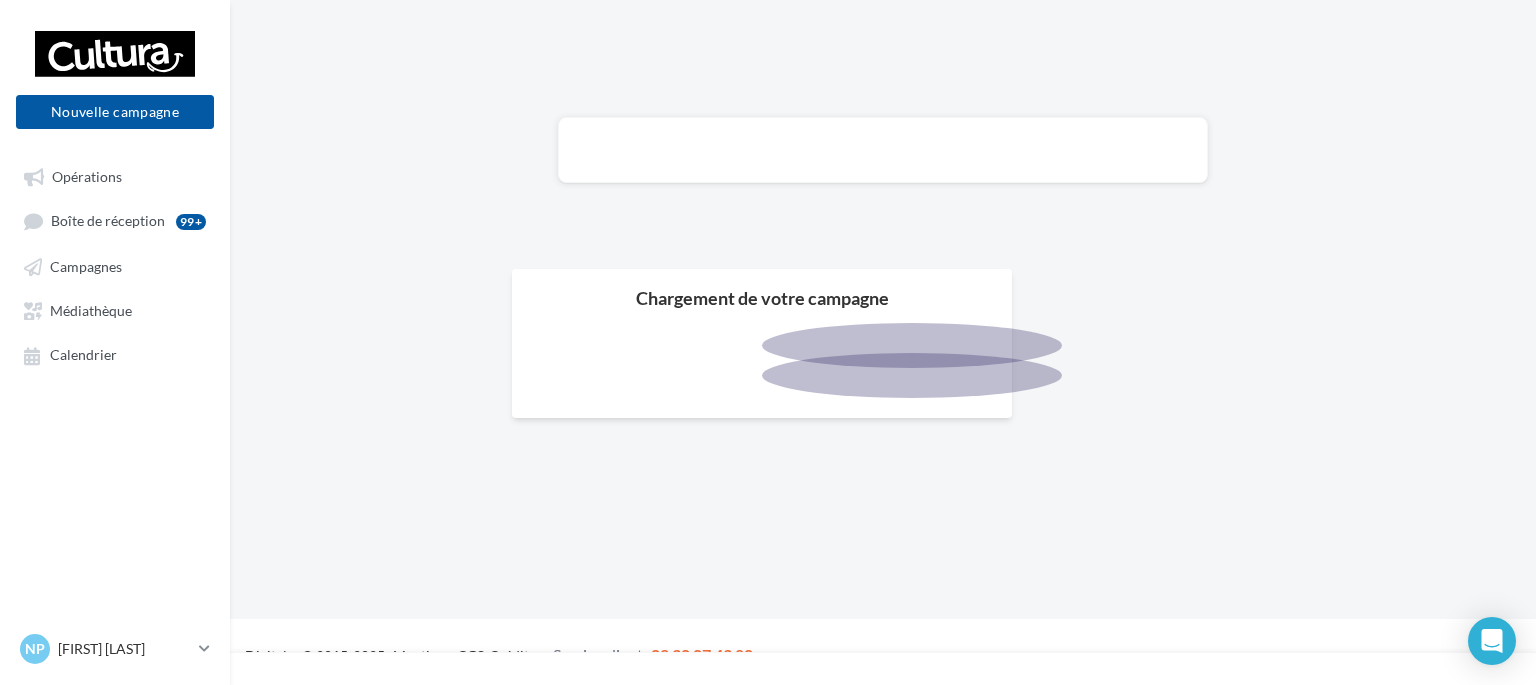 scroll, scrollTop: 0, scrollLeft: 0, axis: both 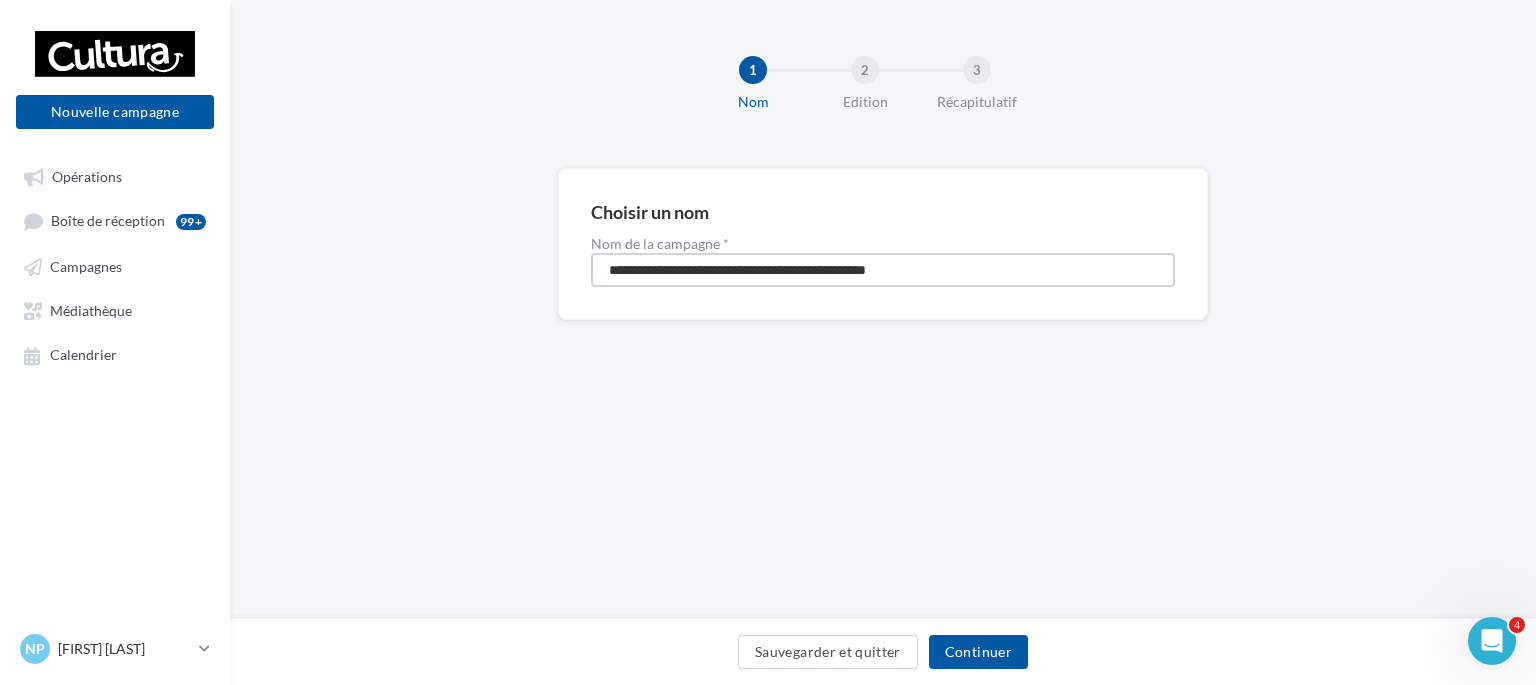 click on "**********" at bounding box center [883, 270] 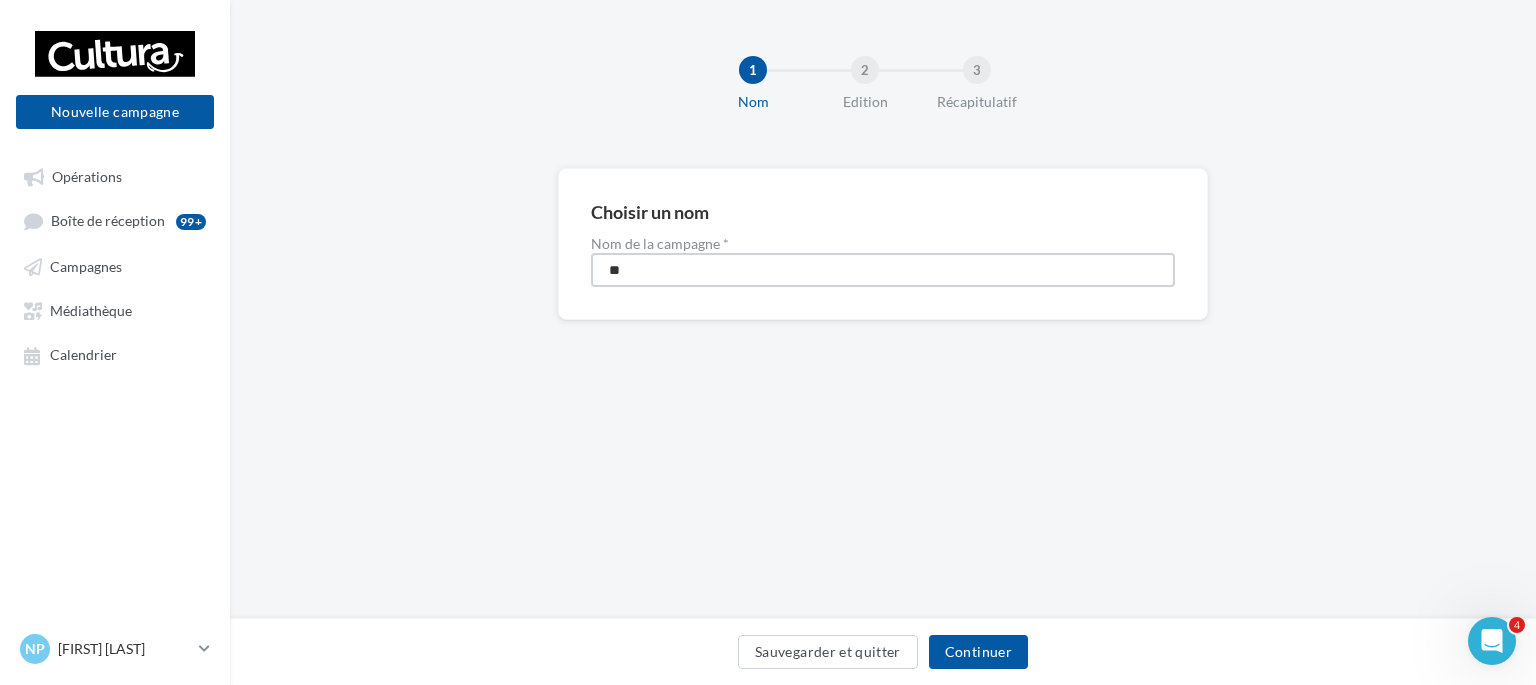 type on "**********" 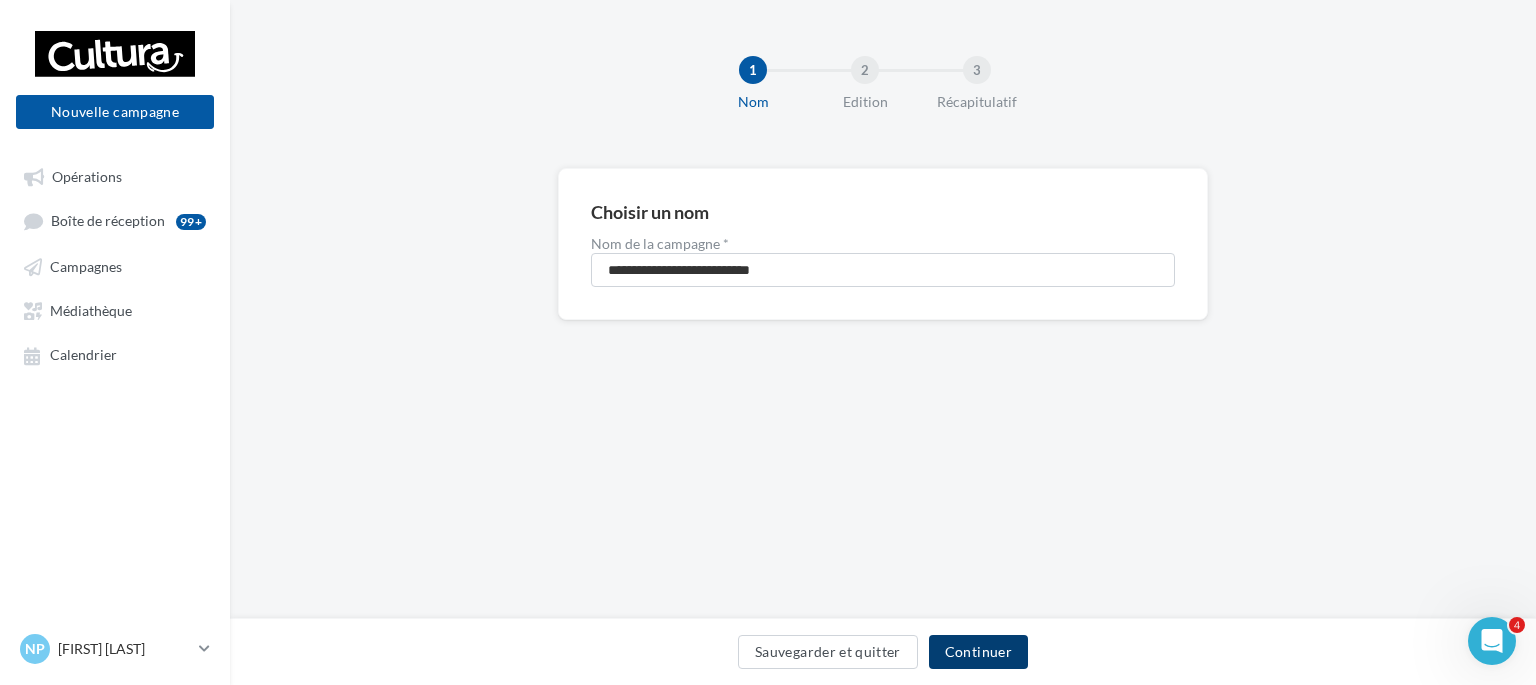 click on "Continuer" at bounding box center [978, 652] 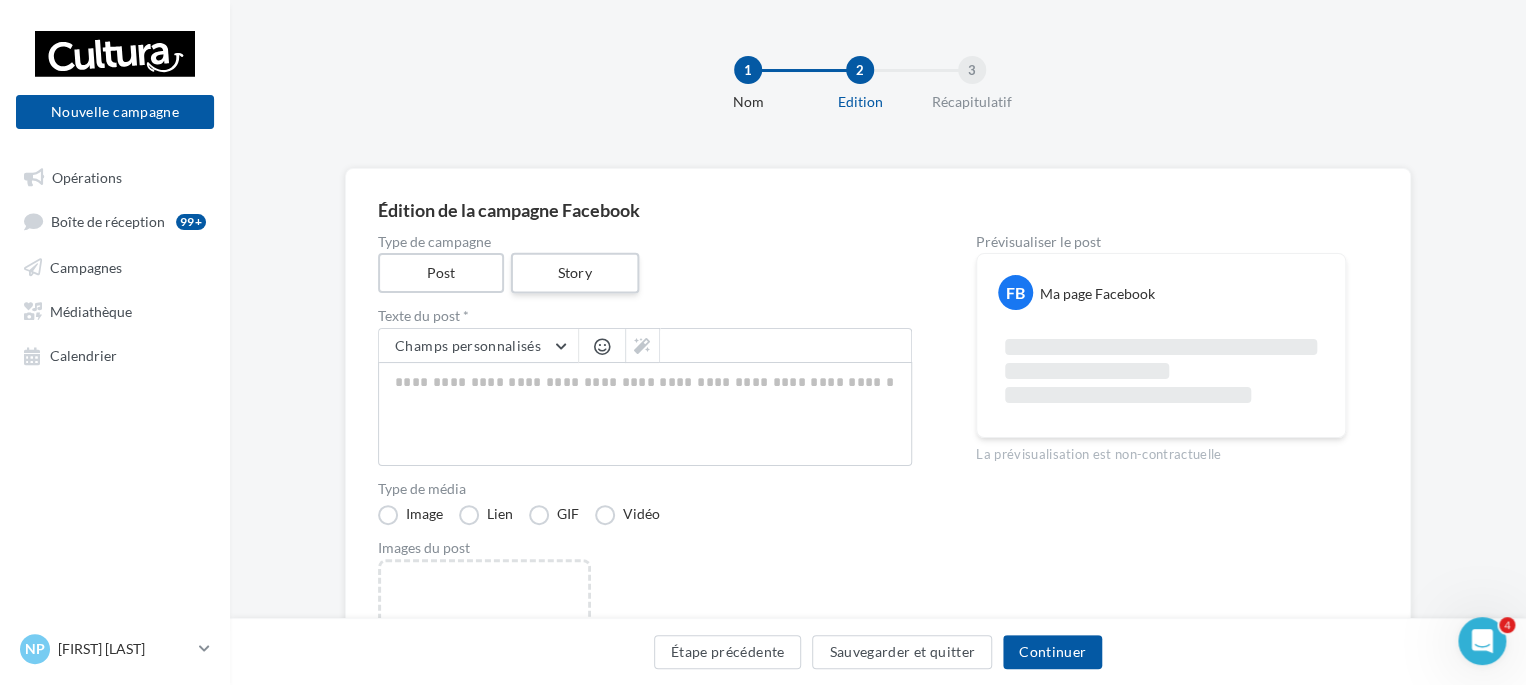 click on "Story" at bounding box center (574, 273) 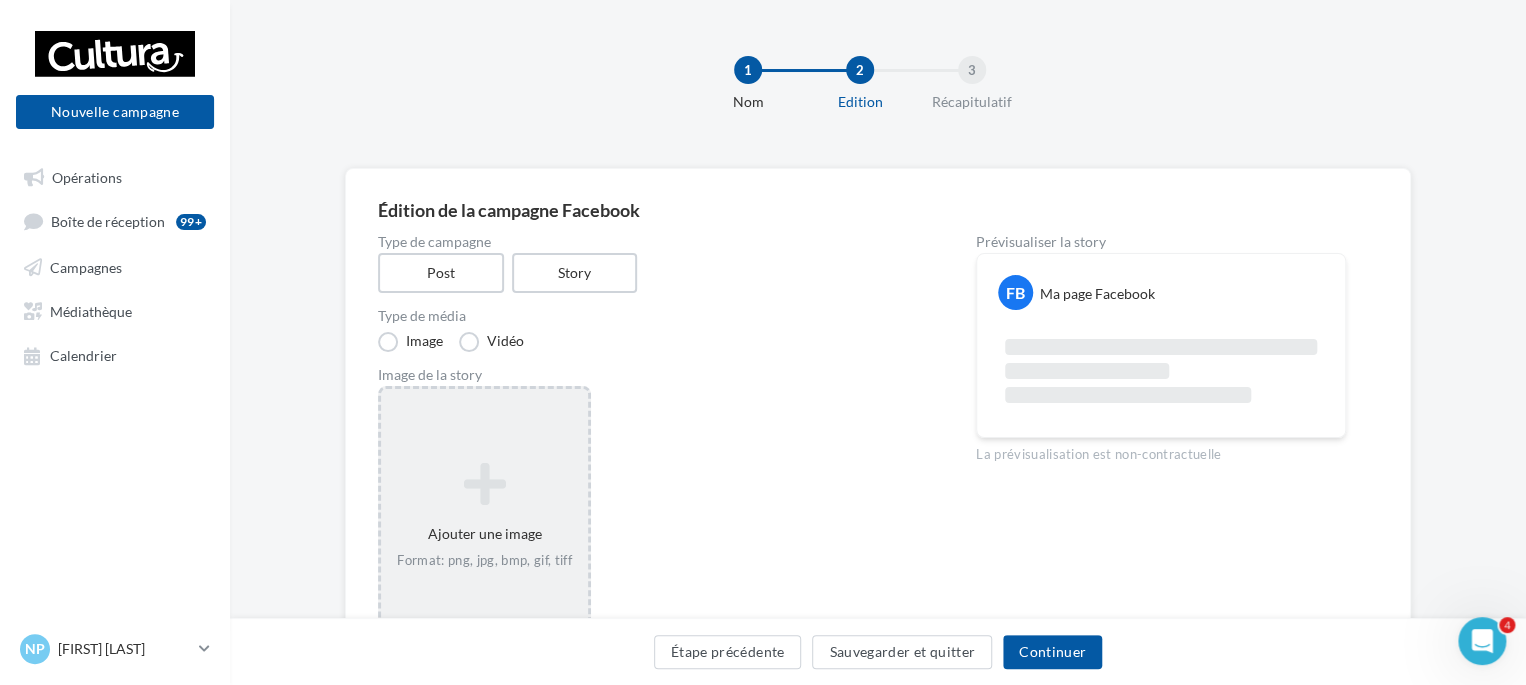 click on "Ajouter une image     Format: png, jpg, bmp, gif, tiff" at bounding box center (484, 516) 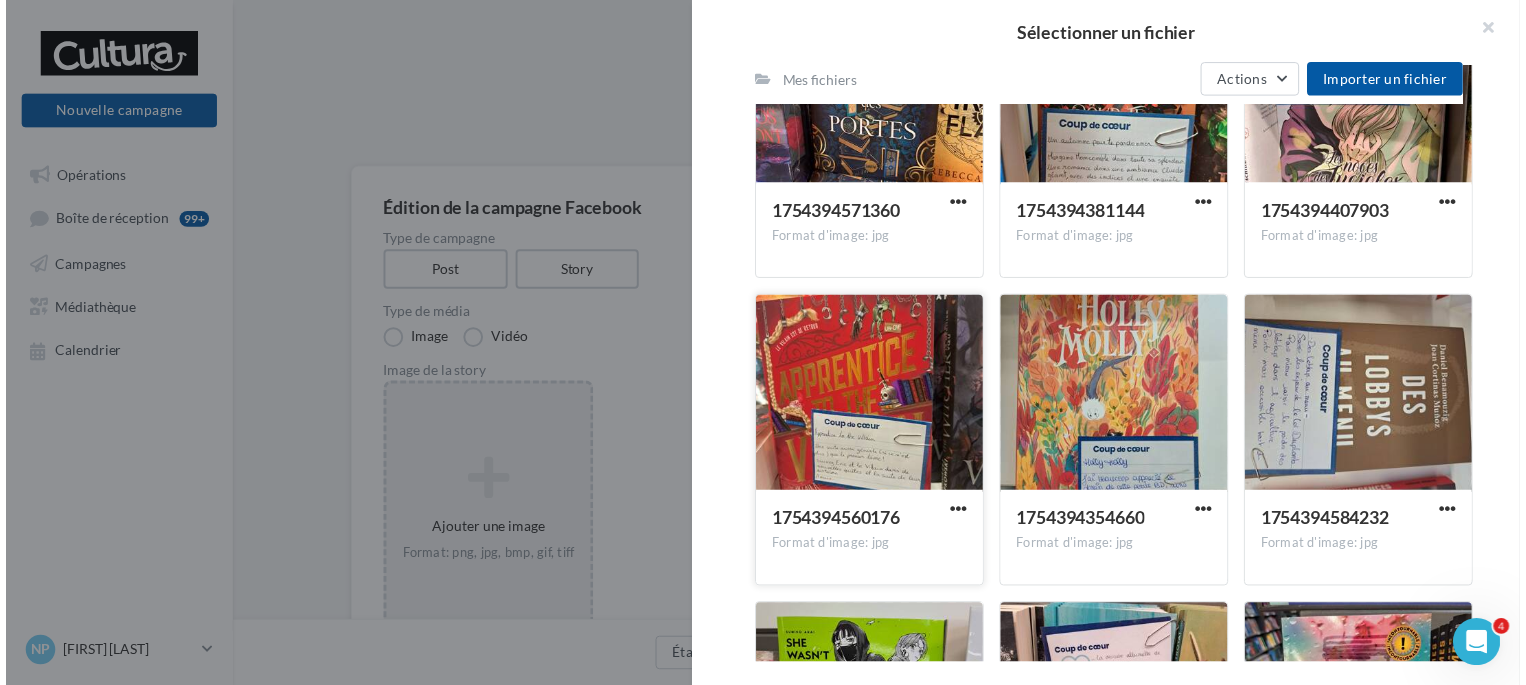 scroll, scrollTop: 1010, scrollLeft: 0, axis: vertical 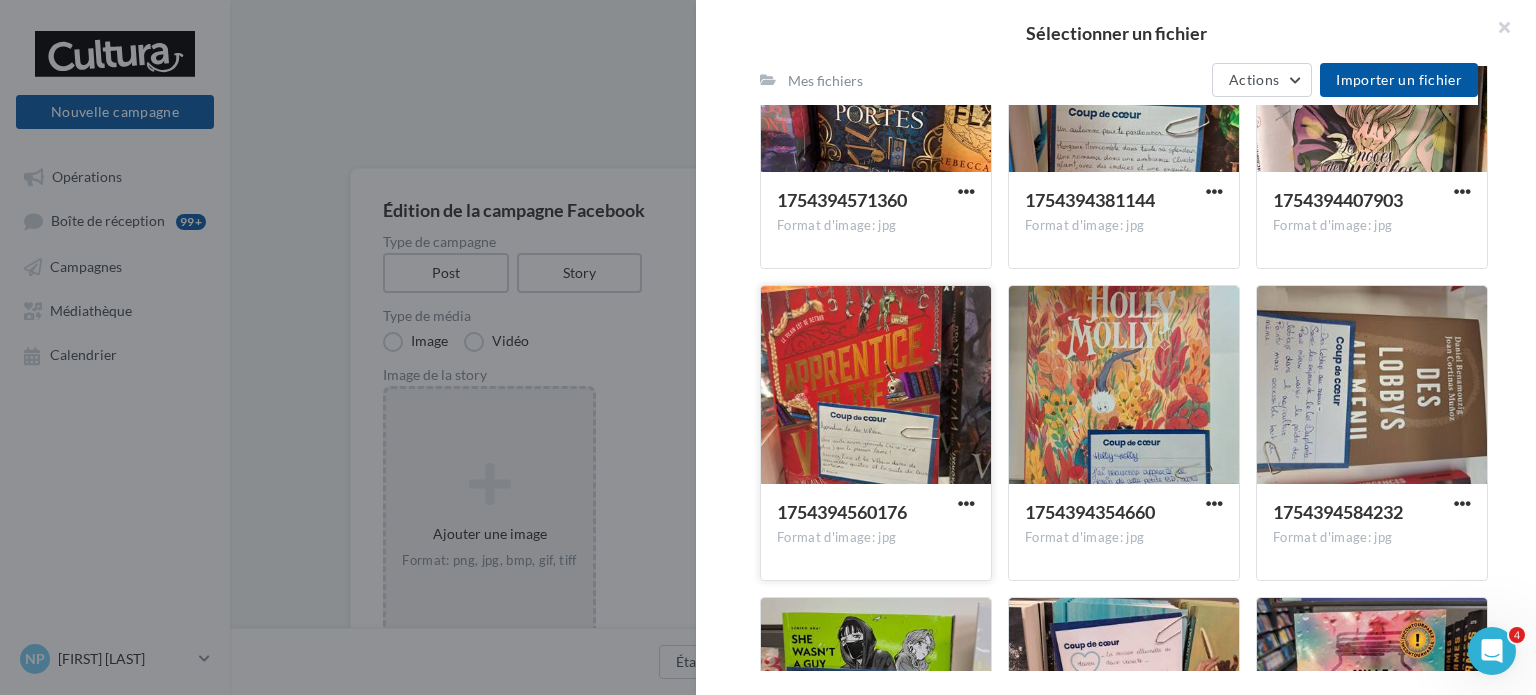 click at bounding box center [876, 386] 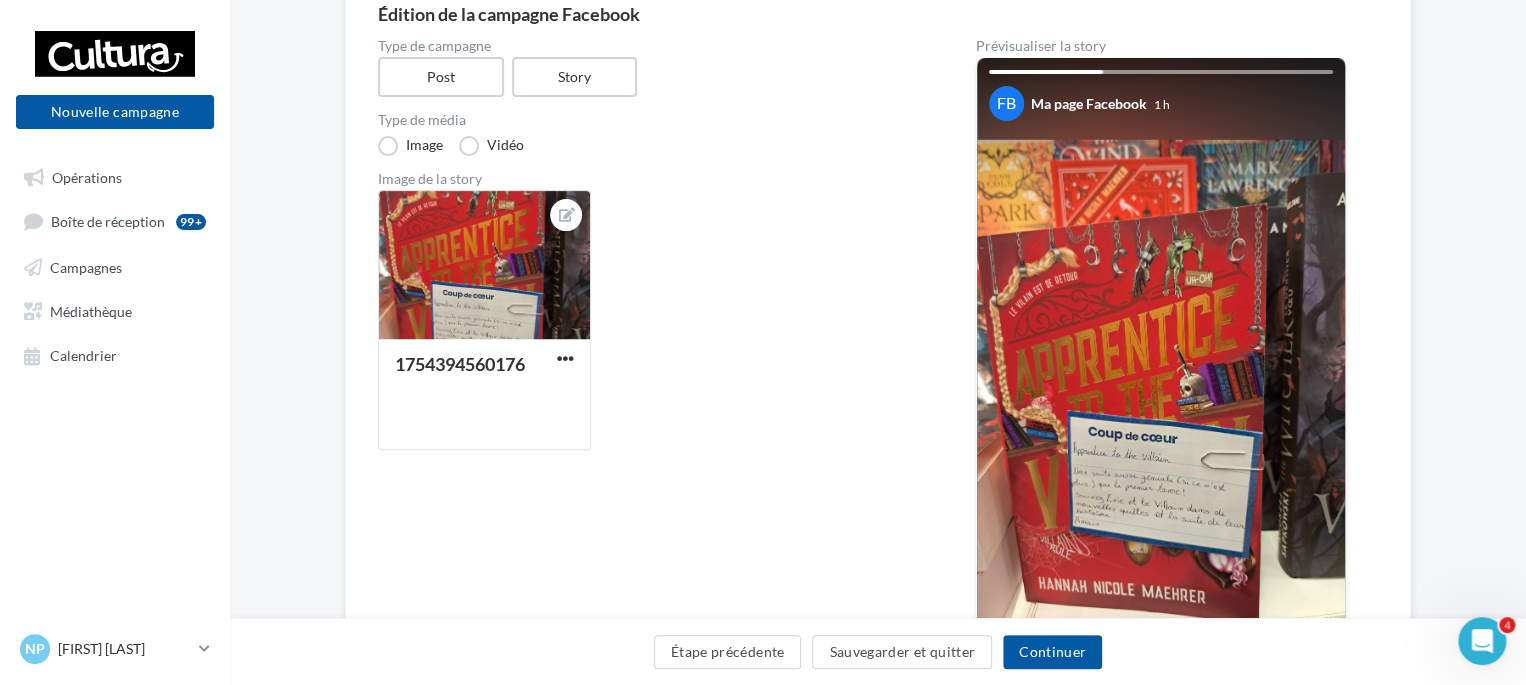 scroll, scrollTop: 200, scrollLeft: 0, axis: vertical 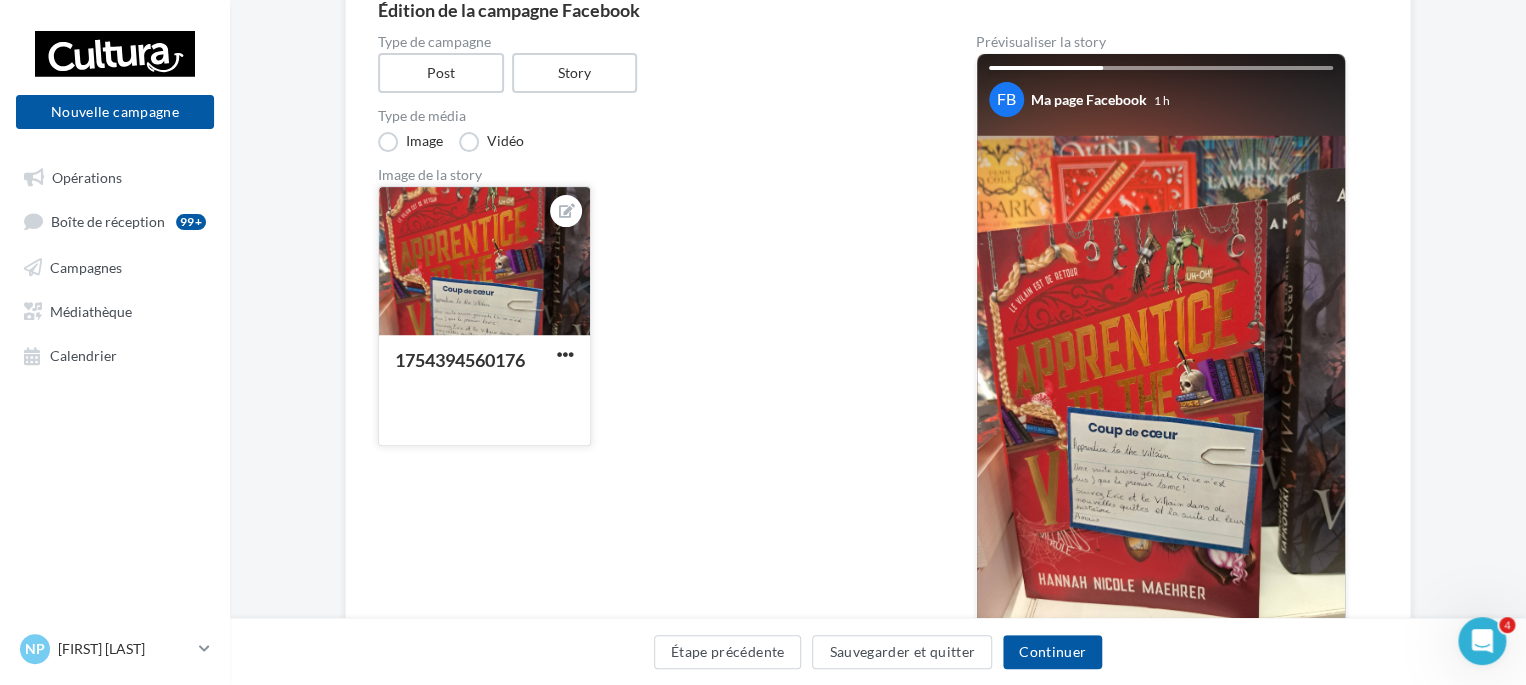 click at bounding box center (566, 211) 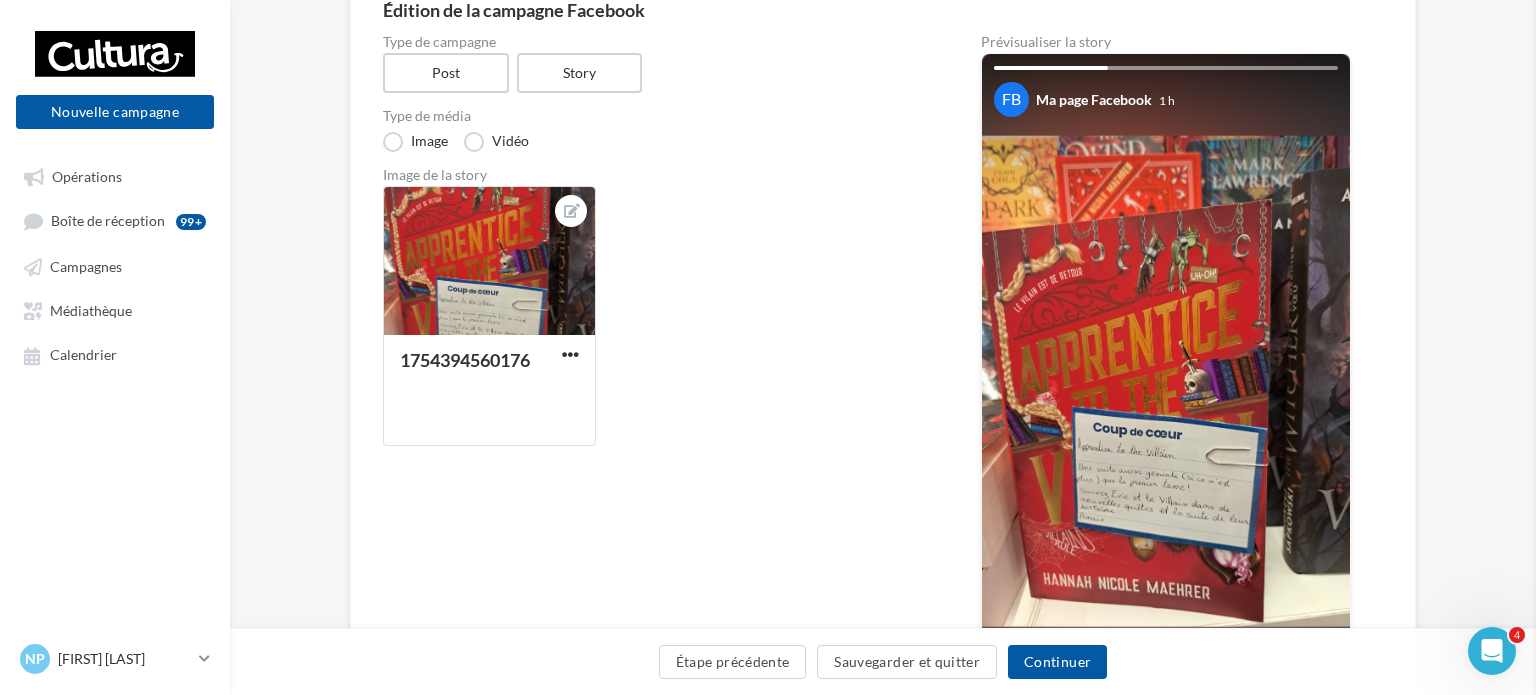 drag, startPoint x: 596, startPoint y: 267, endPoint x: 594, endPoint y: 219, distance: 48.04165 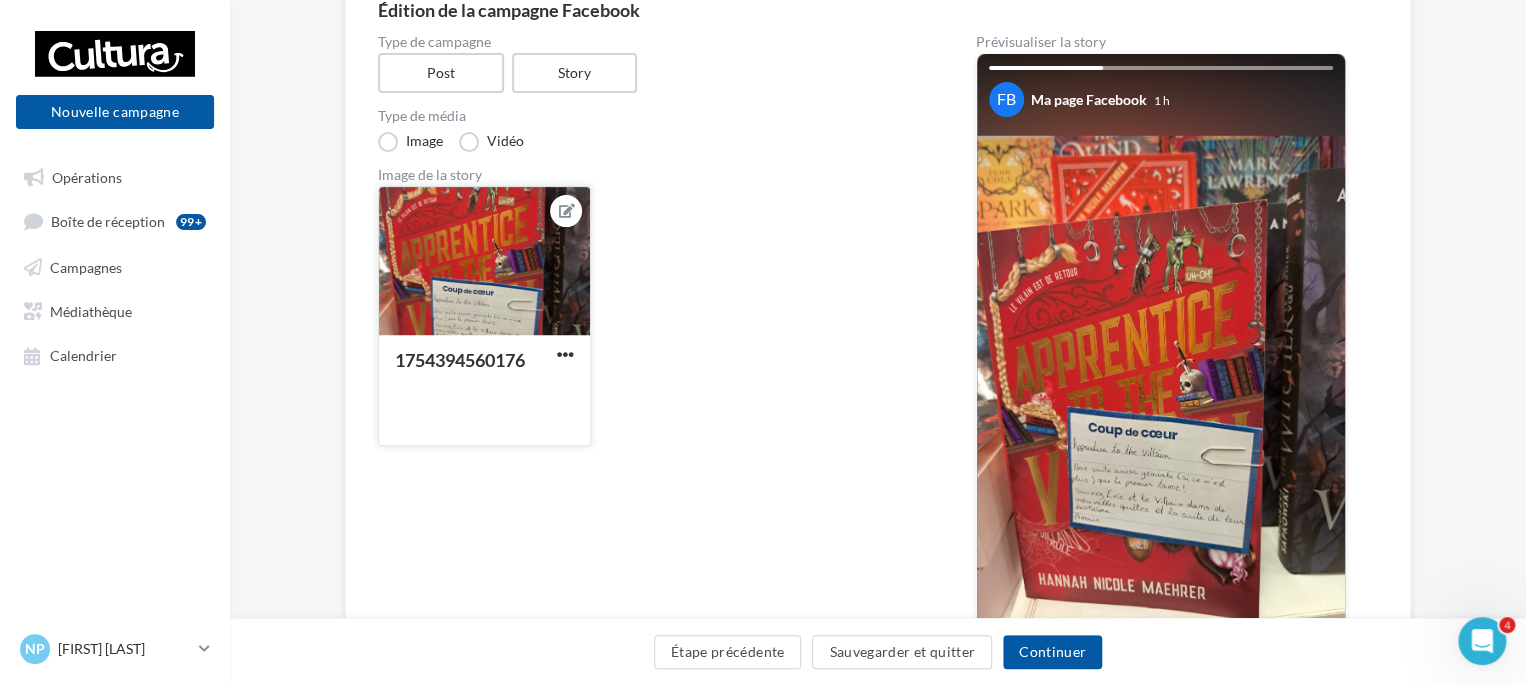 click at bounding box center (566, 211) 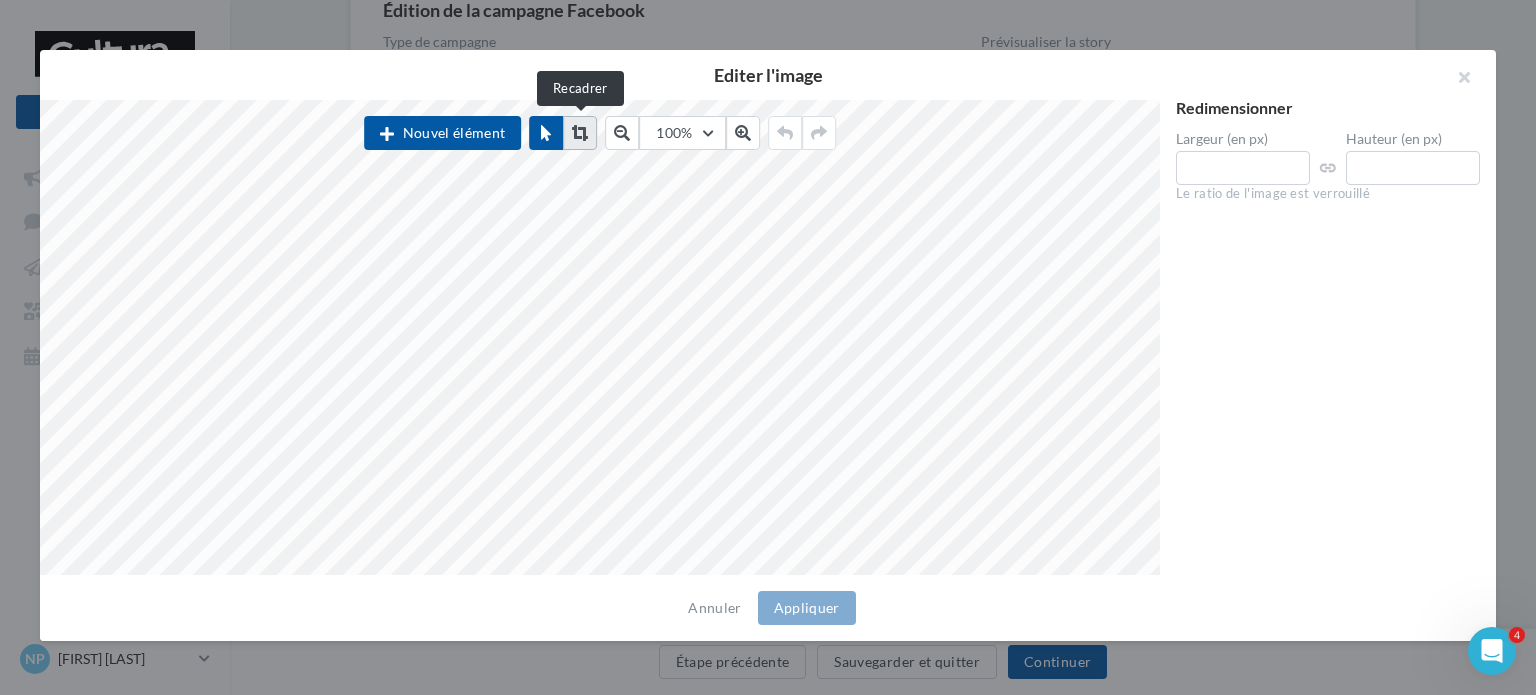 click at bounding box center [580, 133] 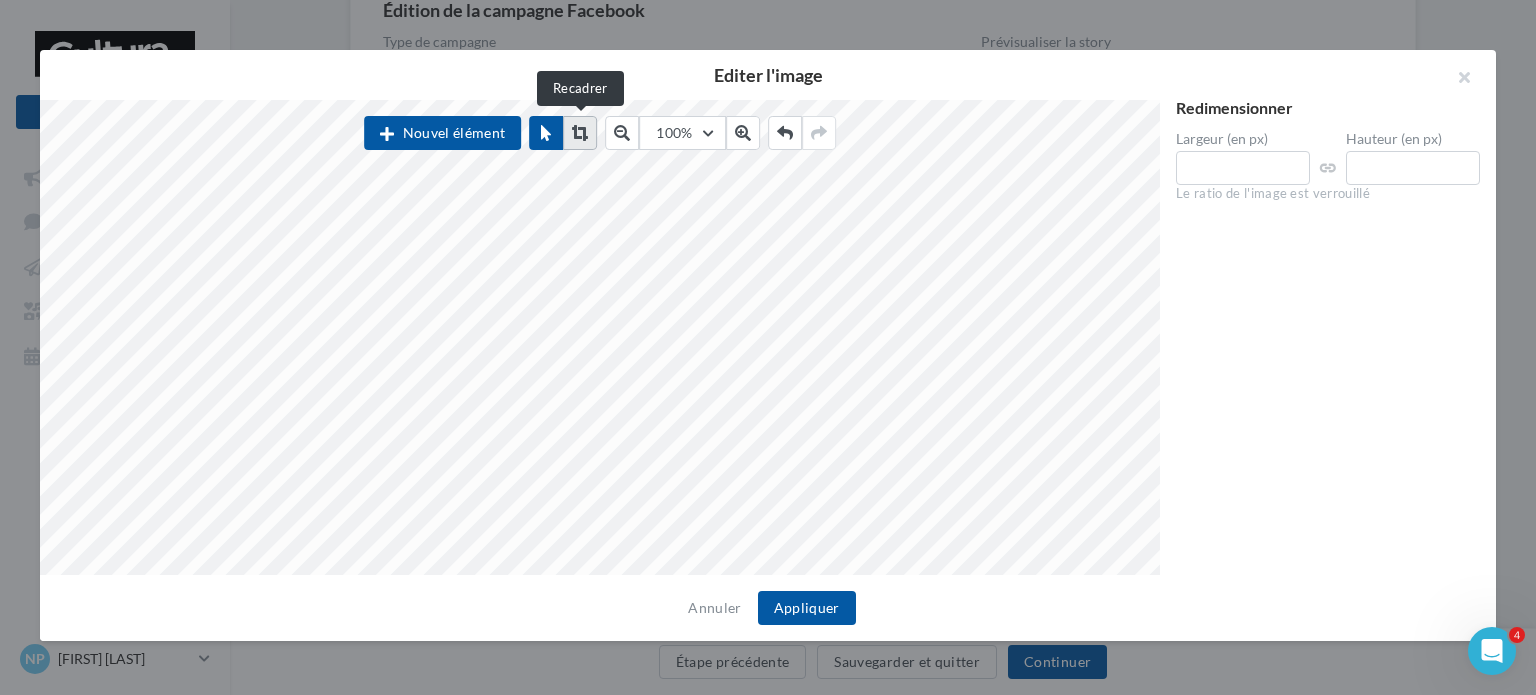 click at bounding box center (580, 133) 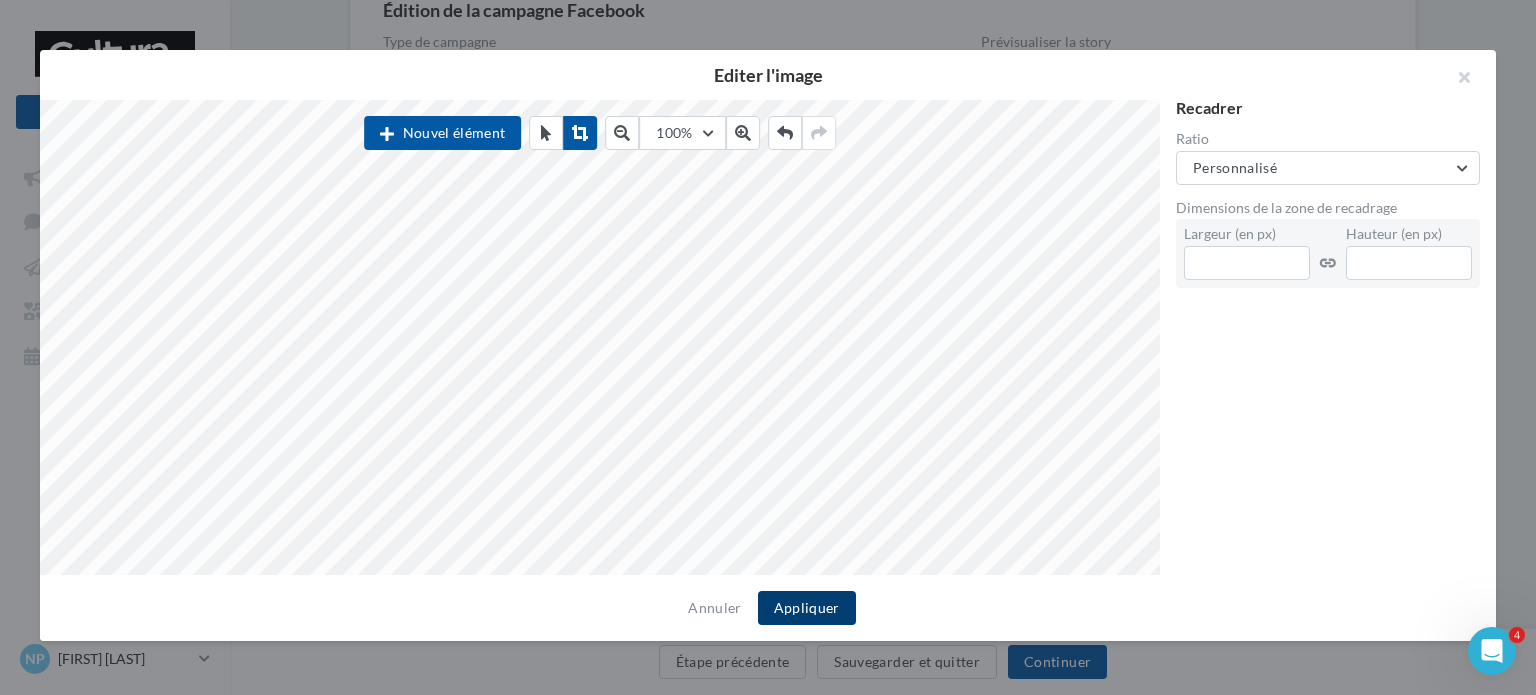 click on "Appliquer" at bounding box center [807, 608] 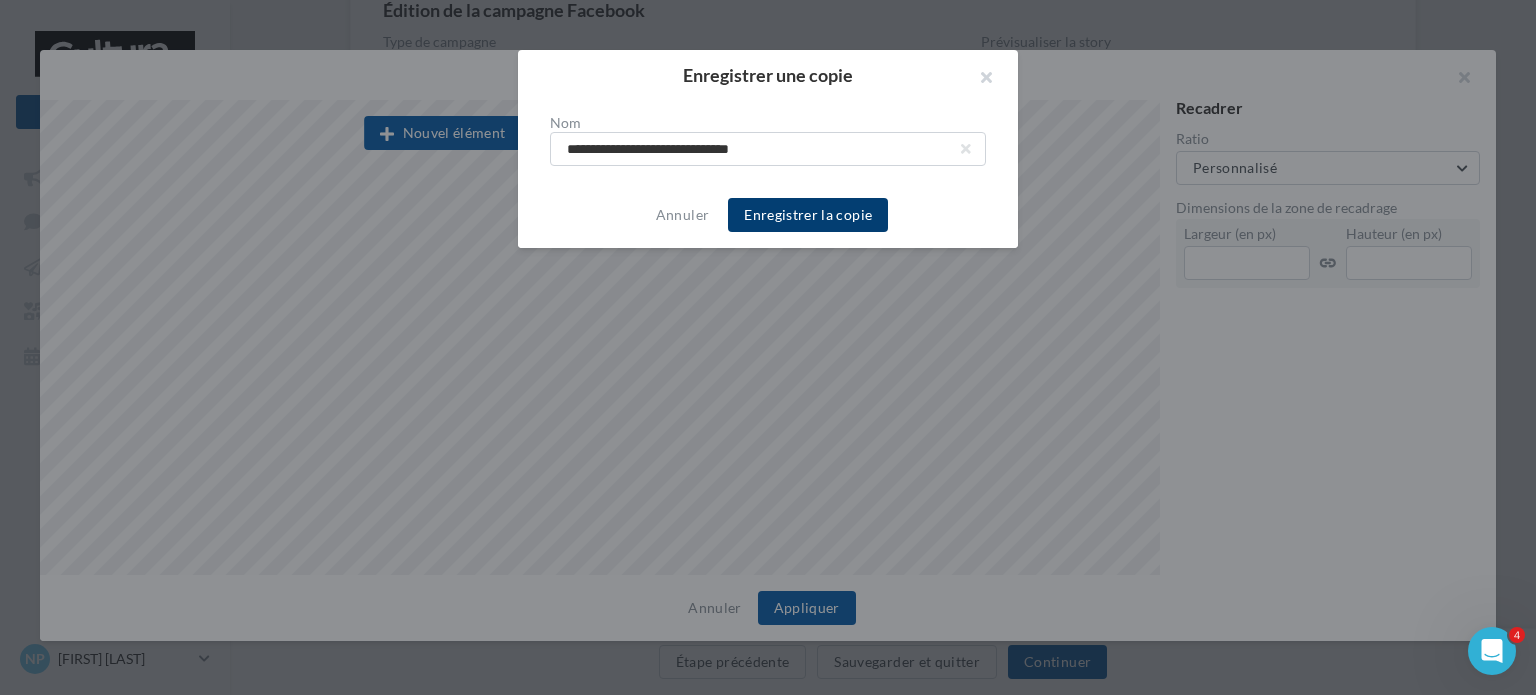 click on "Enregistrer la copie" at bounding box center (808, 215) 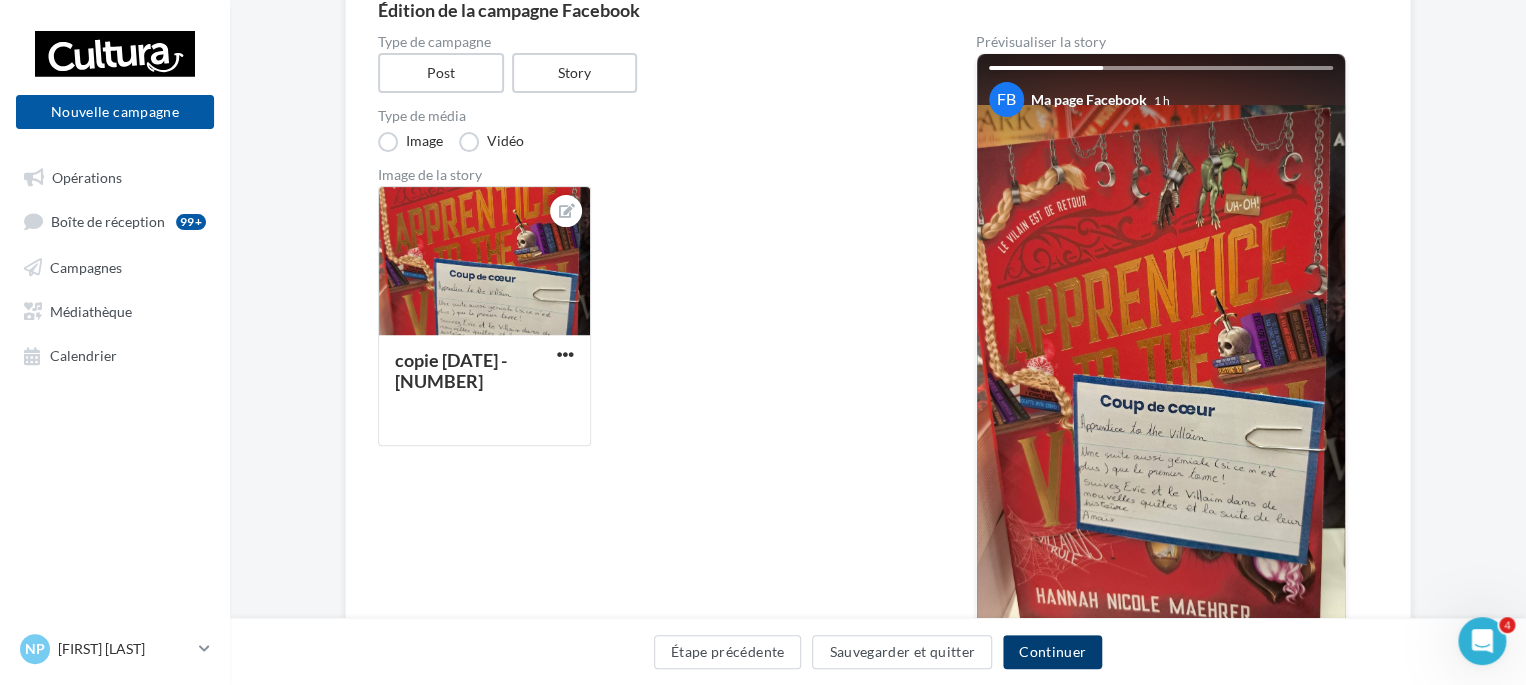 click on "Continuer" at bounding box center (1052, 652) 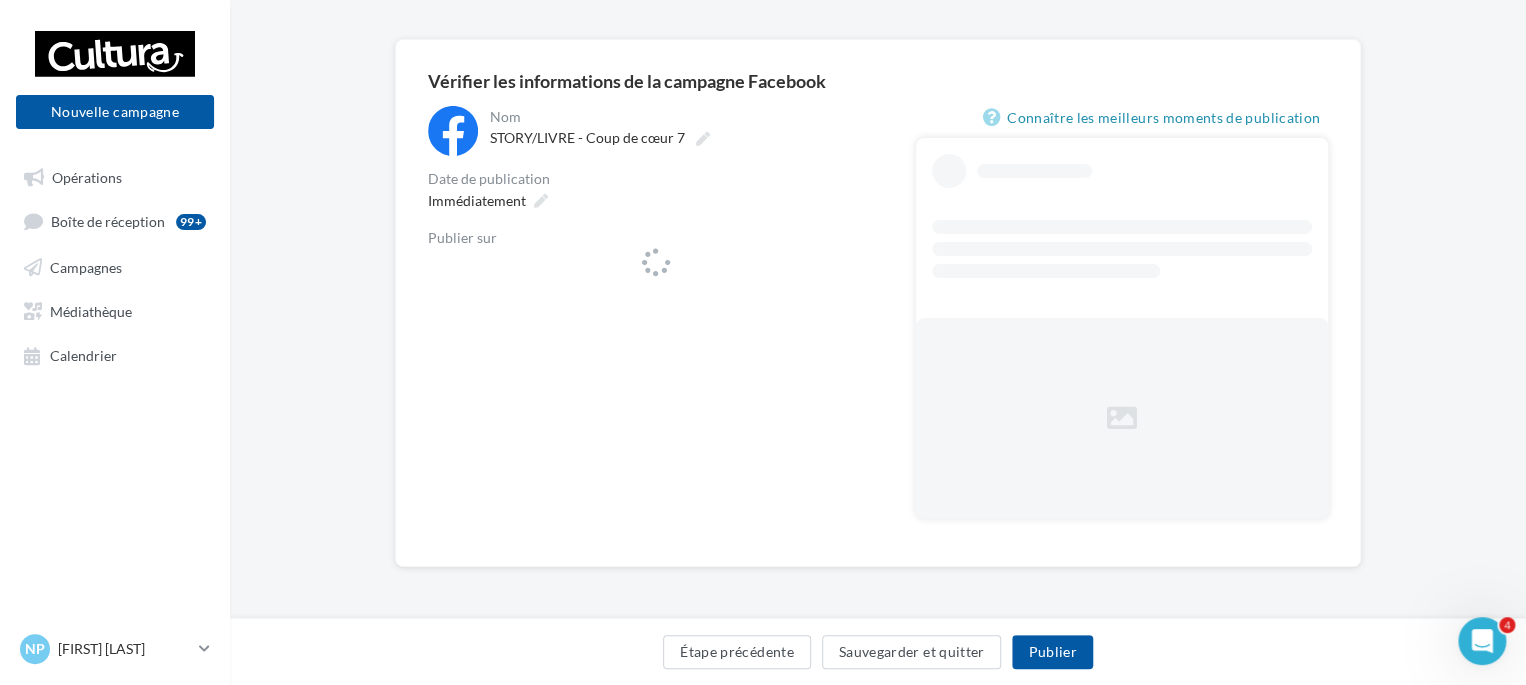 scroll, scrollTop: 128, scrollLeft: 0, axis: vertical 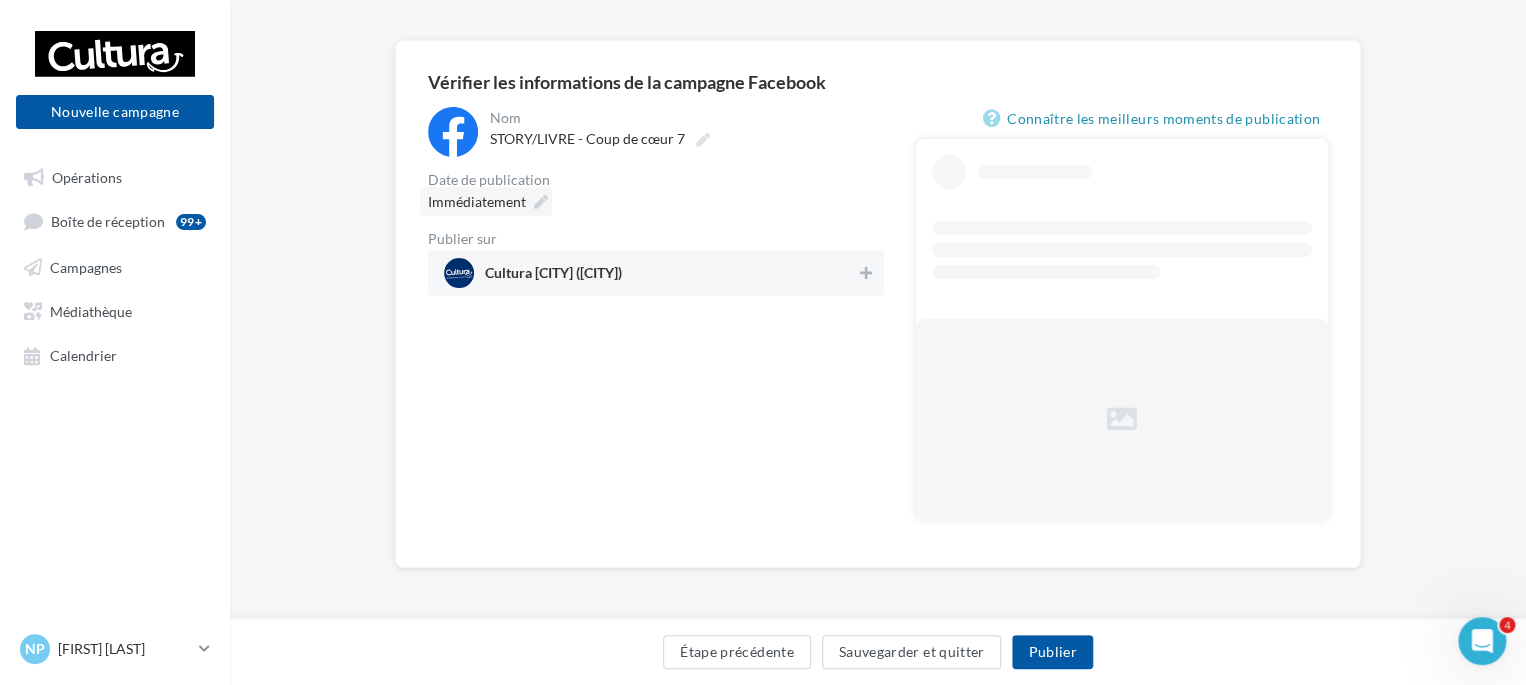 click at bounding box center (541, 202) 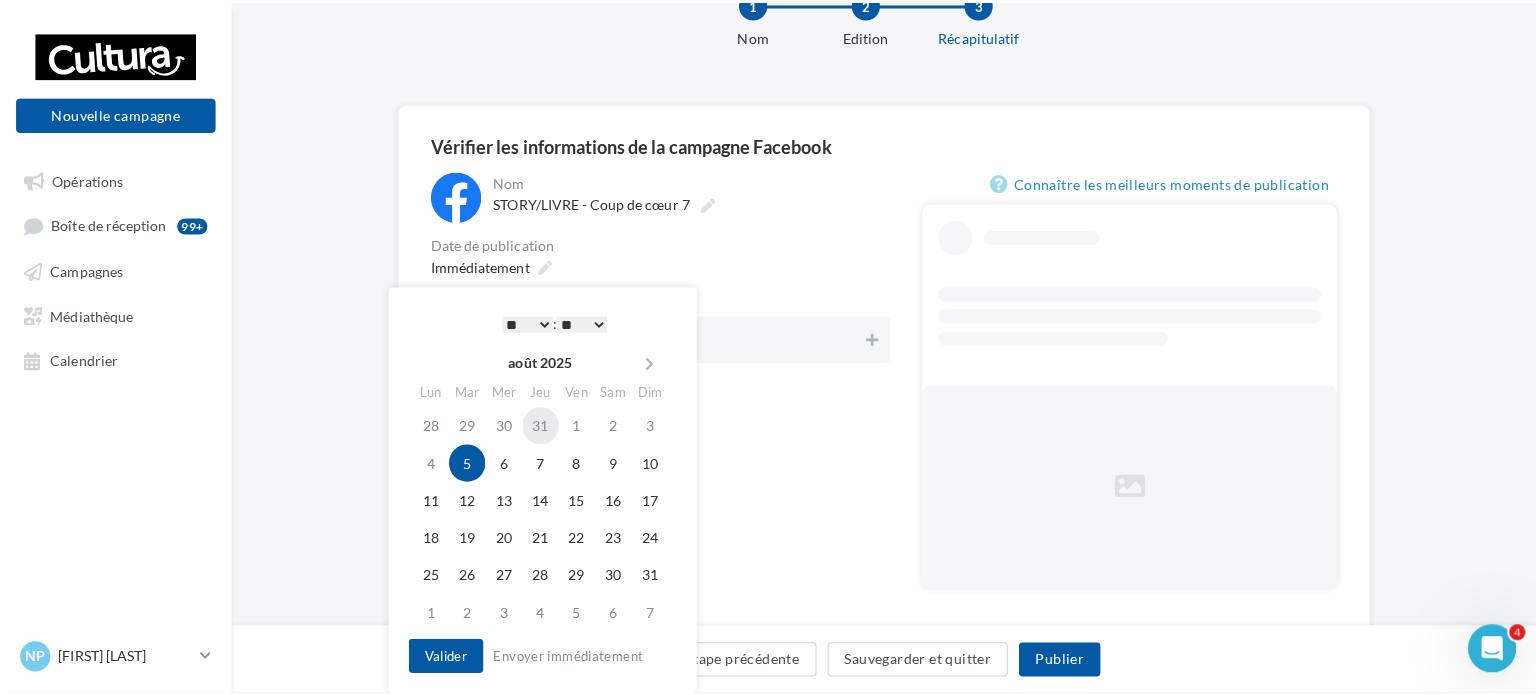 scroll, scrollTop: 128, scrollLeft: 0, axis: vertical 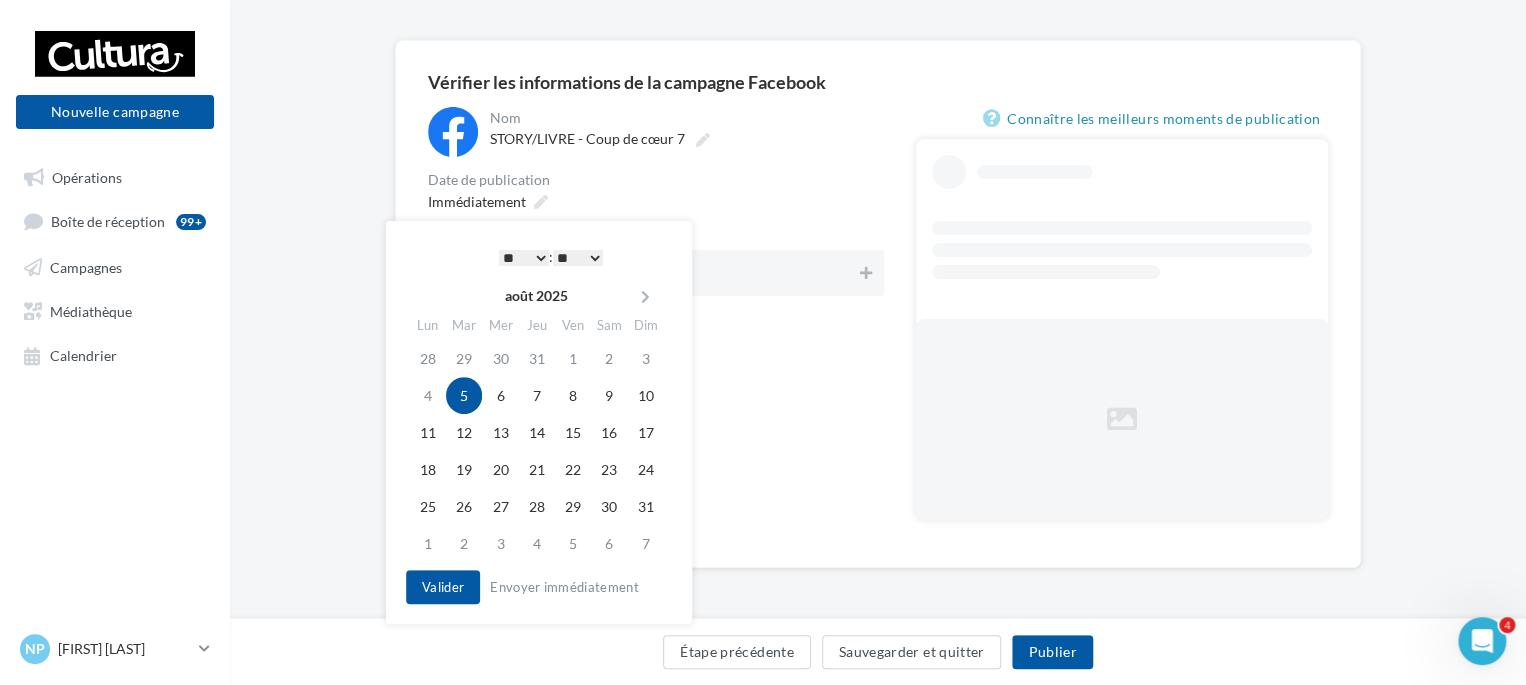 click on "* * * * * * * * * * ** ** ** ** ** ** ** ** ** ** ** ** ** **  :  ** ** ** ** ** **" at bounding box center [551, 257] 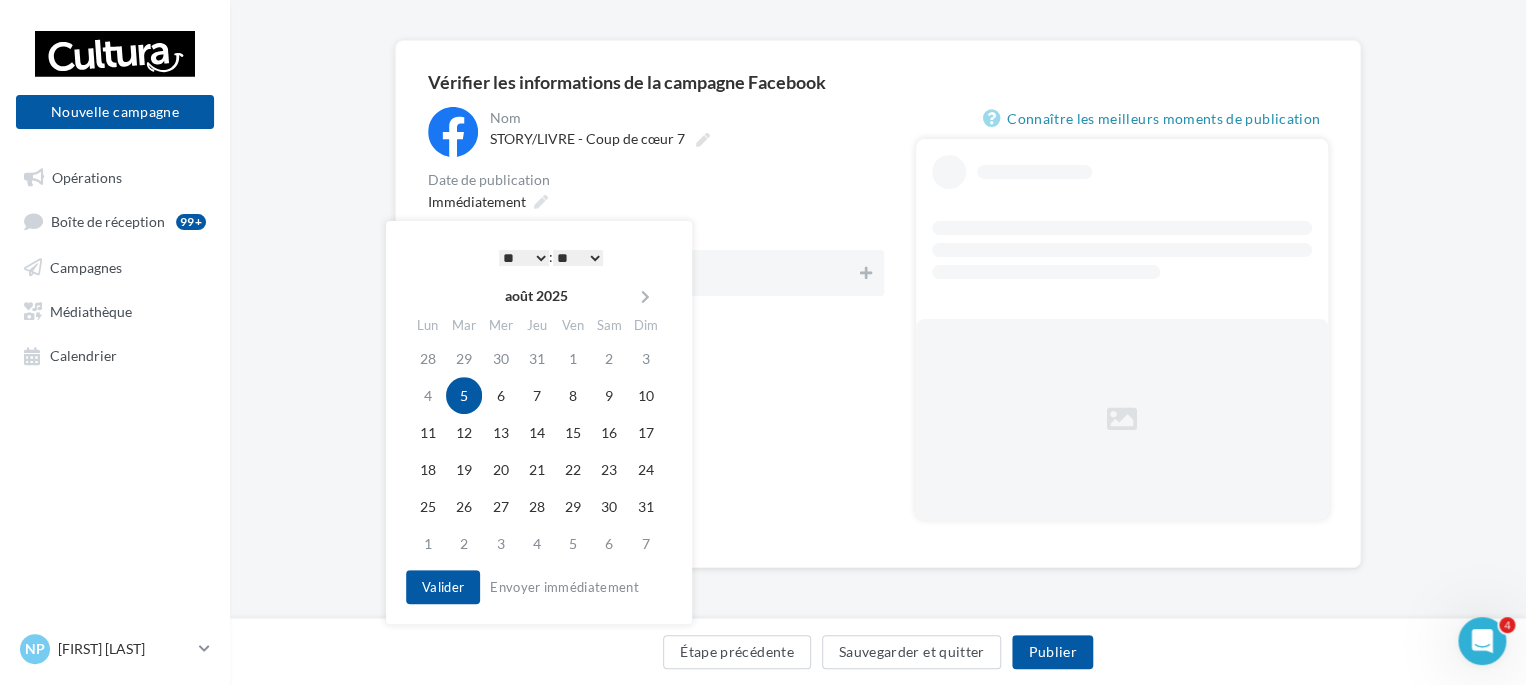 click on "* * * * * * * * * * ** ** ** ** ** ** ** ** ** ** ** ** ** **" at bounding box center [524, 258] 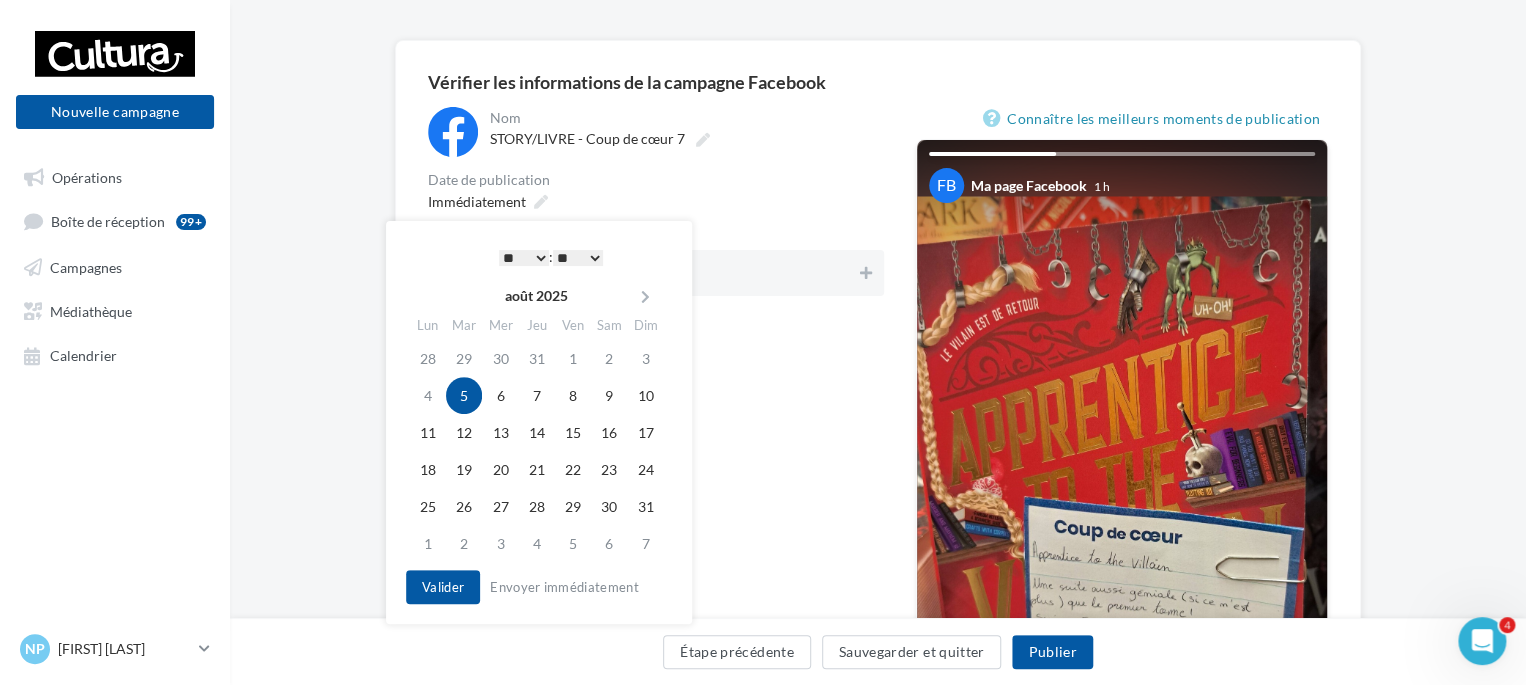 click on "** ** ** ** ** **" at bounding box center (578, 258) 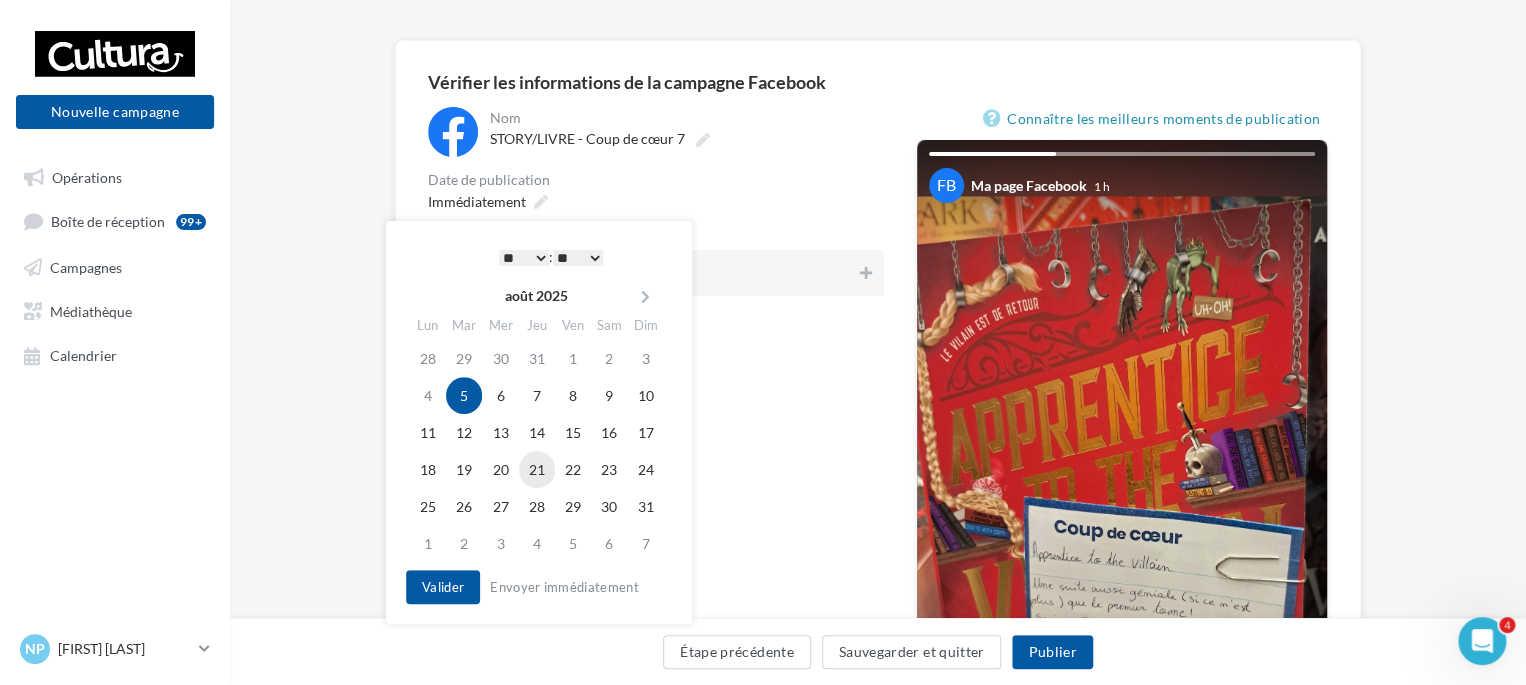 click on "21" at bounding box center (537, 469) 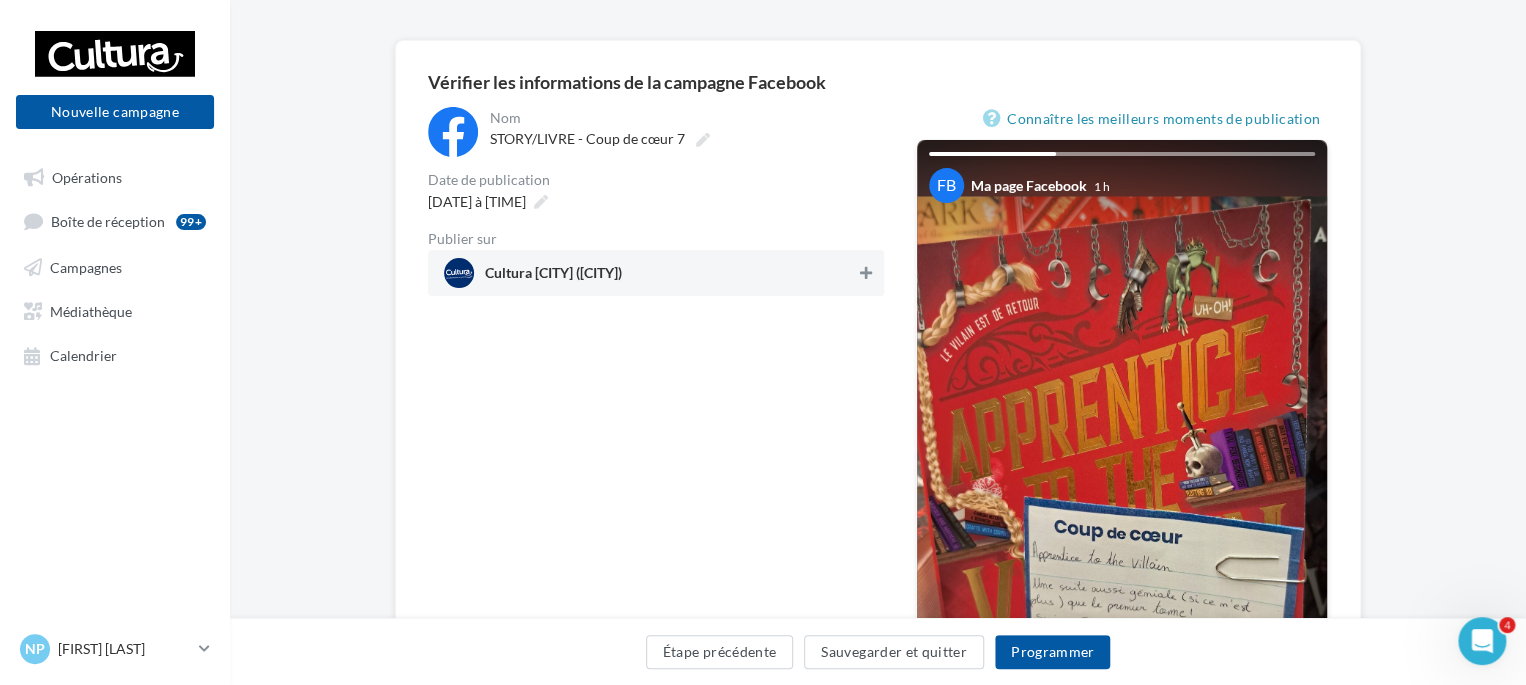 click at bounding box center (866, 273) 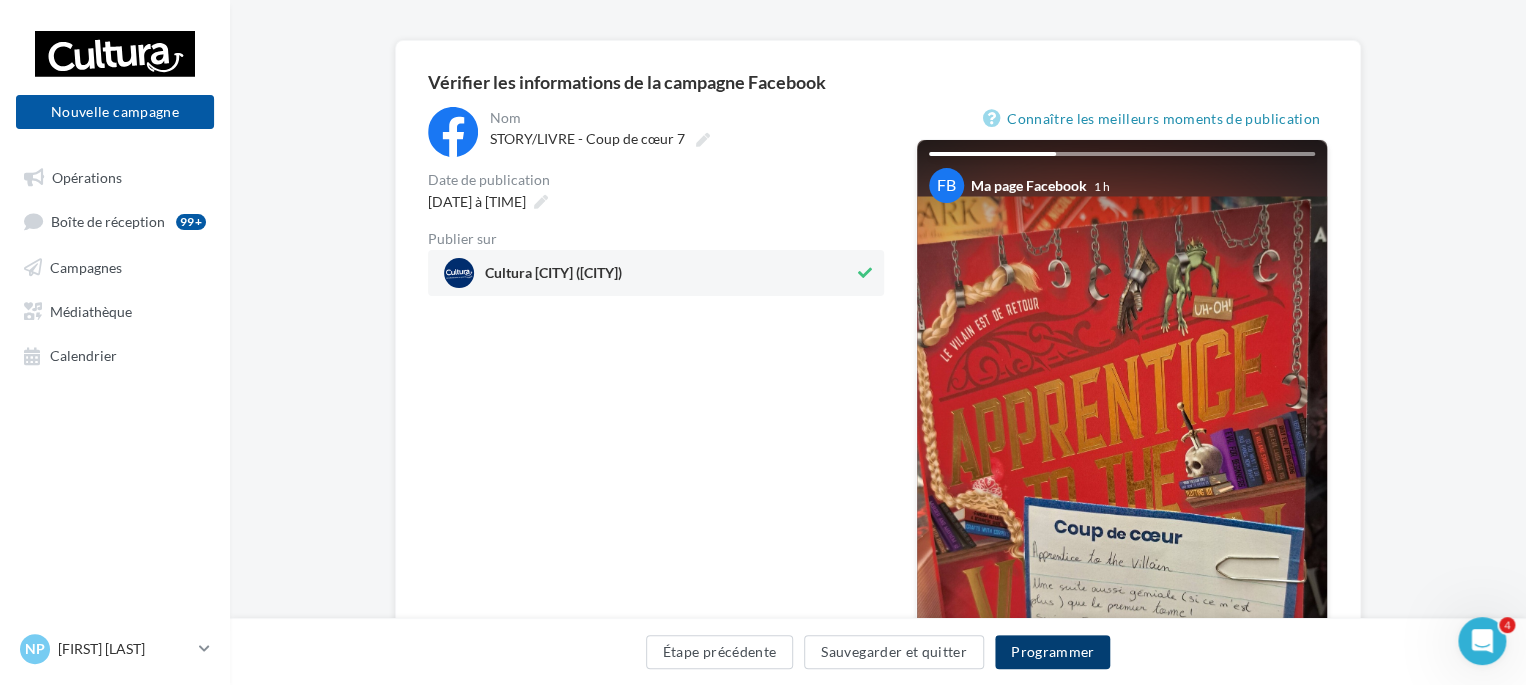 click on "Programmer" at bounding box center (1053, 652) 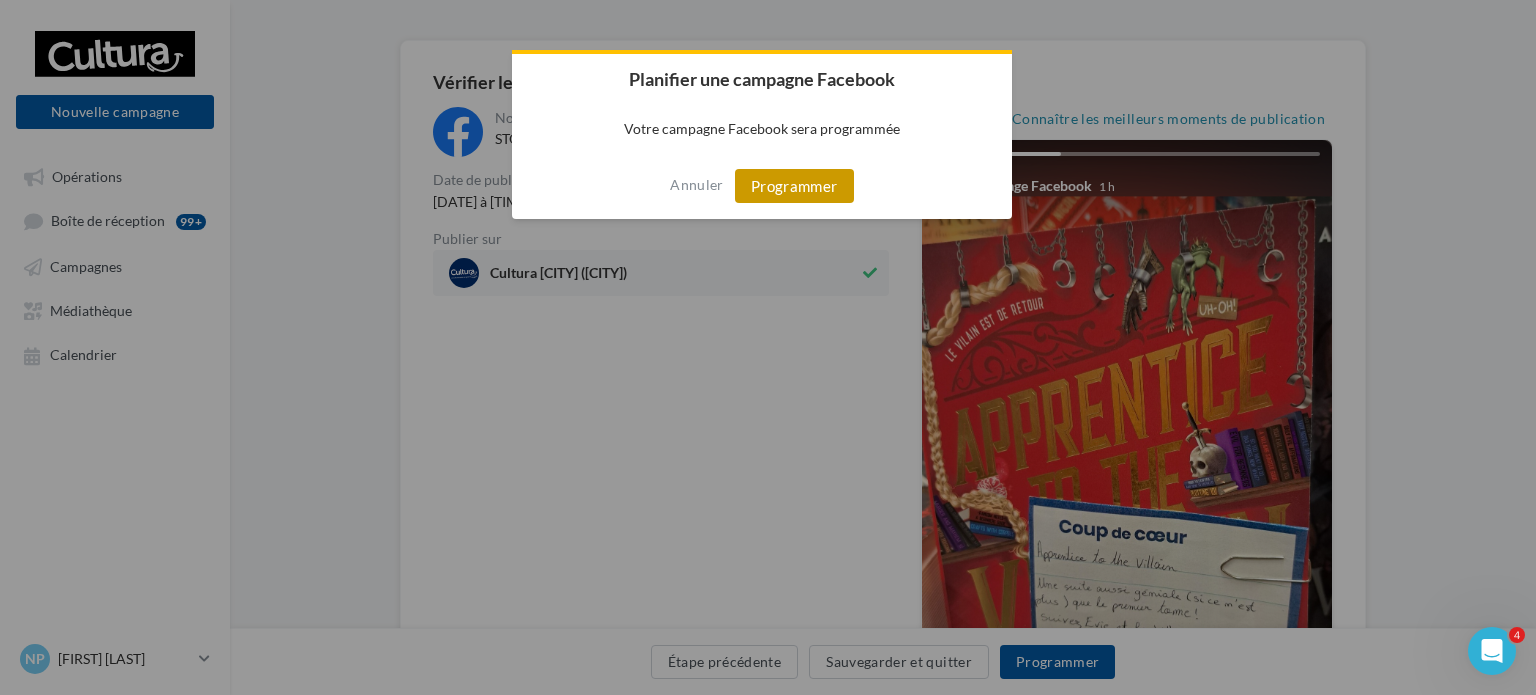 click on "Programmer" at bounding box center [794, 186] 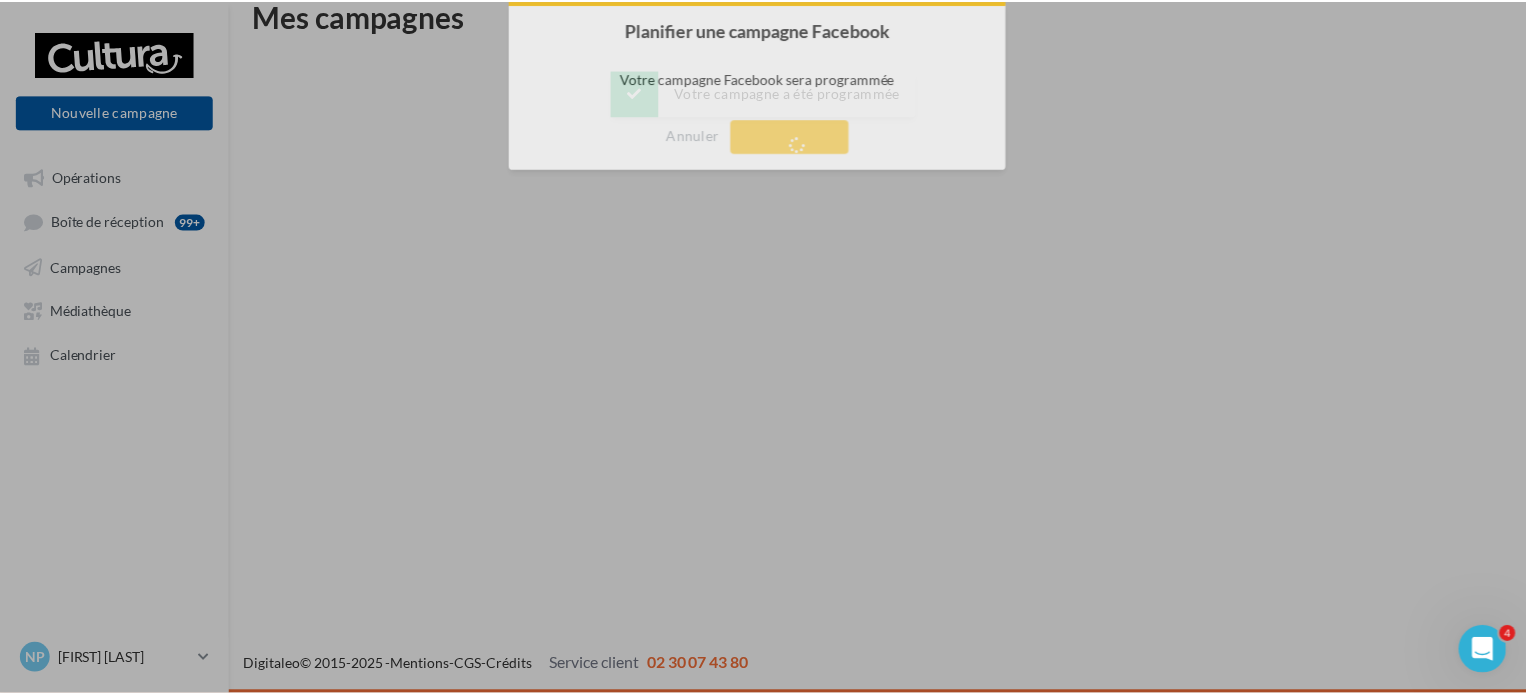 scroll, scrollTop: 32, scrollLeft: 0, axis: vertical 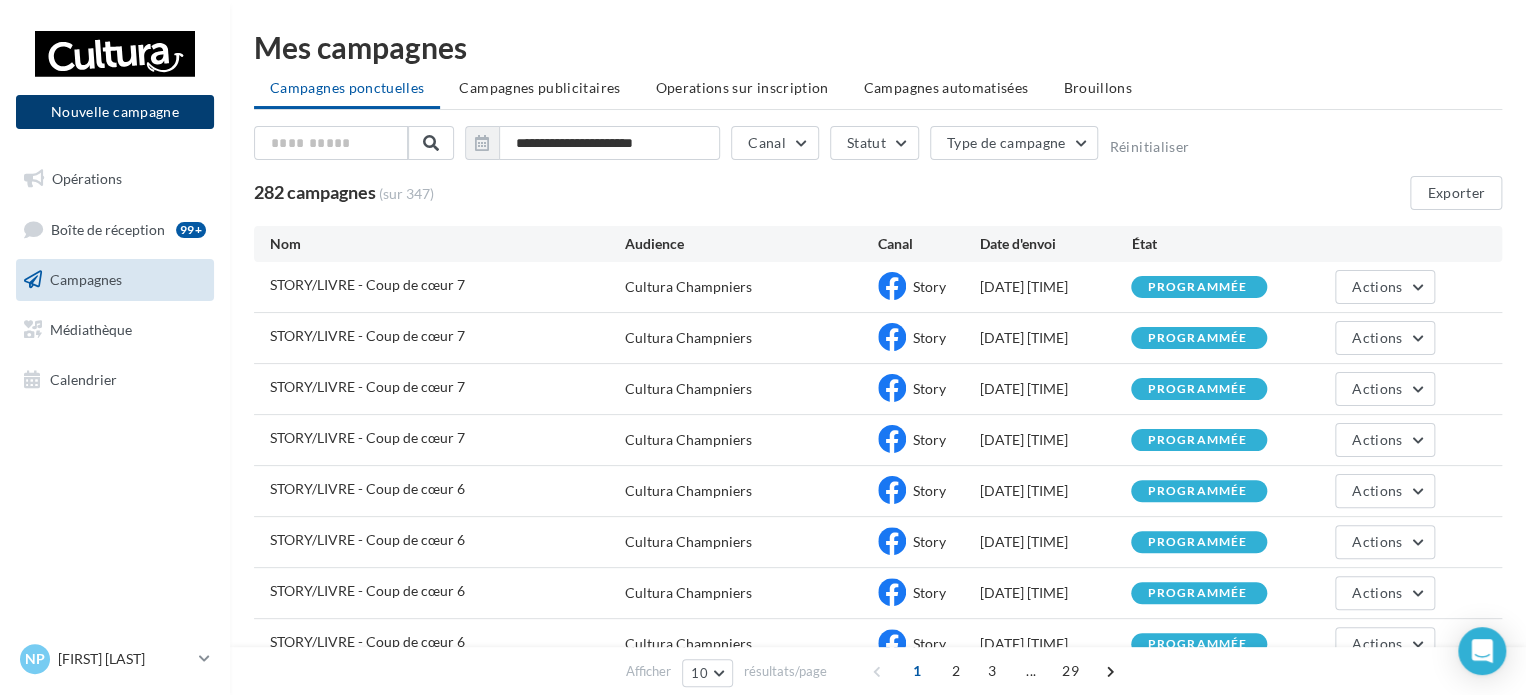 click on "Nouvelle campagne" at bounding box center (115, 112) 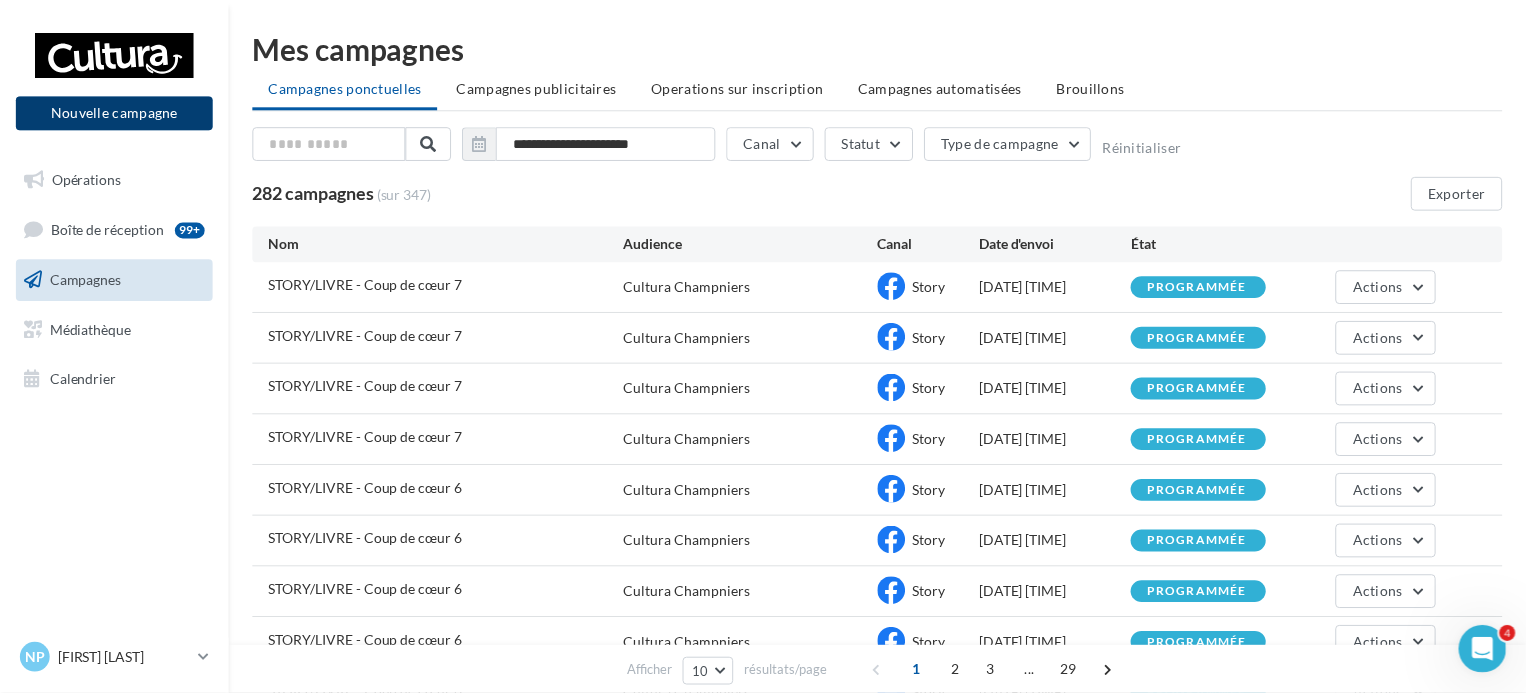 scroll, scrollTop: 0, scrollLeft: 0, axis: both 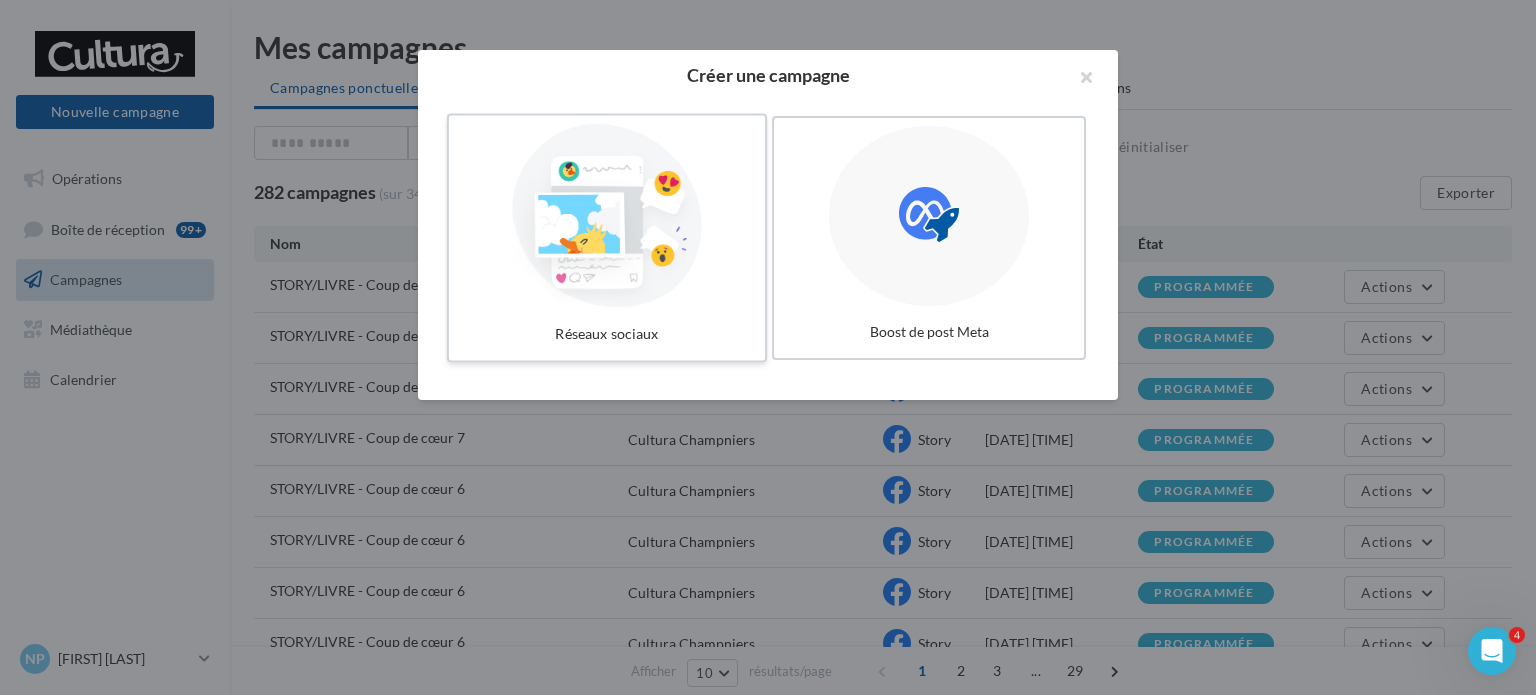 click at bounding box center (607, 216) 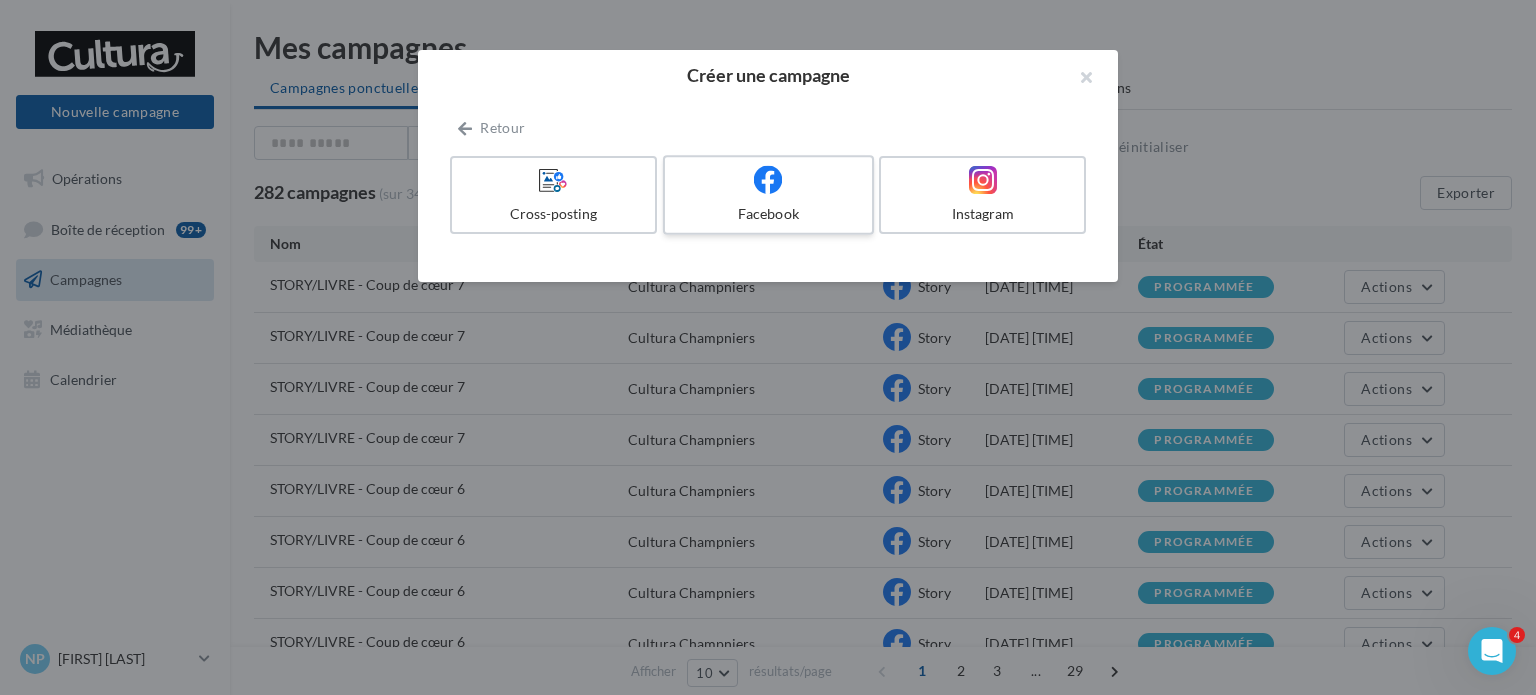 click on "Facebook" at bounding box center [768, 214] 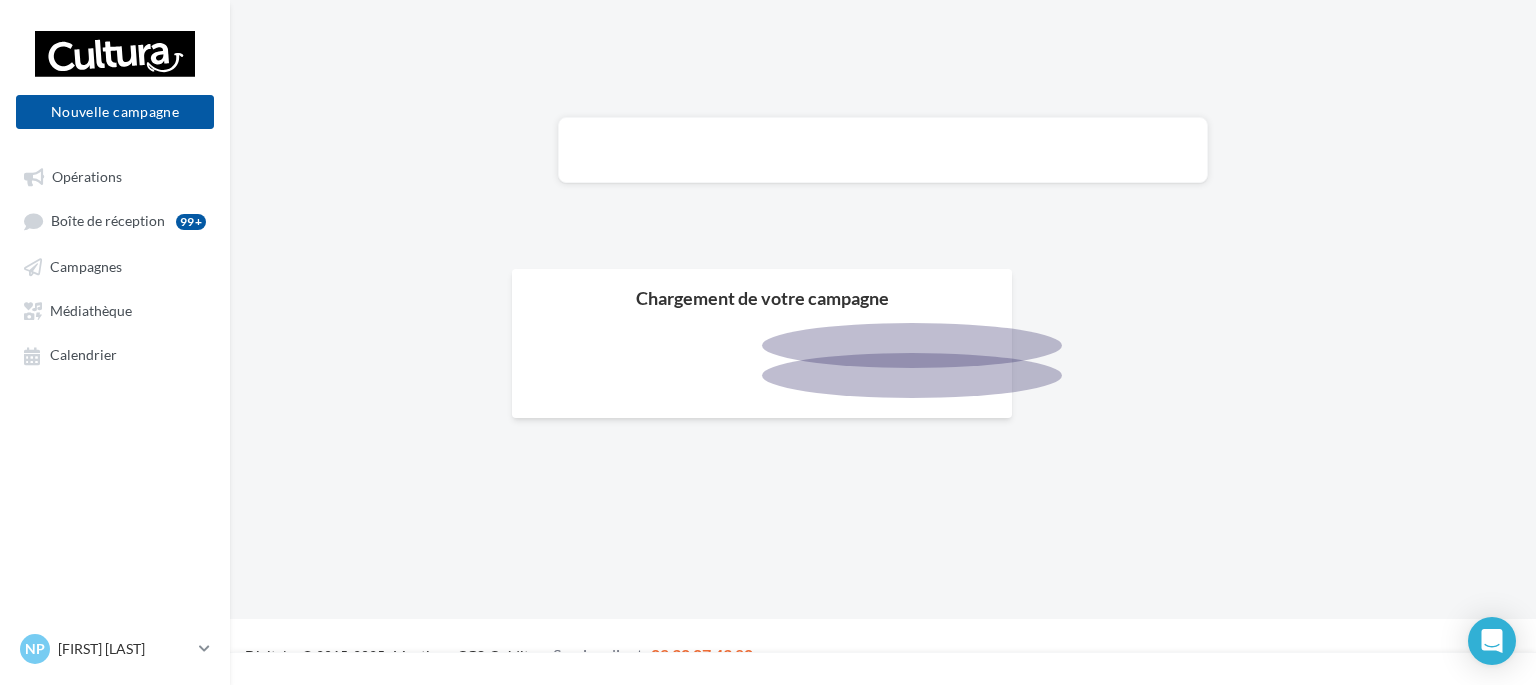 scroll, scrollTop: 0, scrollLeft: 0, axis: both 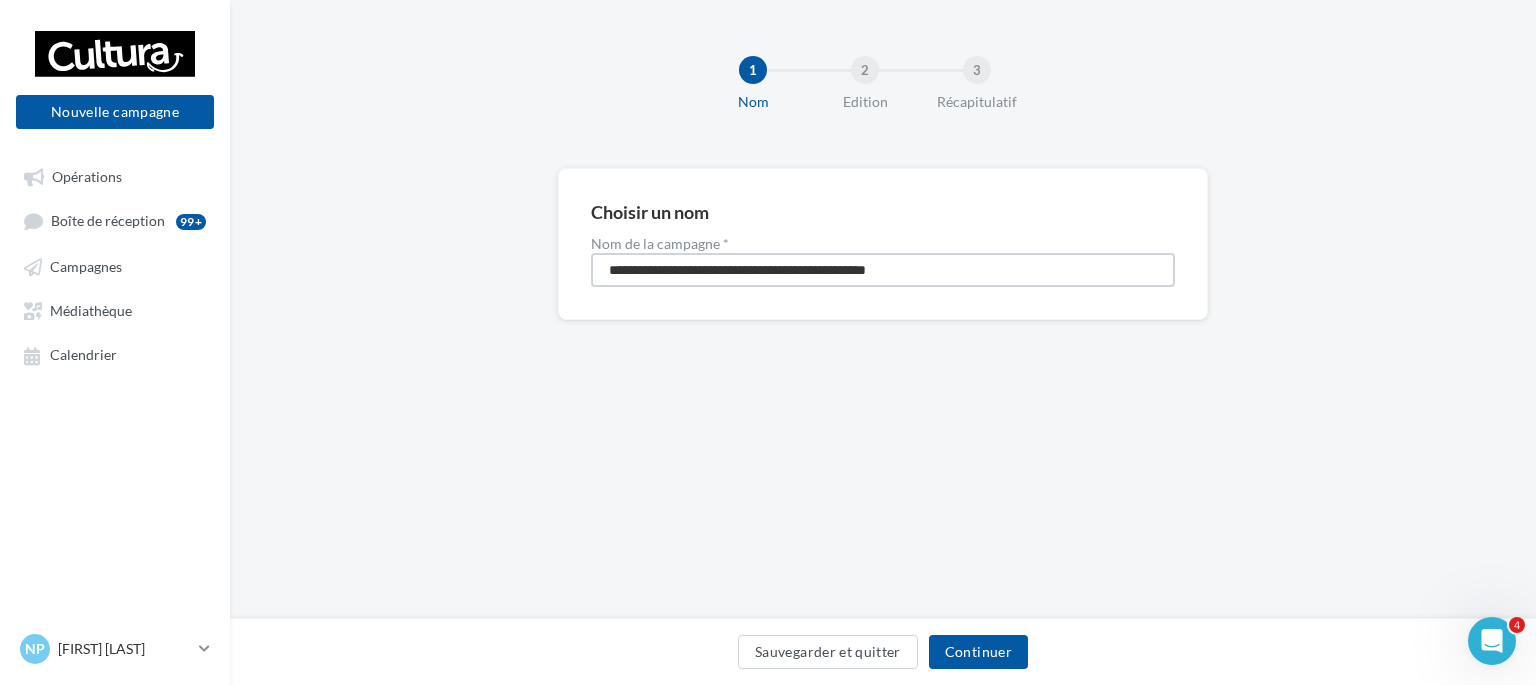 click on "**********" at bounding box center (883, 270) 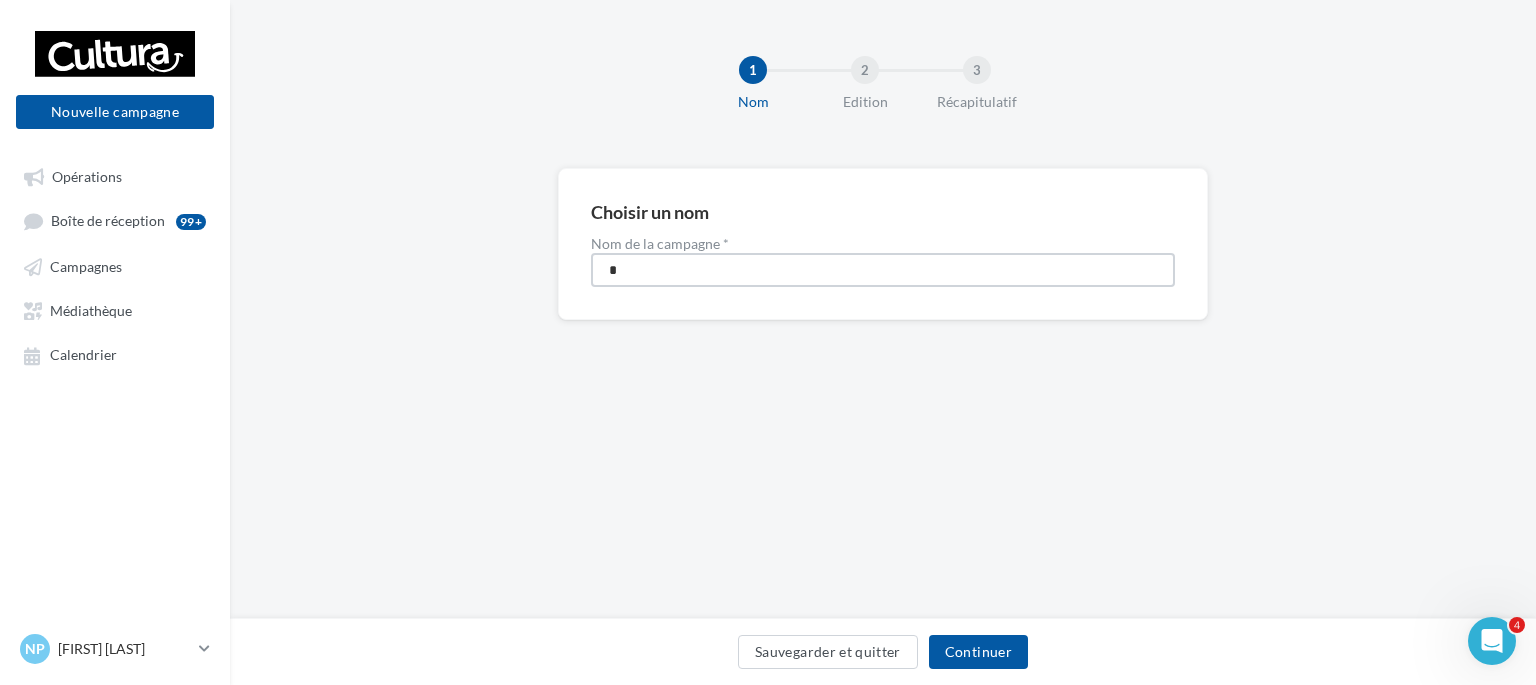 type on "**********" 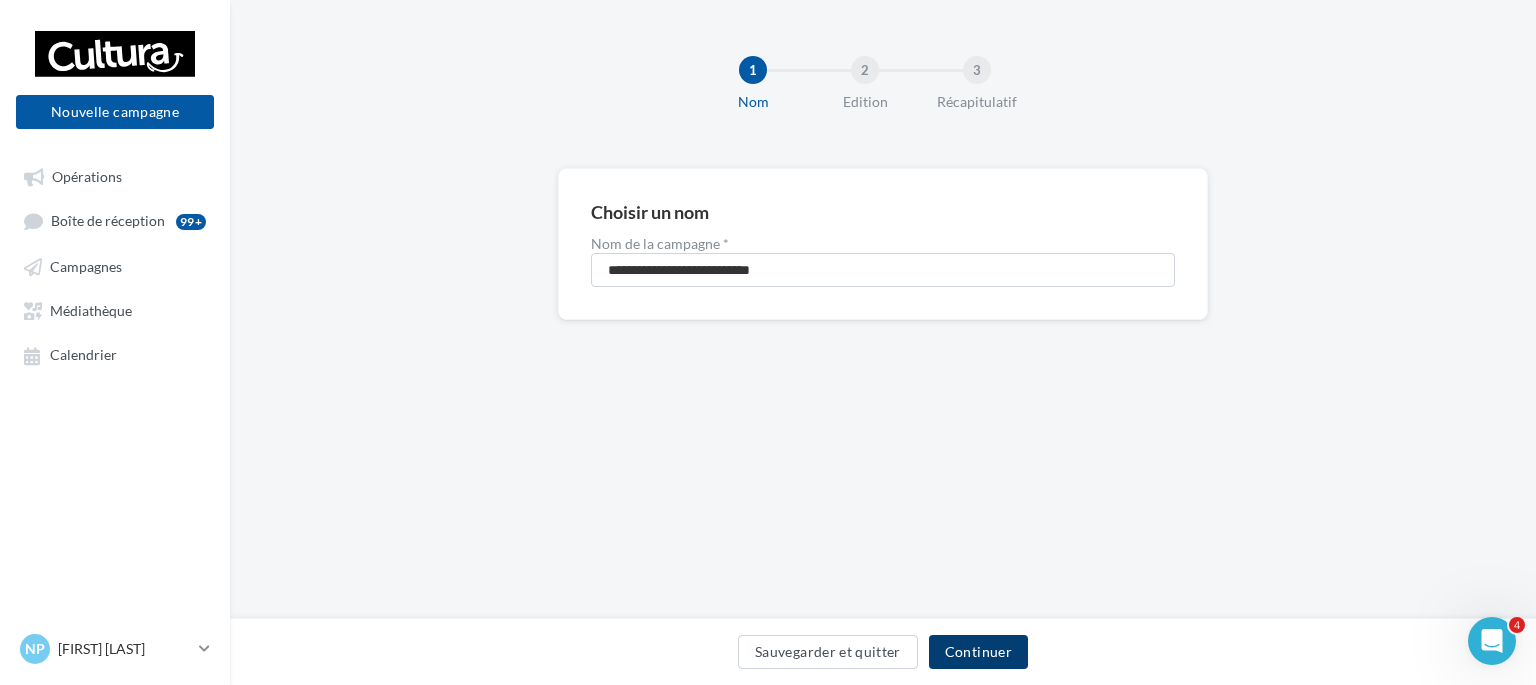 click on "Continuer" at bounding box center (978, 652) 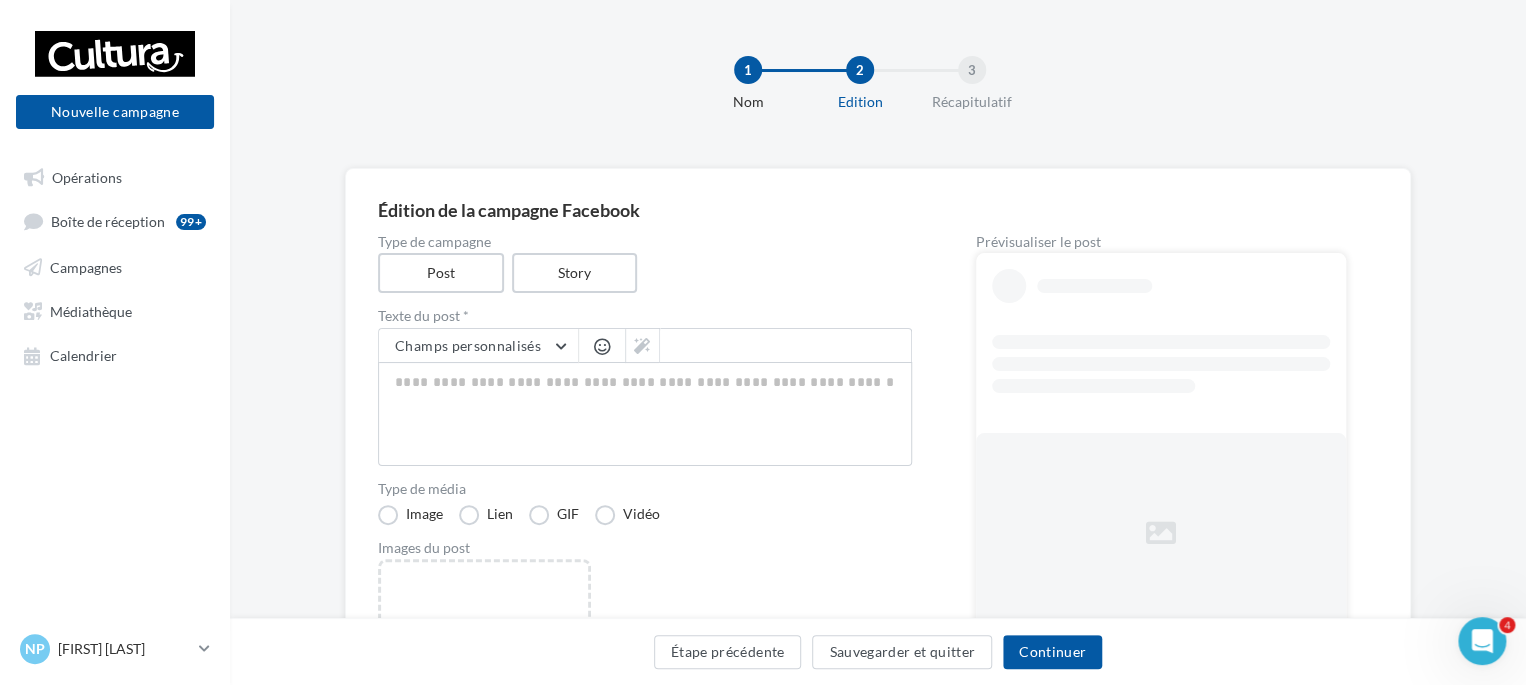 click on "Texte du post
*" at bounding box center [645, 316] 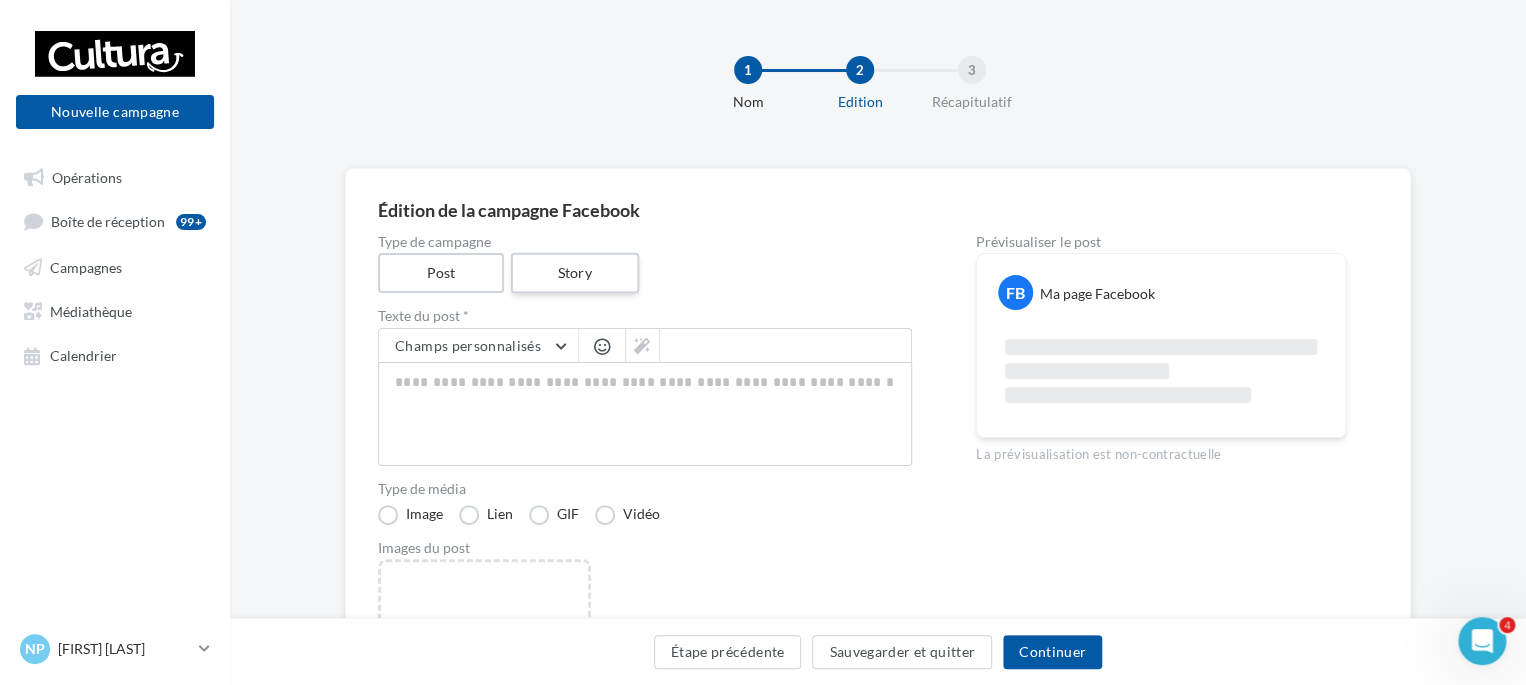 click on "Story" at bounding box center [574, 273] 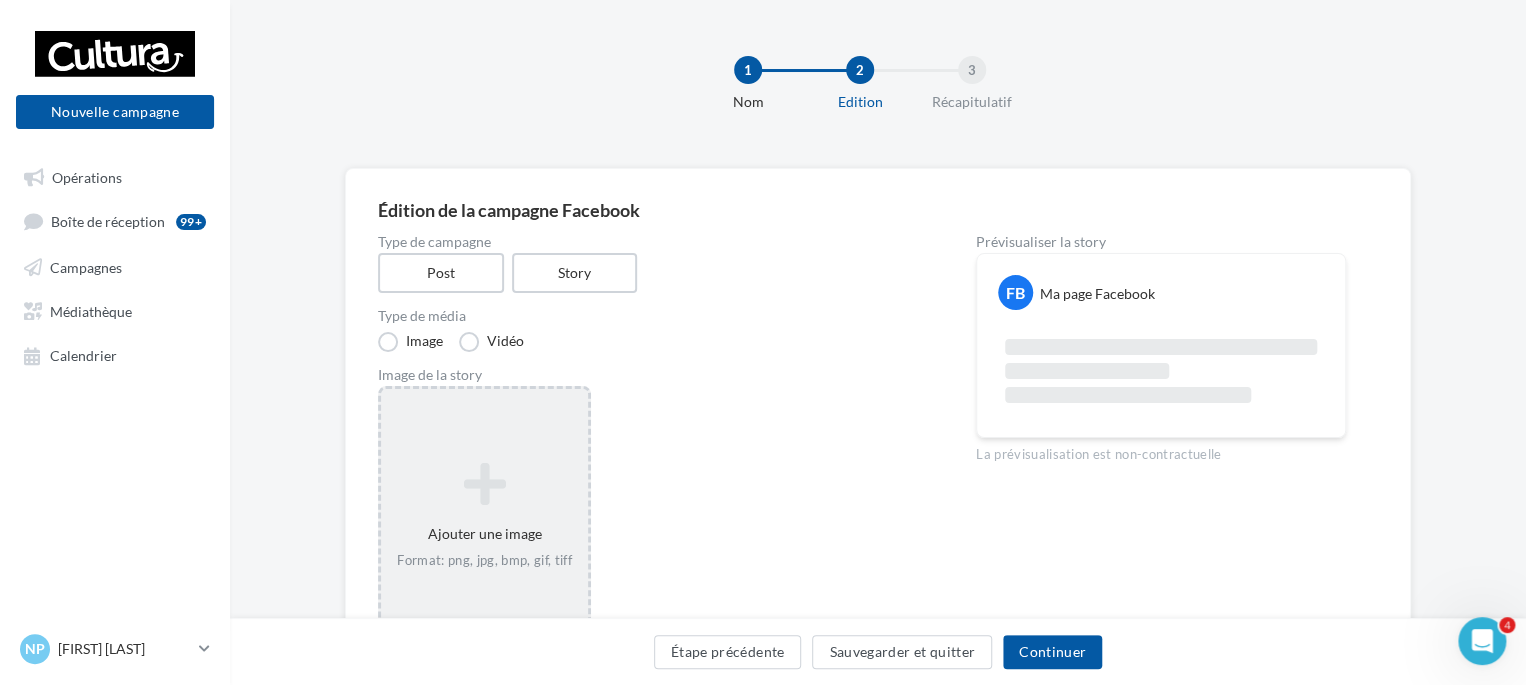 drag, startPoint x: 511, startPoint y: 506, endPoint x: 546, endPoint y: 498, distance: 35.902645 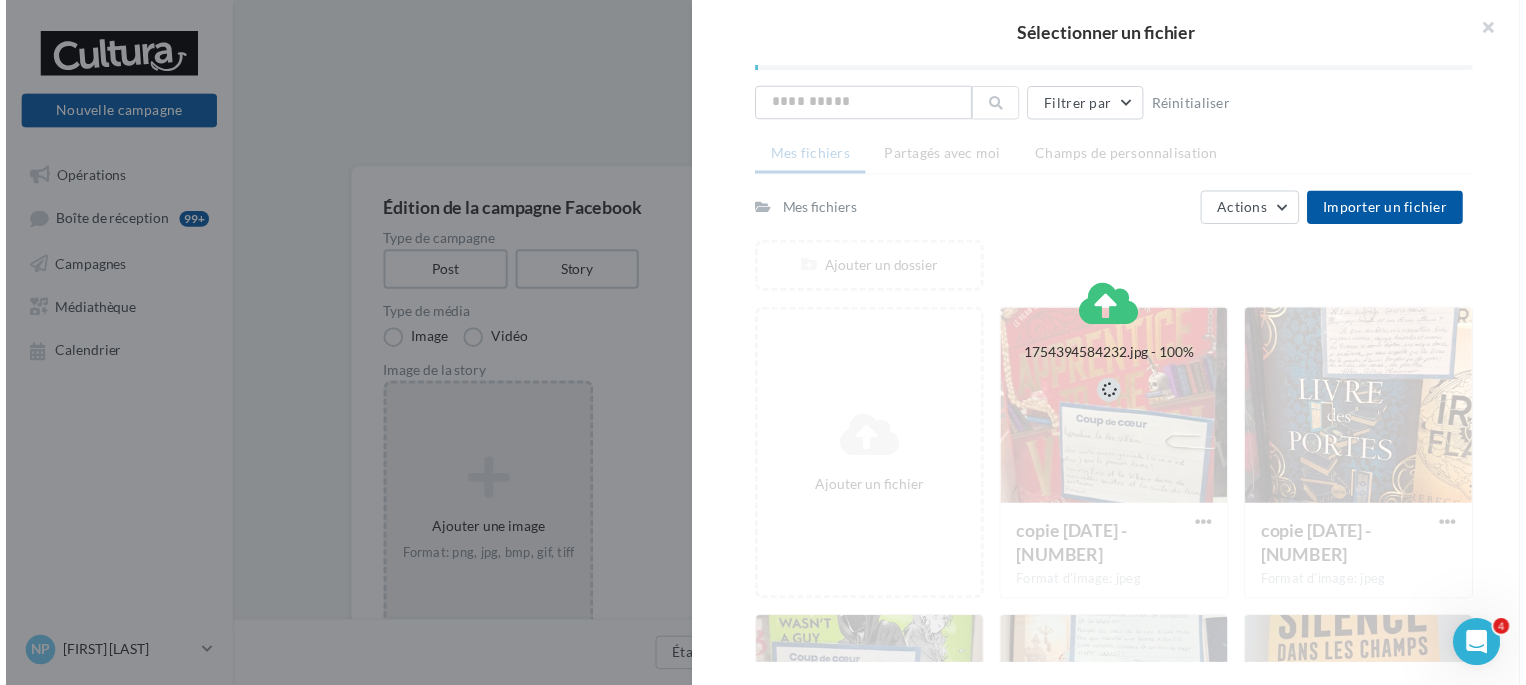 scroll, scrollTop: 0, scrollLeft: 0, axis: both 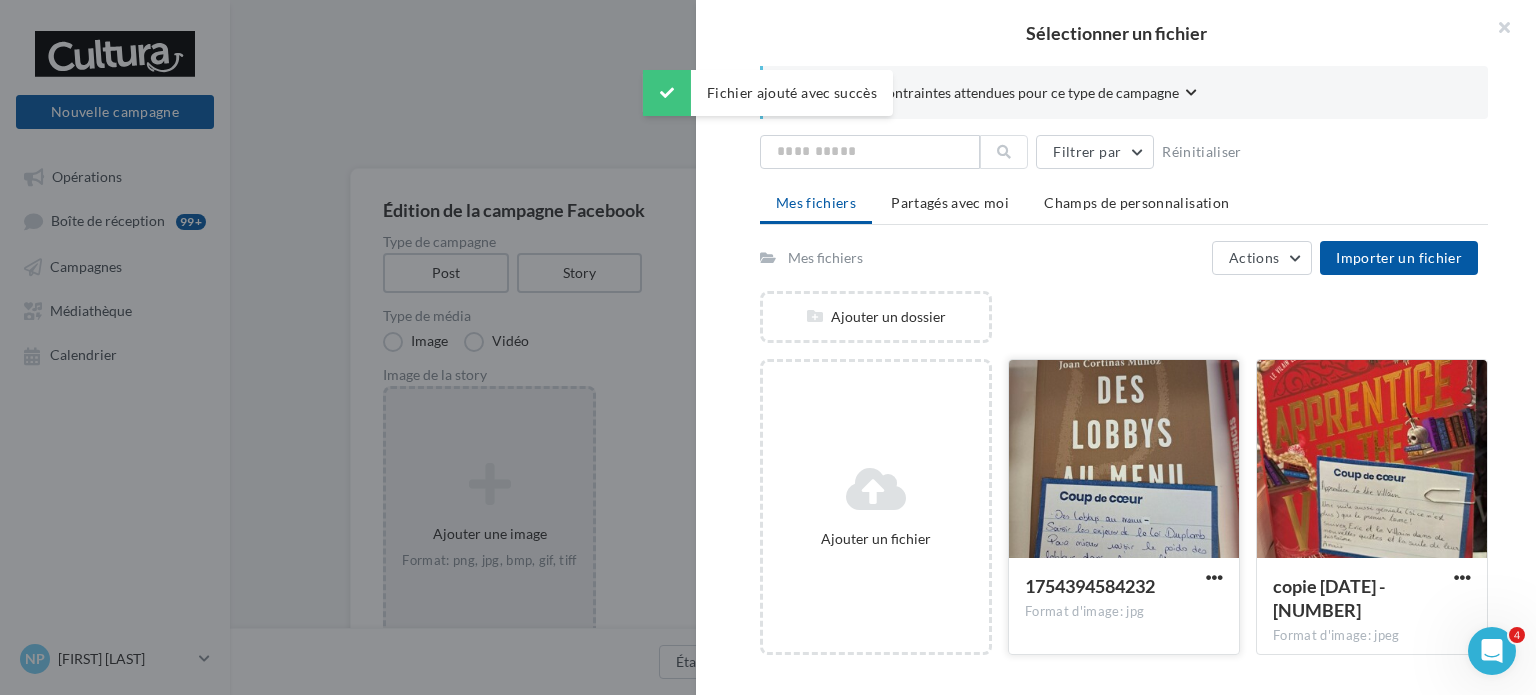 click at bounding box center [1124, 460] 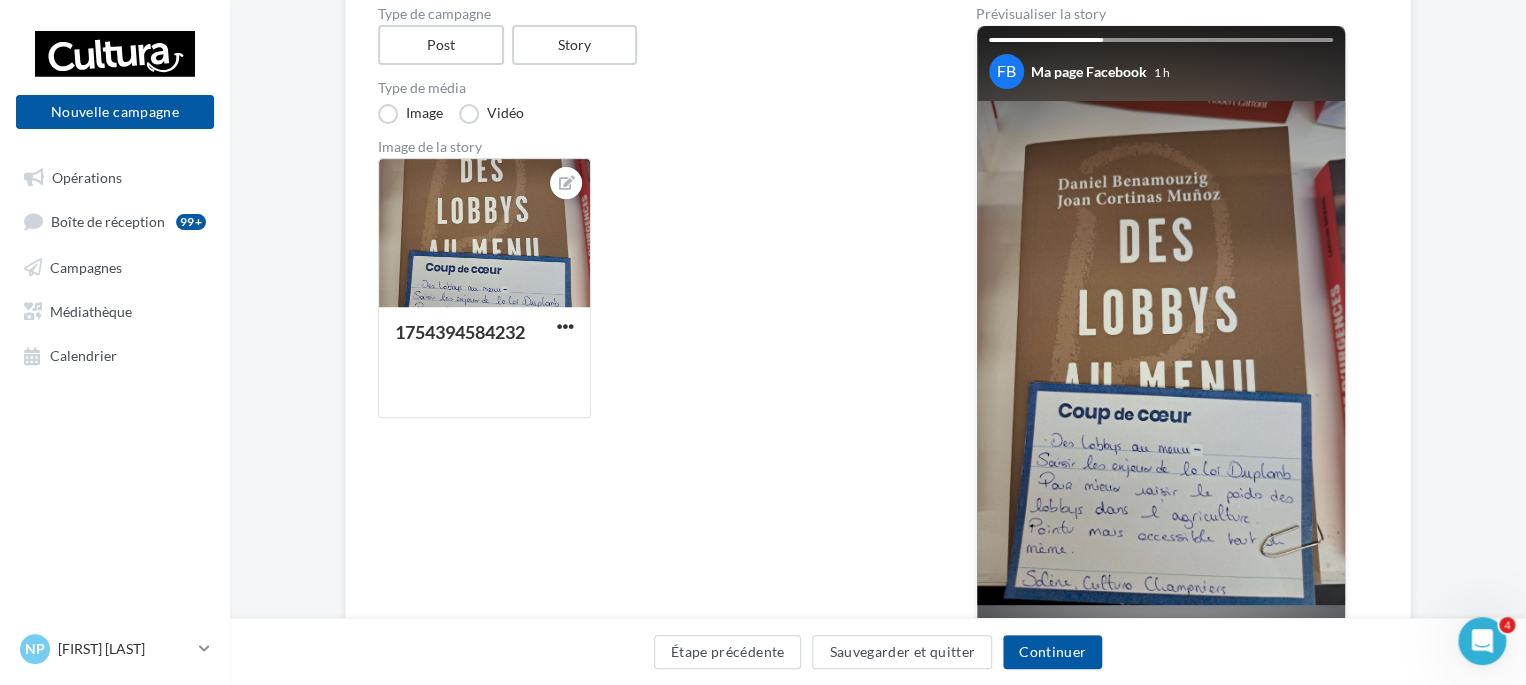 scroll, scrollTop: 217, scrollLeft: 0, axis: vertical 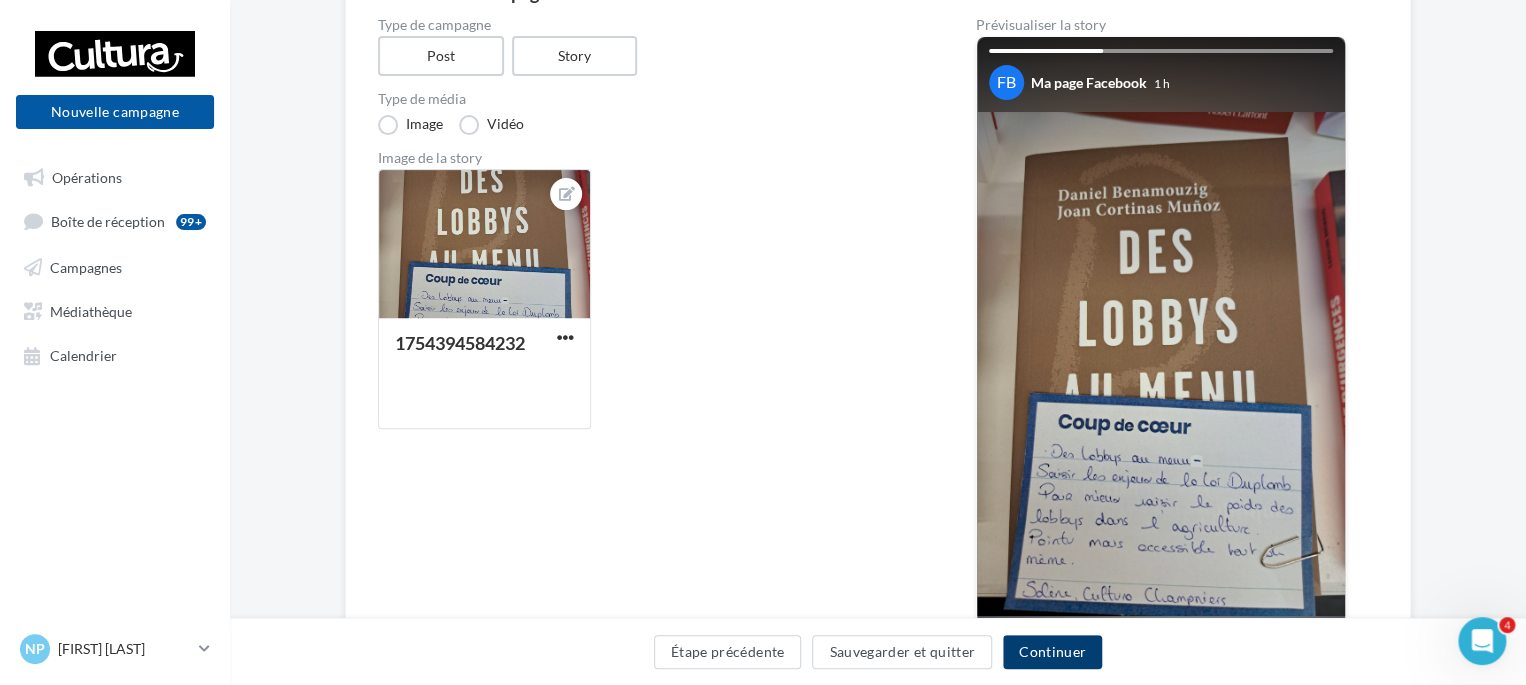 click on "Continuer" at bounding box center [1052, 652] 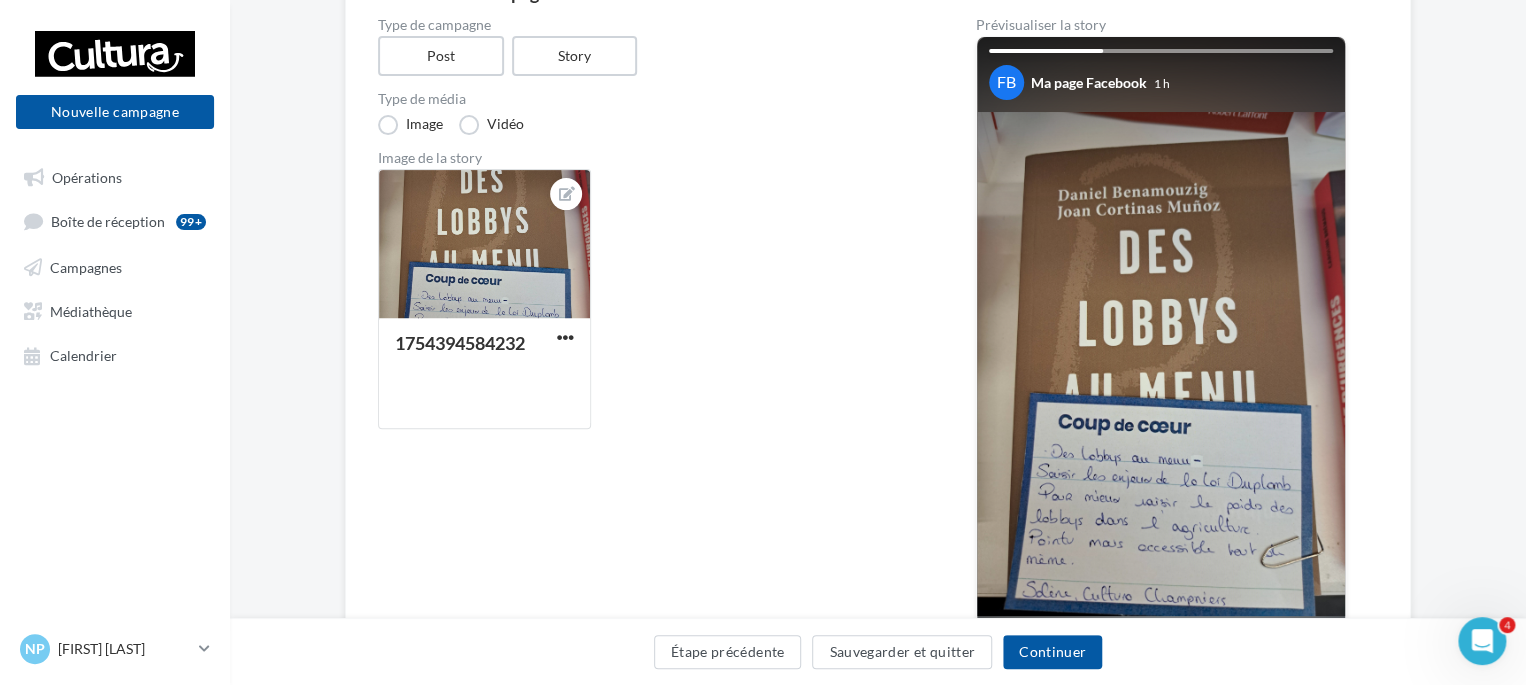 scroll, scrollTop: 128, scrollLeft: 0, axis: vertical 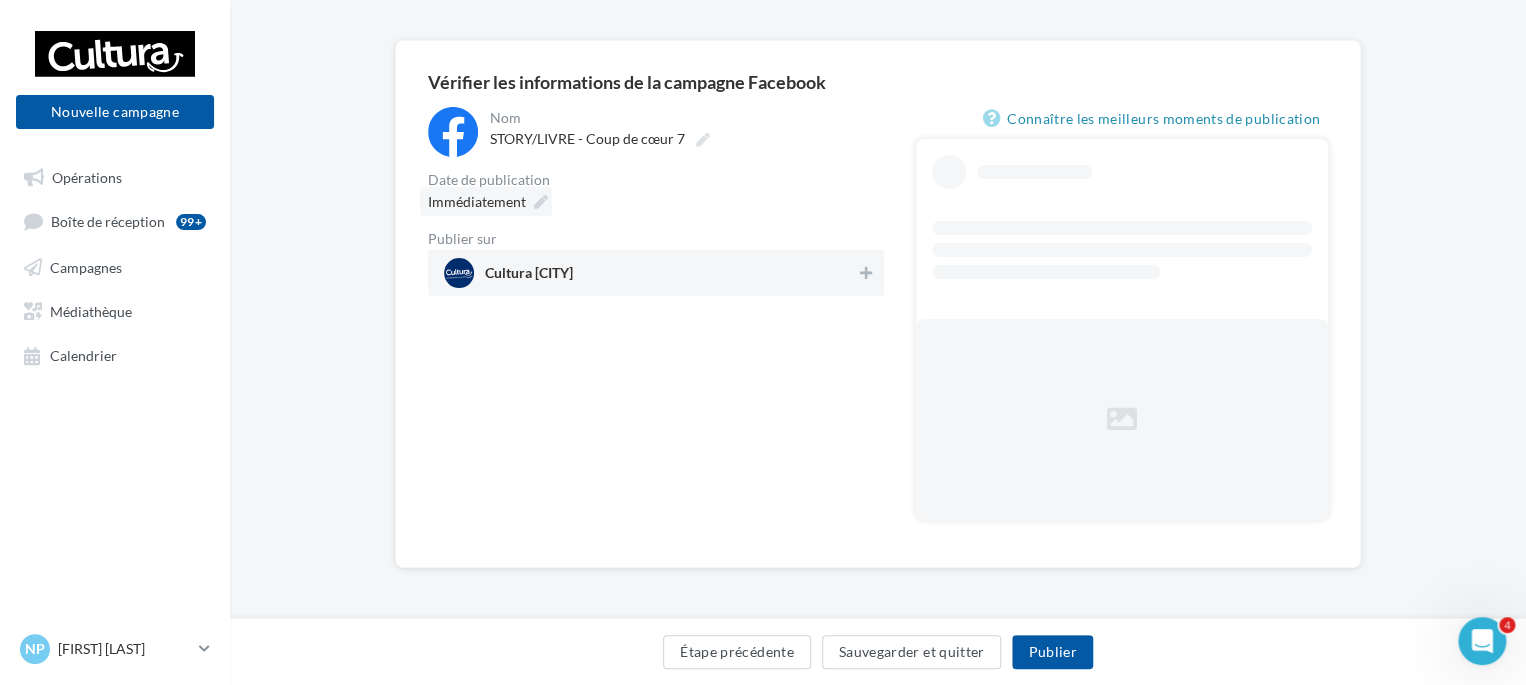 click on "Immédiatement" at bounding box center (486, 201) 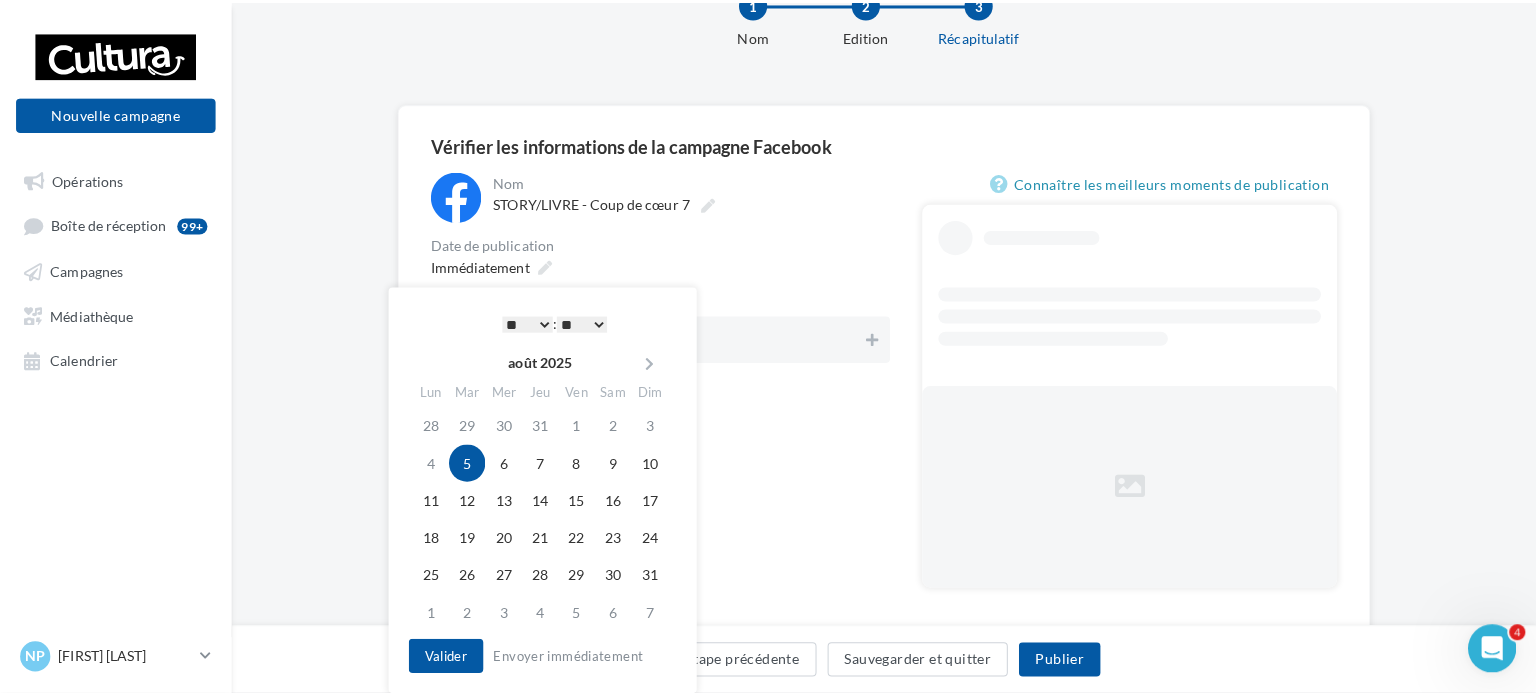 scroll, scrollTop: 128, scrollLeft: 0, axis: vertical 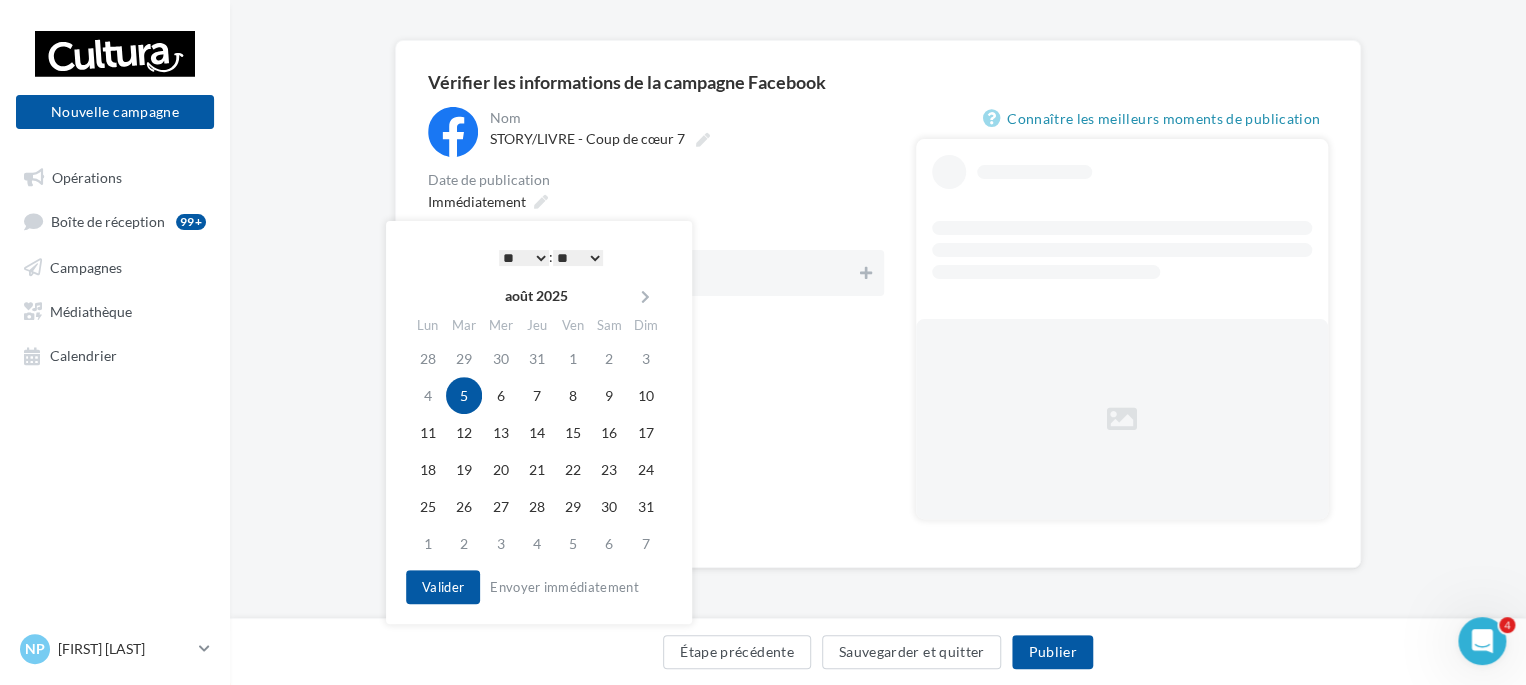 click on "* * * * * * * * * * ** ** ** ** ** ** ** ** ** ** ** ** ** **" at bounding box center [524, 258] 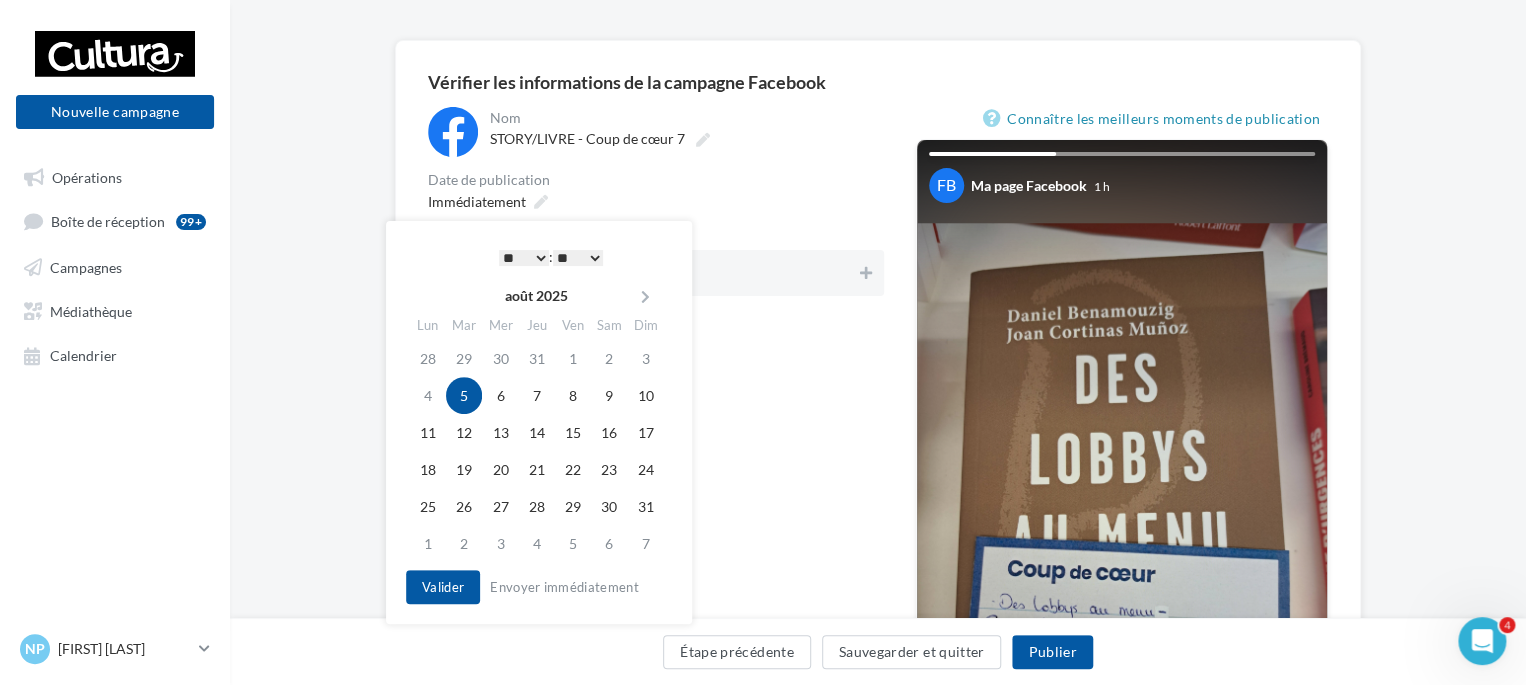 click on "** ** ** ** ** **" at bounding box center [578, 258] 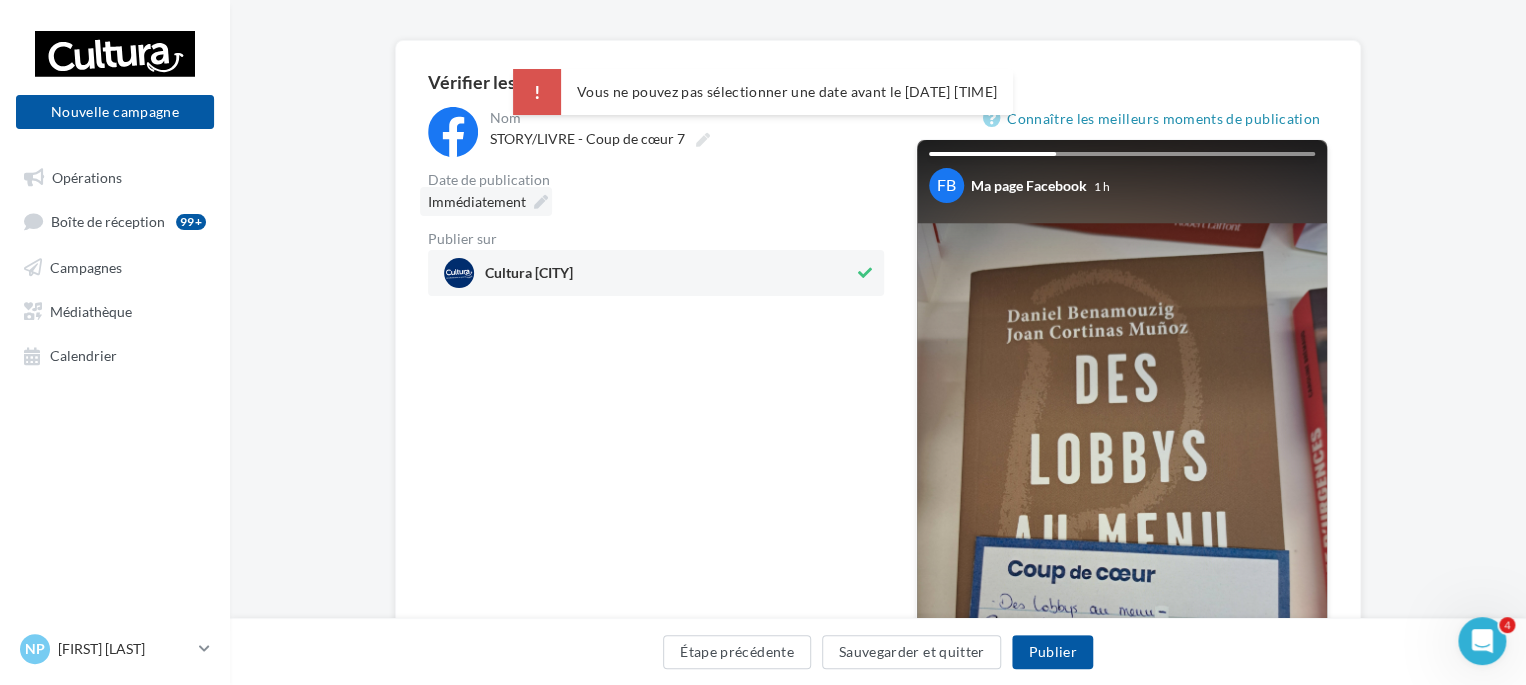 click at bounding box center [541, 202] 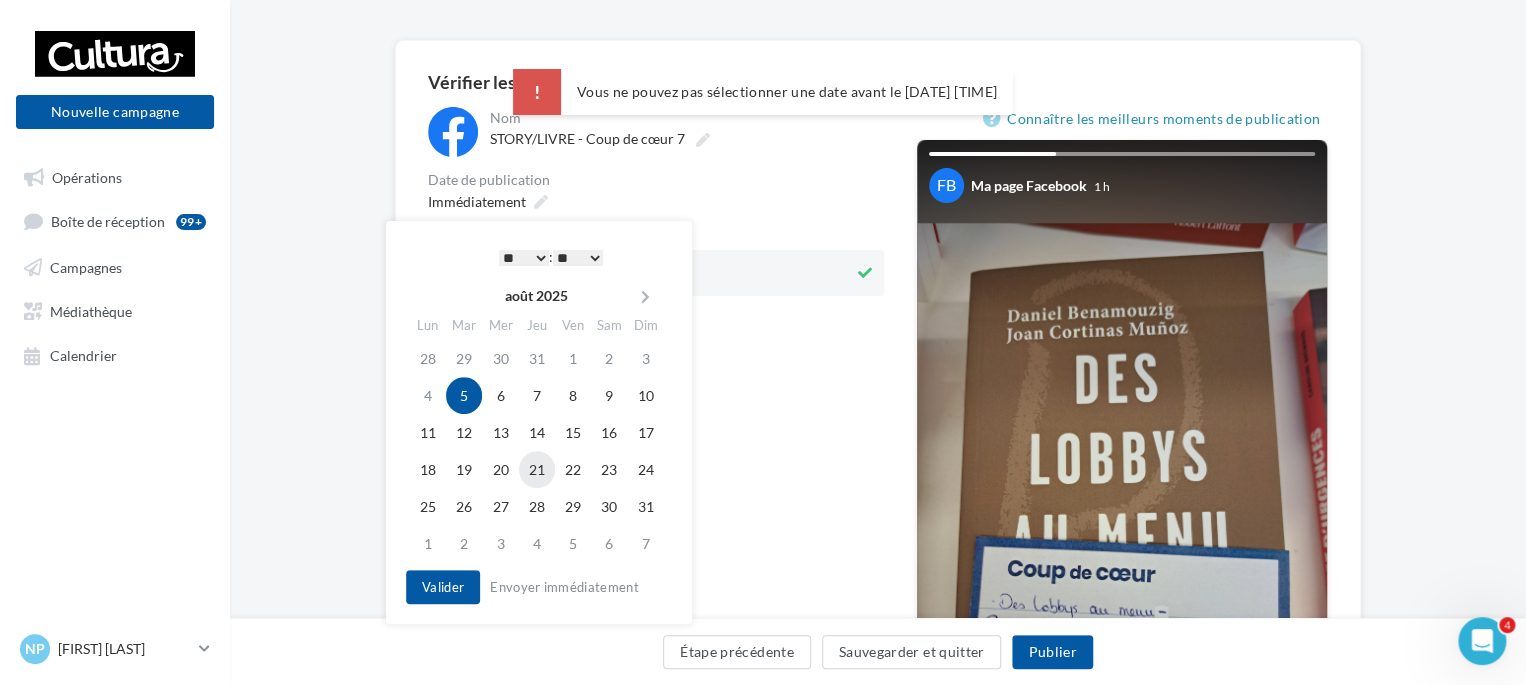 click on "21" at bounding box center (537, 469) 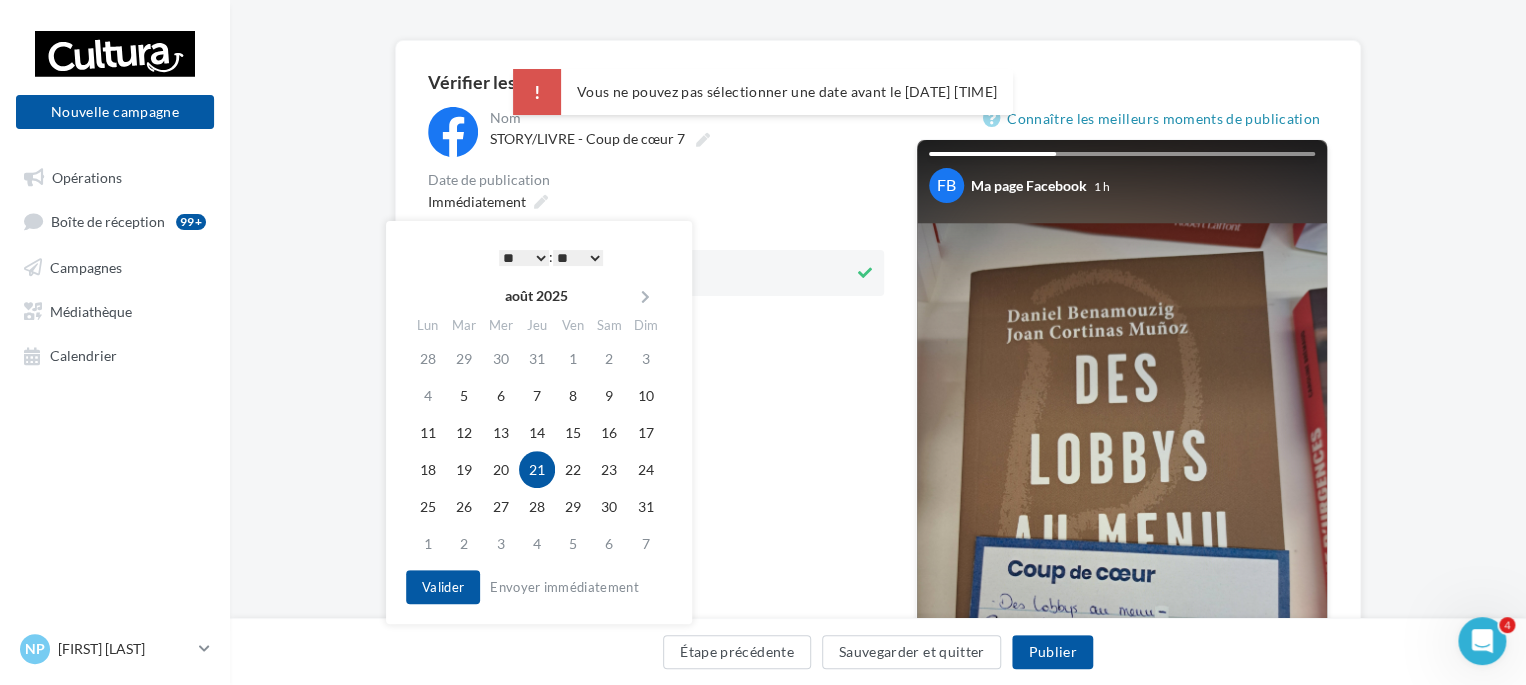 click on "* * * * * * * * * * ** ** ** ** ** ** ** ** ** ** ** ** ** **  :  ** ** ** ** ** **" at bounding box center (551, 257) 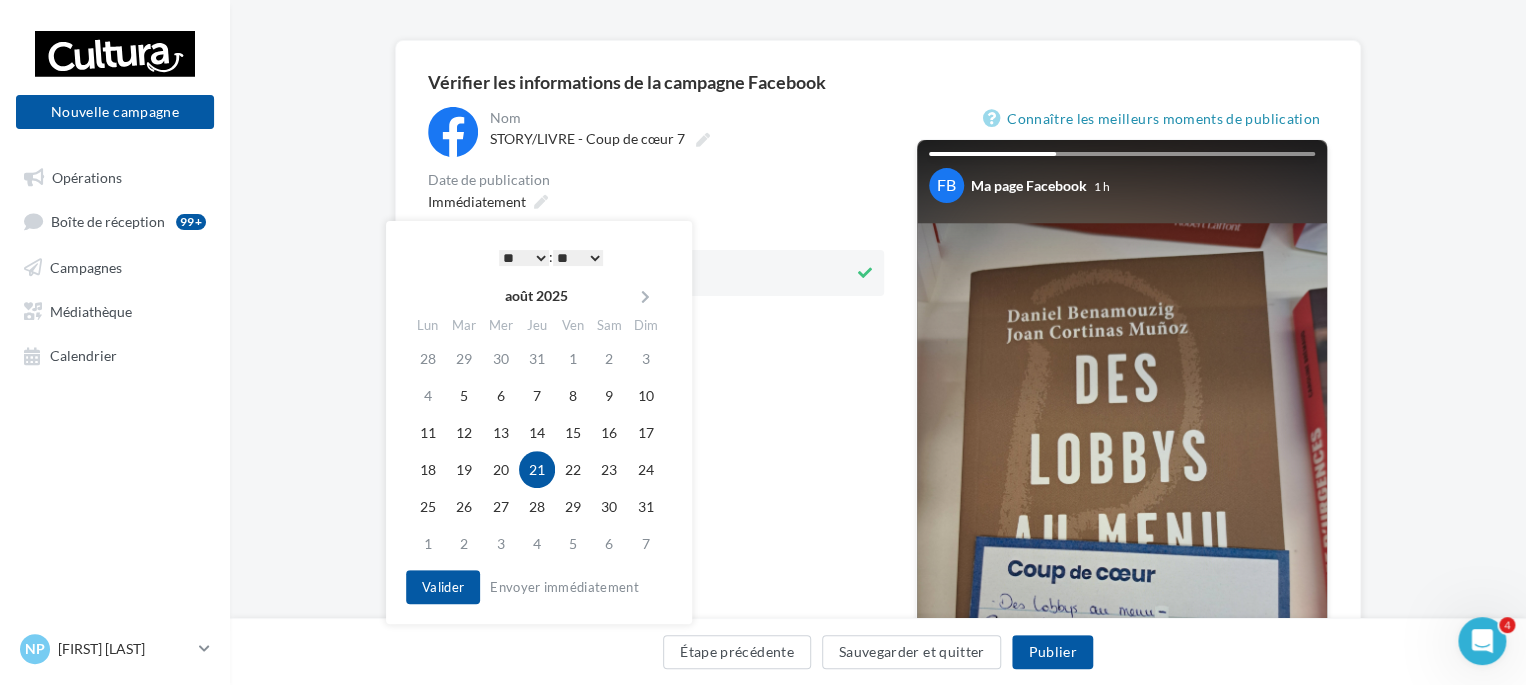 click on "* * * * * * * * * * ** ** ** ** ** ** ** ** ** ** ** ** ** **" at bounding box center [524, 258] 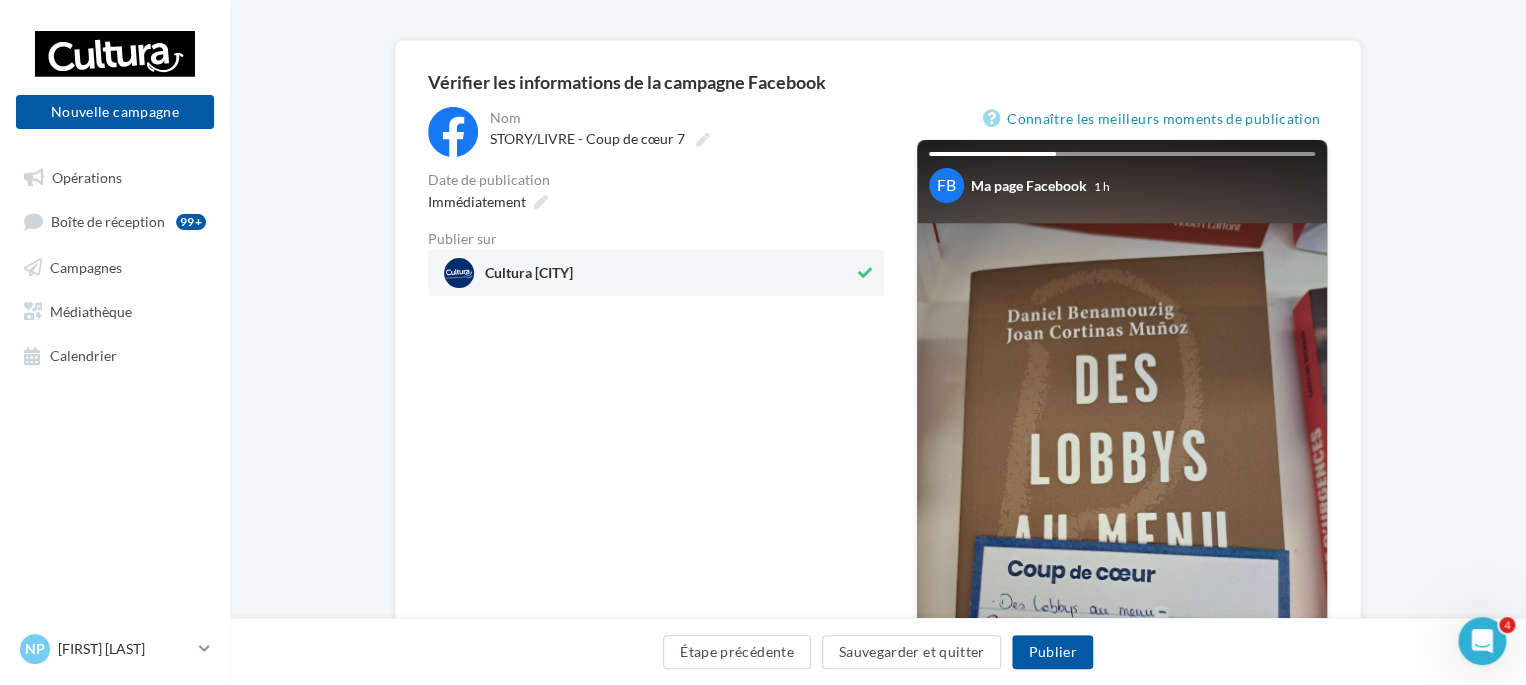 click on "**********" at bounding box center (656, 501) 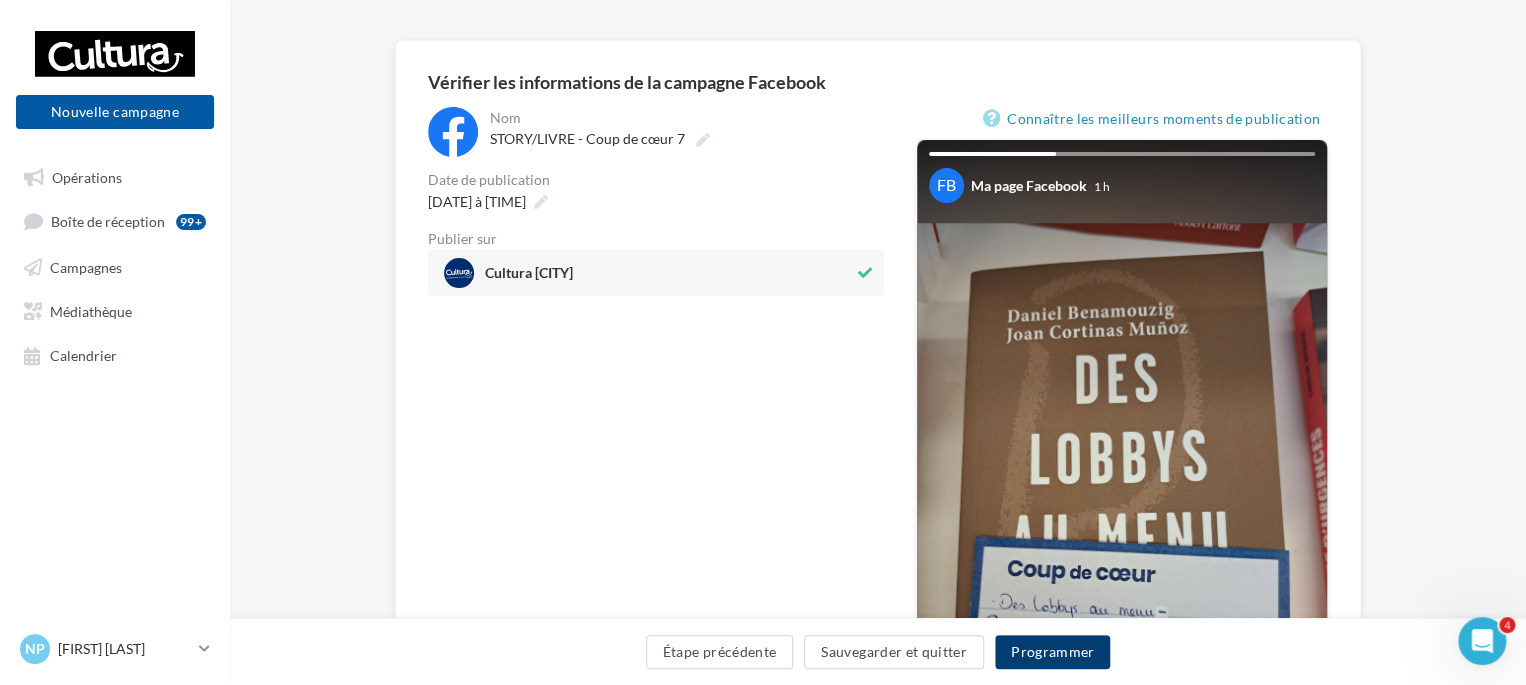 click on "Programmer" at bounding box center [1053, 652] 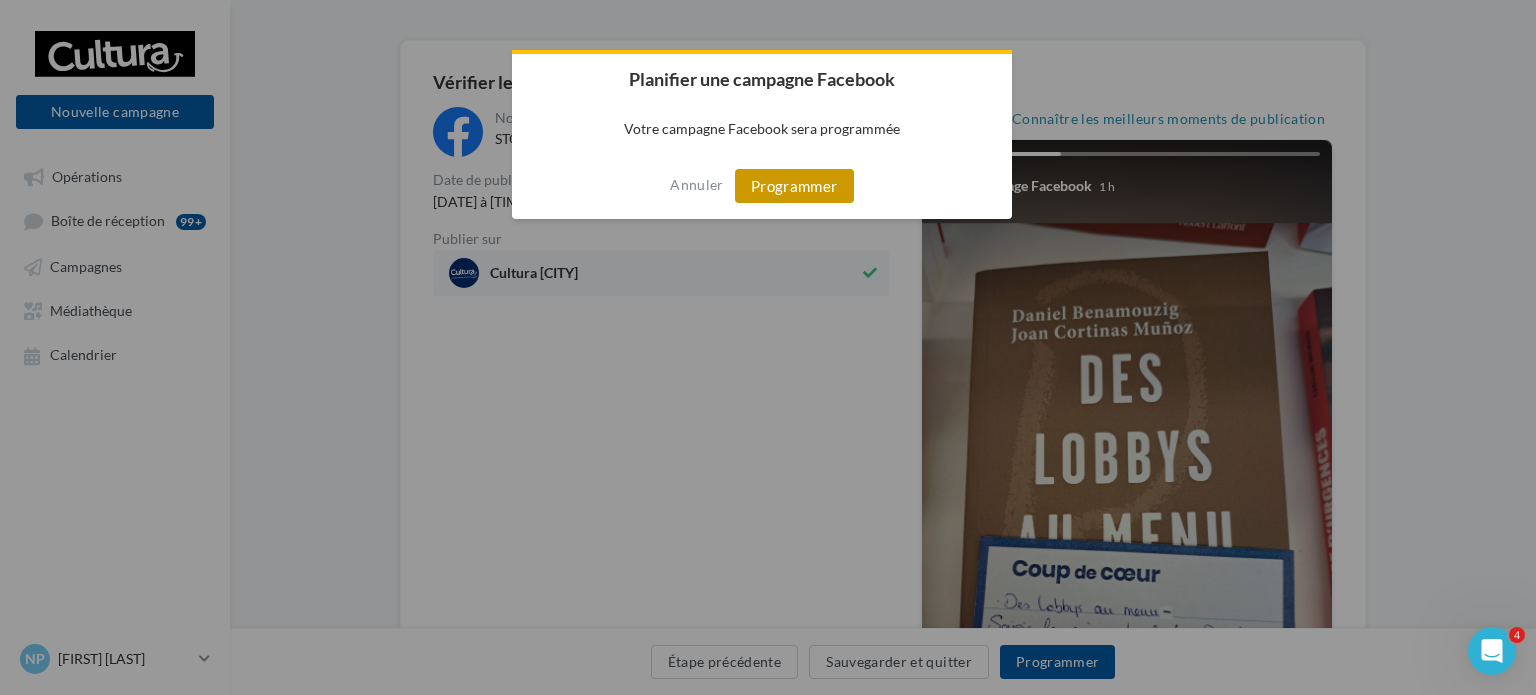 click on "Programmer" at bounding box center (794, 186) 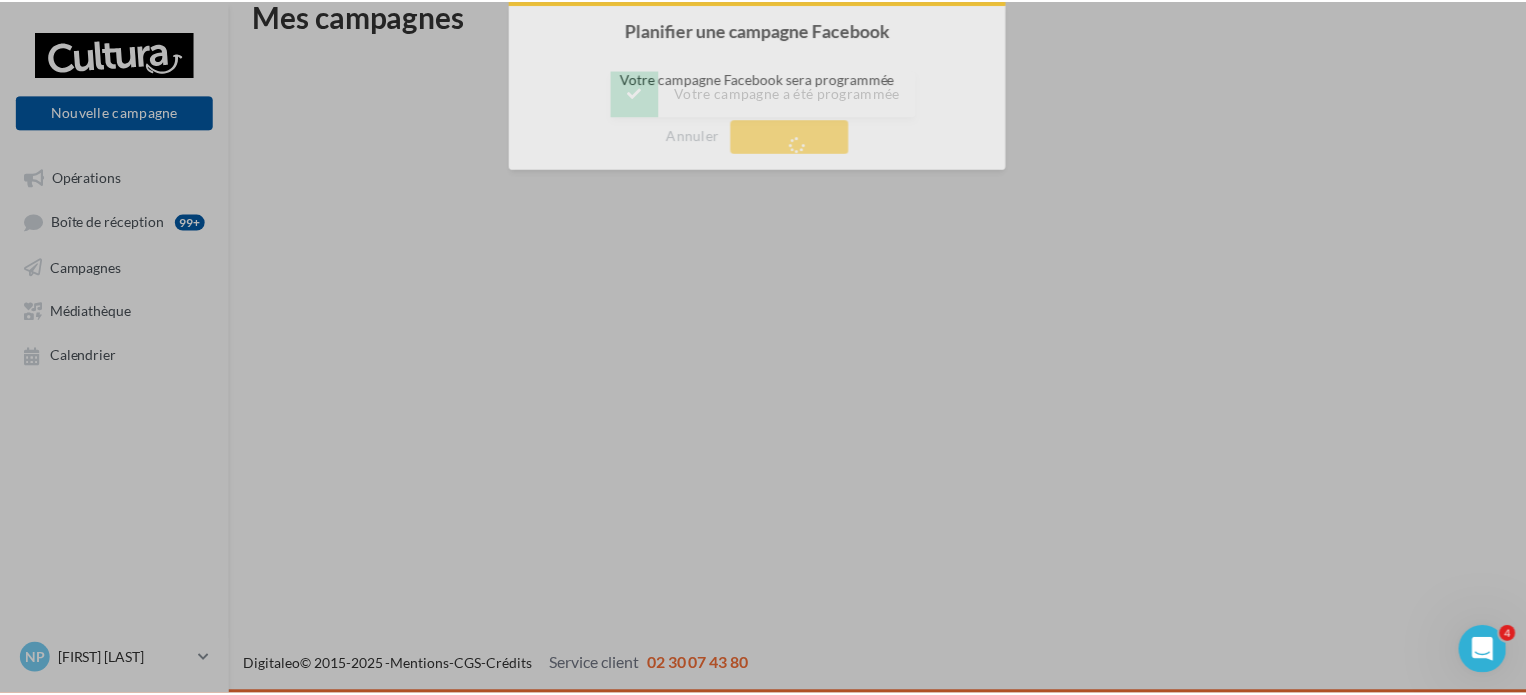 scroll, scrollTop: 32, scrollLeft: 0, axis: vertical 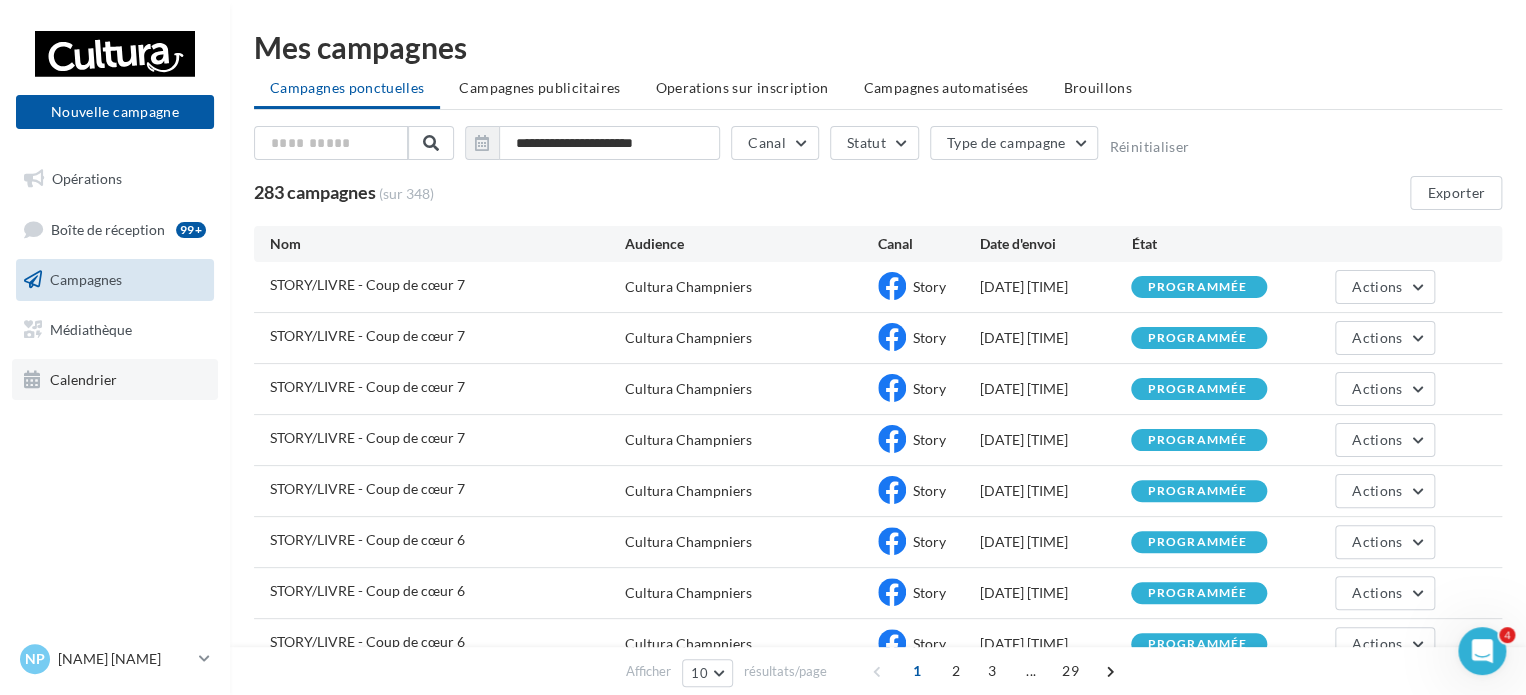 click on "Calendrier" at bounding box center [83, 378] 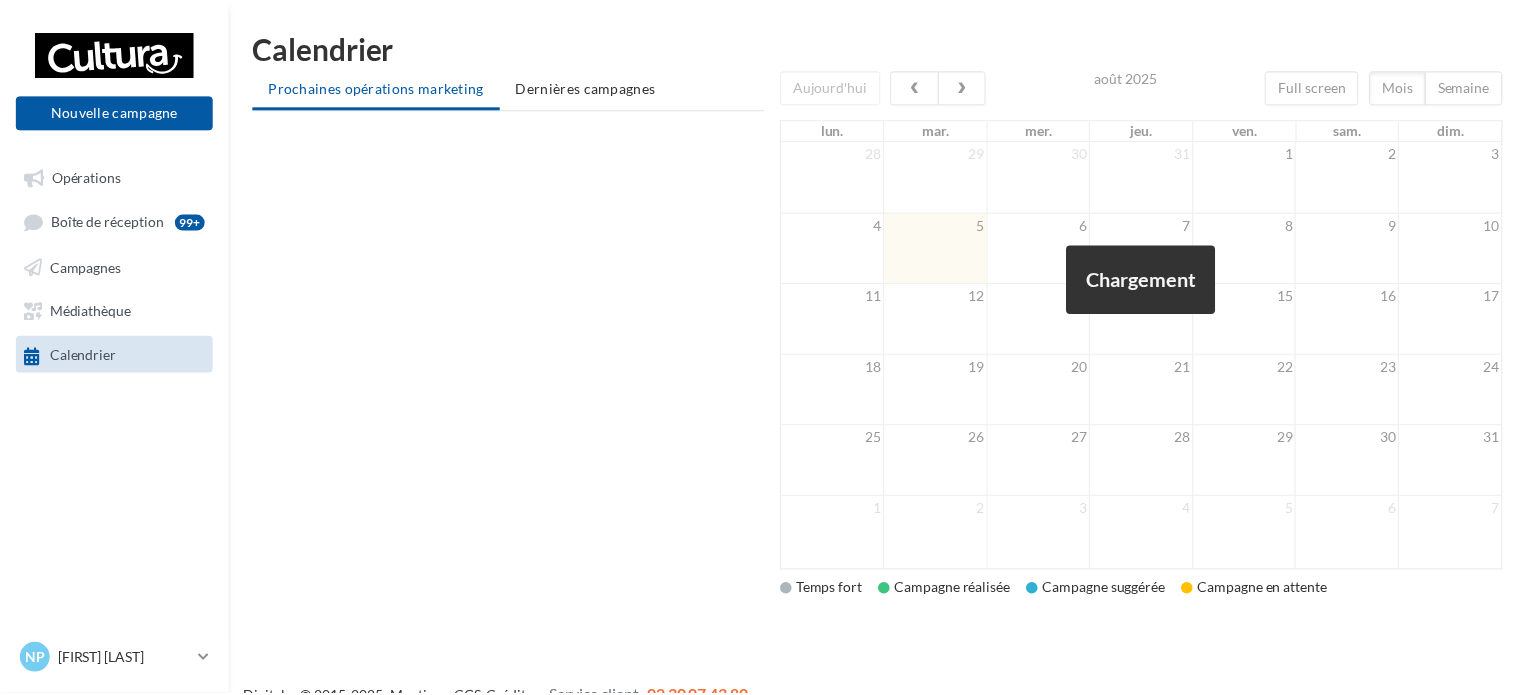 scroll, scrollTop: 0, scrollLeft: 0, axis: both 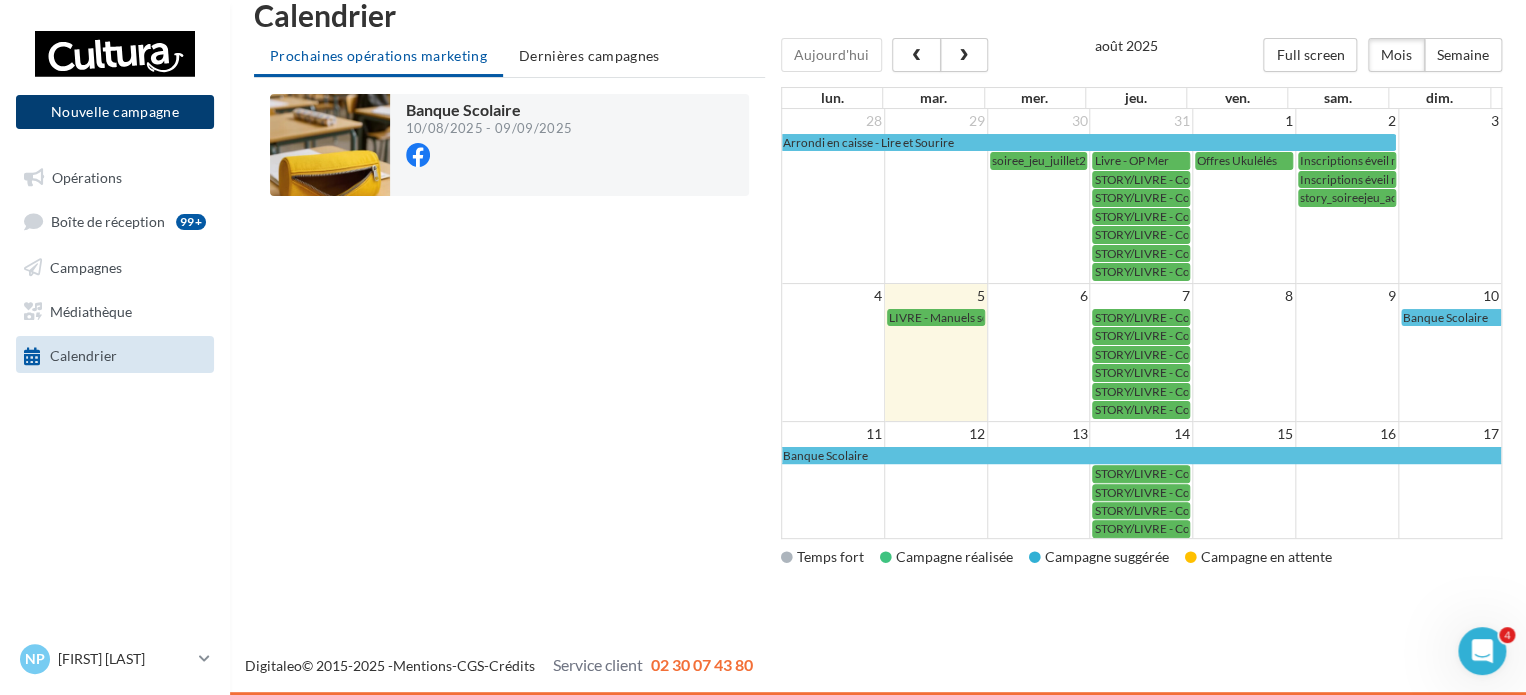 click on "Nouvelle campagne" at bounding box center (115, 112) 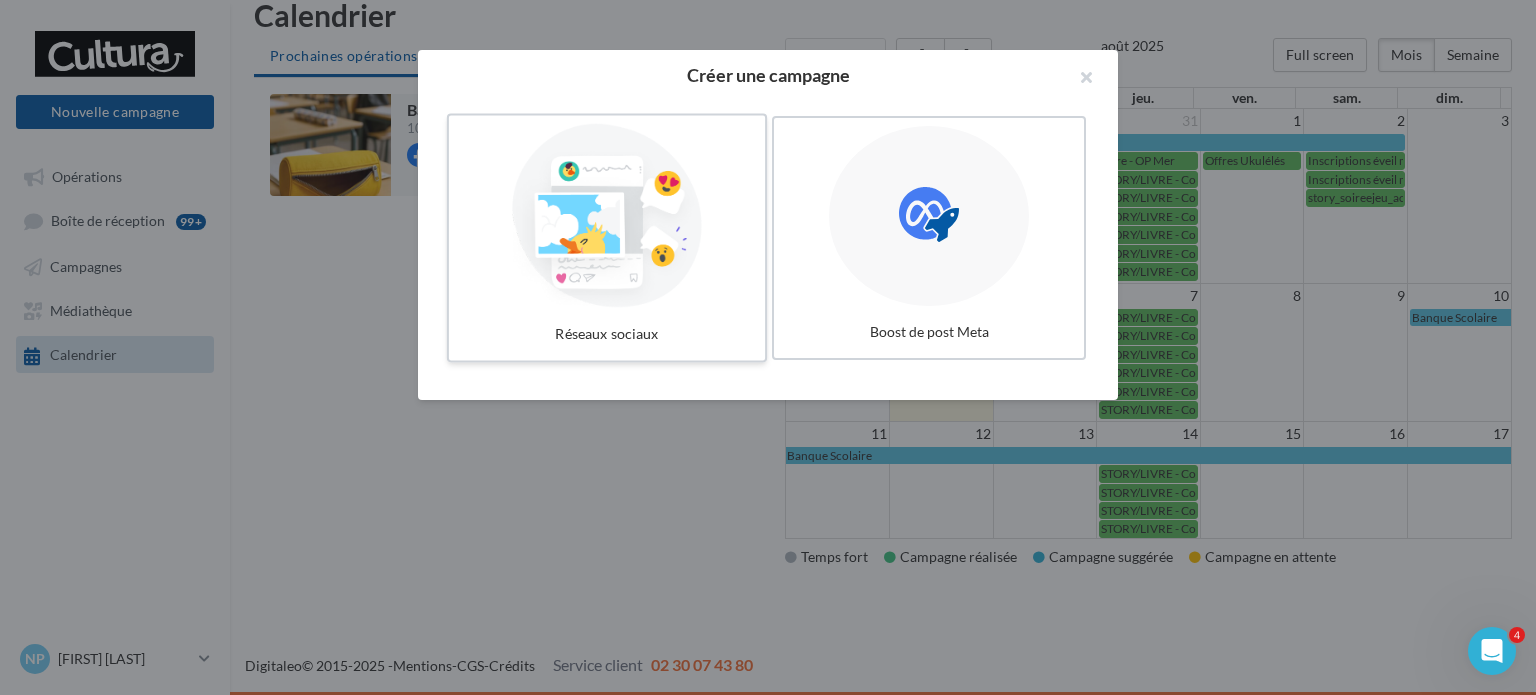 click at bounding box center [607, 216] 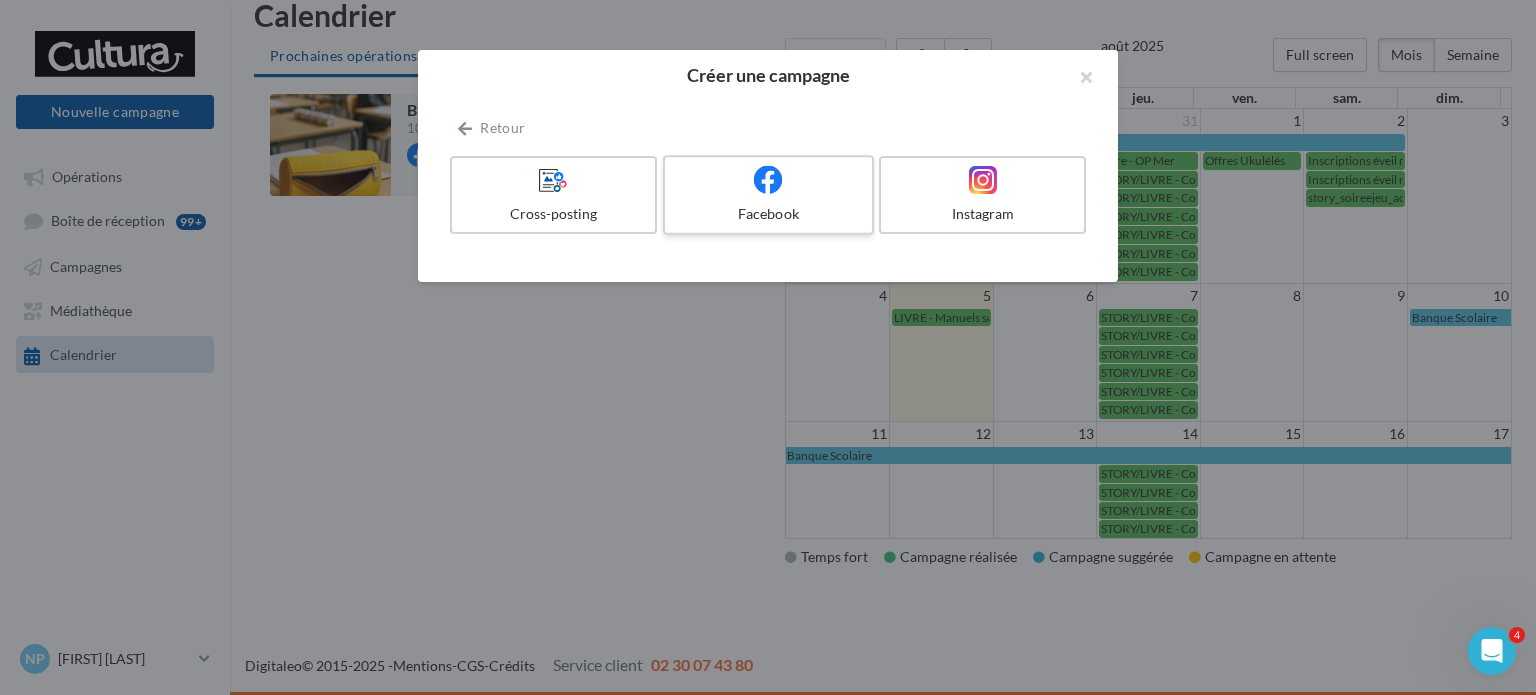 click on "Facebook" at bounding box center (768, 214) 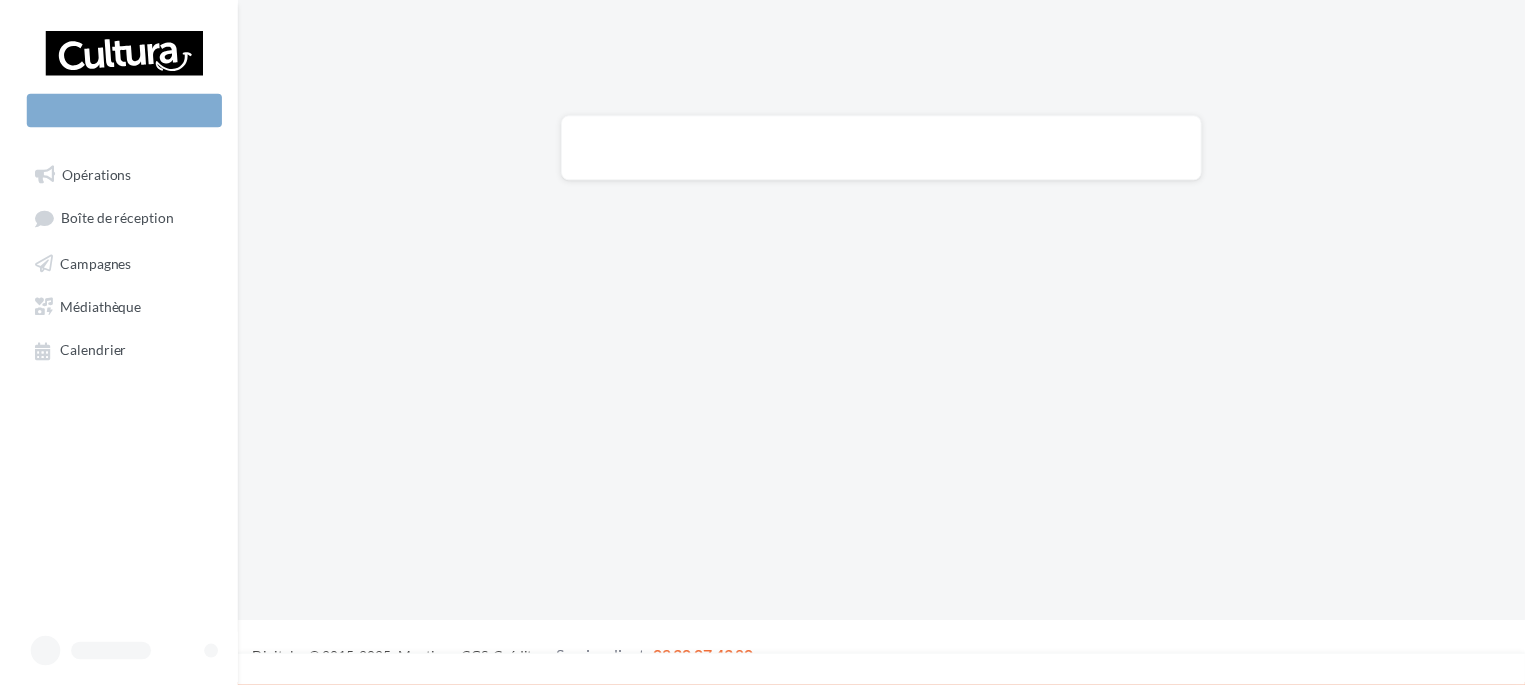 scroll, scrollTop: 0, scrollLeft: 0, axis: both 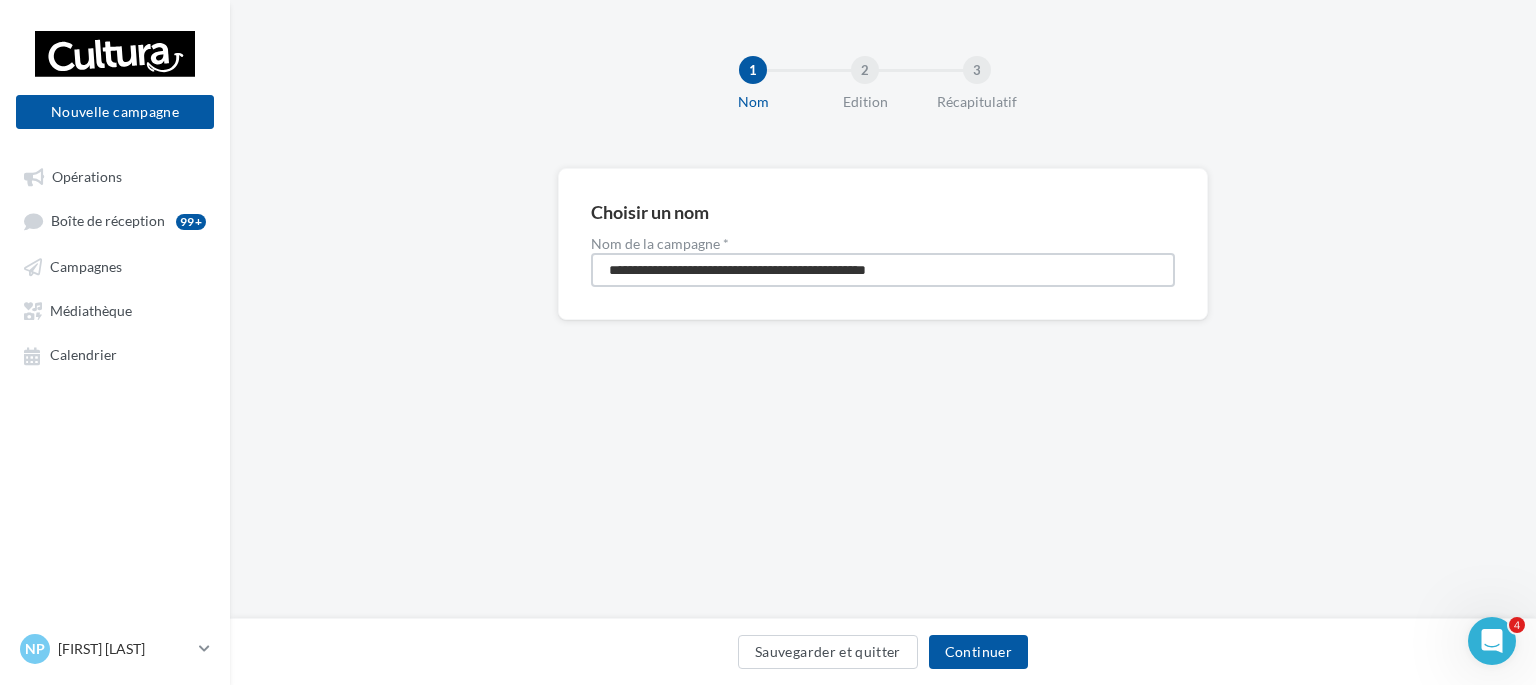 click on "**********" at bounding box center [883, 270] 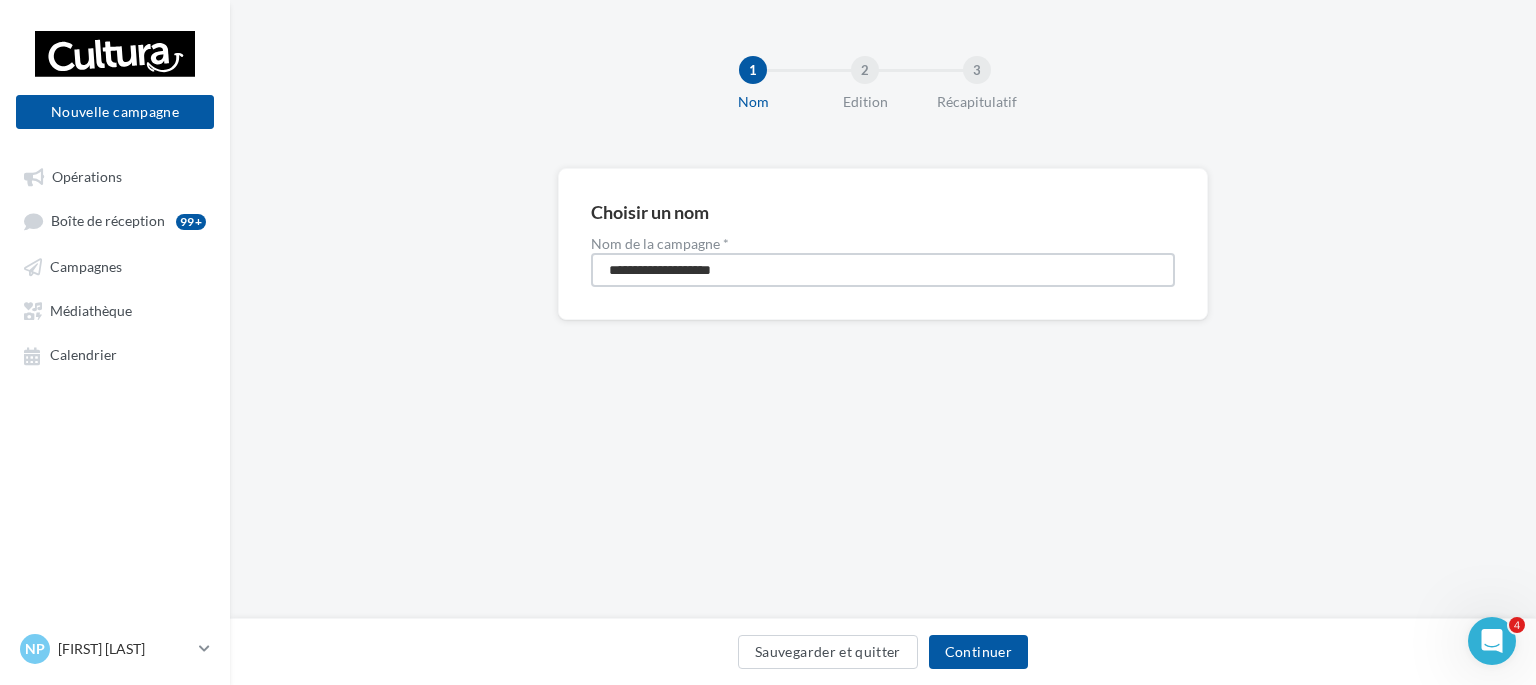 drag, startPoint x: 772, startPoint y: 280, endPoint x: 657, endPoint y: 263, distance: 116.24973 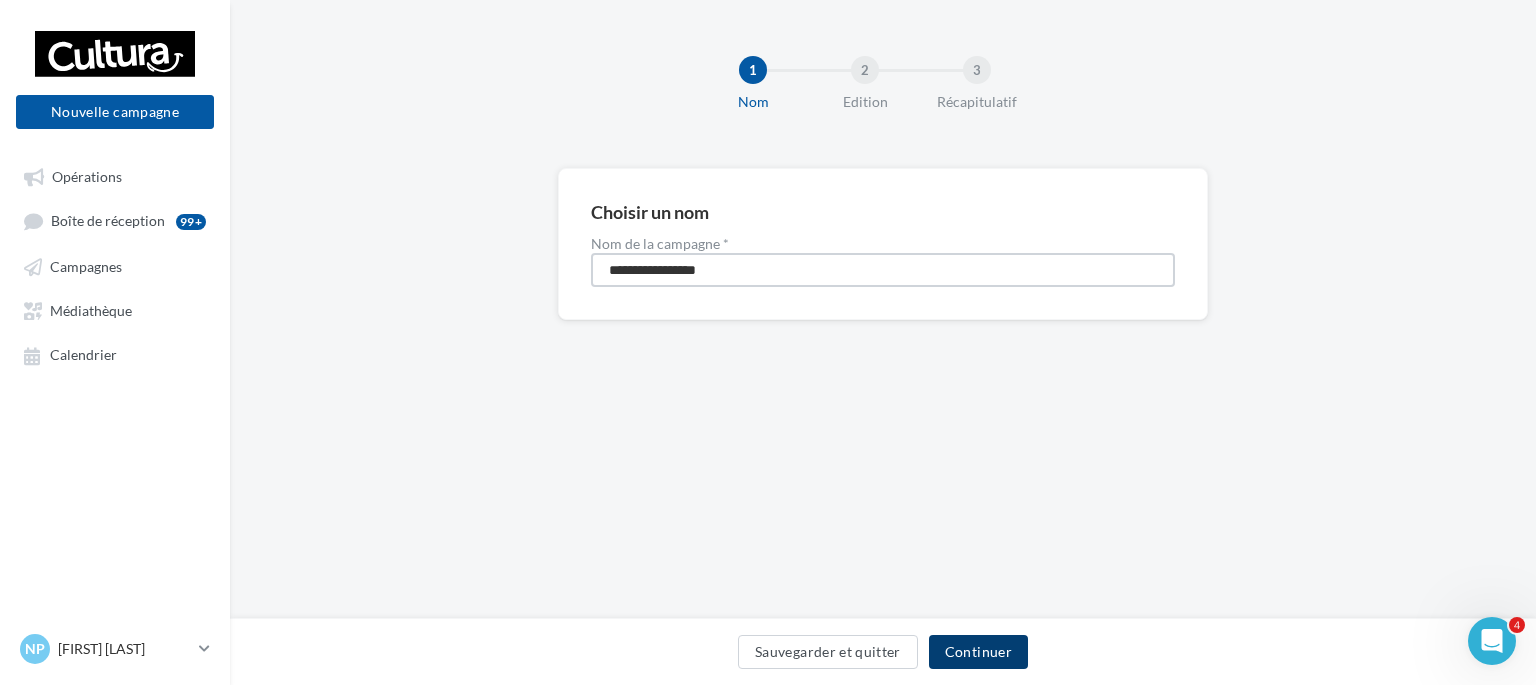 type on "**********" 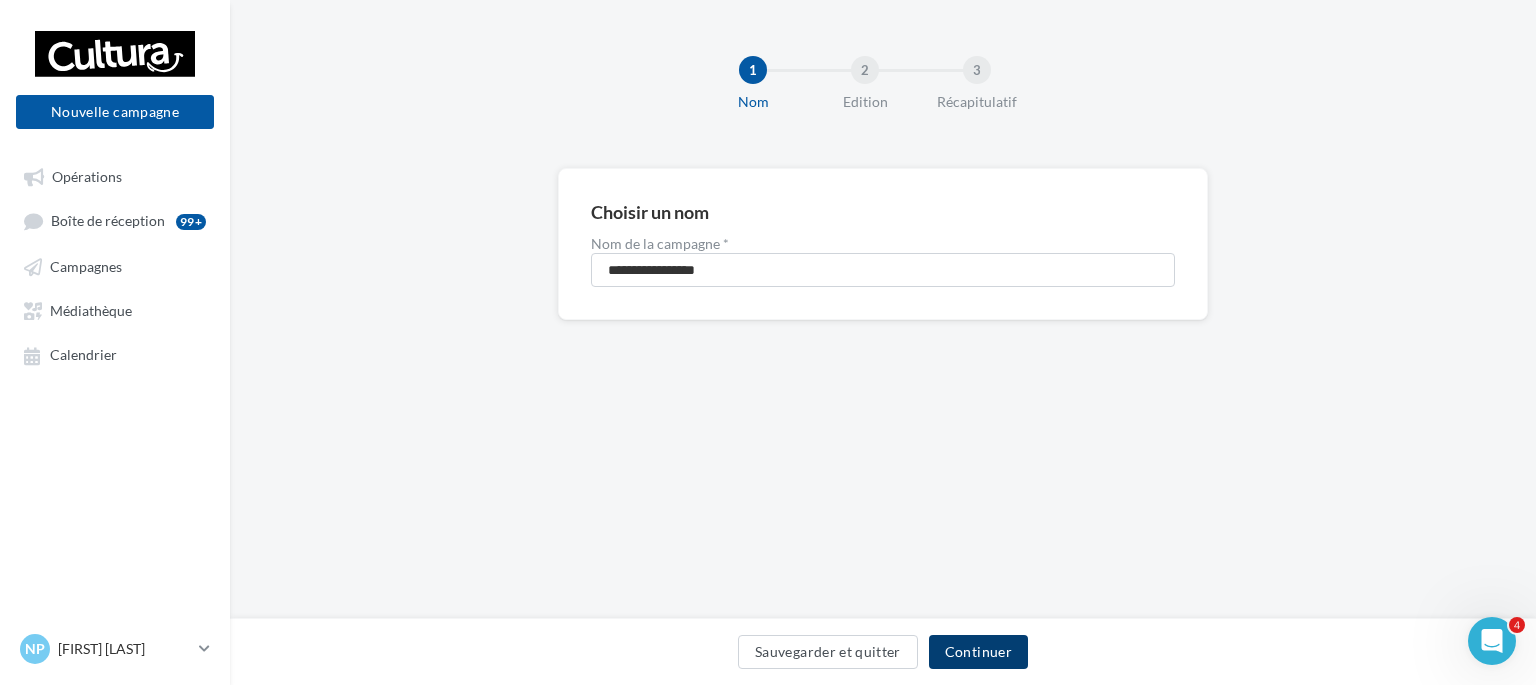 click on "Continuer" at bounding box center [978, 652] 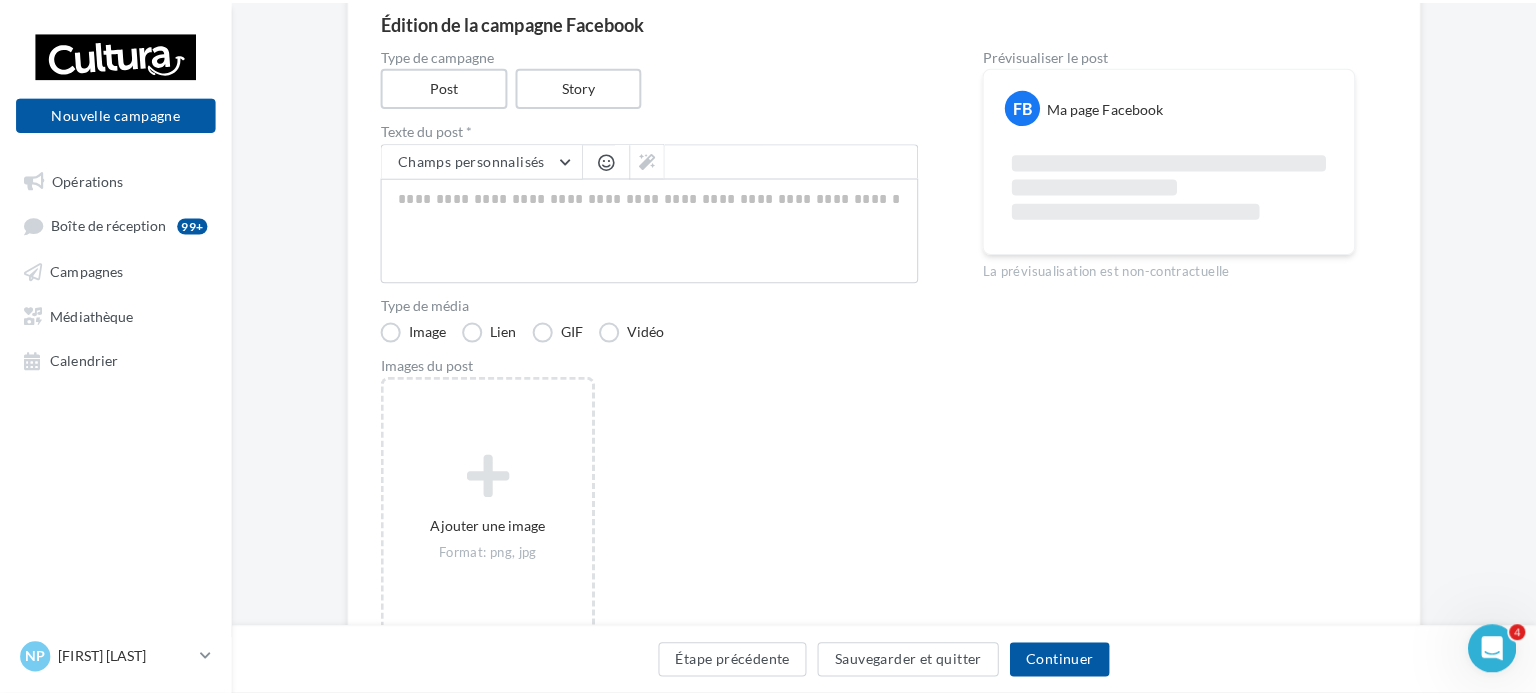 scroll, scrollTop: 200, scrollLeft: 0, axis: vertical 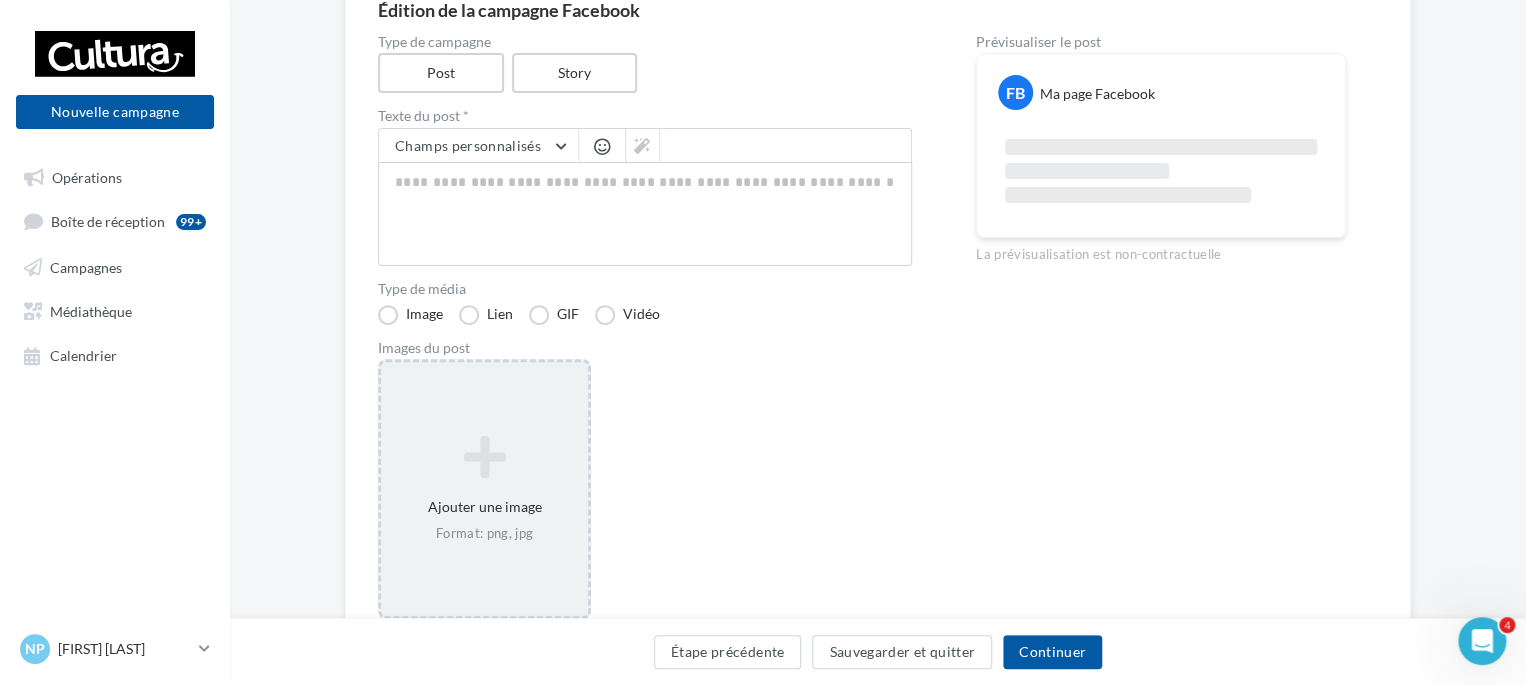 click at bounding box center (484, 457) 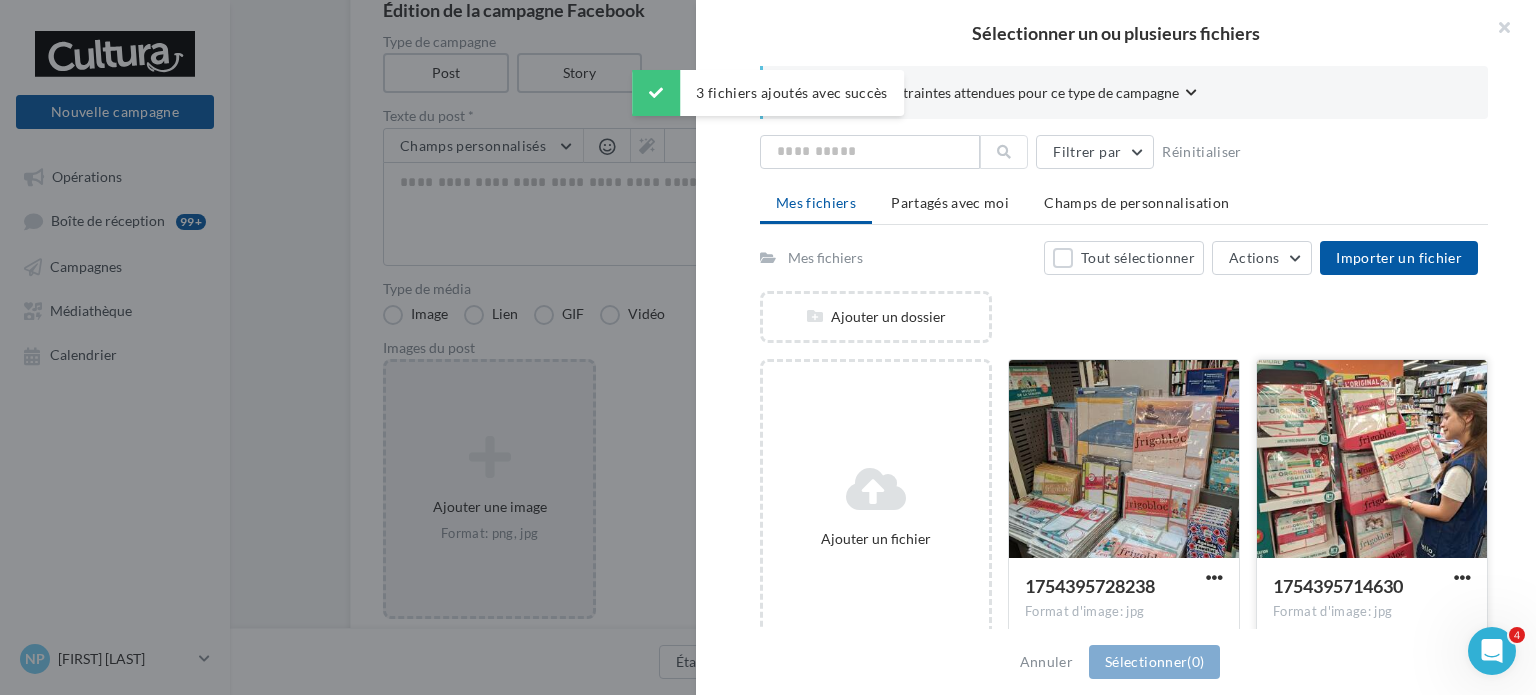 click at bounding box center (1372, 460) 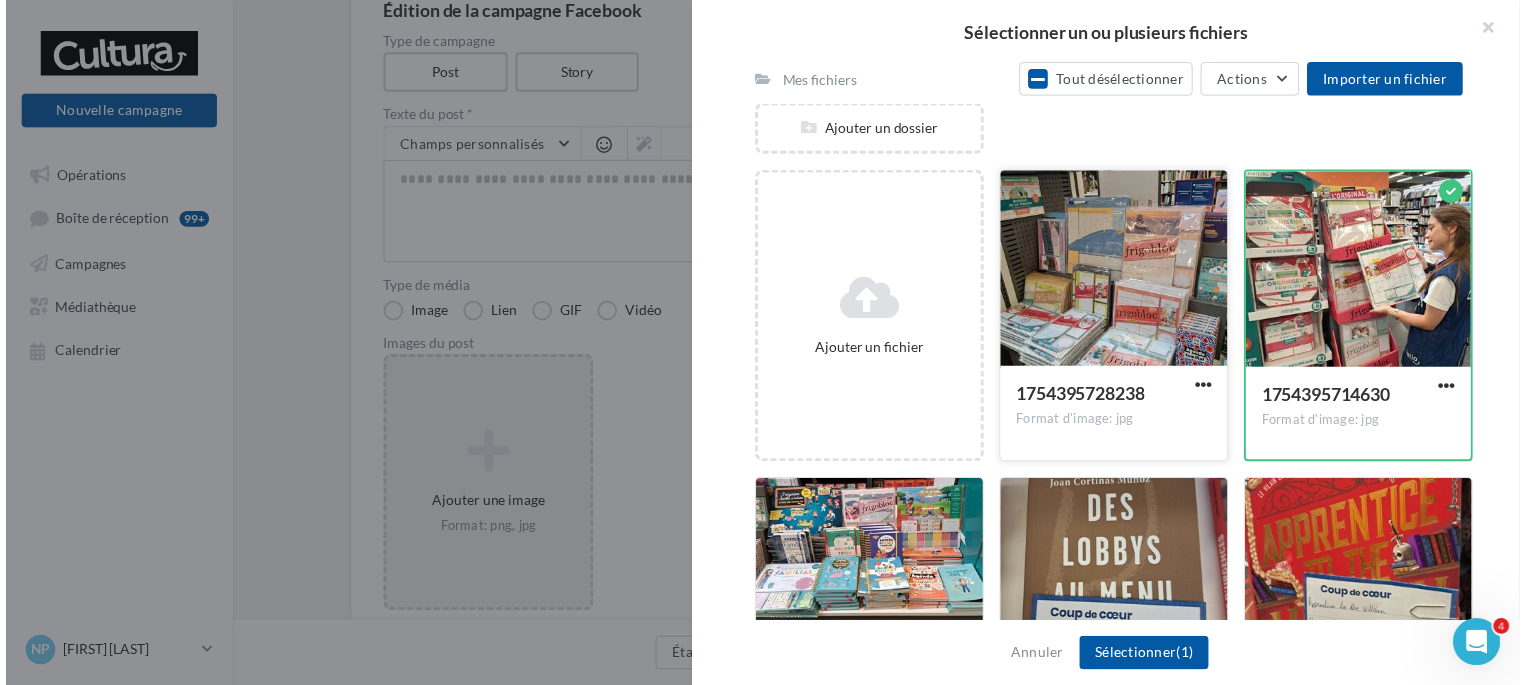 scroll, scrollTop: 200, scrollLeft: 0, axis: vertical 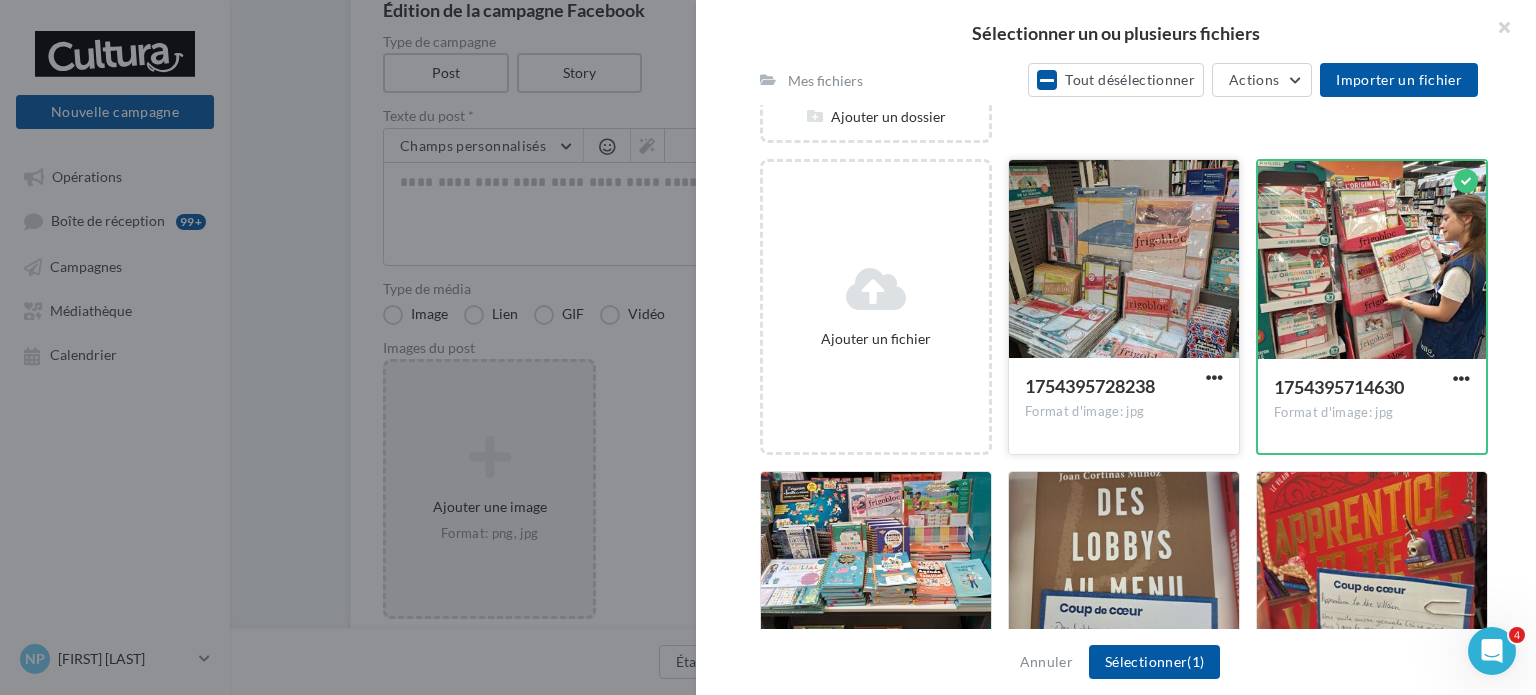 drag, startPoint x: 890, startPoint y: 563, endPoint x: 1056, endPoint y: 347, distance: 272.4188 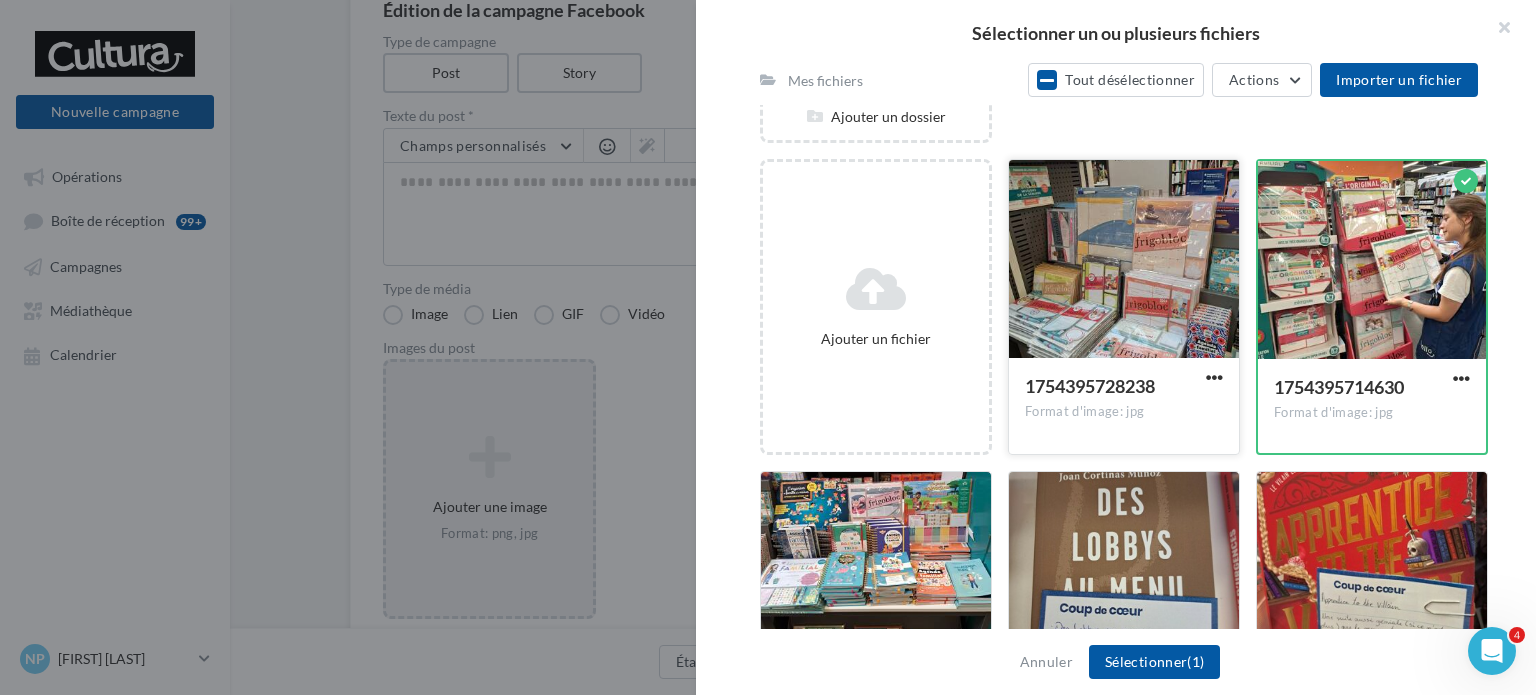 click at bounding box center (876, 572) 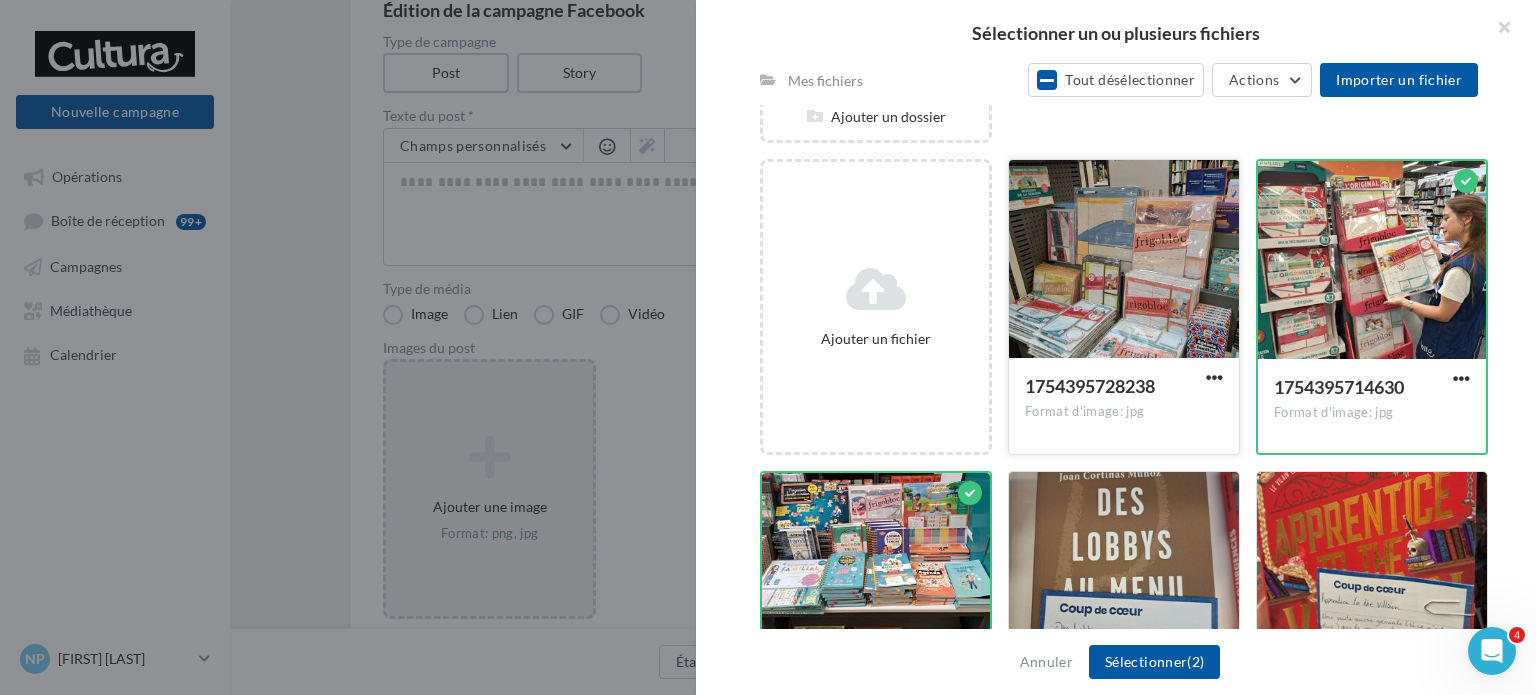 click at bounding box center (1124, 260) 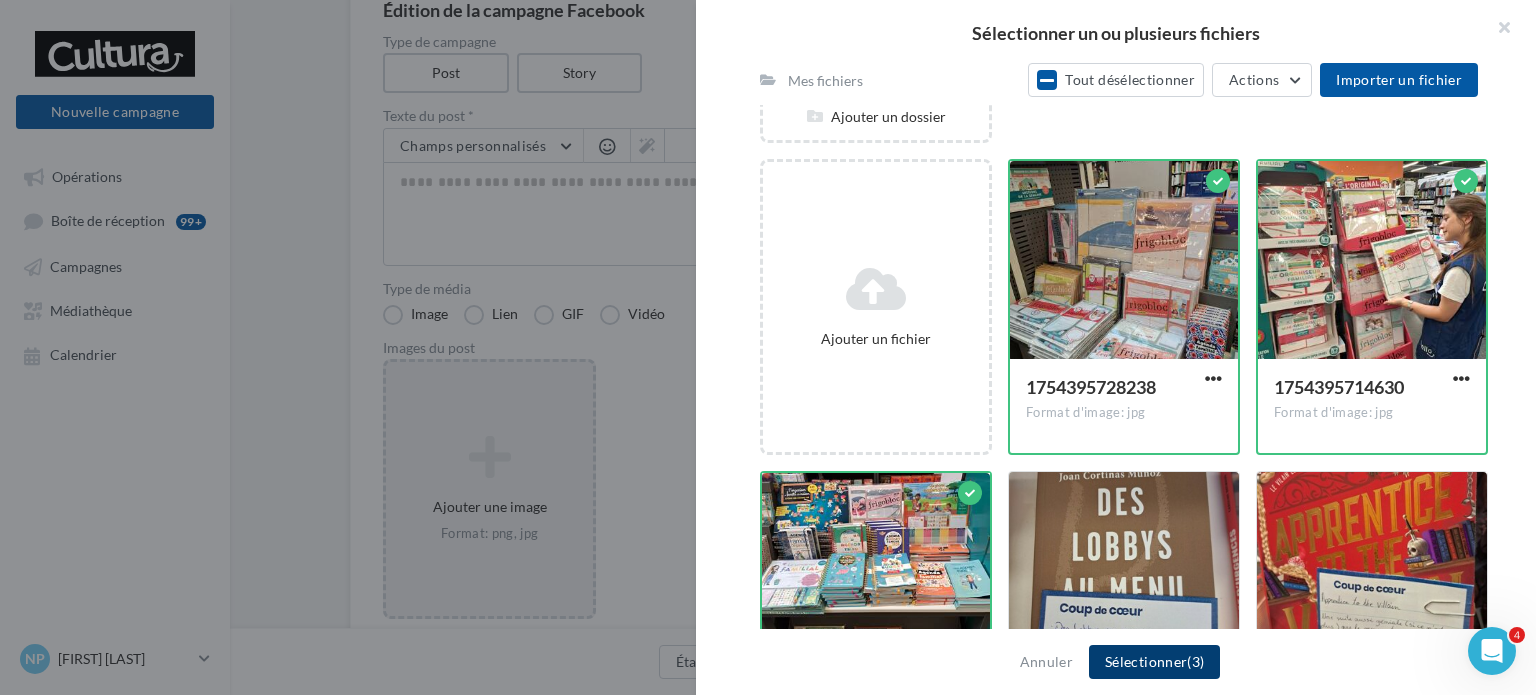 click on "Sélectionner   (3)" at bounding box center [1154, 662] 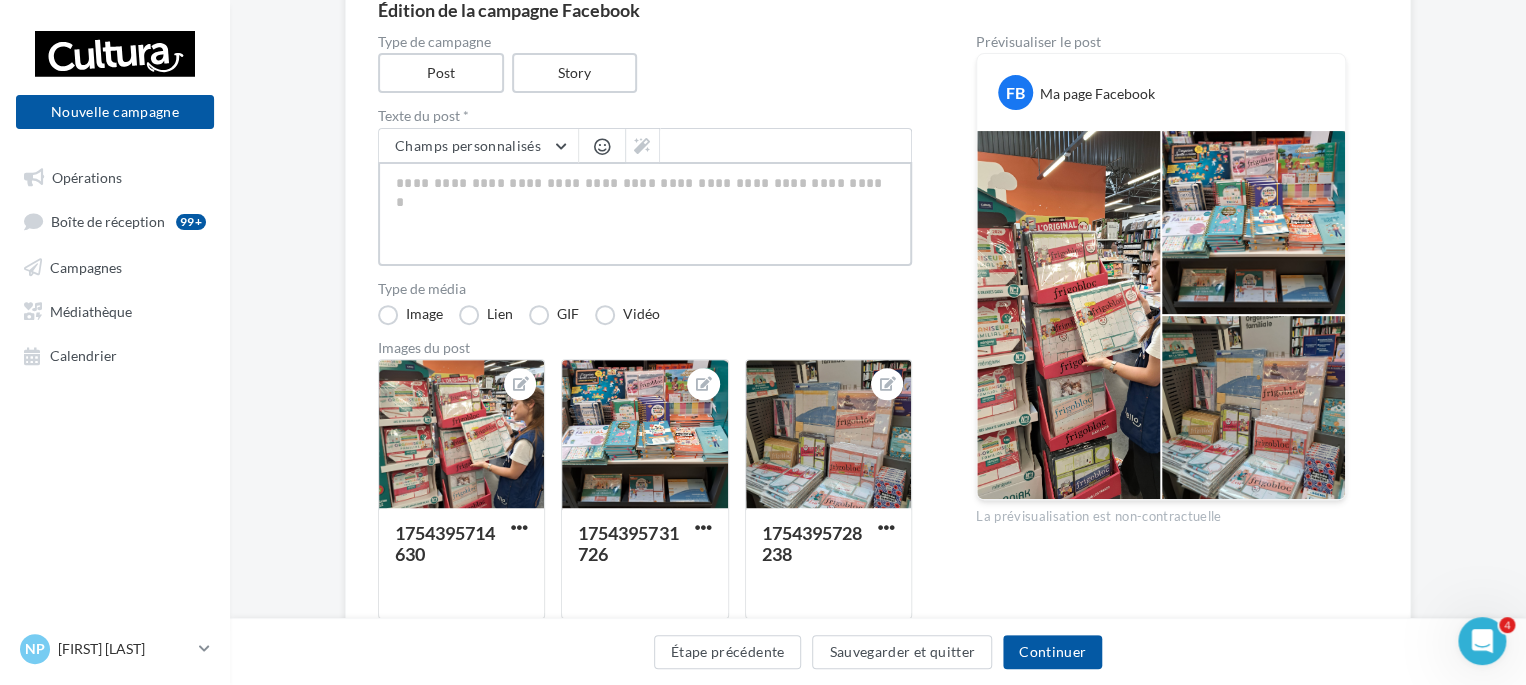 click at bounding box center (645, 214) 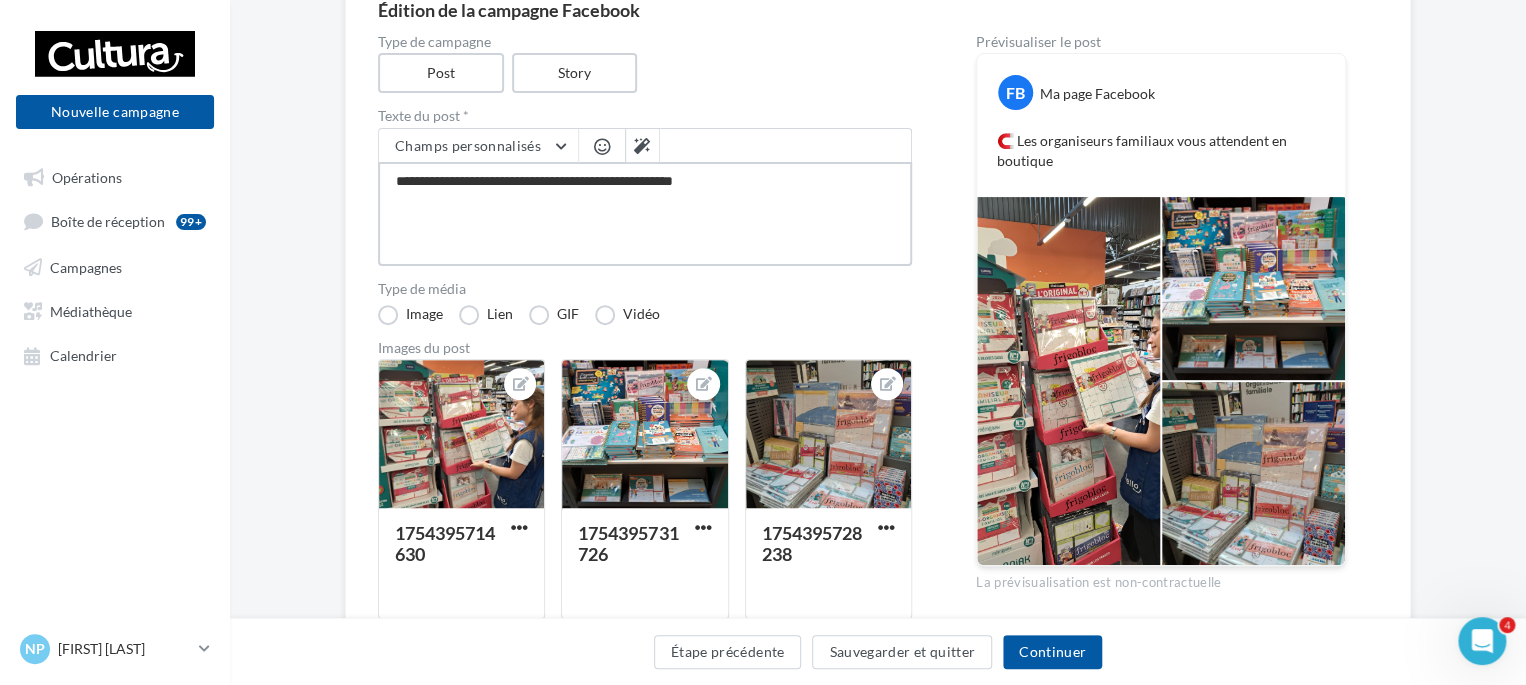 type on "**********" 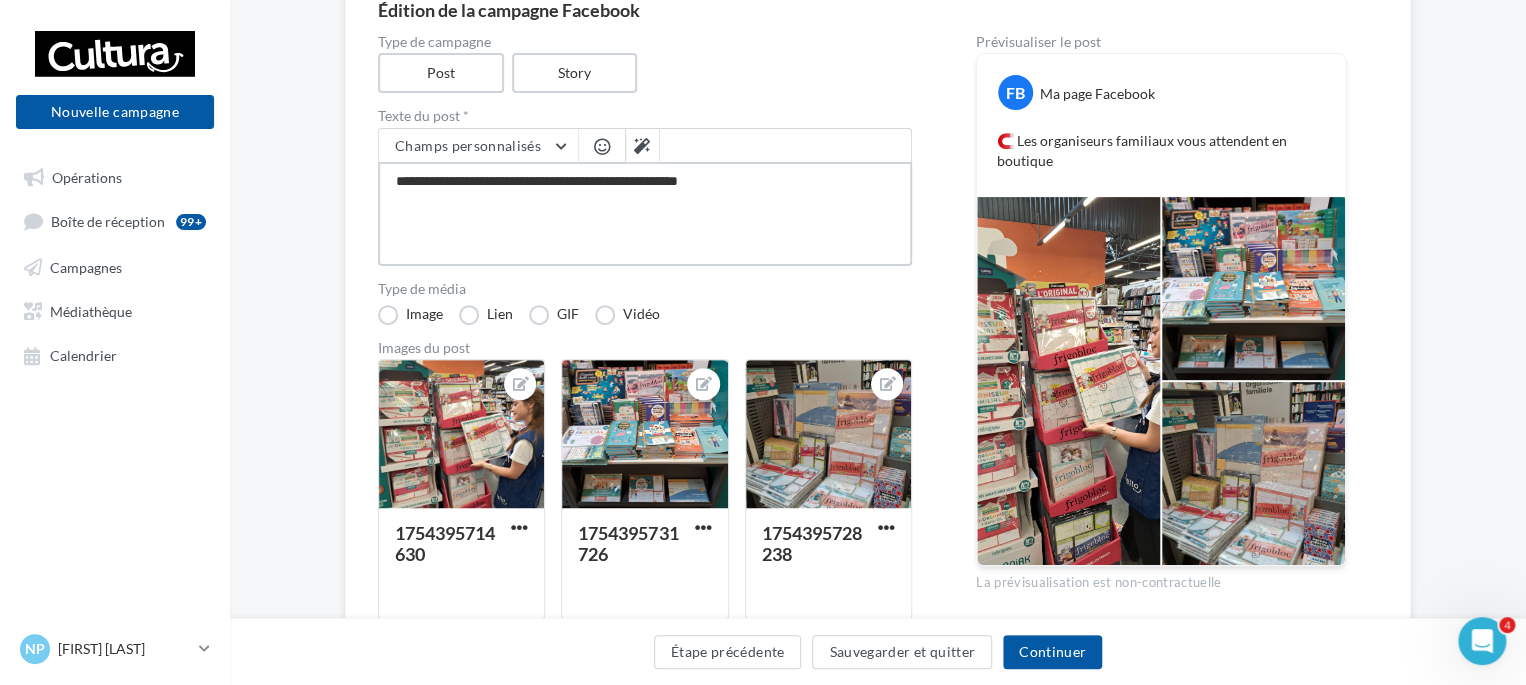 paste on "**********" 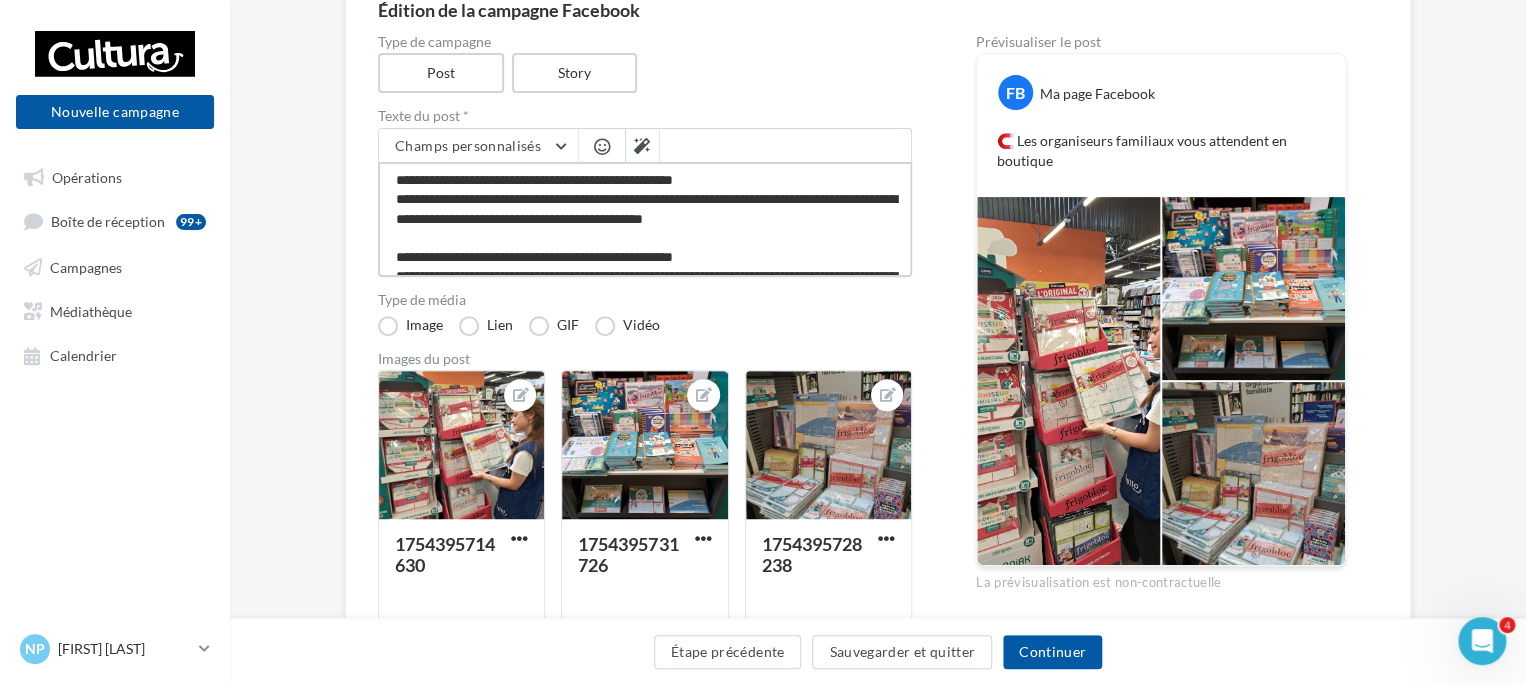 scroll, scrollTop: 0, scrollLeft: 0, axis: both 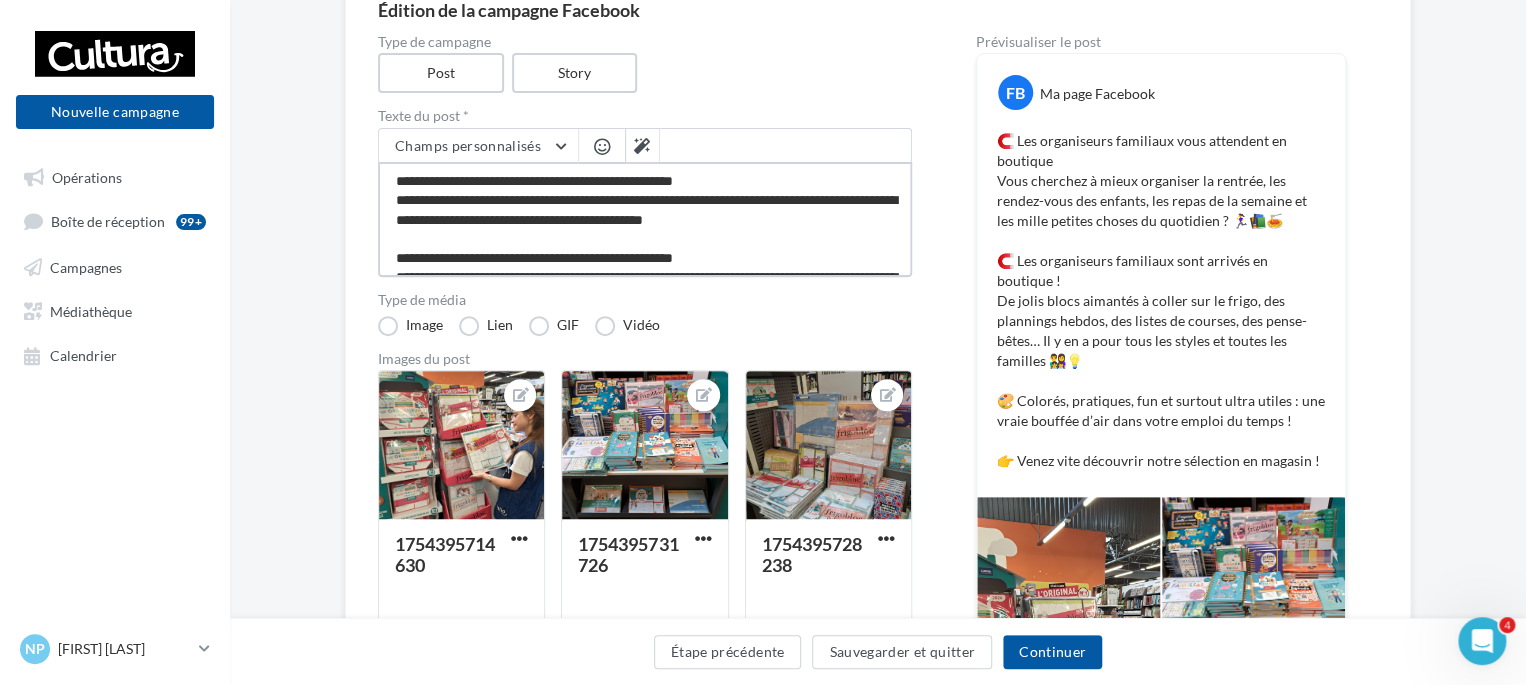 drag, startPoint x: 749, startPoint y: 174, endPoint x: 386, endPoint y: 175, distance: 363.00137 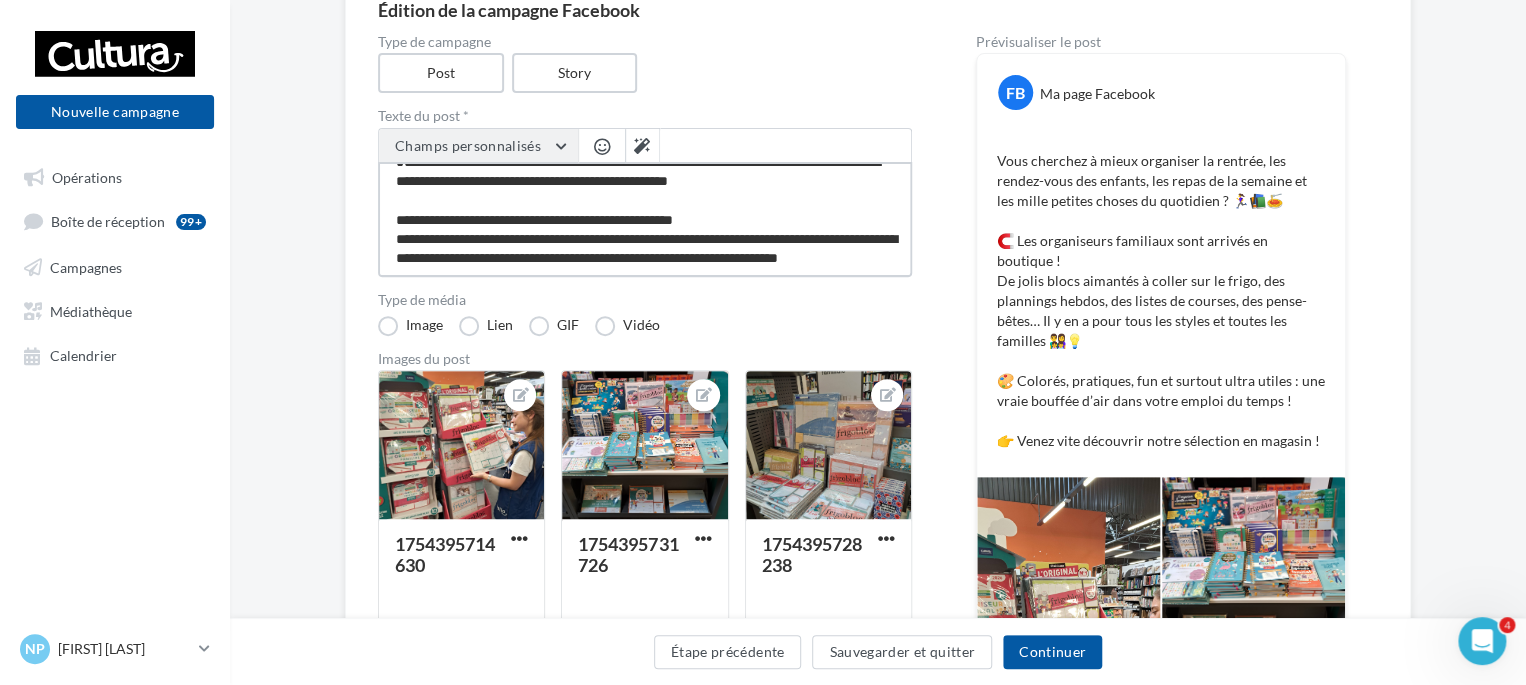 scroll, scrollTop: 0, scrollLeft: 0, axis: both 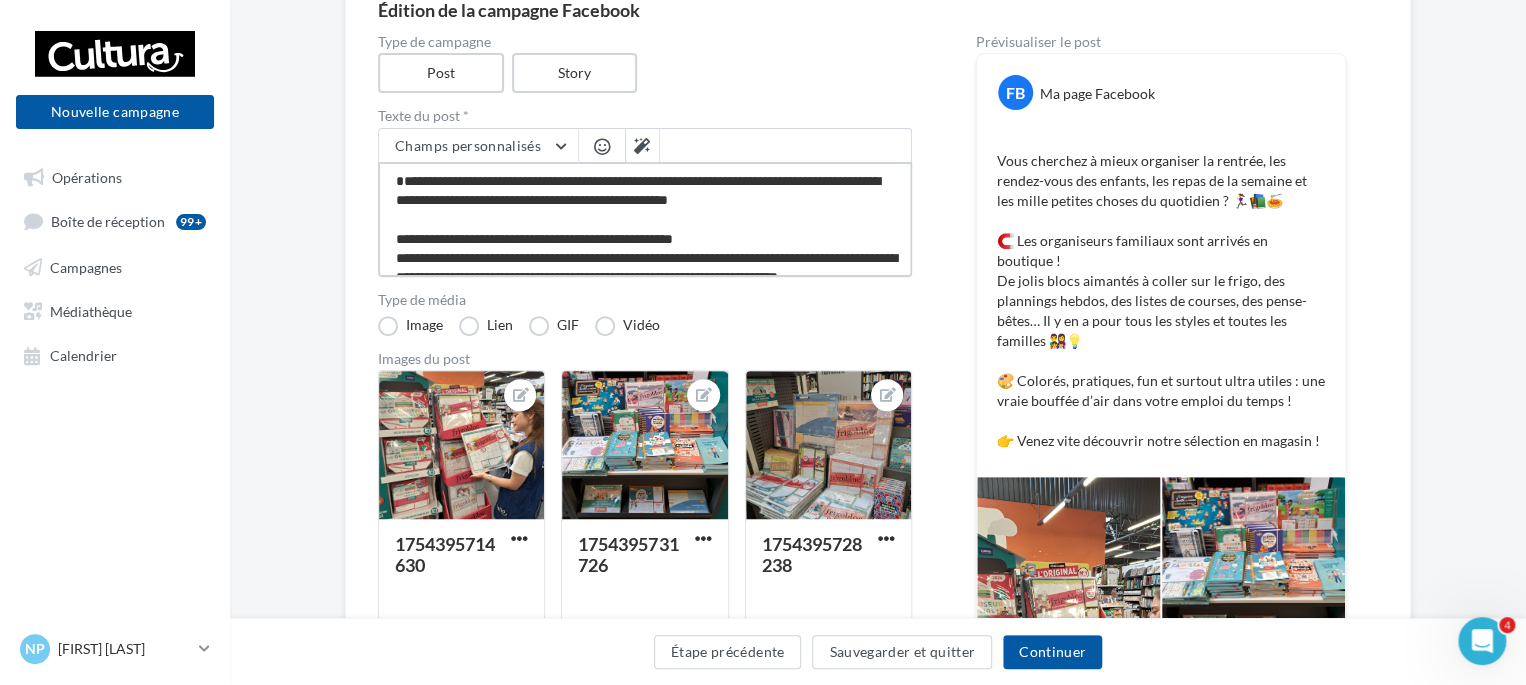 drag, startPoint x: 721, startPoint y: 256, endPoint x: 392, endPoint y: 251, distance: 329.038 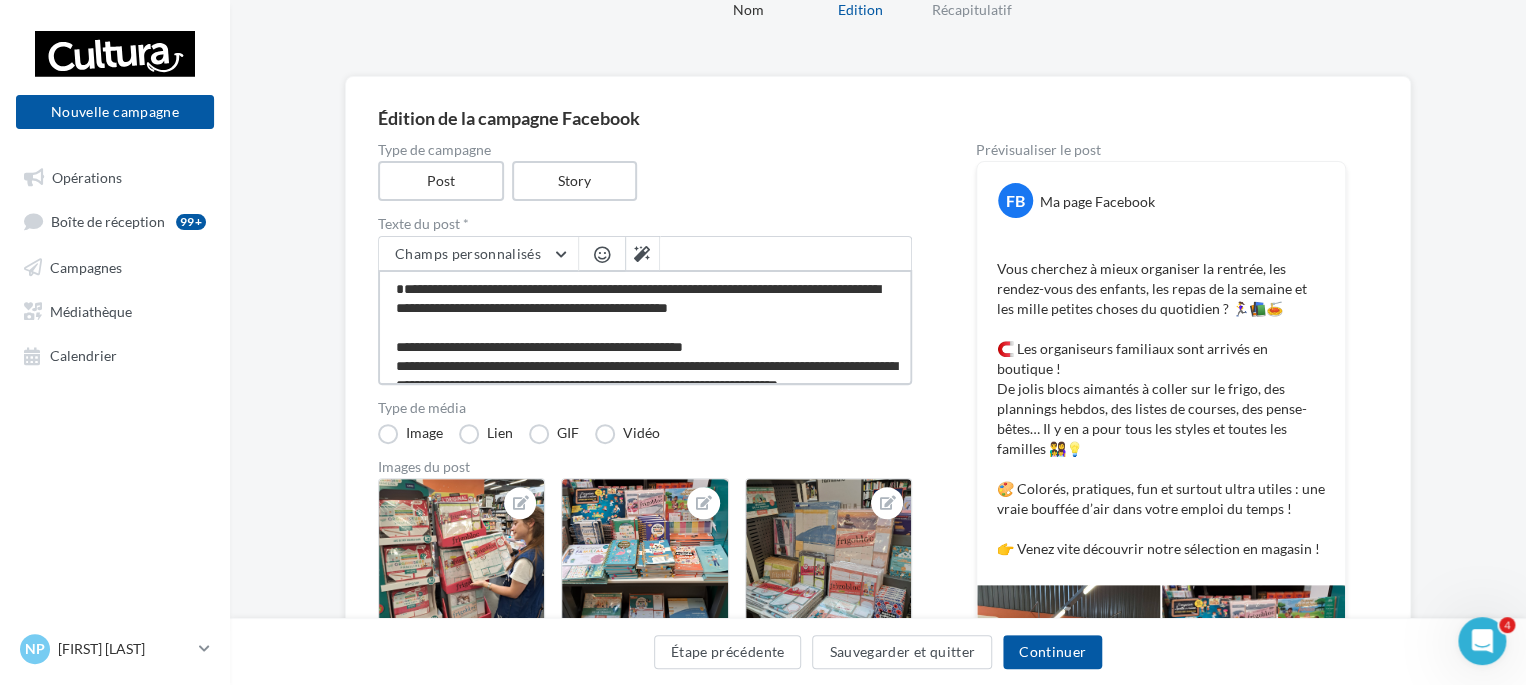 scroll, scrollTop: 200, scrollLeft: 0, axis: vertical 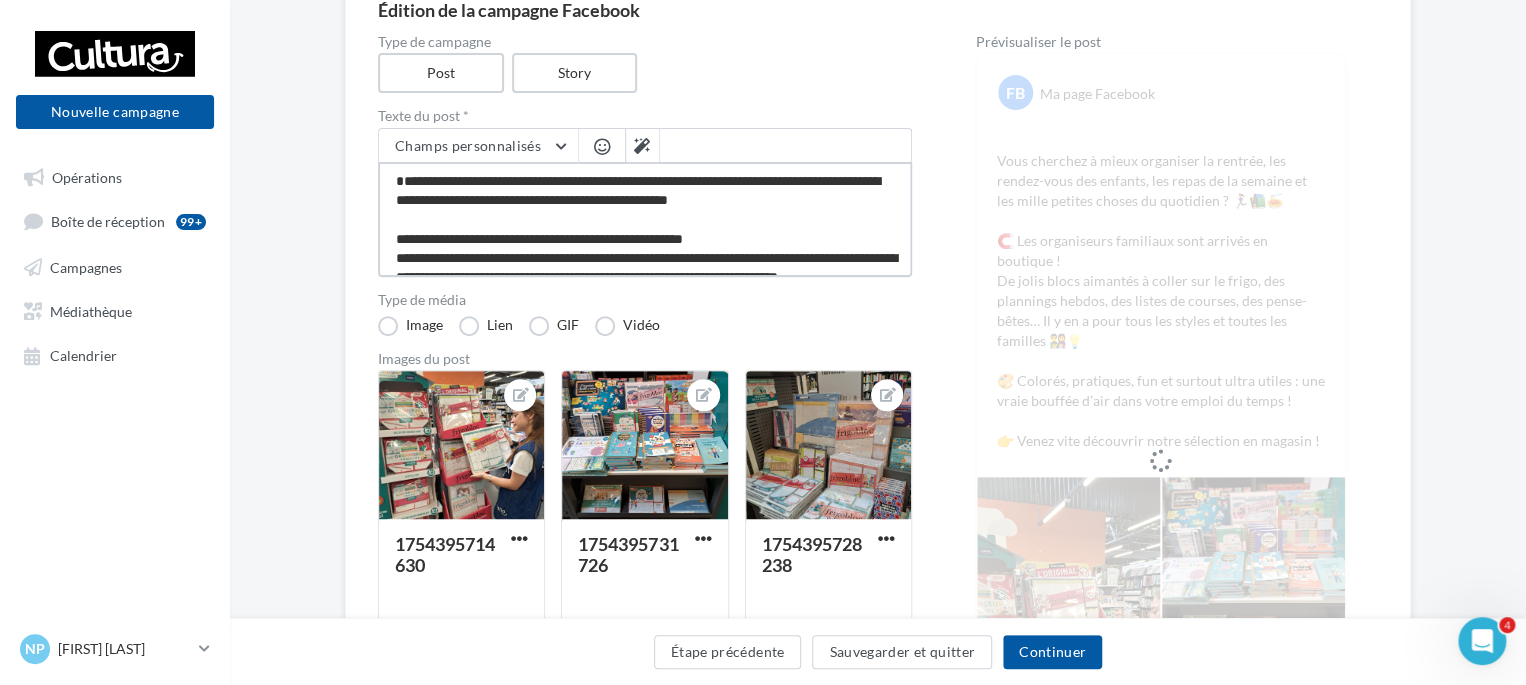 click on "**********" at bounding box center (645, 219) 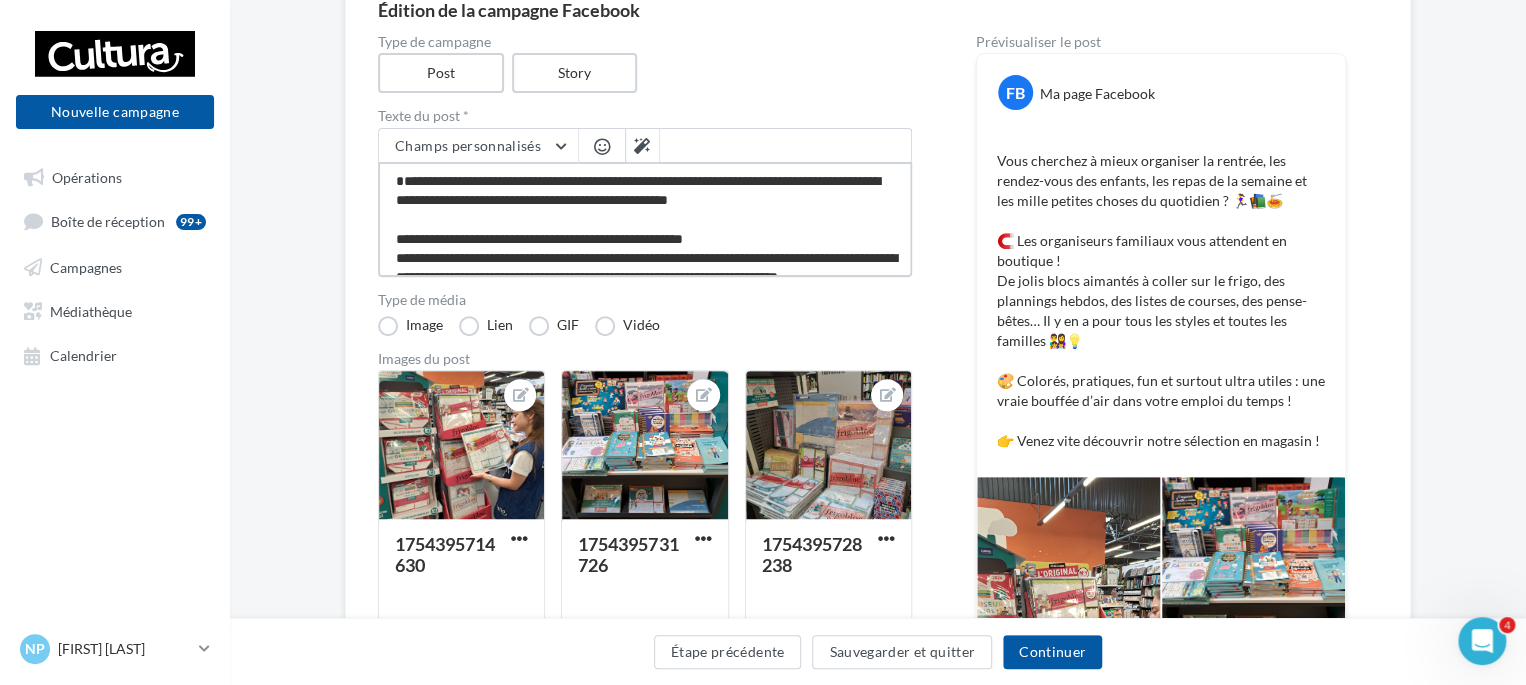 type on "**********" 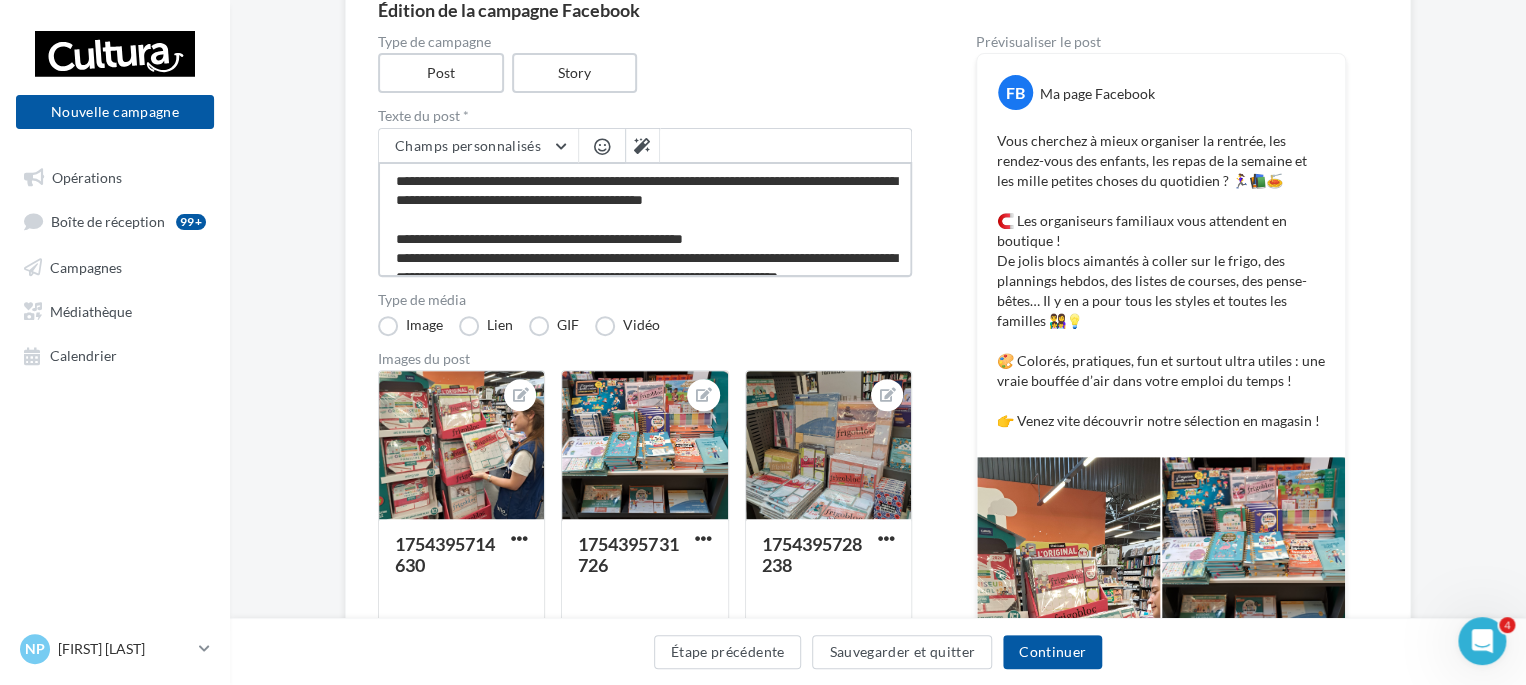 click on "**********" at bounding box center (645, 219) 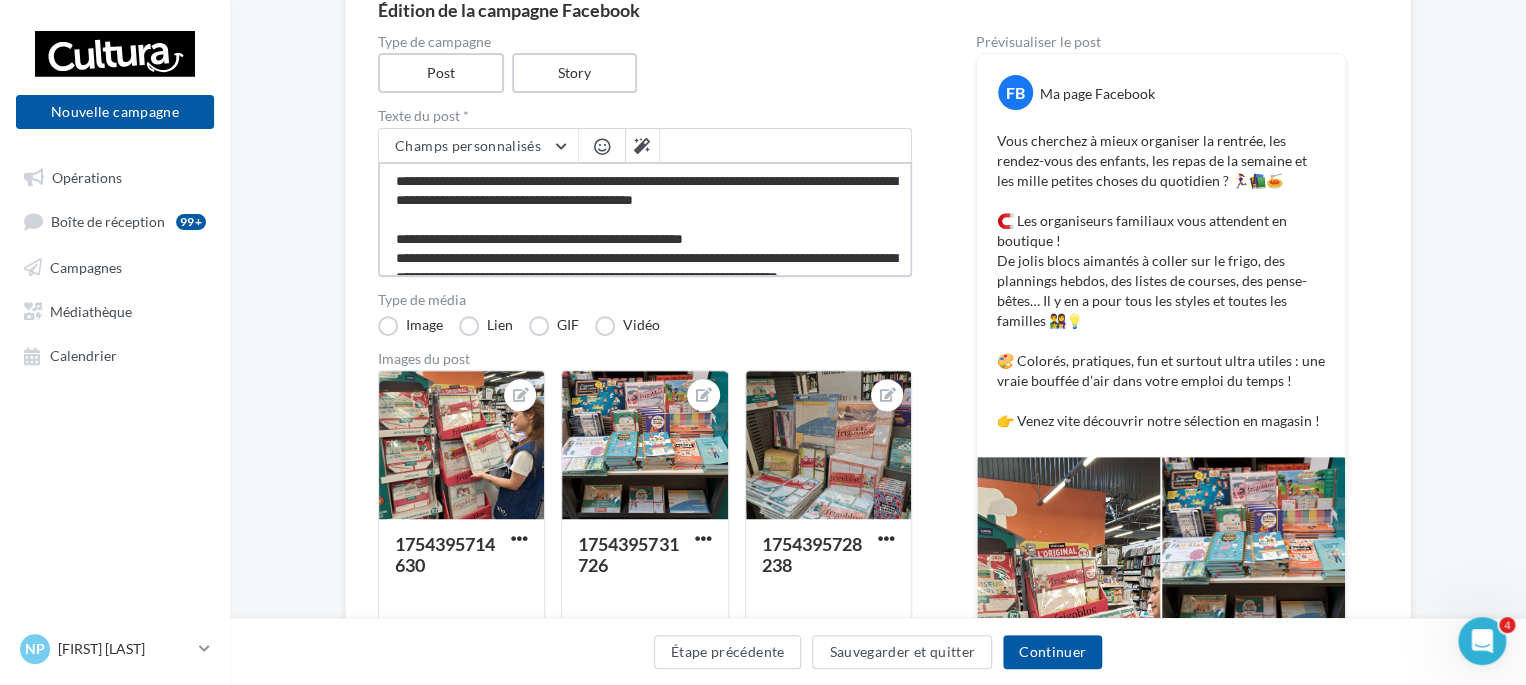 type on "**********" 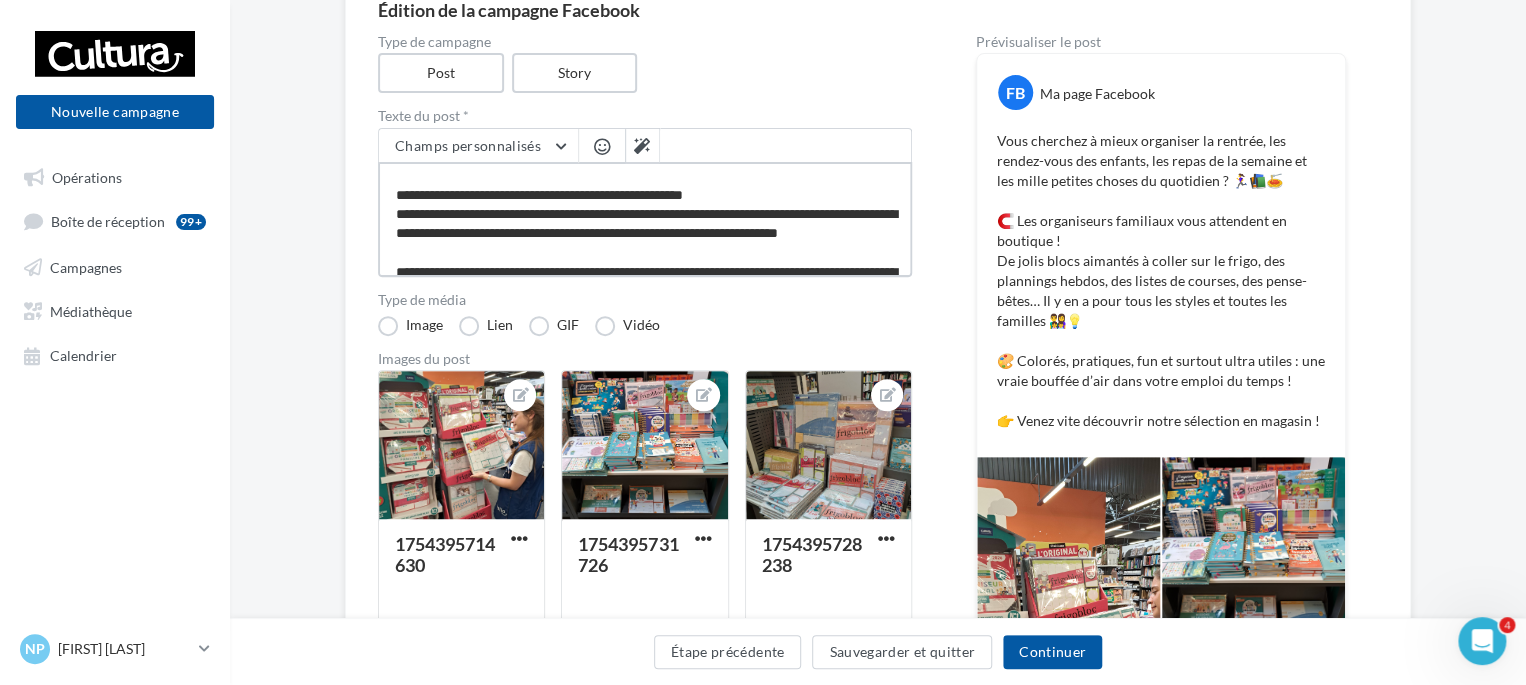 scroll, scrollTop: 0, scrollLeft: 0, axis: both 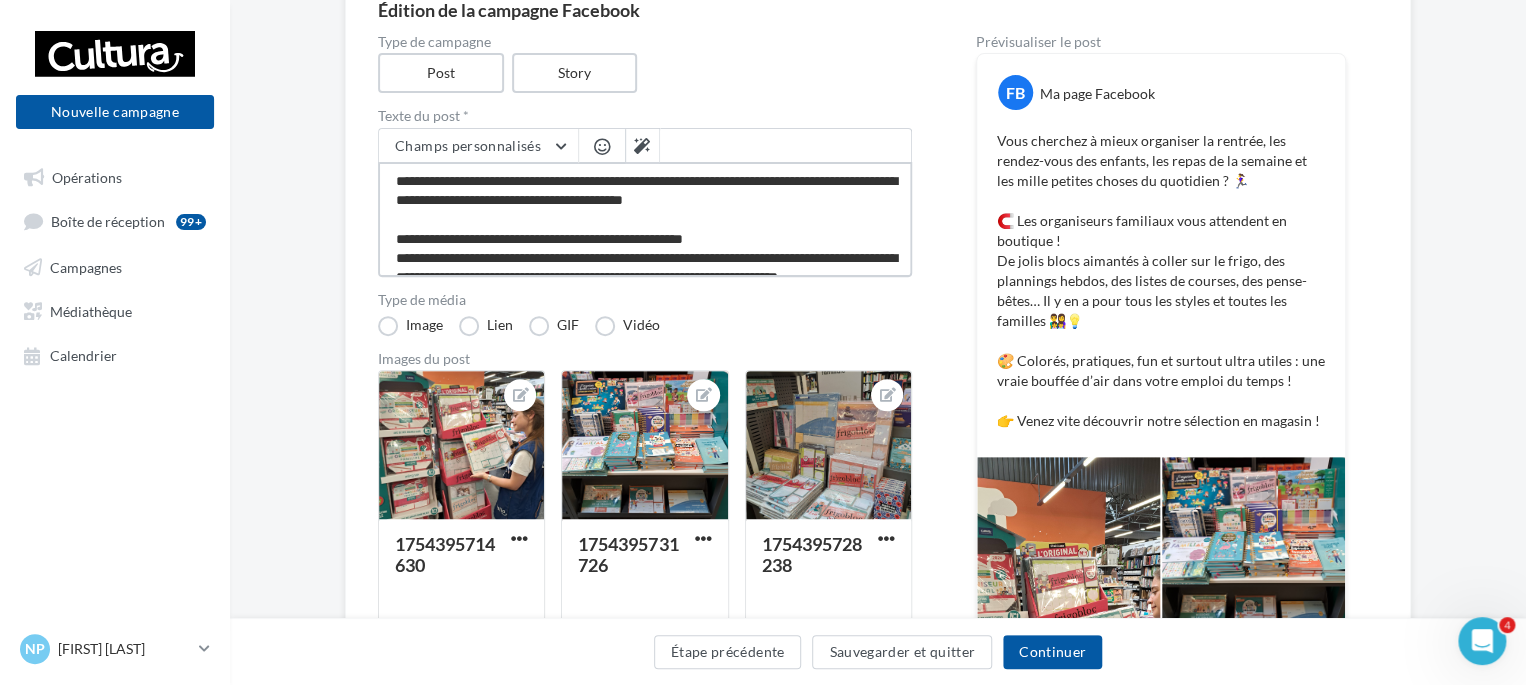 drag, startPoint x: 413, startPoint y: 239, endPoint x: 370, endPoint y: 243, distance: 43.185646 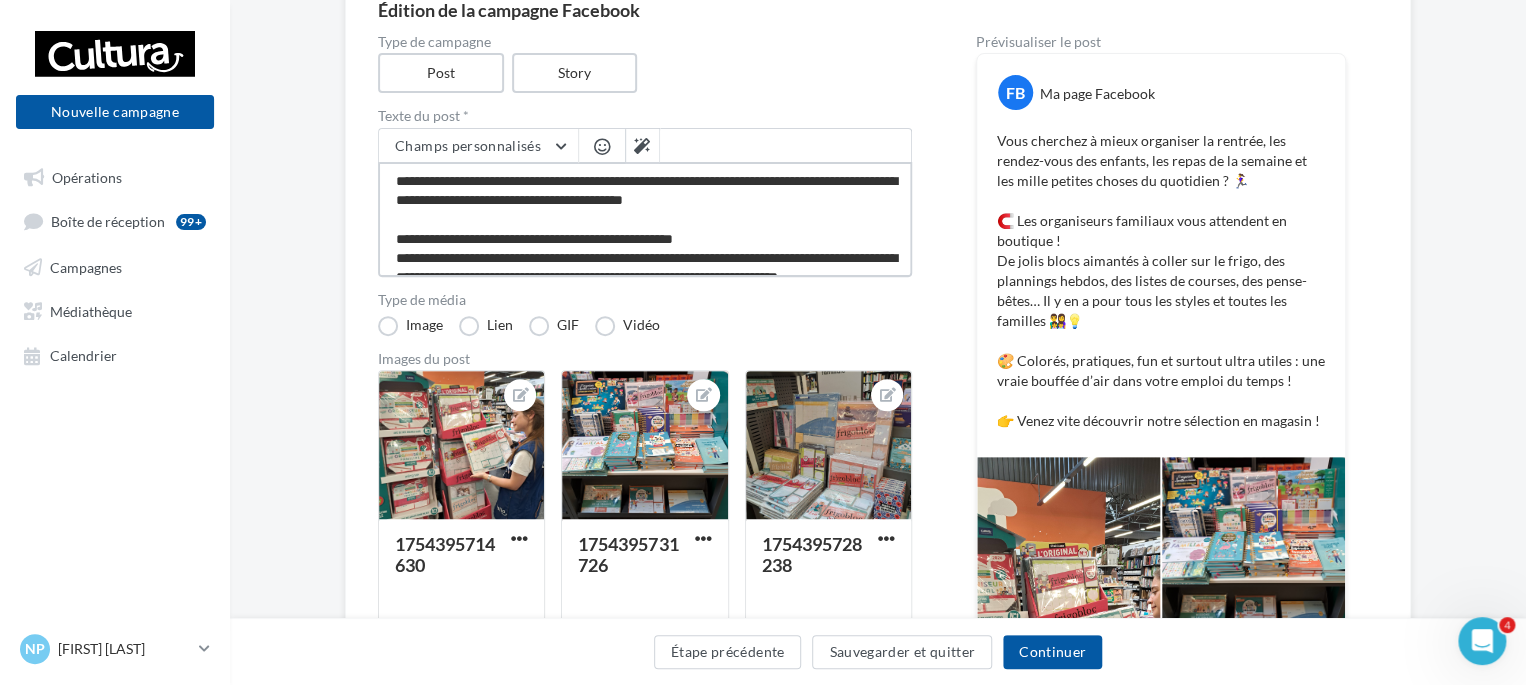 type on "**********" 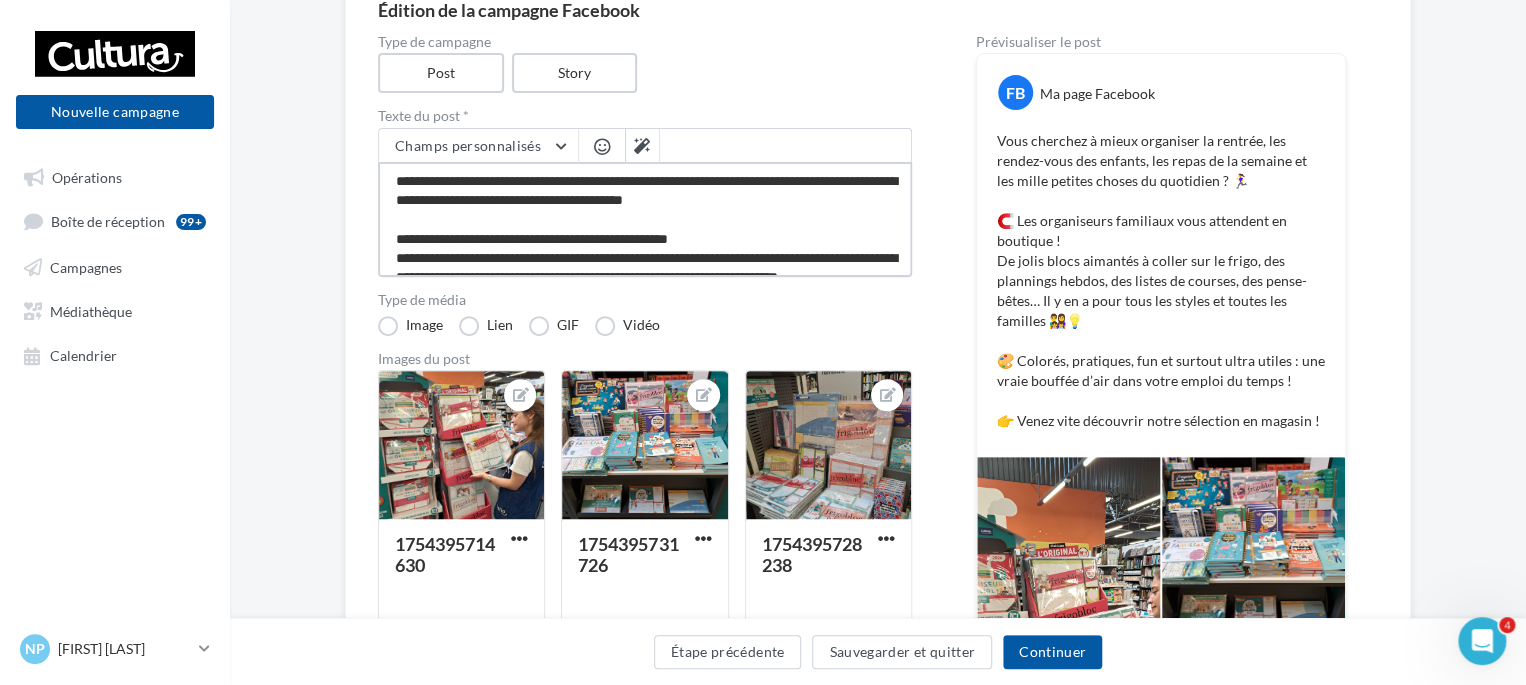 click on "**********" at bounding box center (645, 219) 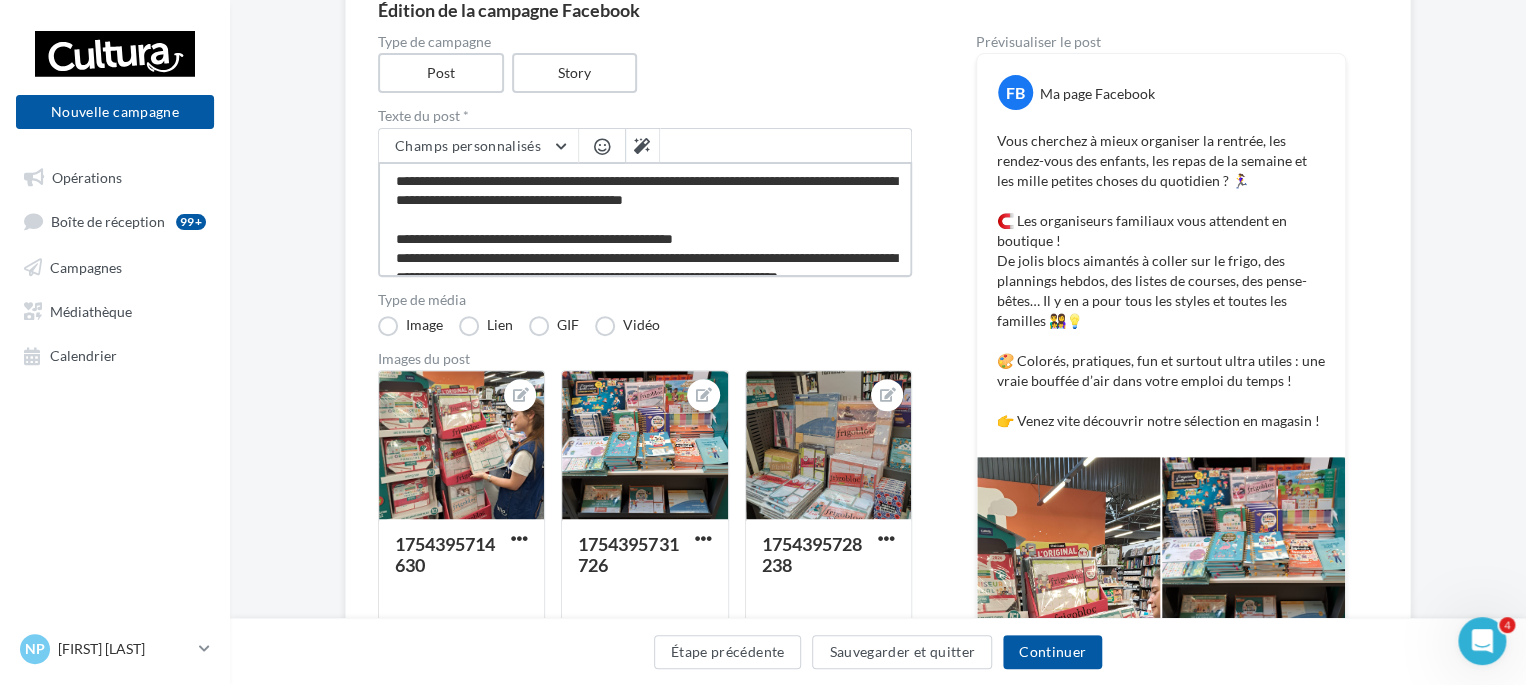 paste on "**" 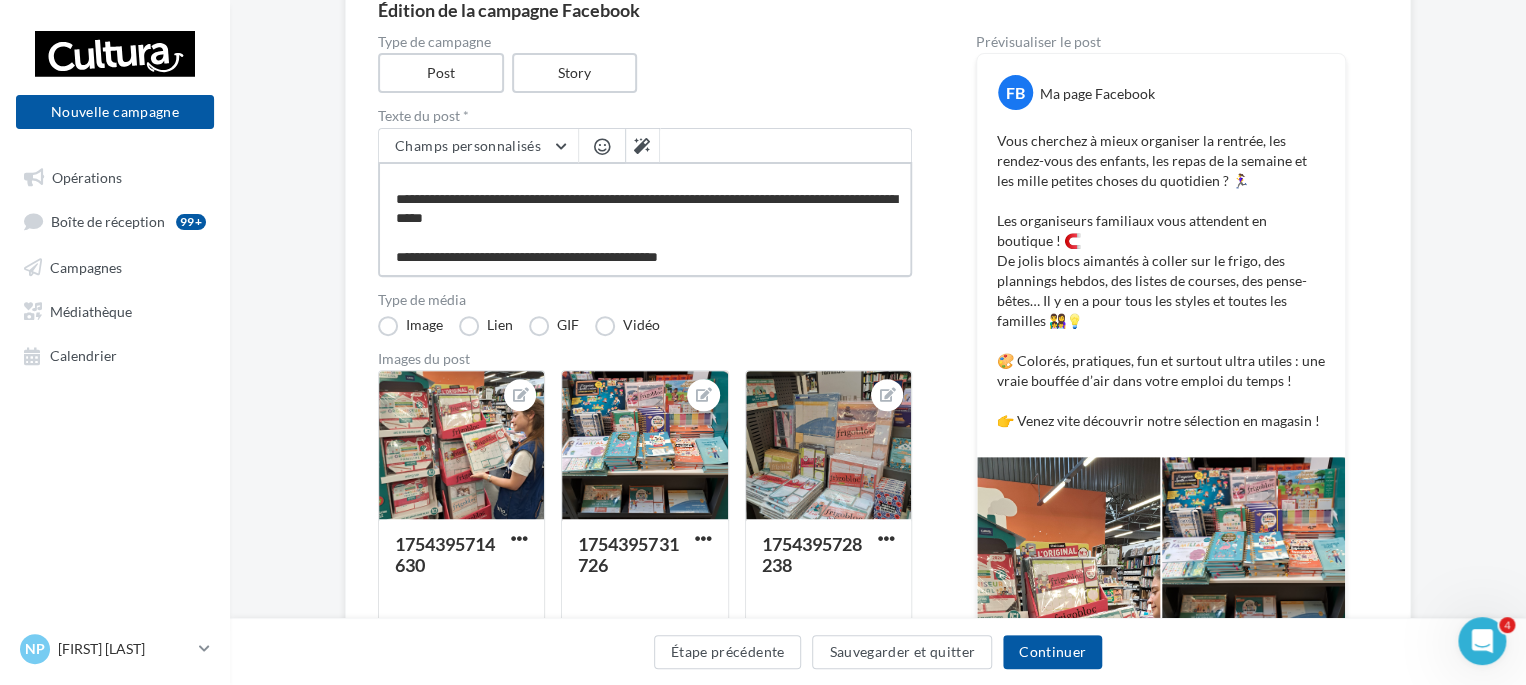 scroll, scrollTop: 135, scrollLeft: 0, axis: vertical 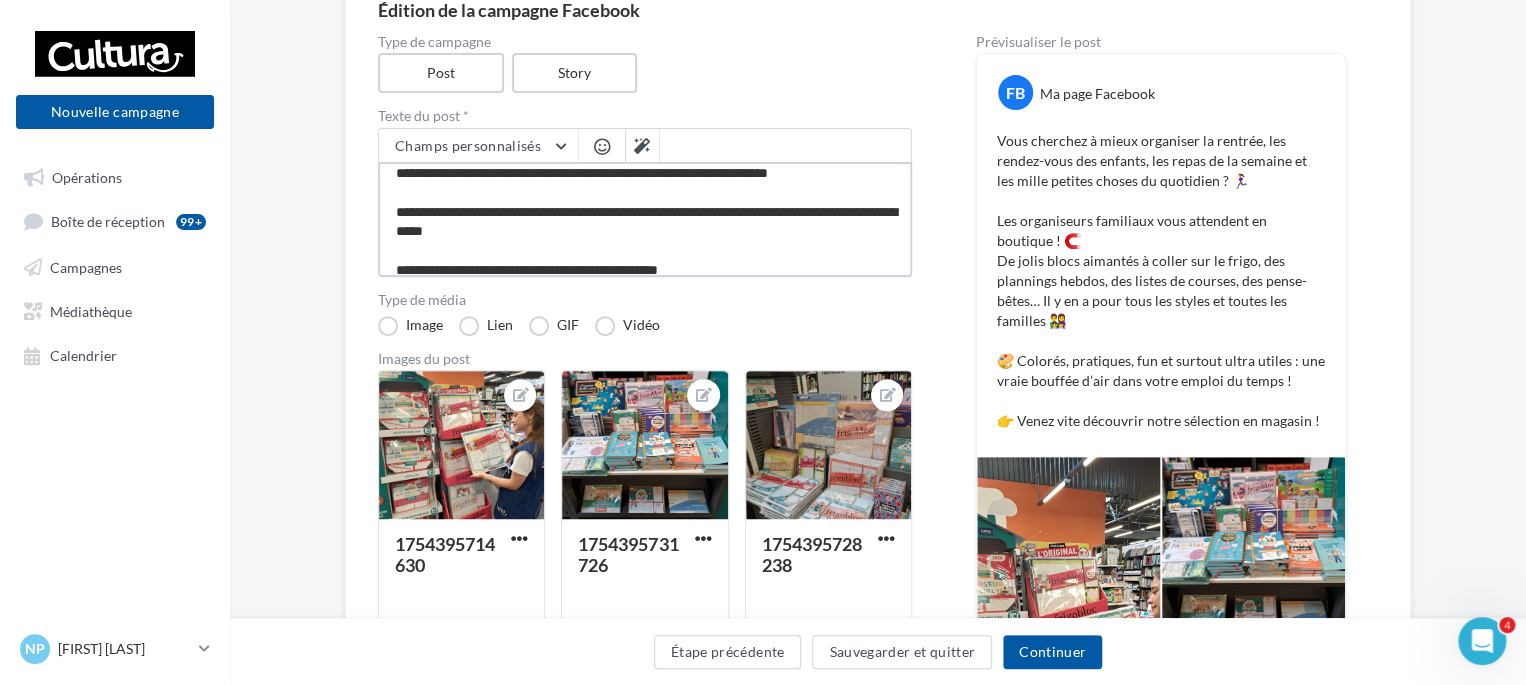 drag, startPoint x: 749, startPoint y: 262, endPoint x: 626, endPoint y: 232, distance: 126.60569 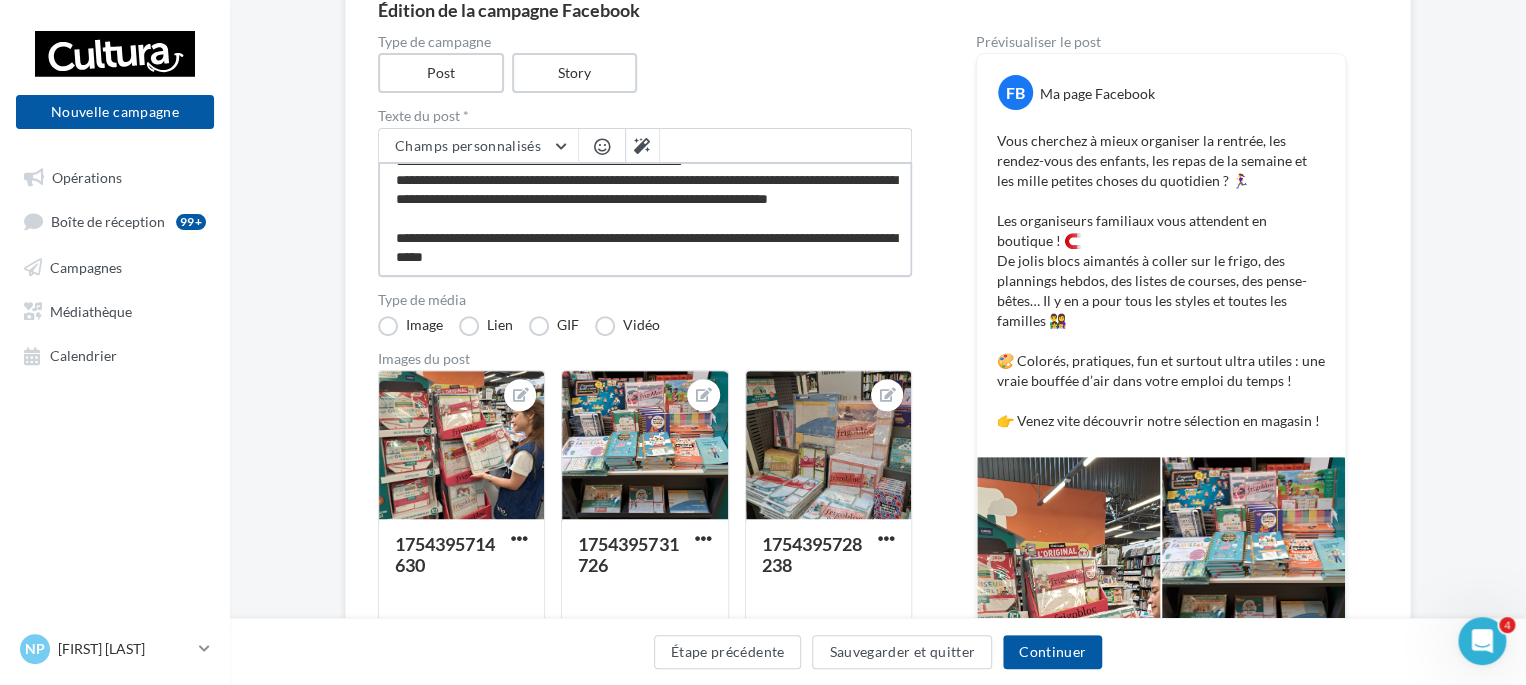 scroll, scrollTop: 77, scrollLeft: 0, axis: vertical 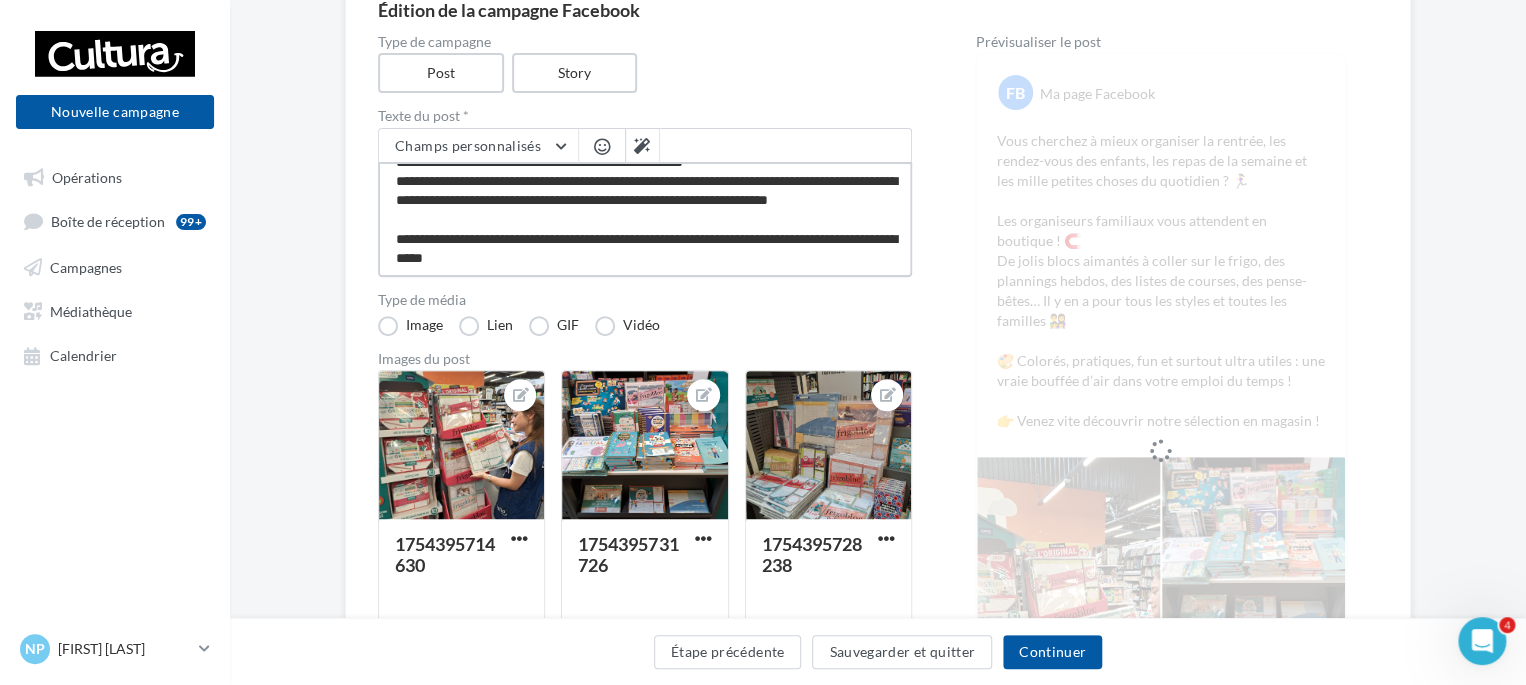 type on "**********" 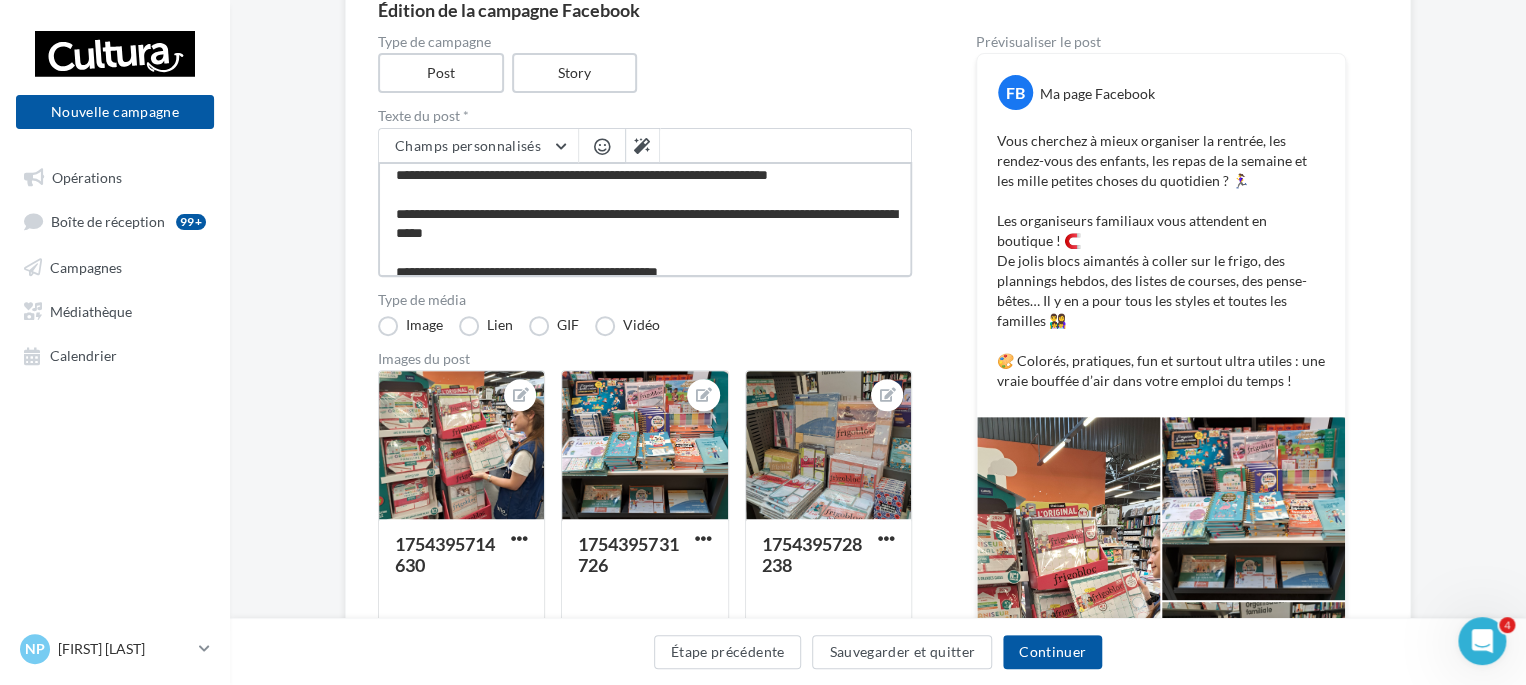 scroll, scrollTop: 116, scrollLeft: 0, axis: vertical 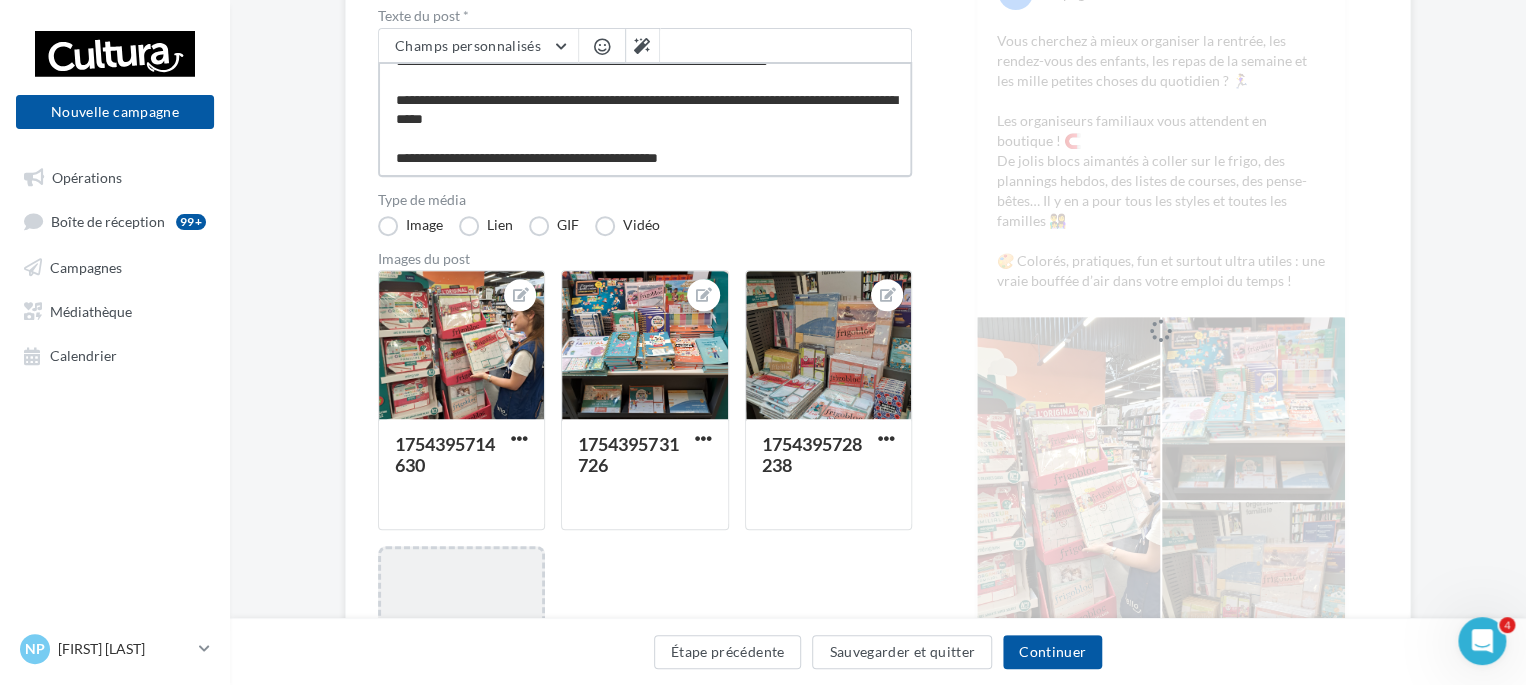 click on "**********" at bounding box center [645, 119] 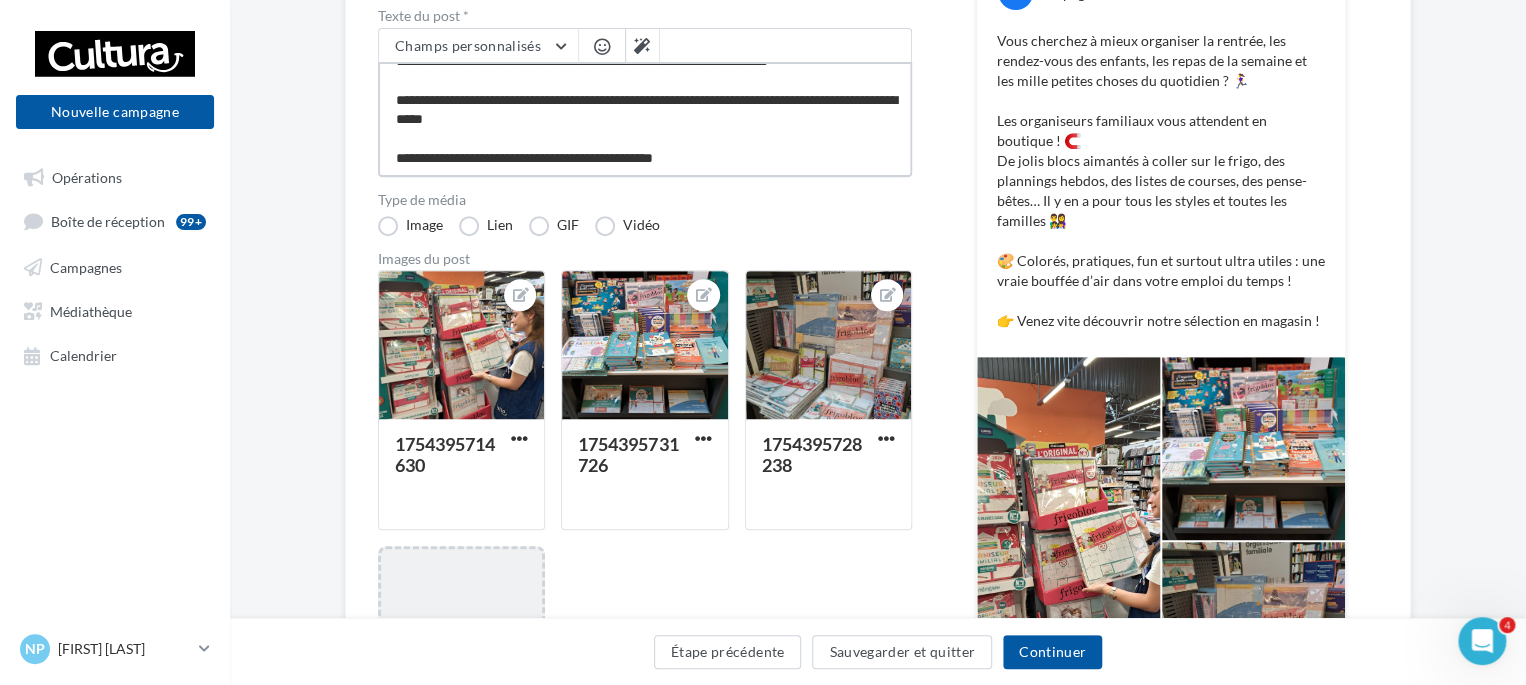 type on "**********" 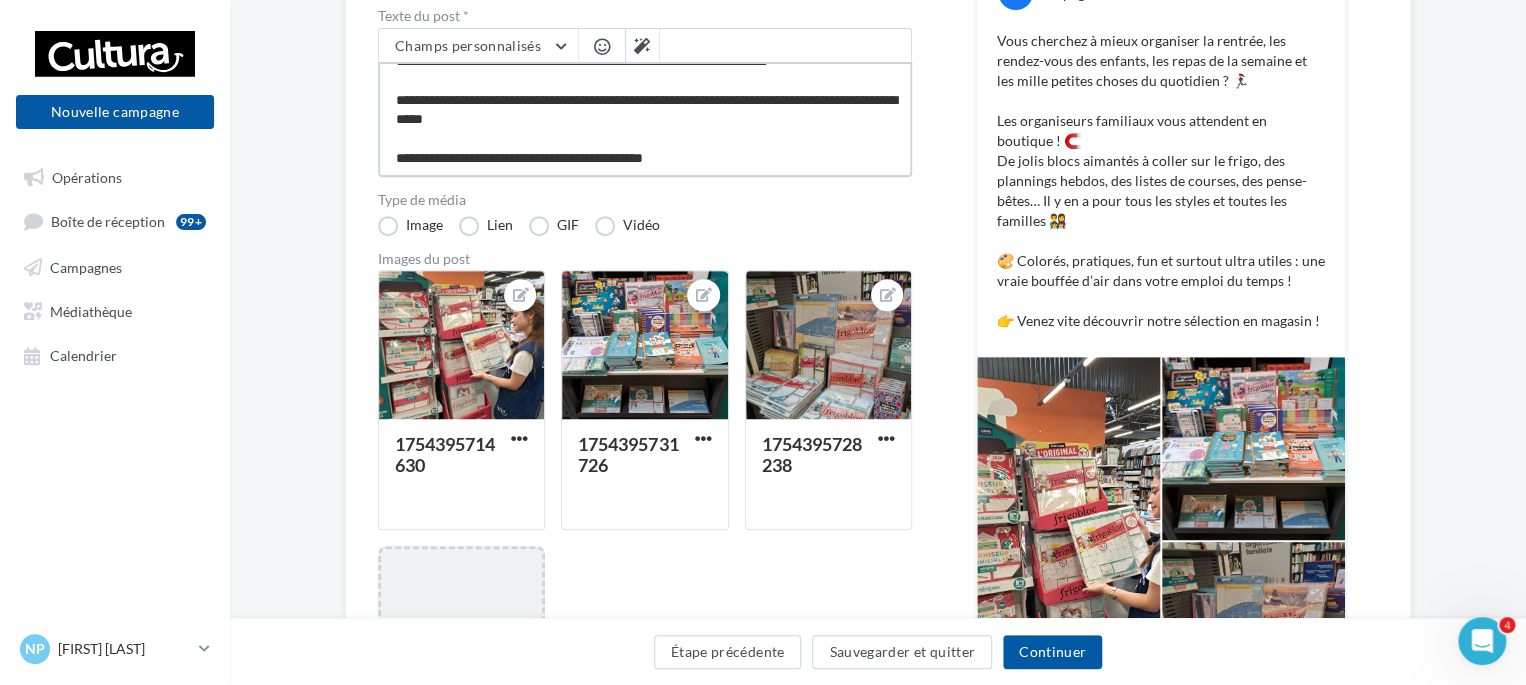 type on "**********" 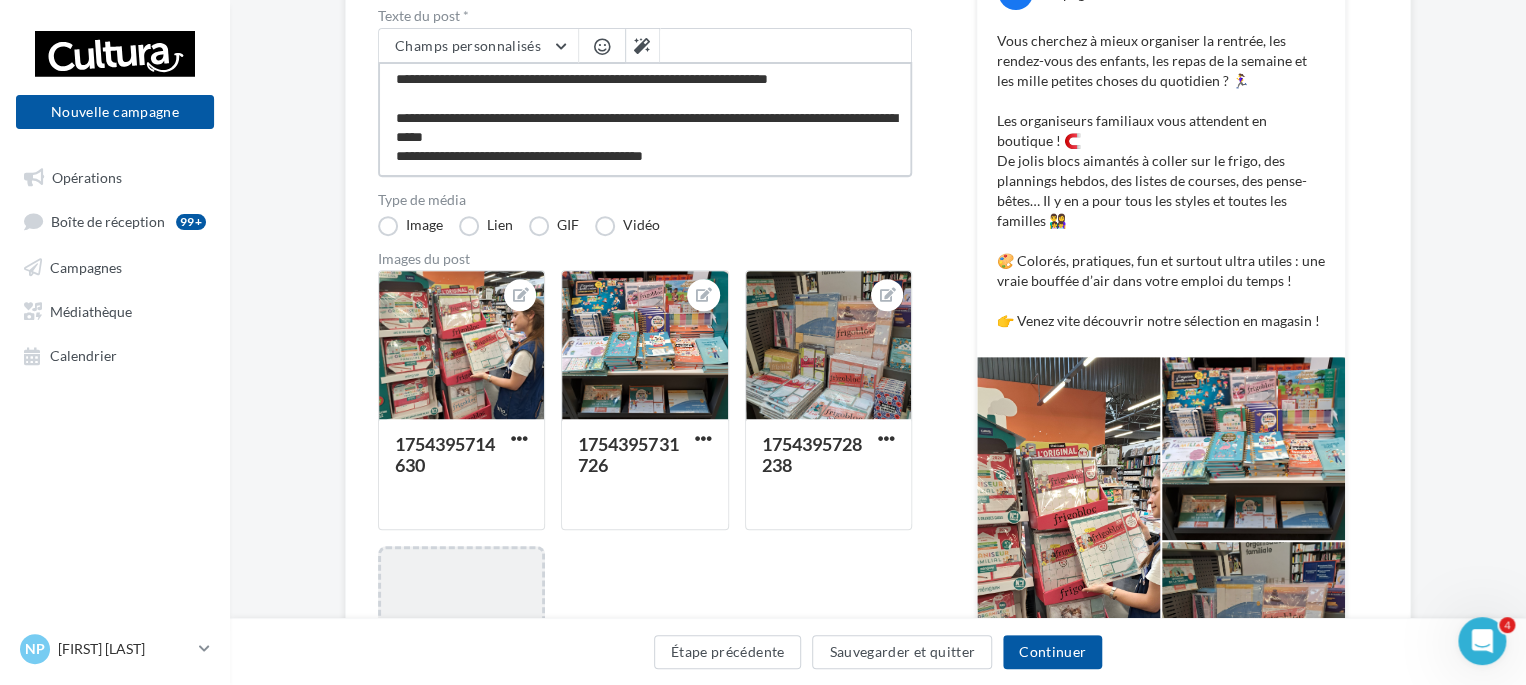 scroll, scrollTop: 96, scrollLeft: 0, axis: vertical 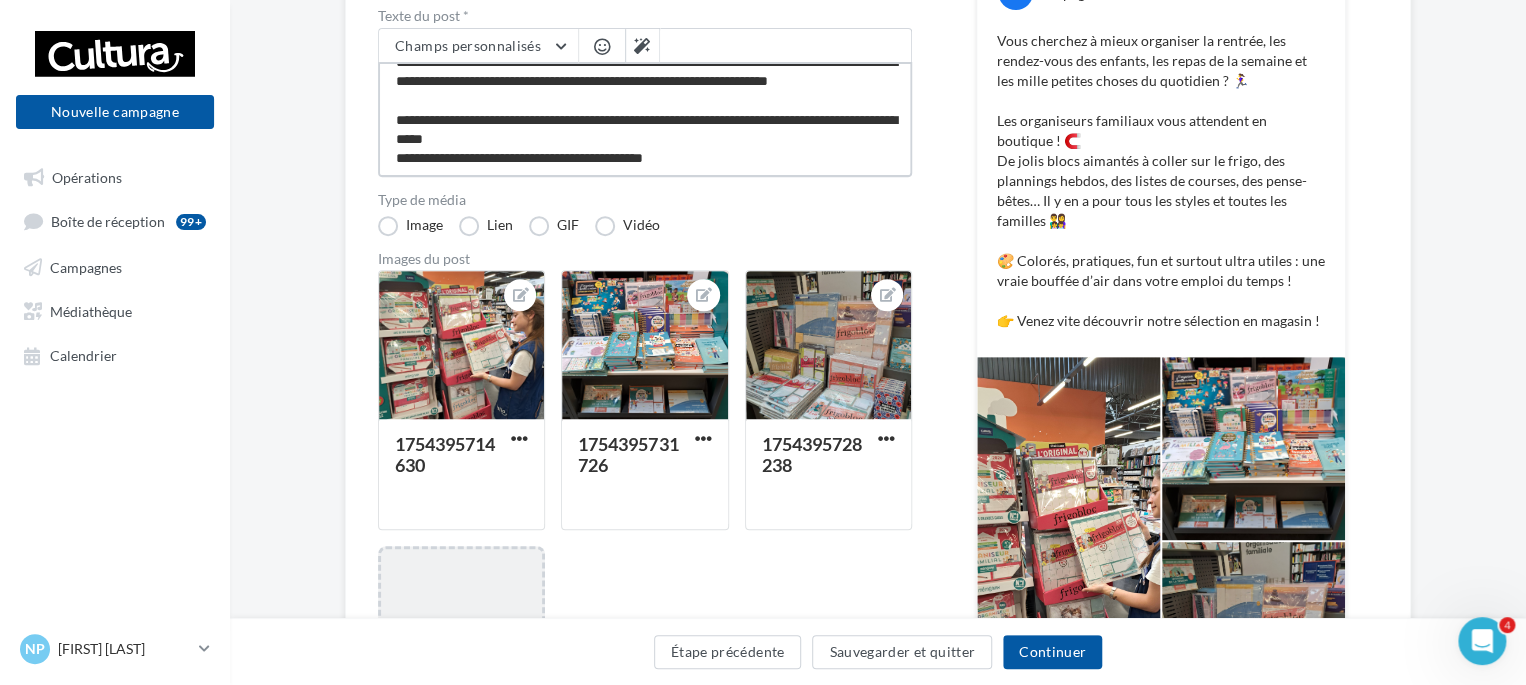 click on "**********" at bounding box center (645, 119) 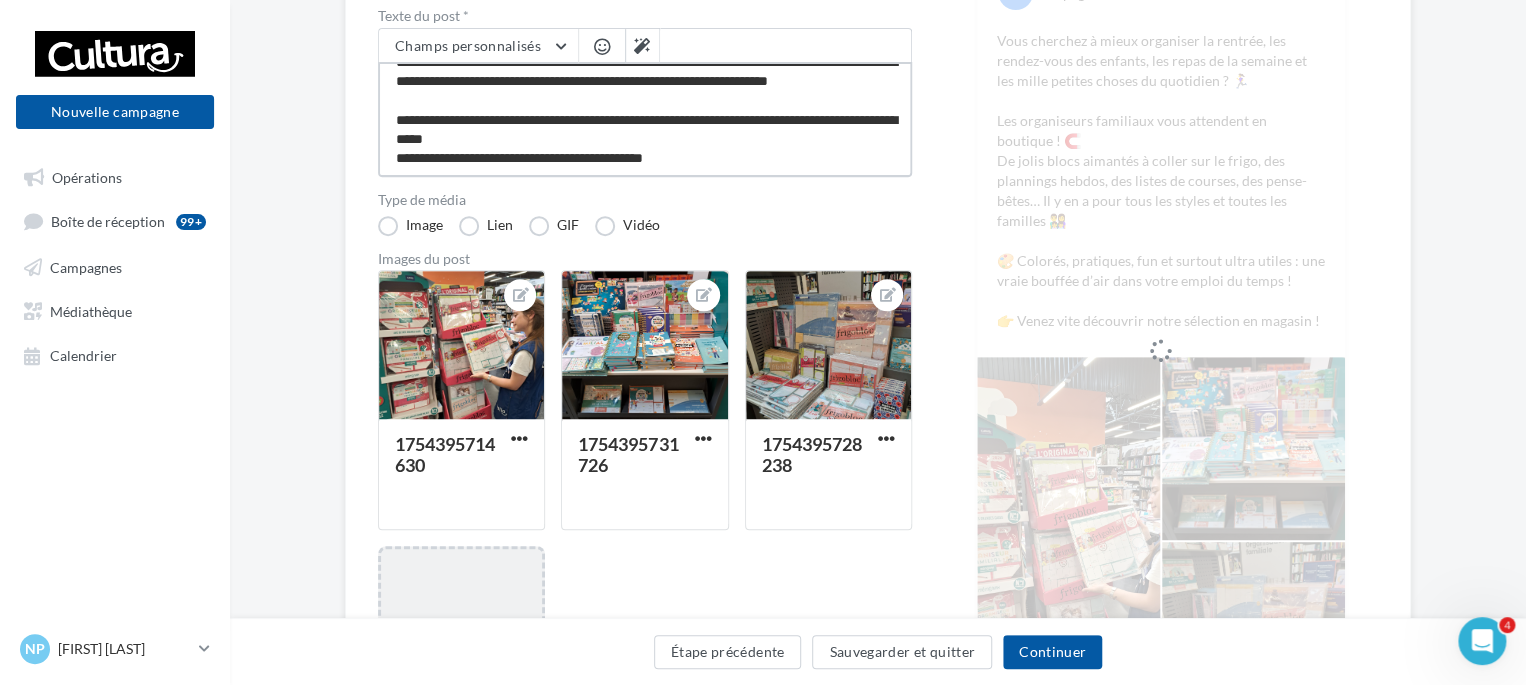 type on "**********" 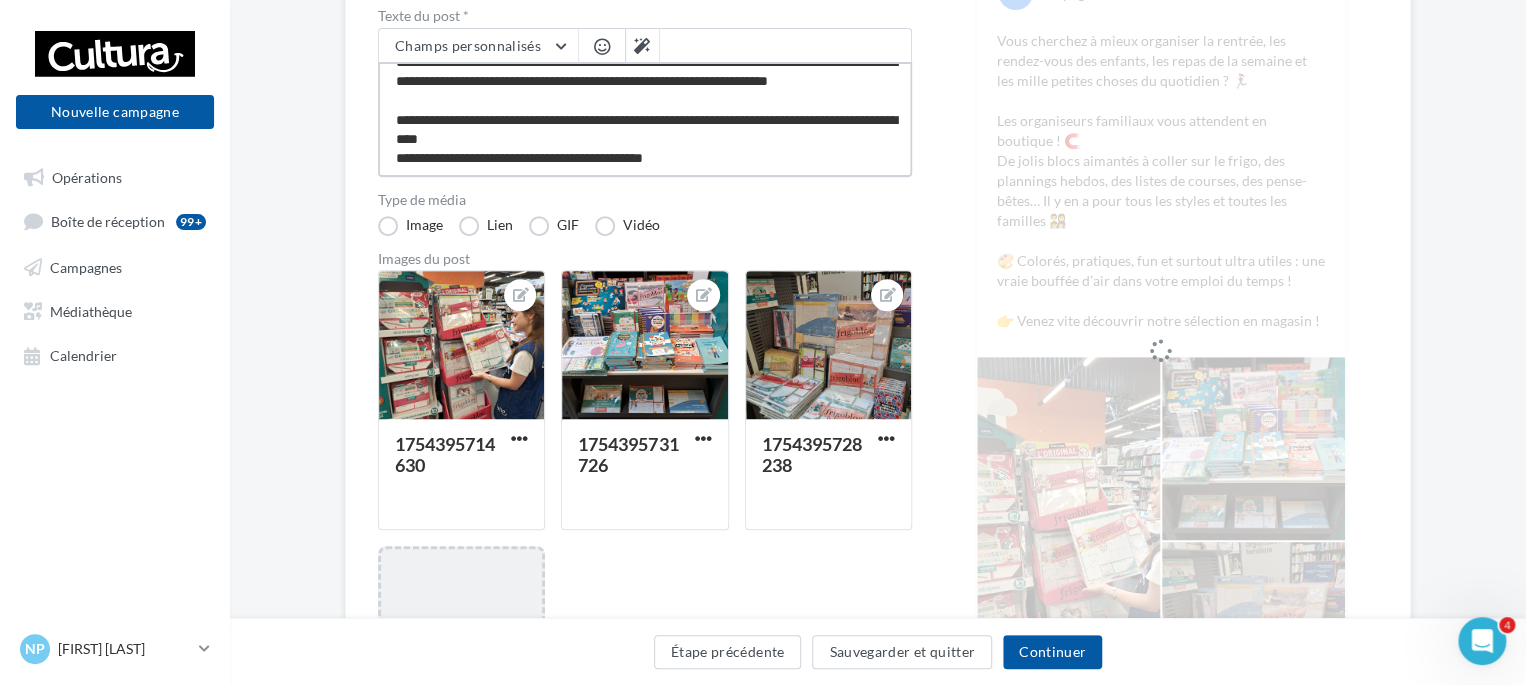 type on "**********" 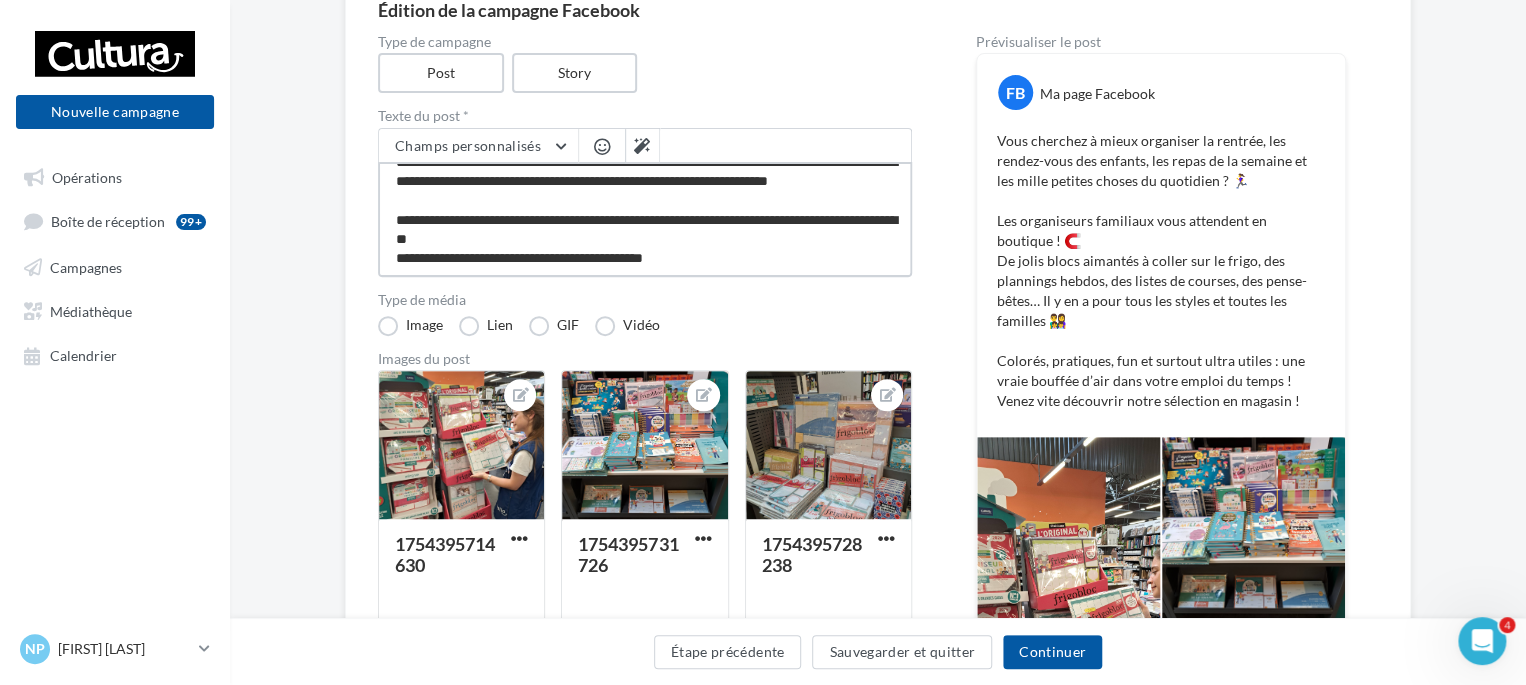 scroll, scrollTop: 200, scrollLeft: 0, axis: vertical 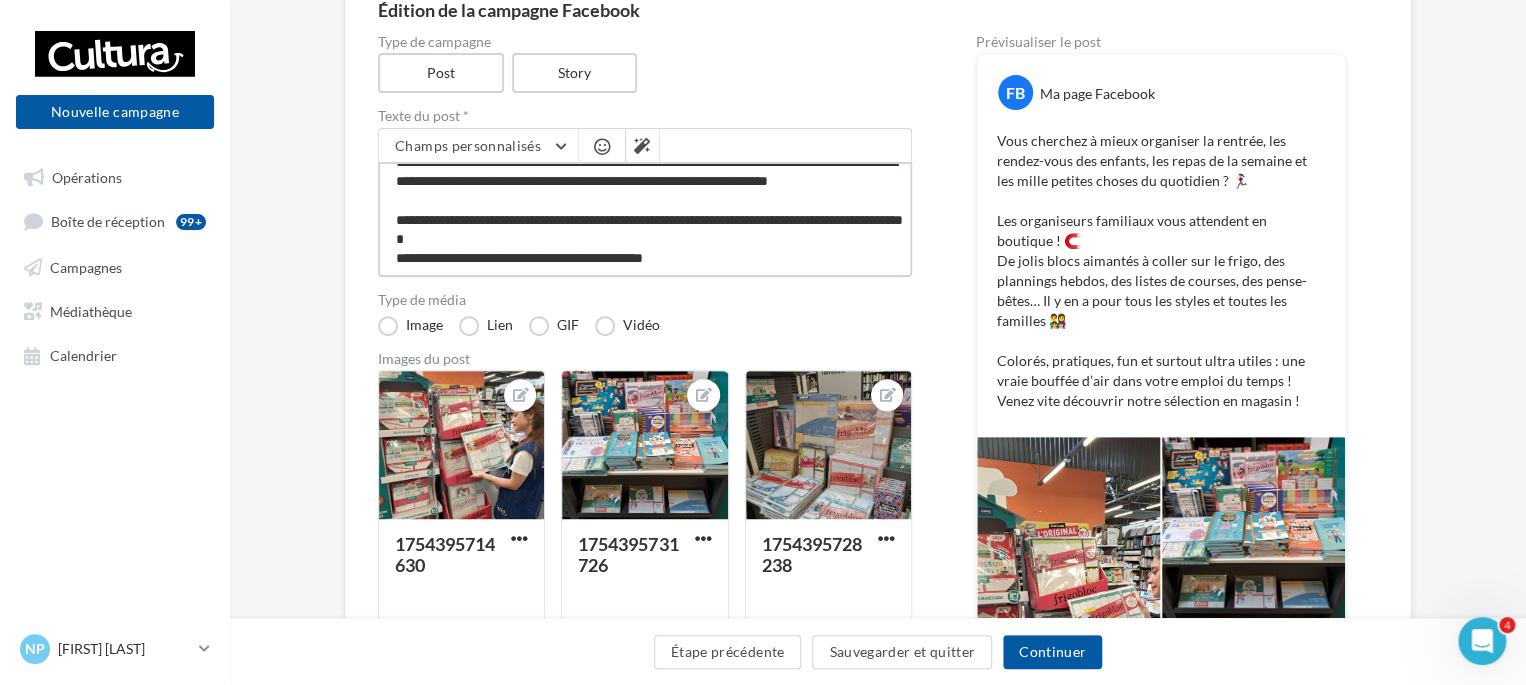 type on "**********" 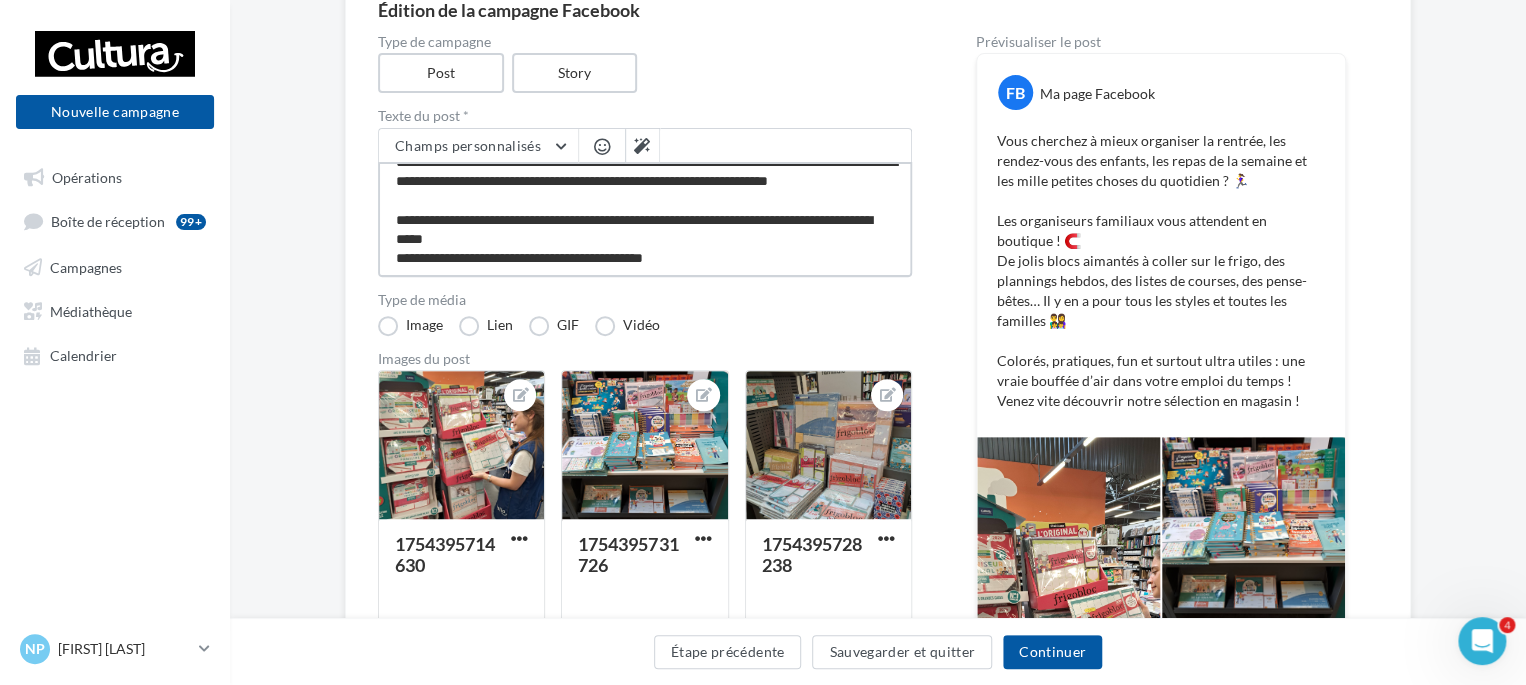 type on "**********" 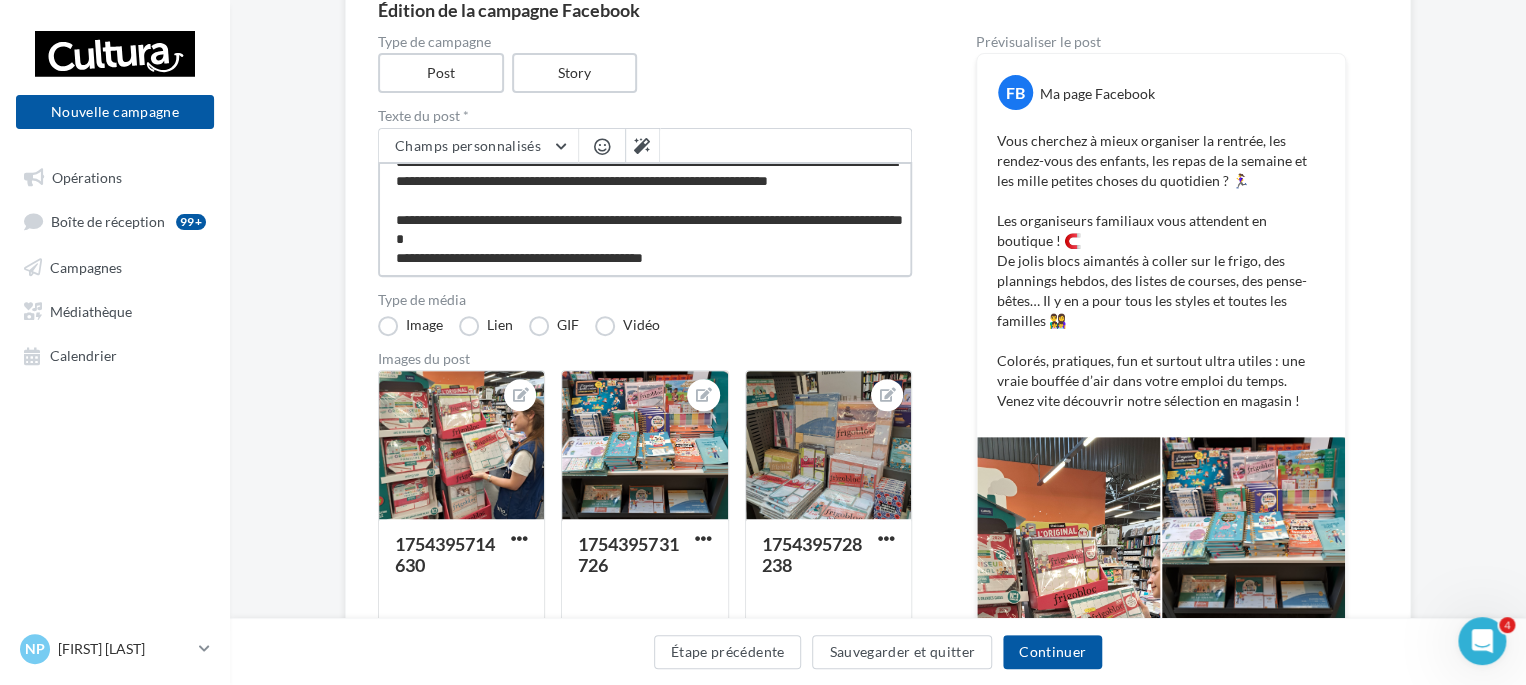 scroll, scrollTop: 0, scrollLeft: 0, axis: both 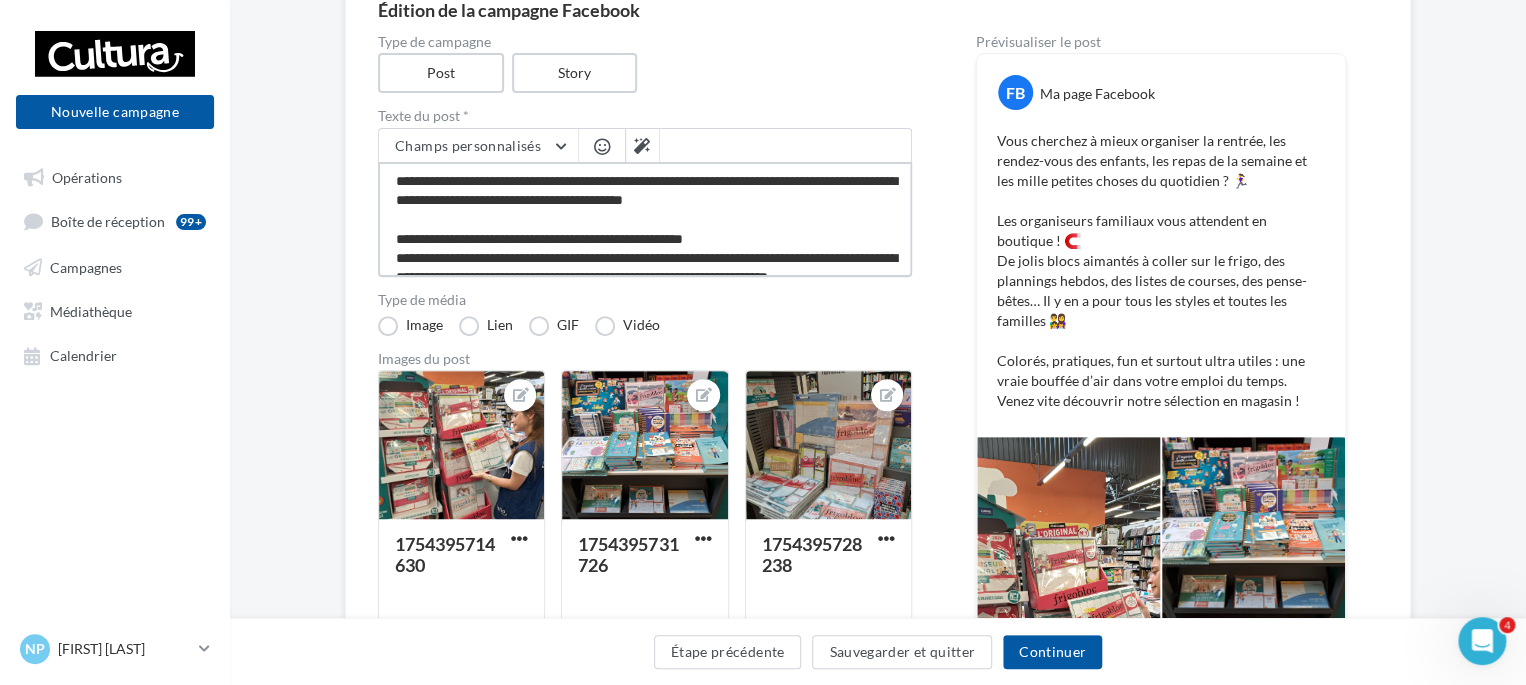 click on "**********" at bounding box center [645, 219] 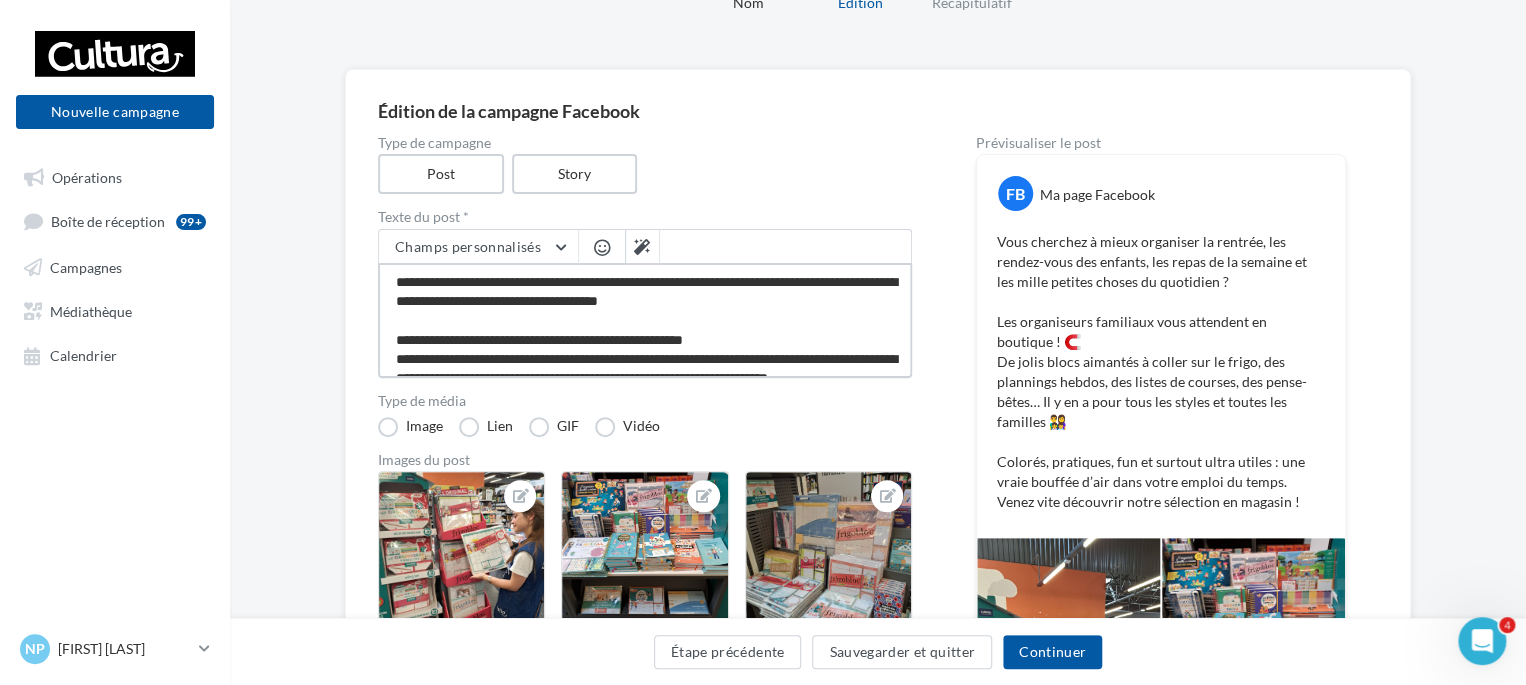 scroll, scrollTop: 300, scrollLeft: 0, axis: vertical 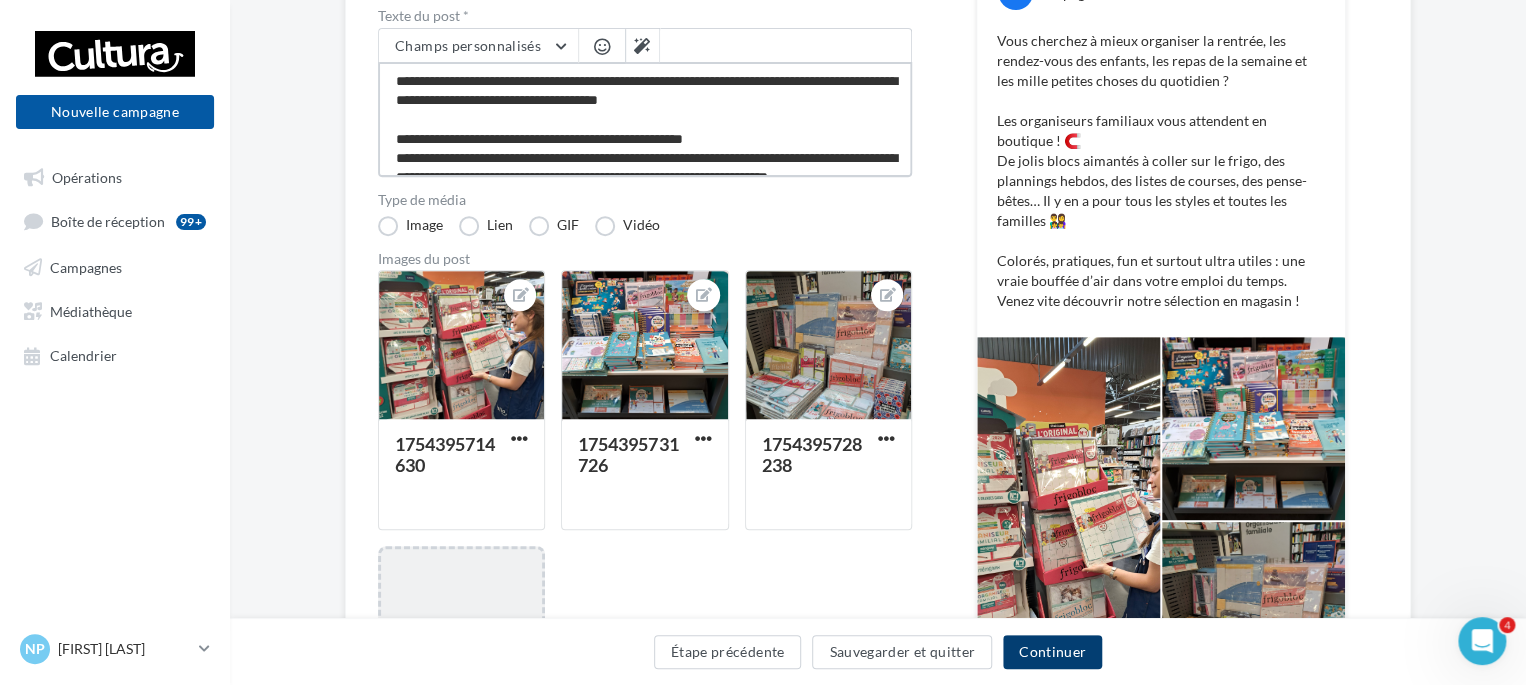 type on "**********" 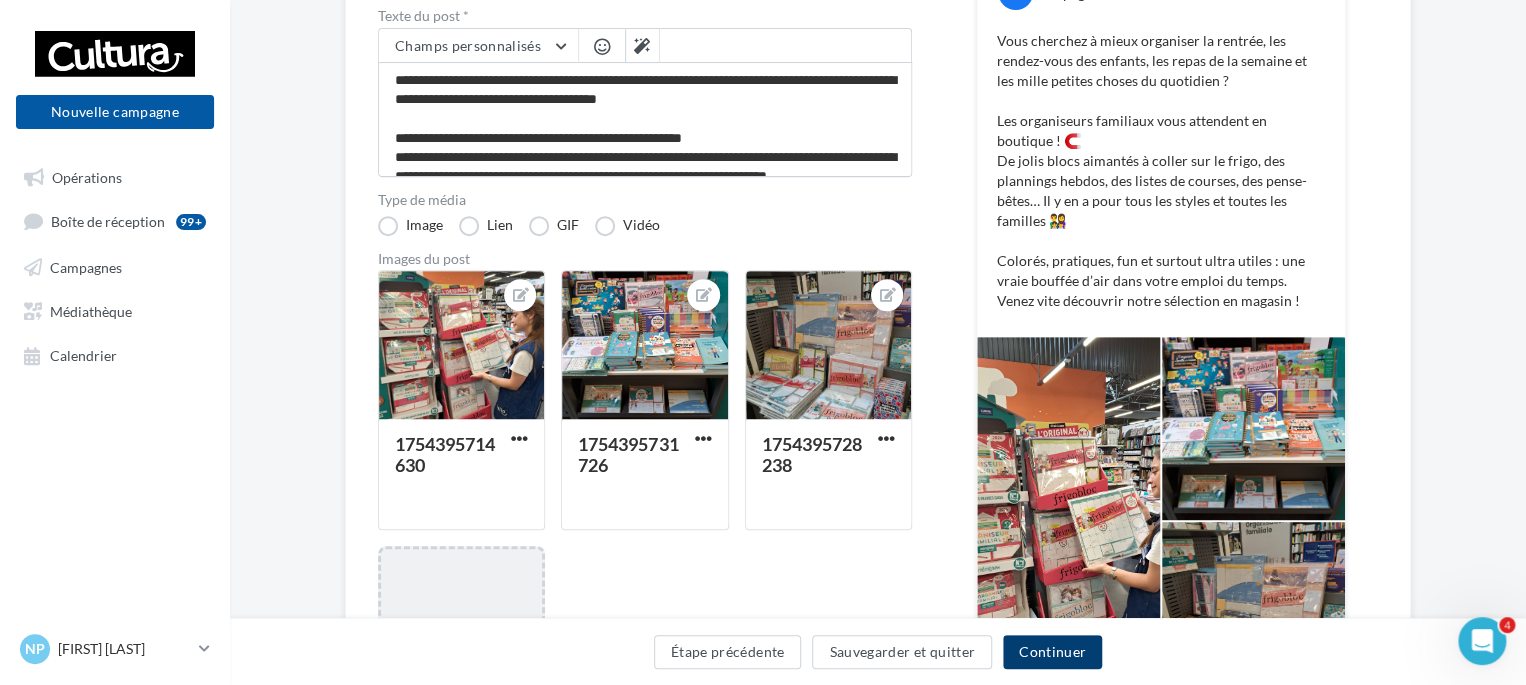 click on "Continuer" at bounding box center [1052, 652] 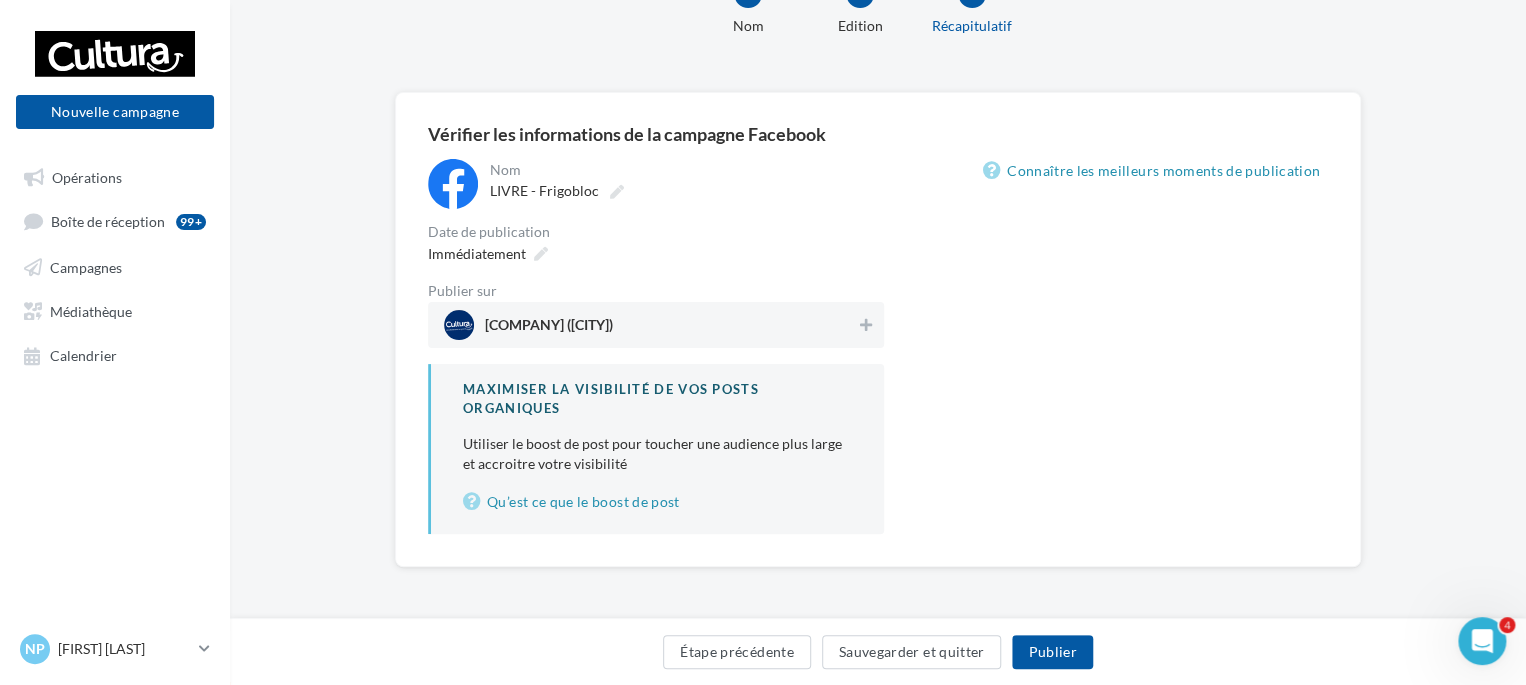 scroll, scrollTop: 75, scrollLeft: 0, axis: vertical 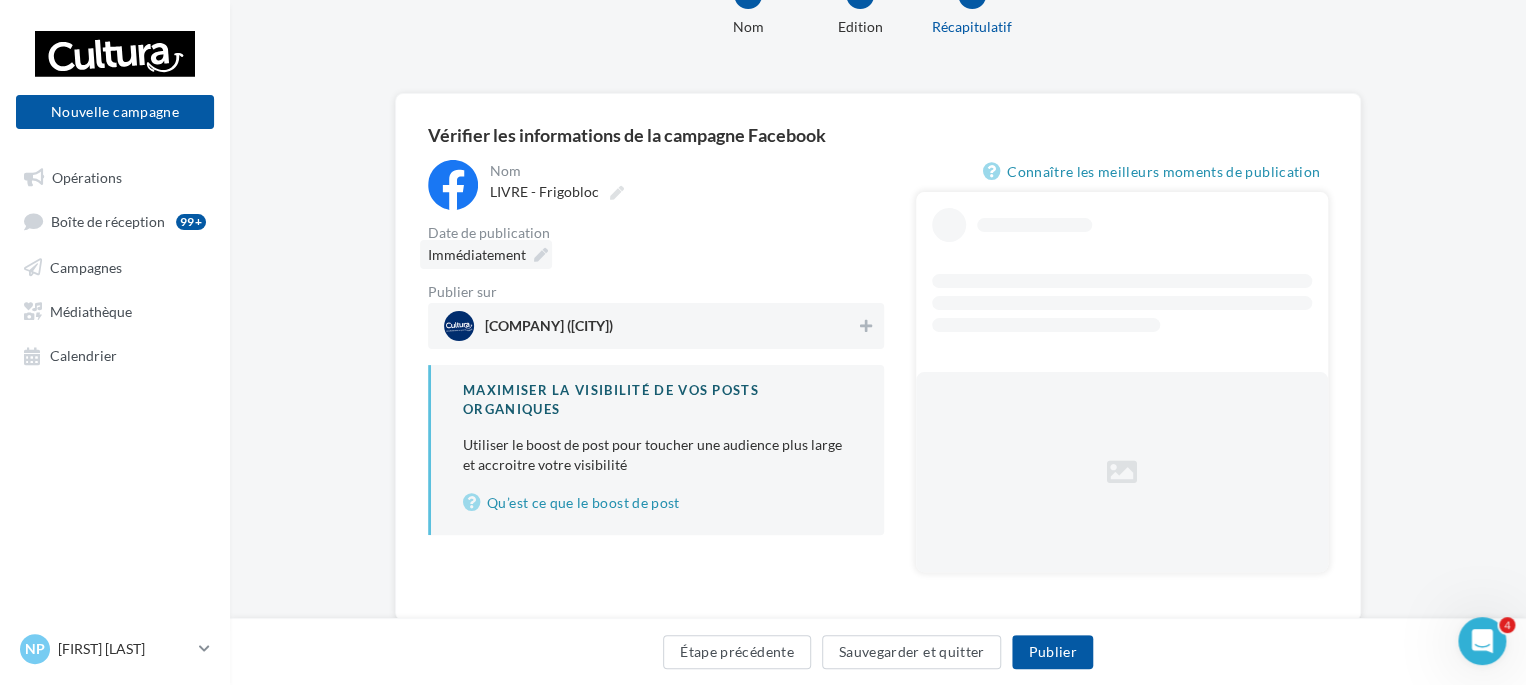click on "Immédiatement" at bounding box center [486, 254] 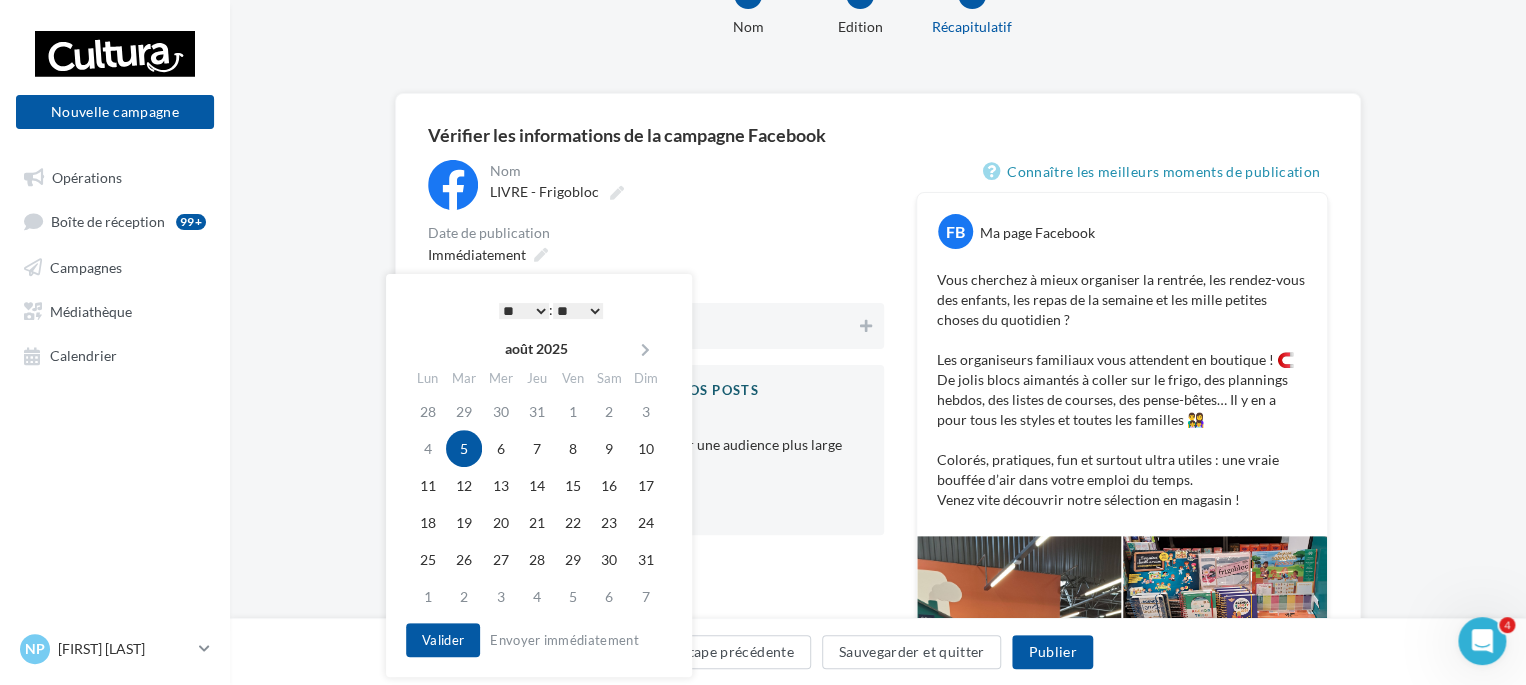 click on "Immédiatement" at bounding box center [656, 254] 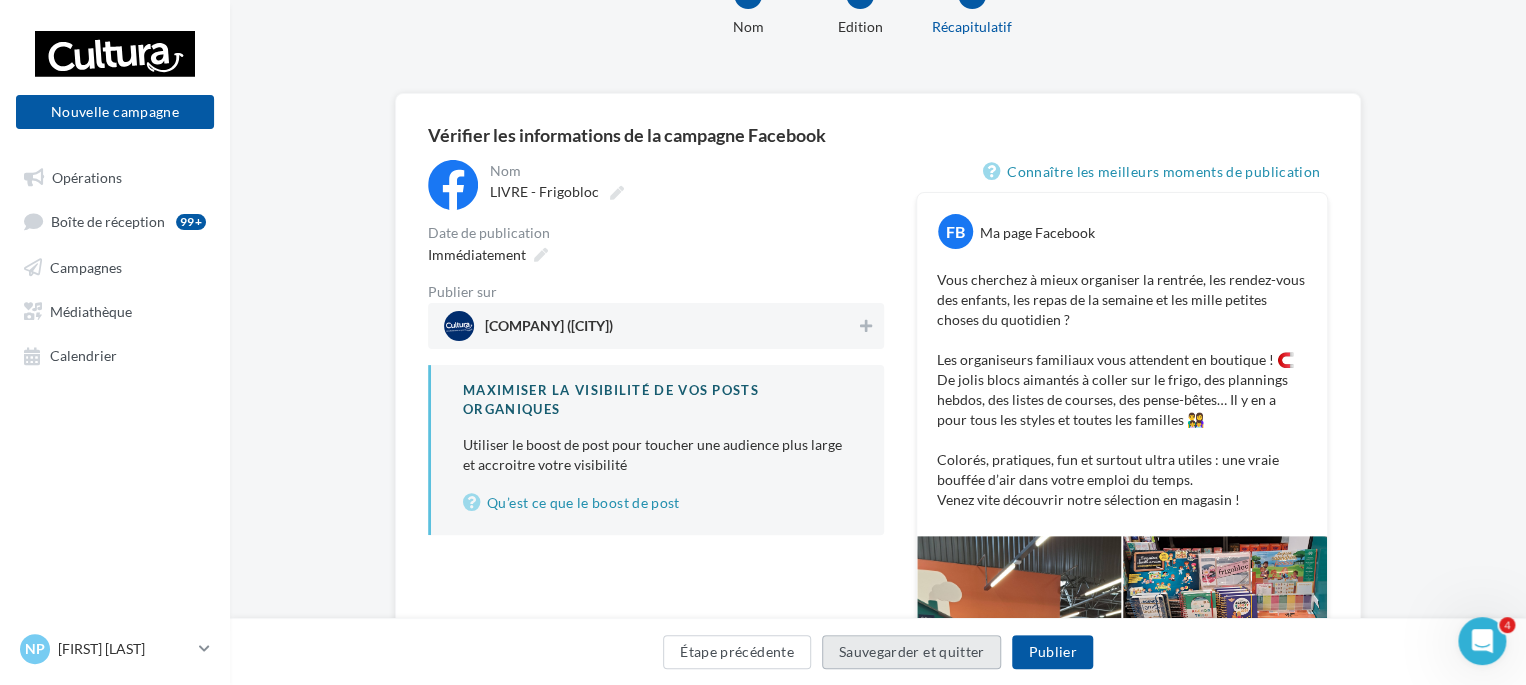 drag, startPoint x: 960, startPoint y: 651, endPoint x: 932, endPoint y: 598, distance: 59.94164 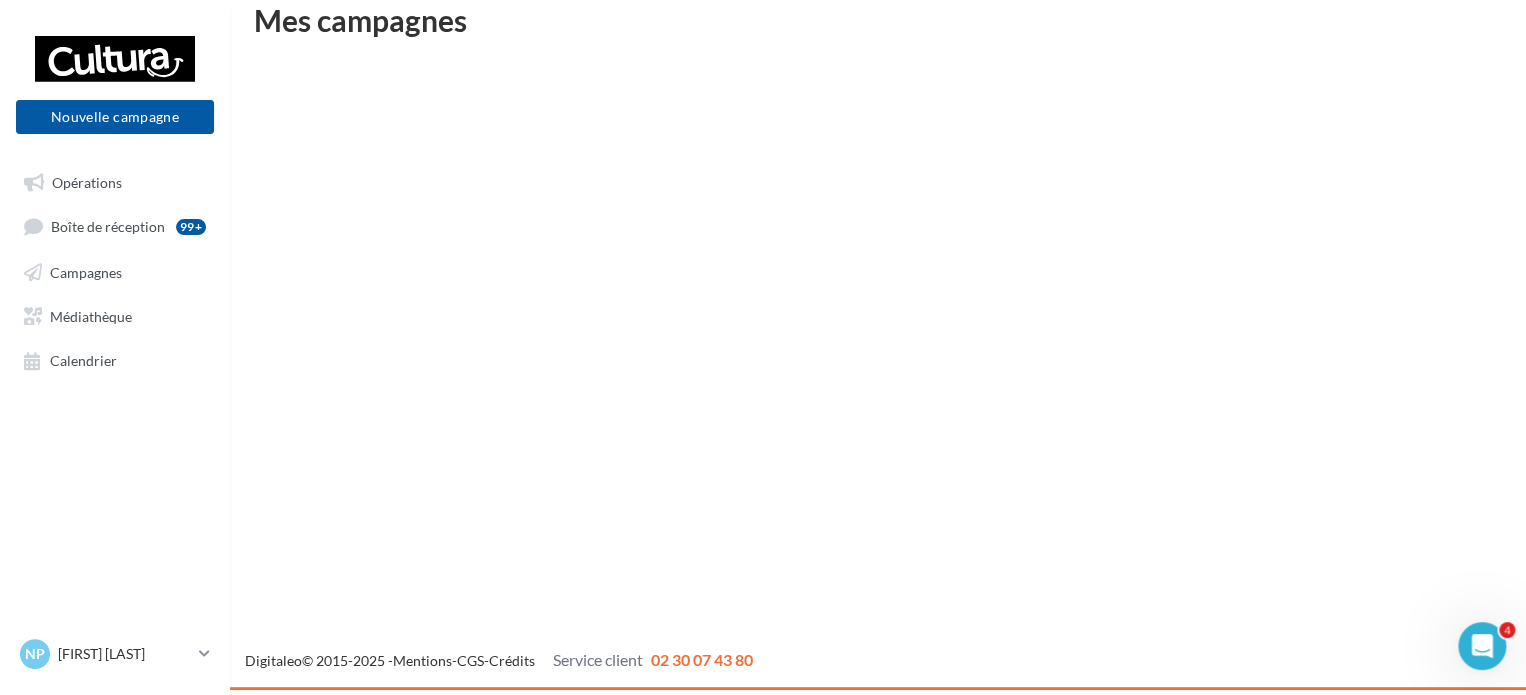scroll, scrollTop: 32, scrollLeft: 0, axis: vertical 